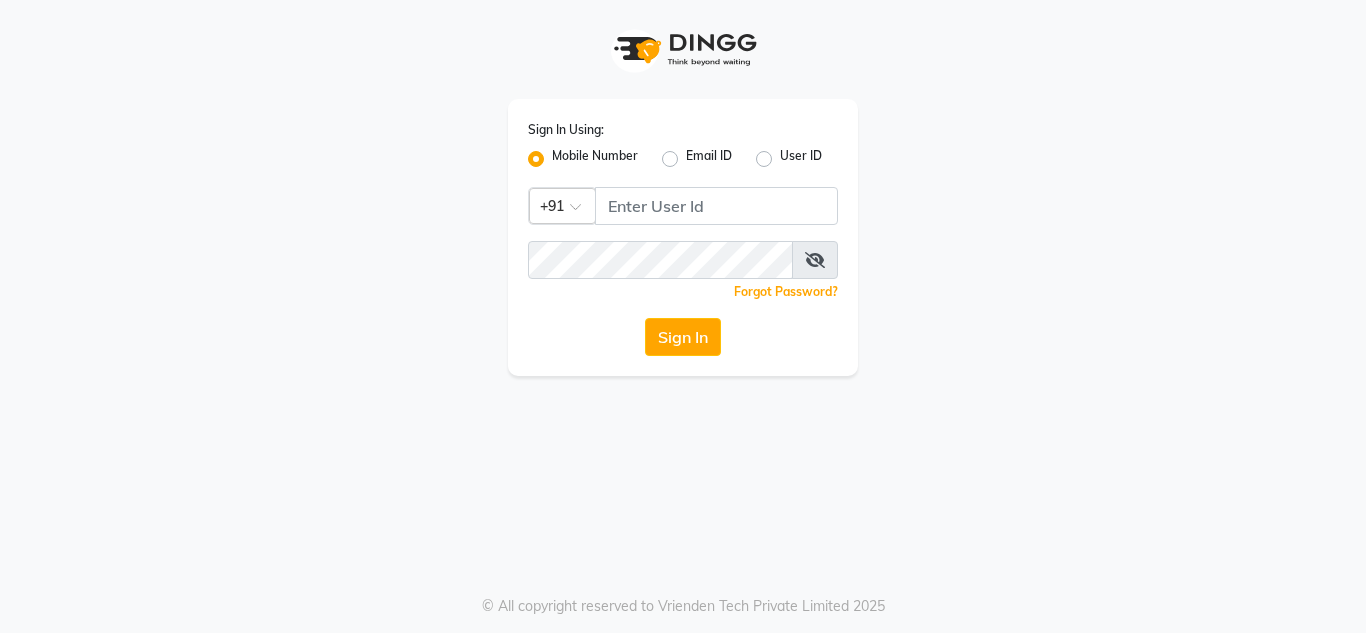 scroll, scrollTop: 0, scrollLeft: 0, axis: both 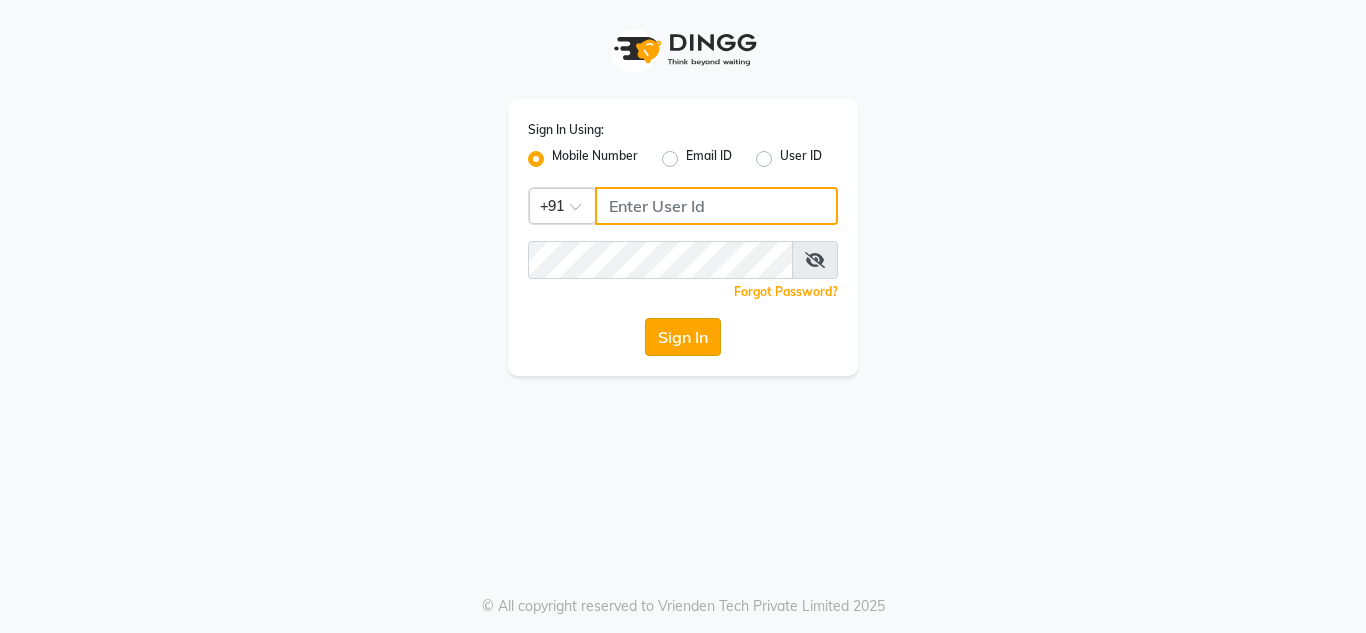type on "9673060660" 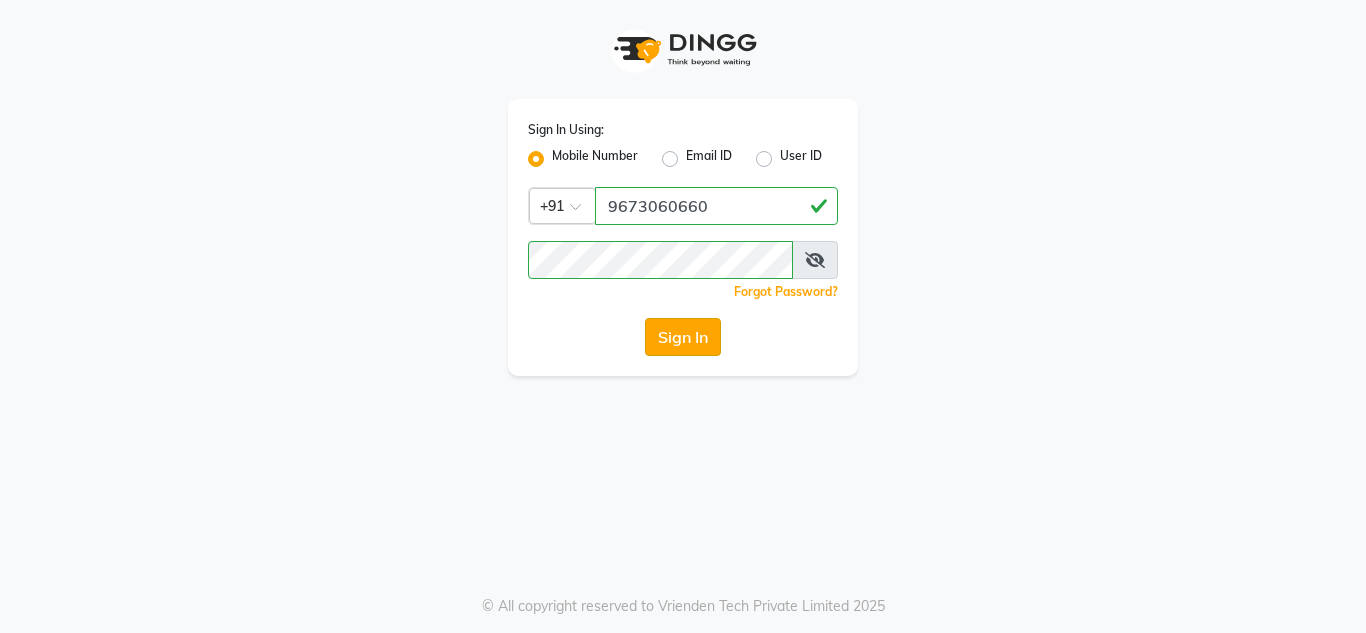 click on "Sign In" 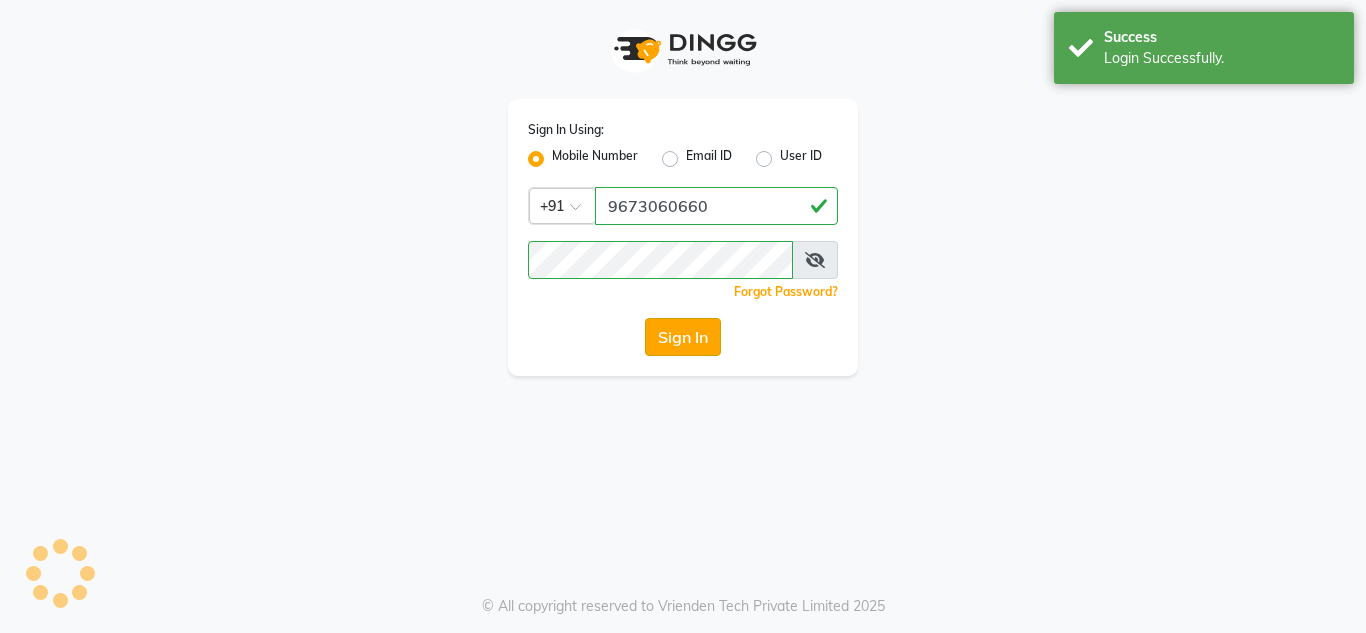select on "service" 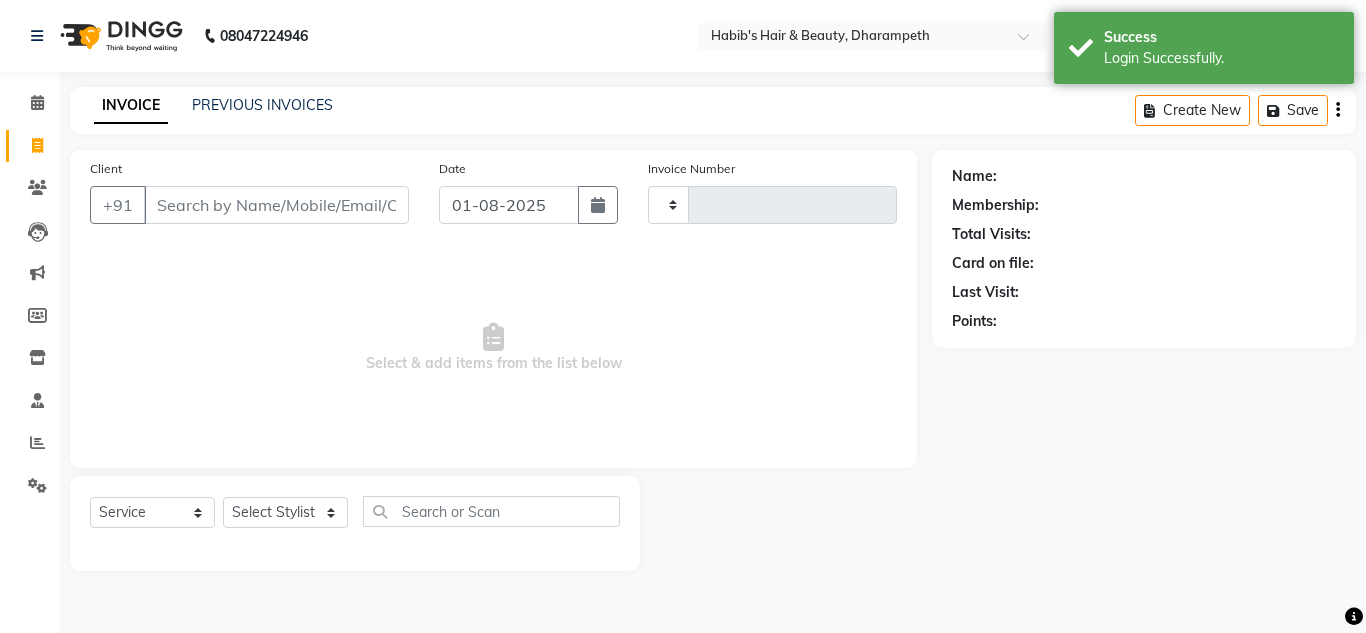 type on "2502" 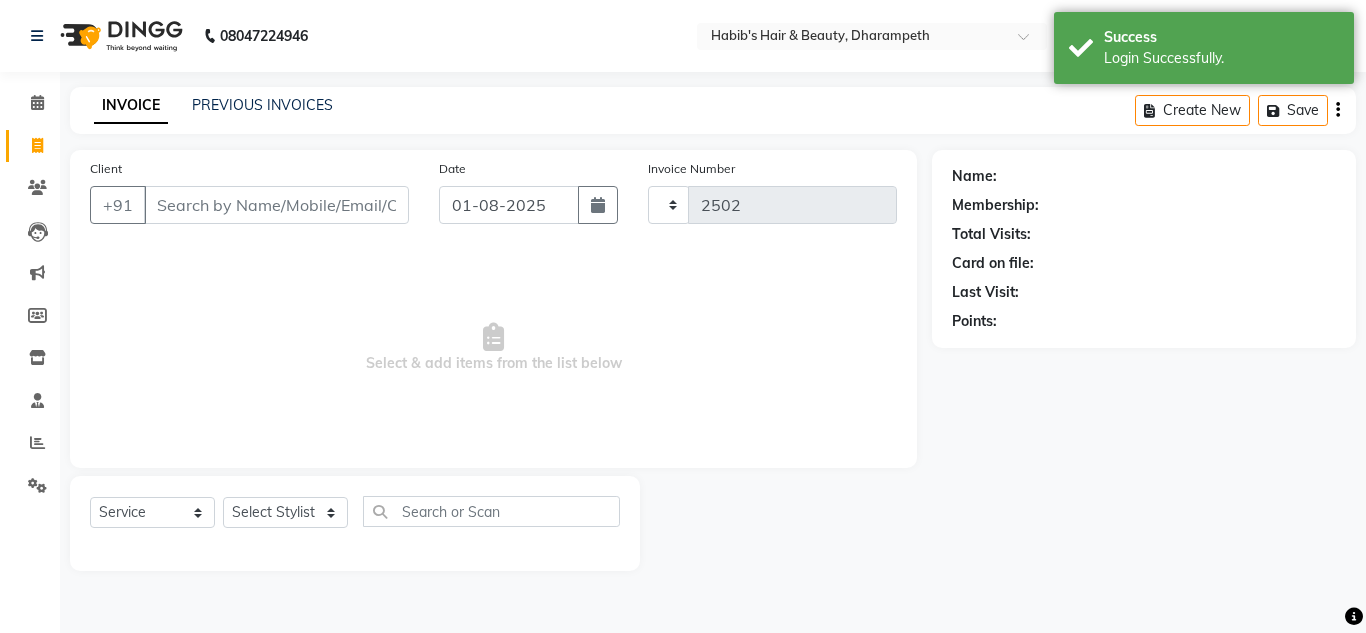 select on "4860" 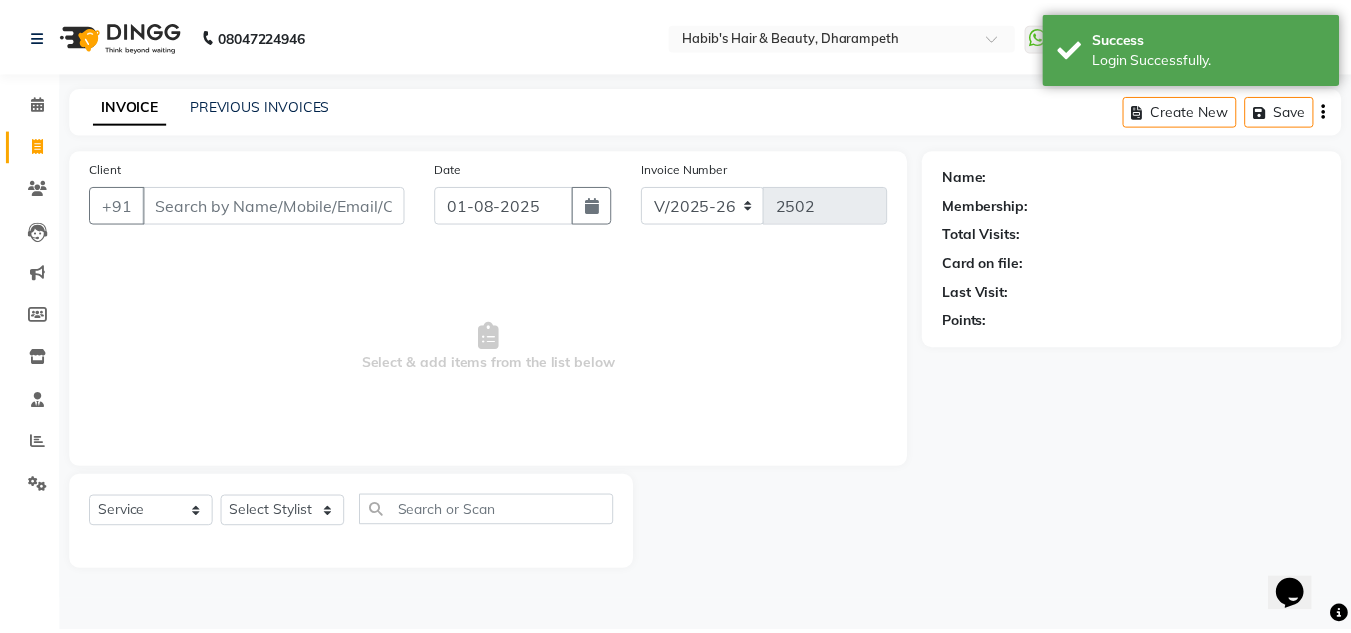 scroll, scrollTop: 0, scrollLeft: 0, axis: both 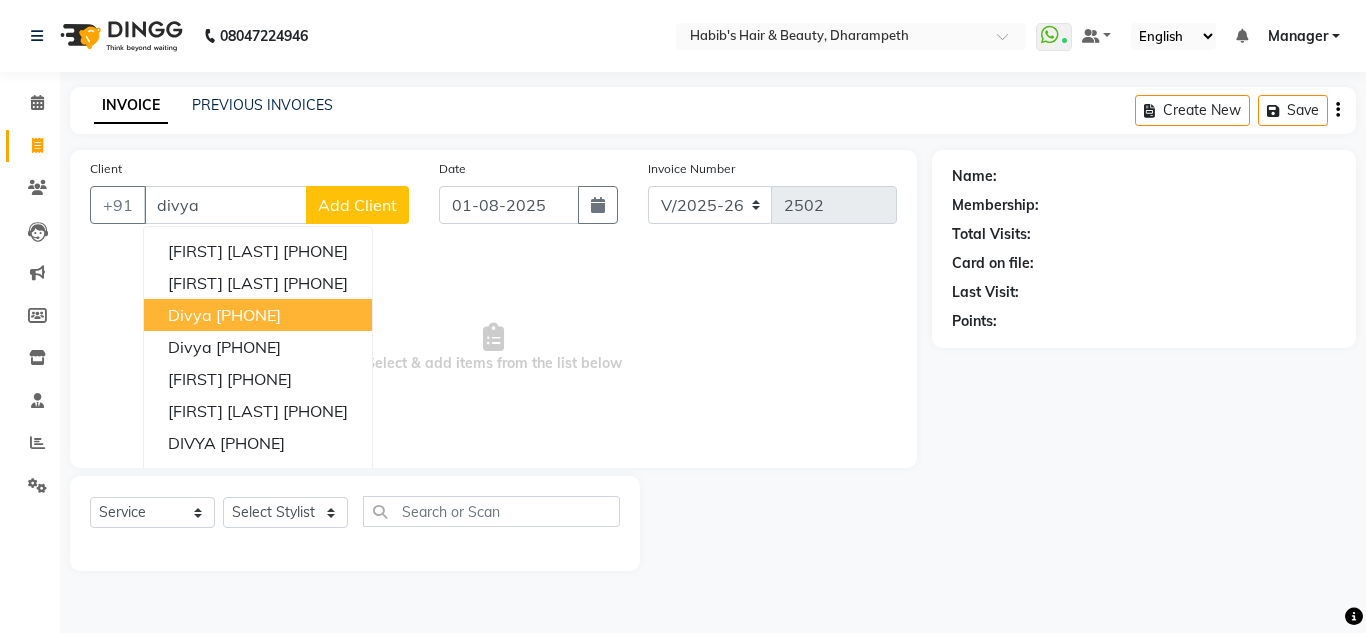click on "[FIRST] [PHONE]" at bounding box center [258, 315] 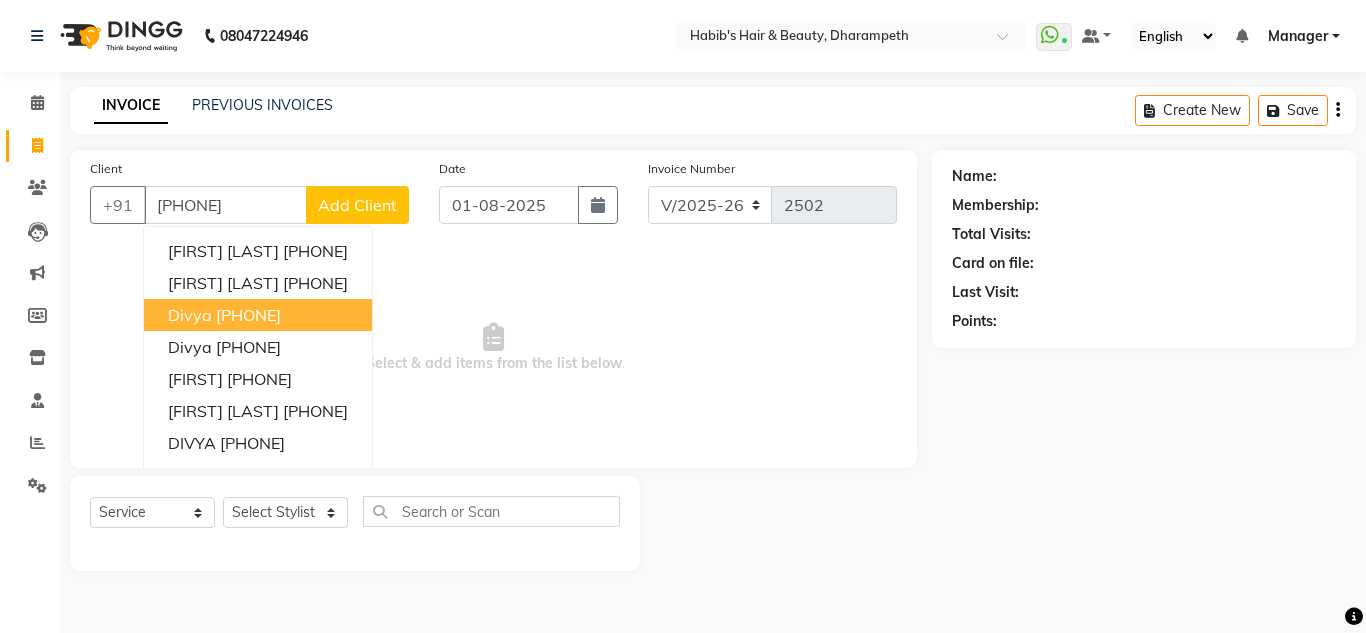 type on "[PHONE]" 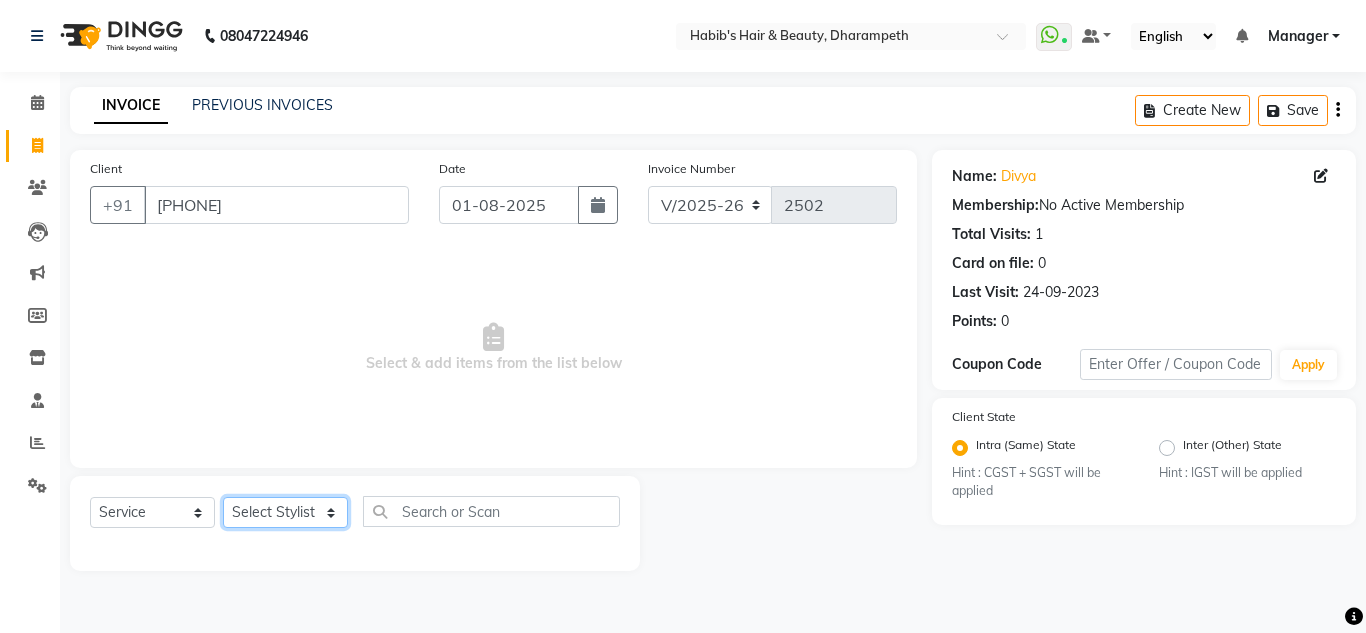 click on "Select Stylist [FIRST] [FIRST] [FIRST] [FIRST]  Manager [FIRST] [FIRST] [FIRST] [FIRST] [FIRST] [FIRST]" 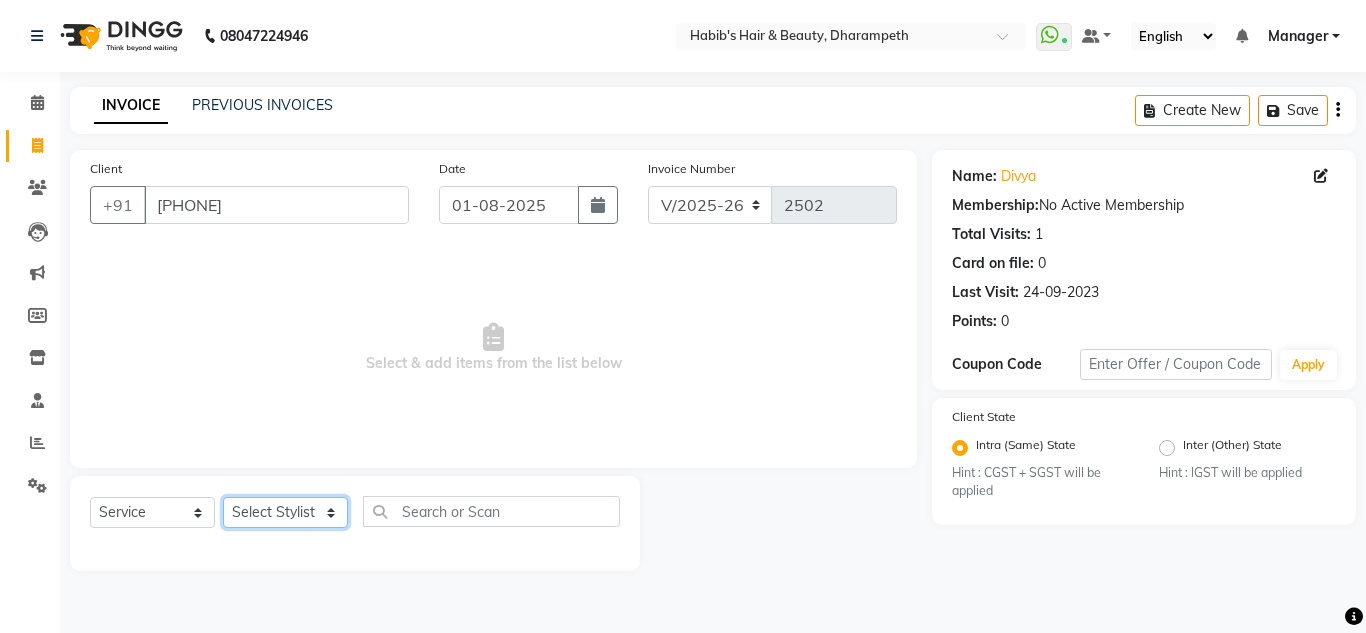 select on "63038" 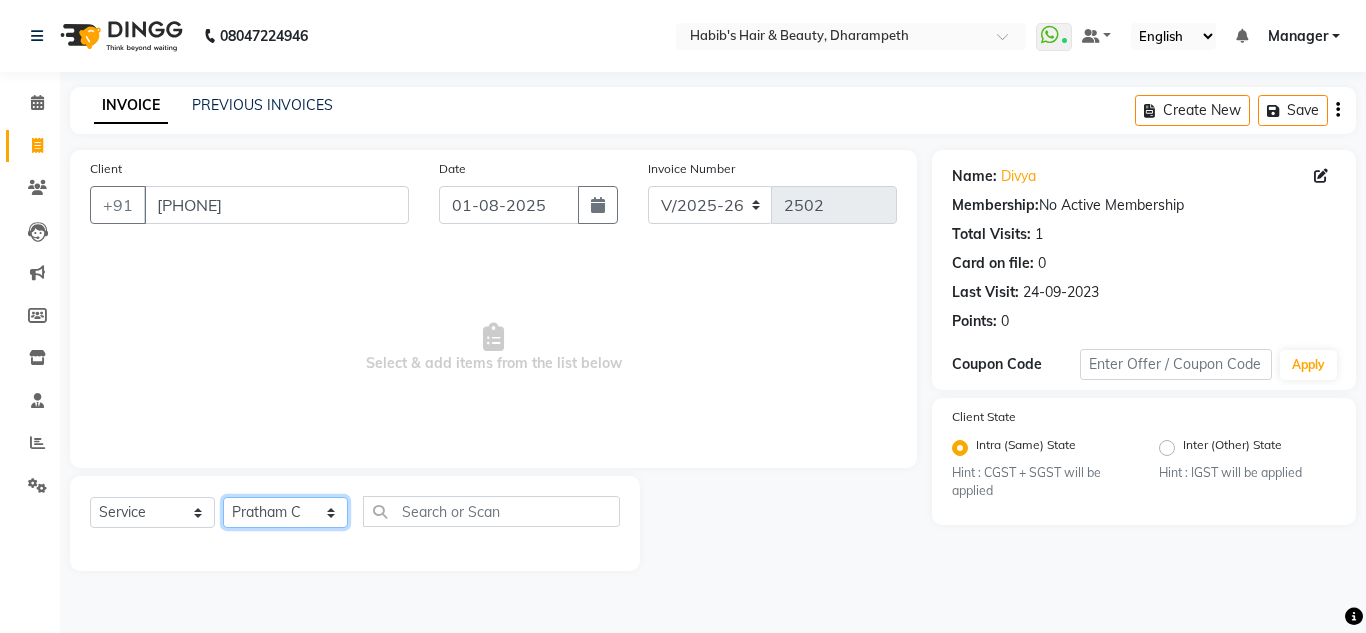 click on "Select Stylist [FIRST] [FIRST] [FIRST] [FIRST]  Manager [FIRST] [FIRST] [FIRST] [FIRST] [FIRST] [FIRST]" 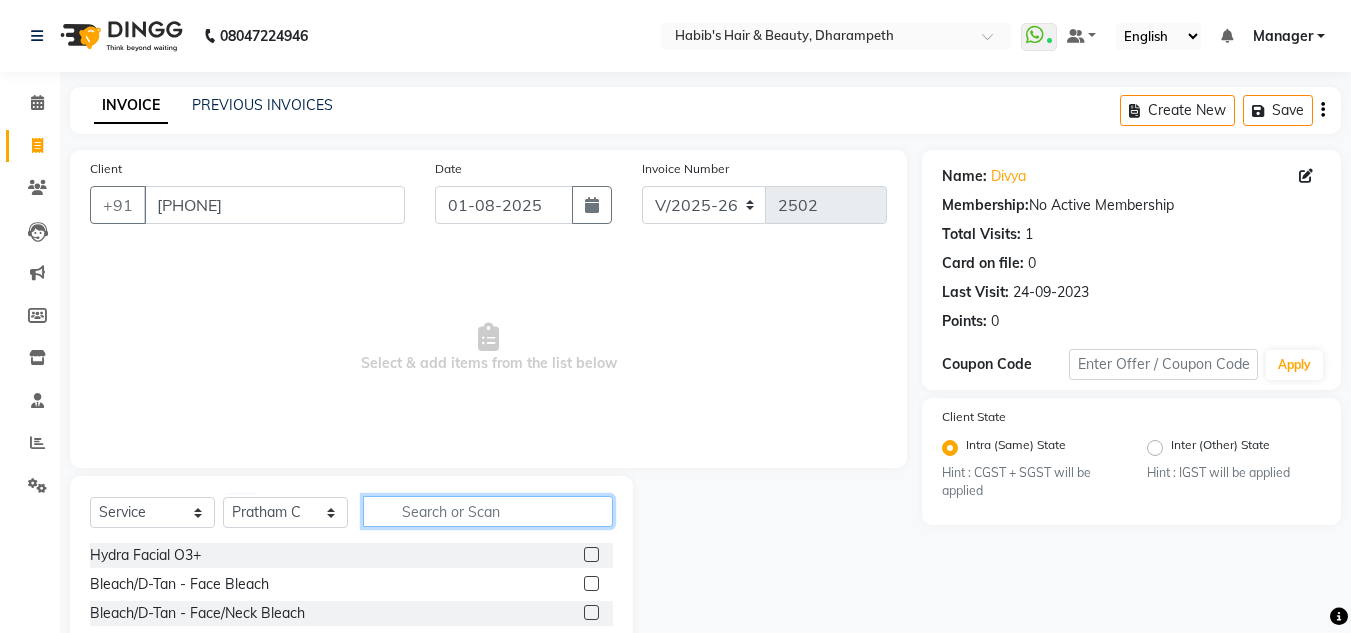click 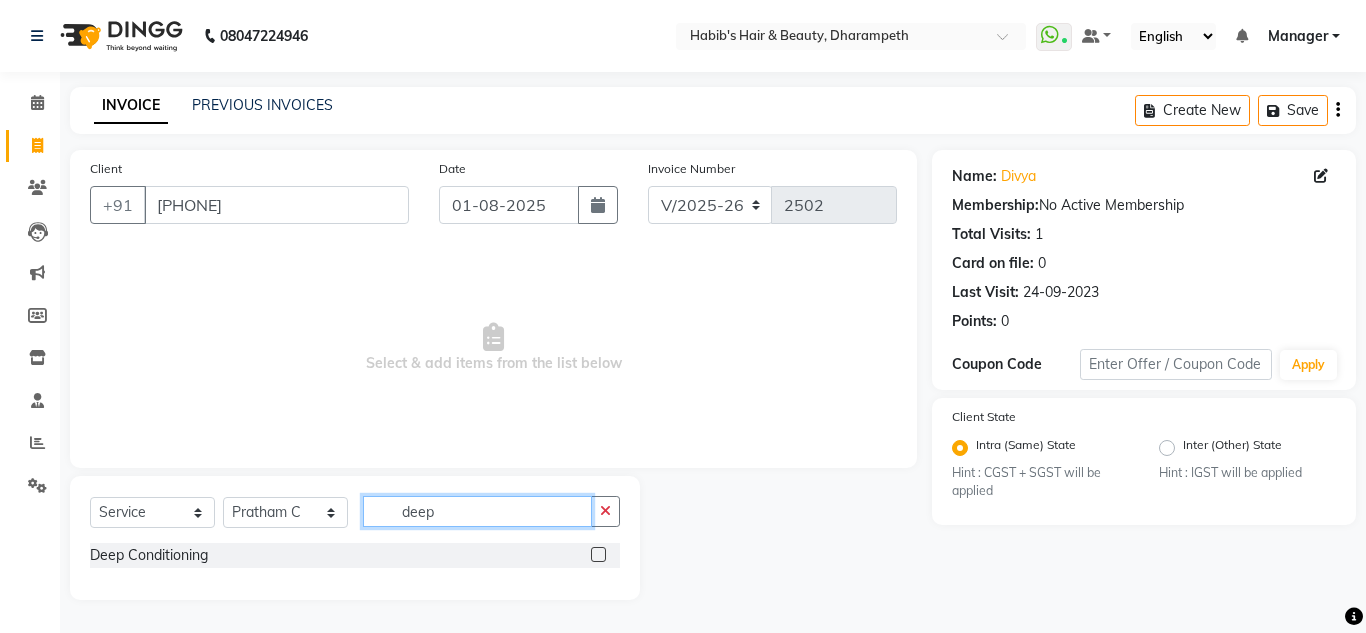 type on "deep" 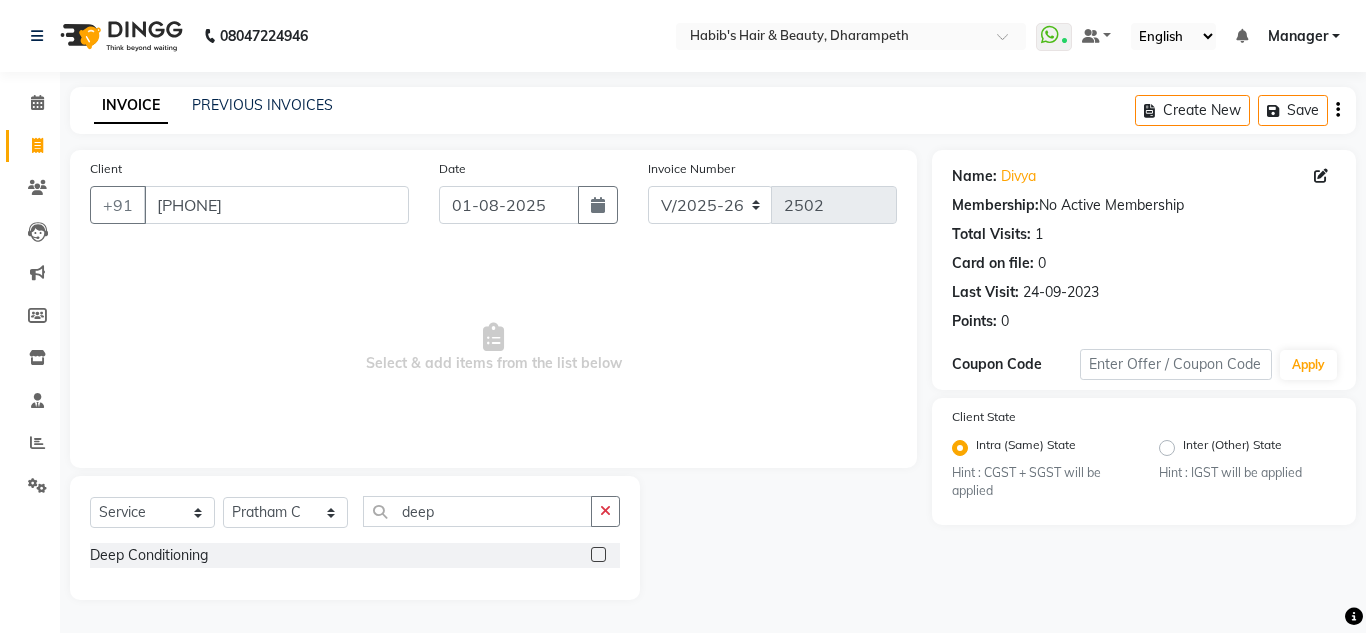 click 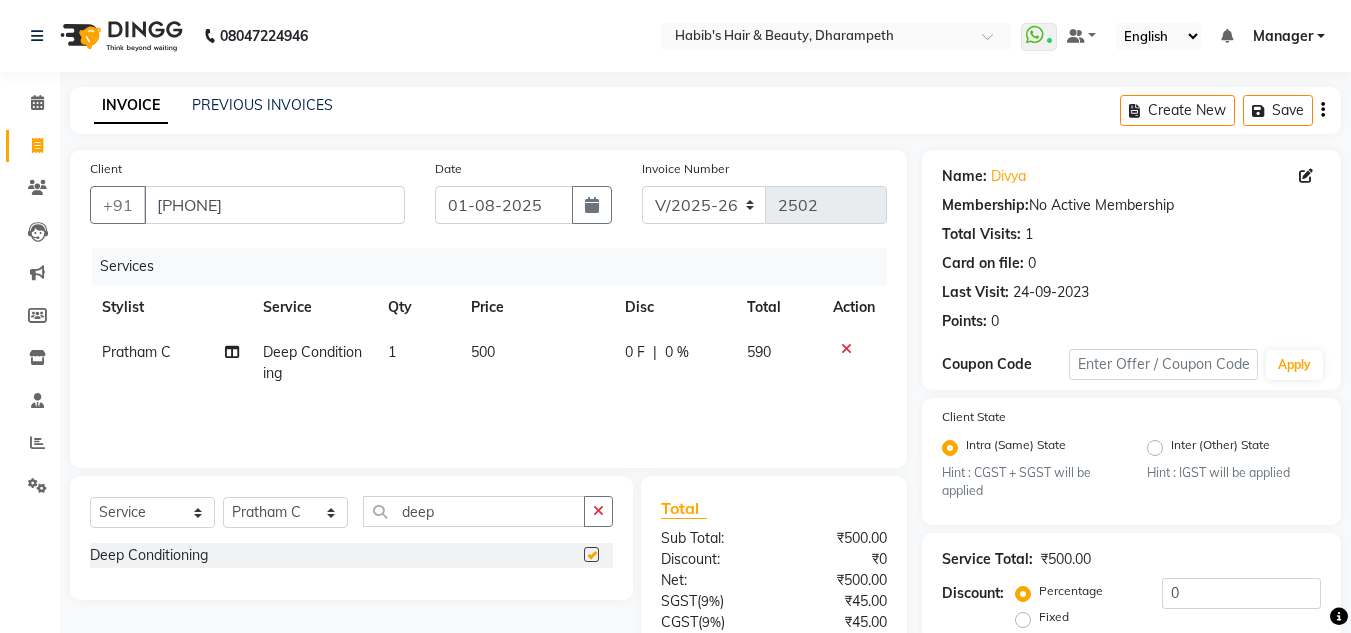 checkbox on "false" 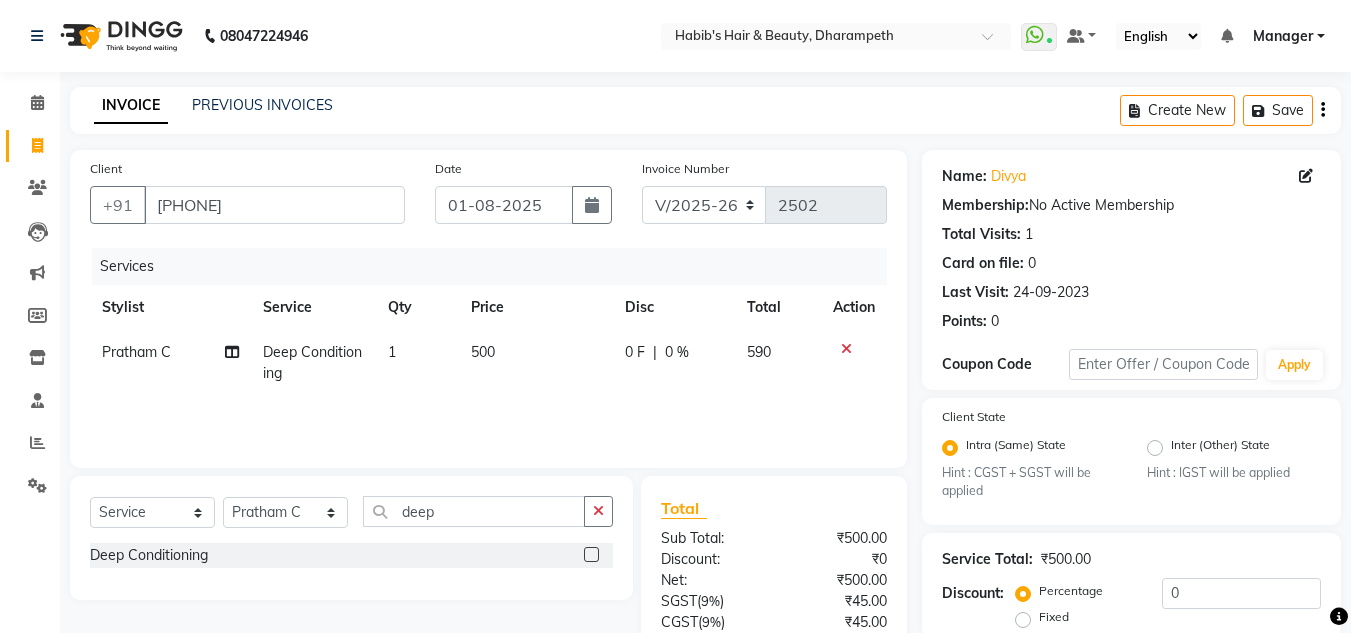 click on "500" 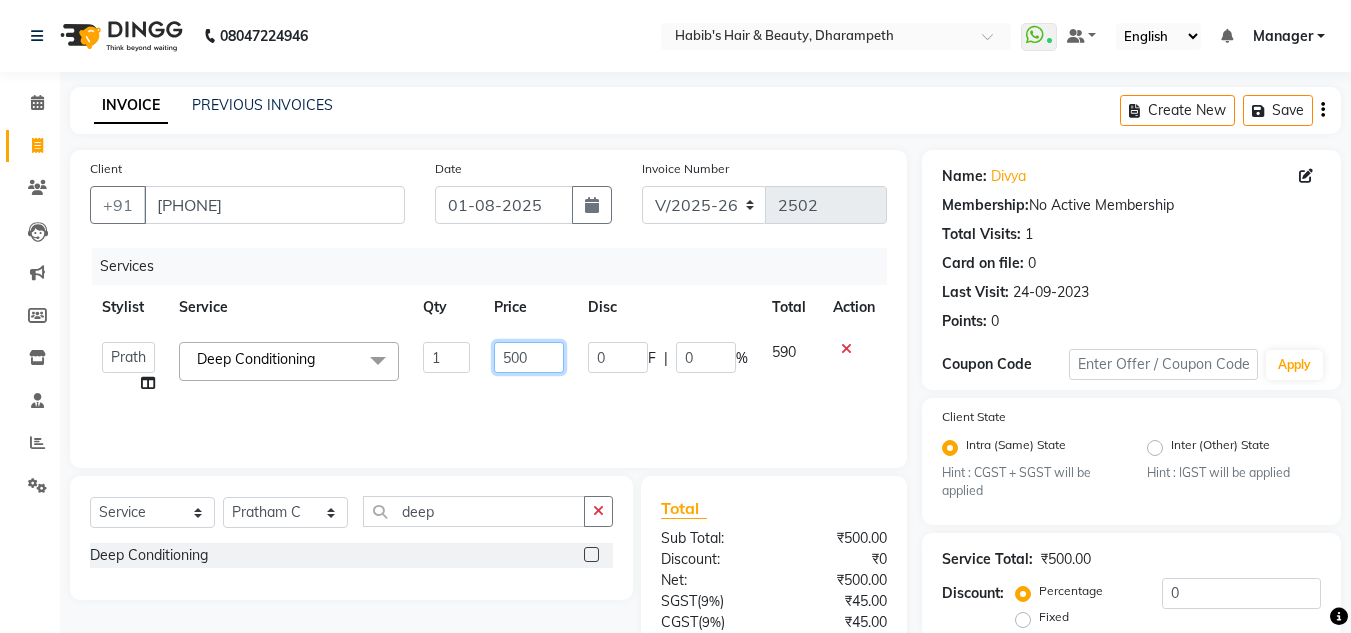 click on "500" 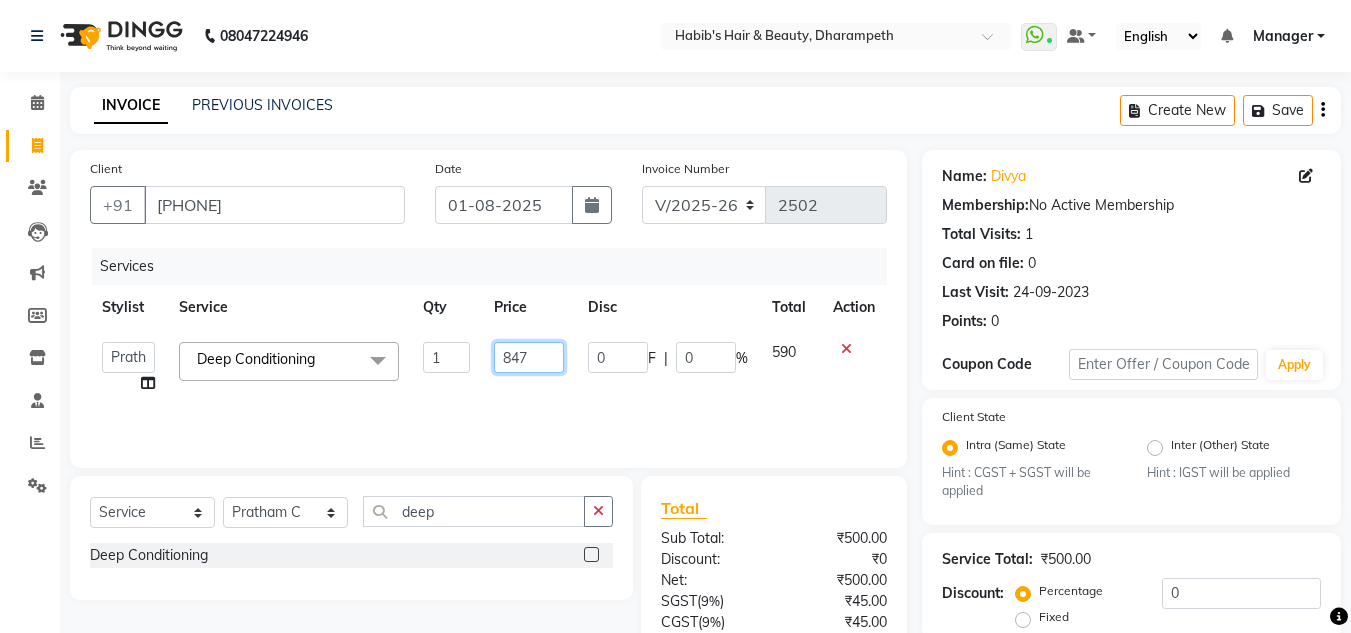 type on "[PRICE]" 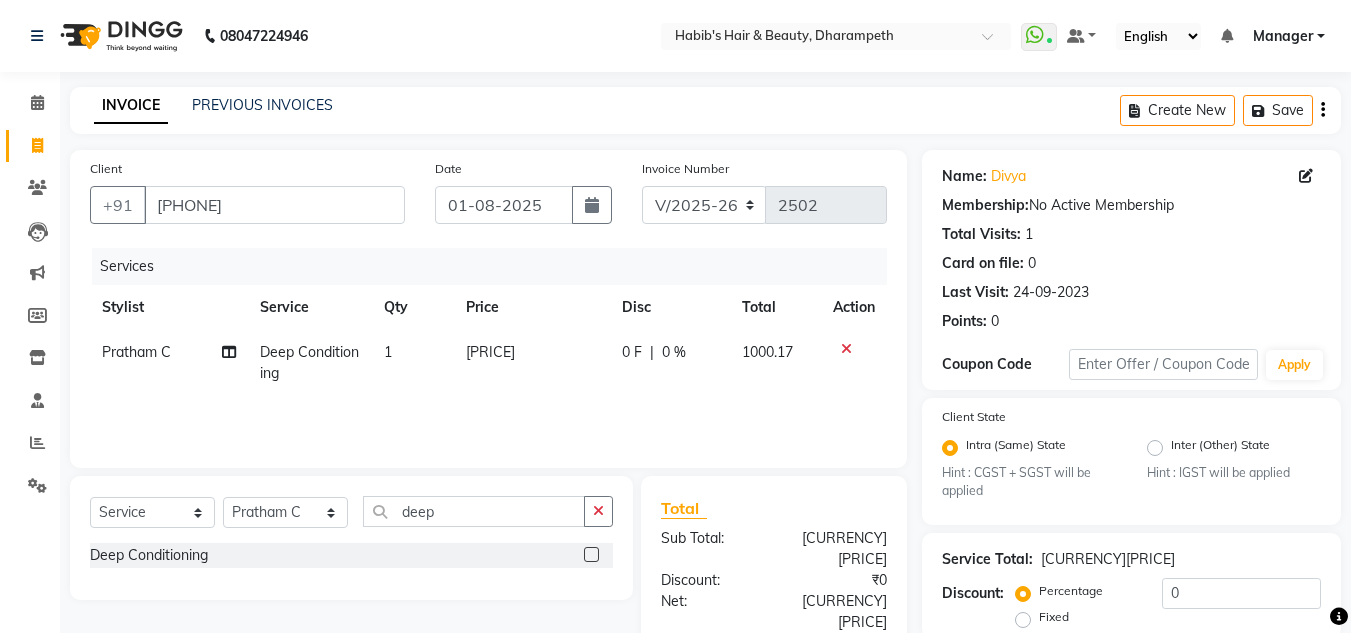 click on "1000.17" 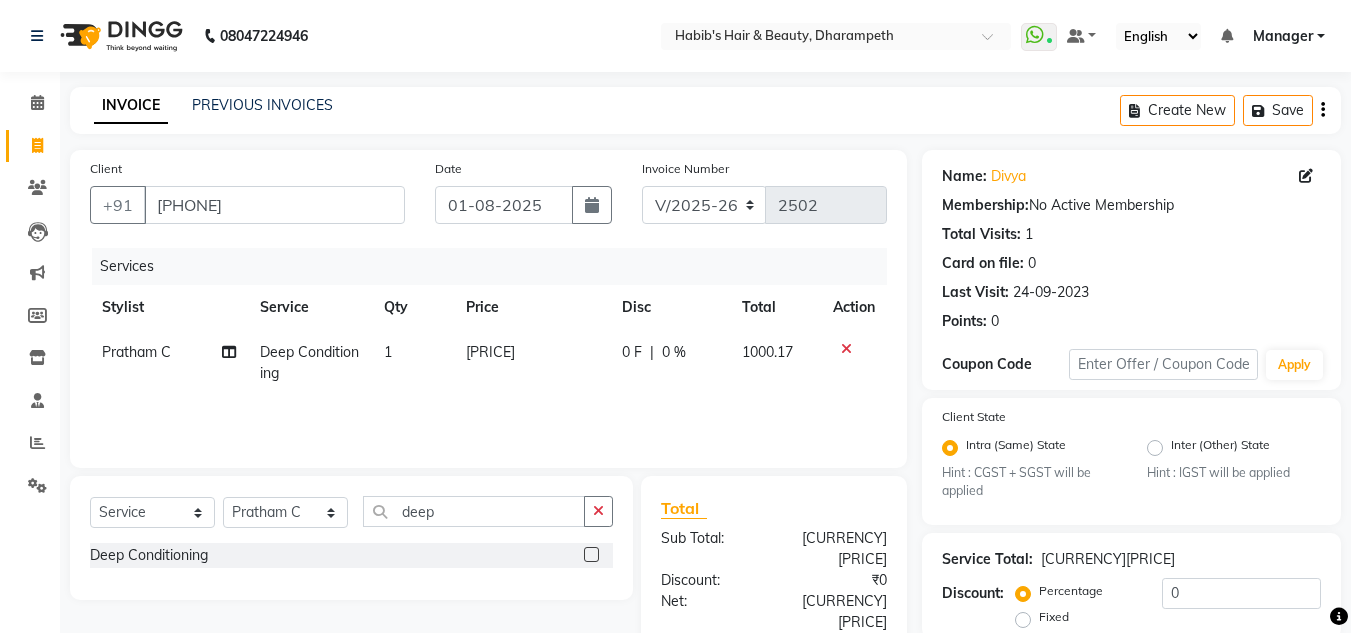 select on "63038" 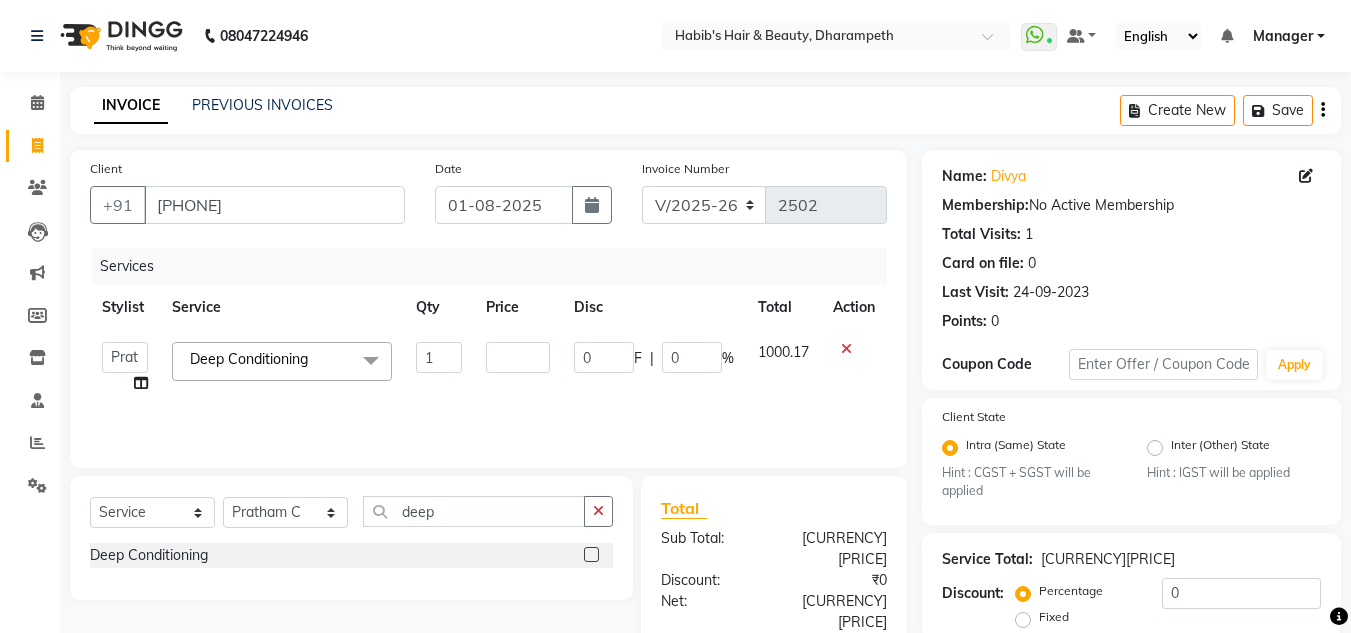 scroll, scrollTop: 188, scrollLeft: 0, axis: vertical 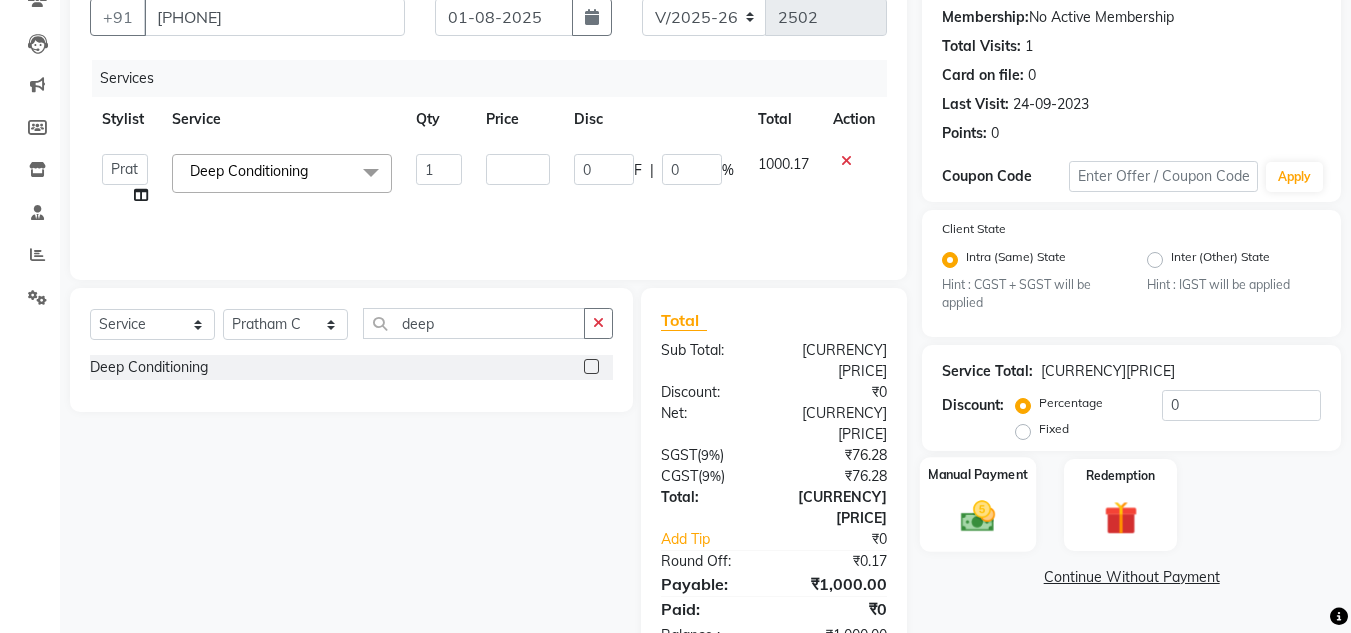 click 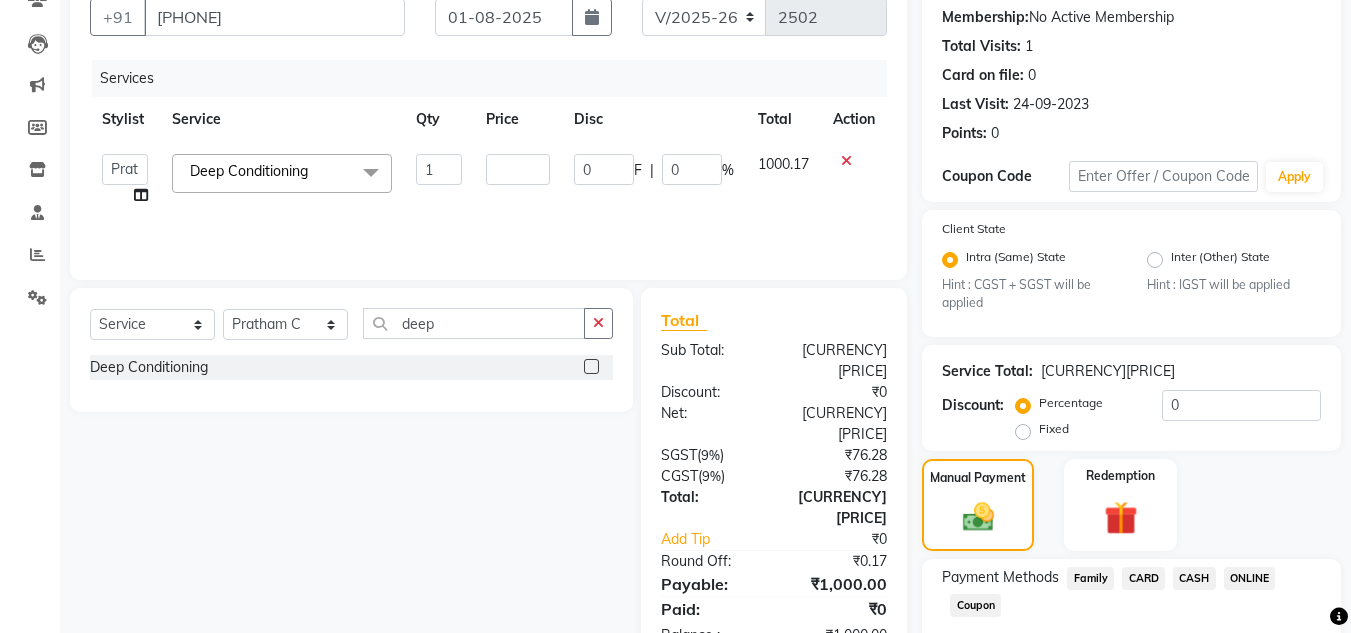 scroll, scrollTop: 305, scrollLeft: 0, axis: vertical 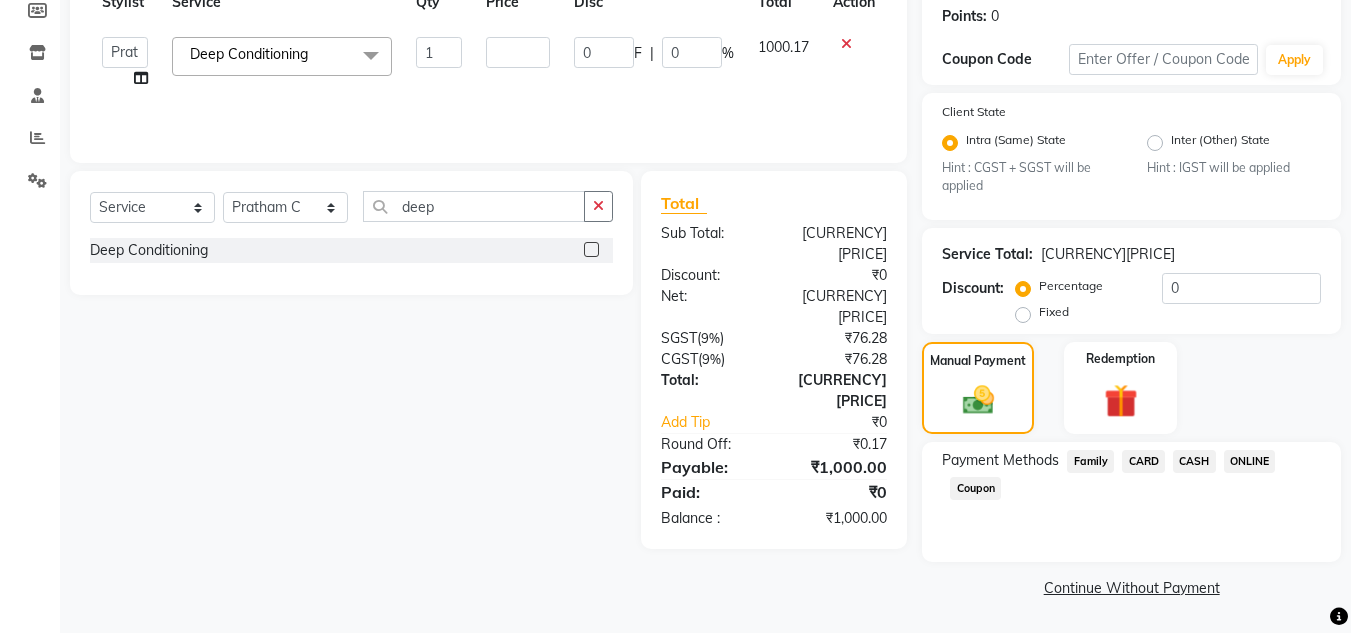 click on "ONLINE" 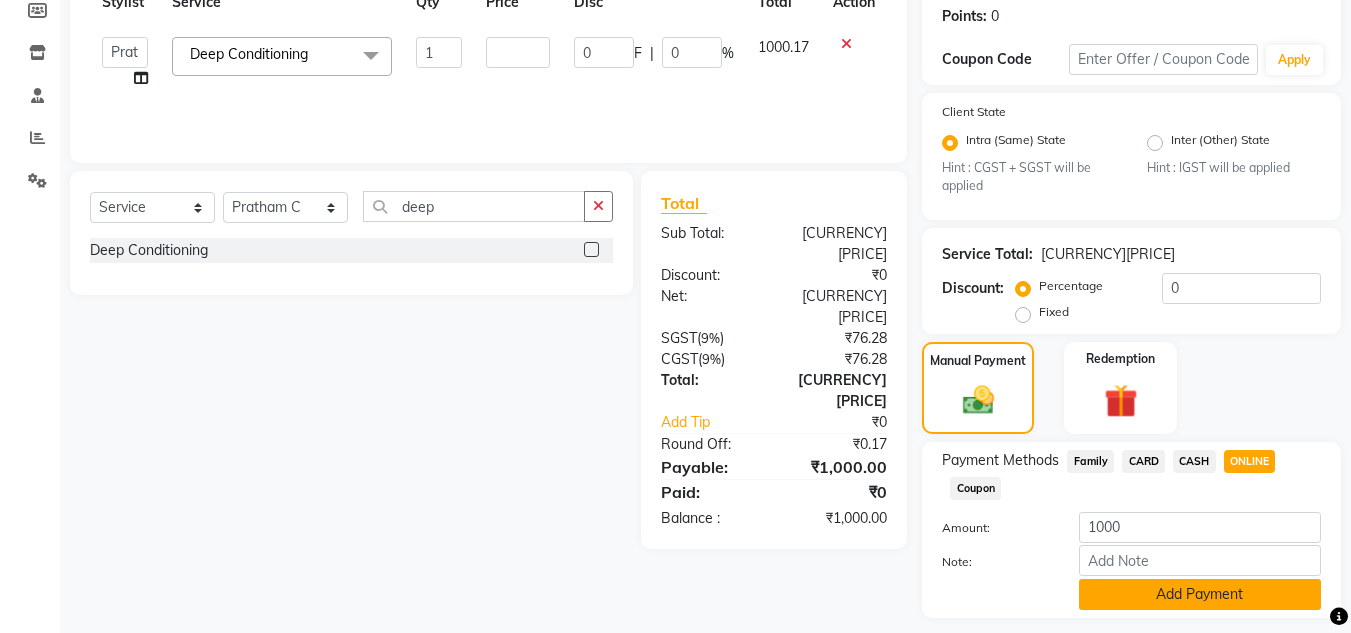 click on "Add Payment" 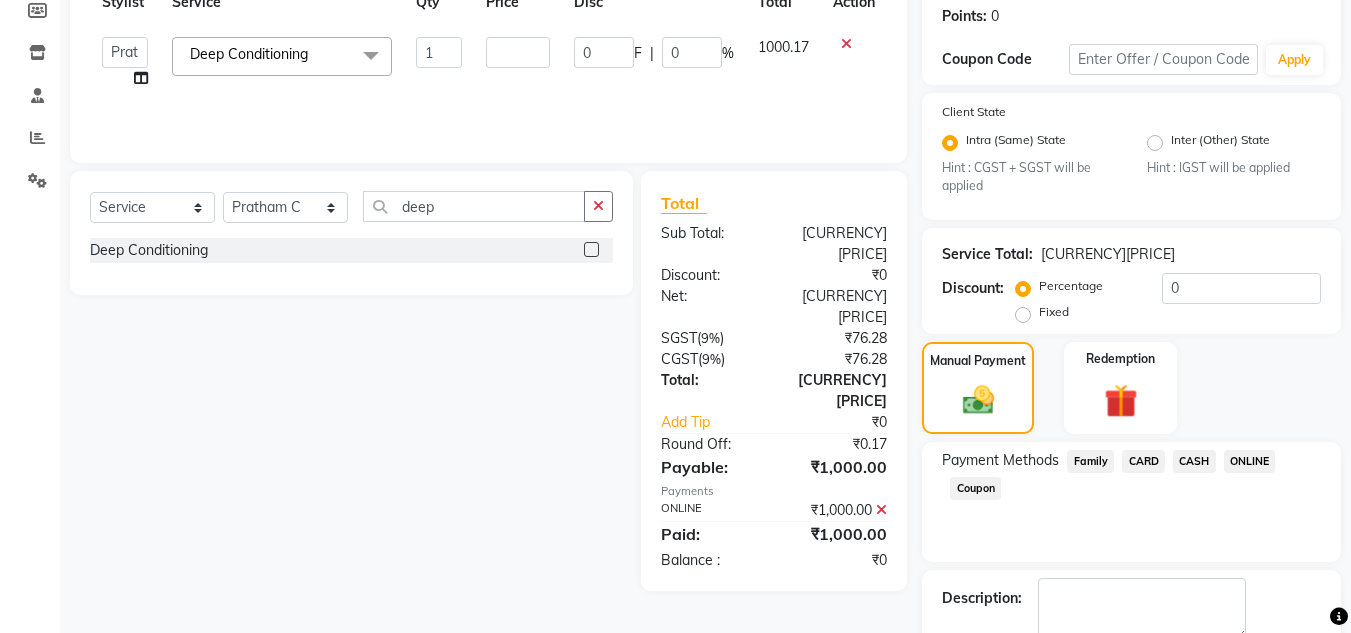 scroll, scrollTop: 418, scrollLeft: 0, axis: vertical 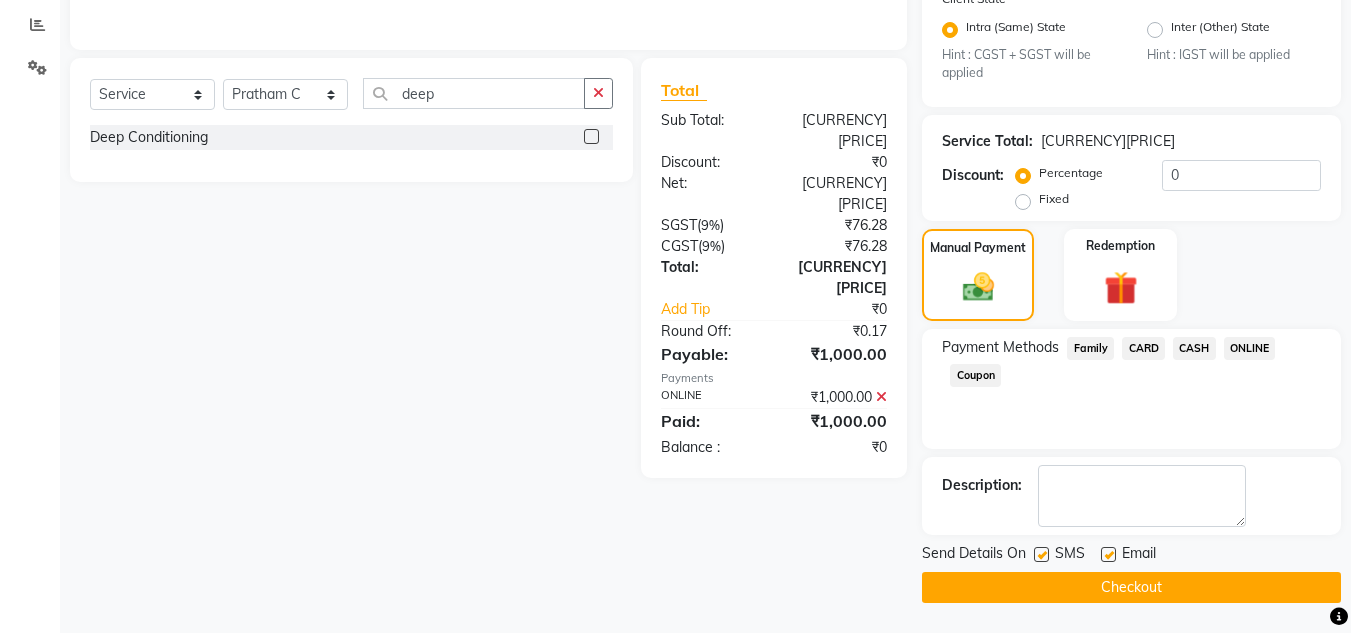 click on "Checkout" 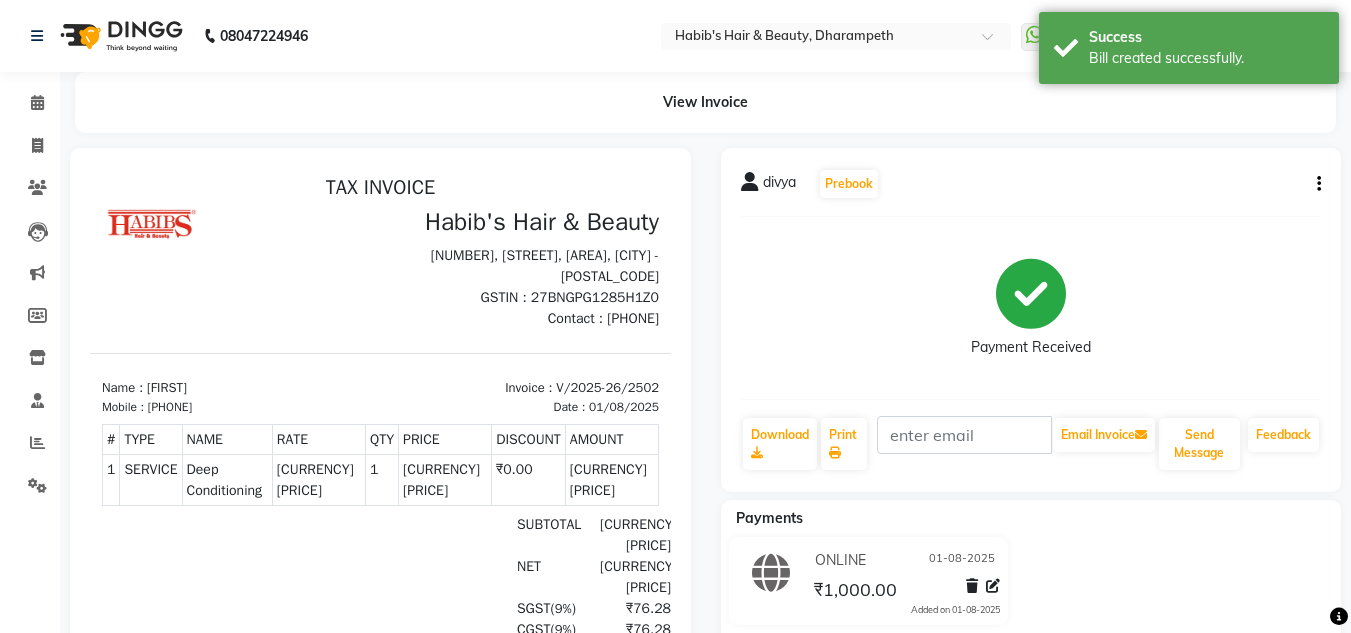 scroll, scrollTop: 0, scrollLeft: 0, axis: both 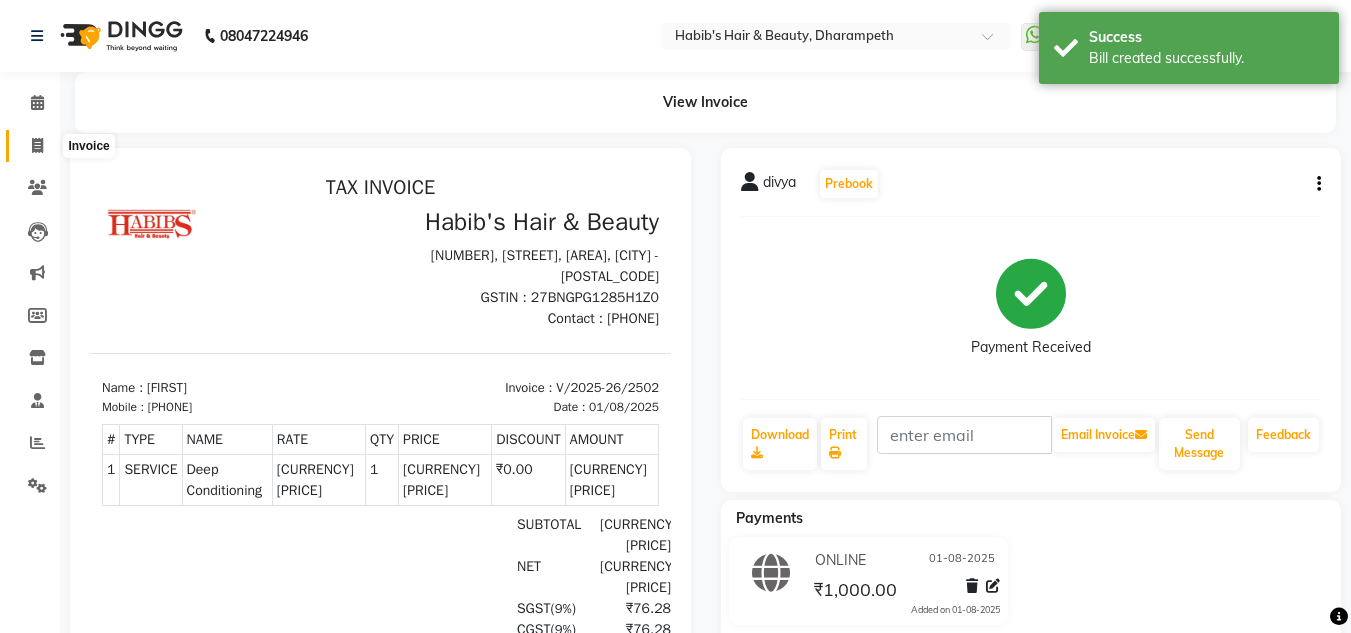 click 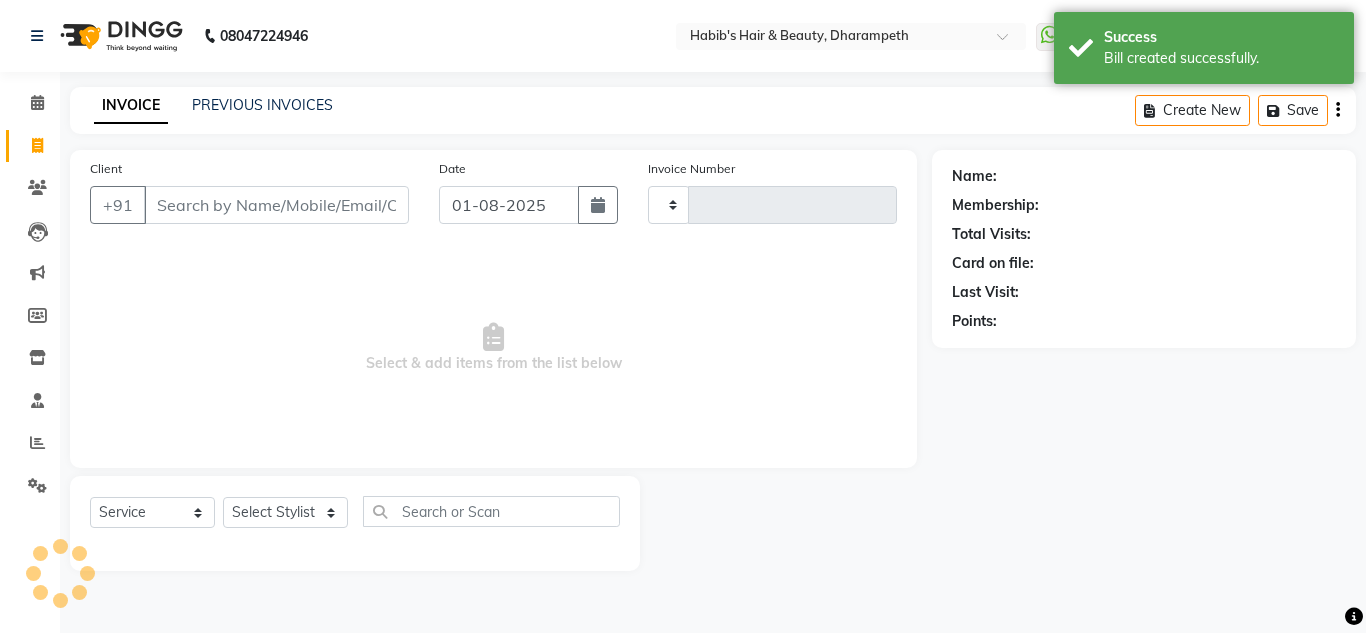 type on "2503" 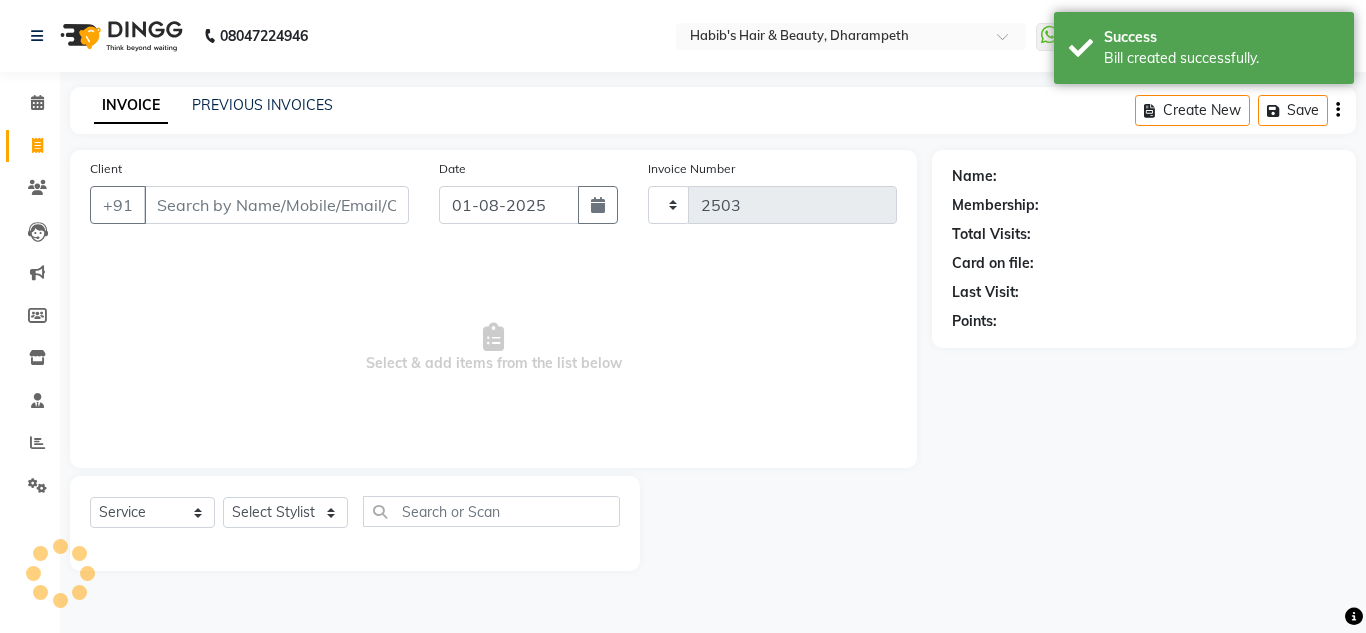 select on "4860" 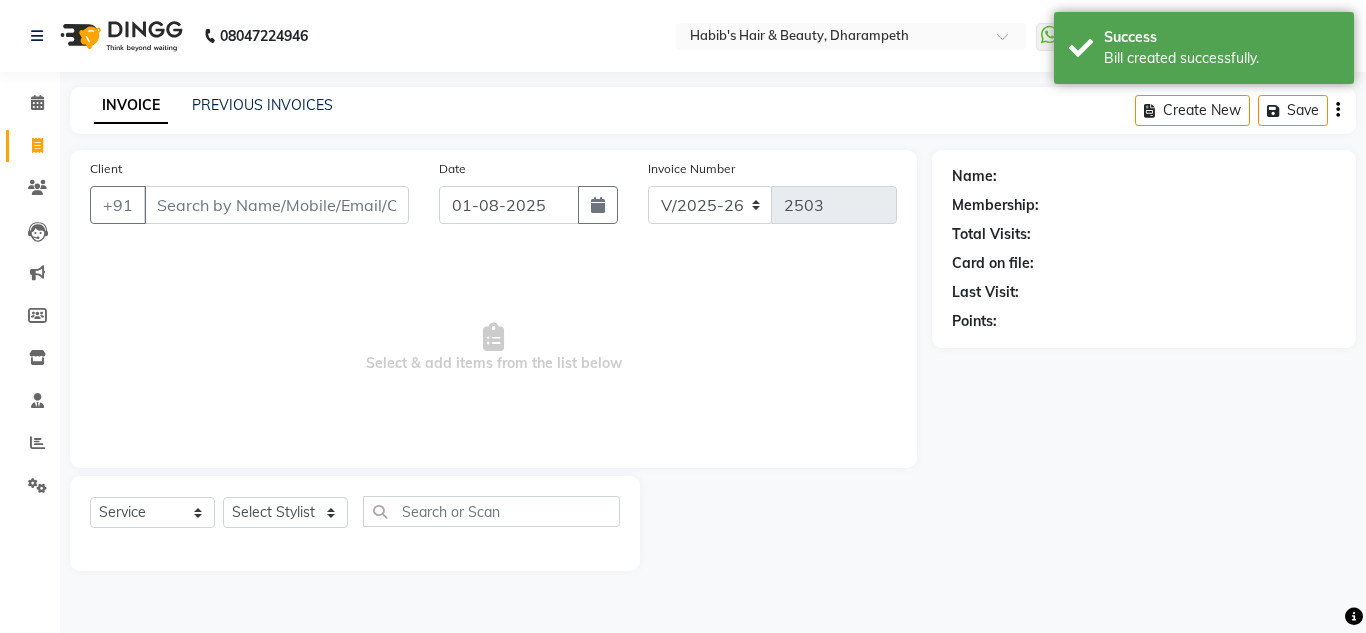 click on "Client" at bounding box center [276, 205] 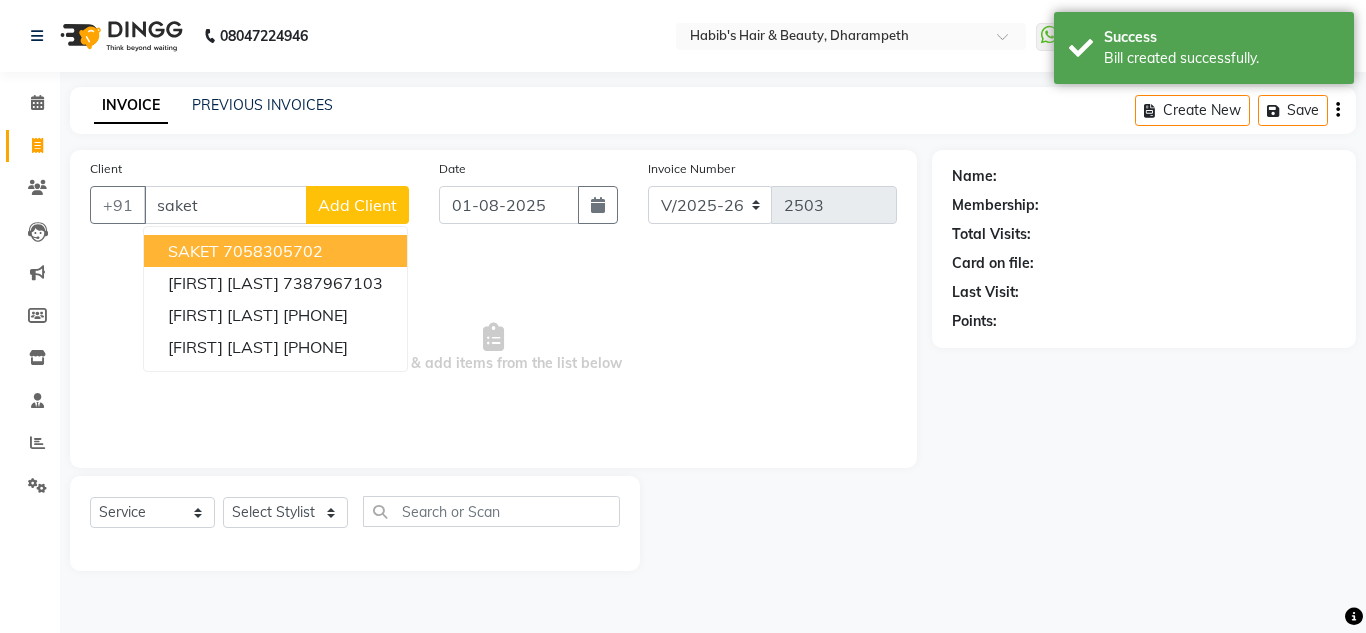 click on "SAKET" at bounding box center (193, 251) 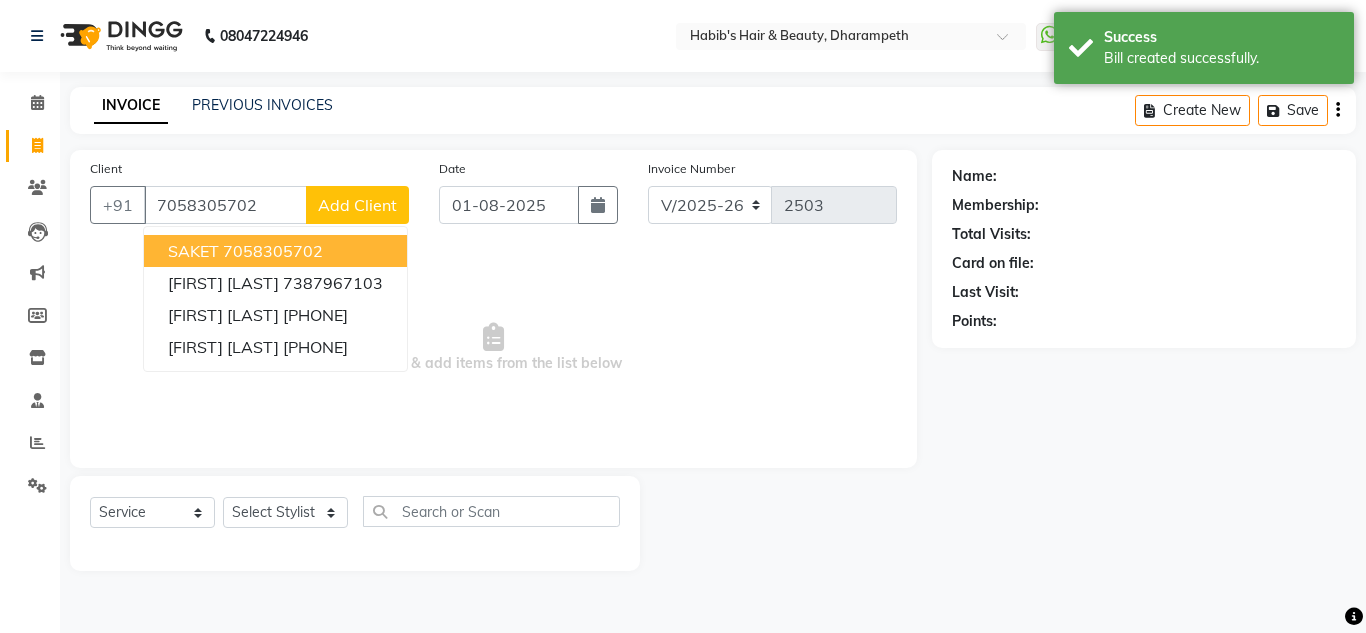 type on "7058305702" 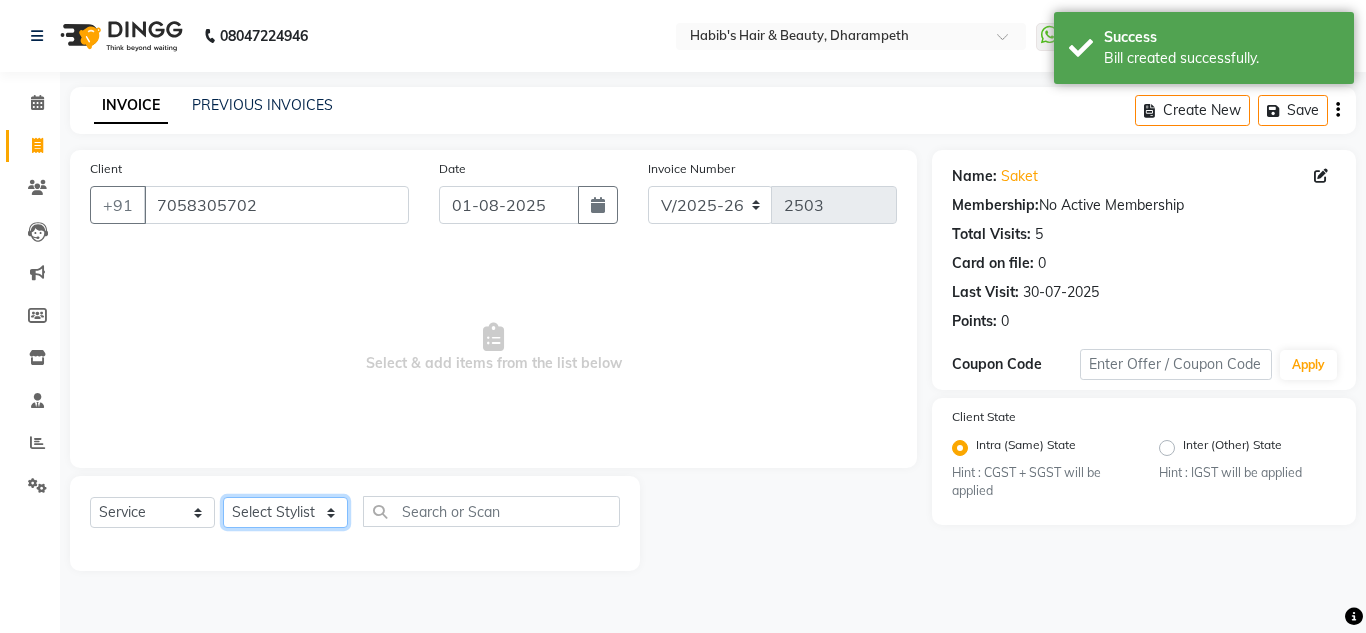 click on "Select Stylist [FIRST] [FIRST] [FIRST] [FIRST]  Manager [FIRST] [FIRST] [FIRST] [FIRST] [FIRST] [FIRST]" 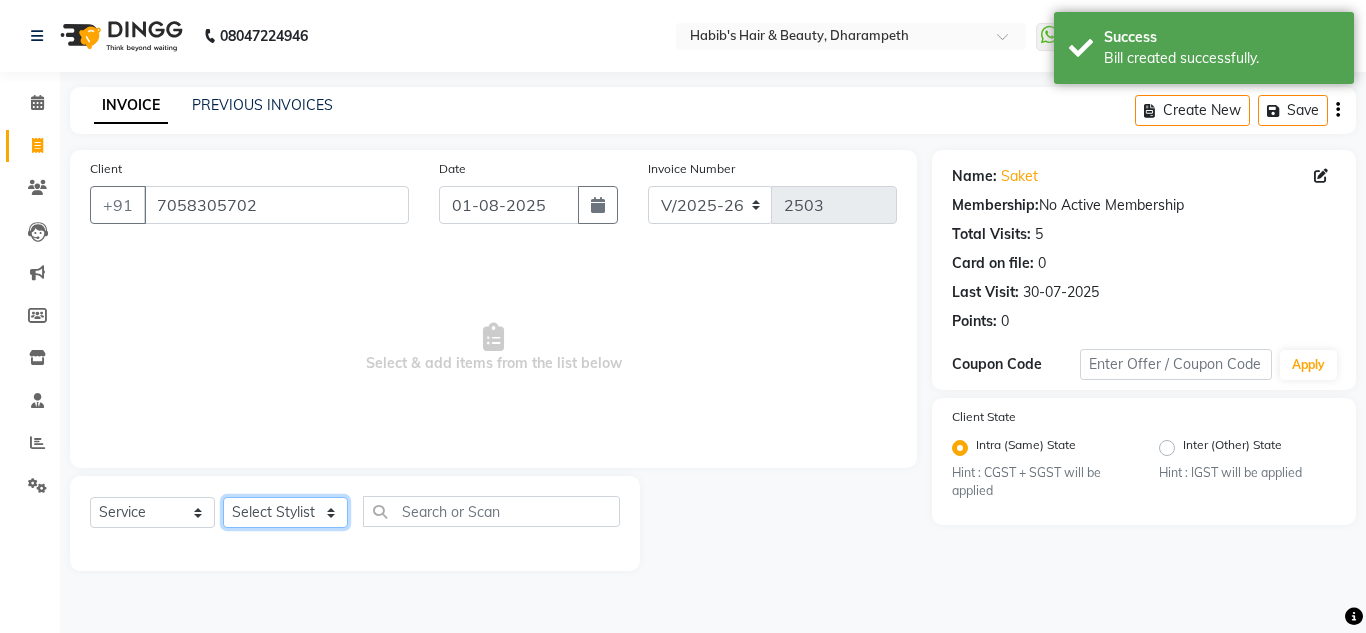 select on "[NUMBER]" 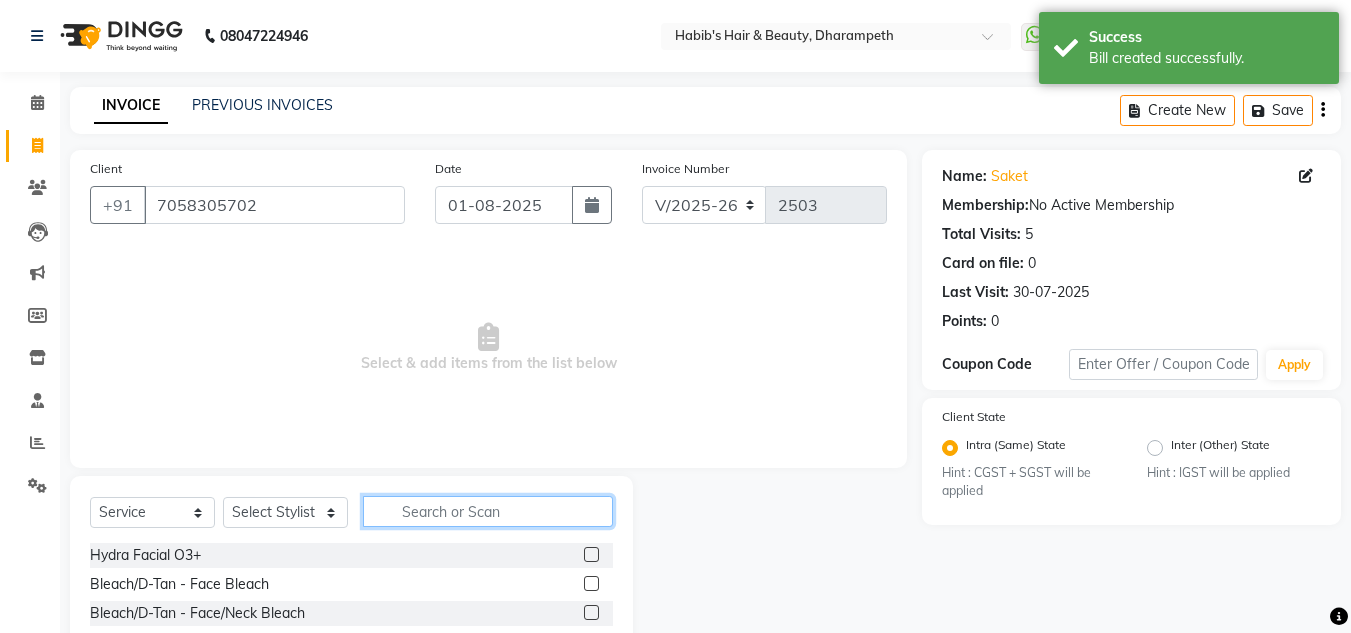 click 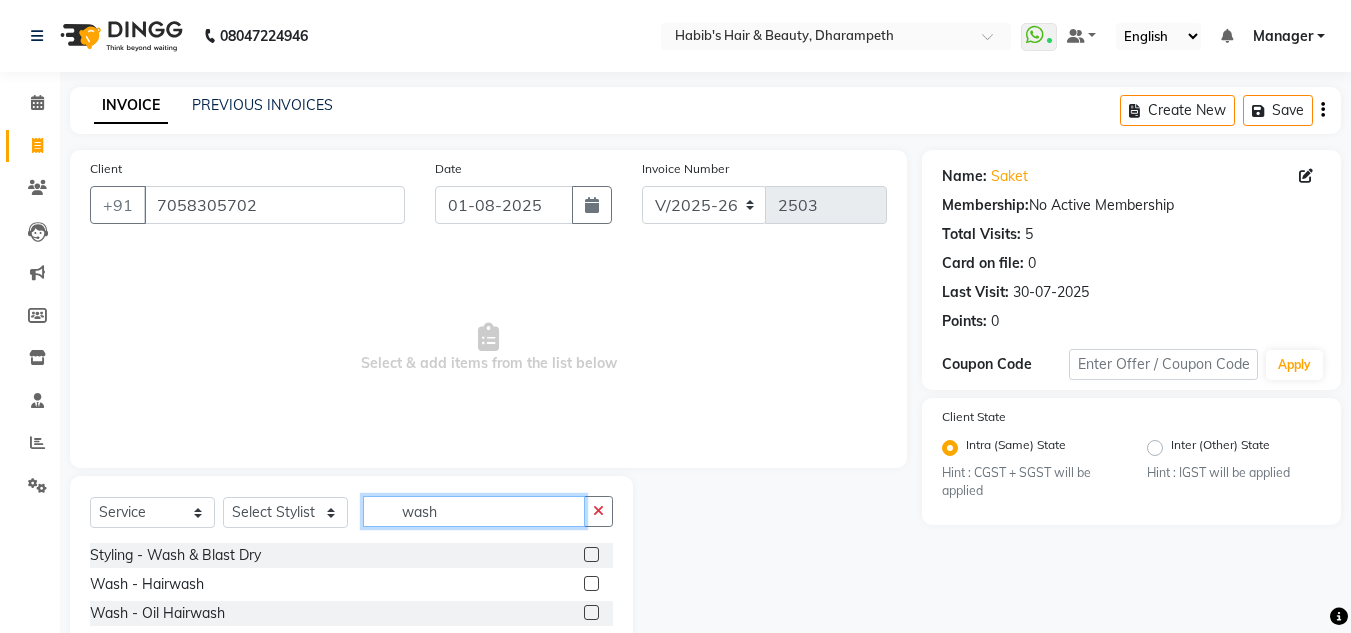 type on "wash" 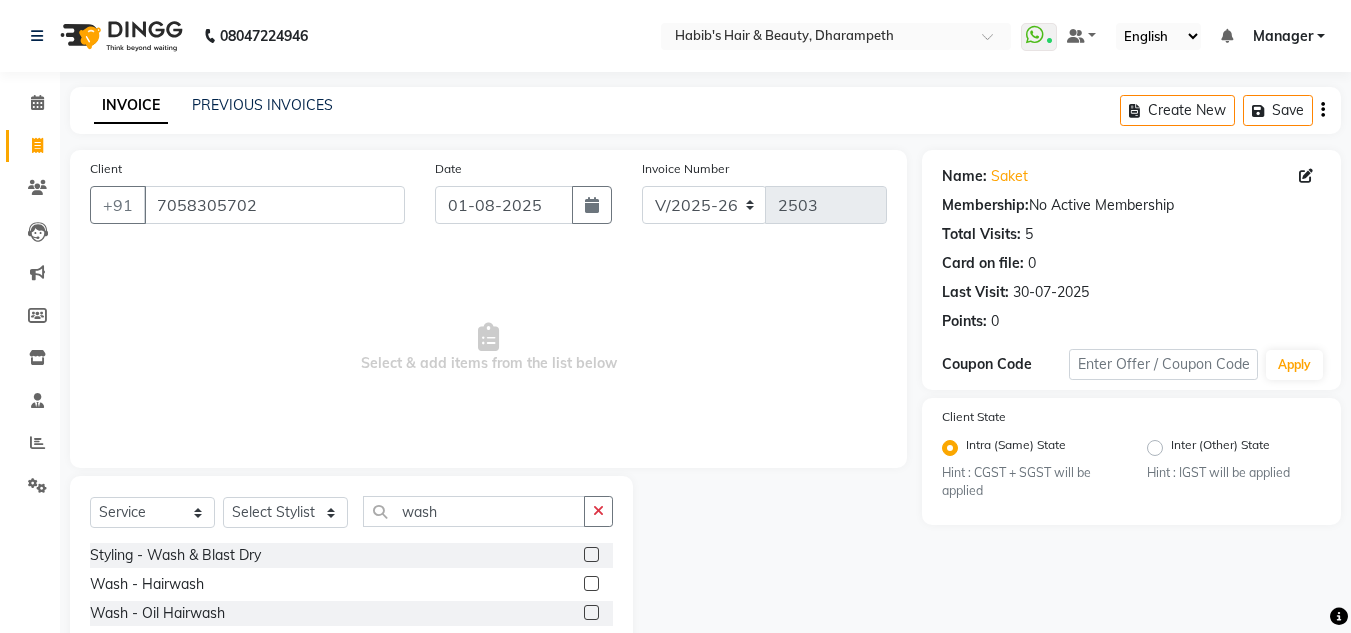 click 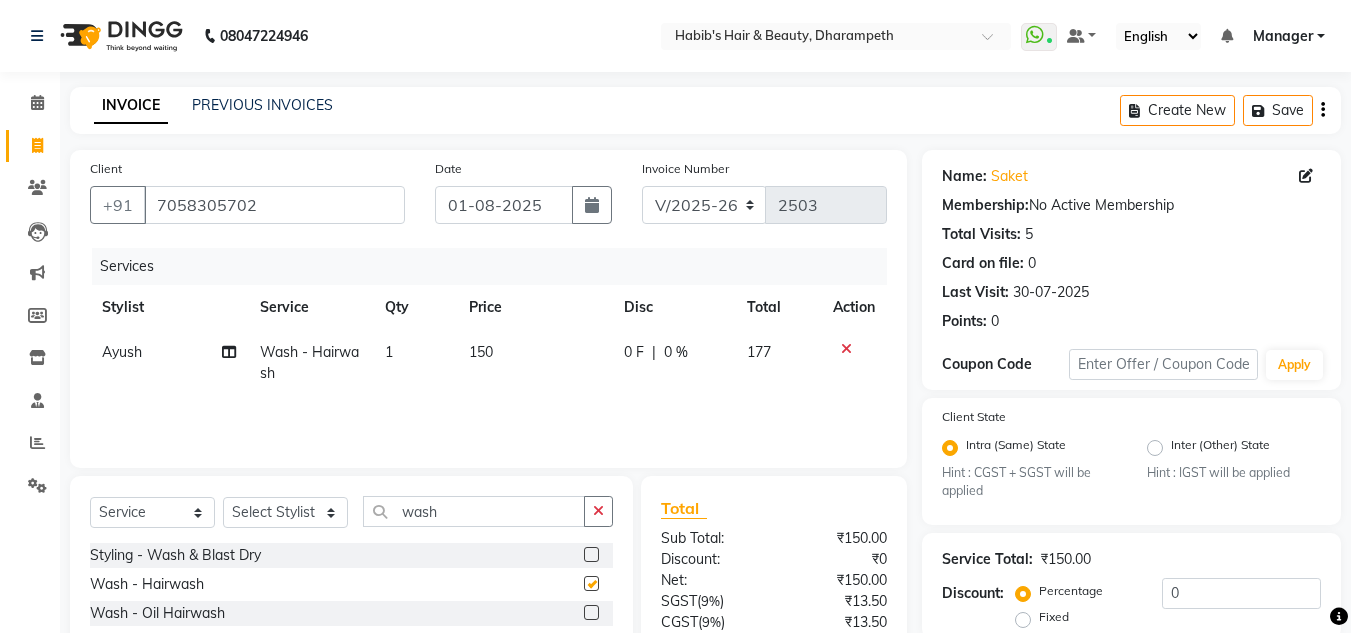 checkbox on "false" 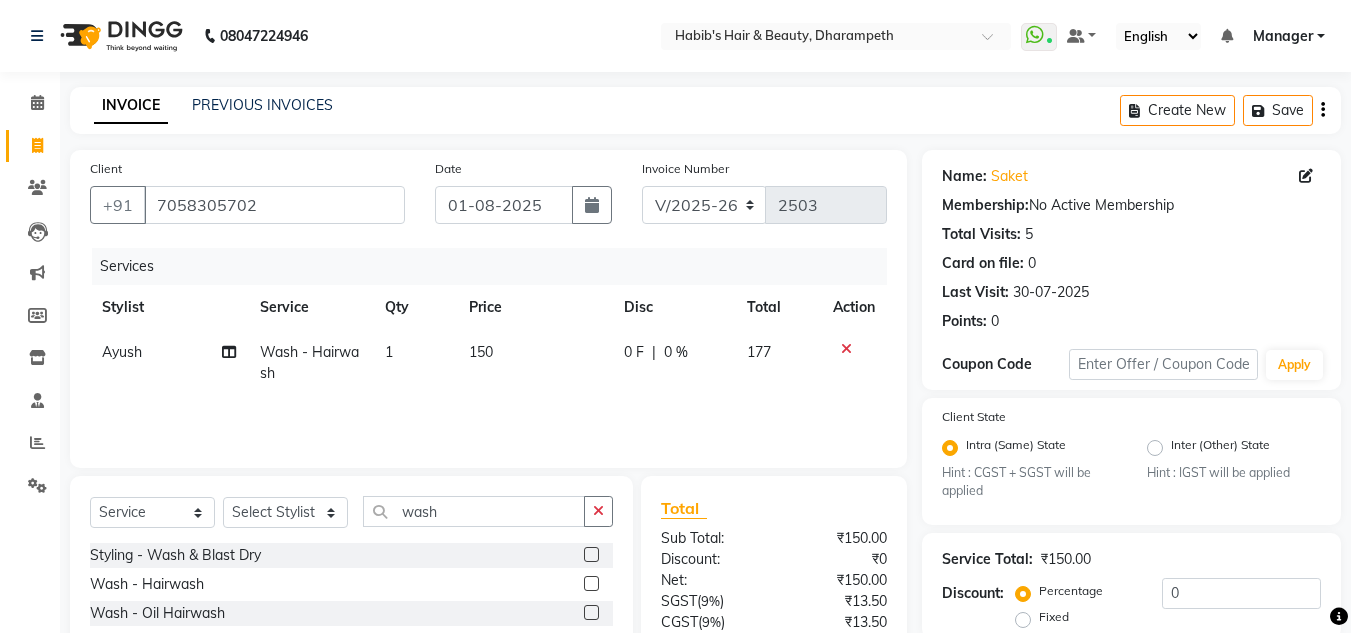 click on "150" 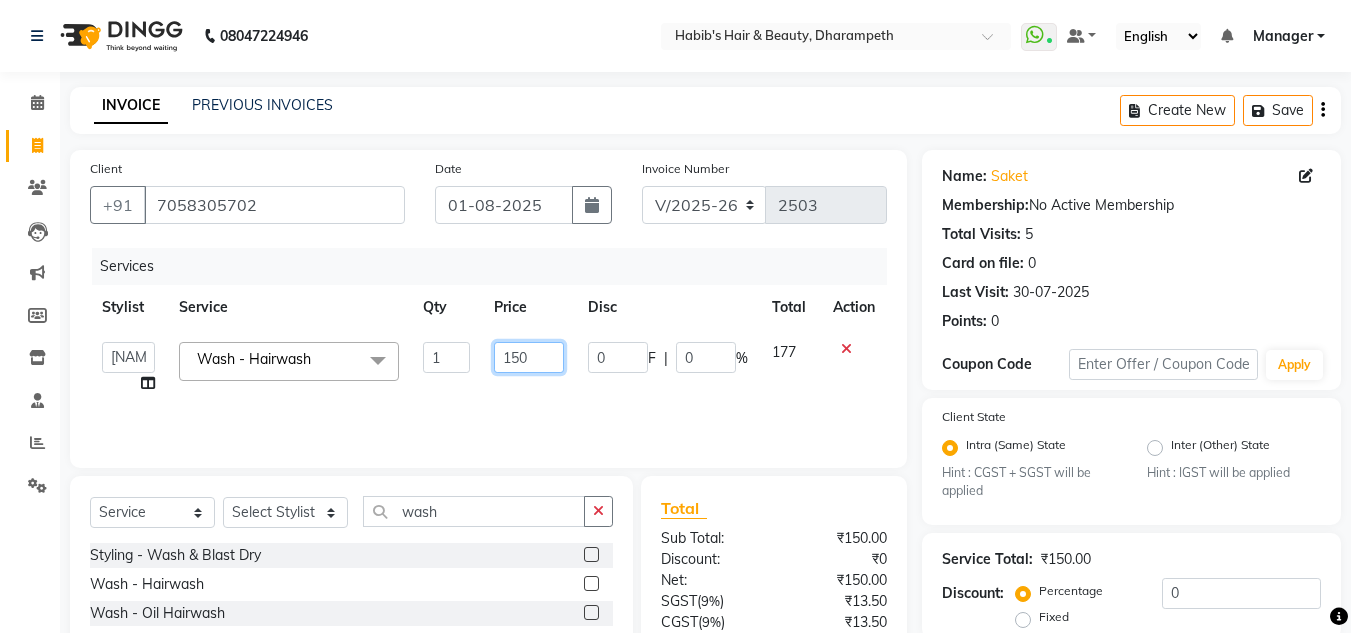 drag, startPoint x: 544, startPoint y: 361, endPoint x: 424, endPoint y: 382, distance: 121.82365 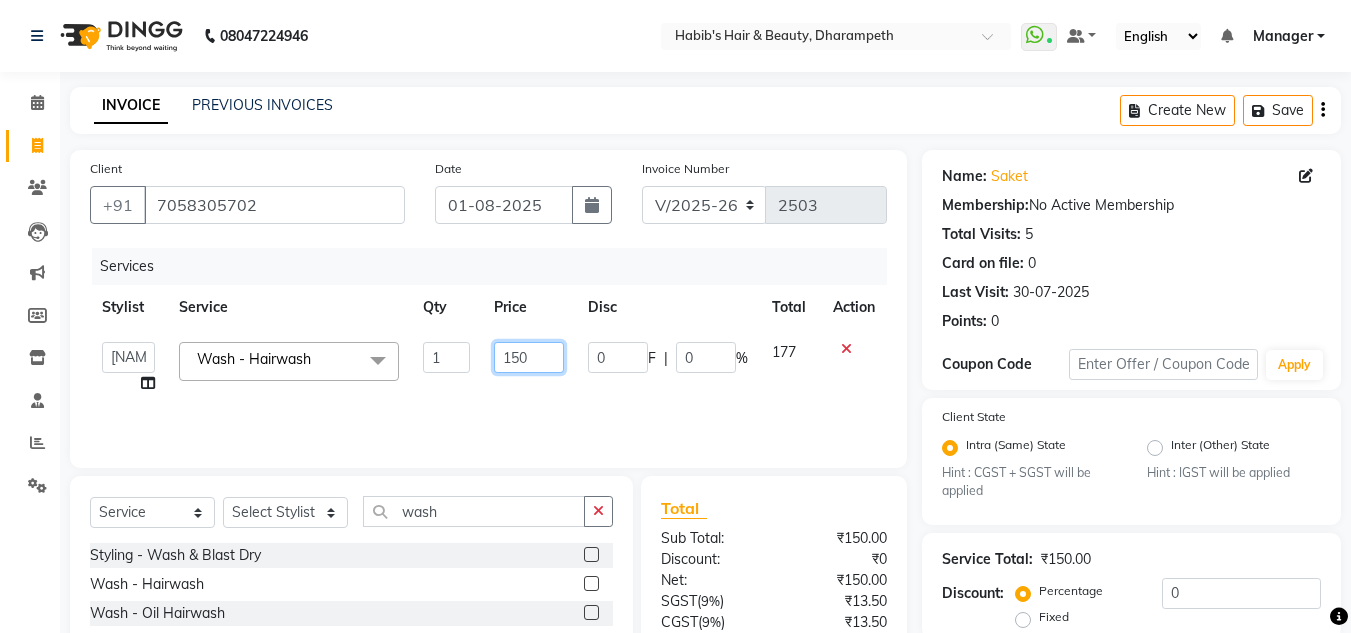 click on "[FIRST] [FIRST] [FIRST] [FIRST] [FIRST] [FIRST] [FIRST] [FIRST] [FIRST] [FIRST] Wash - Hairwash  x Hydra Facial O3+ Bleach/D-Tan - Face  Bleach Bleach/D-Tan - Face/Neck Bleach Bleach/D-Tan - Full Body Bleach Bleach/D-Tan - Hand Bleach Bleach/D-Tan - Legs Bleach Bleach/D-Tan - O3 D-Tan Bleach/D-Tan - Raga D- Tan NANO PLASTIA SHOULDER LENGTH Mintree Tan- Go Manicure Mintree Tan-Go Pedicure TIP Deep Conditioning  Whitening Facial O3+ Facial Mediceuticals dand treatment BOOKING AMT OF SERVICE Fibre Complex Treatment Female Lower Lips -Threading Knot Free Service Blow Dry - Blow Dry Below Shoulder Length Blow Dry - Blow Dry Shoulder Length Blow Dry - Blow Dry Waist Length Clean Up - Aroma Clean Up Clean Up - Herbal Cleanup Clean Up - Instglow Claenup Clean Up - O3 Pore Clean Up Clean Up - Vlcc Gold Clean Up Clean Up - D Tan Clean UP Face Pack - Black Mask Charcoal Face Pack - Black Mask O3 Face Pack - O3 Peel Off Face Pack - Thermal Sheet Mask Facial - Anti Tan Facial Nail cut 1 0" 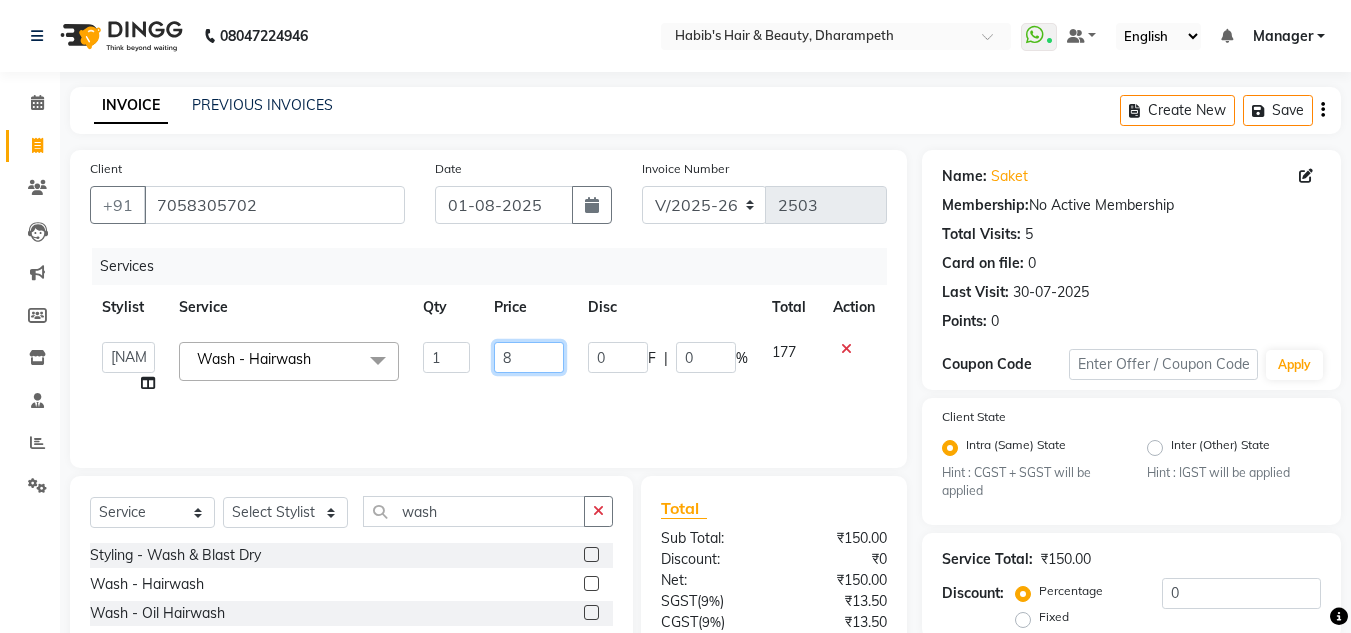type on "85" 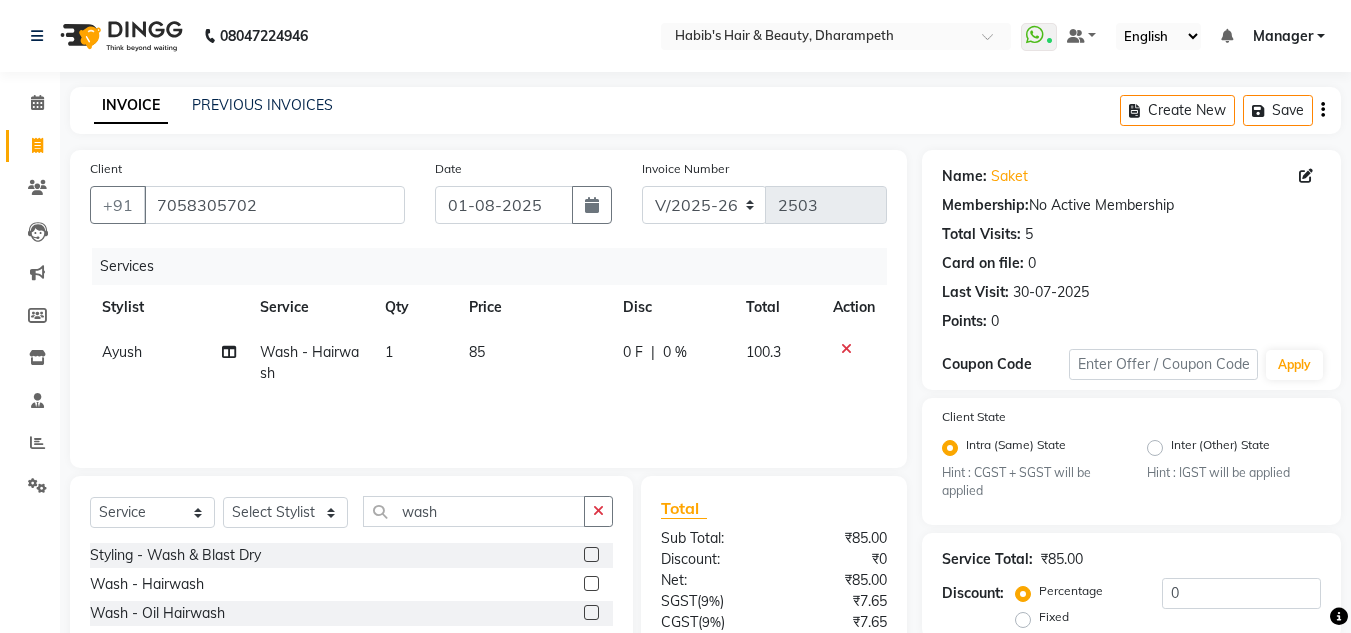 click on "100.3" 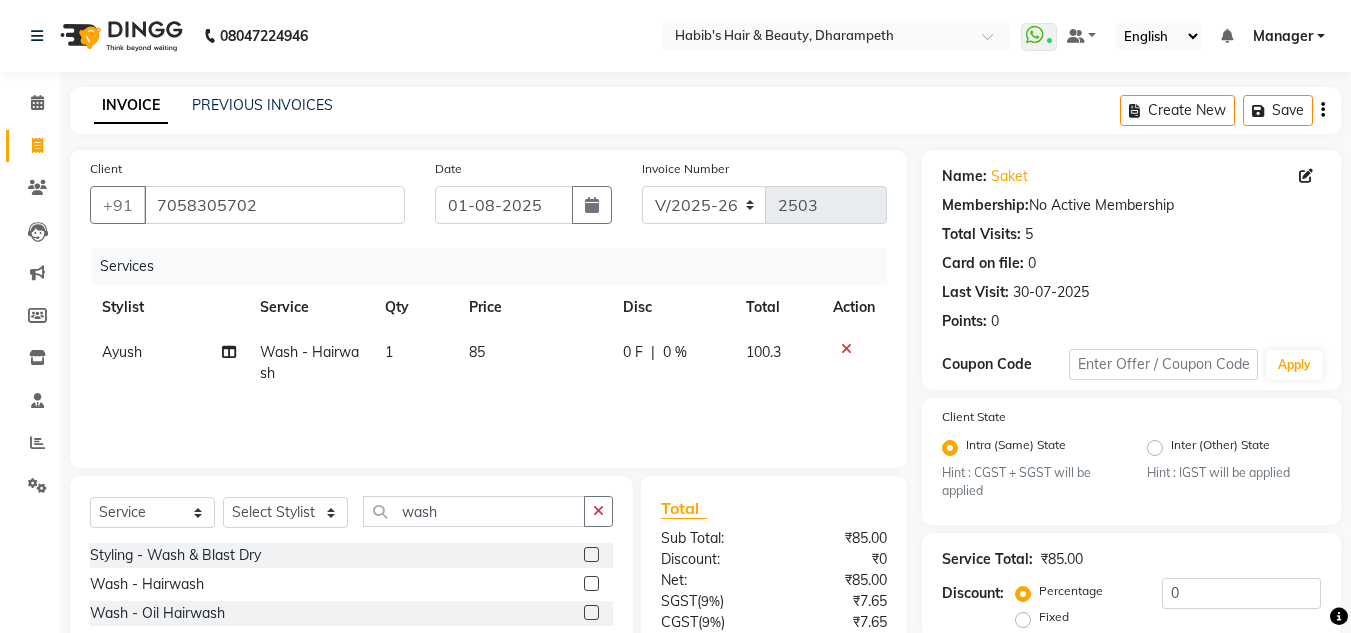 select on "[NUMBER]" 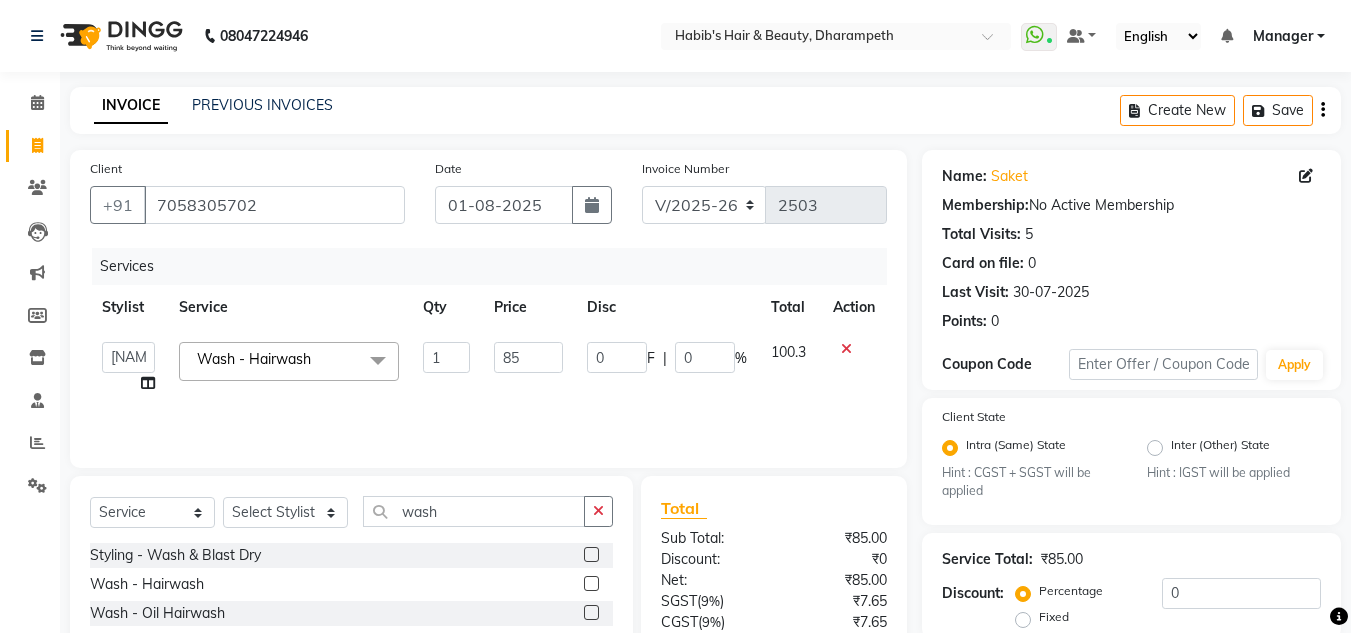 scroll, scrollTop: 188, scrollLeft: 0, axis: vertical 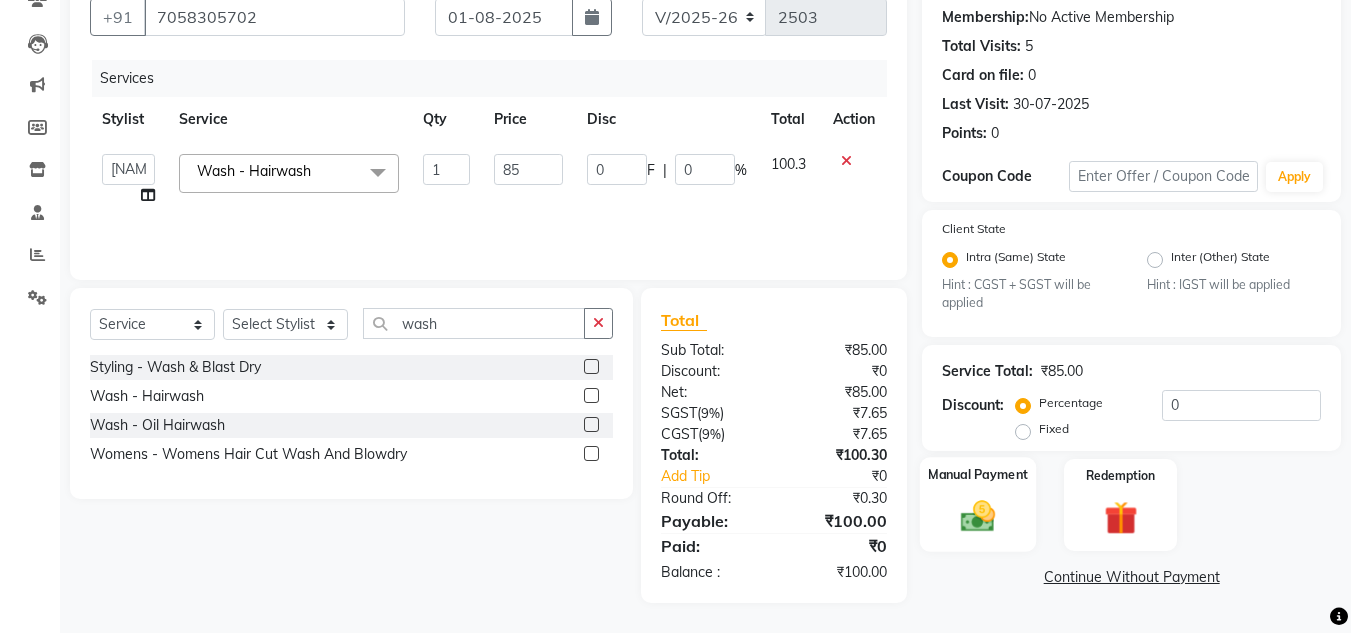 click 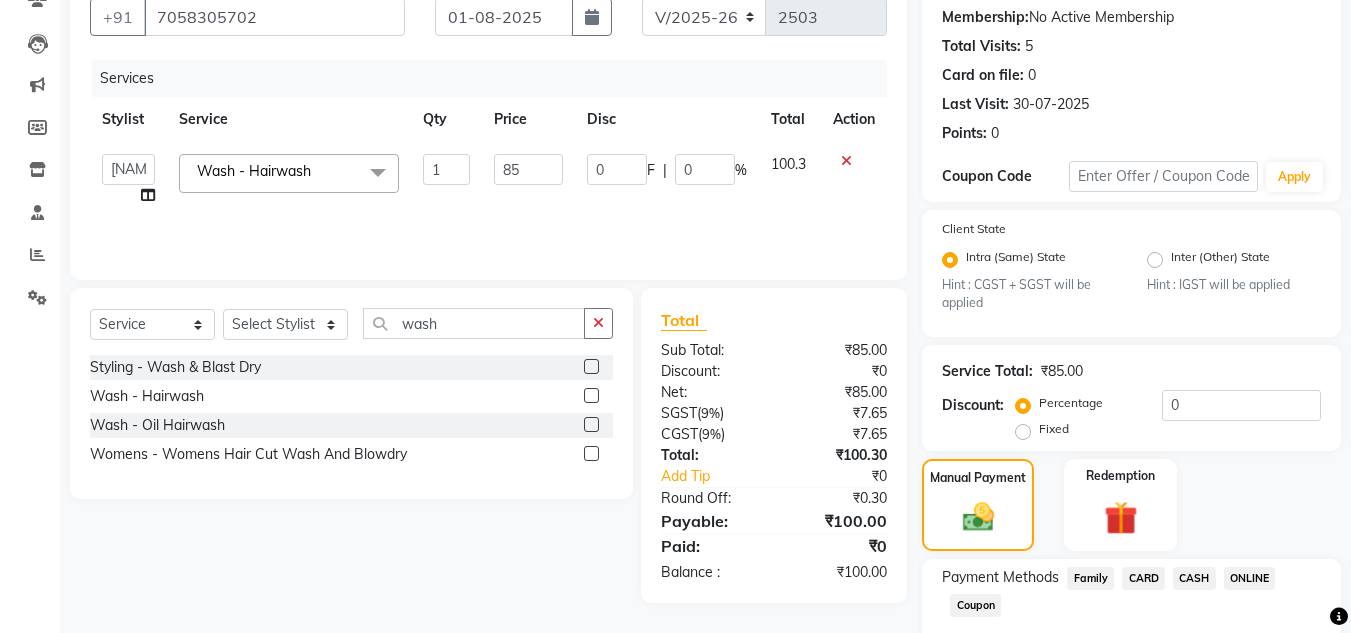 scroll, scrollTop: 305, scrollLeft: 0, axis: vertical 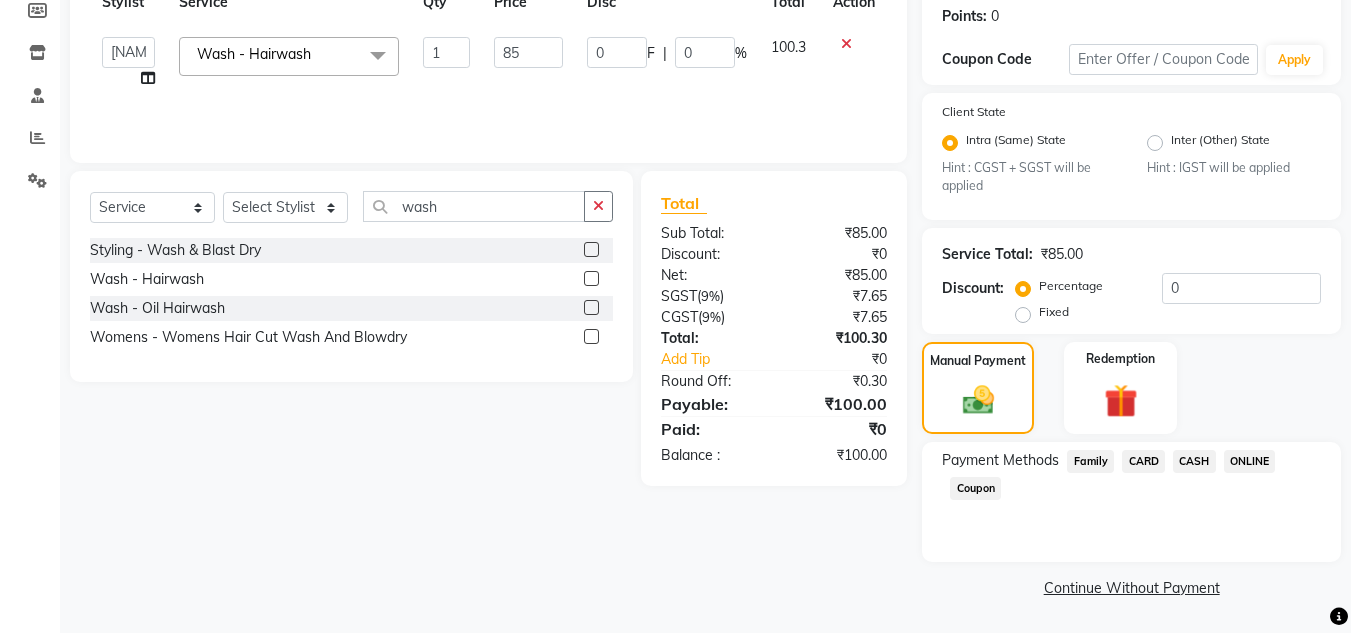 click on "ONLINE" 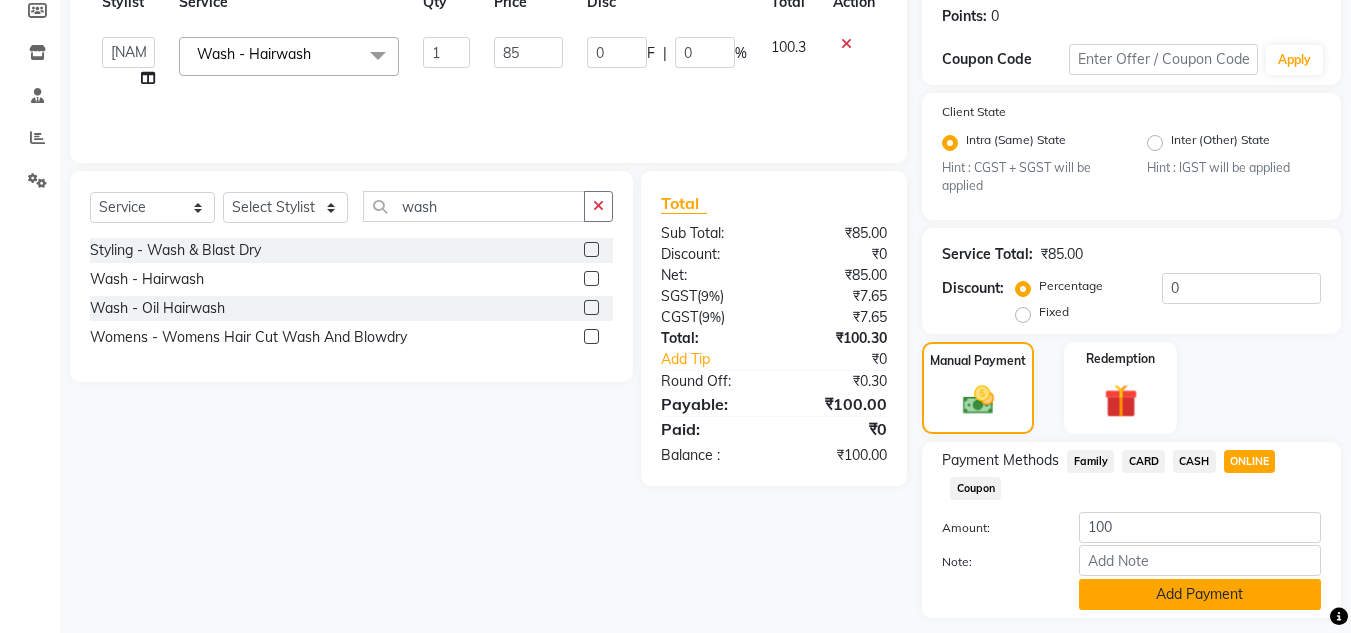 click on "Add Payment" 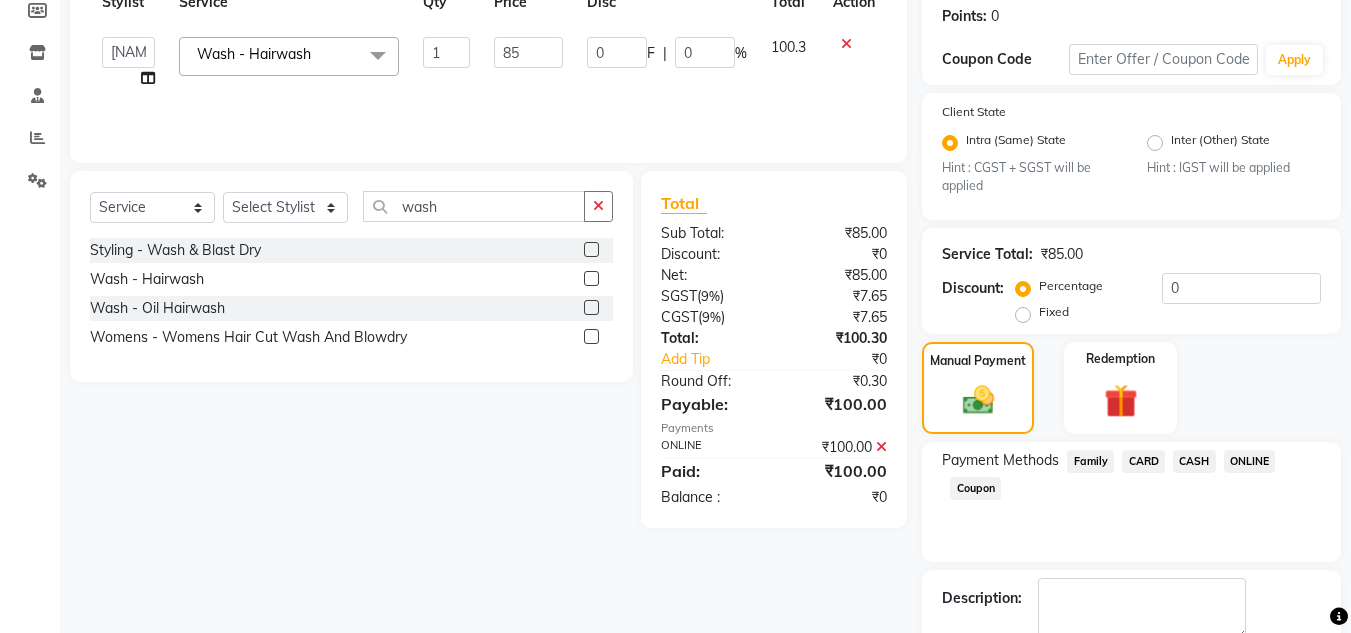scroll, scrollTop: 418, scrollLeft: 0, axis: vertical 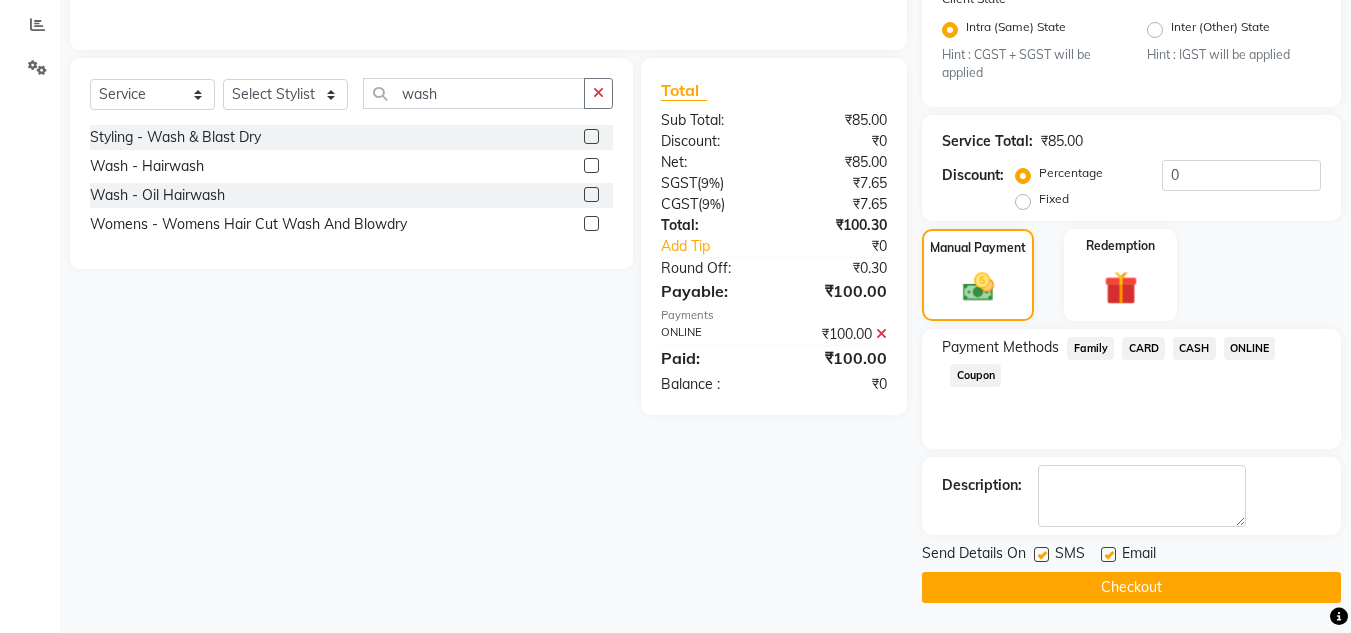 click on "Checkout" 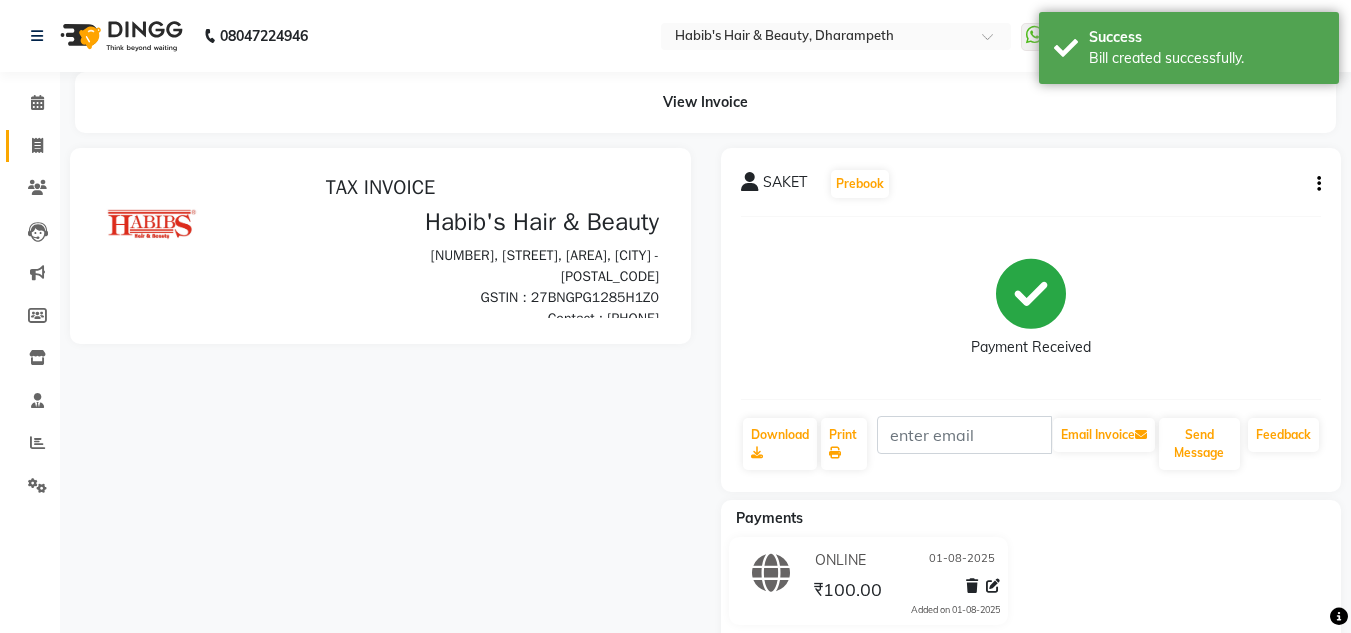 scroll, scrollTop: 0, scrollLeft: 0, axis: both 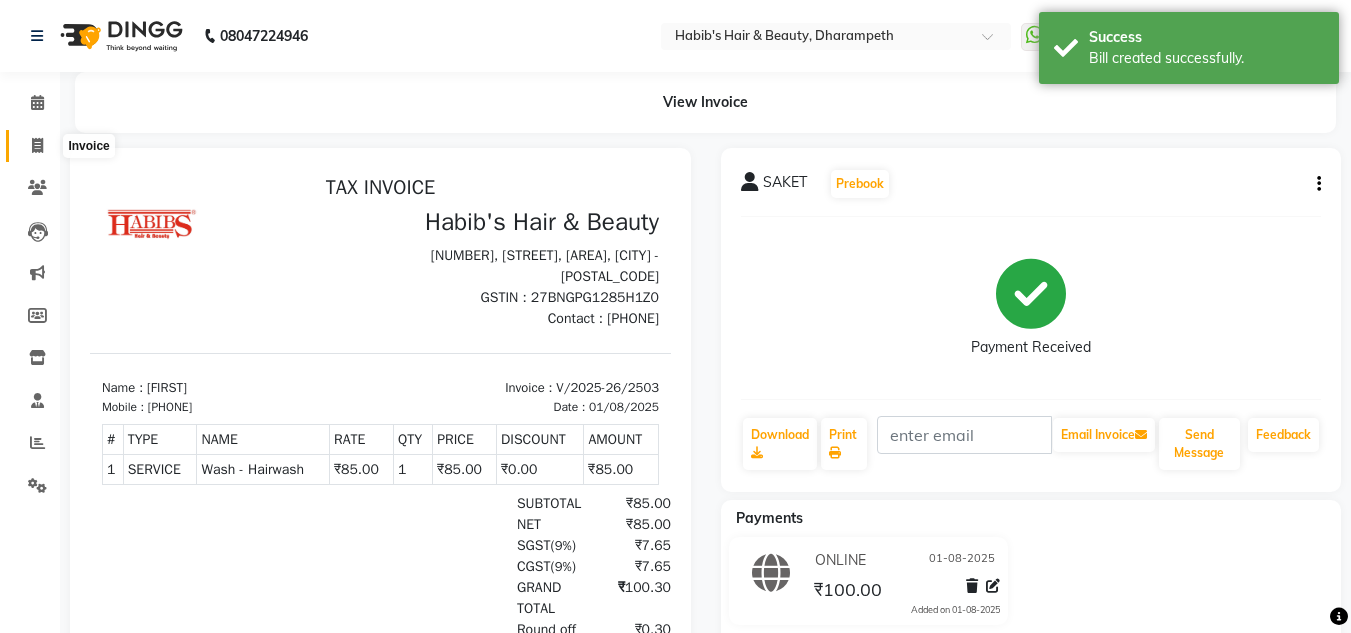 click 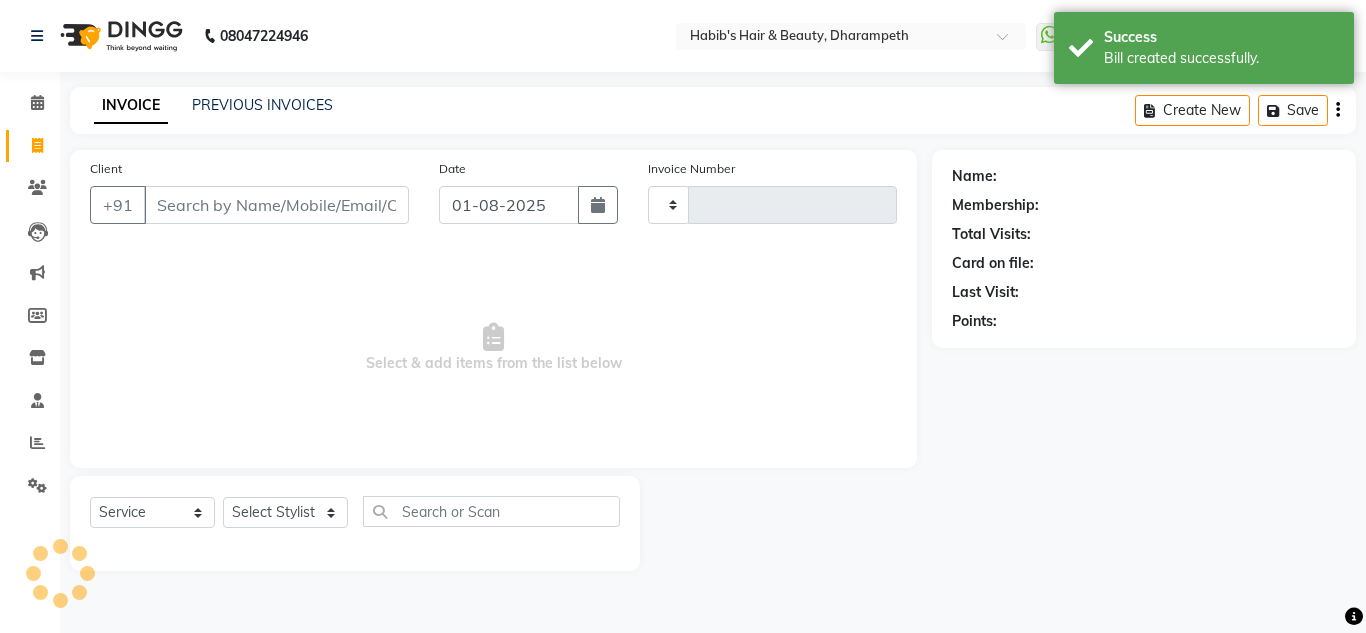 type on "2504" 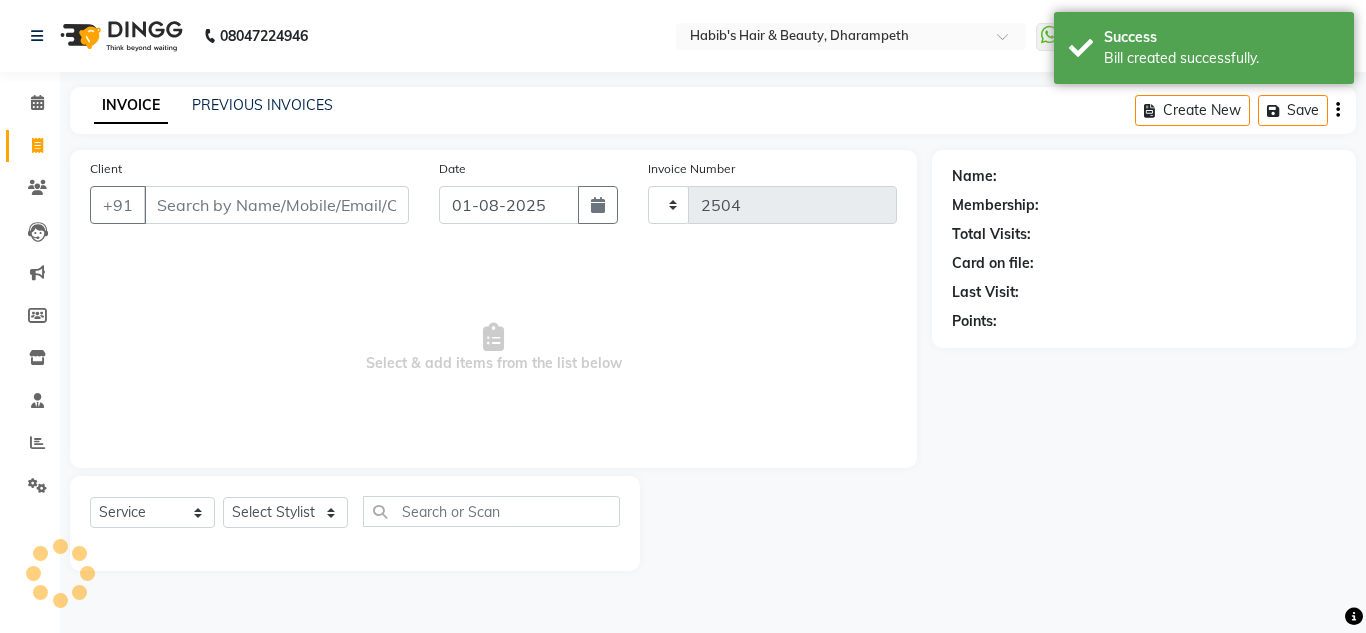 select on "4860" 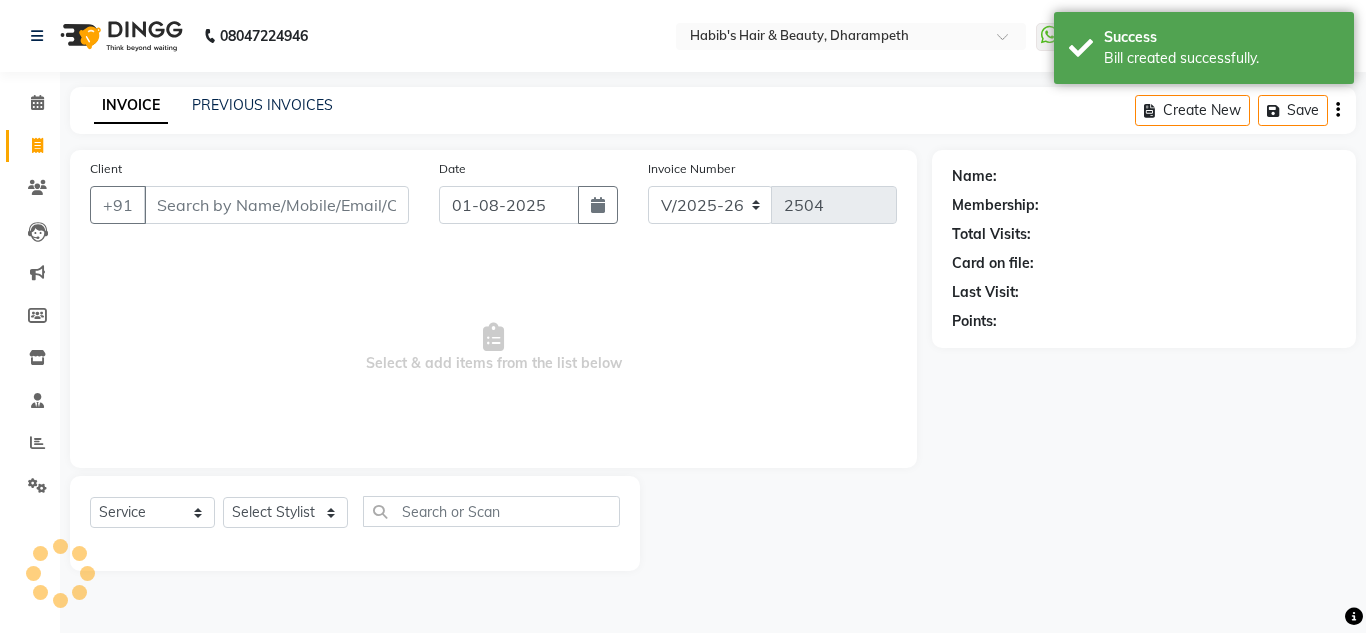 click on "Client" at bounding box center (276, 205) 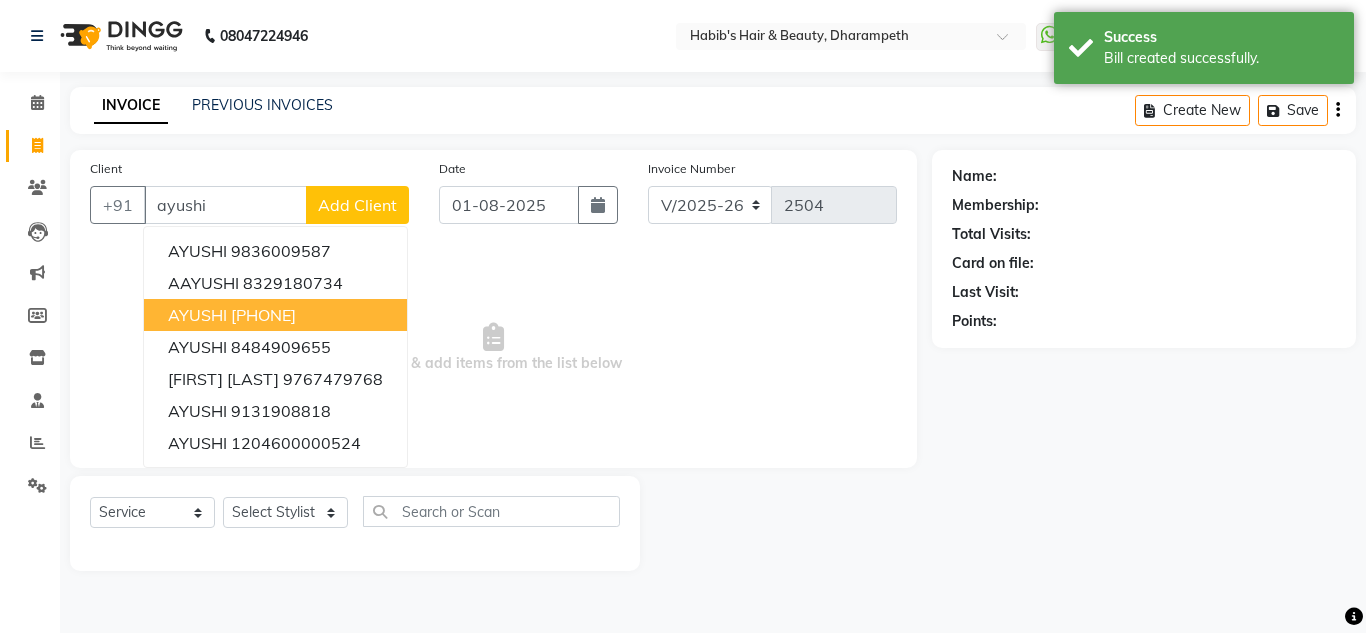 click on "[PHONE]" at bounding box center (263, 315) 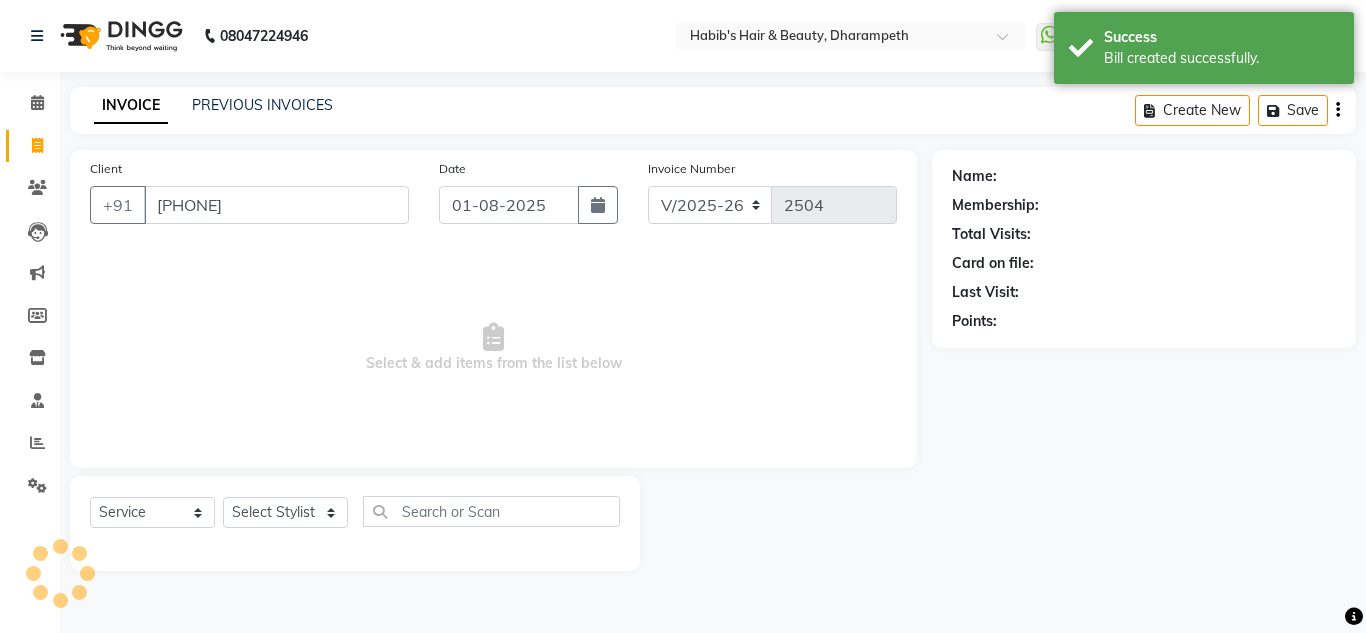 type on "[PHONE]" 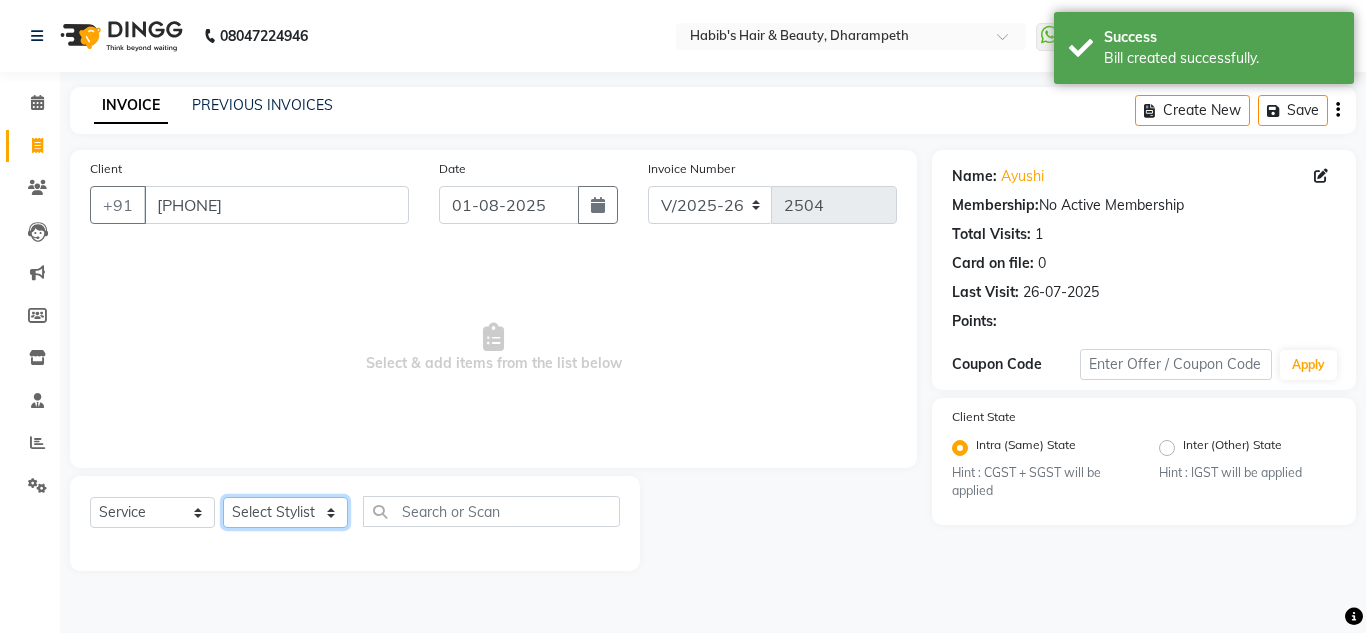 click on "Select Stylist [FIRST] [FIRST] [FIRST] [FIRST]  Manager [FIRST] [FIRST] [FIRST] [FIRST] [FIRST] [FIRST]" 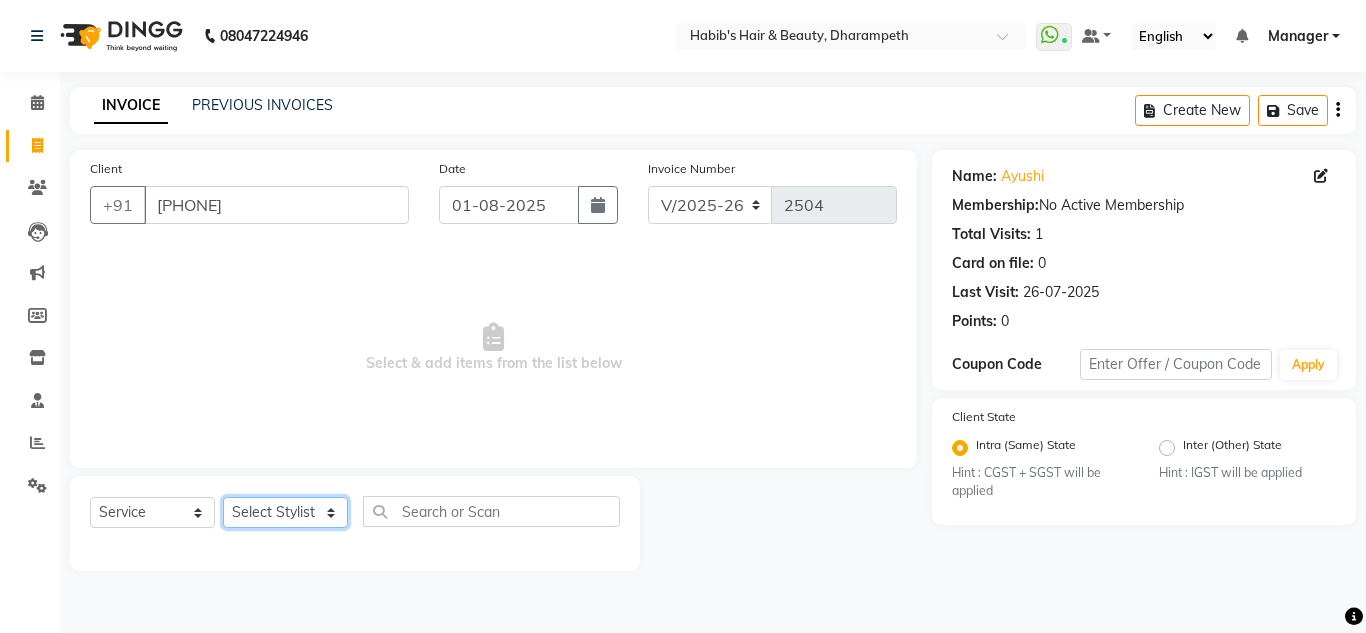 select on "47812" 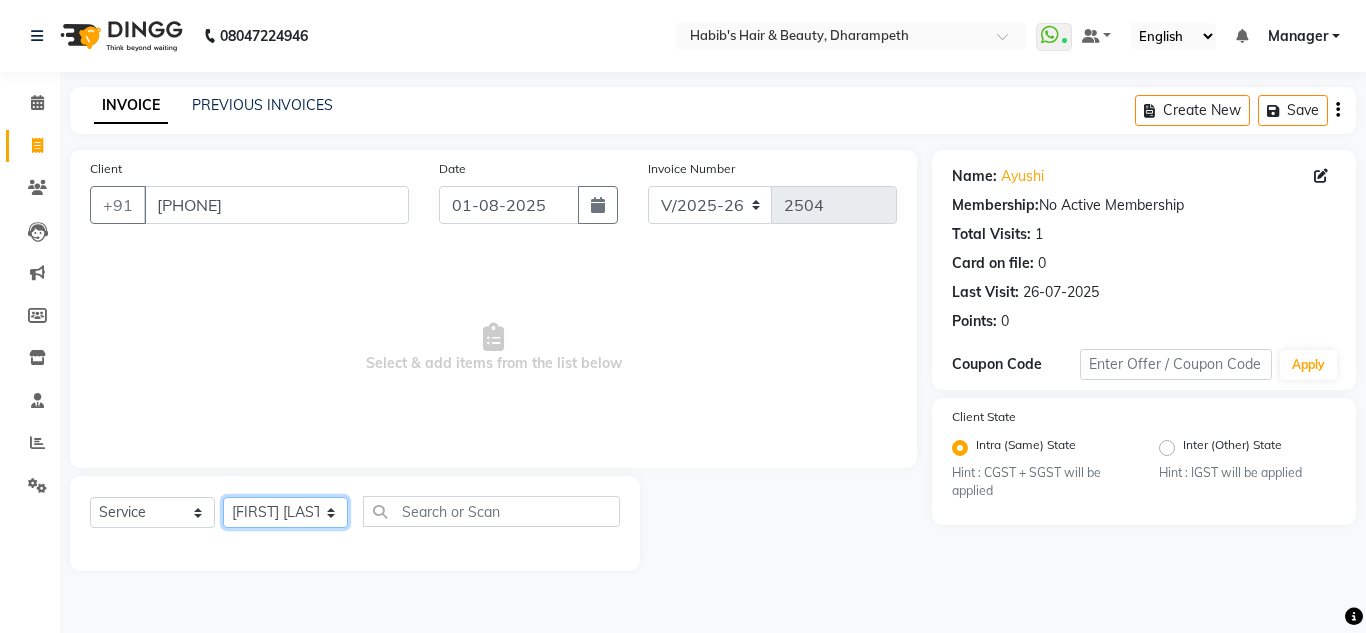 click on "Select Stylist [FIRST] [FIRST] [FIRST] [FIRST]  Manager [FIRST] [FIRST] [FIRST] [FIRST] [FIRST] [FIRST]" 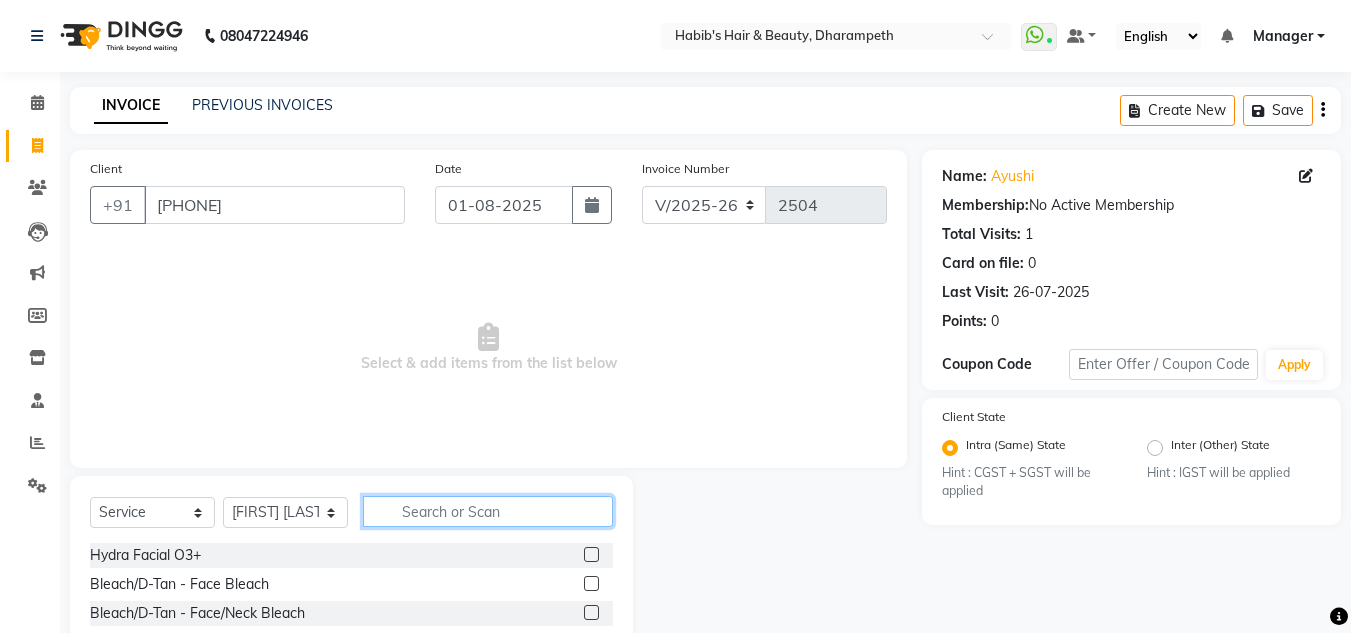 click 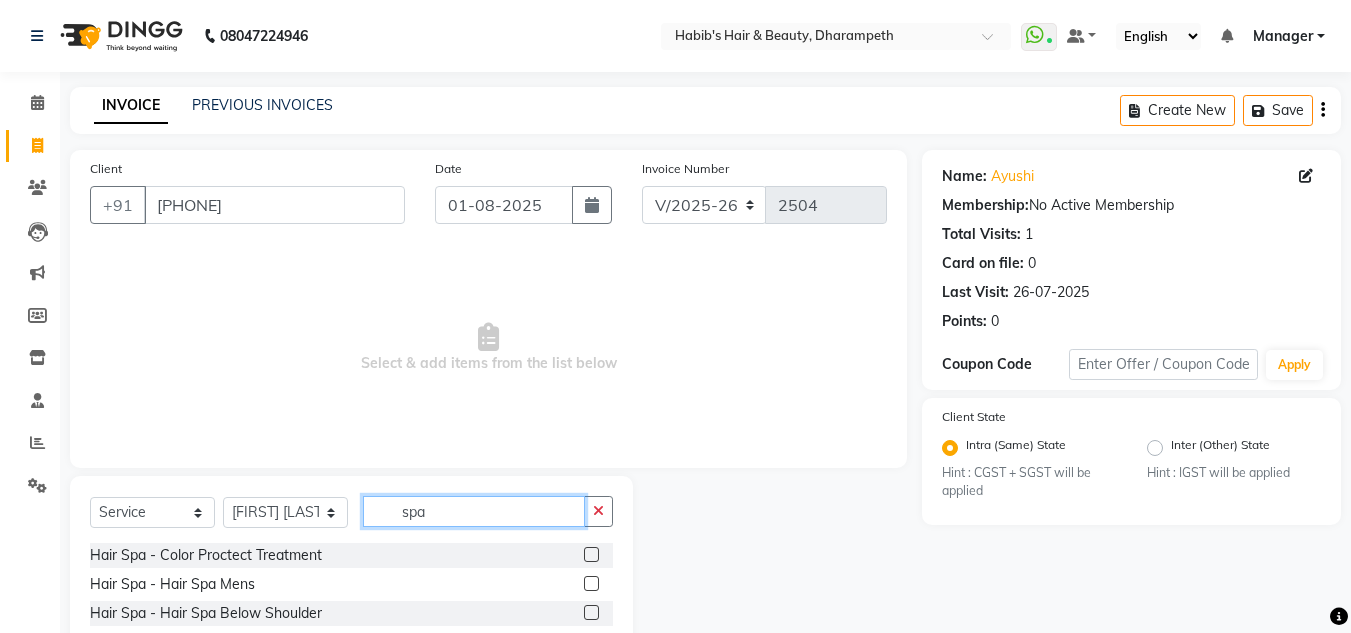 type on "spa" 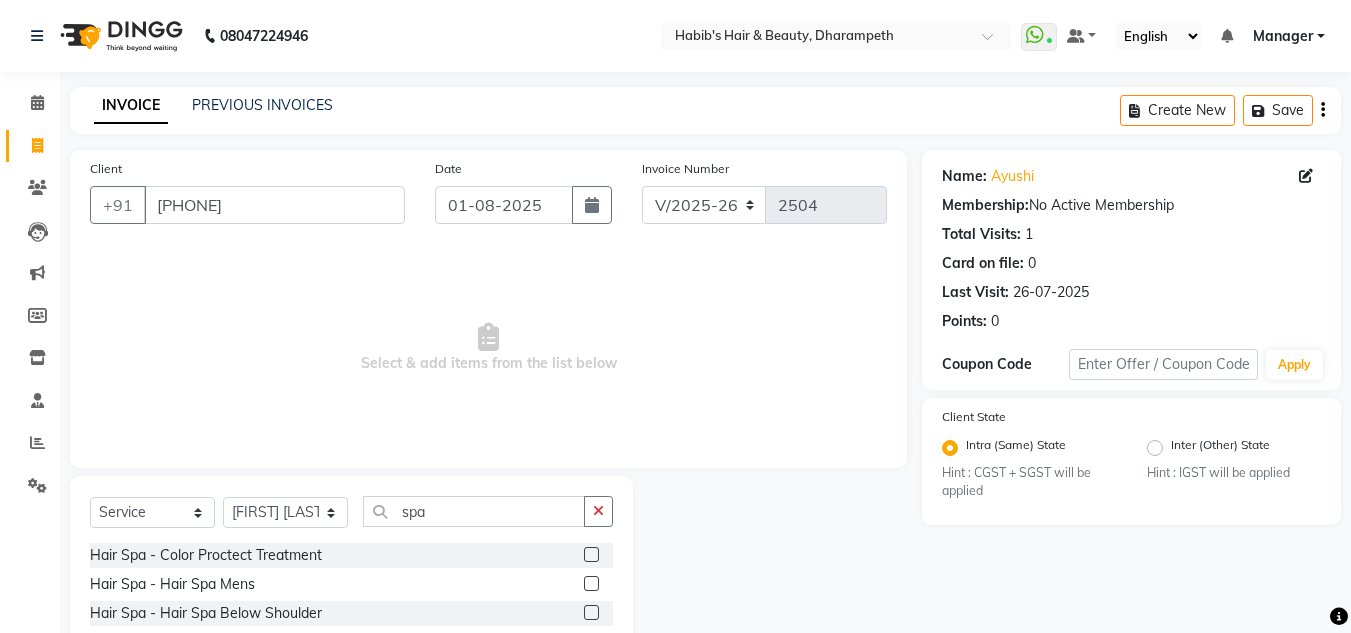 click 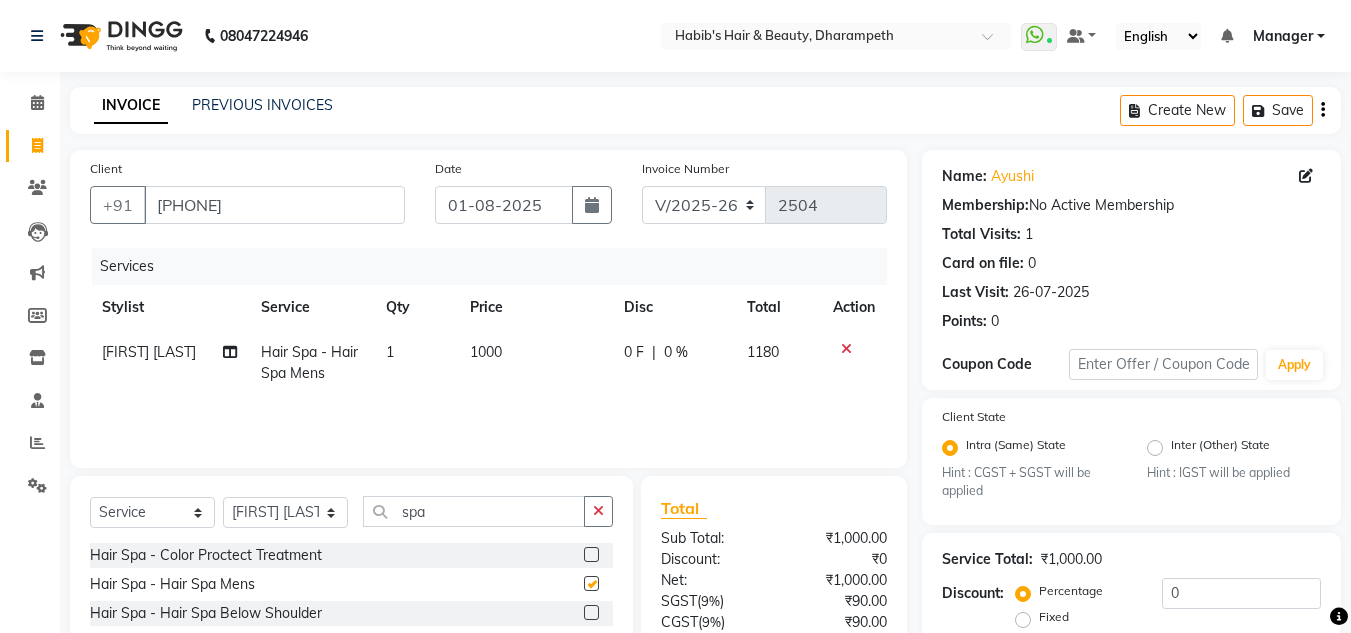 checkbox on "false" 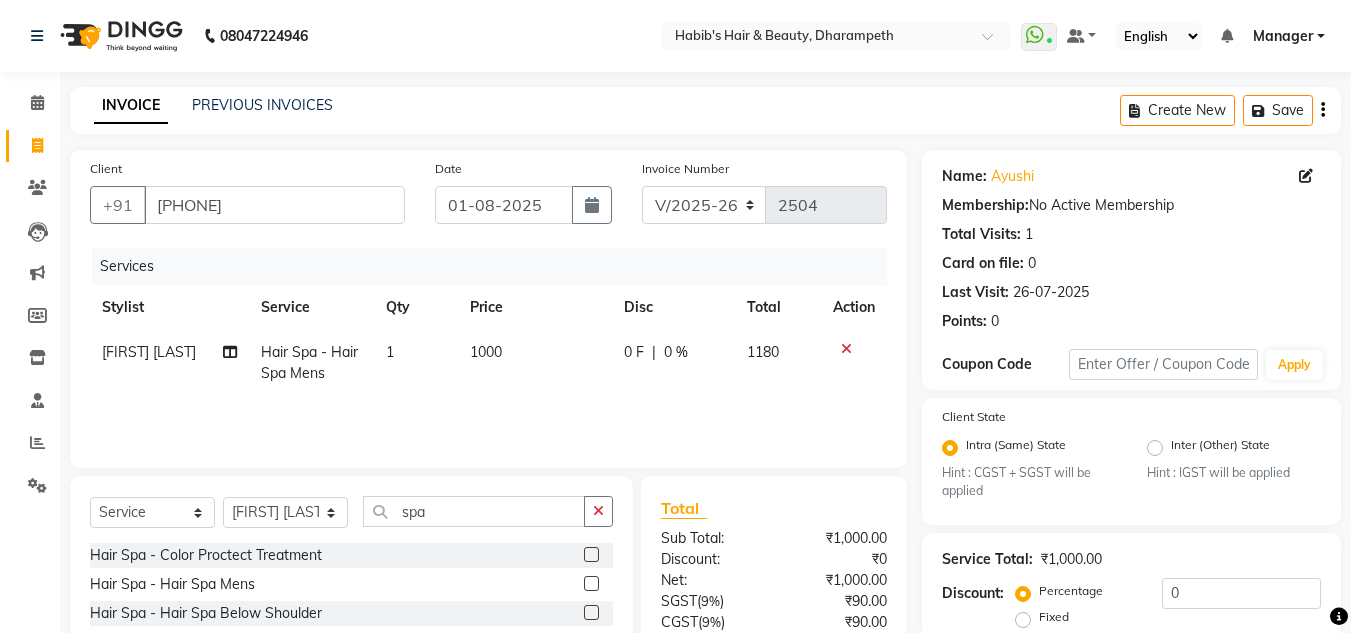 click on "1000" 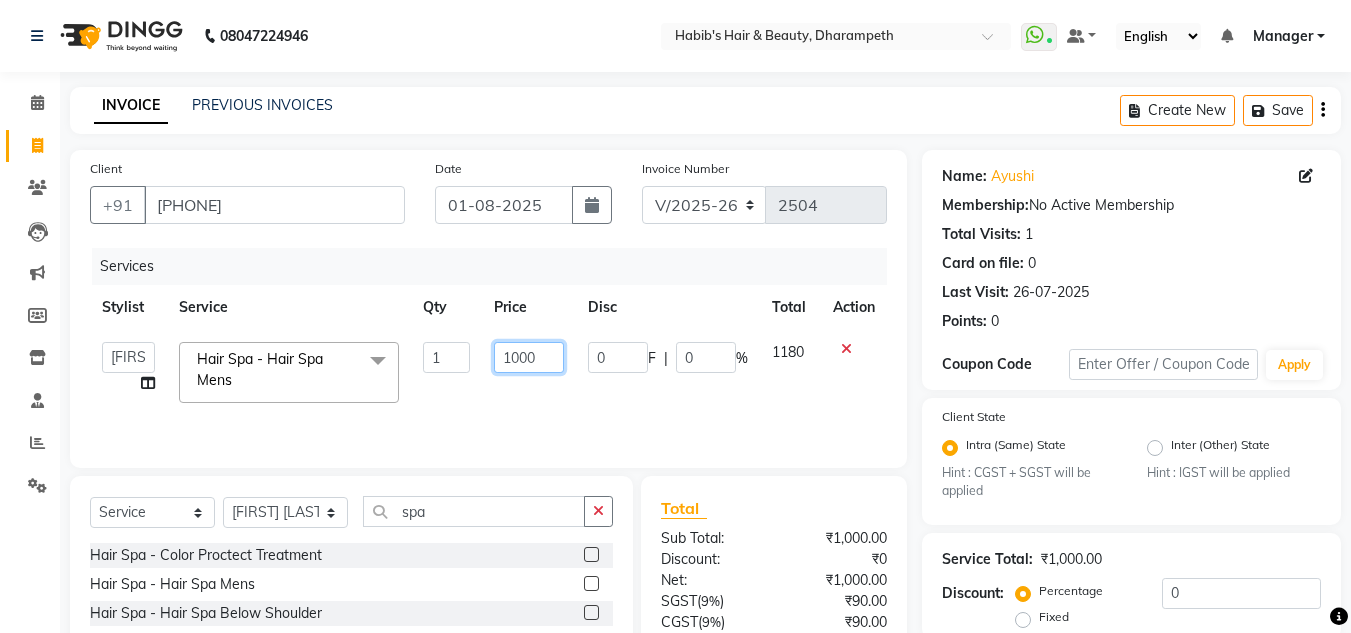 drag, startPoint x: 541, startPoint y: 349, endPoint x: 462, endPoint y: 345, distance: 79.101204 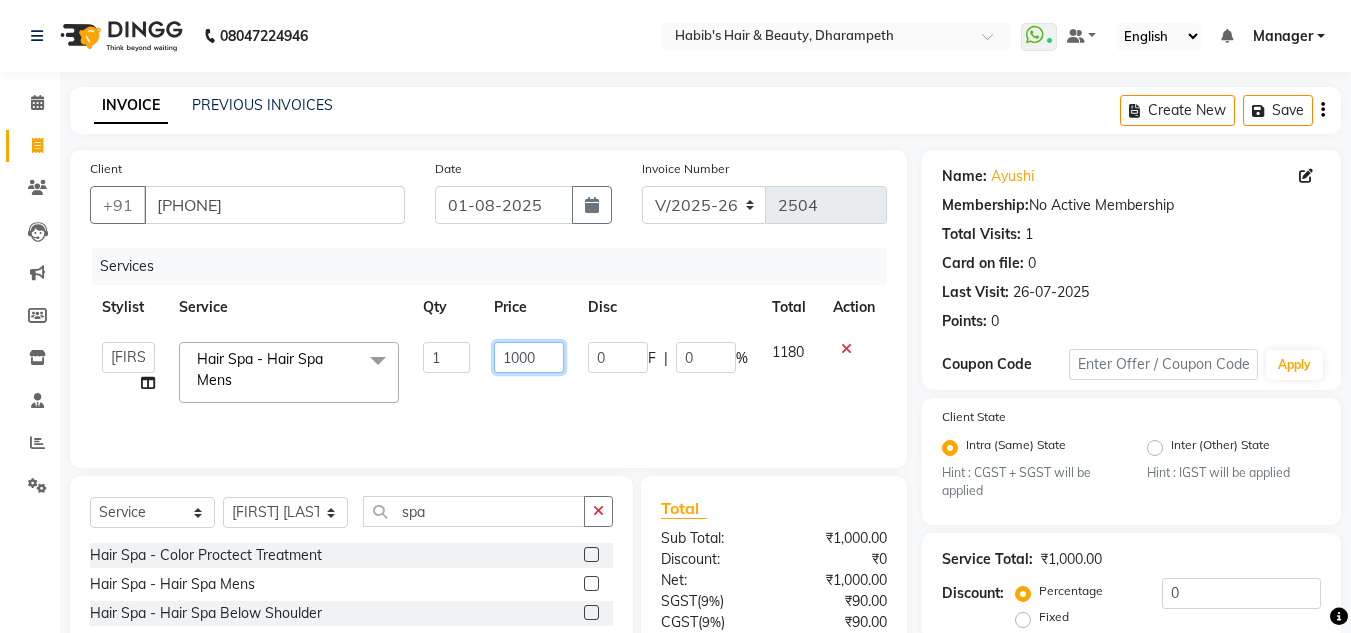 click on "[FIRST] [FIRST] [FIRST] [FIRST] [FIRST] [FIRST] [FIRST] [FIRST] [FIRST] [FIRST] Hair Spa - Hair  Spa Mens  x Hydra Facial O3+ Bleach/D-Tan - Face  Bleach Bleach/D-Tan - Face/Neck Bleach Bleach/D-Tan - Full Body Bleach Bleach/D-Tan - Hand Bleach Bleach/D-Tan - Legs Bleach Bleach/D-Tan - O3 D-Tan Bleach/D-Tan - Raga D- Tan NANO PLASTIA SHOULDER LENGTH Mintree Tan- Go Manicure Mintree Tan-Go Pedicure TIP Deep Conditioning  Whitening Facial O3+ Facial Mediceuticals dand treatment BOOKING AMT OF SERVICE Fibre Complex Treatment Female Lower Lips -Threading Knot Free Service Blow Dry - Blow Dry Below Shoulder Length Blow Dry - Blow Dry Shoulder Length Blow Dry - Blow Dry Waist Length Clean Up - Aroma Clean Up Clean Up - Herbal Cleanup Clean Up - Instglow Claenup Clean Up - O3 Pore Clean Up Clean Up - Vlcc Gold Clean Up Clean Up - D Tan Clean UP Face Pack - Black Mask Charcoal Face Pack - Black Mask O3 Face Pack - O3 Peel Off Face Pack - Thermal Sheet Mask Facial - Anti Tan Facial 1" 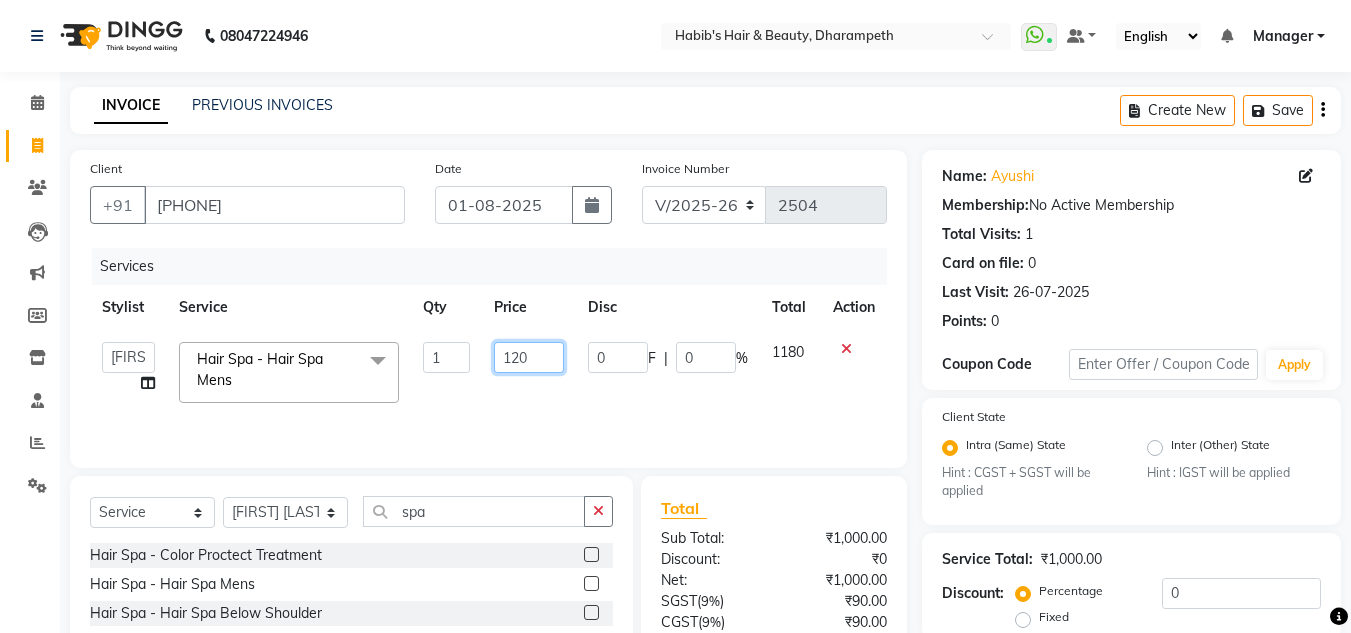type on "1200" 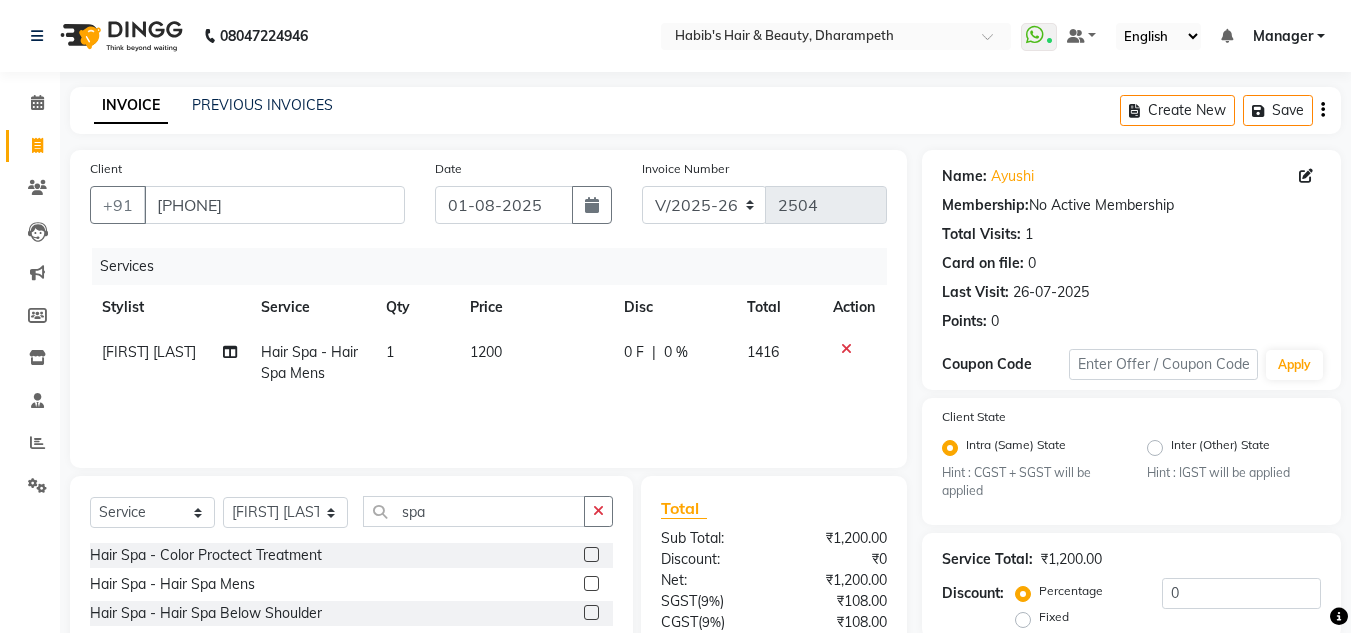 click on "1416" 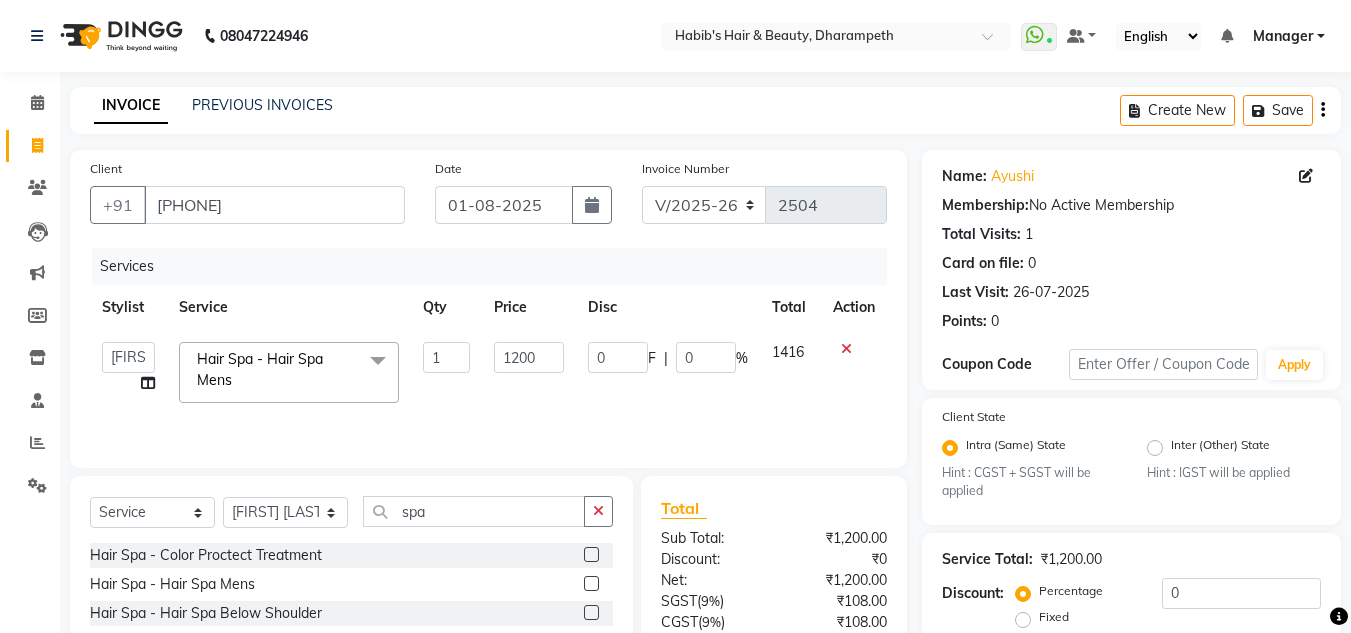 scroll, scrollTop: 177, scrollLeft: 0, axis: vertical 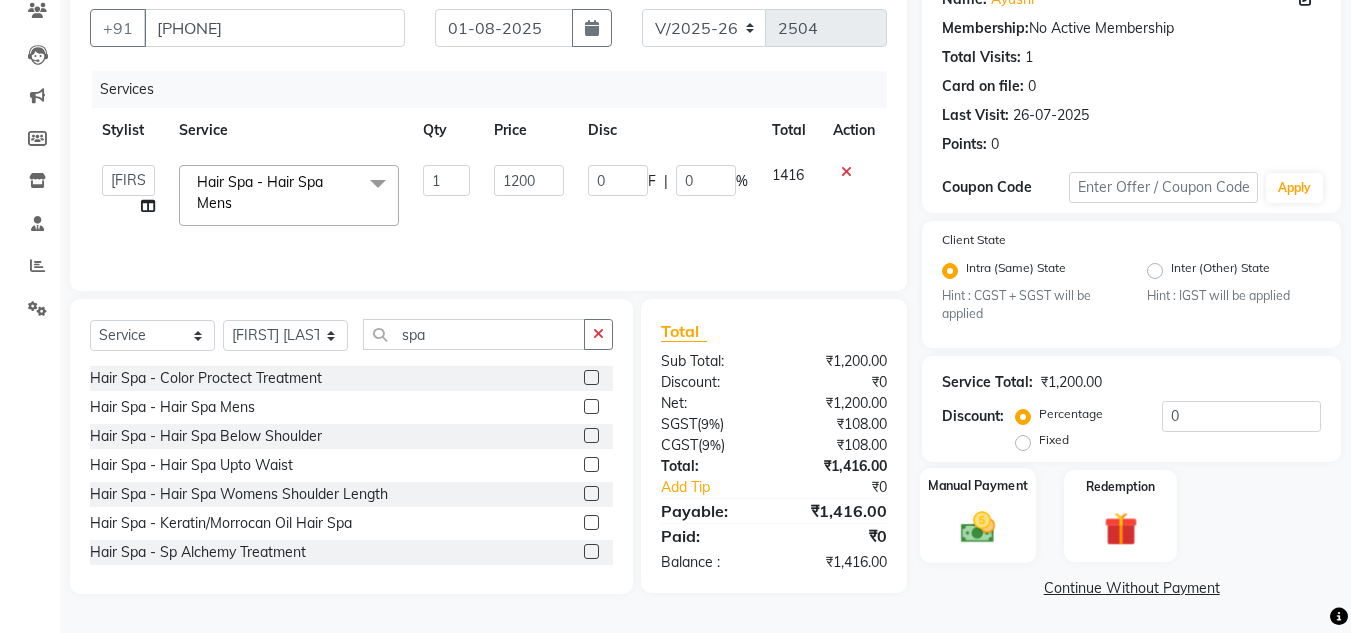 click 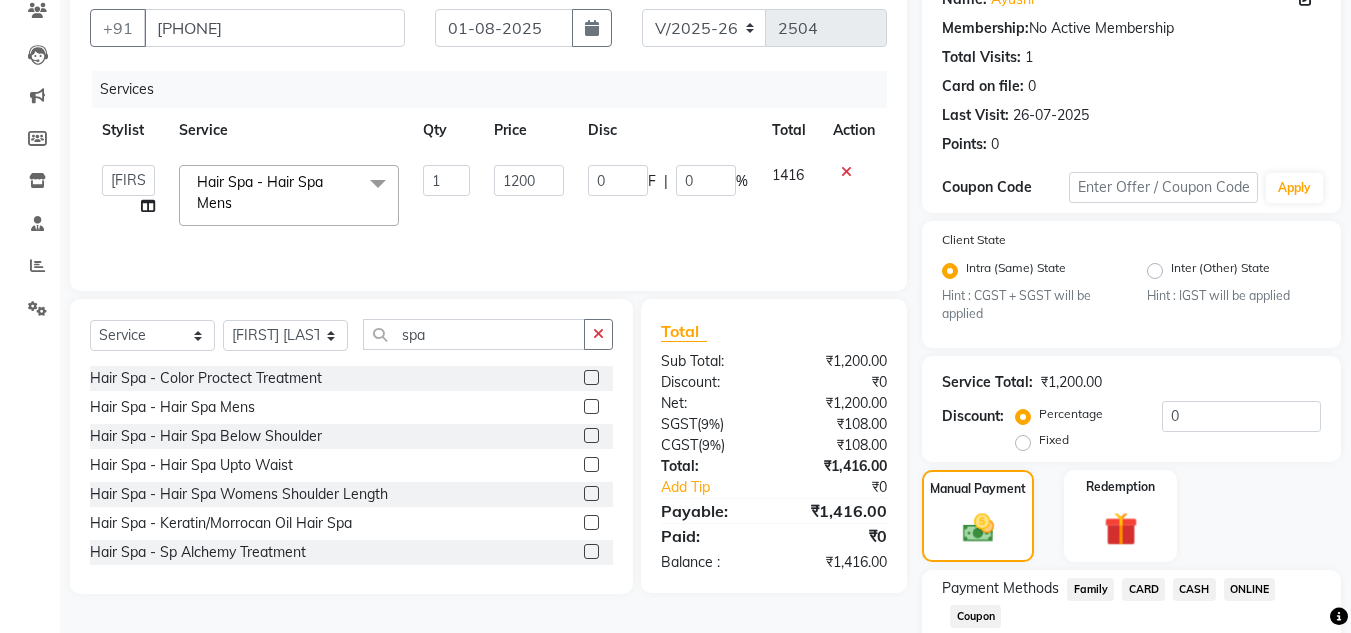 click on "CASH" 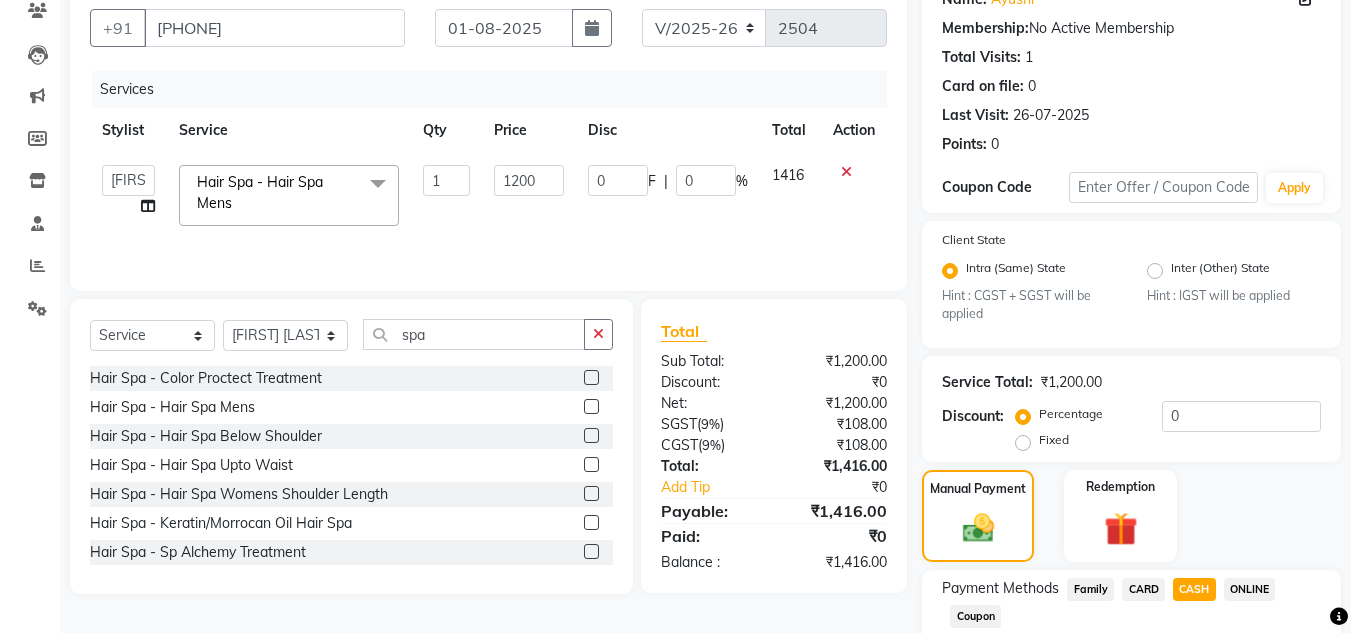 scroll, scrollTop: 361, scrollLeft: 0, axis: vertical 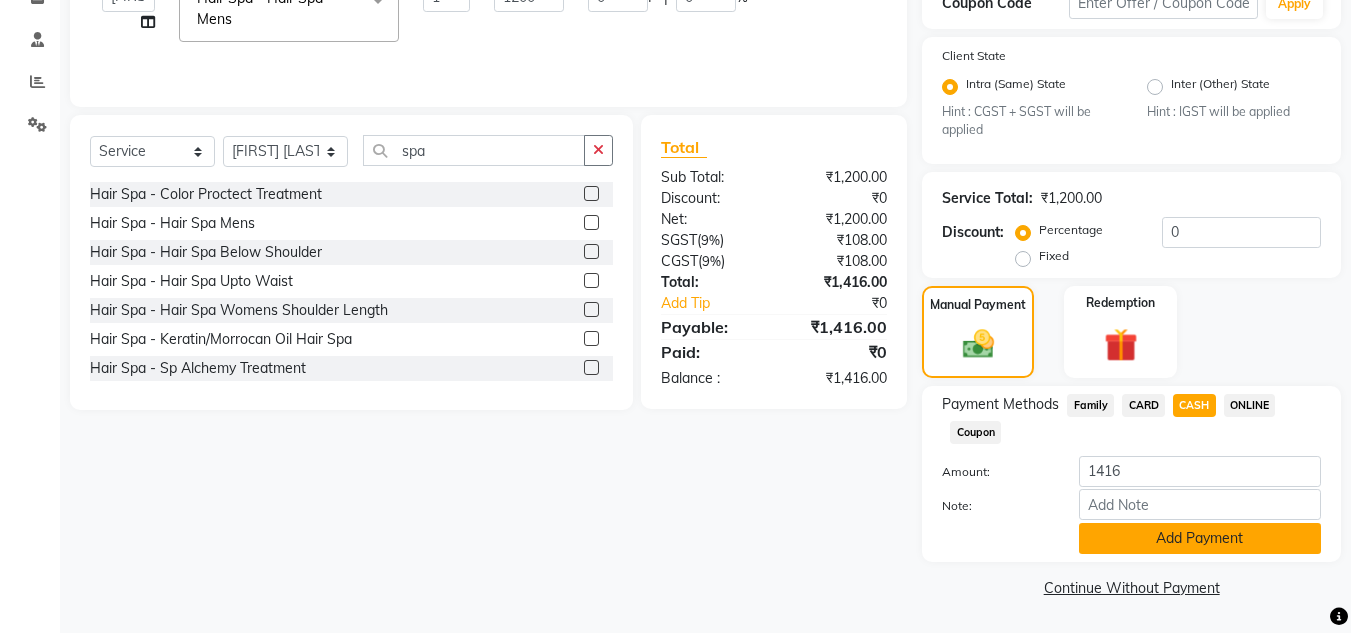 click on "Add Payment" 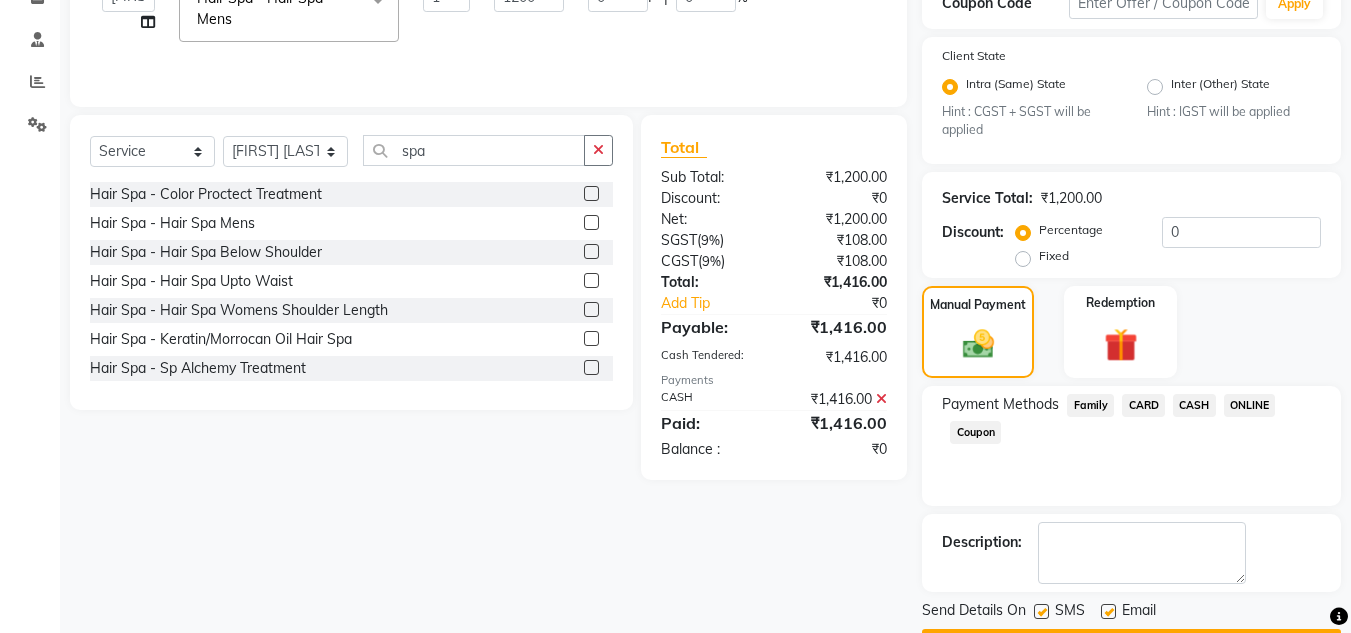 scroll, scrollTop: 418, scrollLeft: 0, axis: vertical 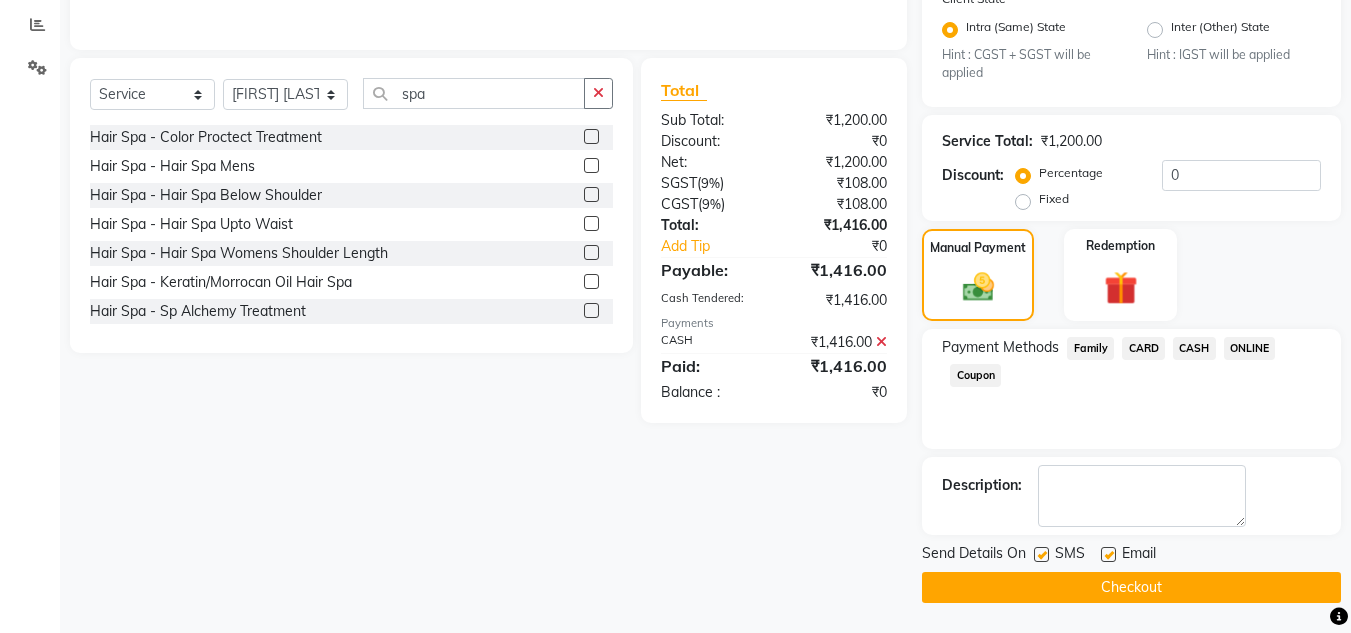 click on "Checkout" 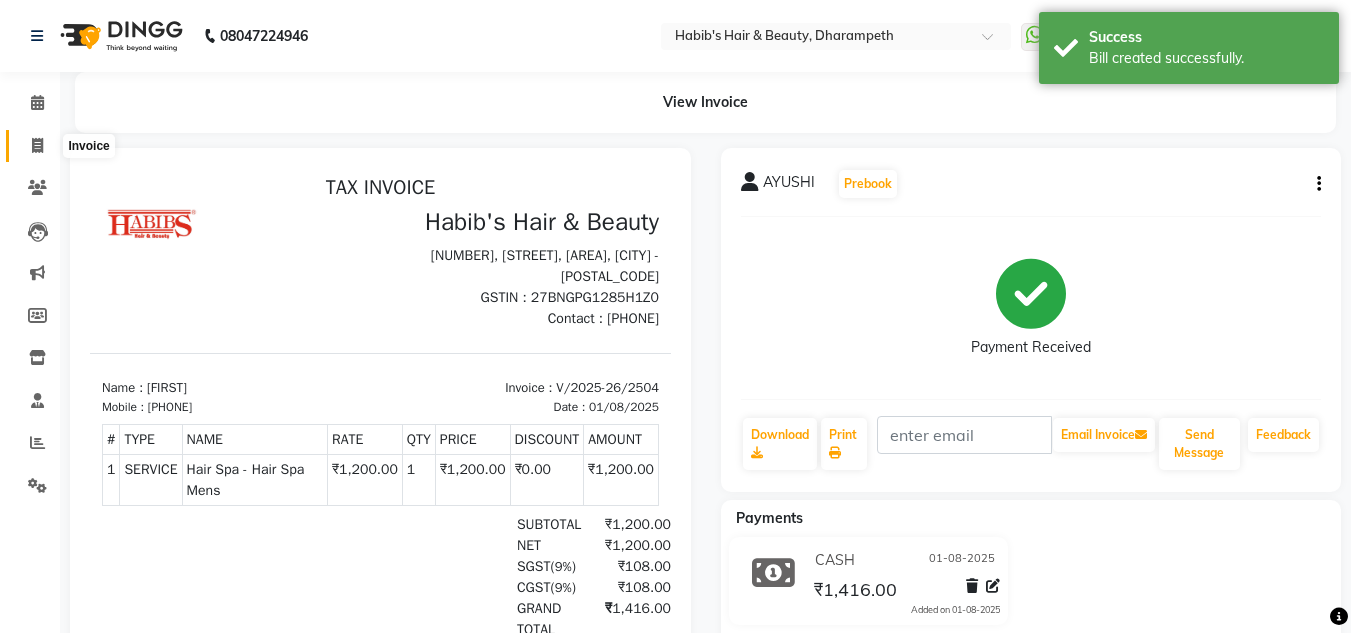 scroll, scrollTop: 0, scrollLeft: 0, axis: both 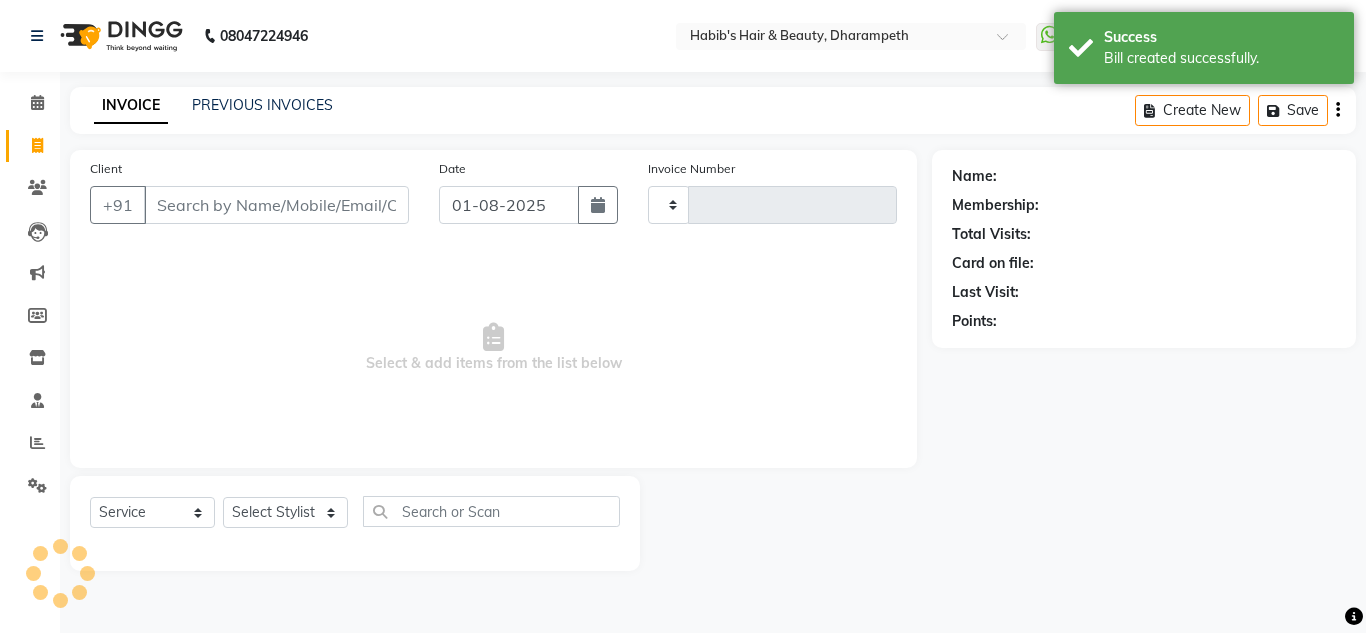 type on "2505" 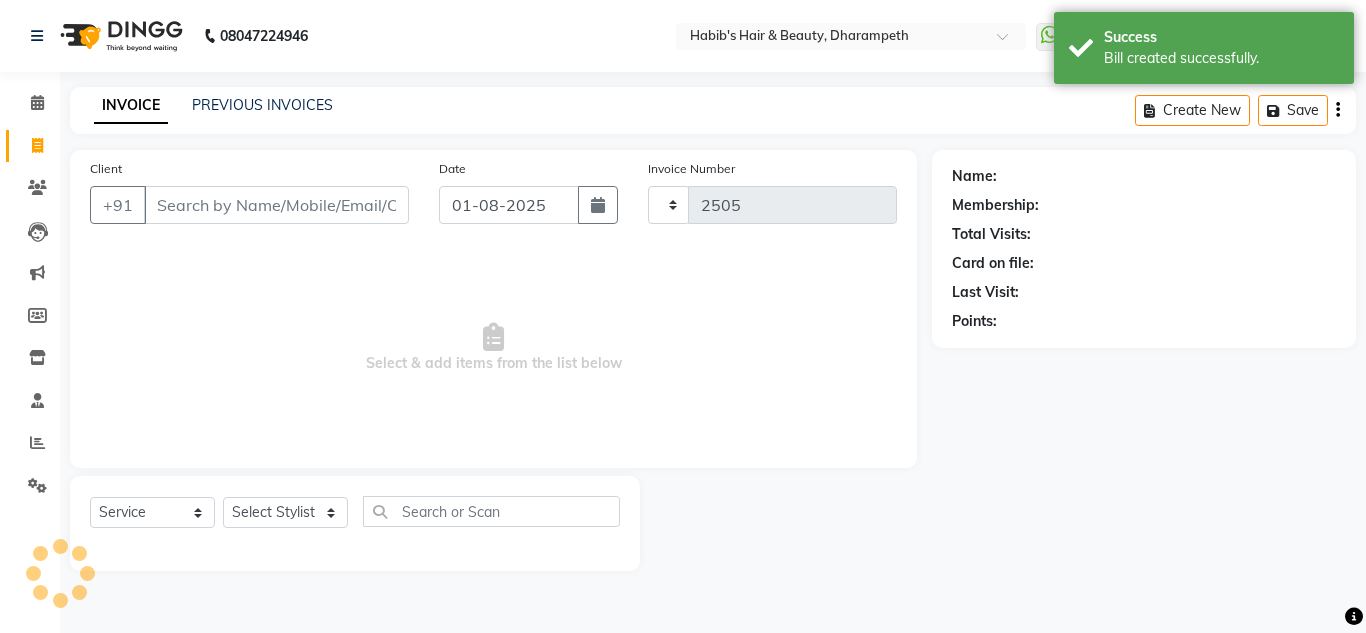 select on "4860" 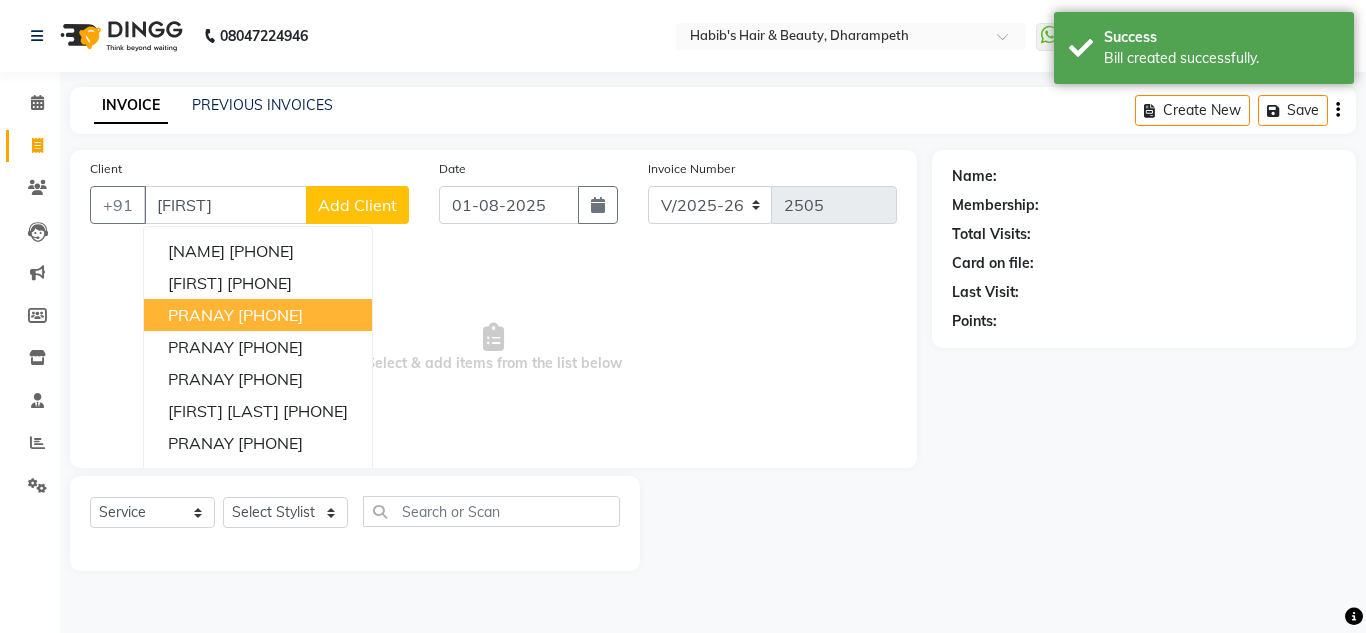 click on "[FIRST] [PHONE]" at bounding box center (258, 315) 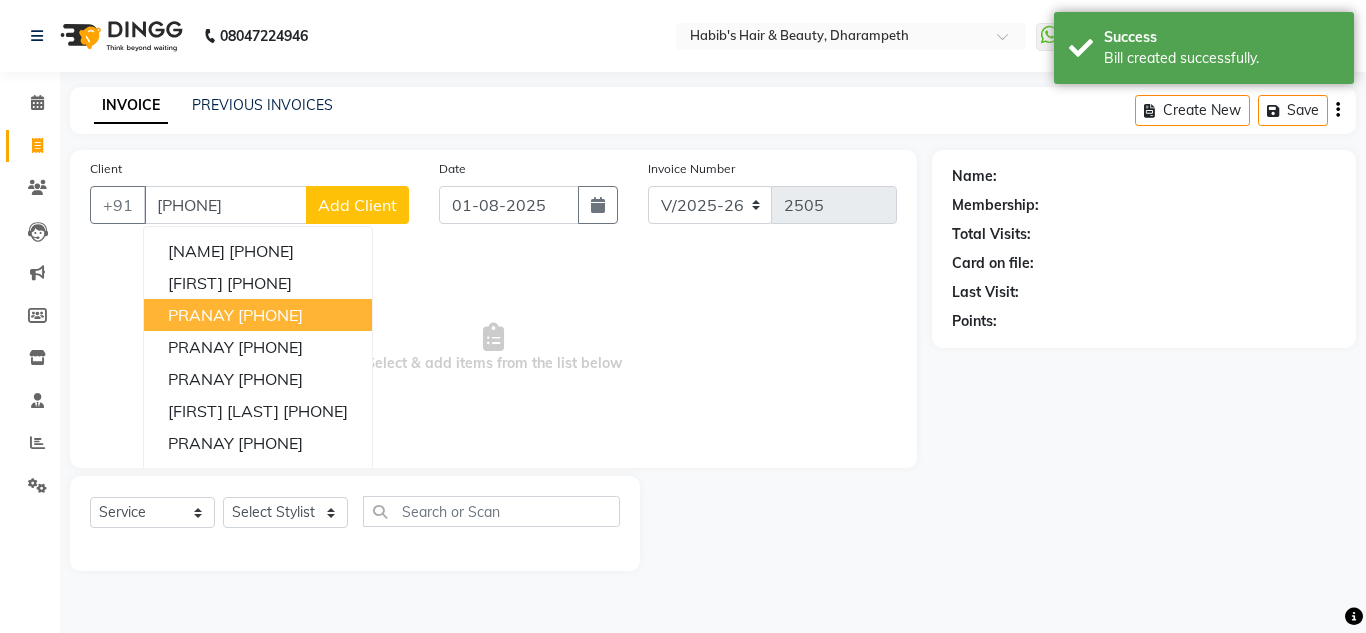 type on "[PHONE]" 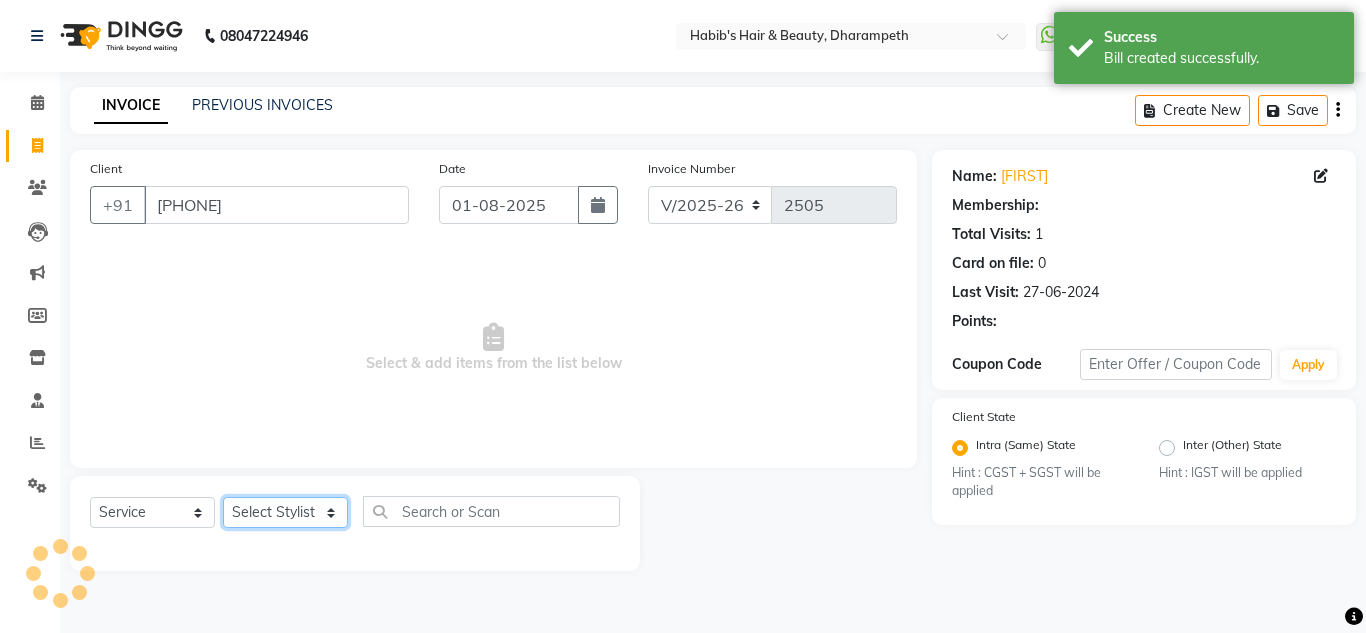click on "Select Stylist [FIRST] [FIRST] [FIRST] [FIRST]  Manager [FIRST] [FIRST] [FIRST] [FIRST] [FIRST] [FIRST]" 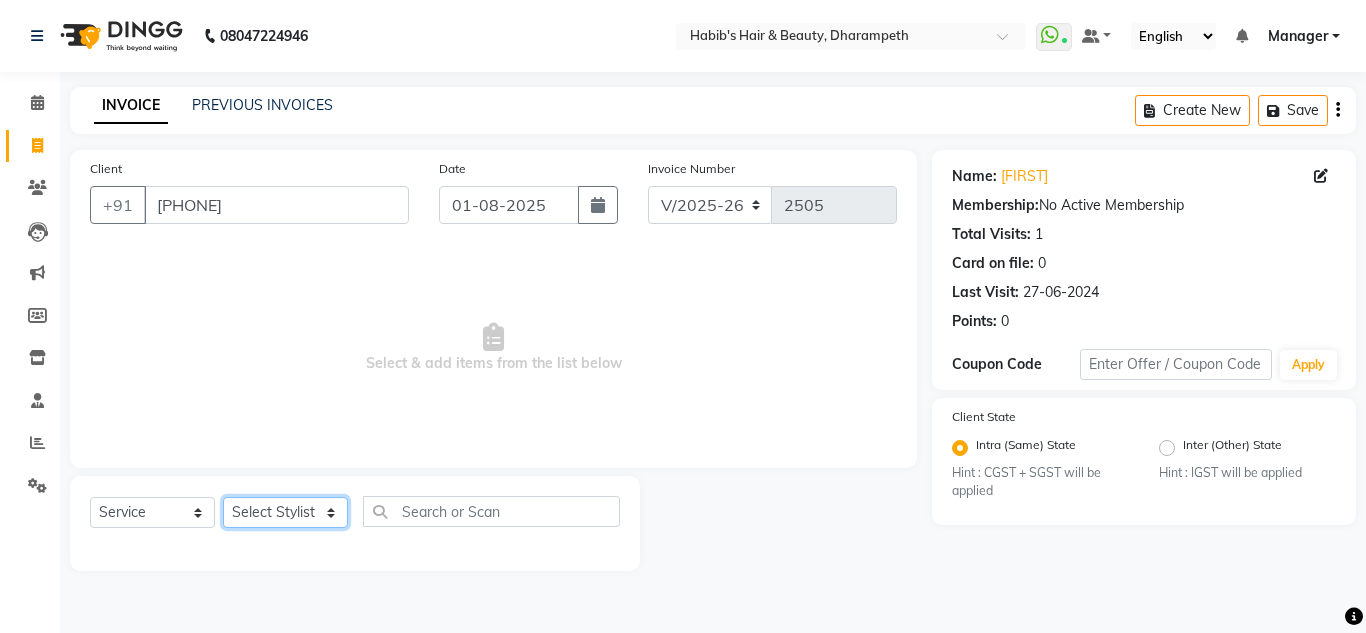 select on "65623" 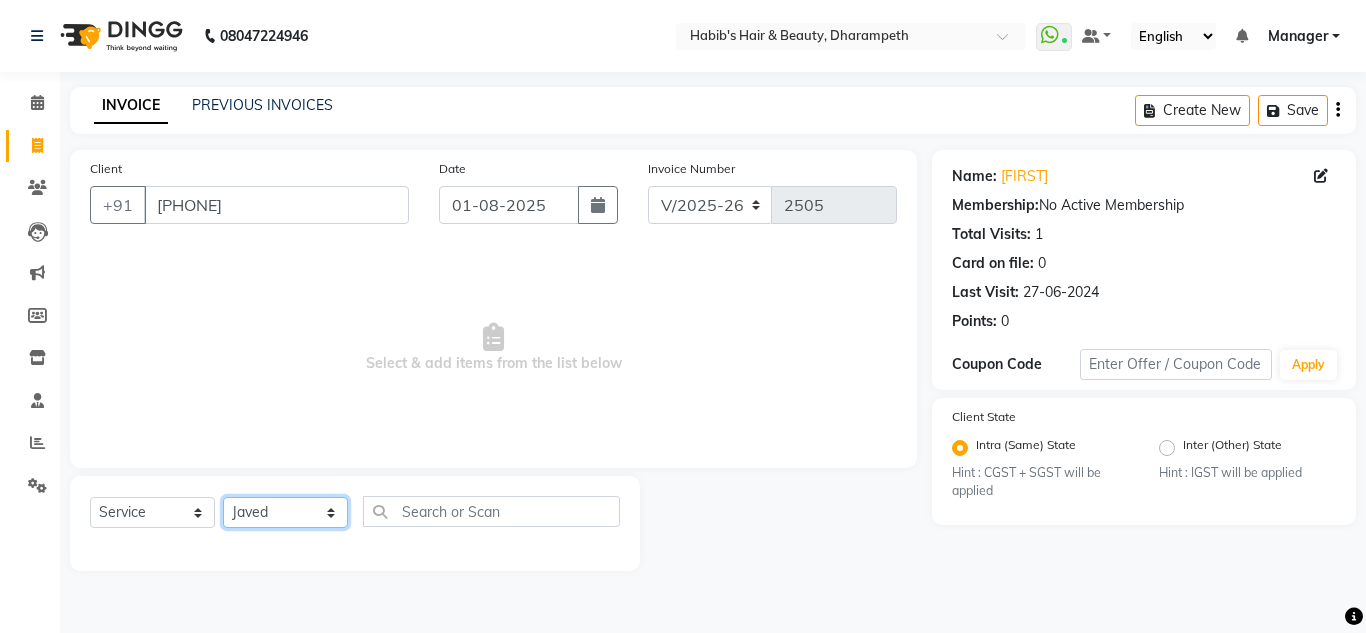 click on "Select Stylist [FIRST] [FIRST] [FIRST] [FIRST]  Manager [FIRST] [FIRST] [FIRST] [FIRST] [FIRST] [FIRST]" 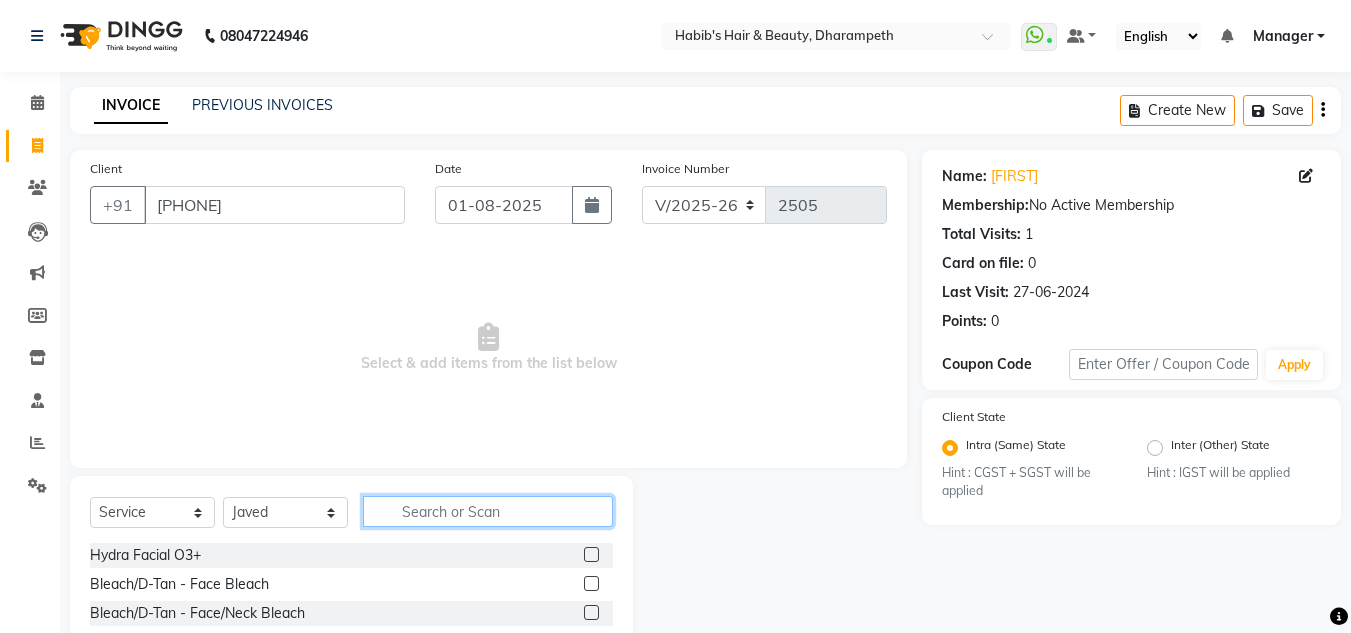 click 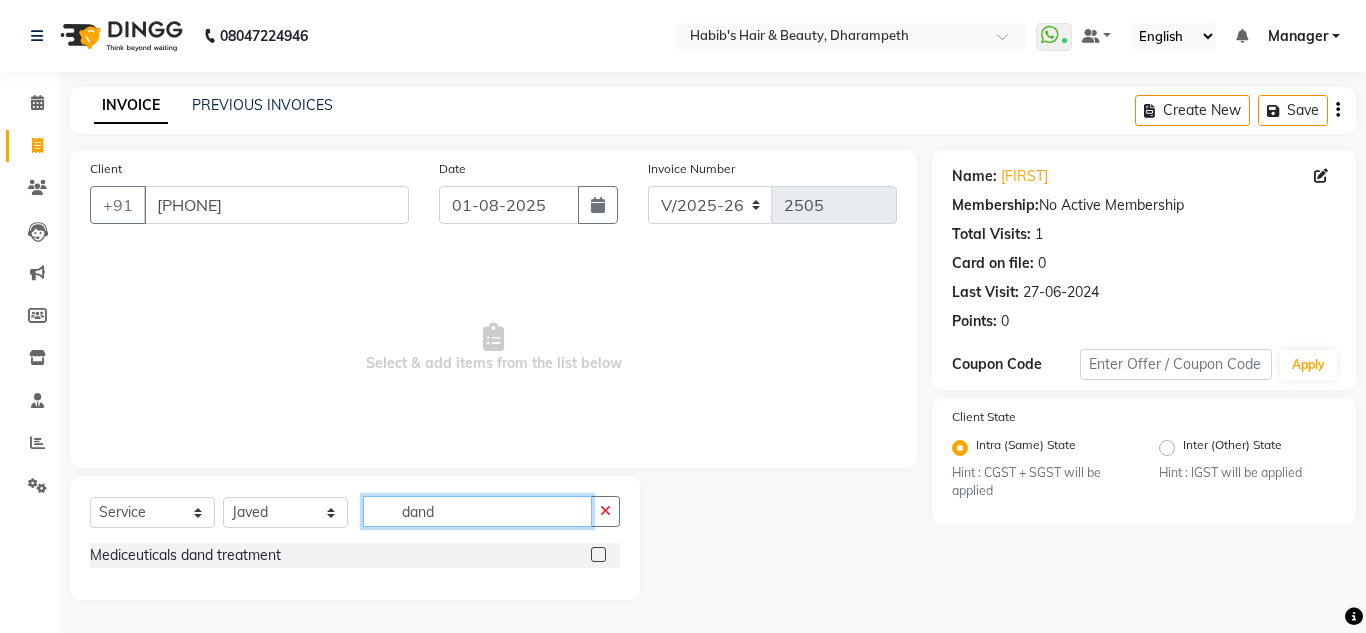 type on "dand" 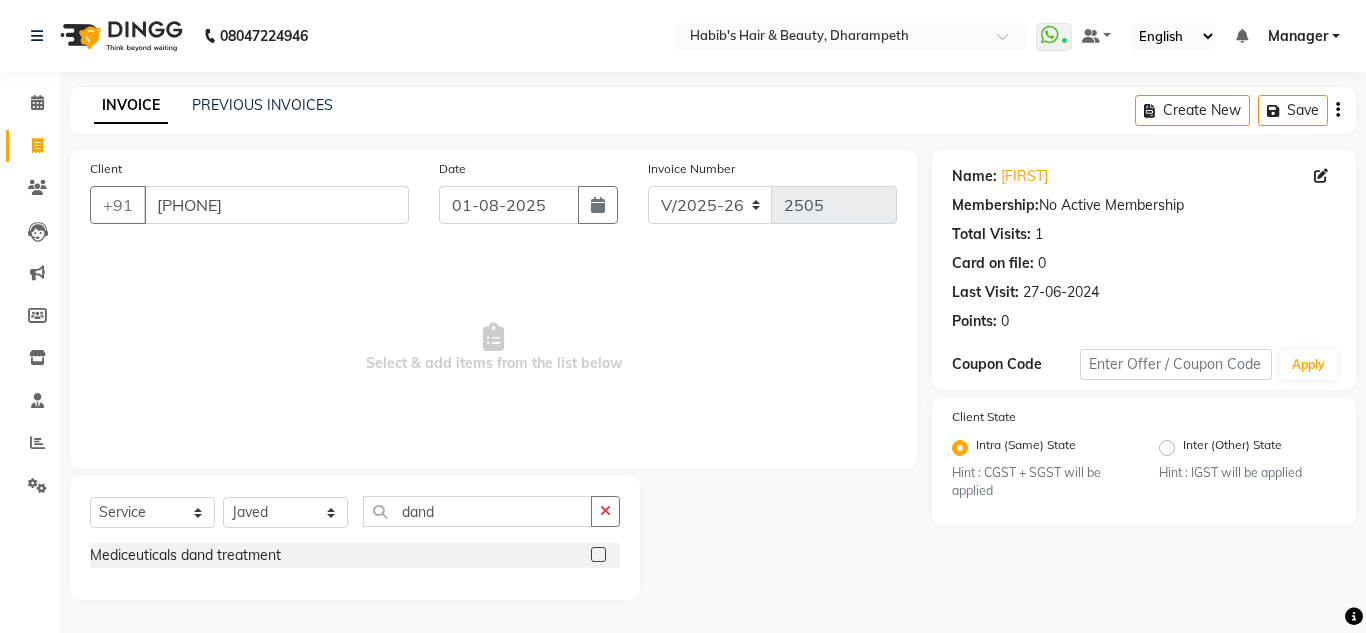 click 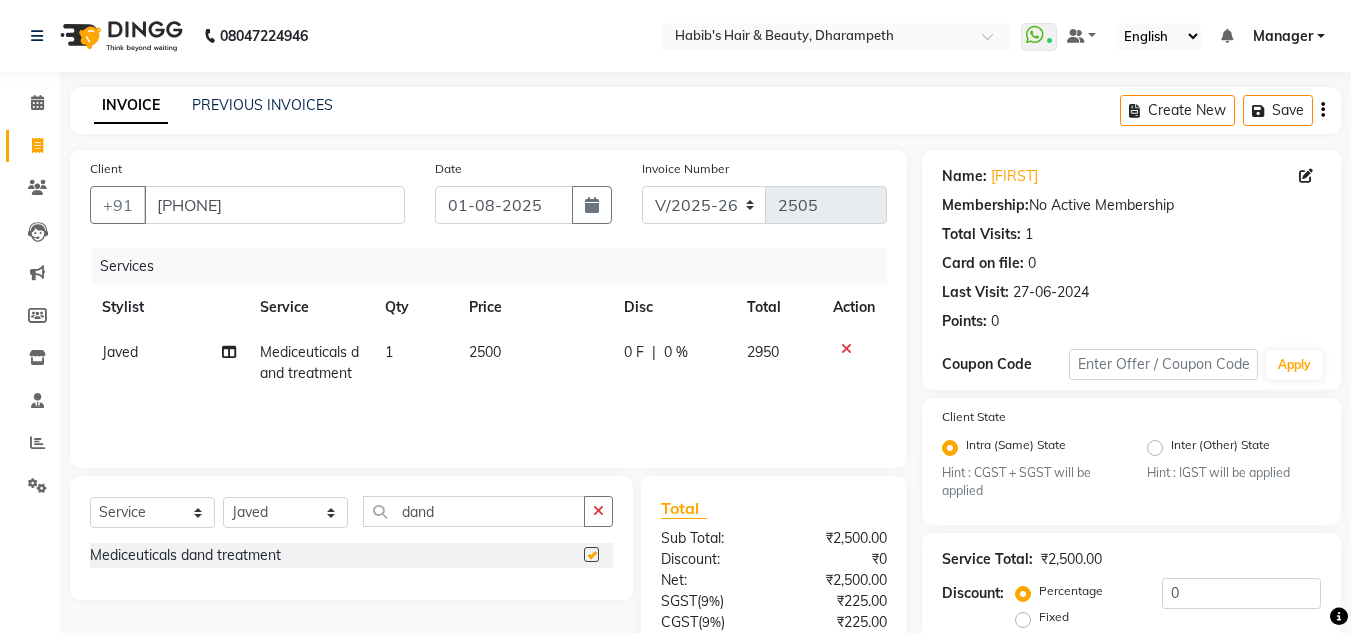 checkbox on "false" 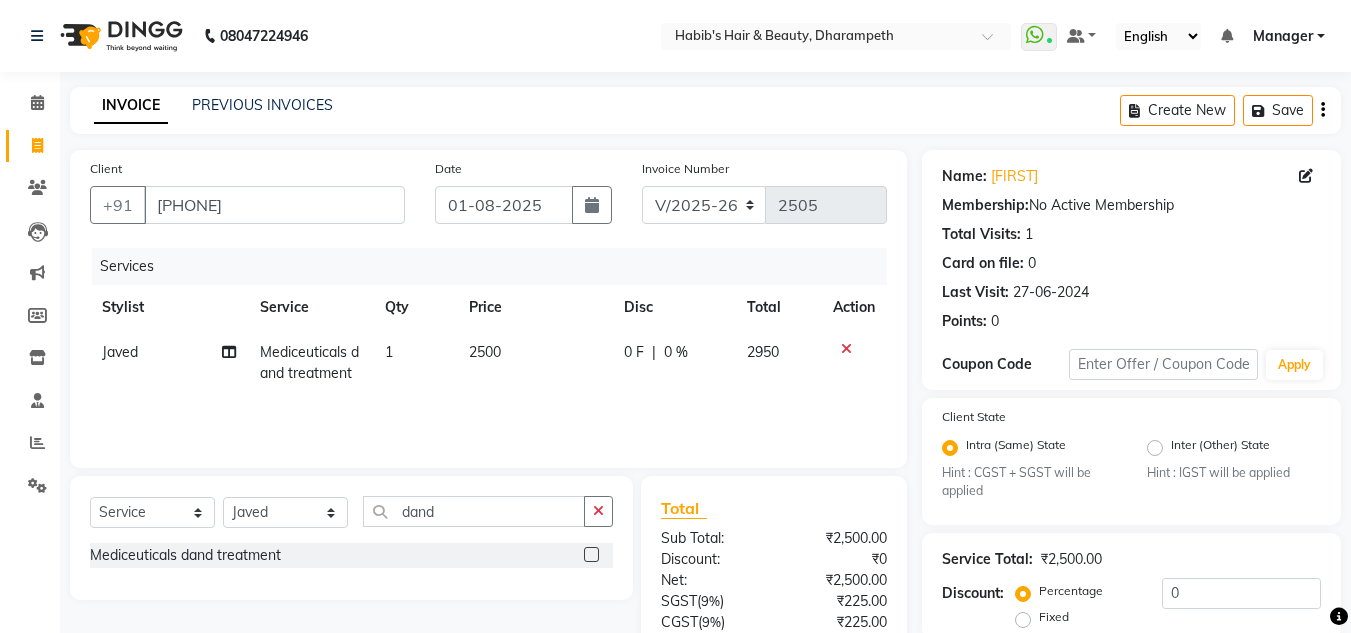 click on "2500" 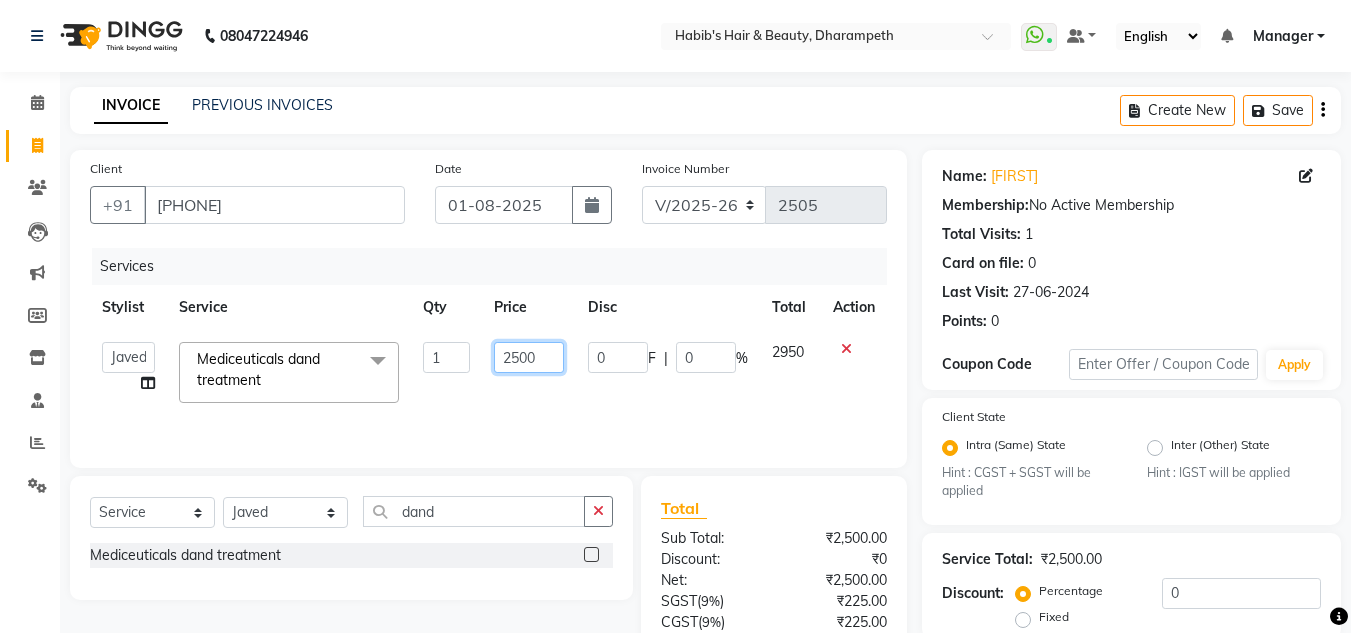 drag, startPoint x: 544, startPoint y: 356, endPoint x: 418, endPoint y: 368, distance: 126.57014 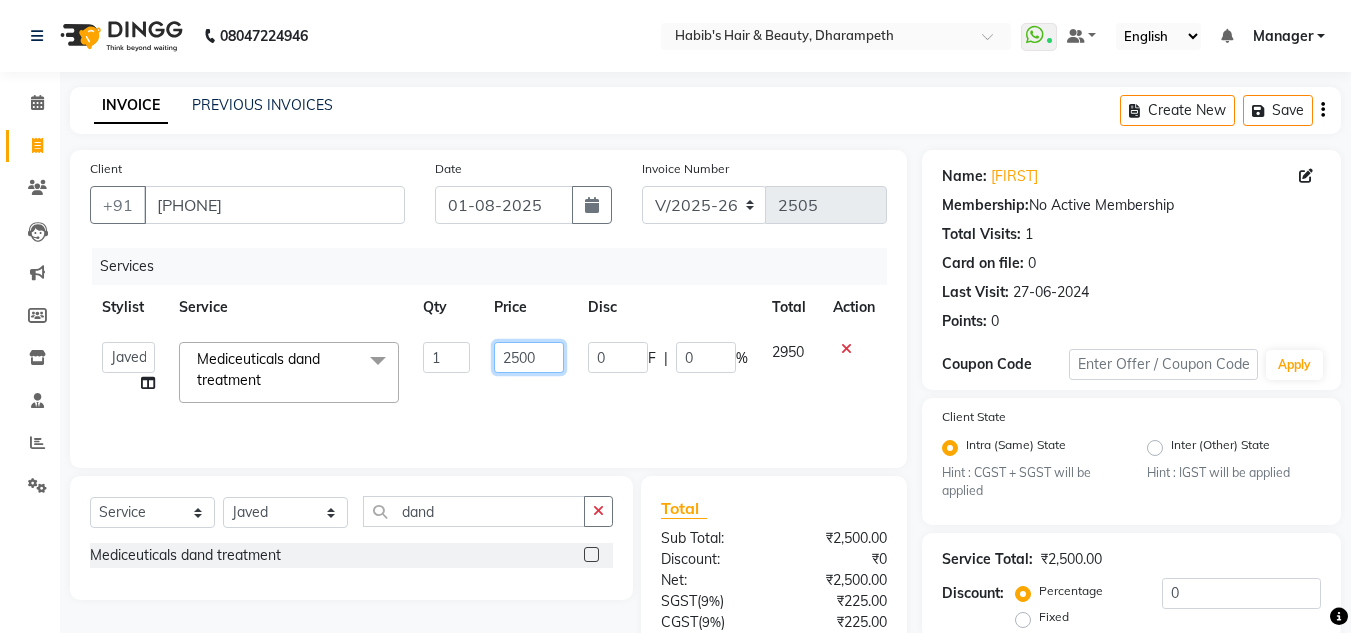 click on "Name  : [FIRST] [NAME] [NAME] [NAME]    Manager   [NAME] [NAME] [NAME] [NAME] [NAME] [NAME]  Mediceuticals dand treatment  x Hydra Facial O3+ Bleach/D-Tan - Face  Bleach Bleach/D-Tan - Face/Neck Bleach Bleach/D-Tan - Full Body Bleach Bleach/D-Tan - Hand Bleach Bleach/D-Tan - Legs Bleach Bleach/D-Tan - O3 D-Tan Bleach/D-Tan - Raga D- Tan NANO PLASTIA SHOULDER LENGTH Mintree Tan- Go Manicure Mintree Tan-Go Pedicure TIP Deep Conditioning  Whitening Facial O3+ Facial Mediceuticals dand treatment BOOKING AMT OF SERVICE Fibre Complex Treatment Female Lower Lips -Threading Knot Free Service Blow Dry - Blow Dry Below Shoulder Length Blow Dry - Blow Dry Shoulder Length Blow Dry - Blow Dry Waist Length Clean Up - Aroma Clean Up Clean Up - Herbal Cleanup Clean Up - Instglow Claenup Clean Up - O3 Pore Clean Up Clean Up - Vlcc Gold Clean Up Clean Up - D Tan Clean UP Face Pack - Black Mask Charcoal Face Pack - Black Mask O3 Face Pack - O3 Peel Off Face Pack - Thermal Sheet Mask Facial - Anti Tan Facial" 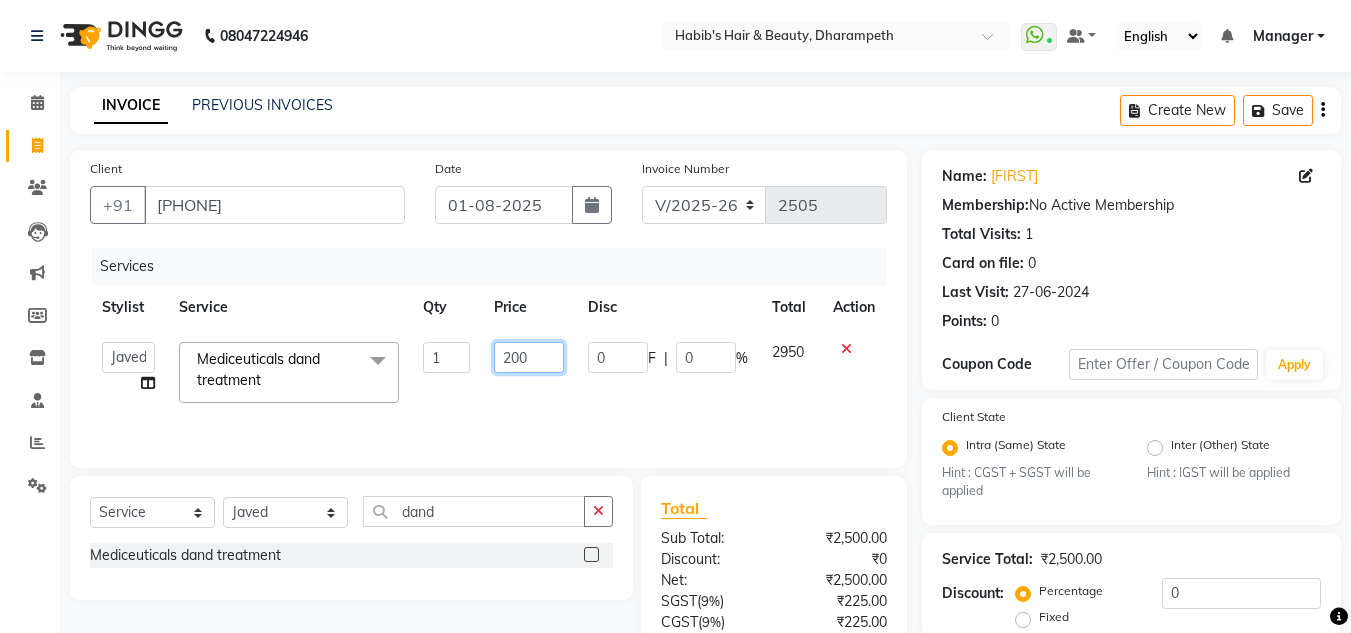 type on "2000" 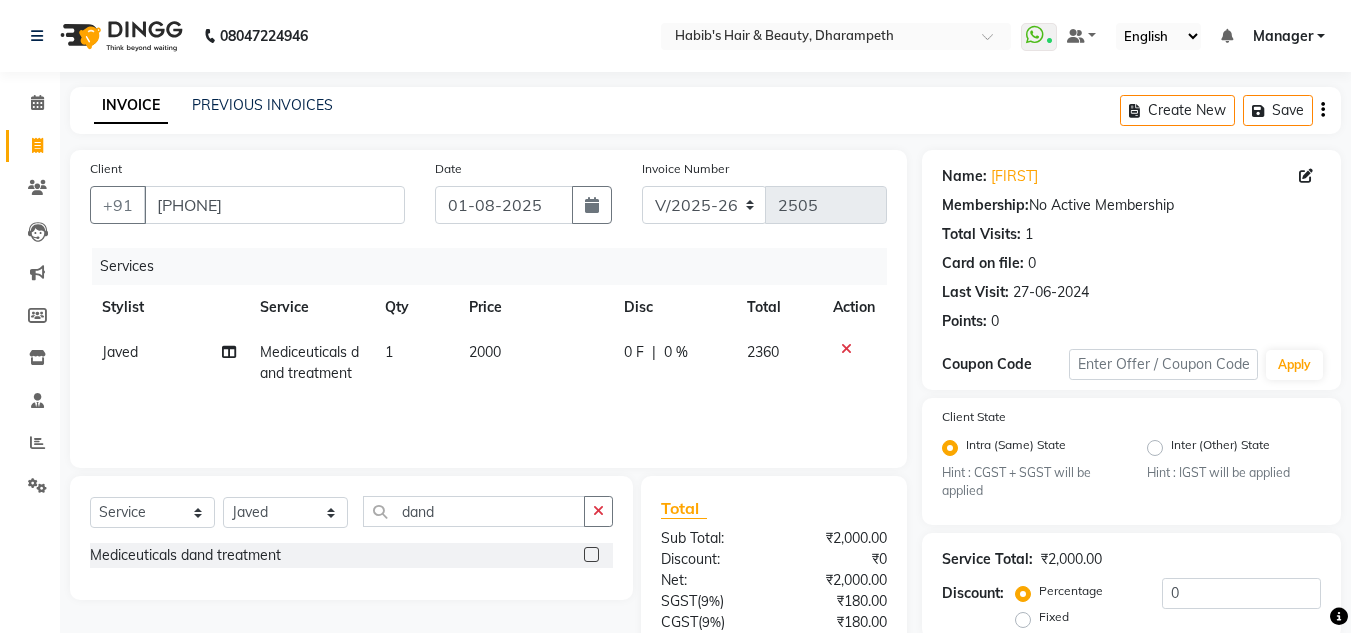 click on "2360" 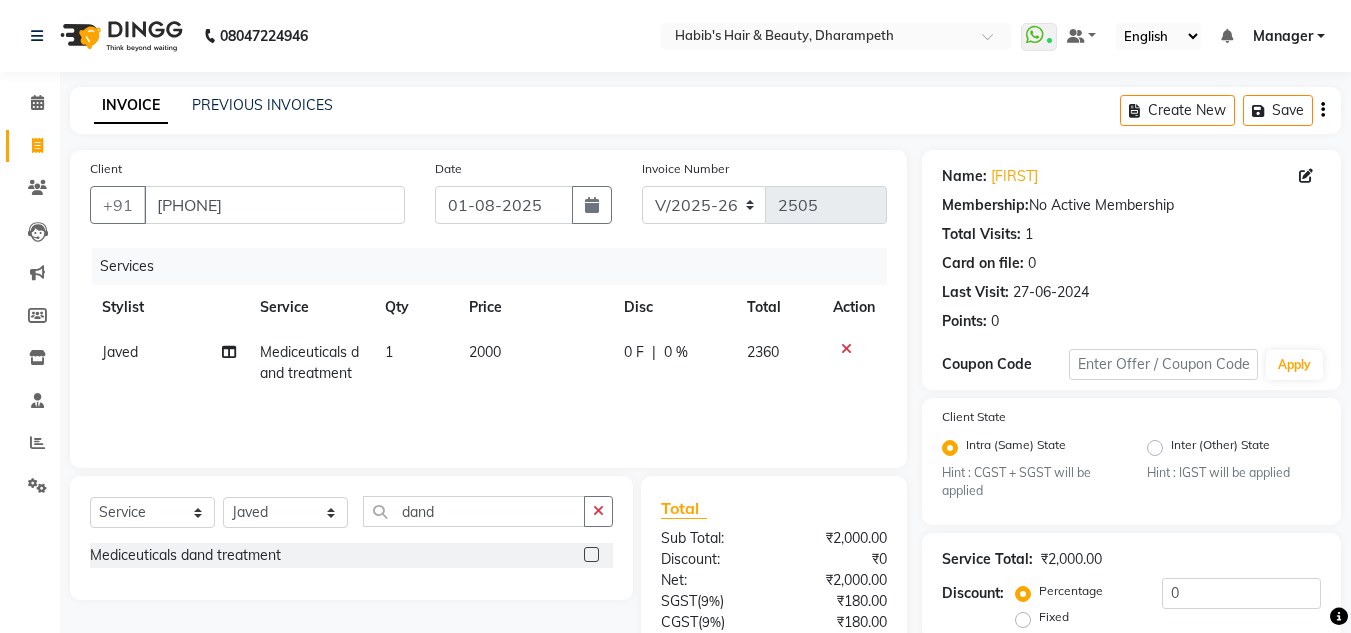 select on "65623" 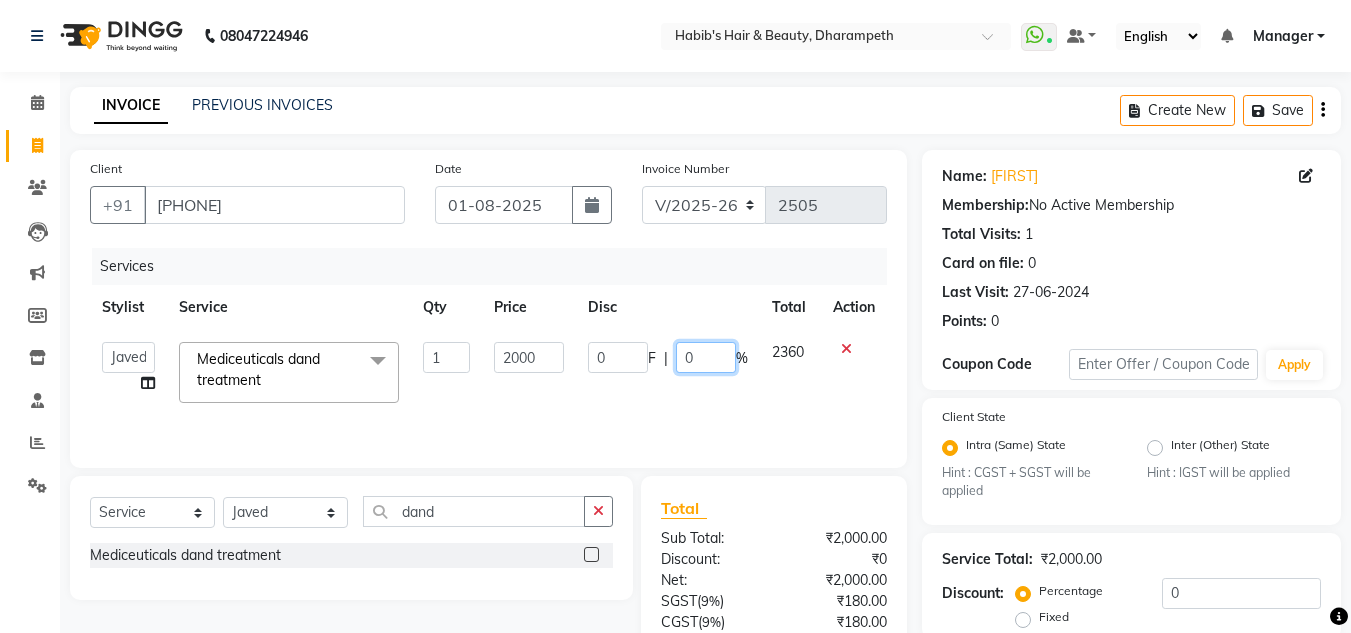 click on "0" 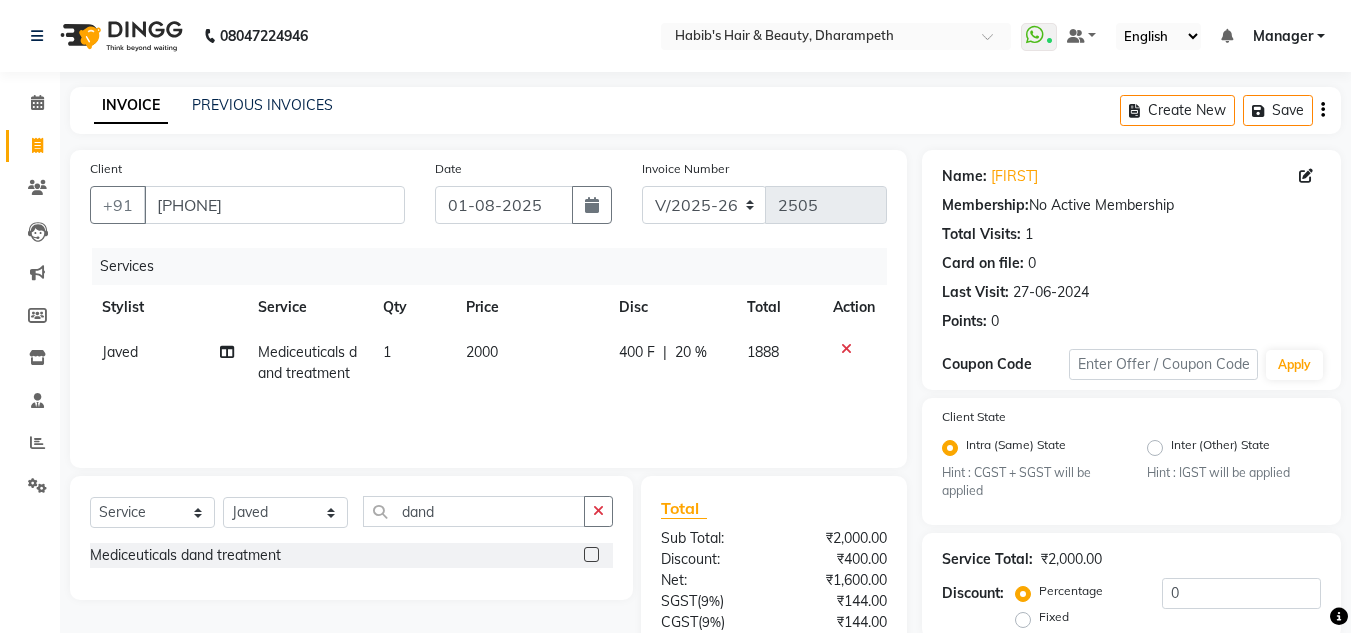 click on "1888" 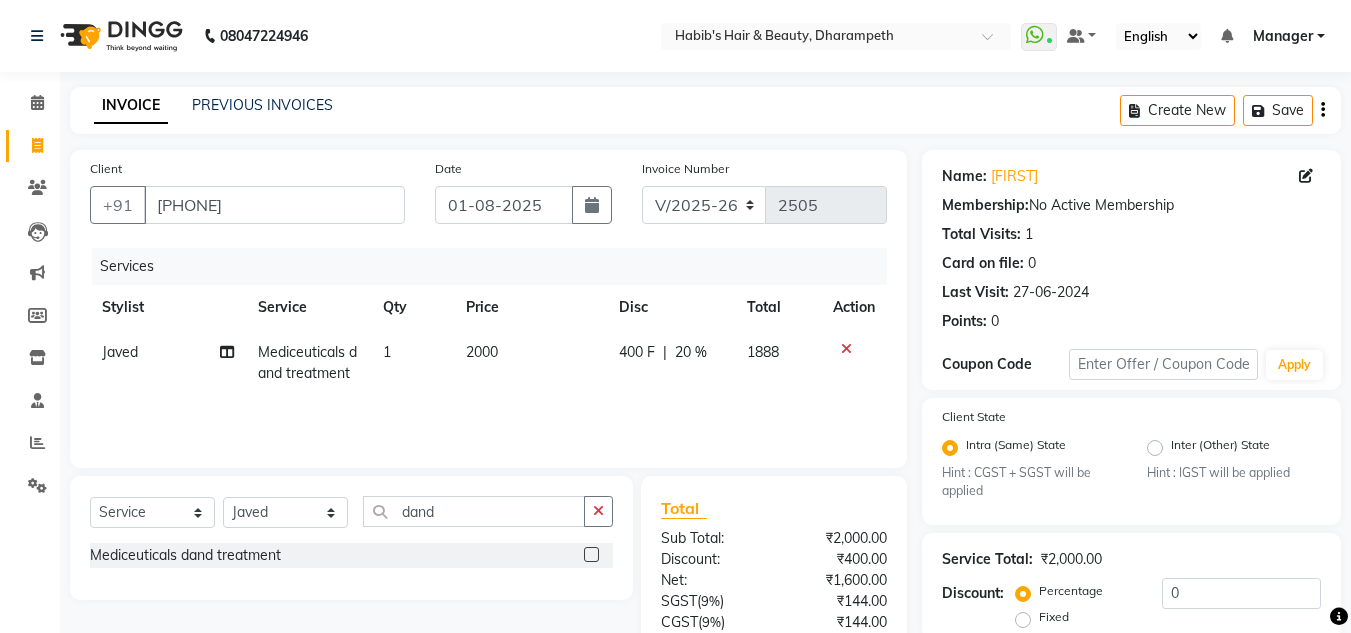 select on "65623" 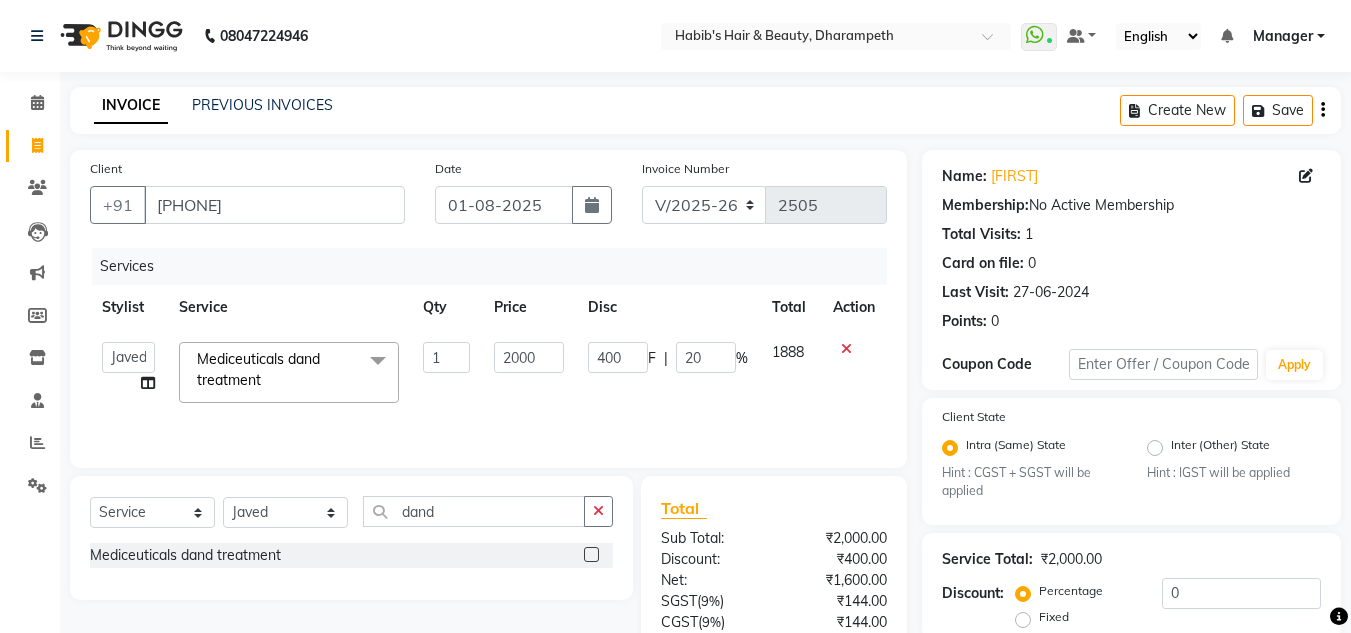 scroll, scrollTop: 177, scrollLeft: 0, axis: vertical 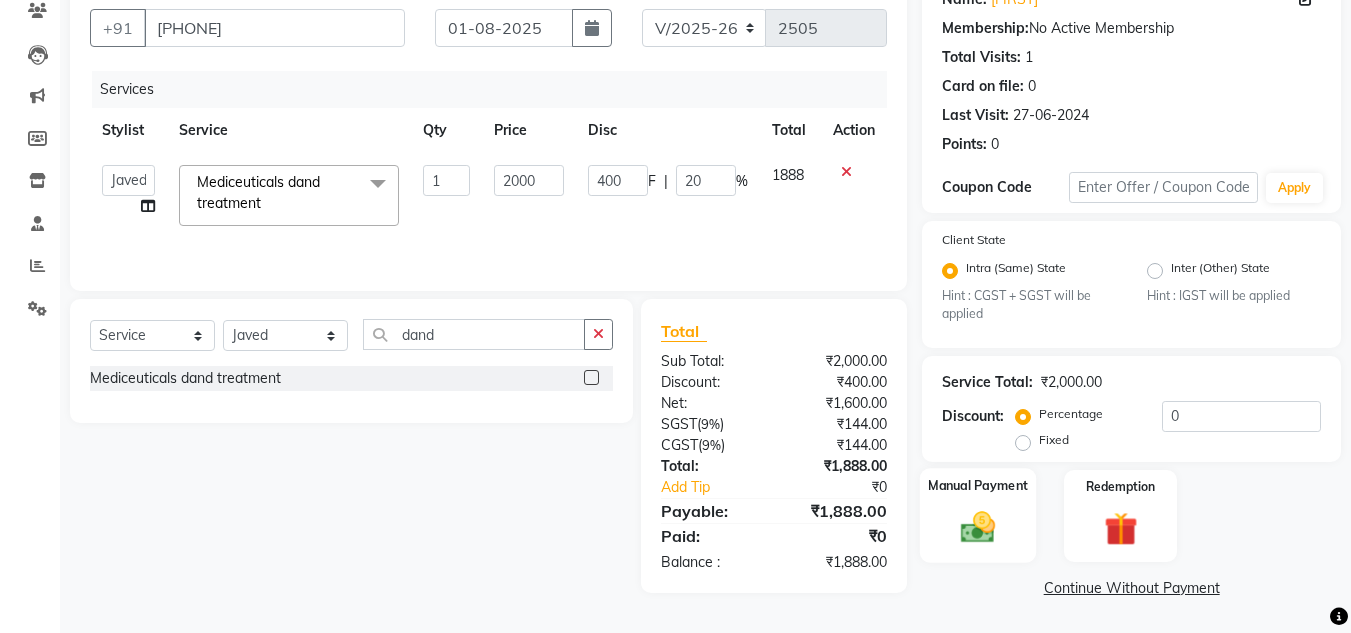 click 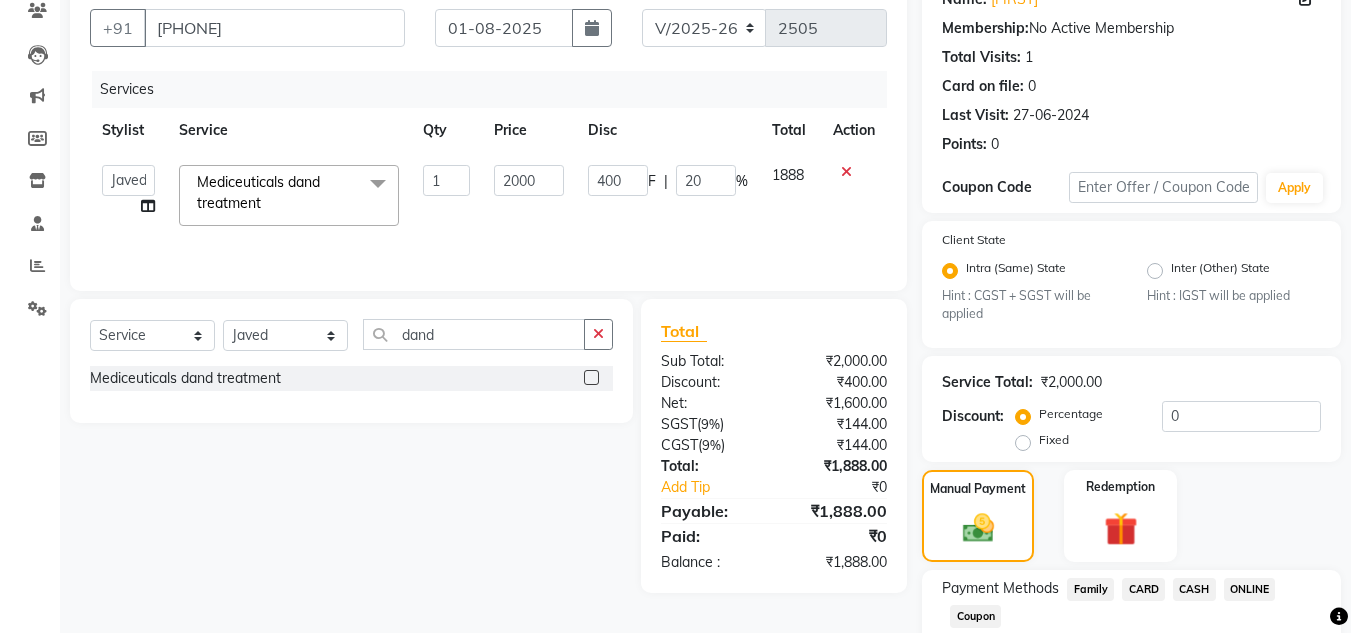 click on "CASH" 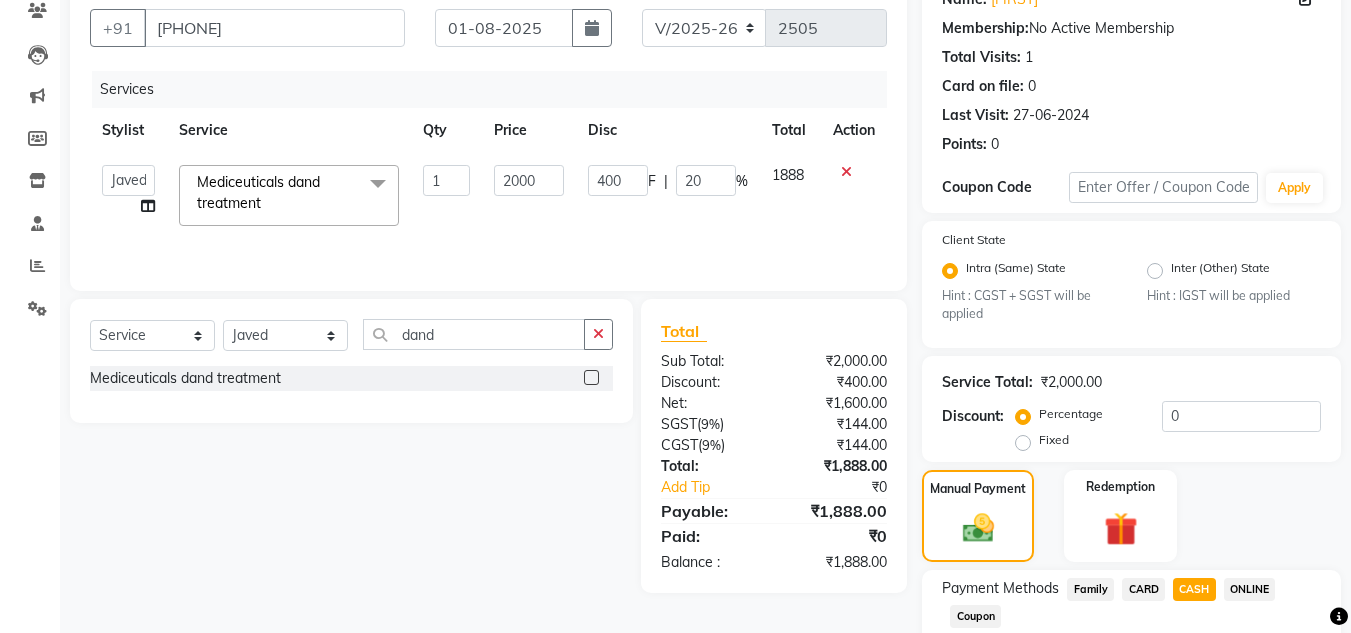 scroll, scrollTop: 361, scrollLeft: 0, axis: vertical 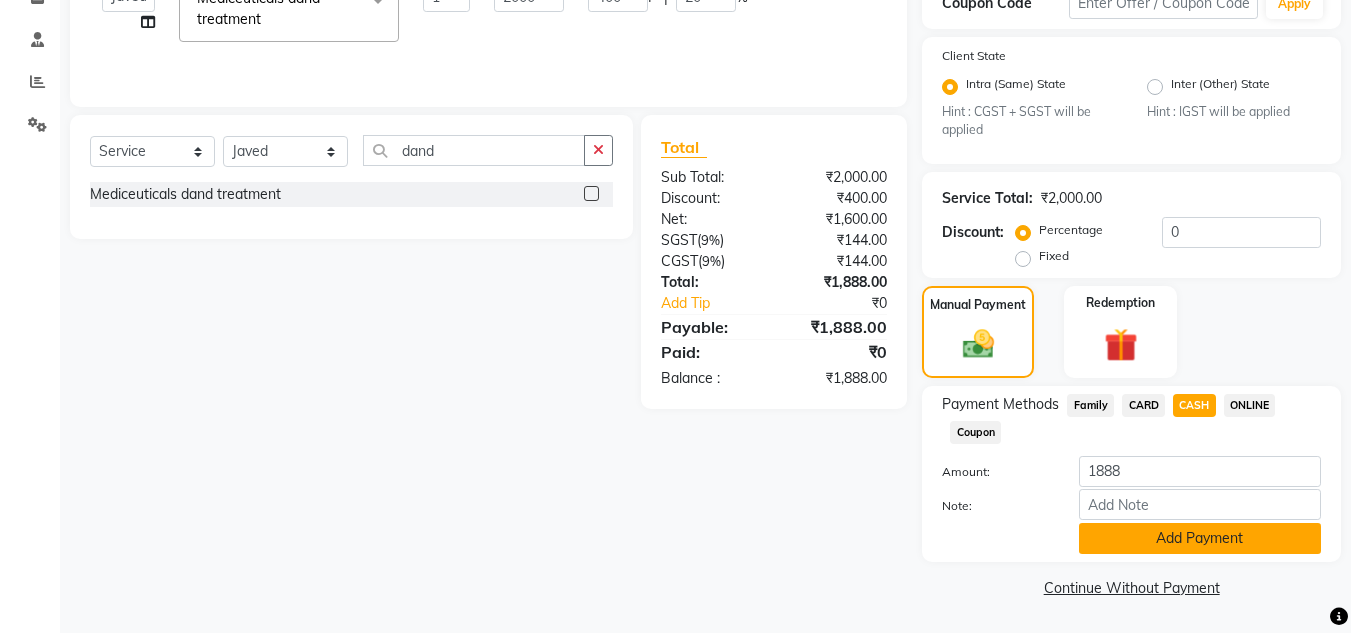 click on "Add Payment" 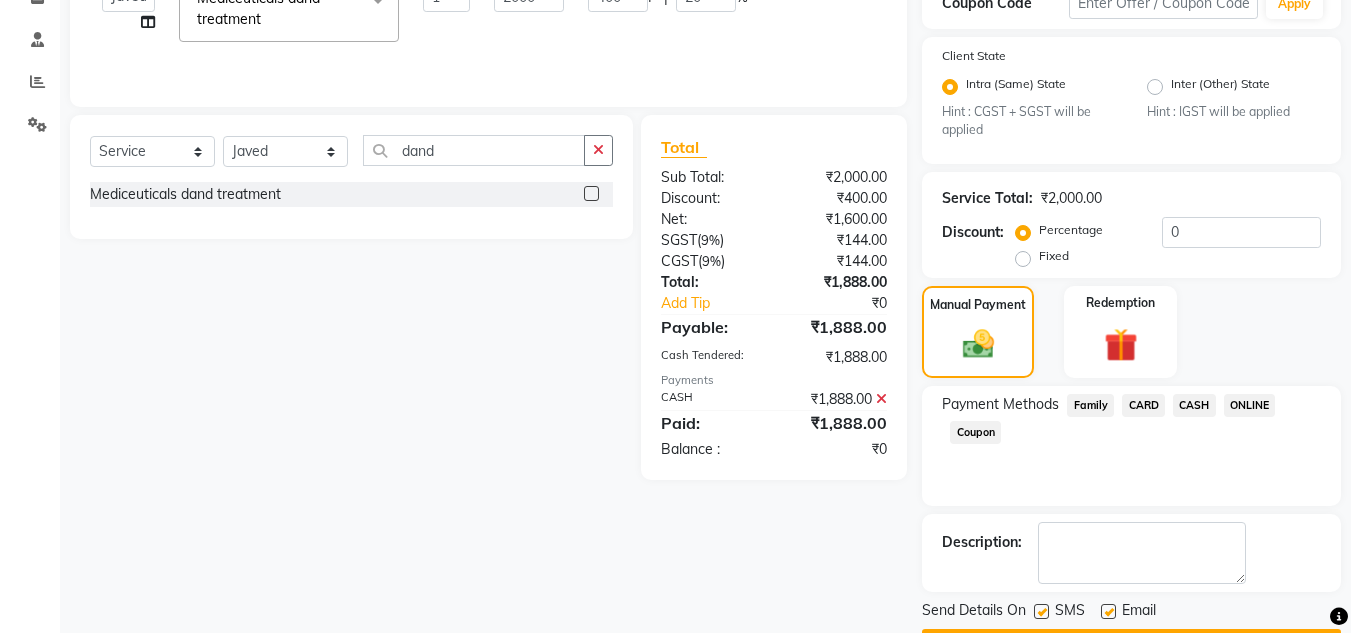 scroll, scrollTop: 418, scrollLeft: 0, axis: vertical 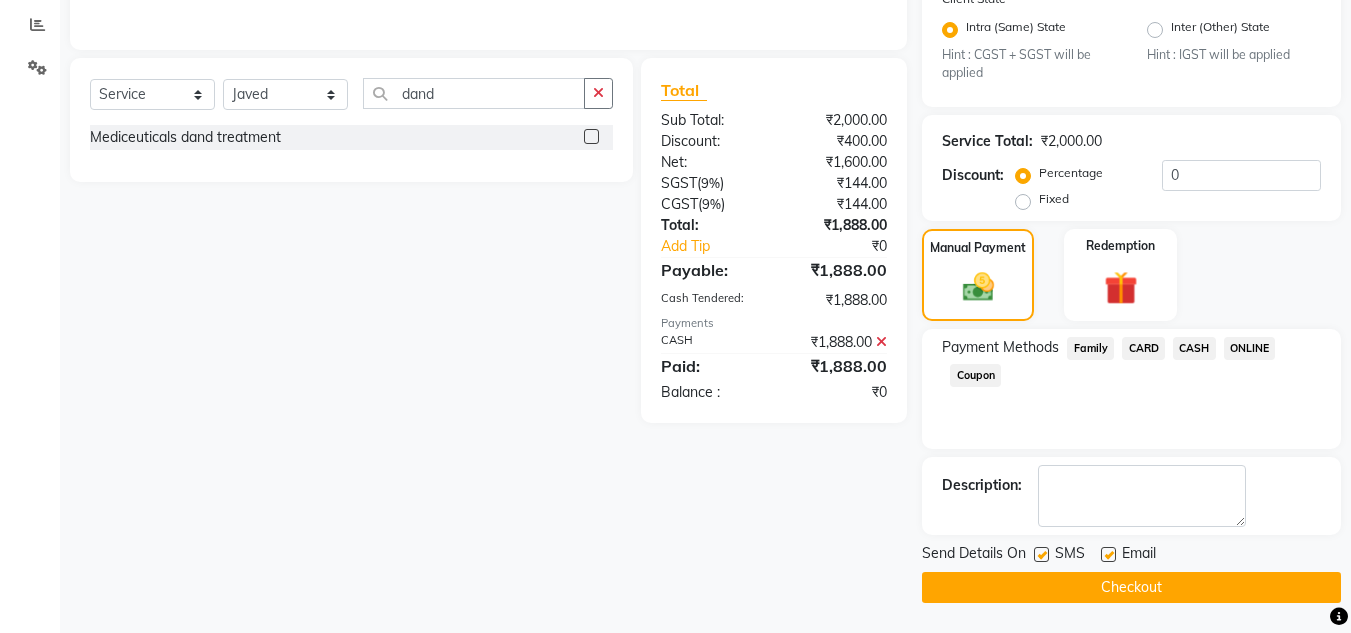 click on "Checkout" 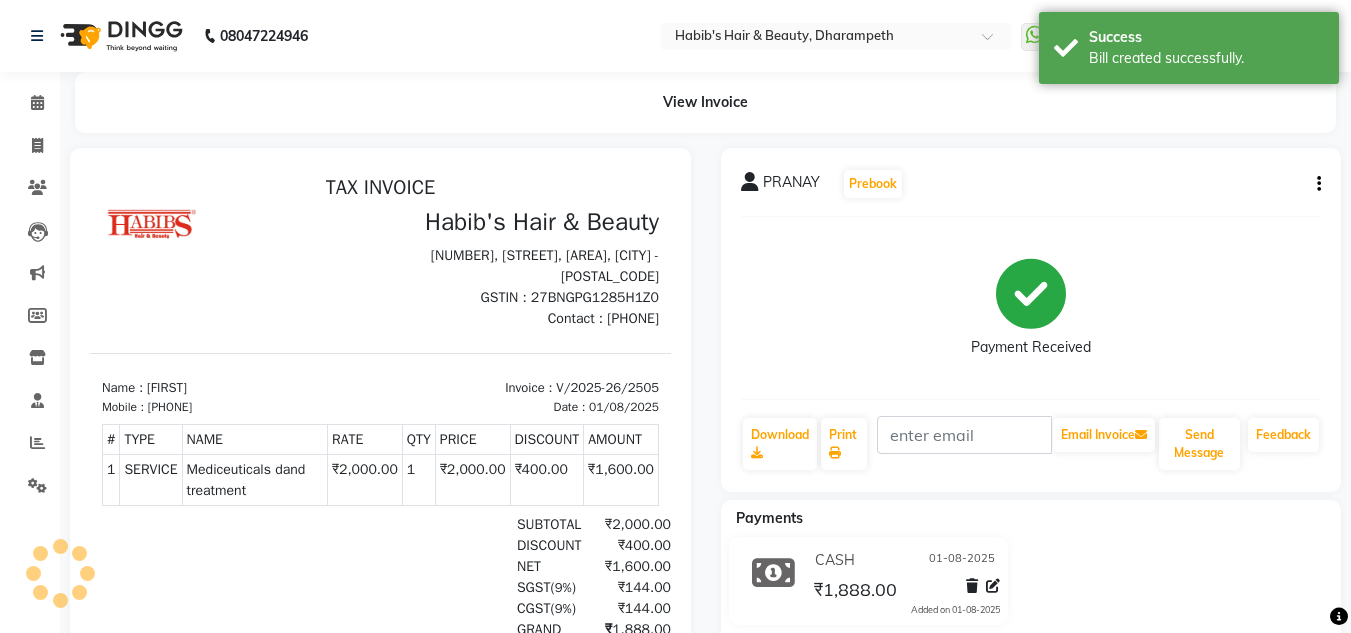 scroll, scrollTop: 0, scrollLeft: 0, axis: both 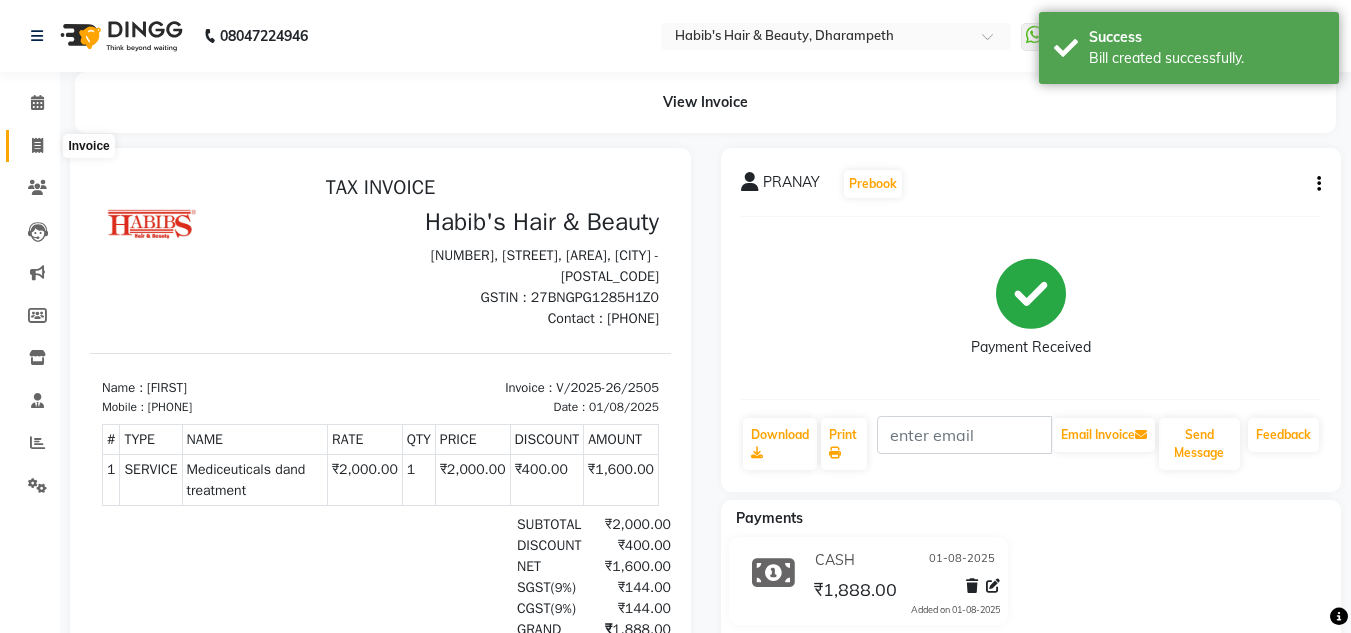 click 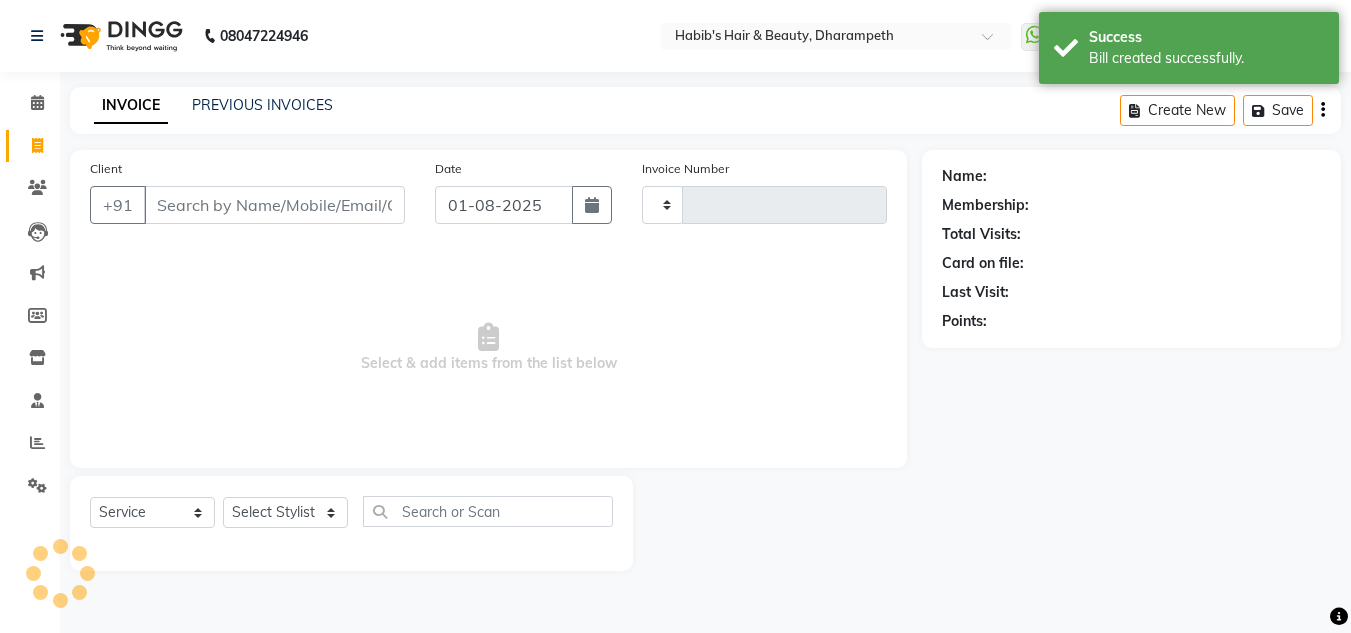 type on "2506" 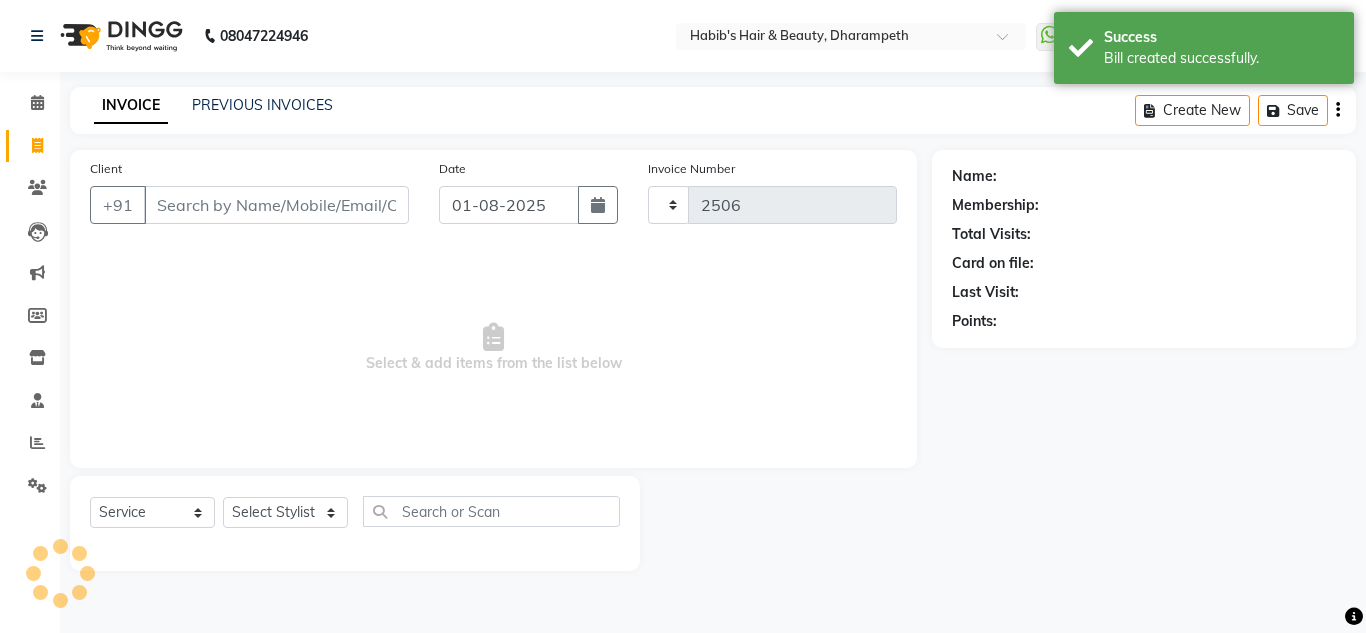 select on "4860" 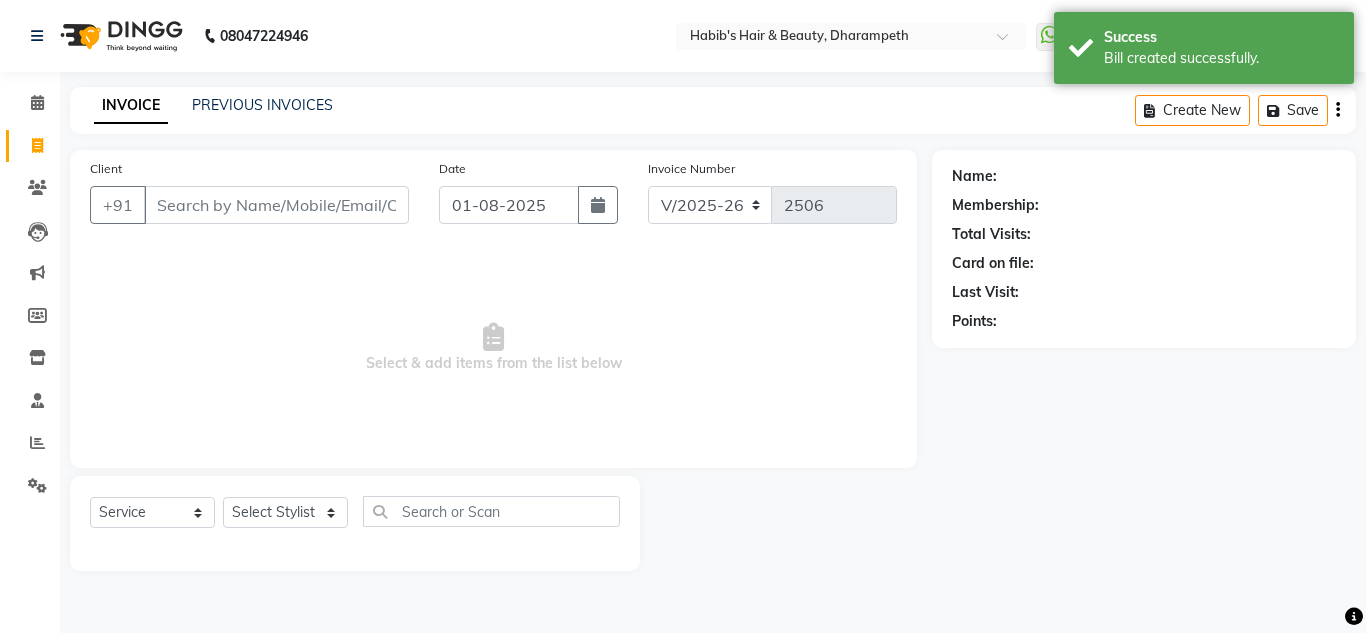 click on "Client" at bounding box center (276, 205) 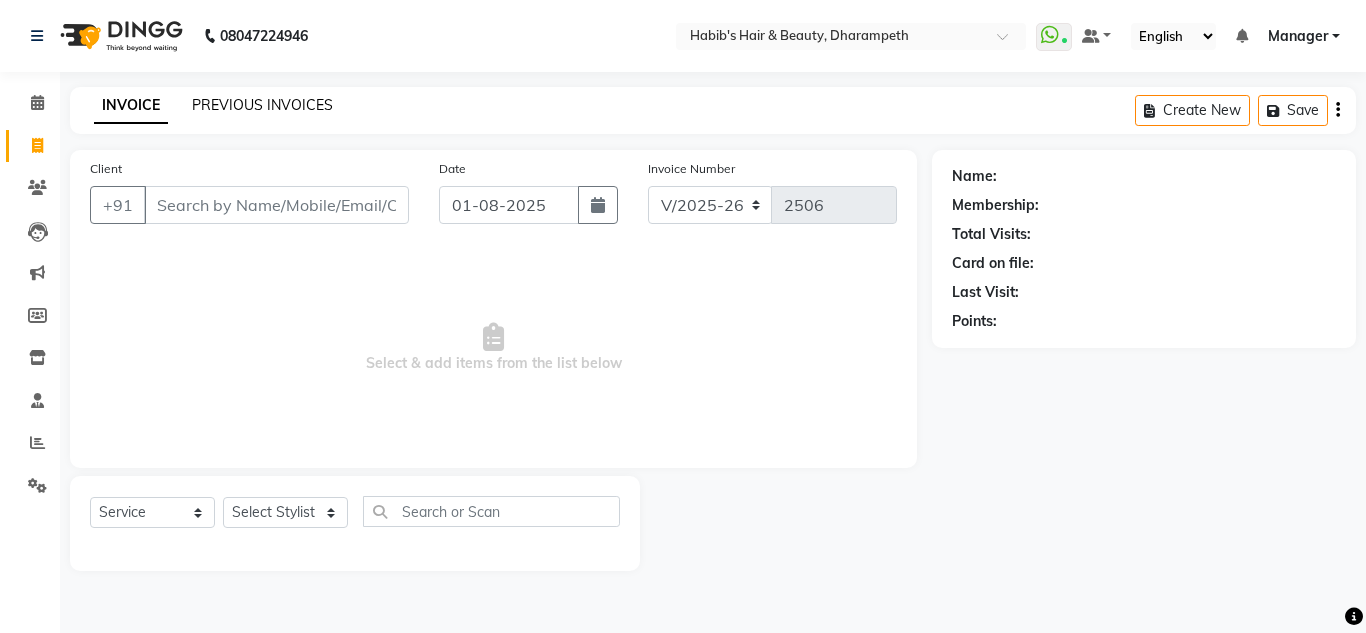 click on "PREVIOUS INVOICES" 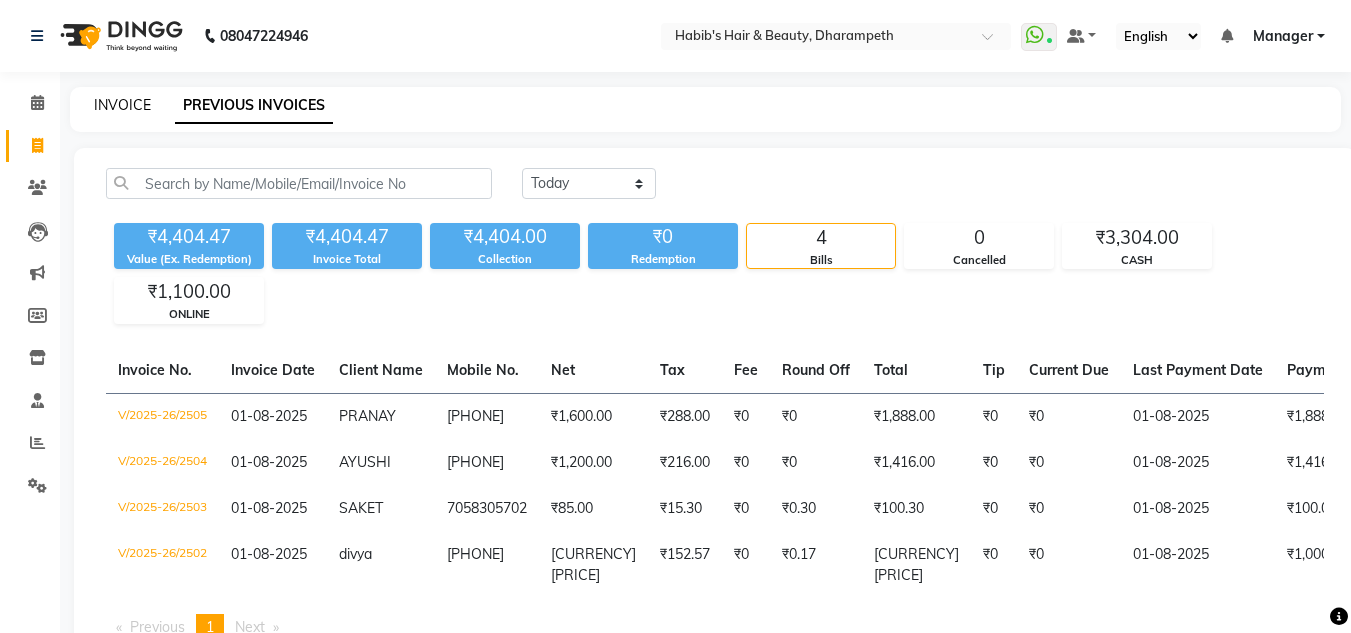 click on "INVOICE" 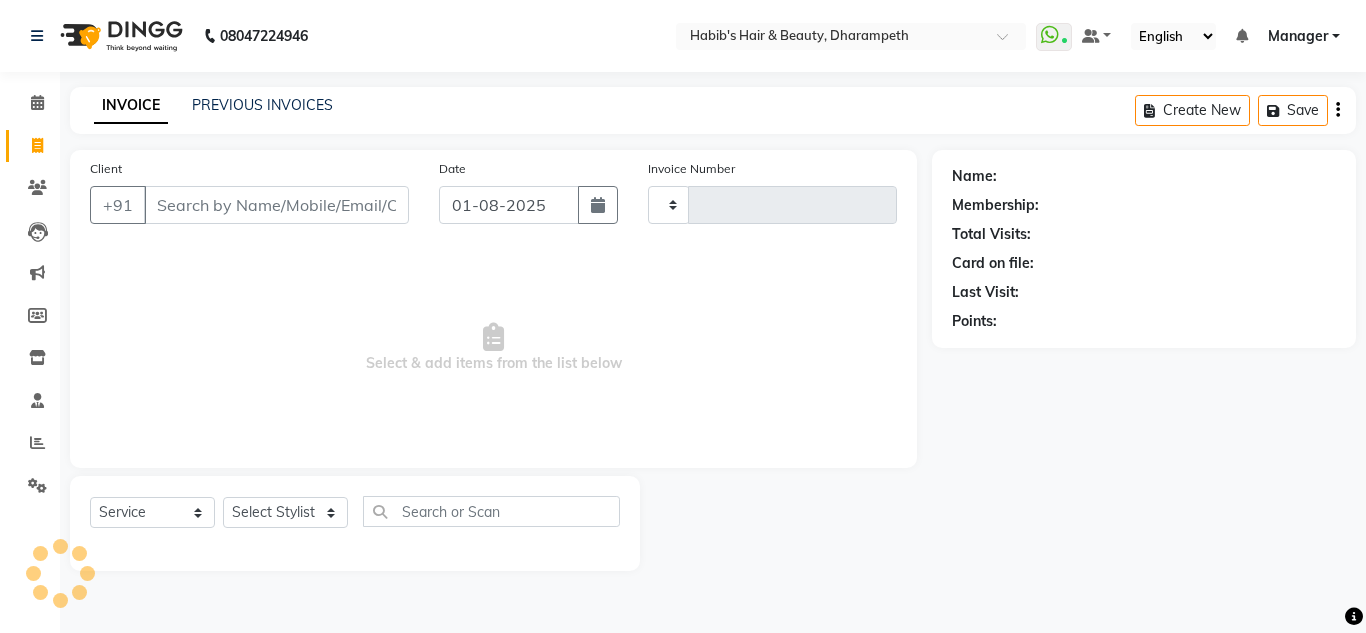type on "2506" 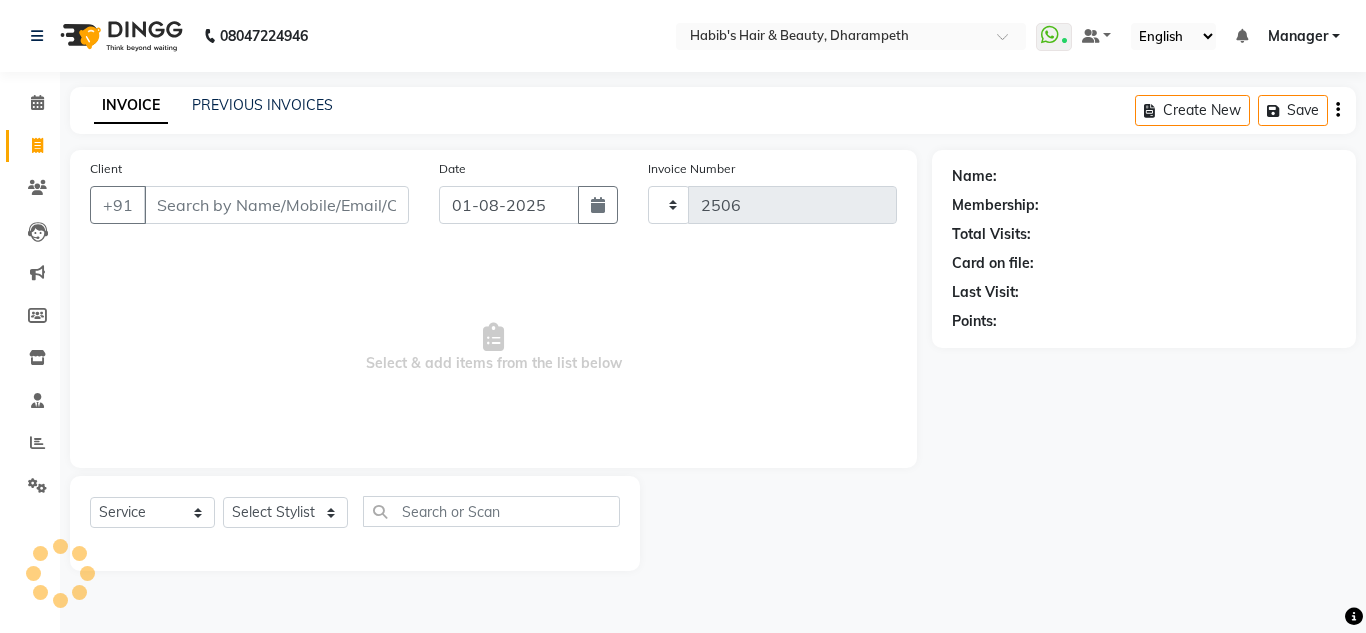 select on "4860" 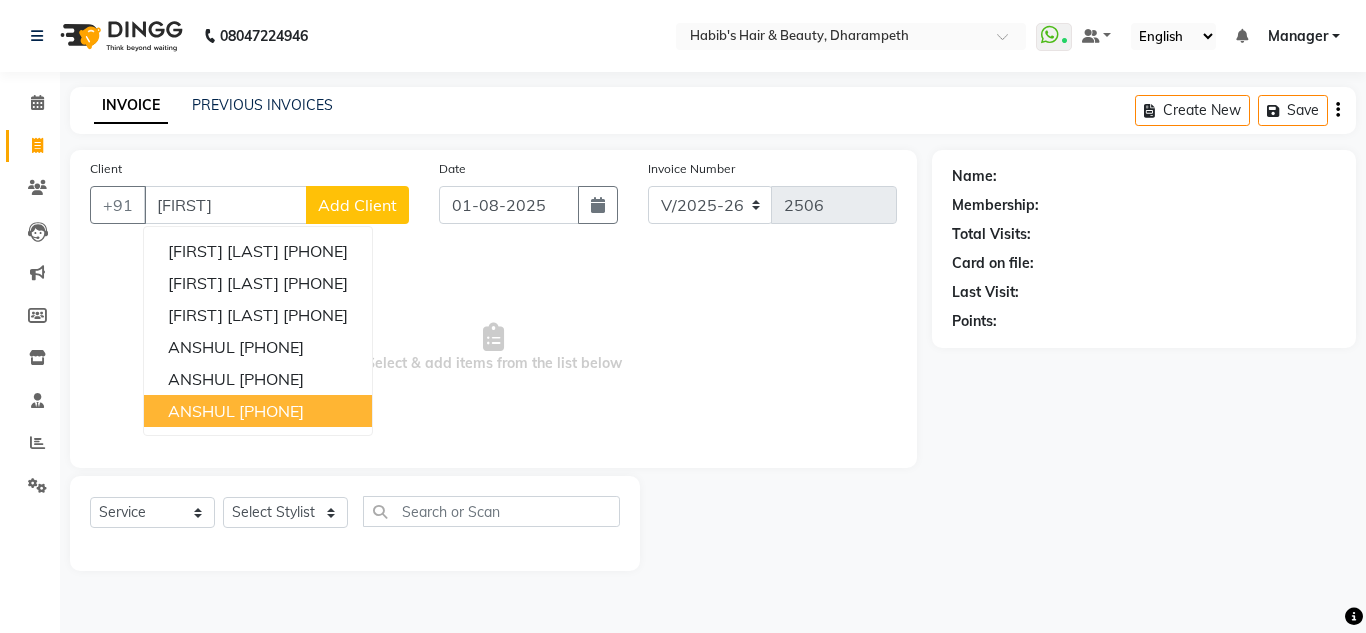 click on "[PHONE]" at bounding box center [271, 411] 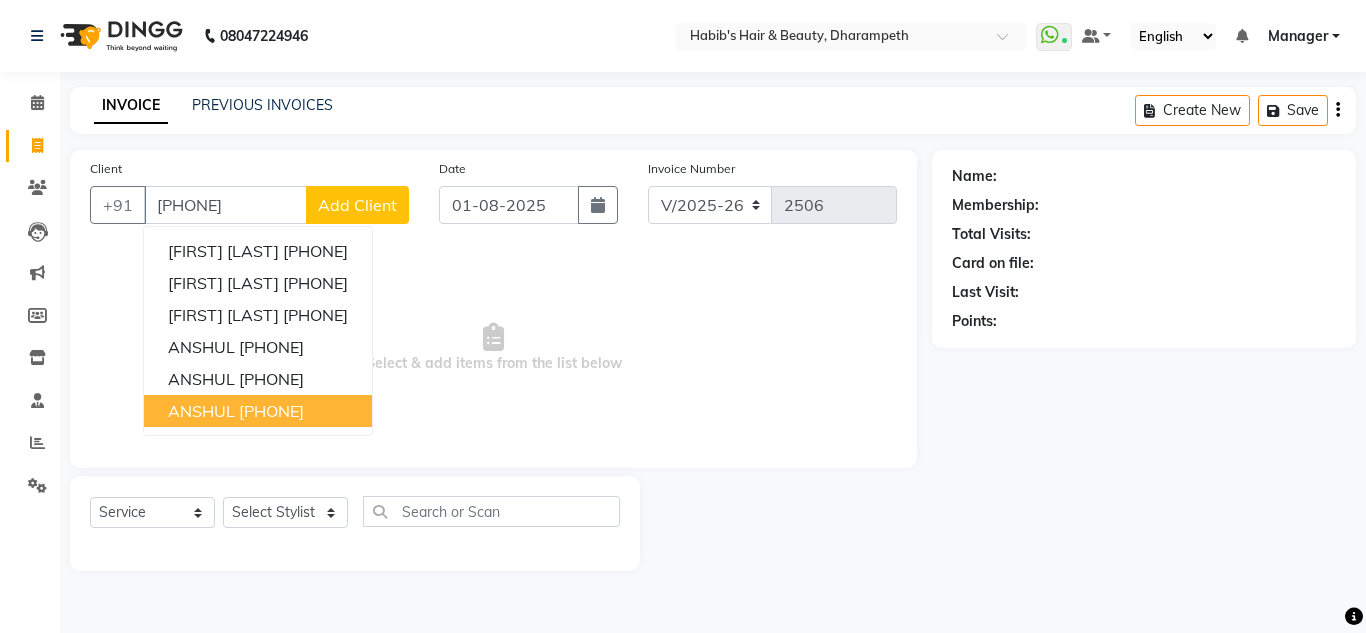 type on "[PHONE]" 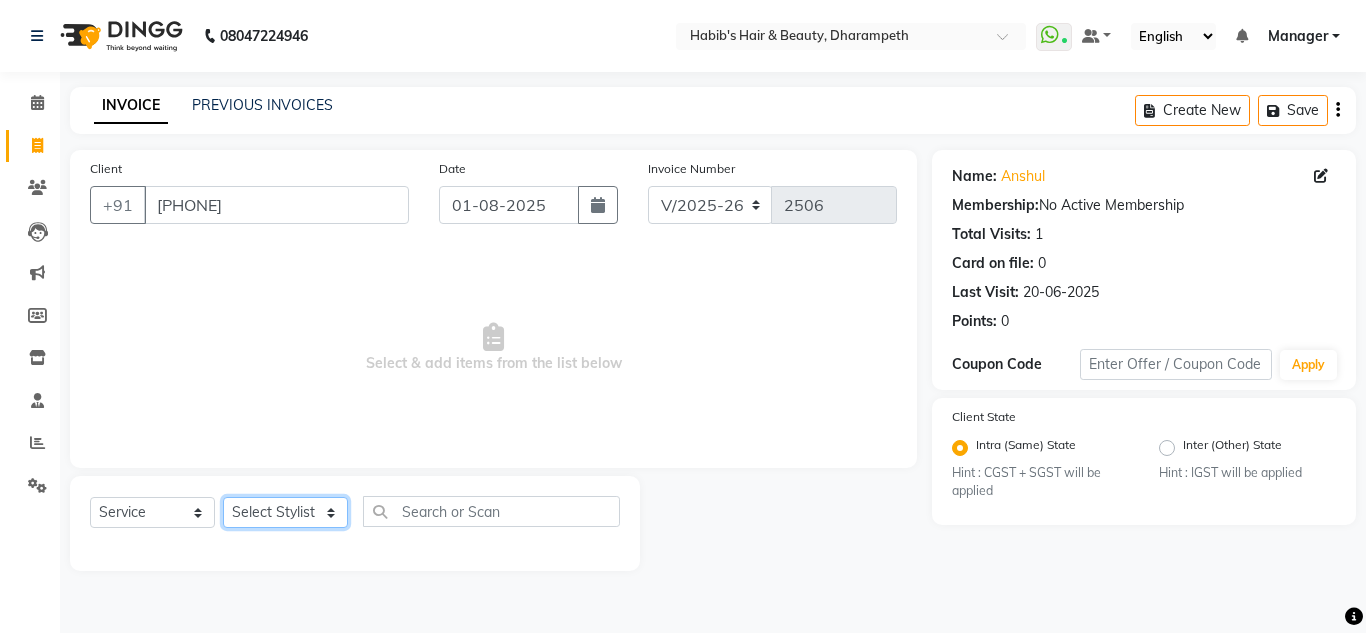 click on "Select Stylist [FIRST] [FIRST] [FIRST] [FIRST]  Manager [FIRST] [FIRST] [FIRST] [FIRST] [FIRST] [FIRST]" 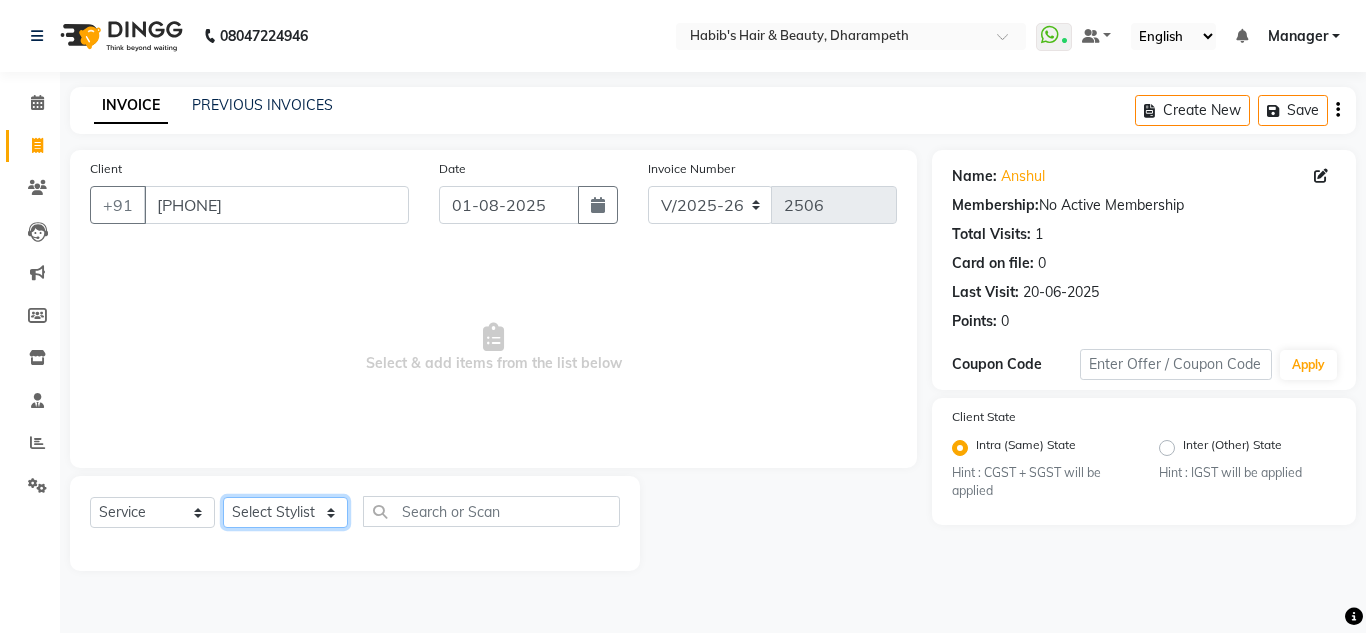 select on "37168" 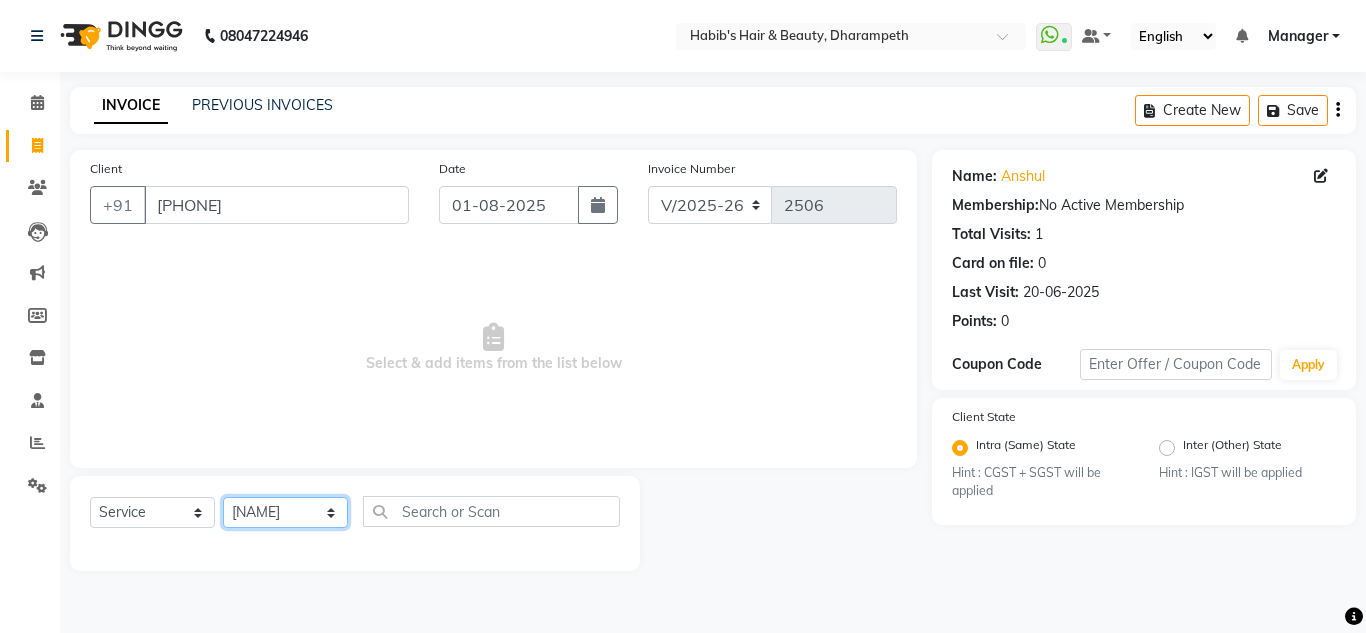 click on "Select Stylist [FIRST] [FIRST] [FIRST] [FIRST]  Manager [FIRST] [FIRST] [FIRST] [FIRST] [FIRST] [FIRST]" 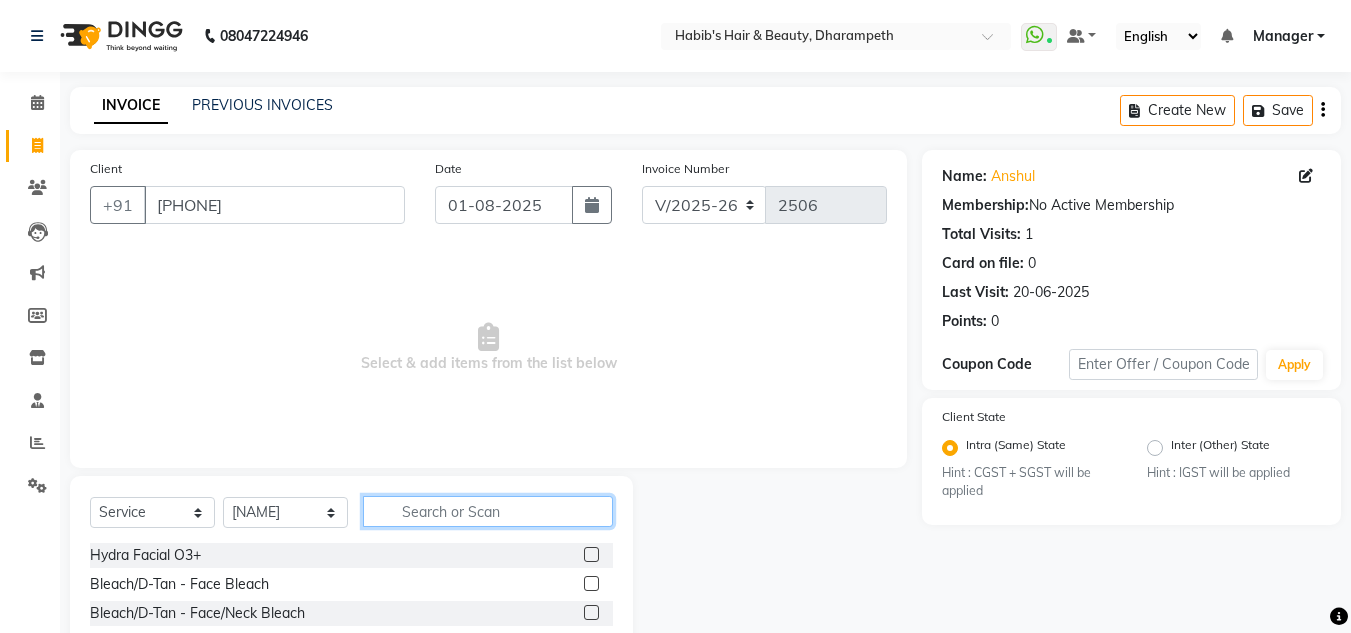 click 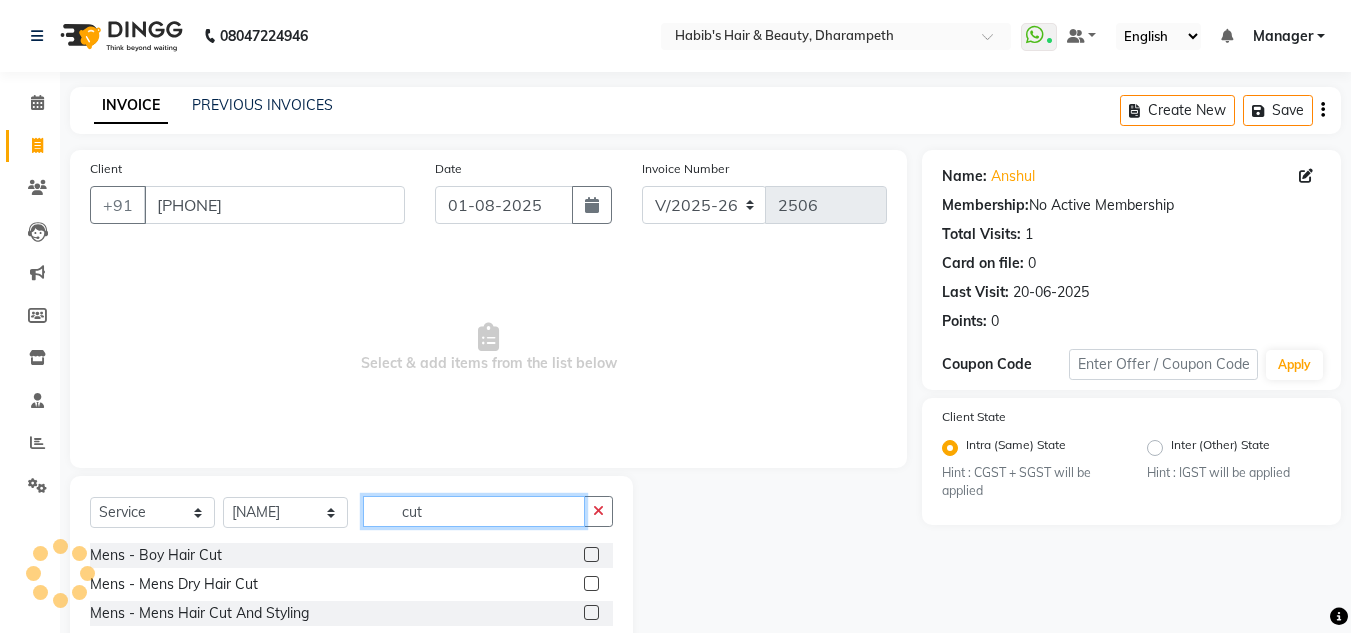 type on "cut" 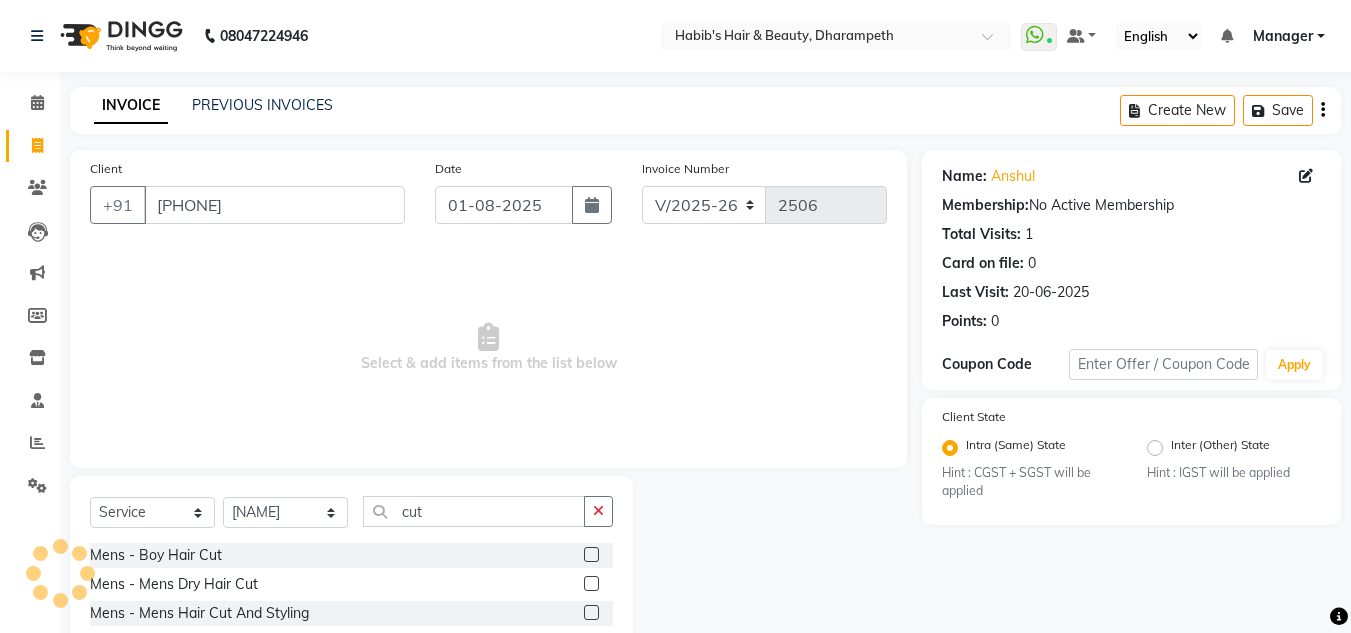 click 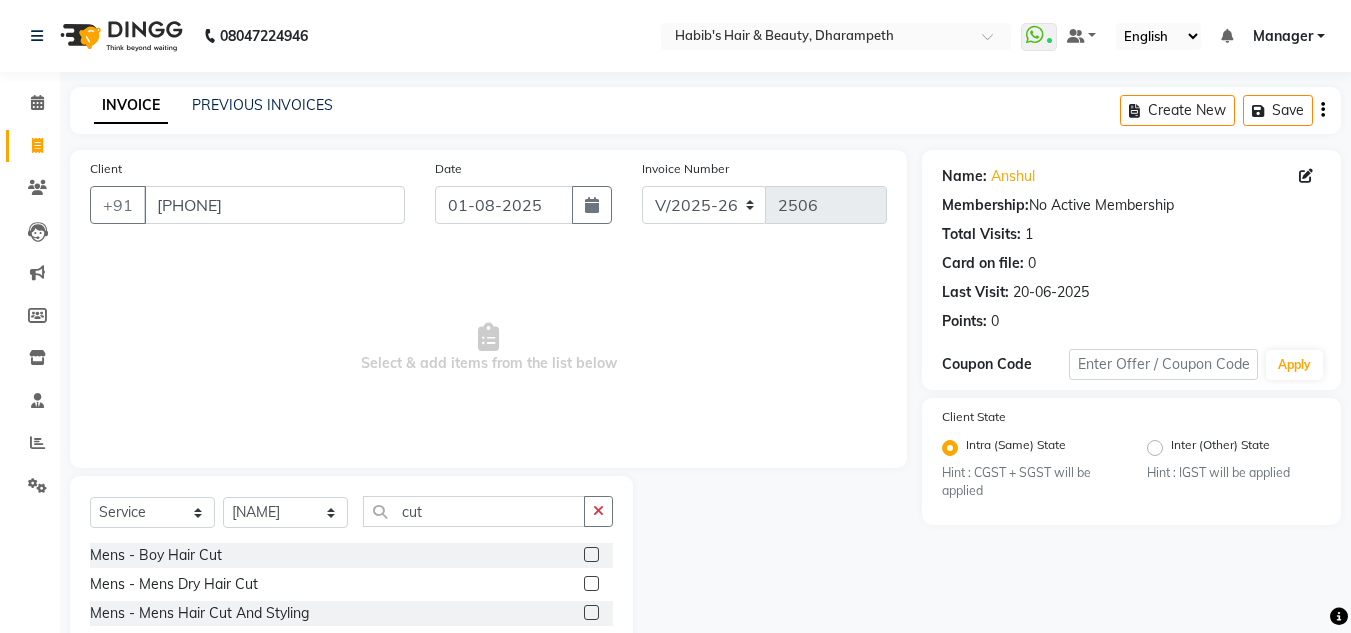 click 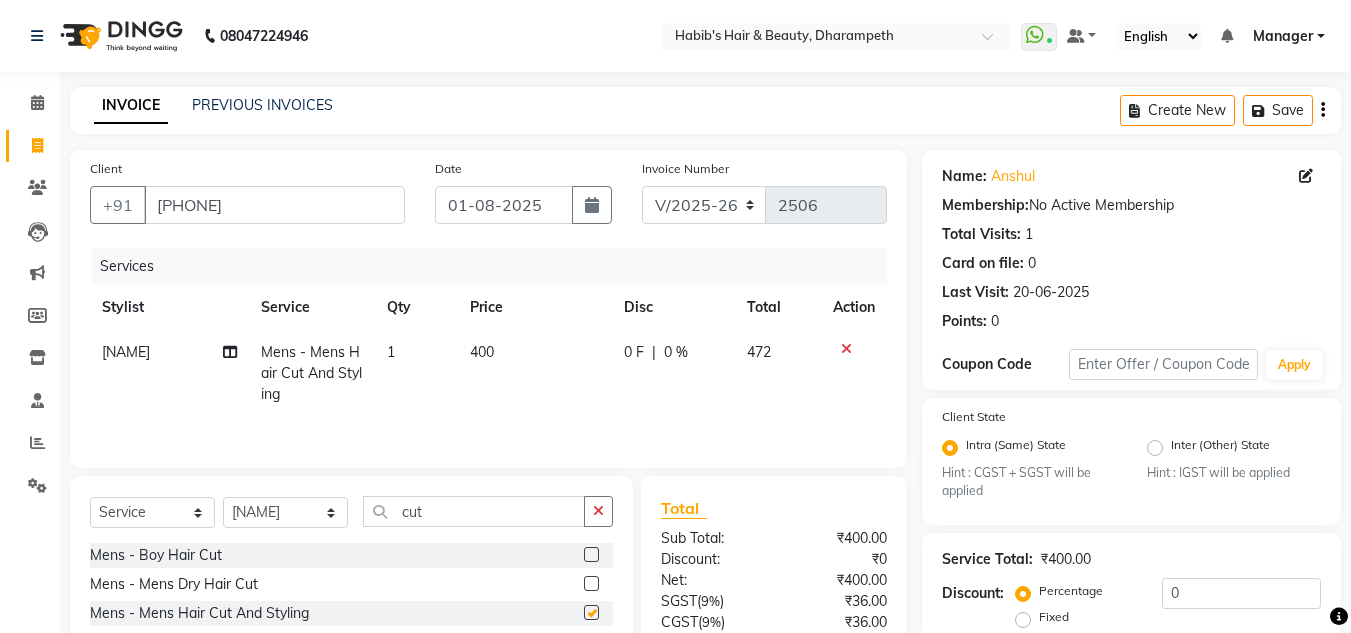 checkbox on "false" 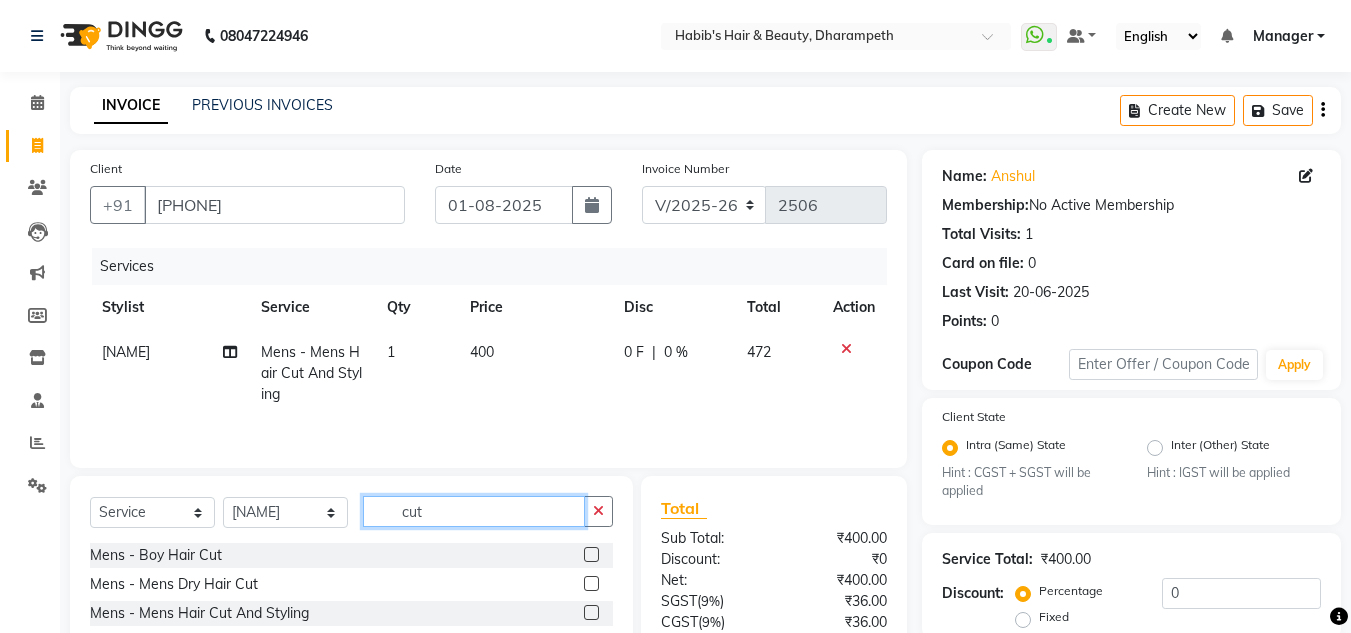click on "cut" 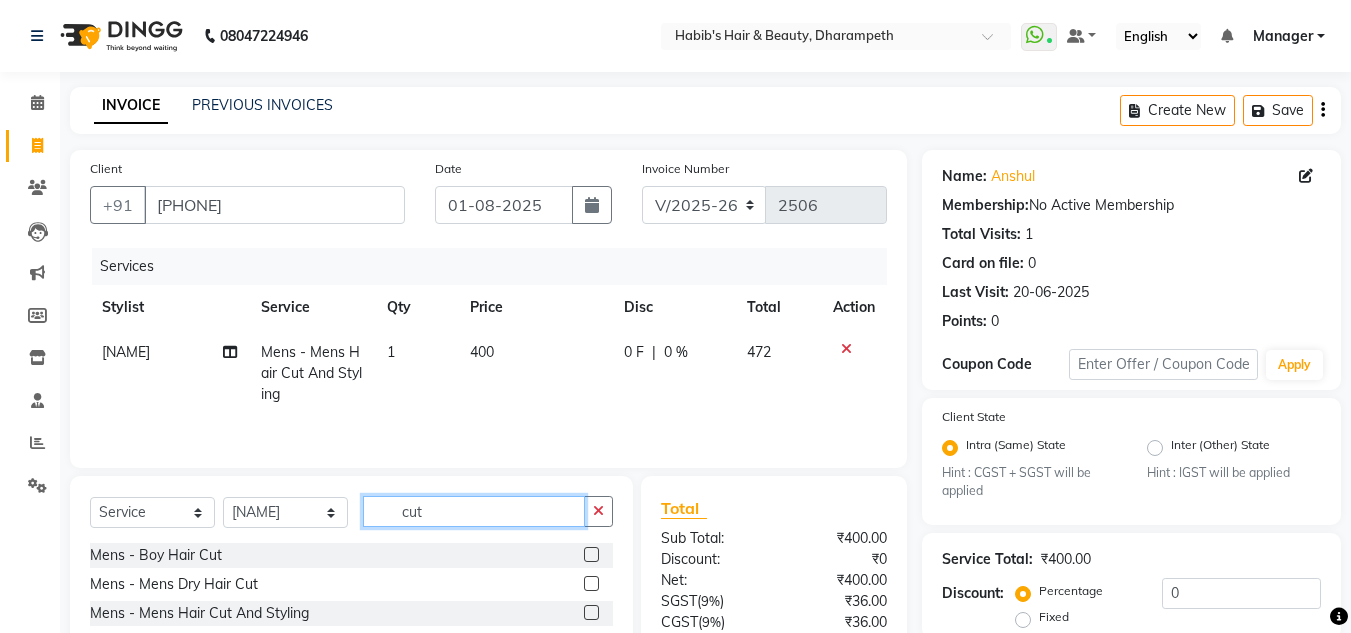 click on "cut" 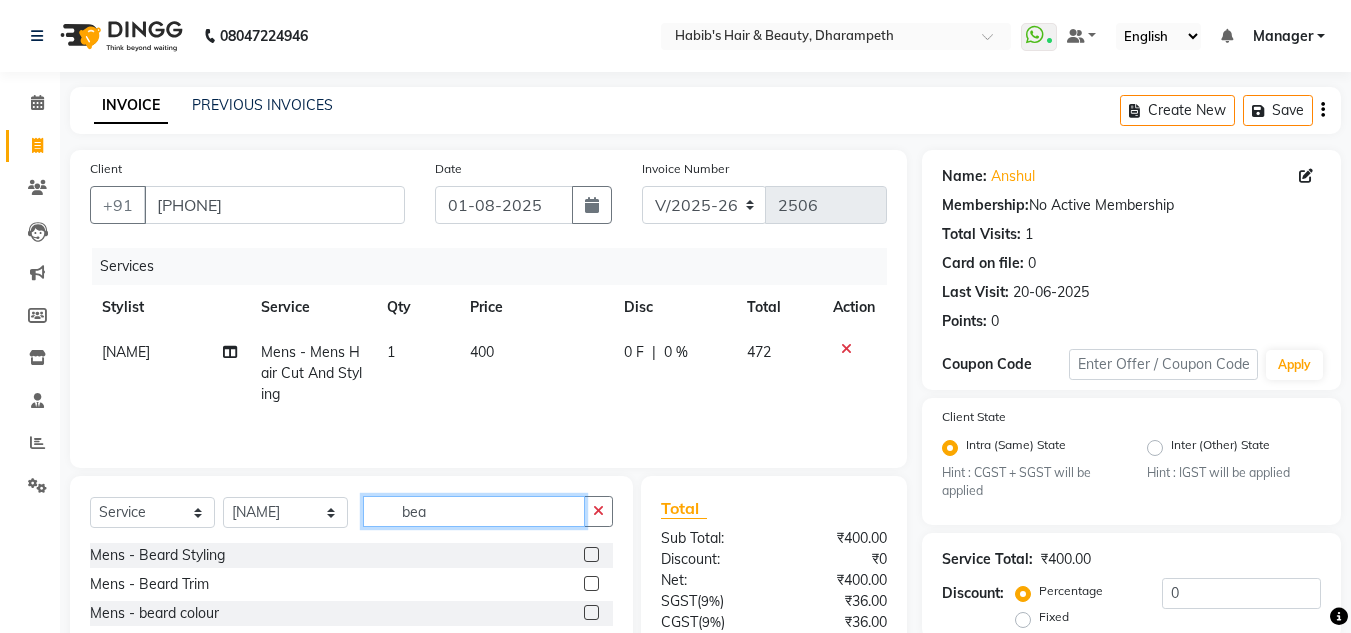 type on "bea" 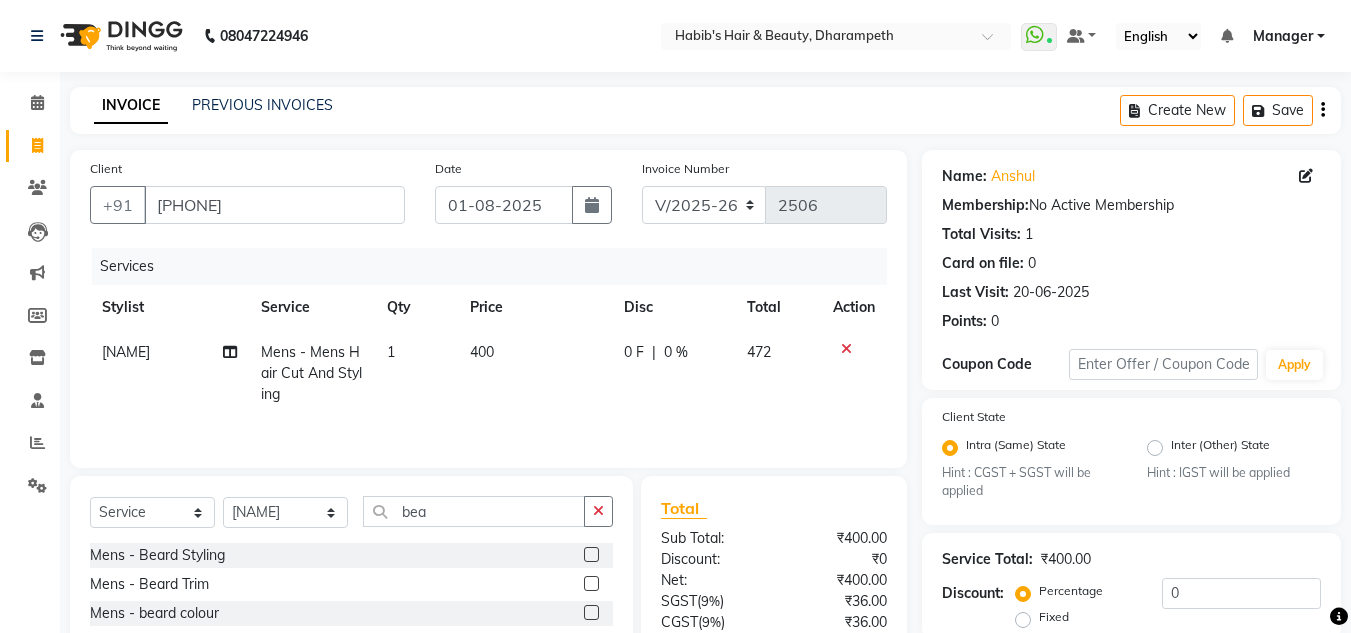 click 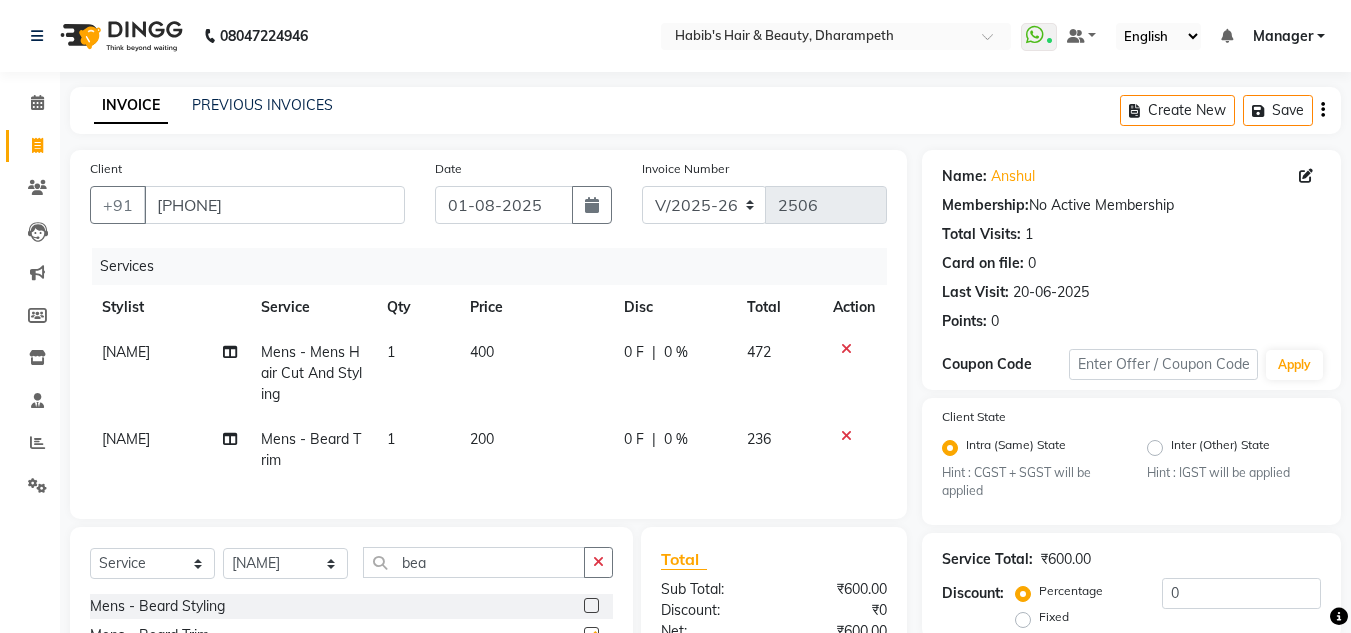 checkbox on "false" 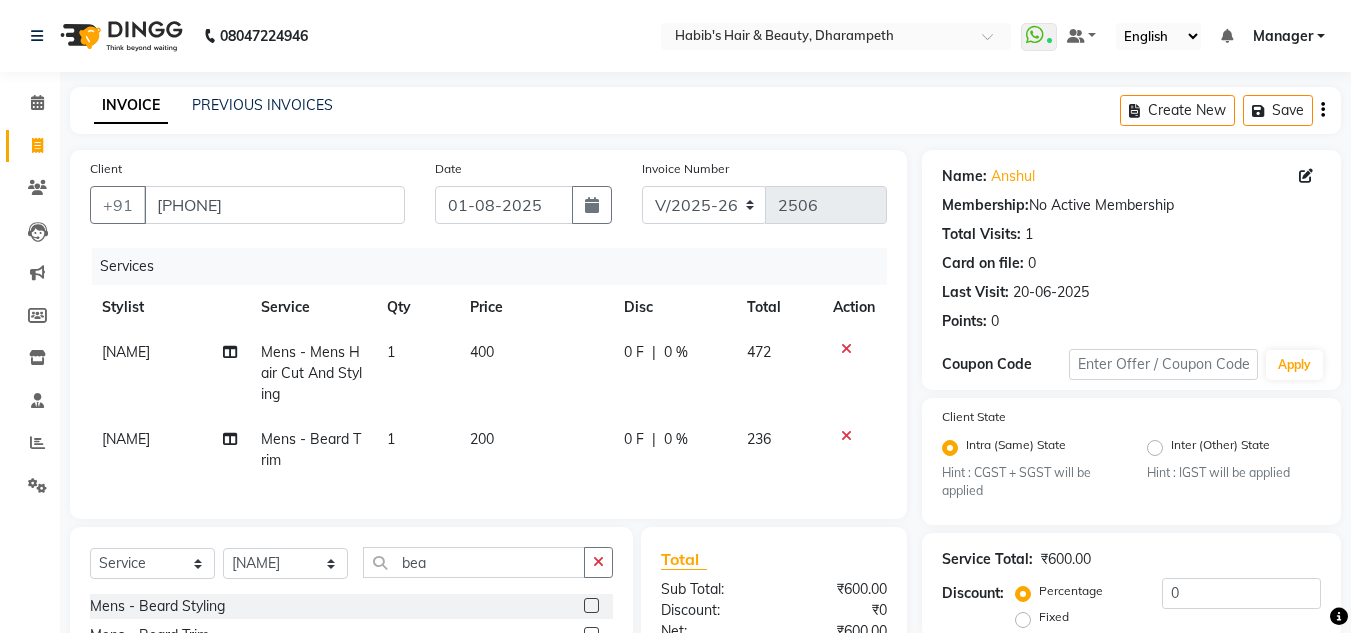 click on "400" 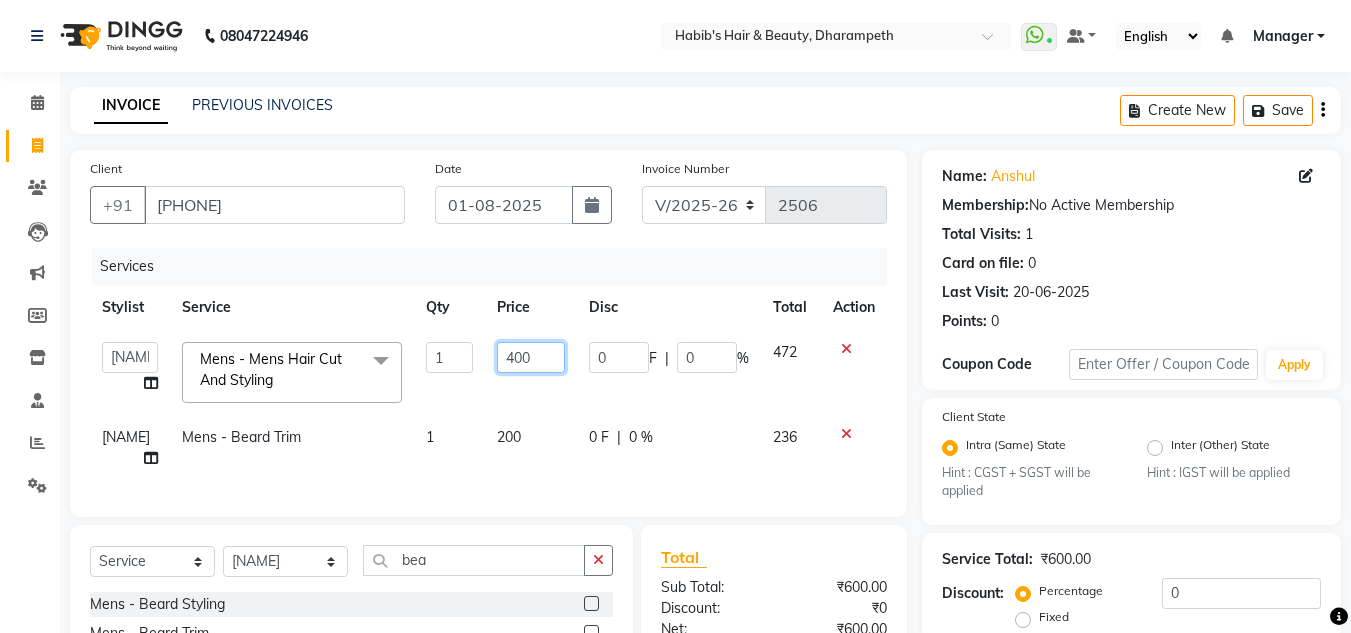 drag, startPoint x: 530, startPoint y: 360, endPoint x: 488, endPoint y: 363, distance: 42.107006 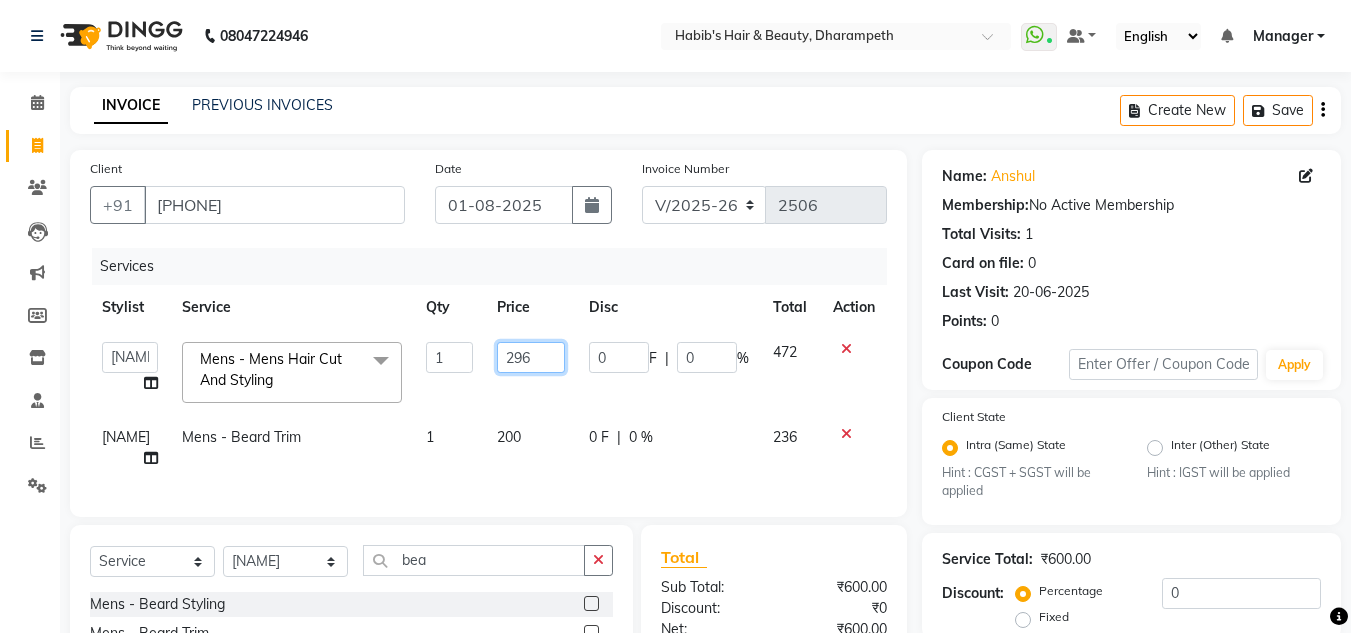 type on "296.6" 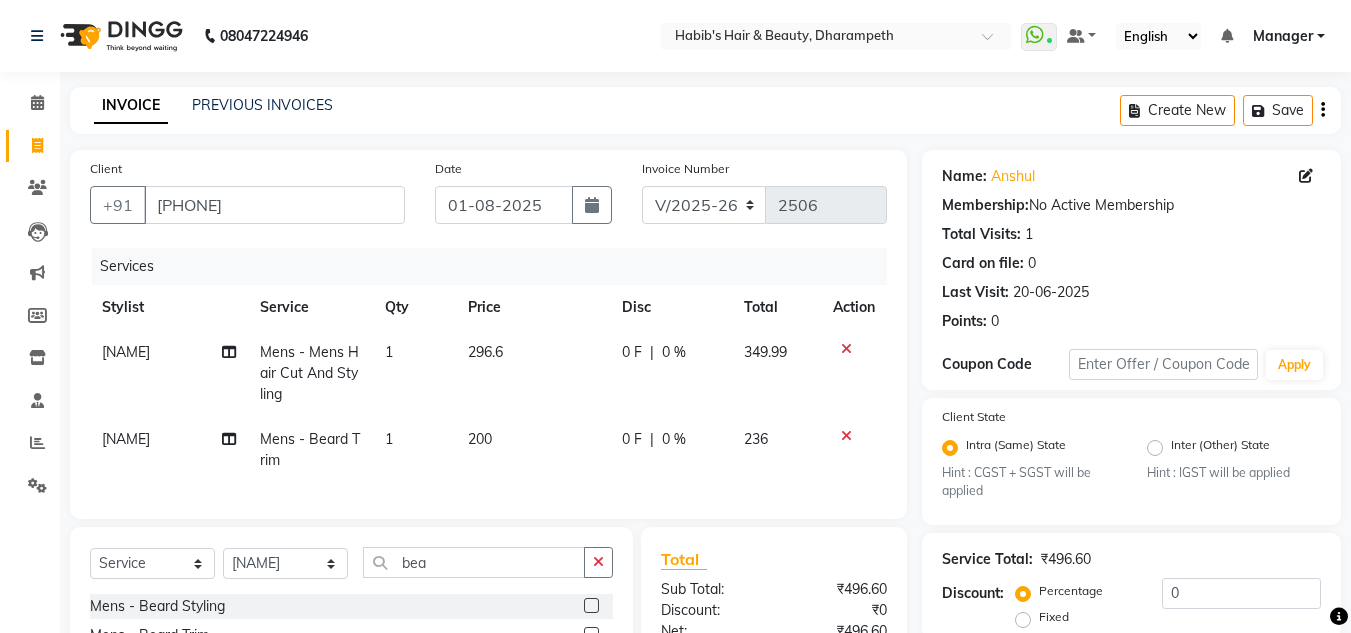 click on "349.99" 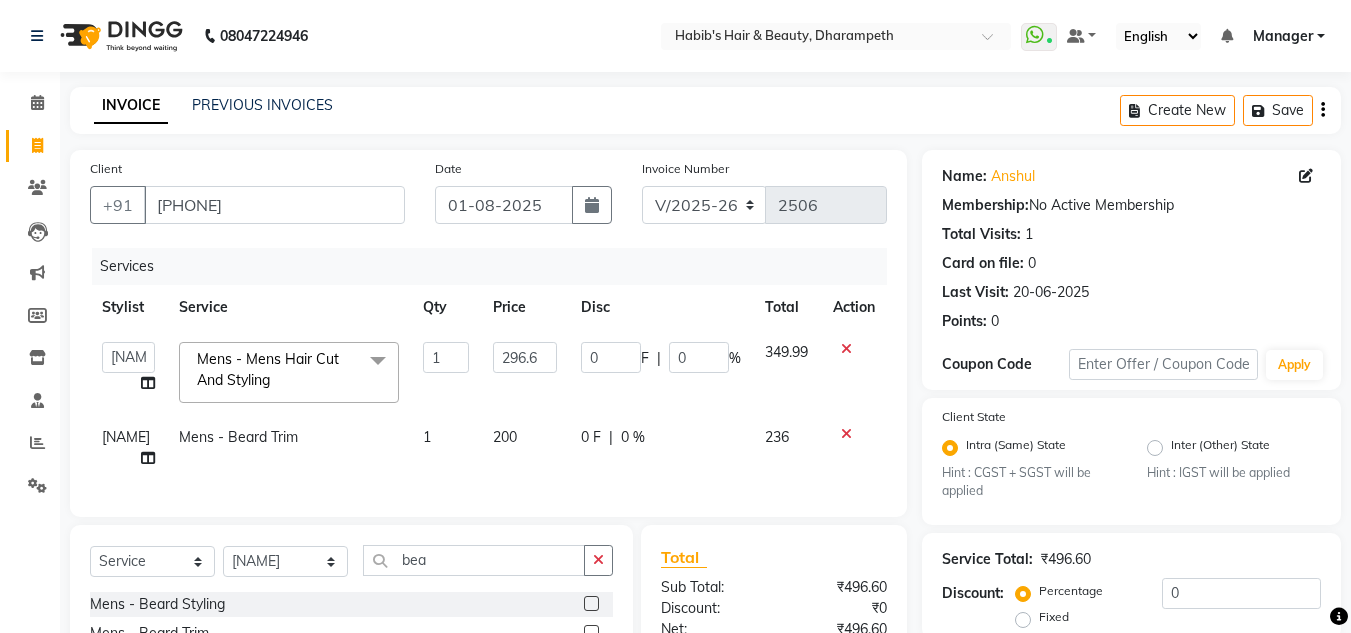 click on "200" 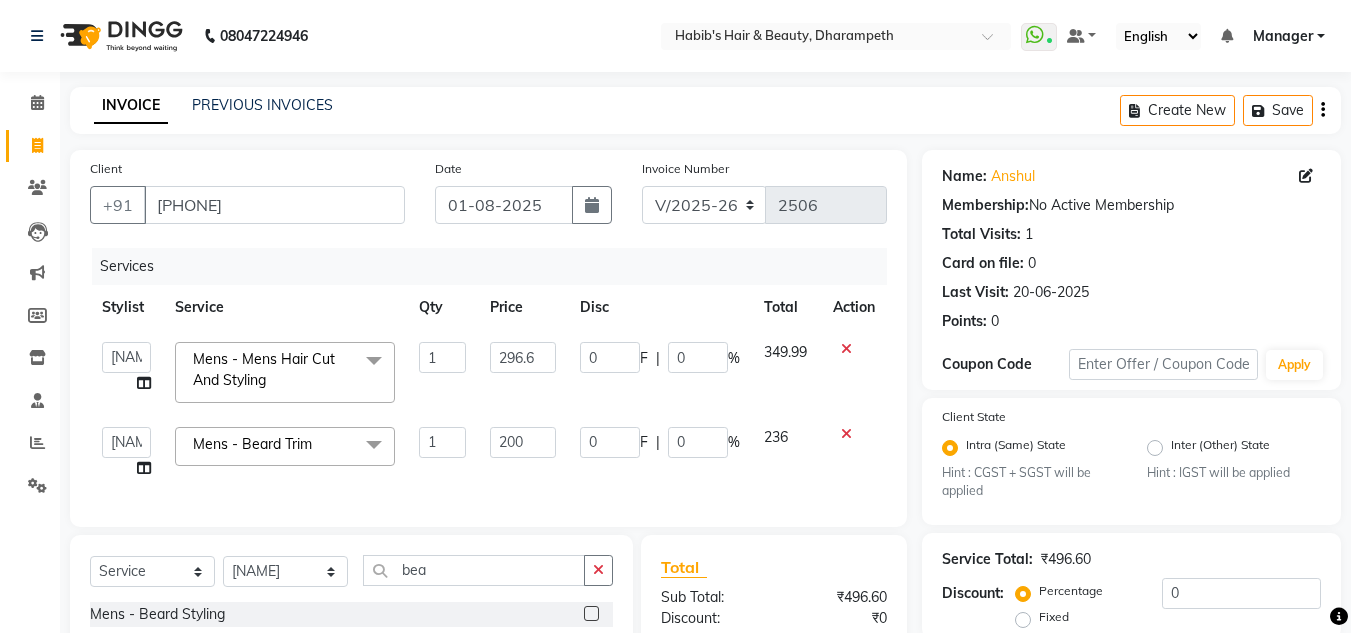 click on "200" 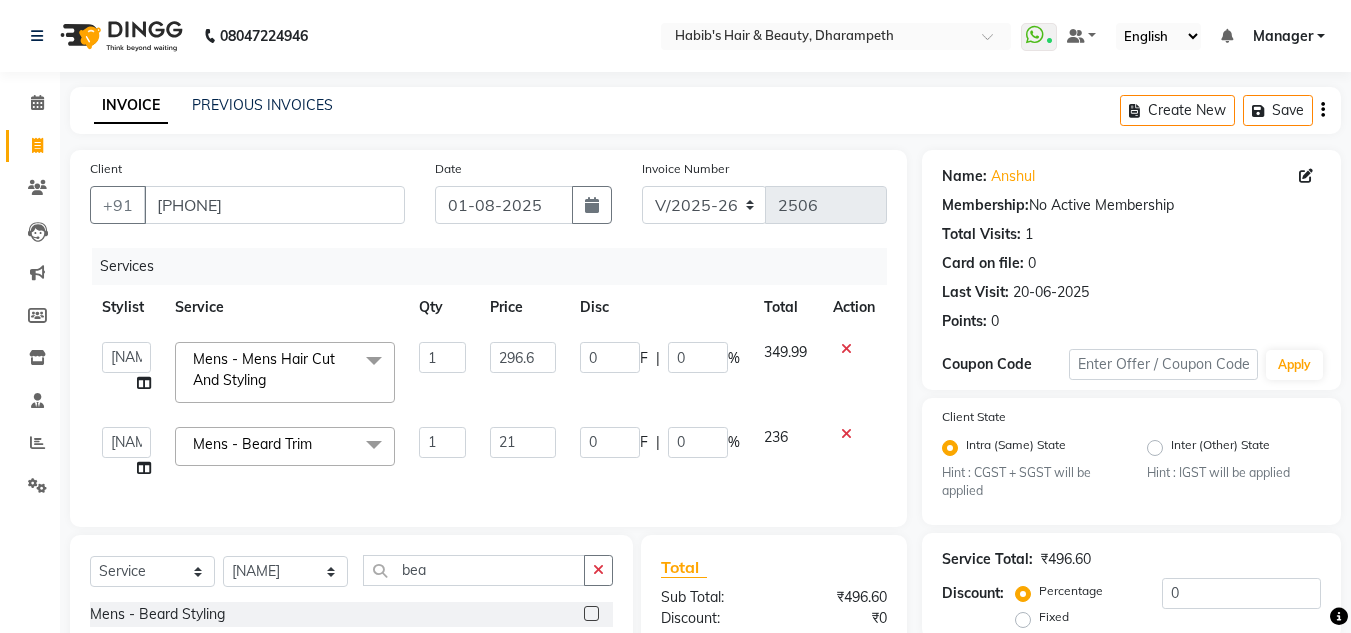 type on "212" 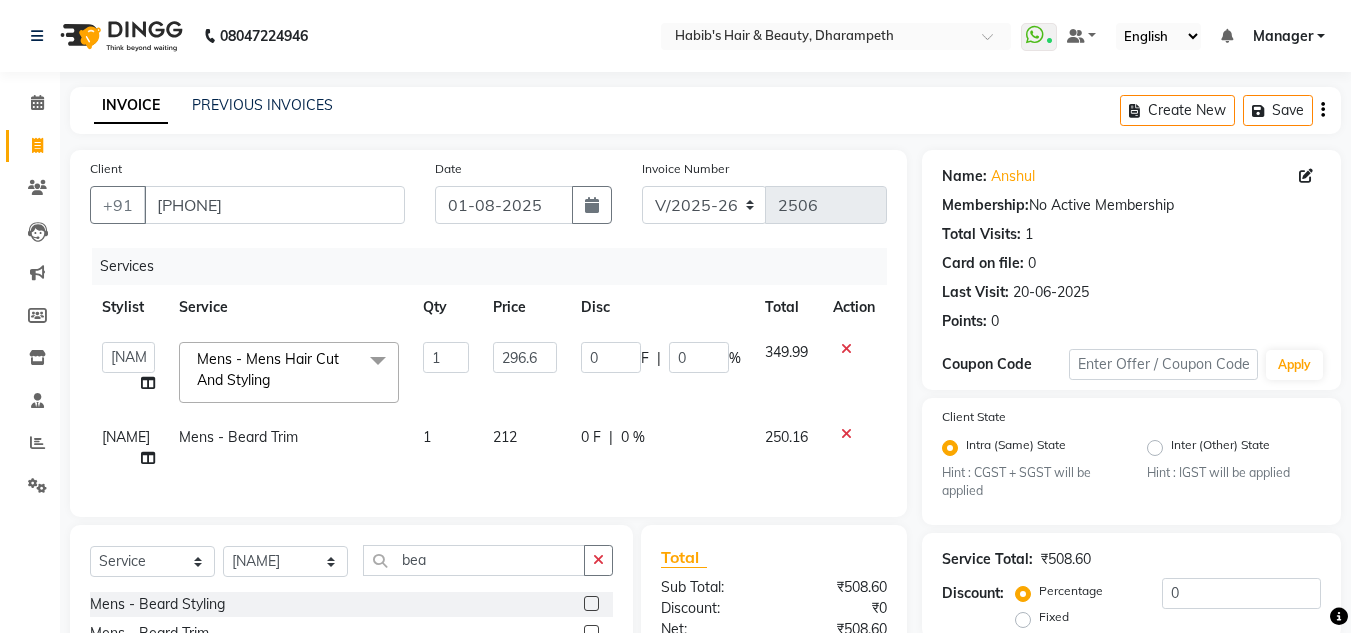 click on "250.16" 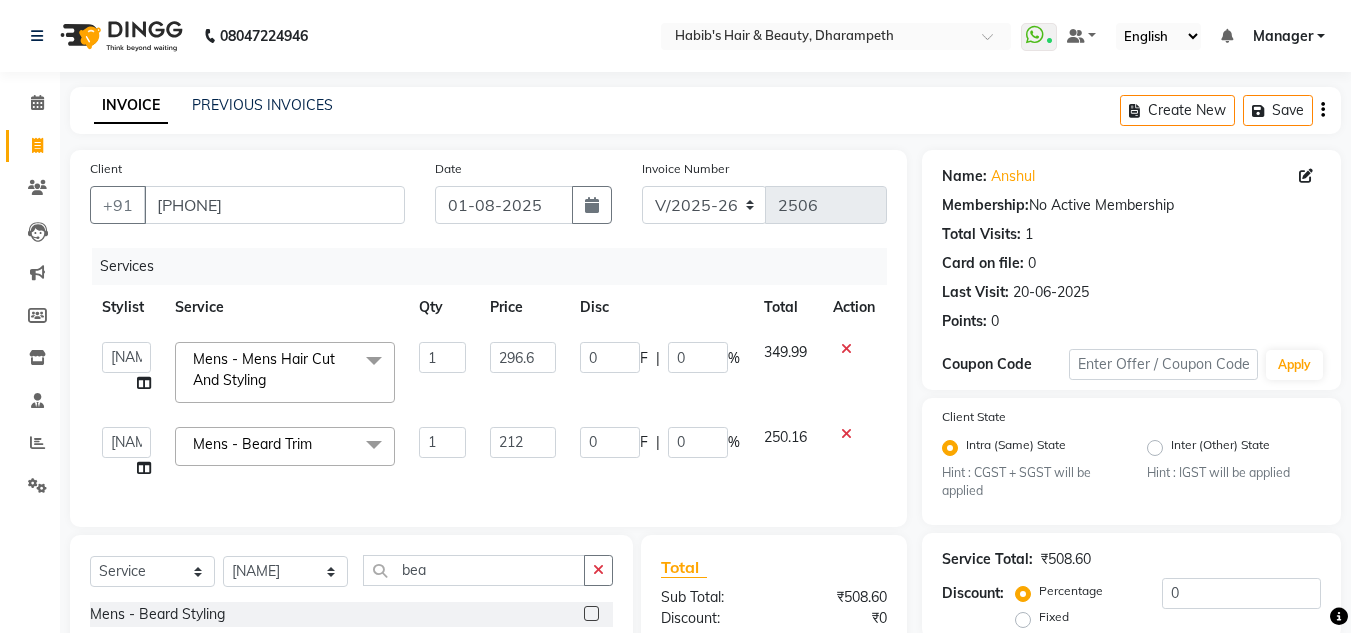 scroll, scrollTop: 262, scrollLeft: 0, axis: vertical 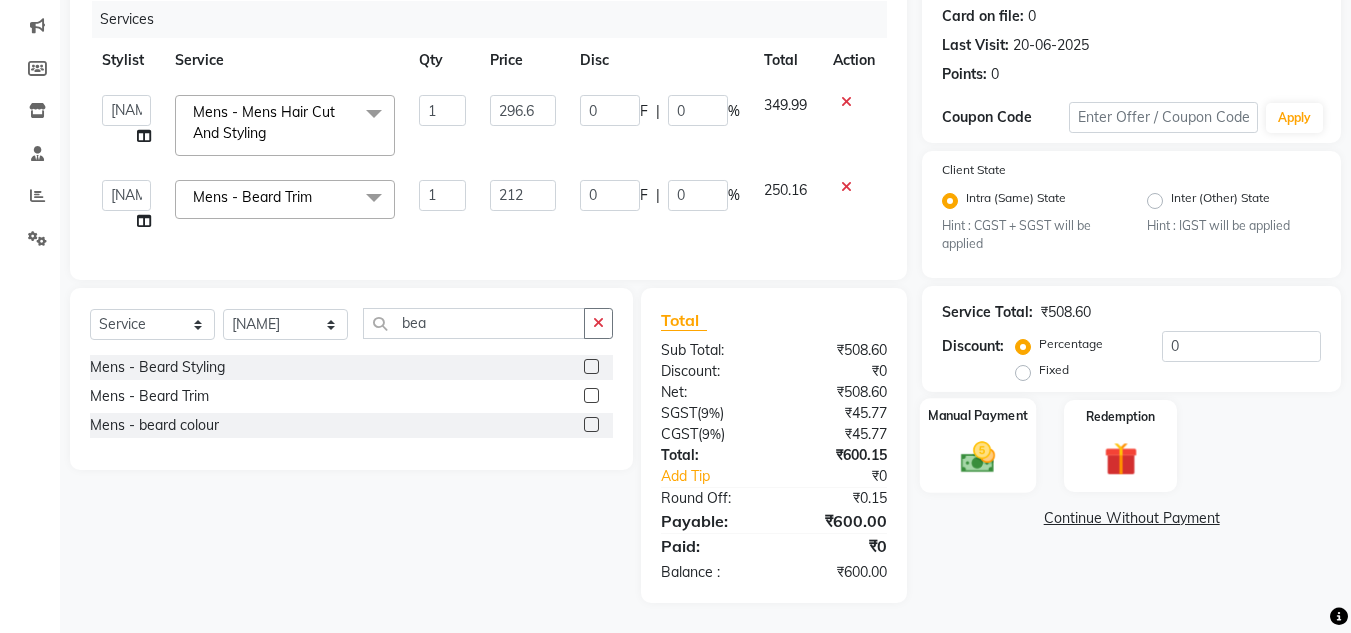 click 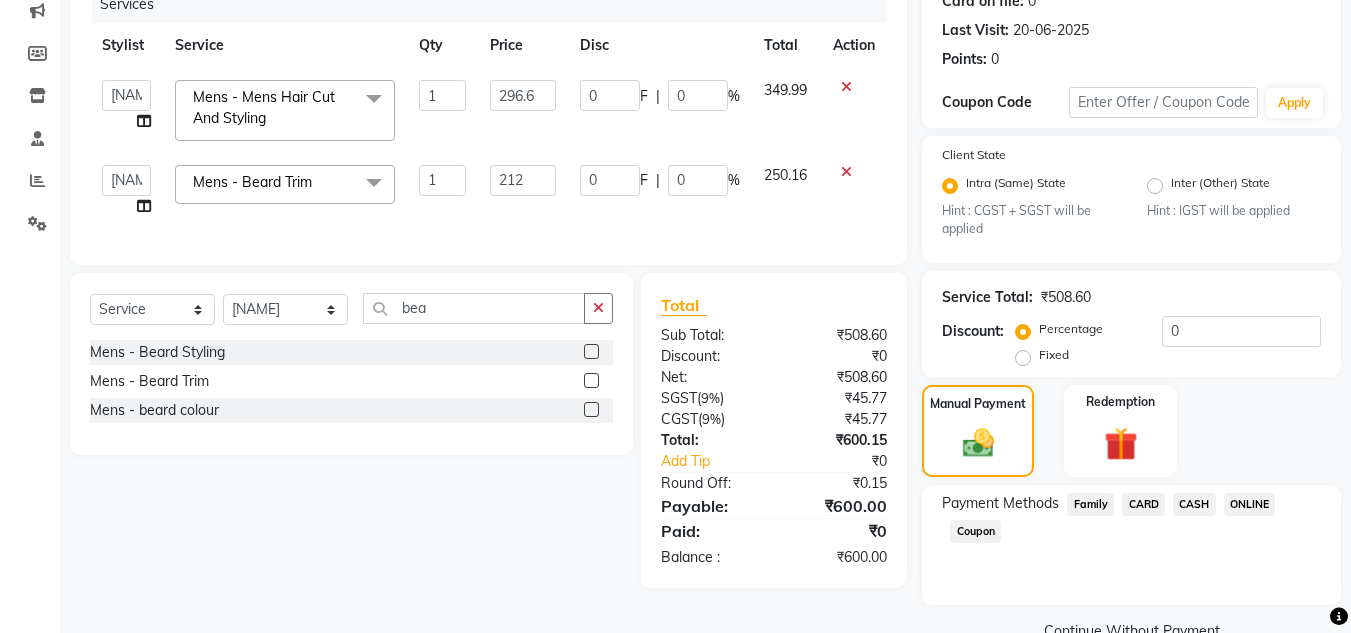 click on "ONLINE" 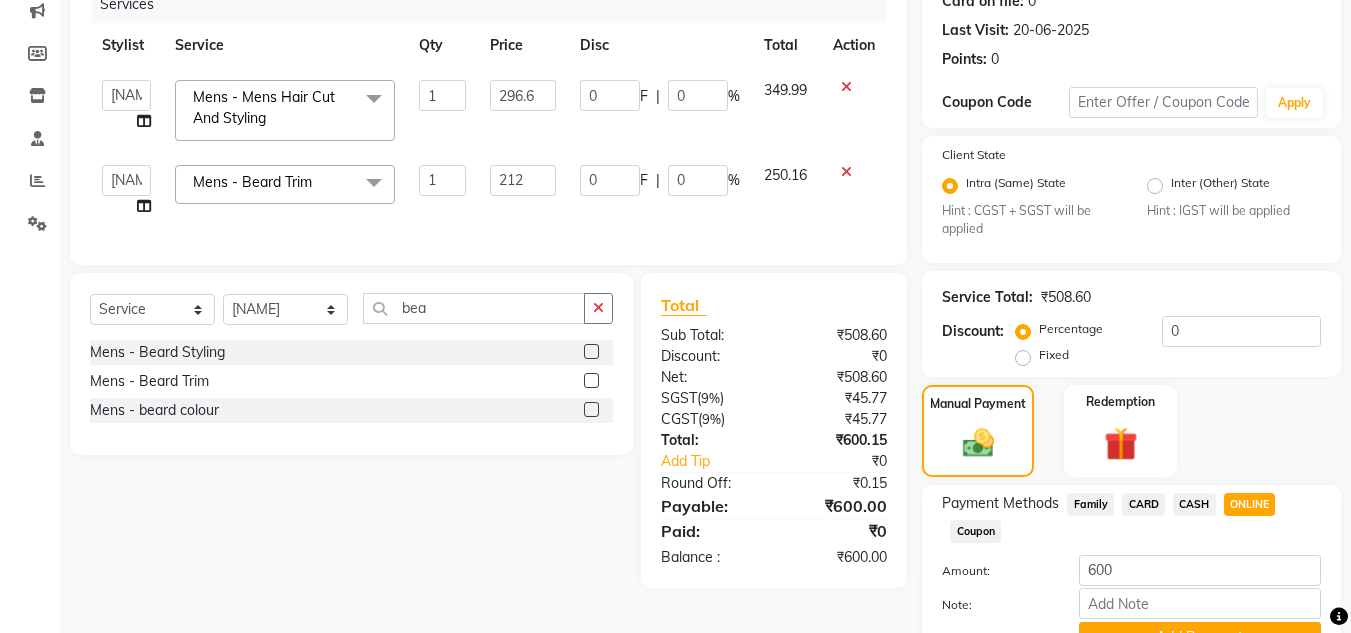 scroll, scrollTop: 361, scrollLeft: 0, axis: vertical 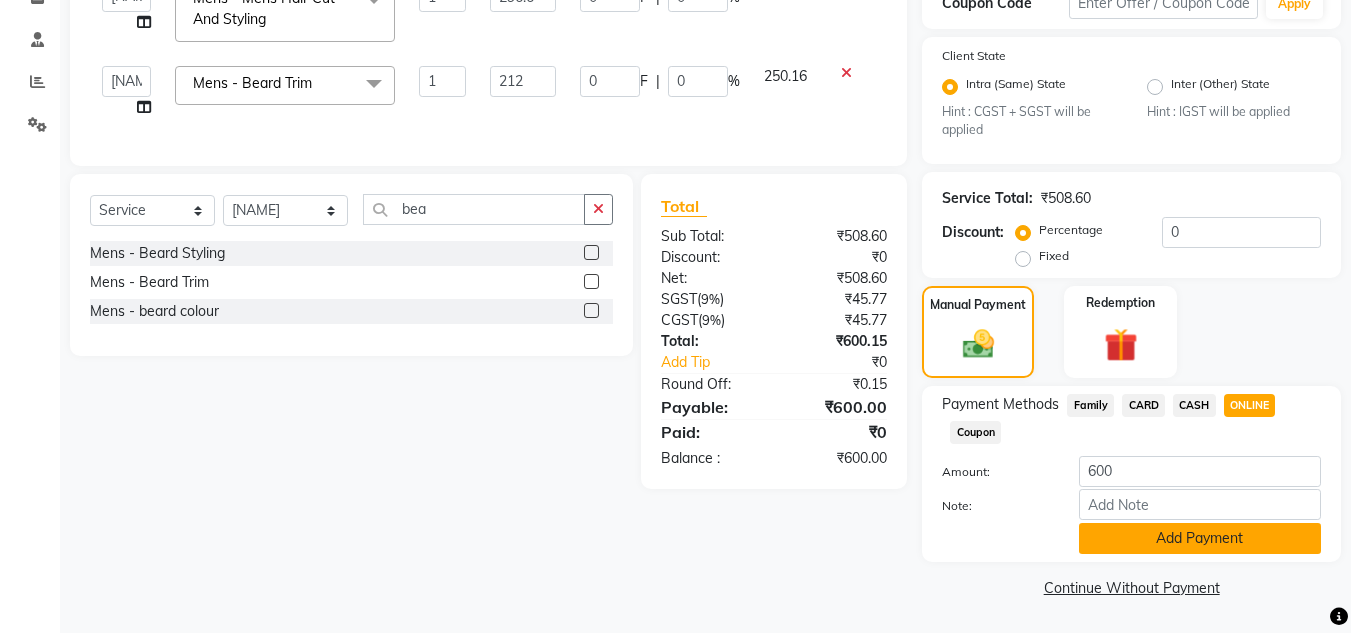 click on "Add Payment" 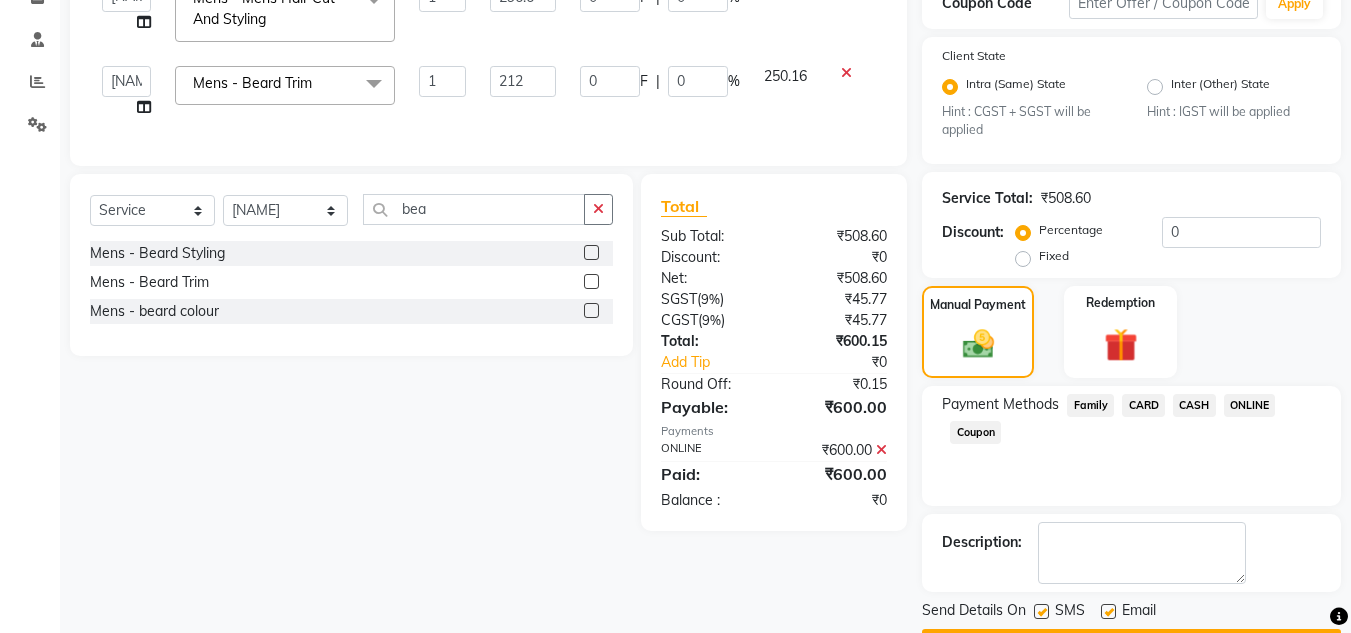 scroll, scrollTop: 418, scrollLeft: 0, axis: vertical 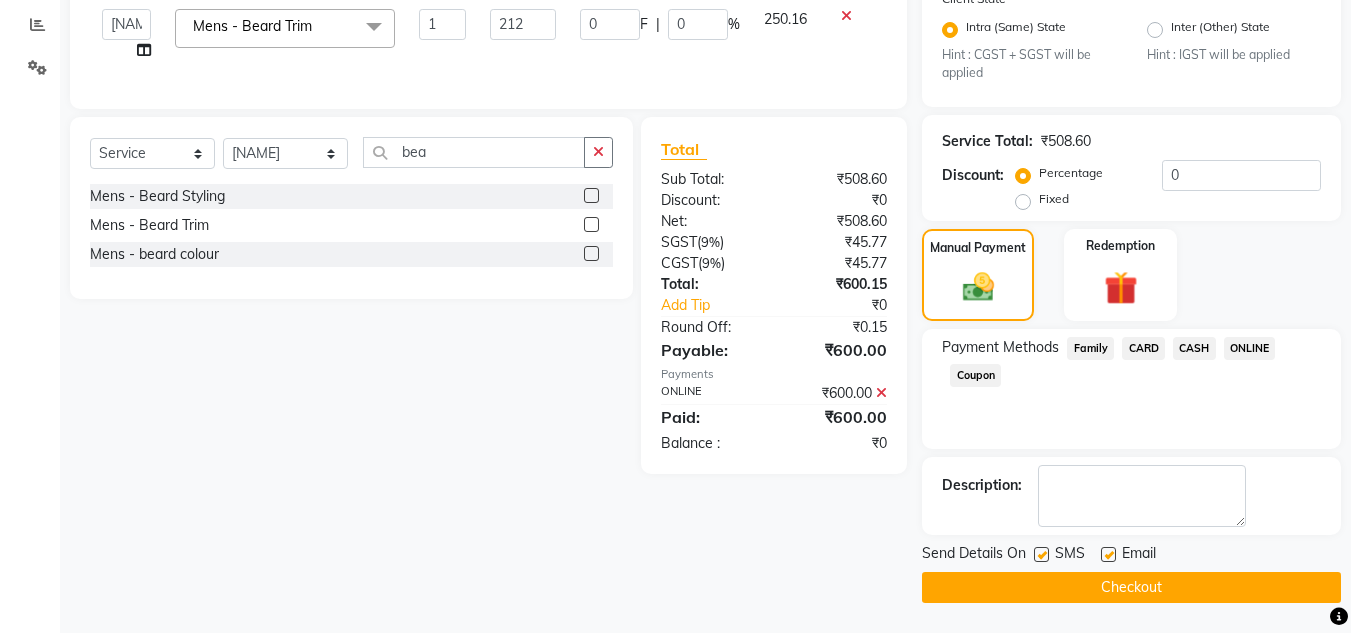click on "Checkout" 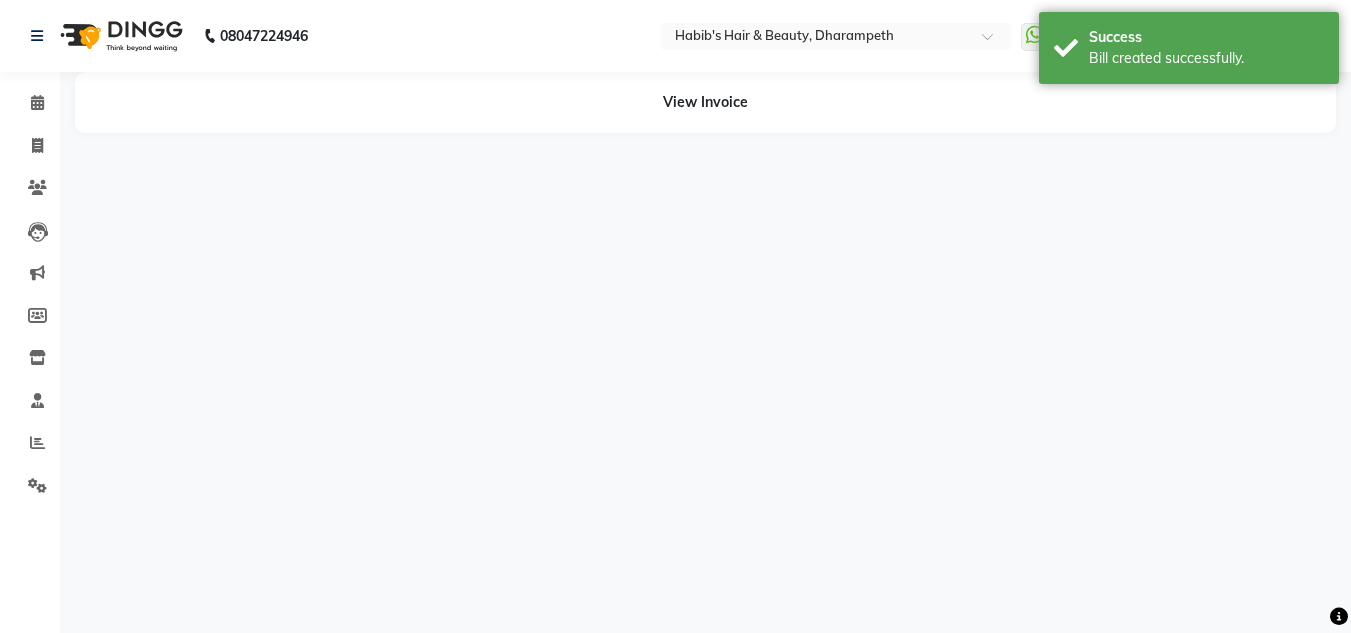 scroll, scrollTop: 0, scrollLeft: 0, axis: both 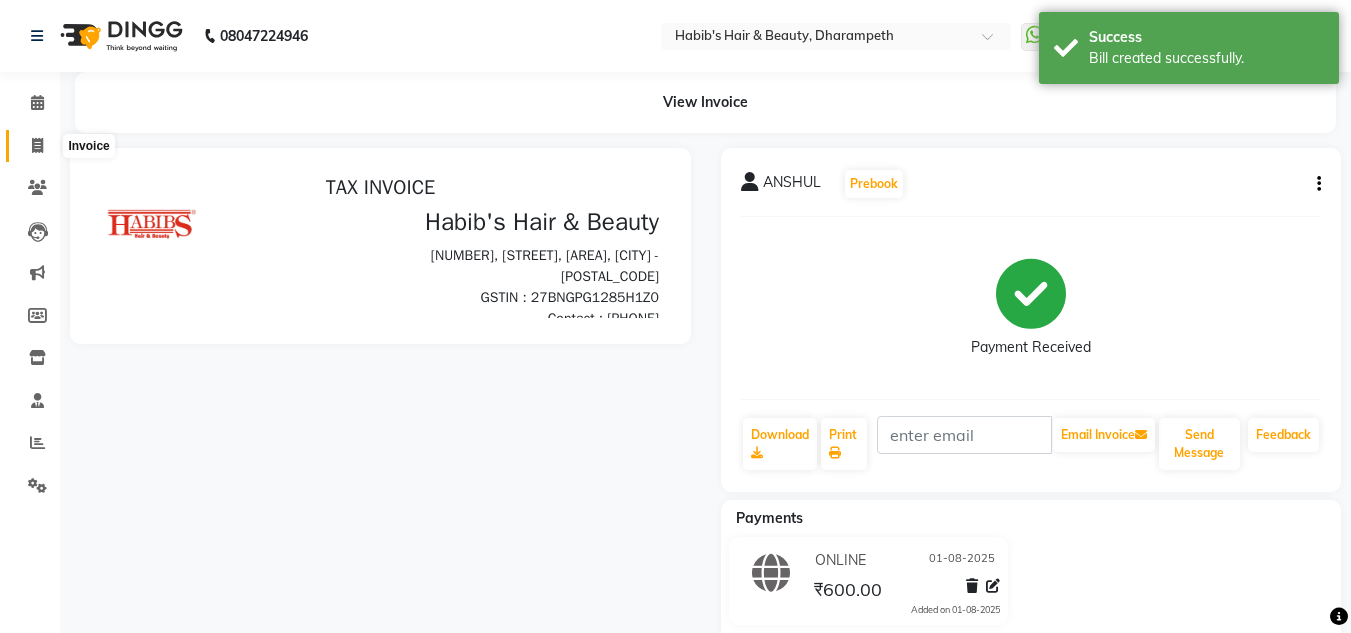 click 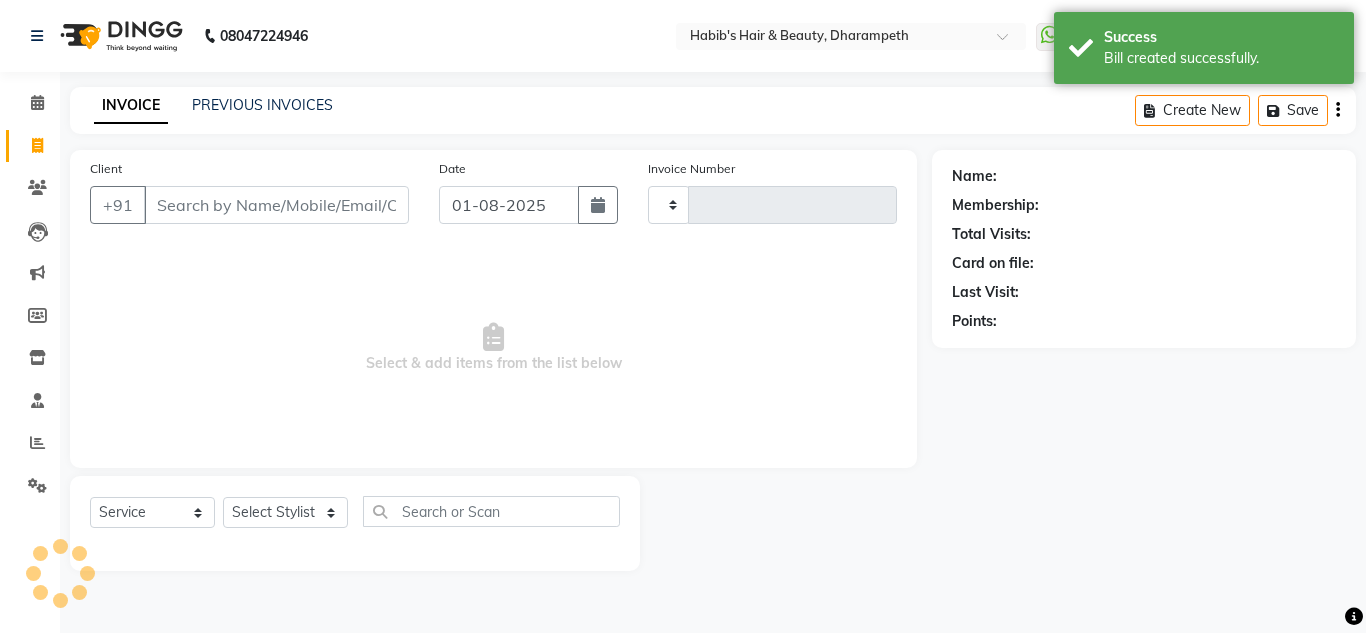 type on "2507" 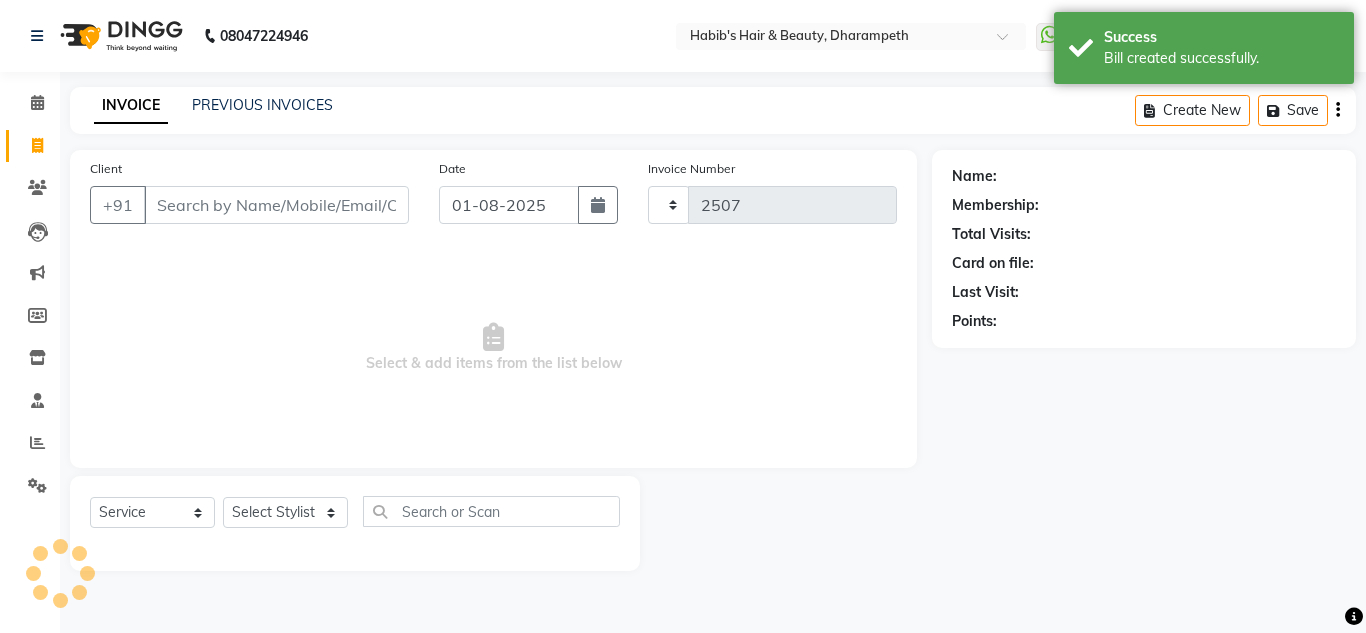 select on "4860" 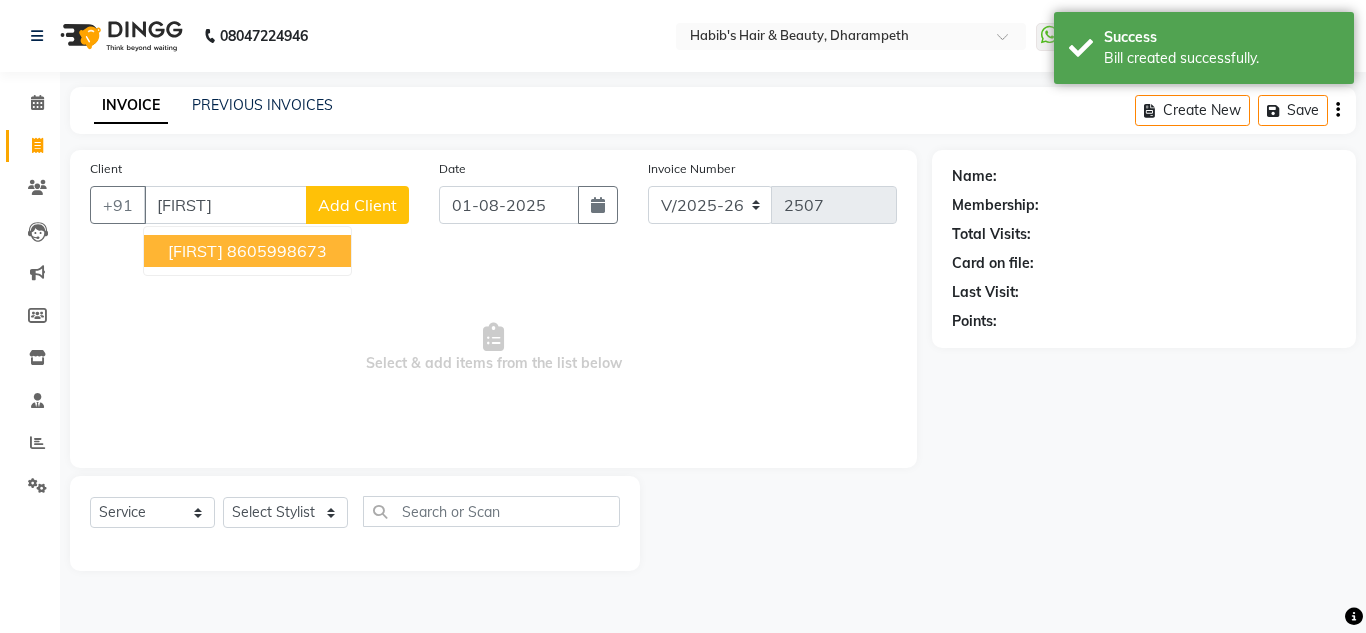 click on "[NAME]  [PHONE]" at bounding box center (247, 251) 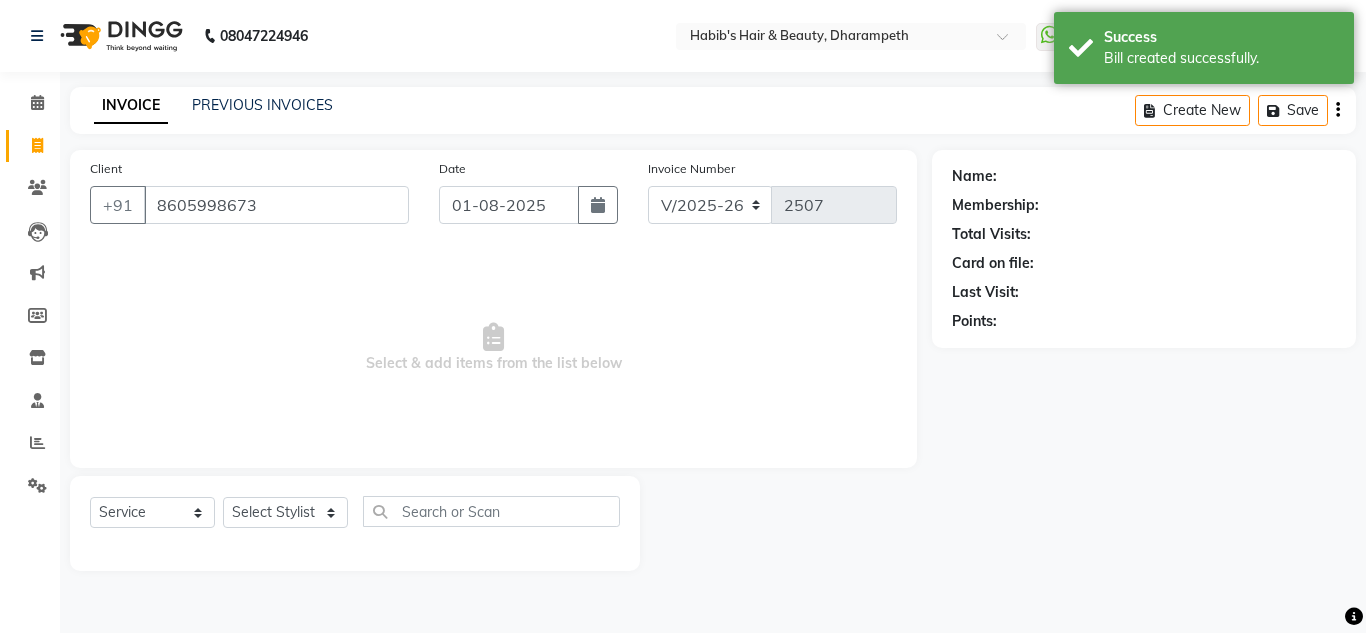 type on "8605998673" 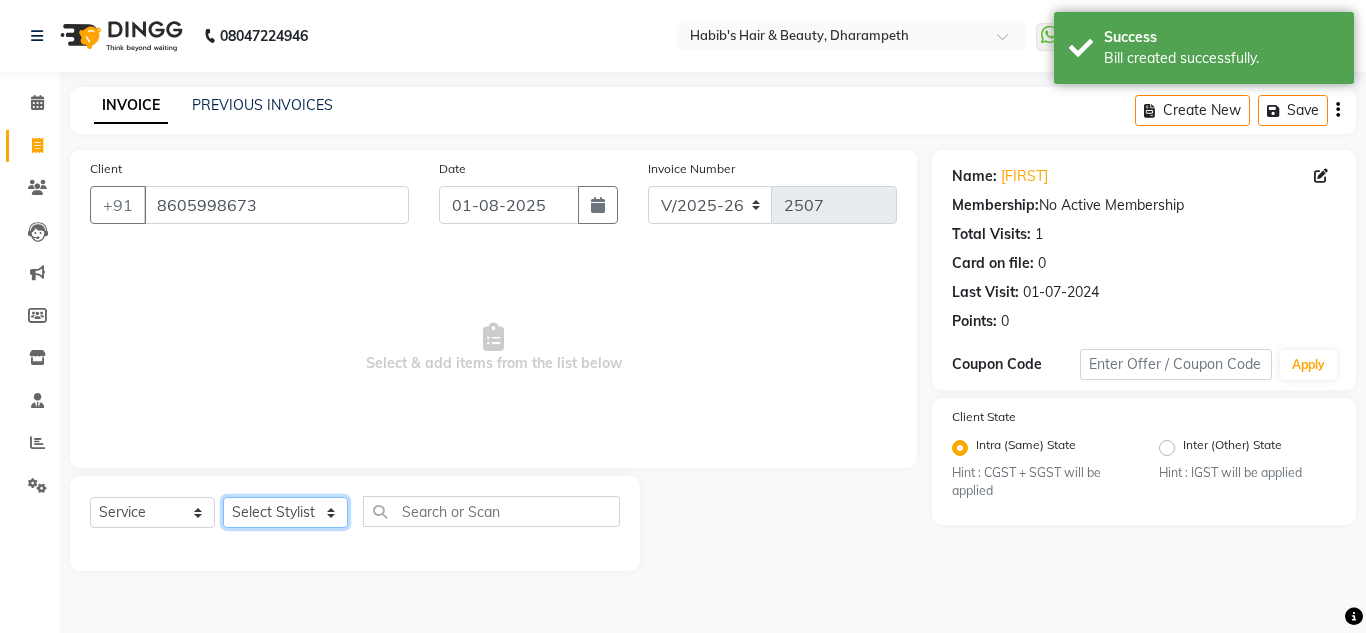 click on "Select Stylist [FIRST] [FIRST] [FIRST] [FIRST]  Manager [FIRST] [FIRST] [FIRST] [FIRST] [FIRST] [FIRST]" 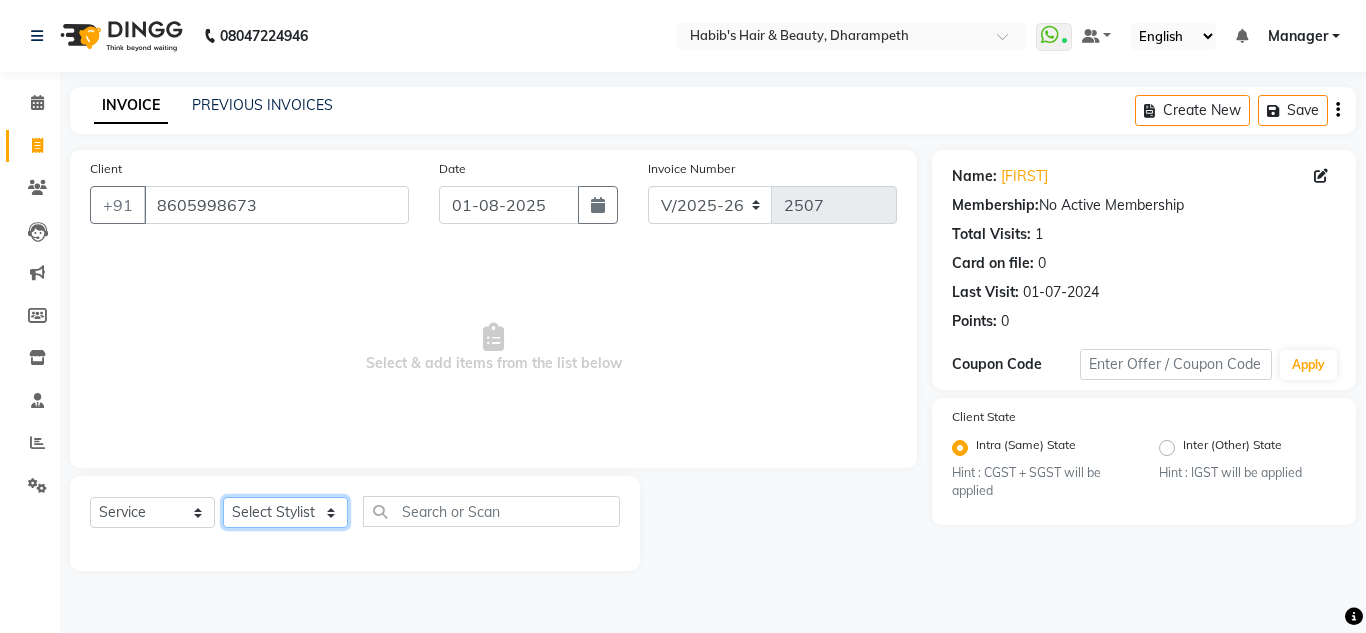 select on "[NUMBER]" 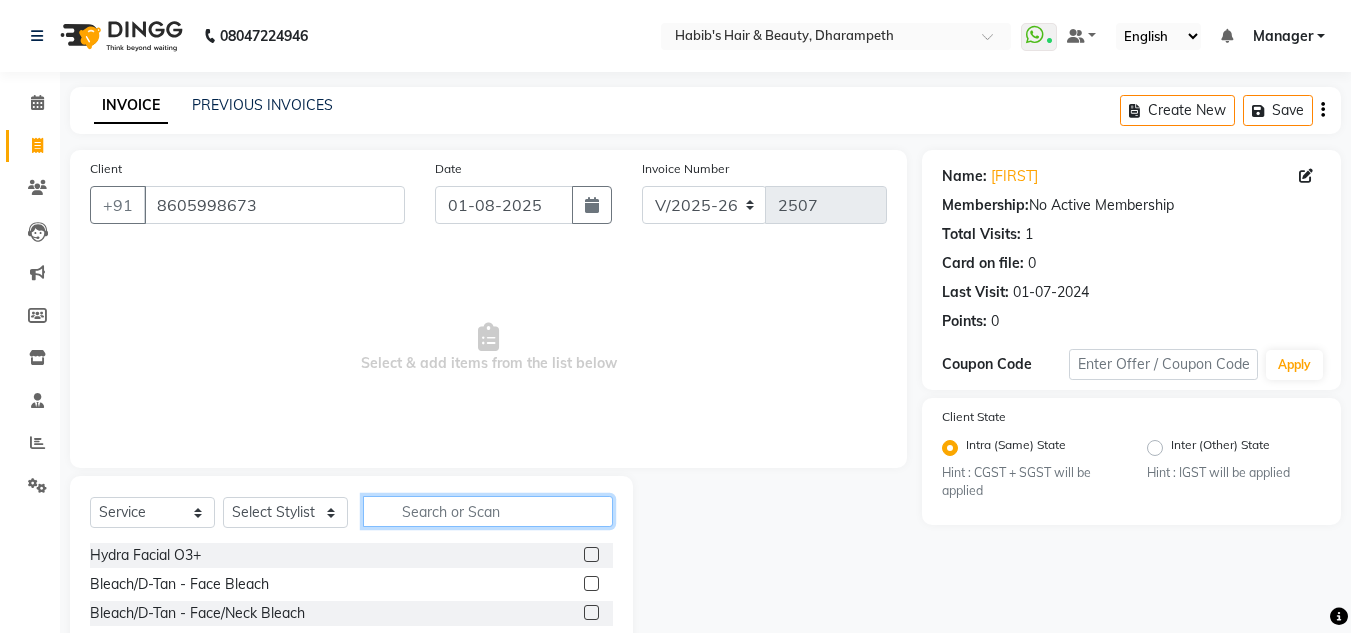 click 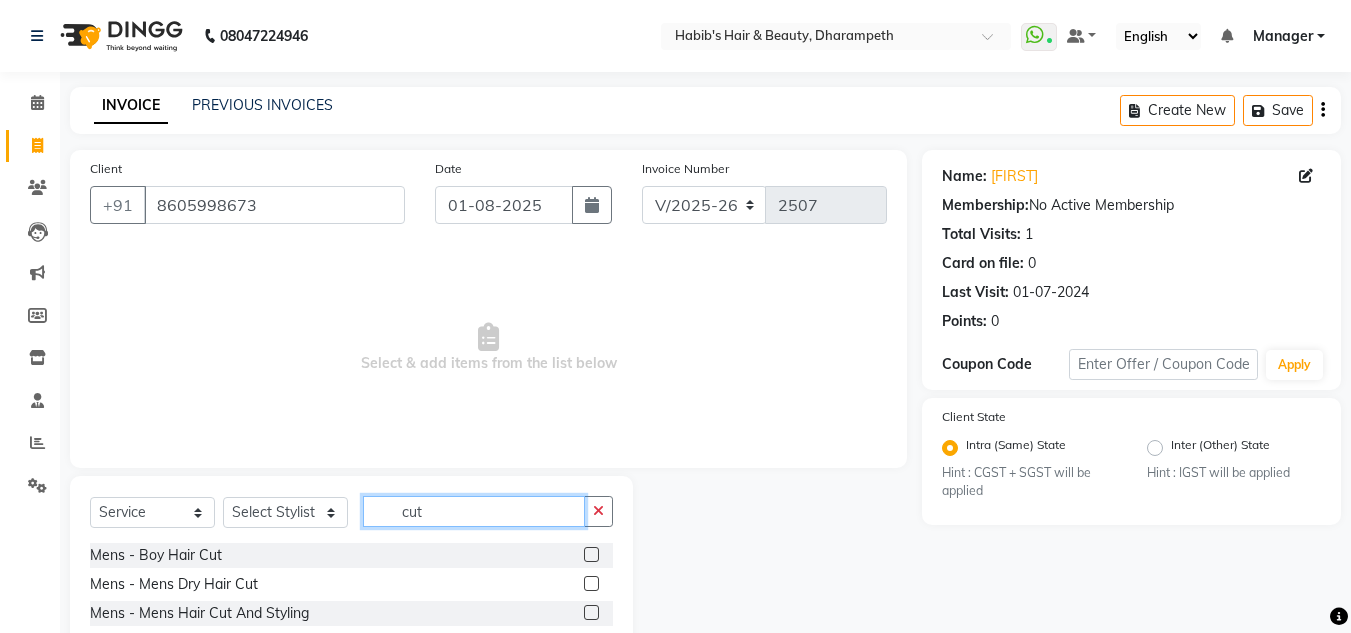 type on "cut" 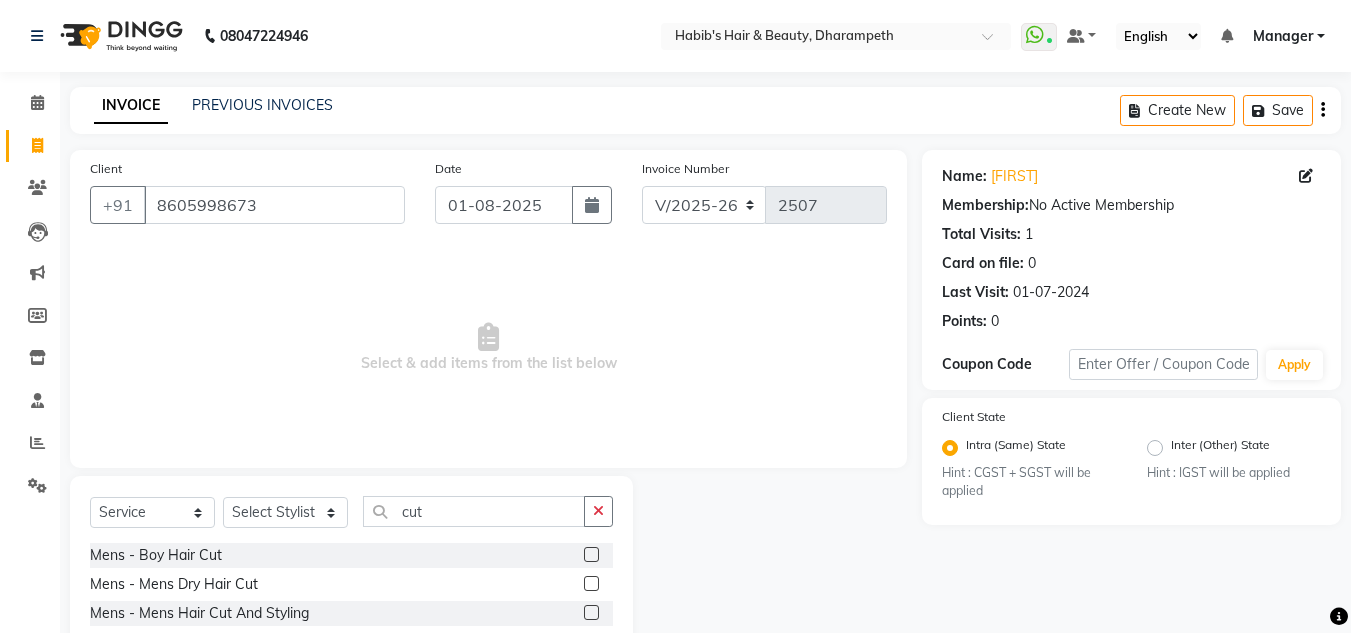 click 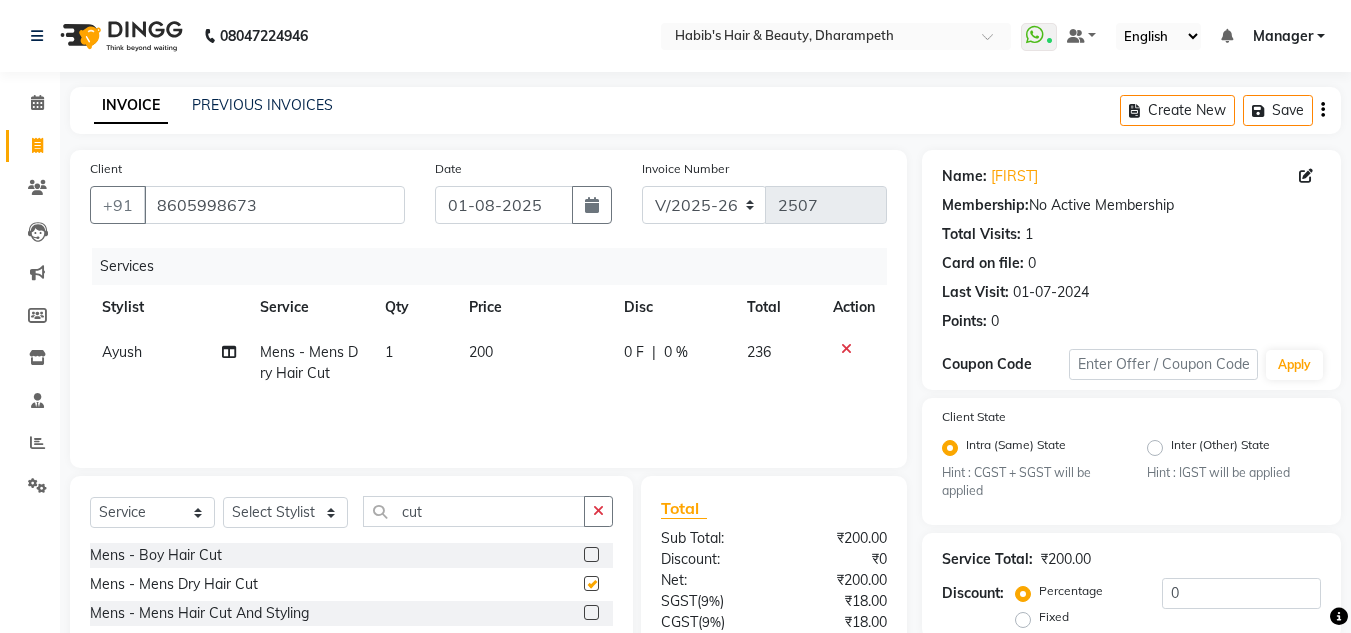 checkbox on "false" 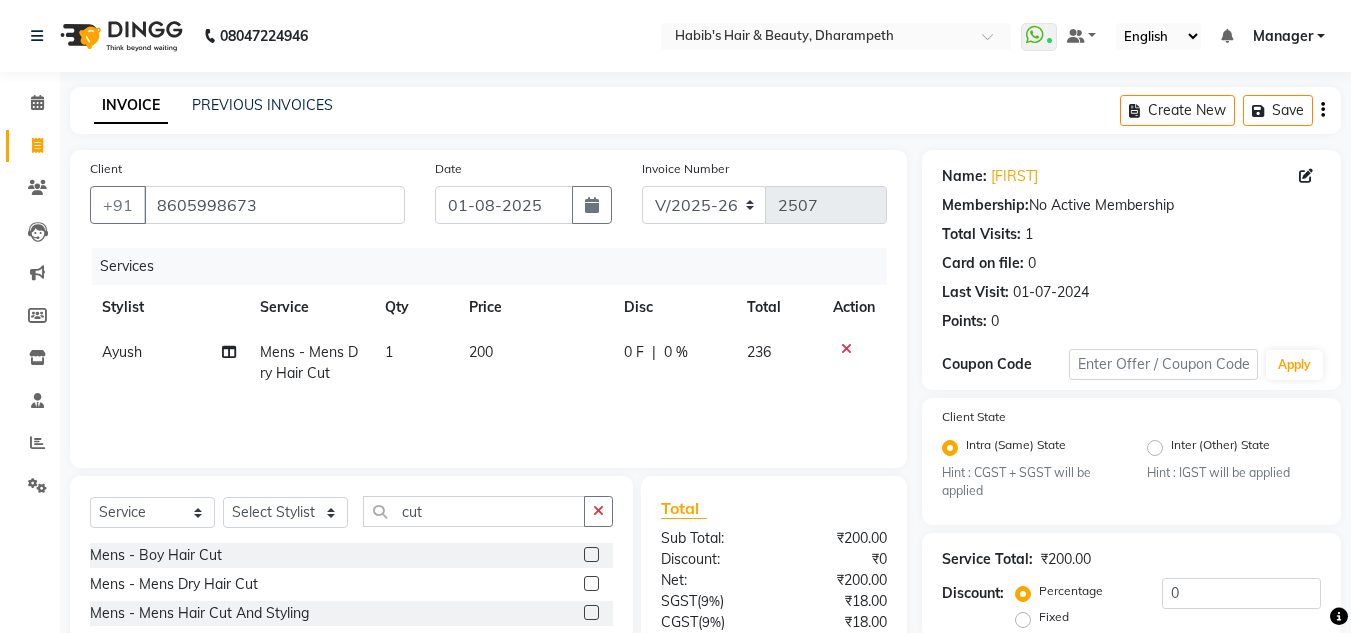 click on "200" 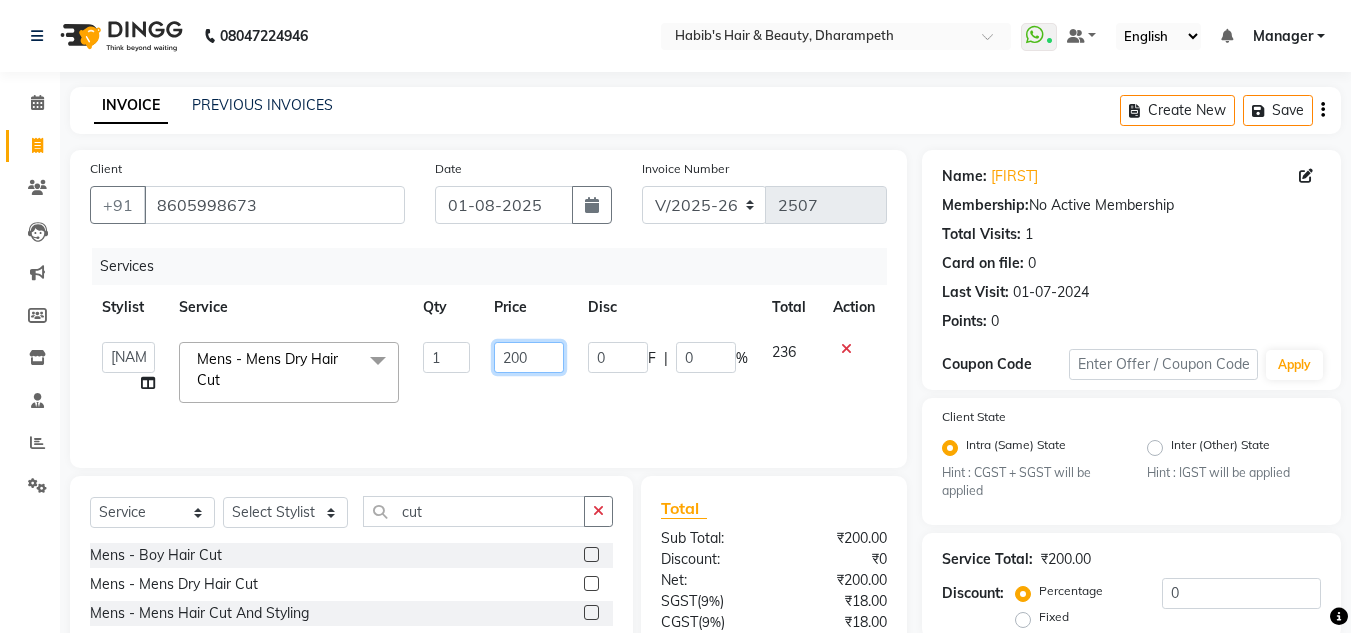 drag, startPoint x: 532, startPoint y: 359, endPoint x: 486, endPoint y: 358, distance: 46.010868 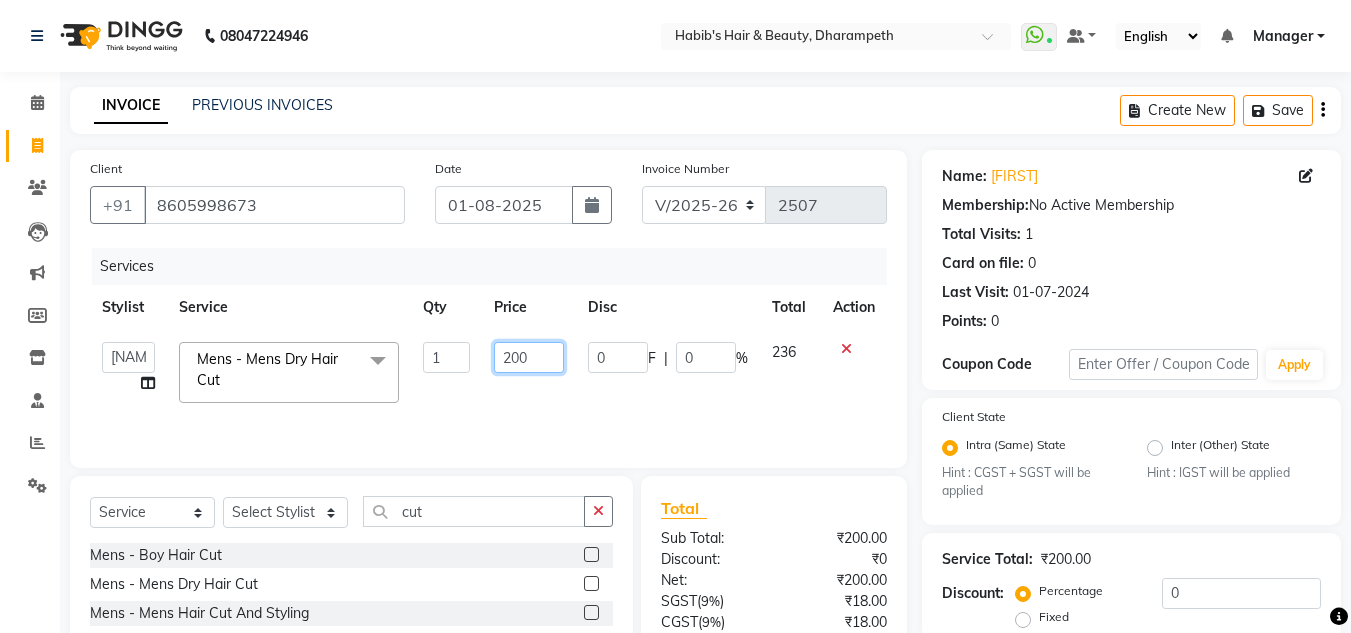 click on "200" 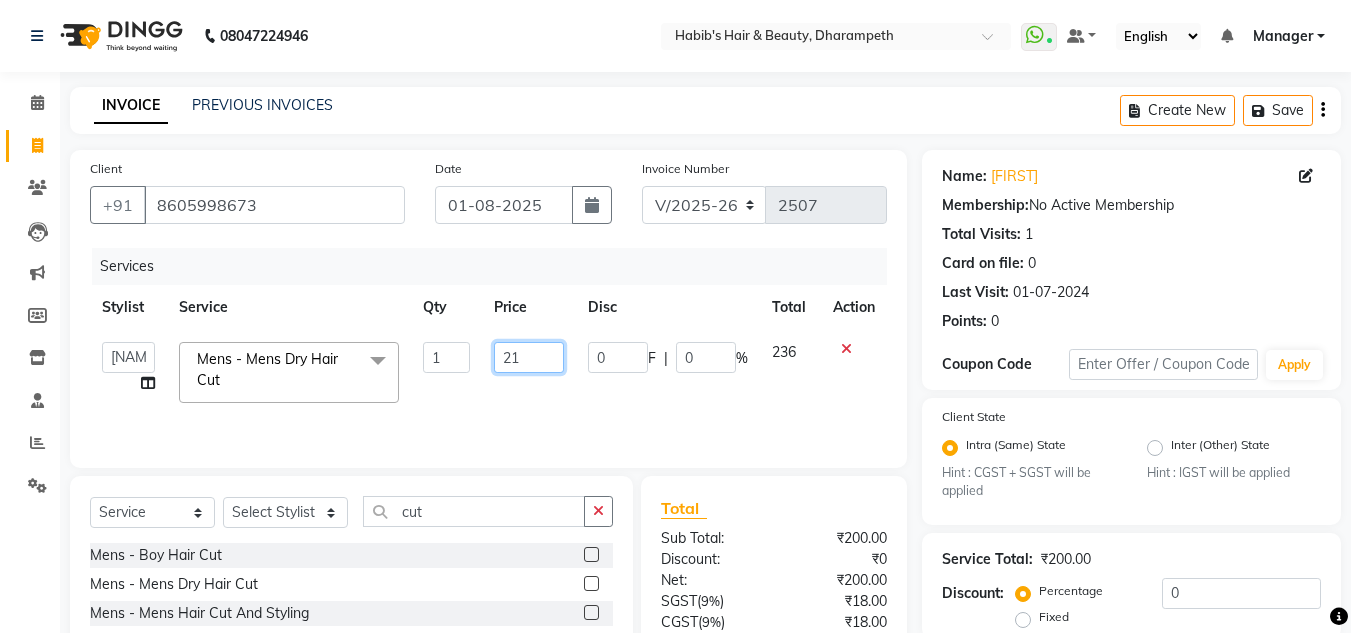 type on "212" 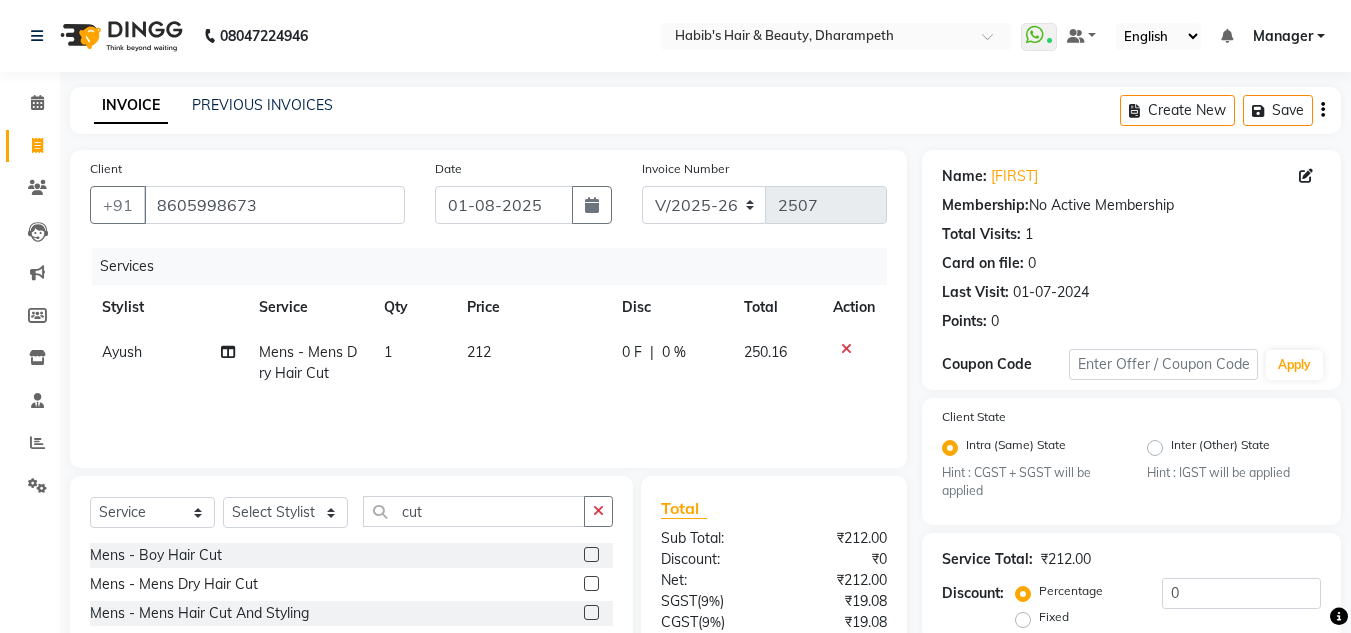 click on "250.16" 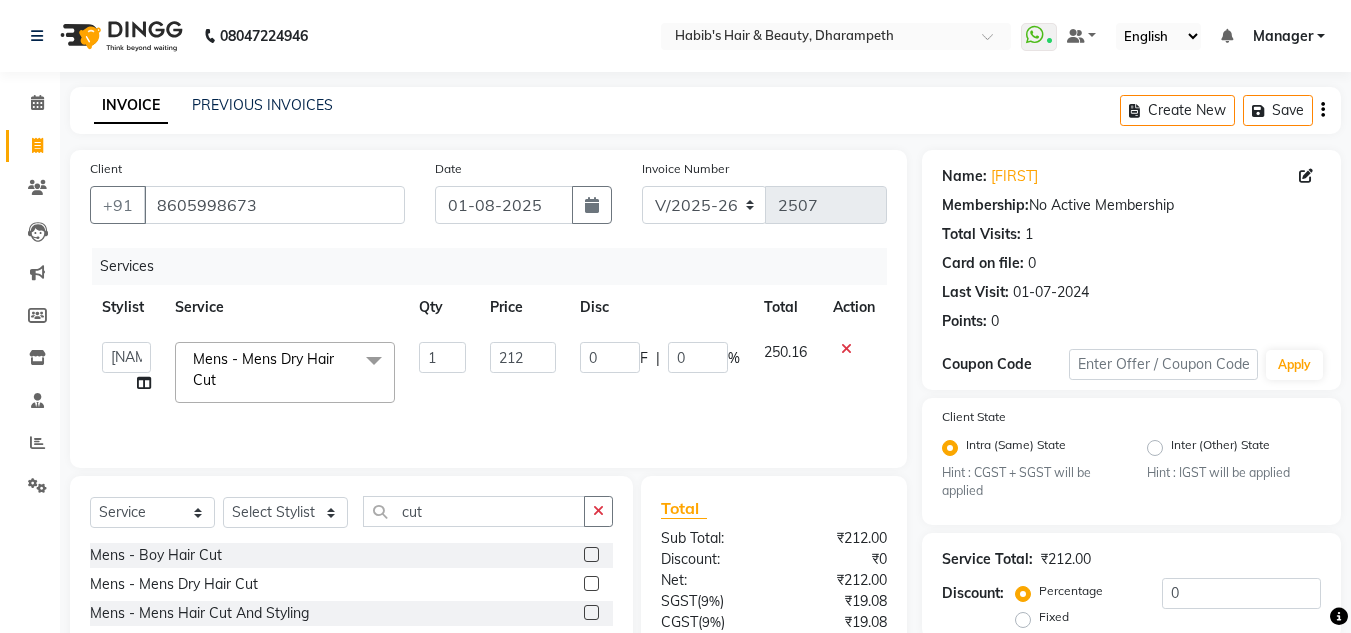scroll, scrollTop: 188, scrollLeft: 0, axis: vertical 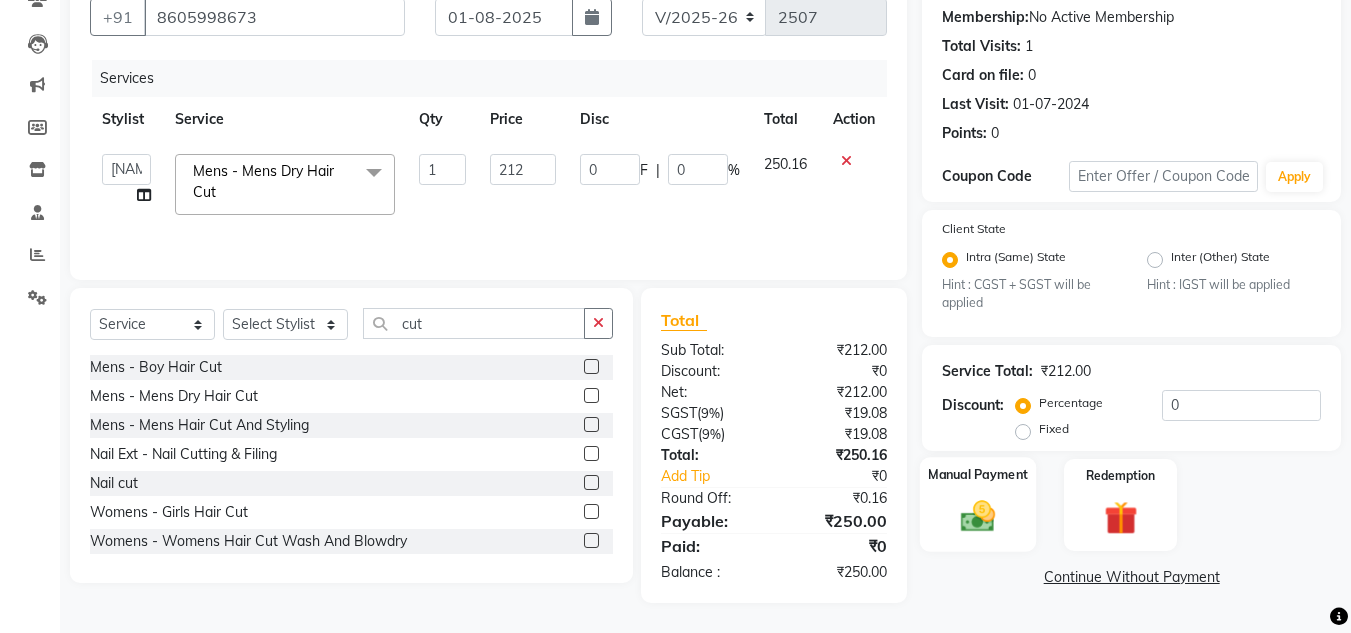 click 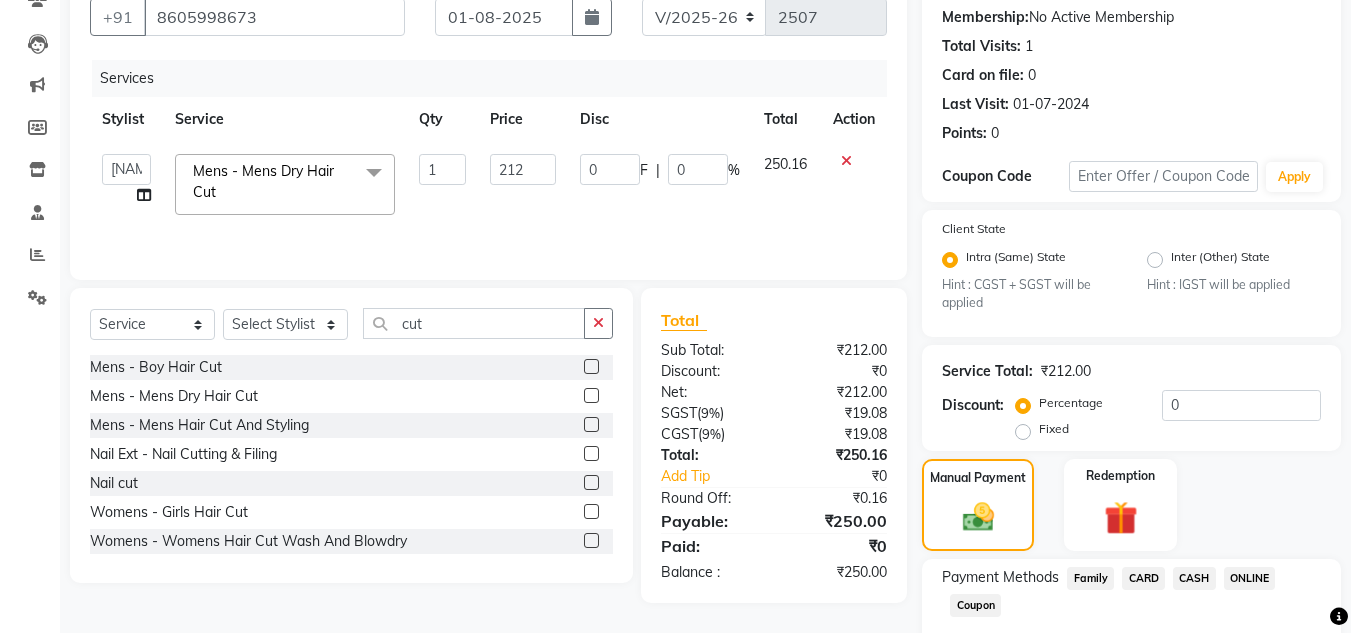 click on "CARD" 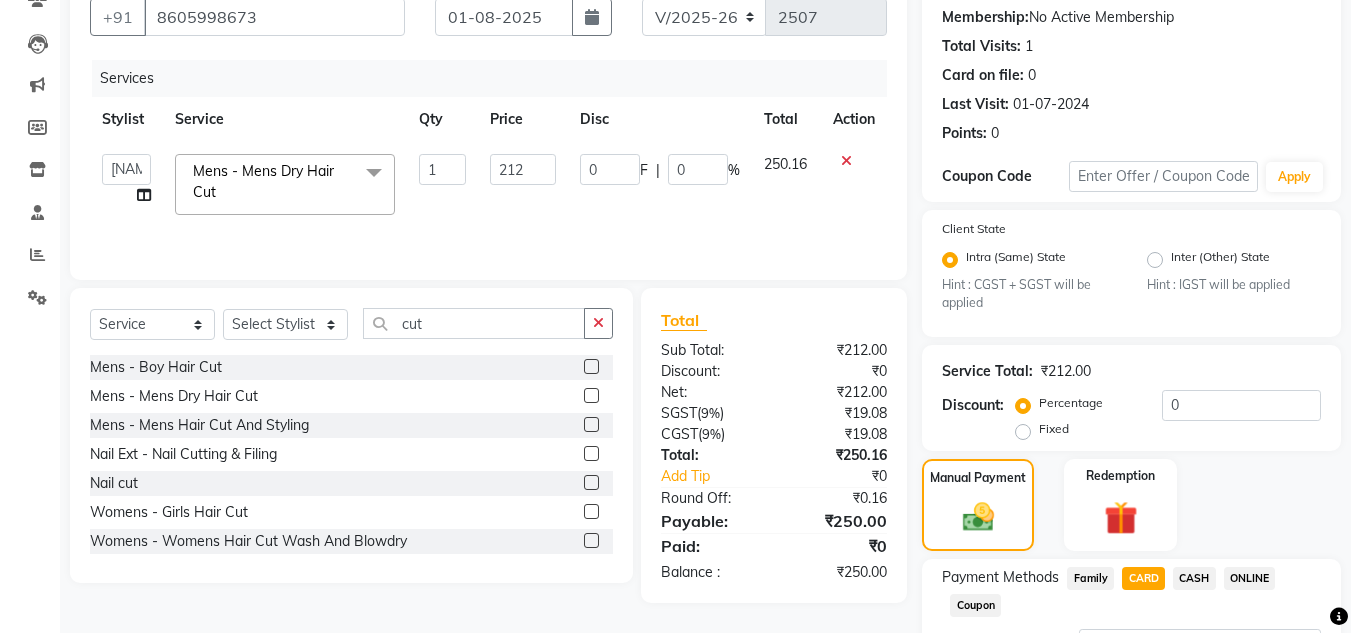 scroll, scrollTop: 361, scrollLeft: 0, axis: vertical 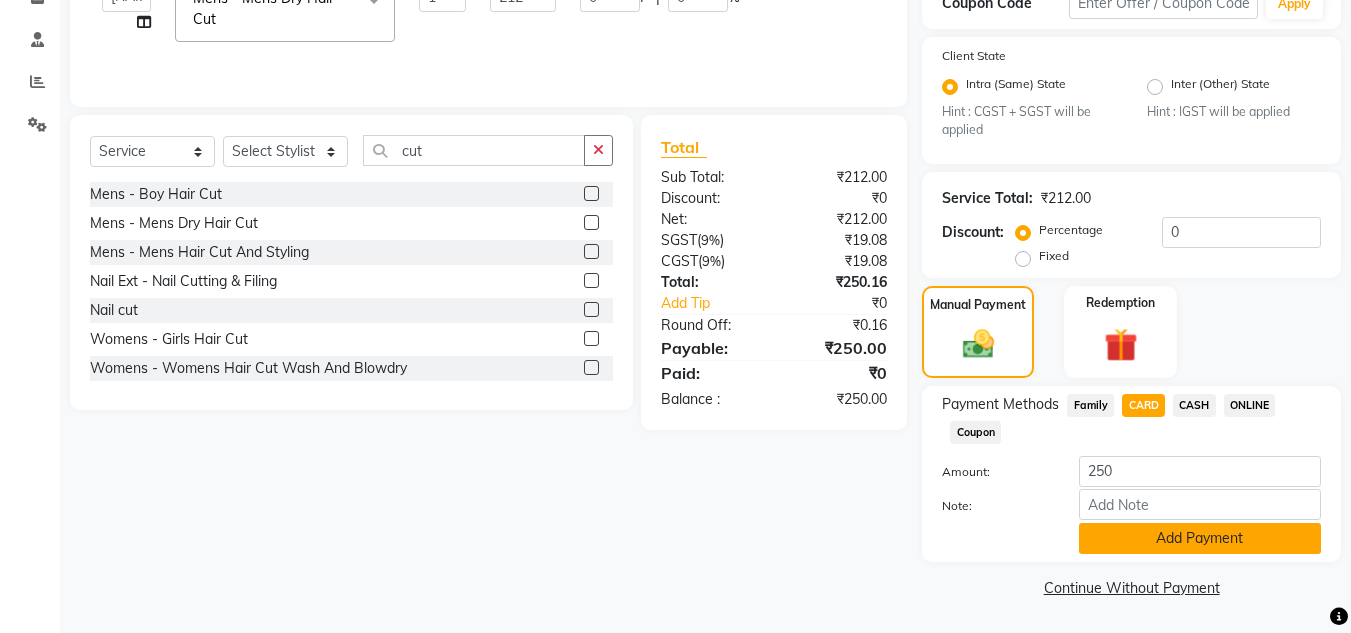 click on "Add Payment" 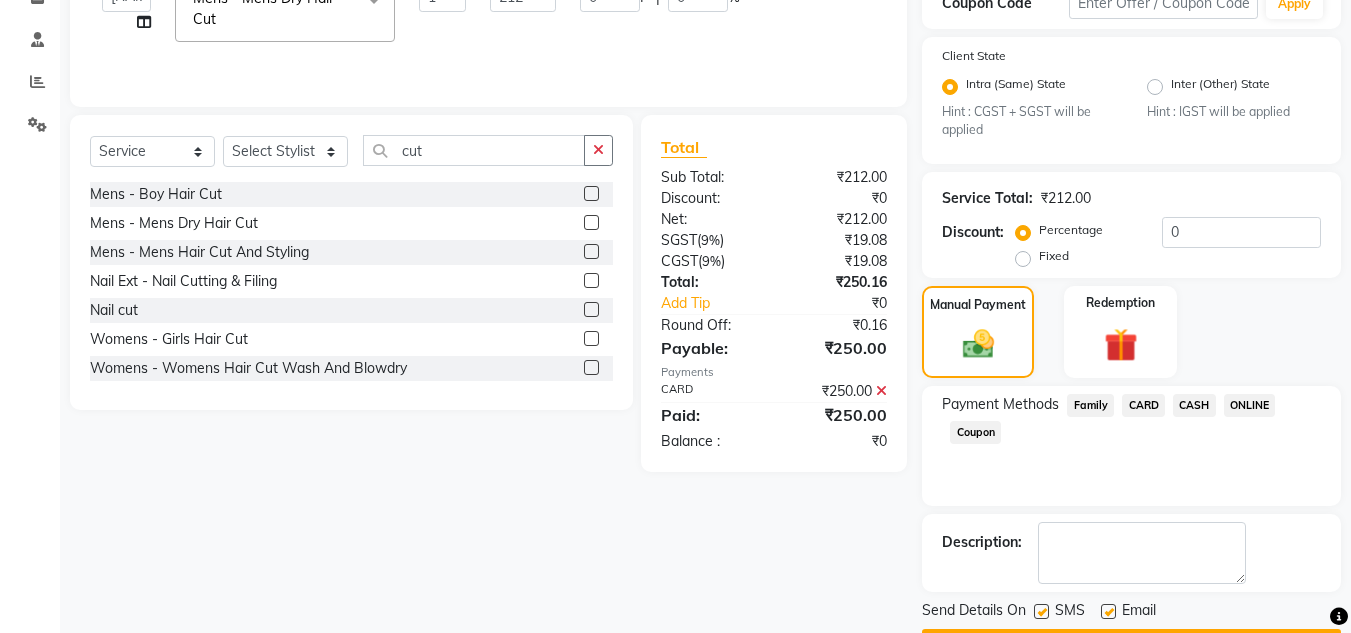 scroll, scrollTop: 418, scrollLeft: 0, axis: vertical 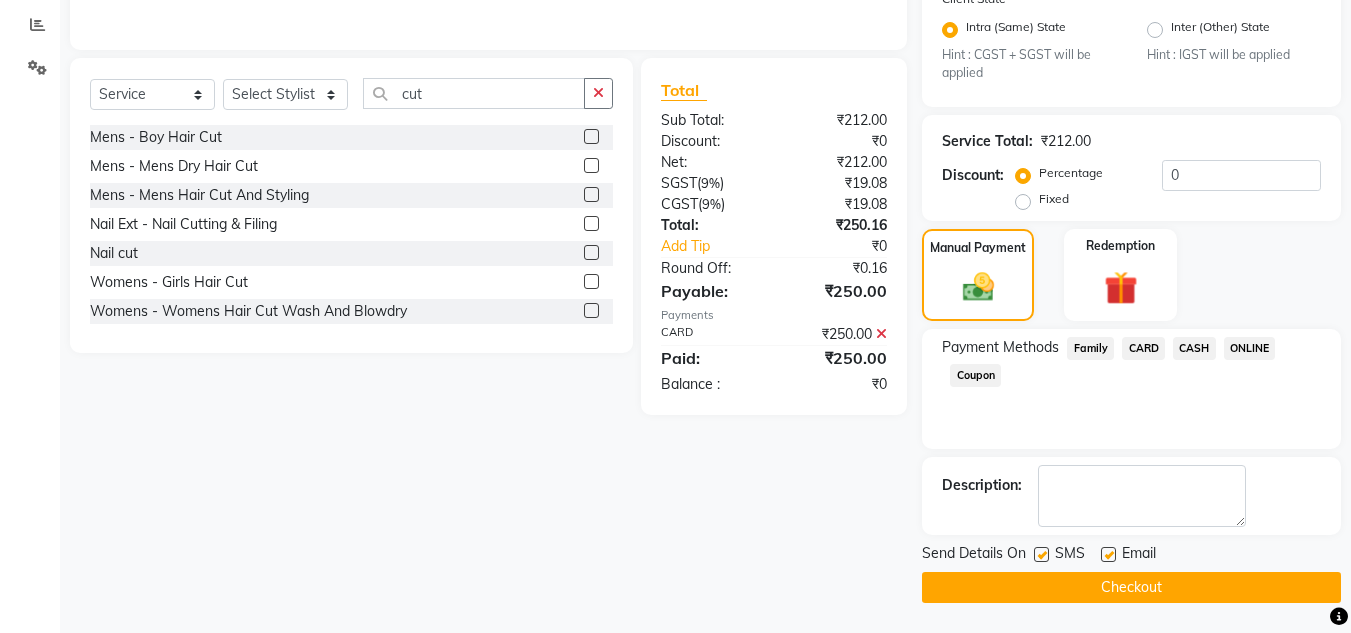 click on "Checkout" 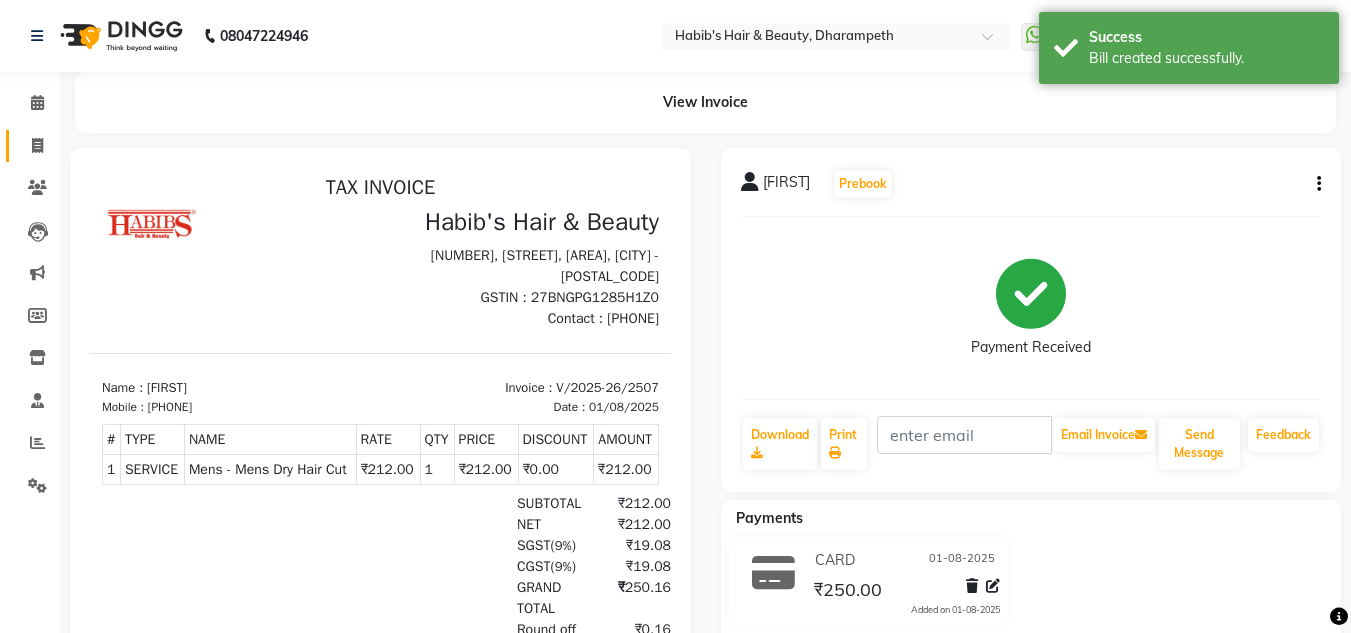 scroll, scrollTop: 0, scrollLeft: 0, axis: both 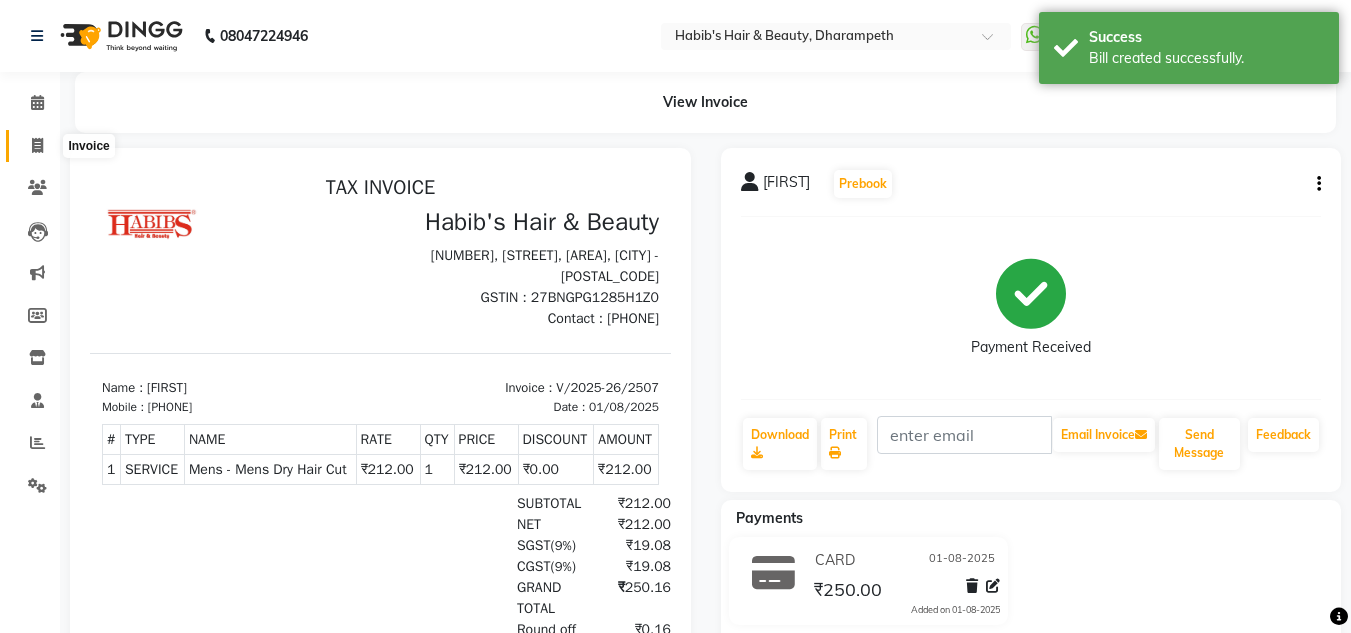 click 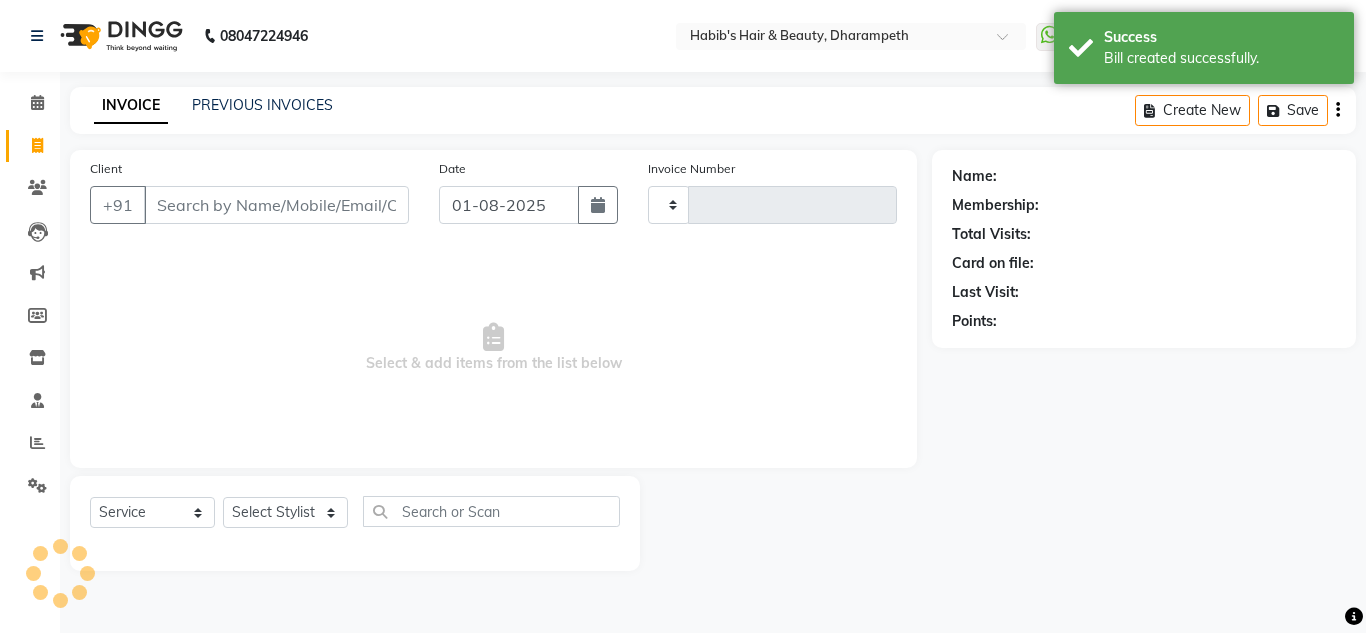 type on "2508" 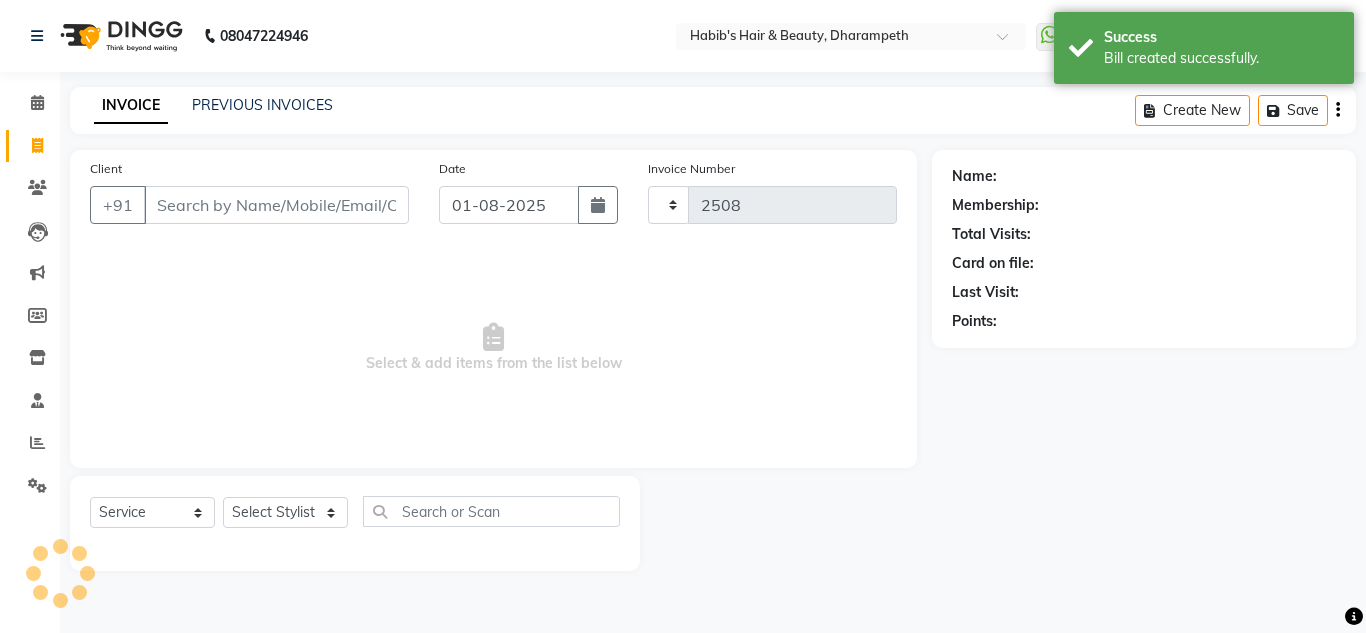select on "4860" 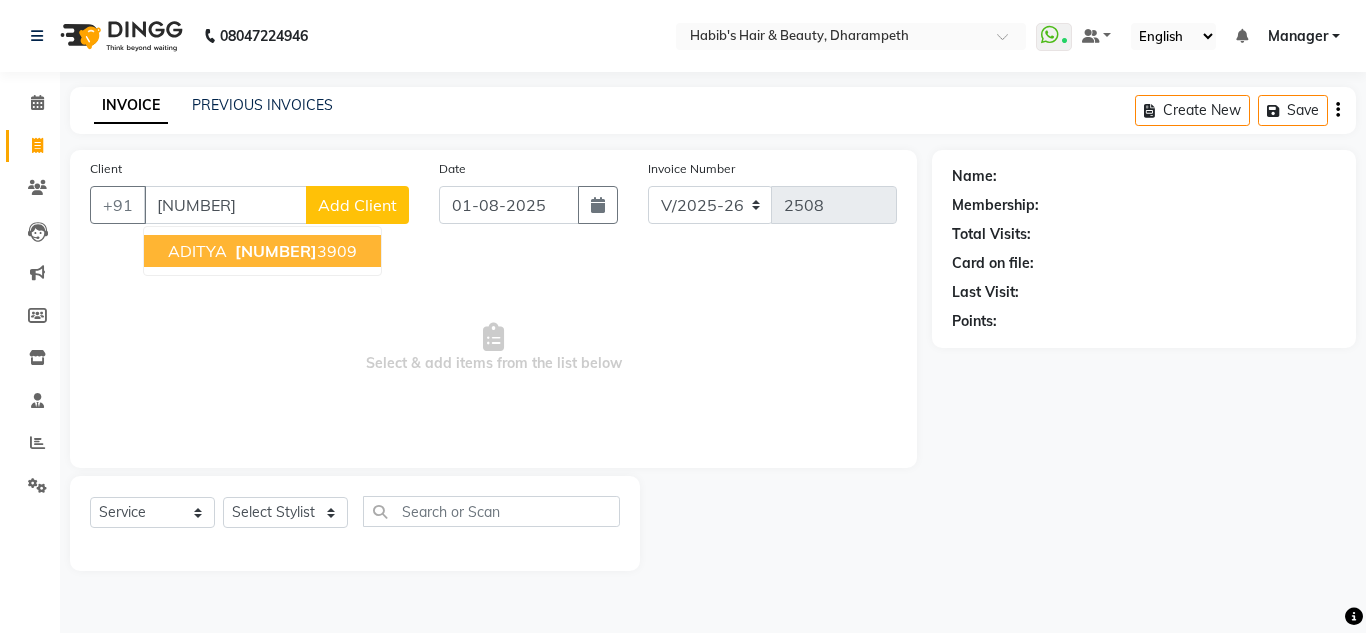 click on "[NUMBER]" at bounding box center [276, 251] 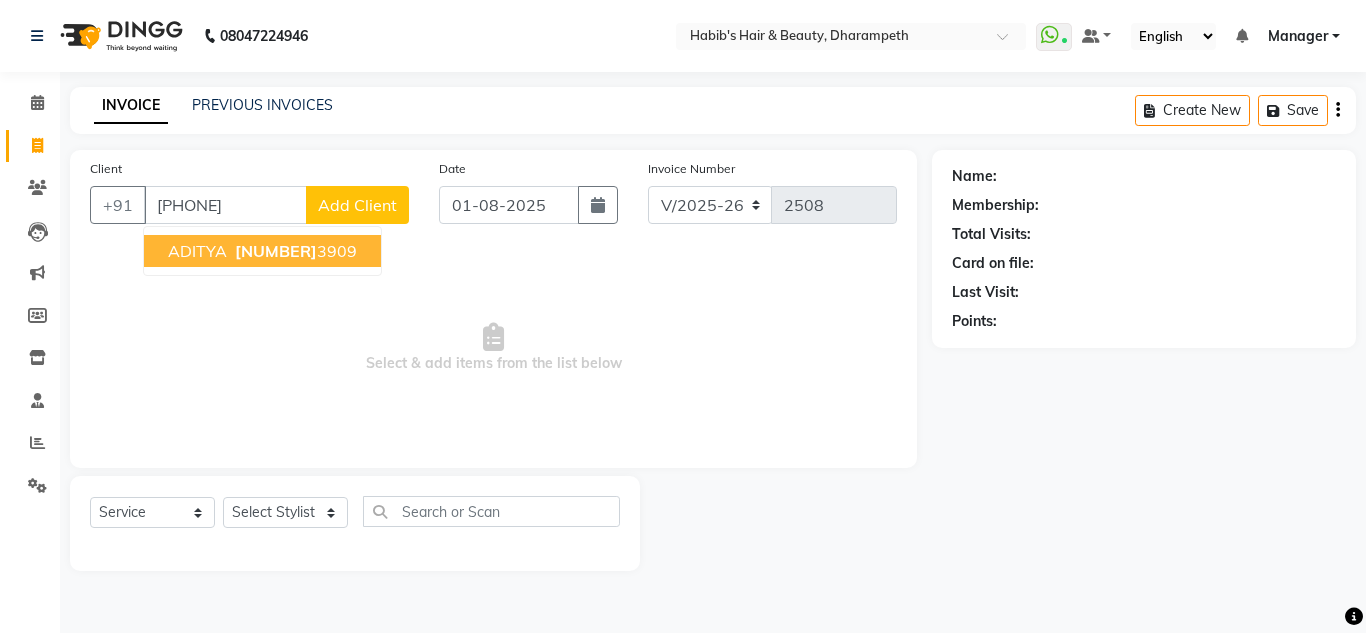 type on "[PHONE]" 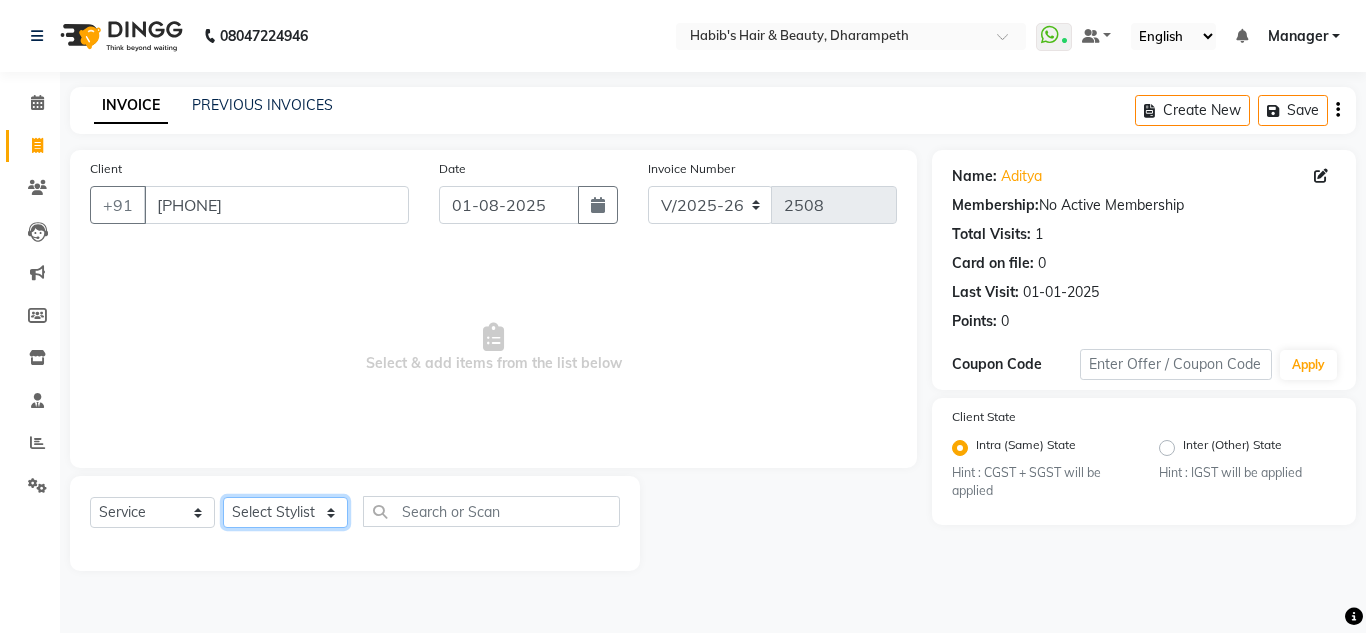 click on "Select Stylist [FIRST] [FIRST] [FIRST] [FIRST]  Manager [FIRST] [FIRST] [FIRST] [FIRST] [FIRST] [FIRST]" 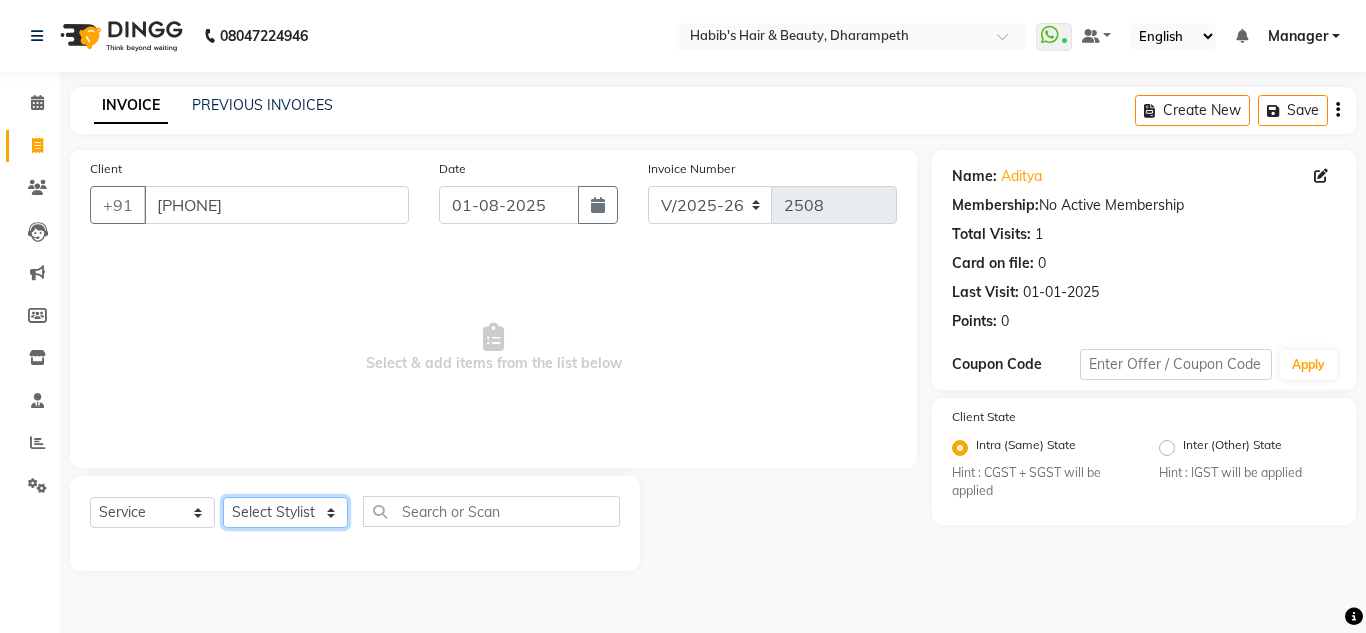 select on "63038" 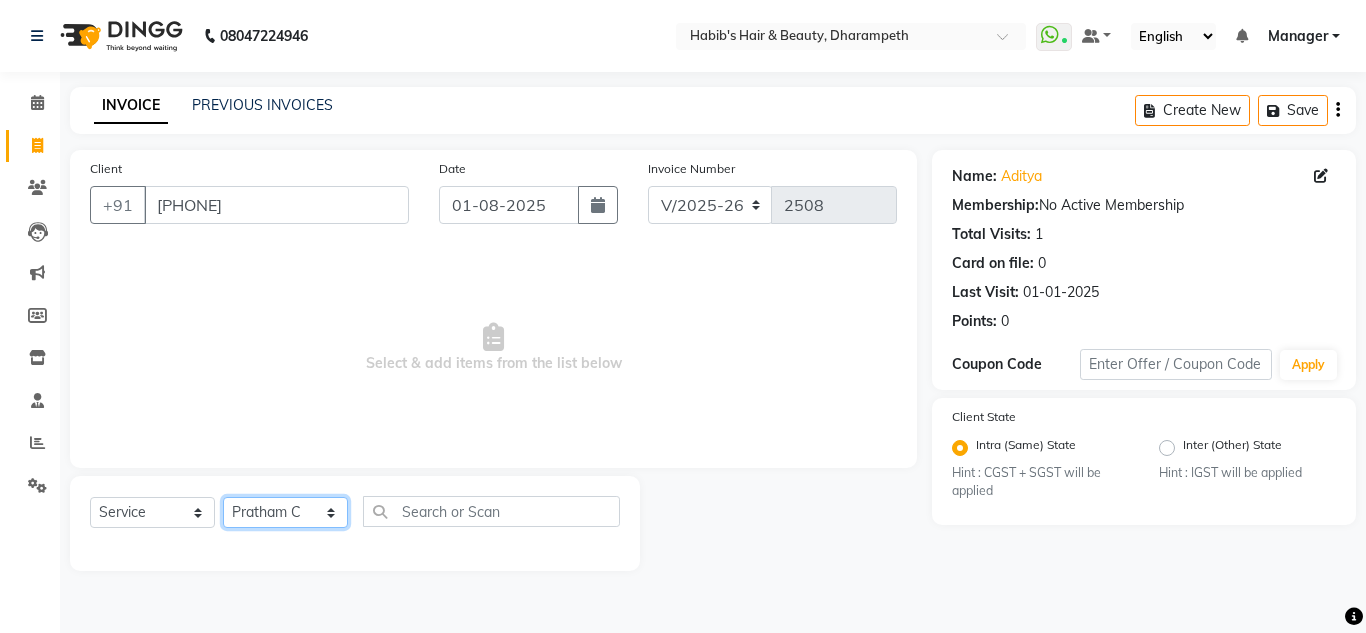 click on "Select Stylist [FIRST] [FIRST] [FIRST] [FIRST]  Manager [FIRST] [FIRST] [FIRST] [FIRST] [FIRST] [FIRST]" 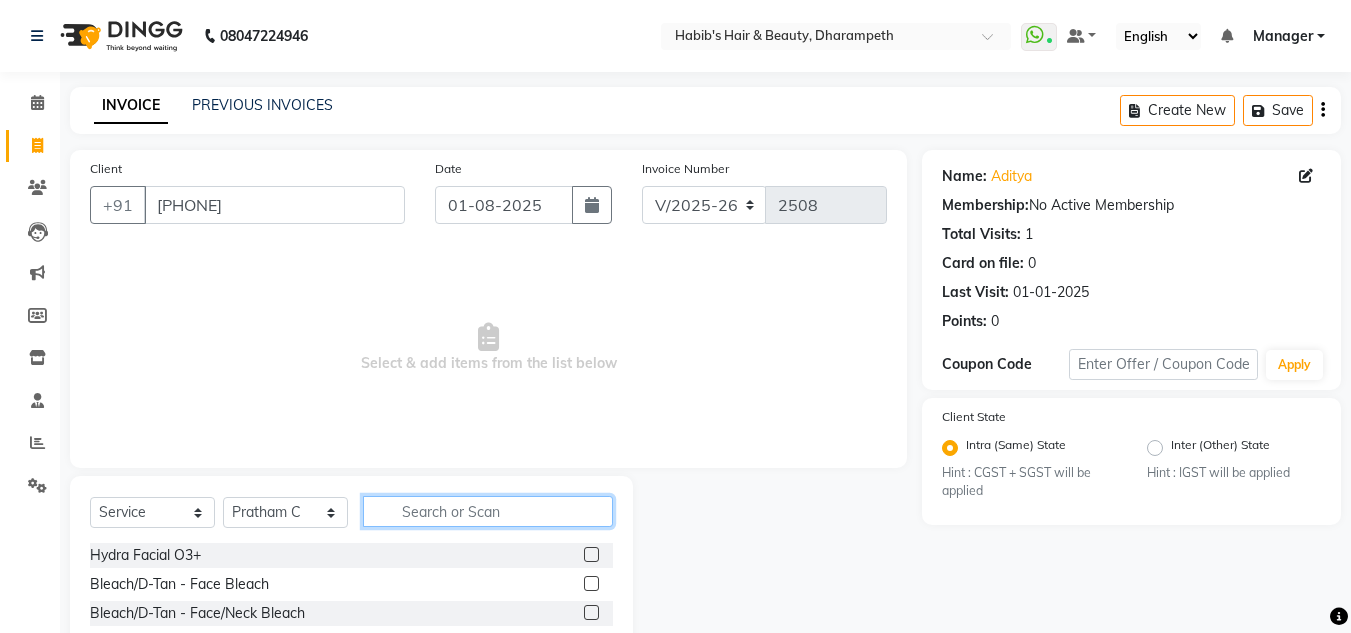 click 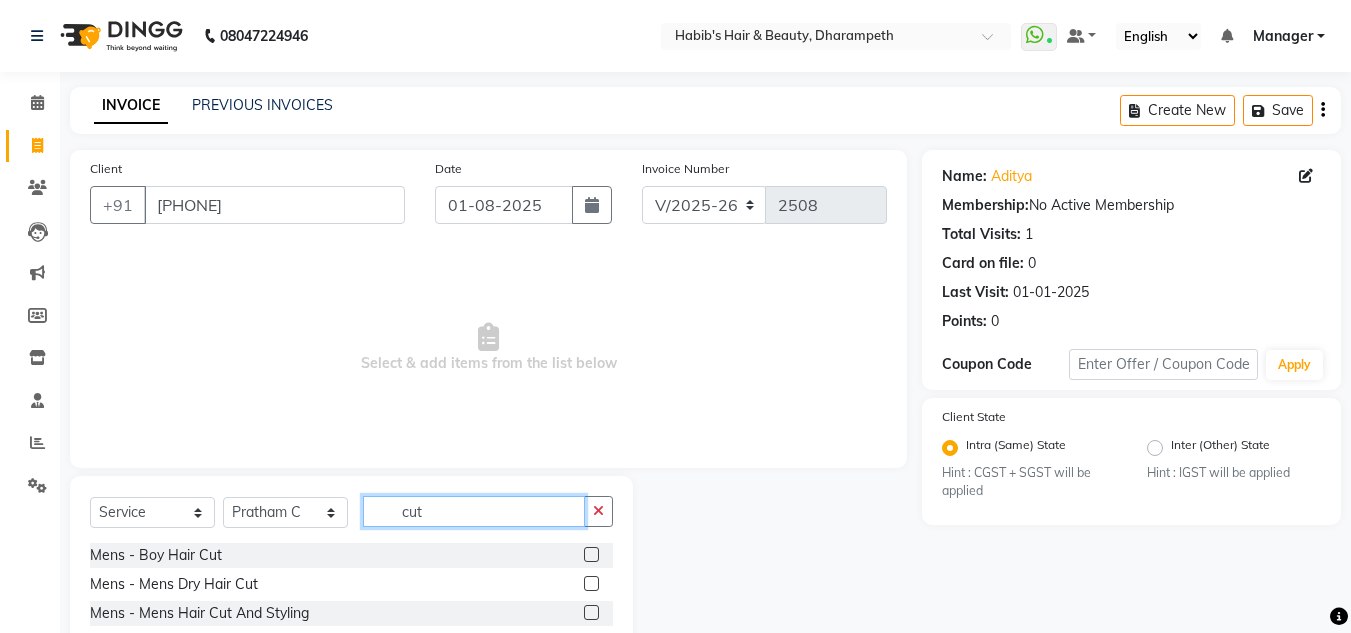 type on "cut" 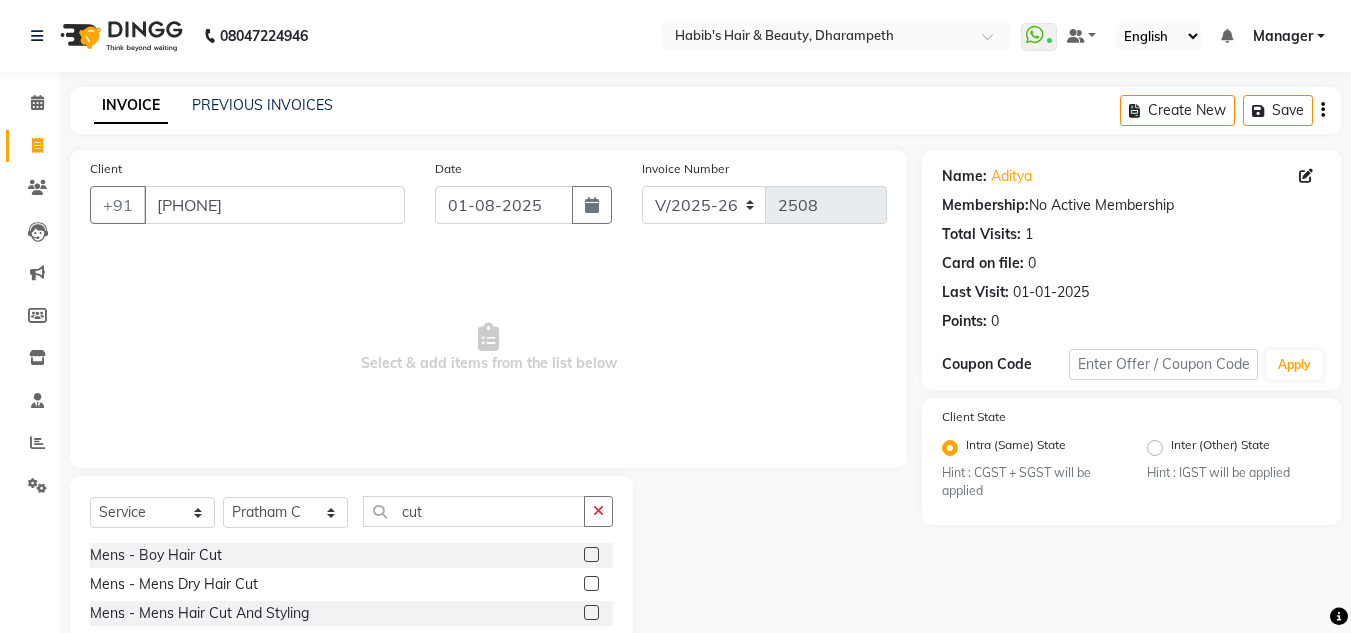click 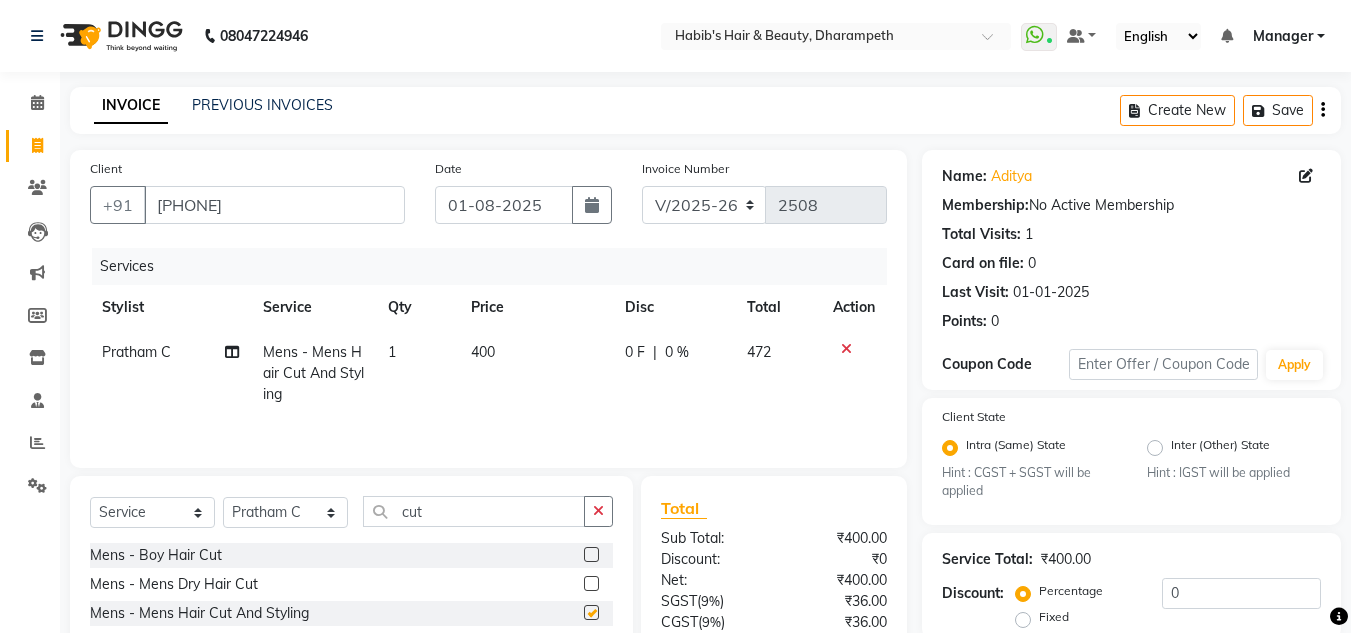 checkbox on "false" 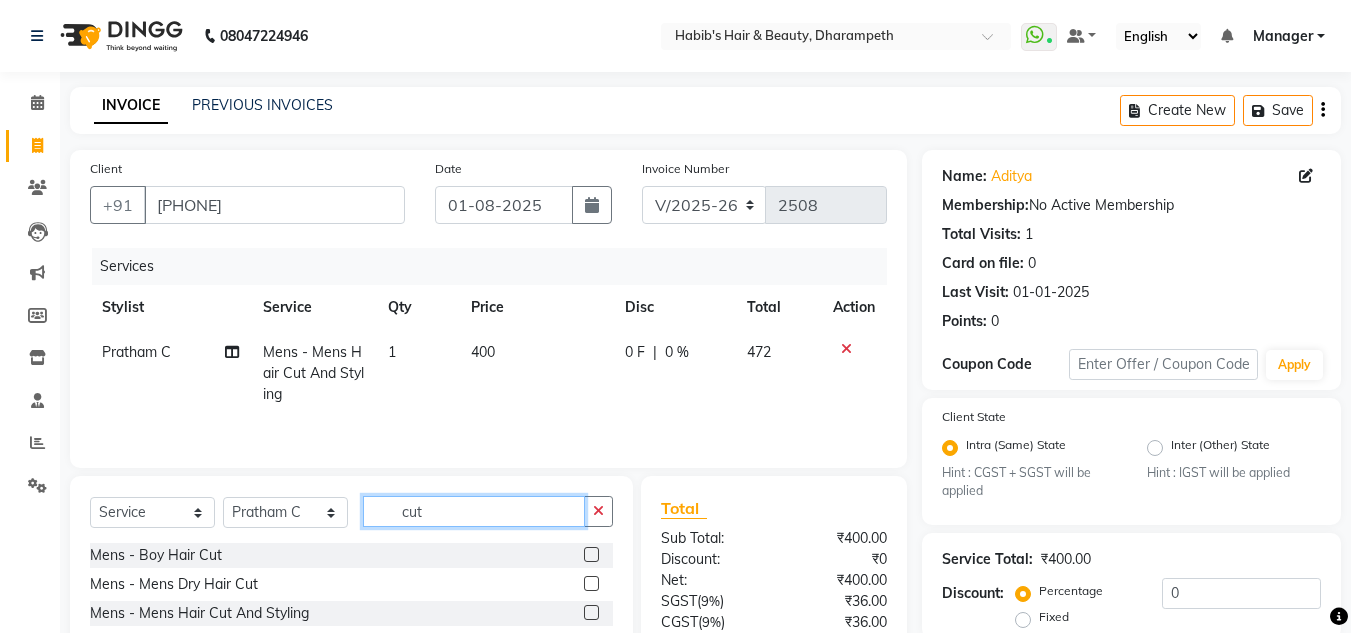 click on "cut" 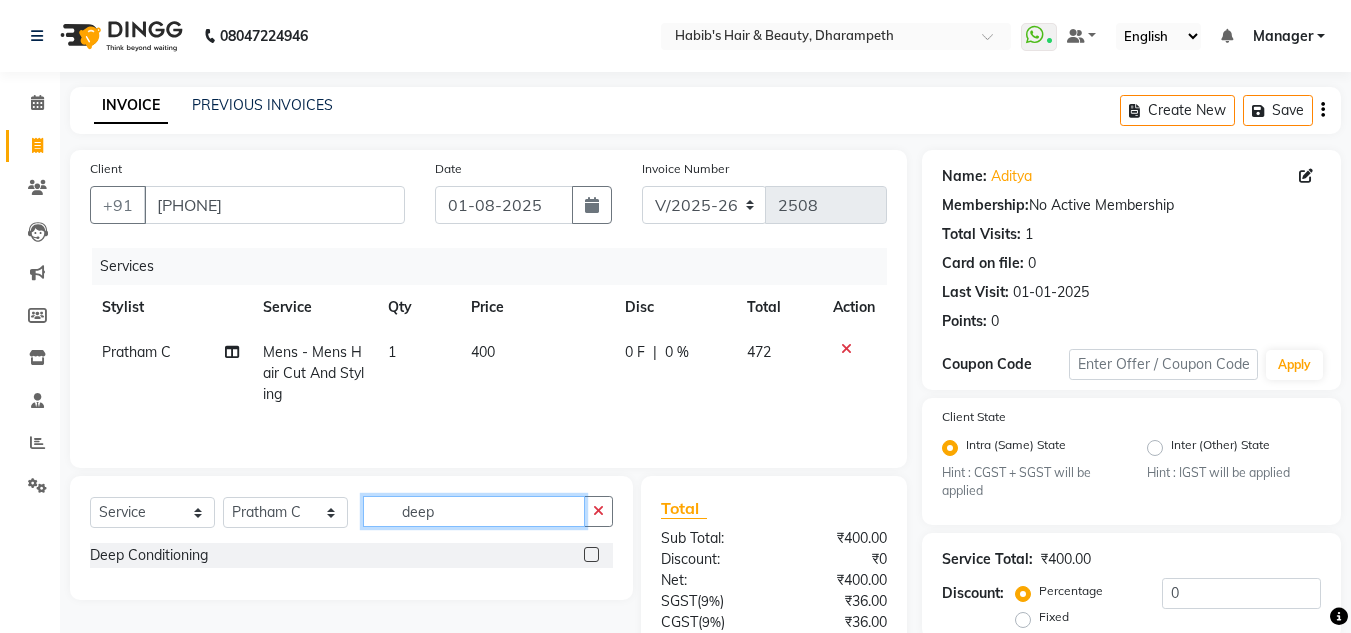 type on "deep" 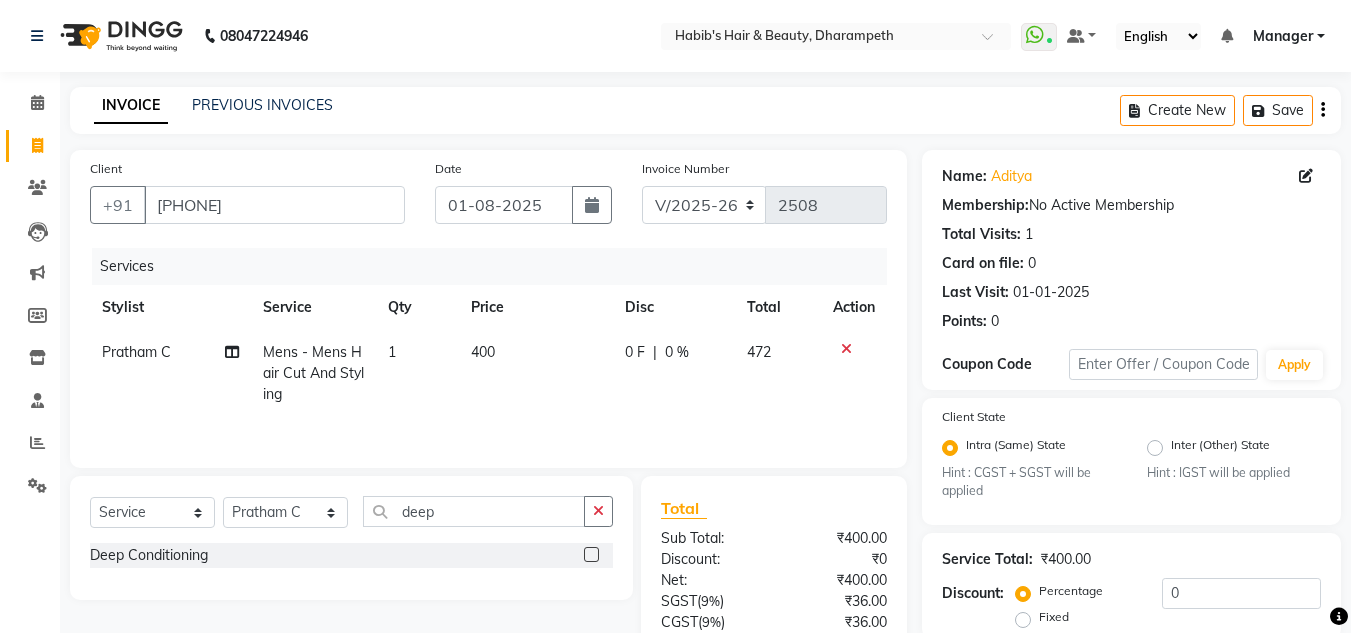 click 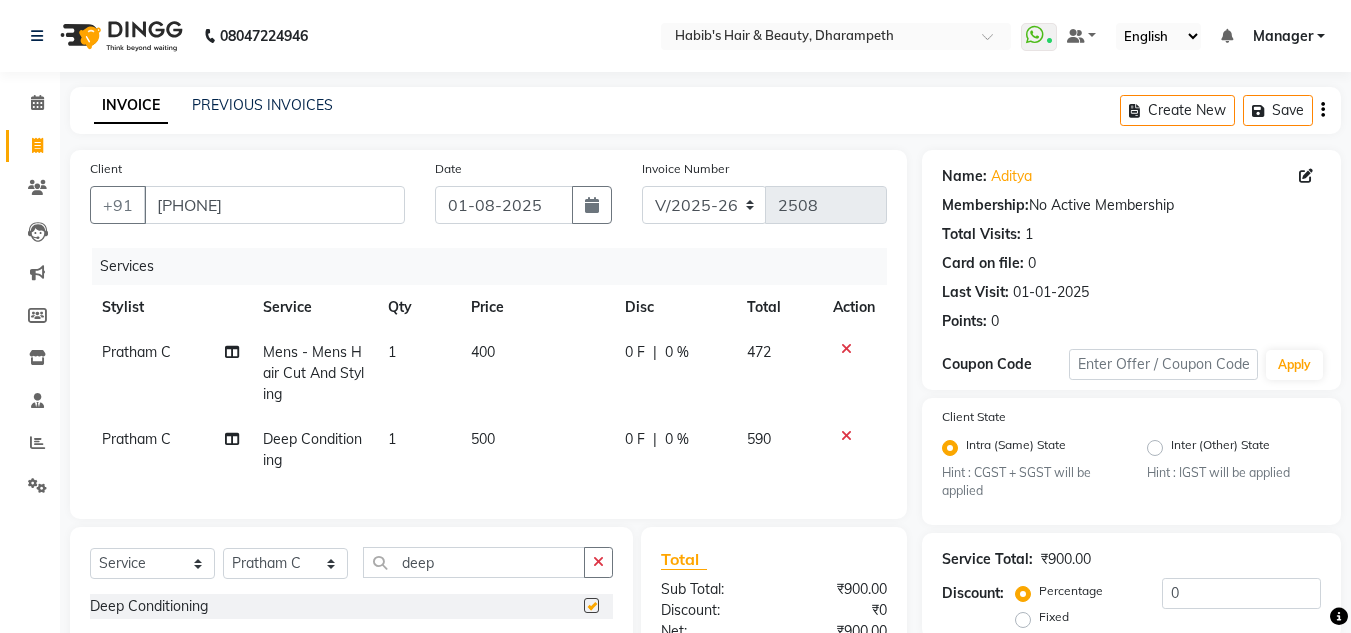 checkbox on "false" 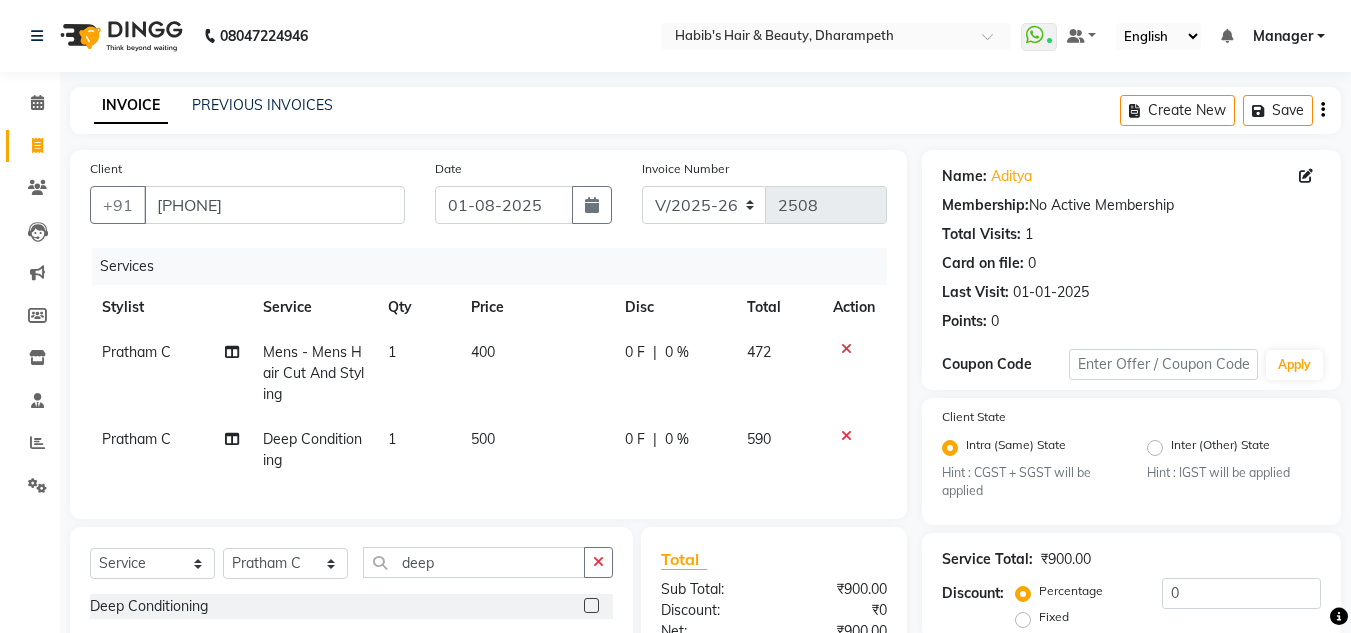drag, startPoint x: 517, startPoint y: 447, endPoint x: 504, endPoint y: 437, distance: 16.40122 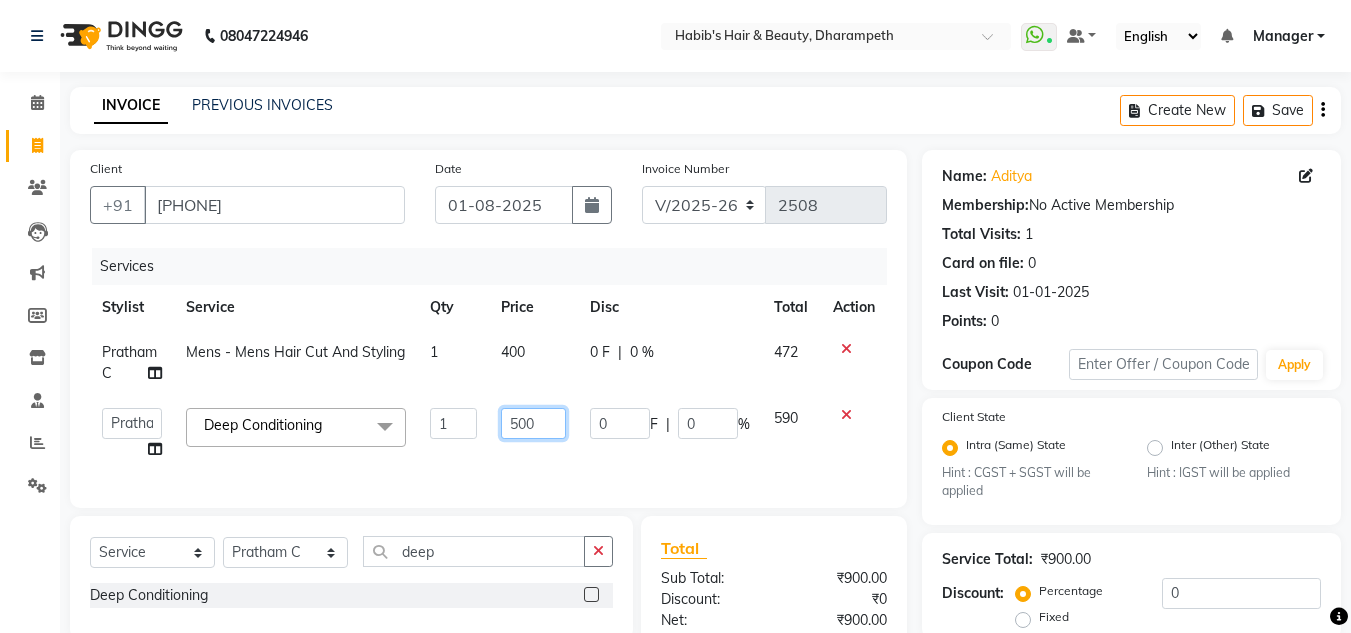 click on "500" 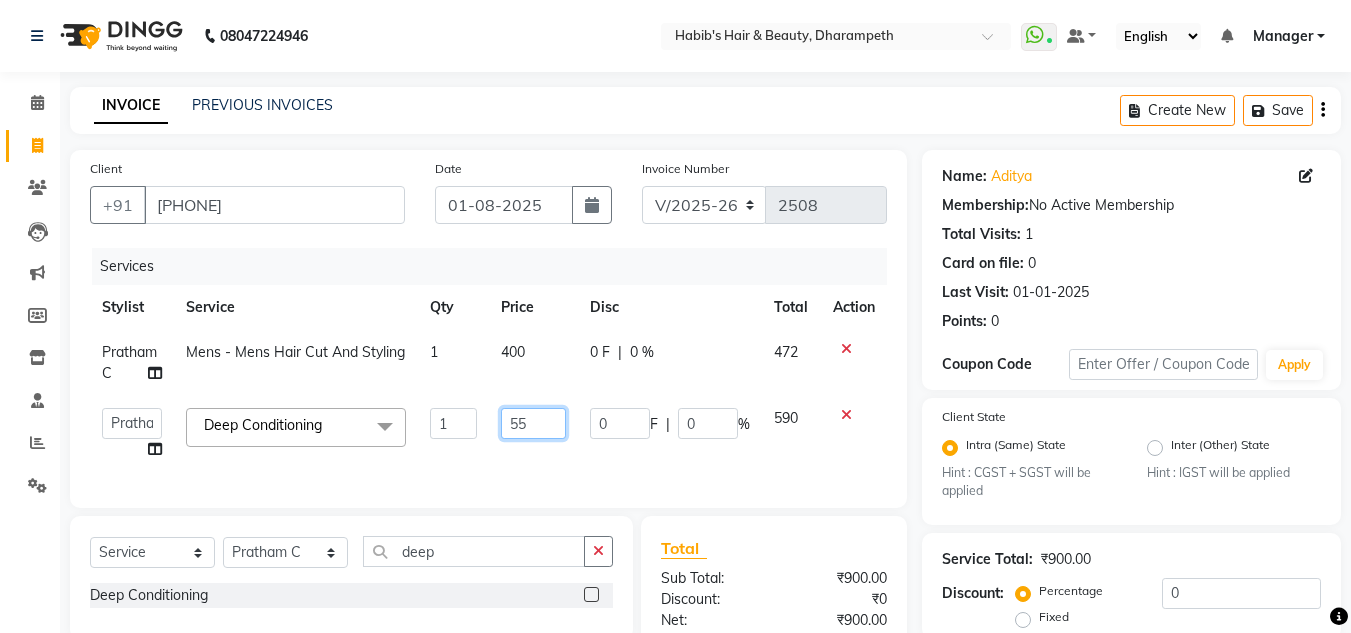 type on "550" 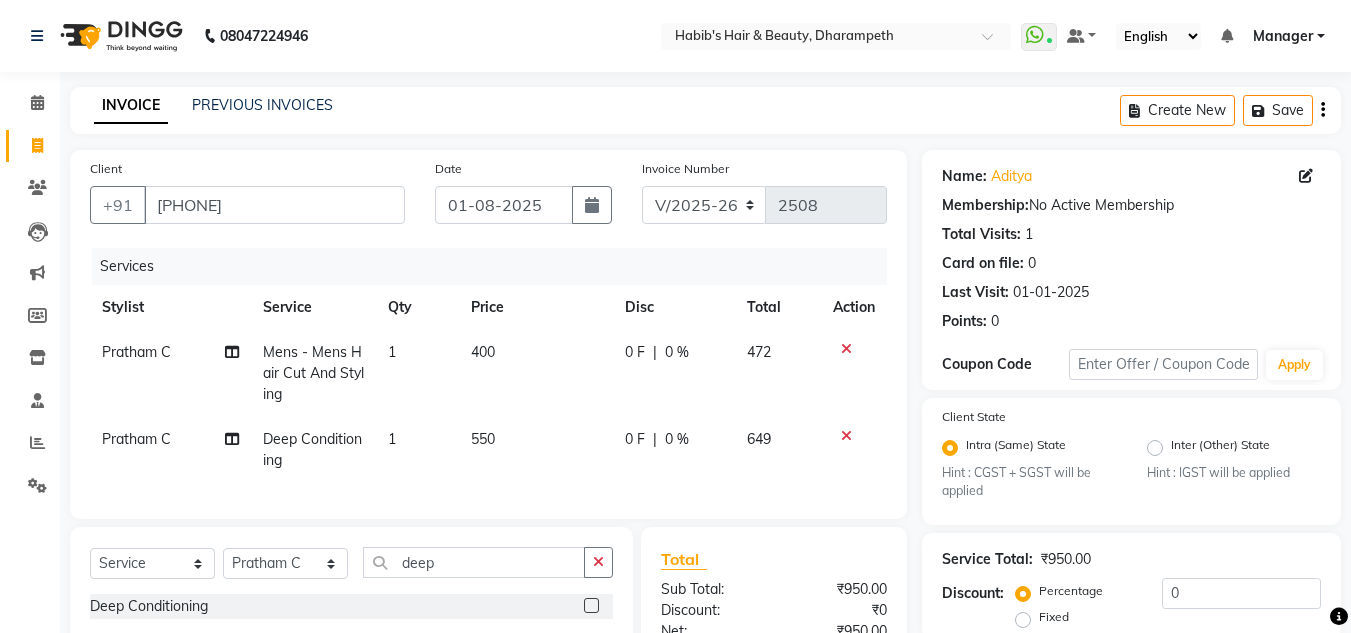 click on "[FIRST] Mens - Mens Hair Cut And Styling 1 400 0 F | 0 % 472 [FIRST] Deep Conditioning  1 550 0 F | 0 % 649" 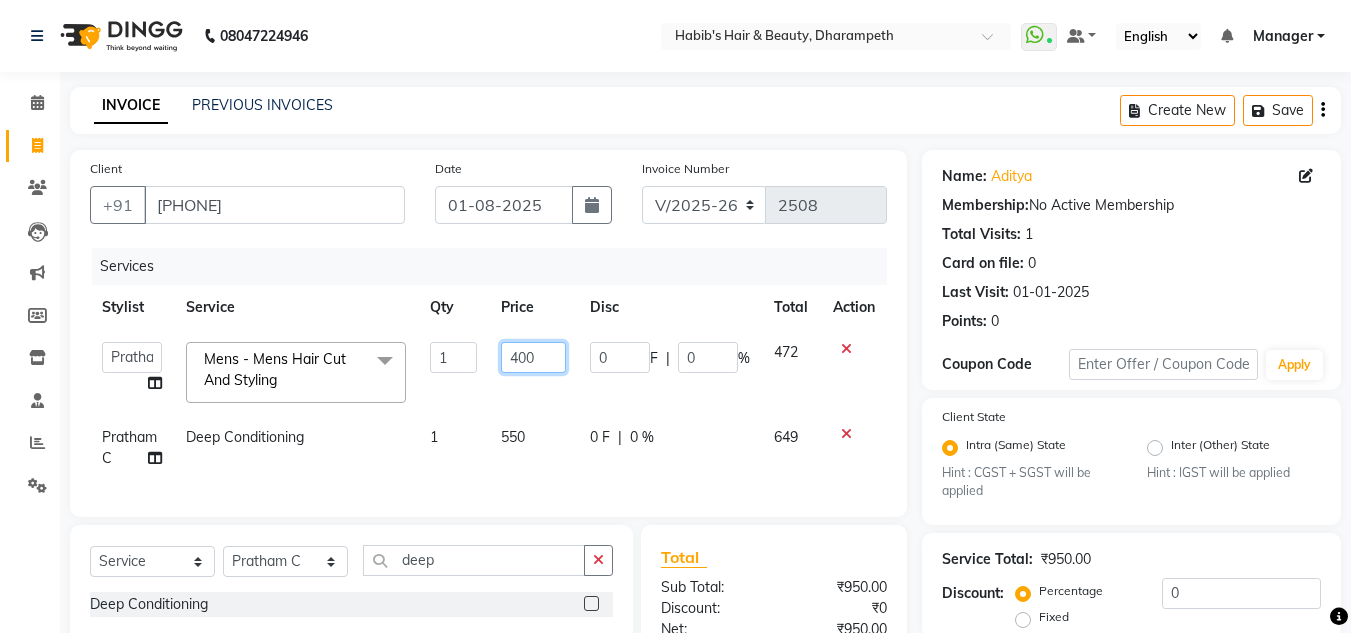 click on "400" 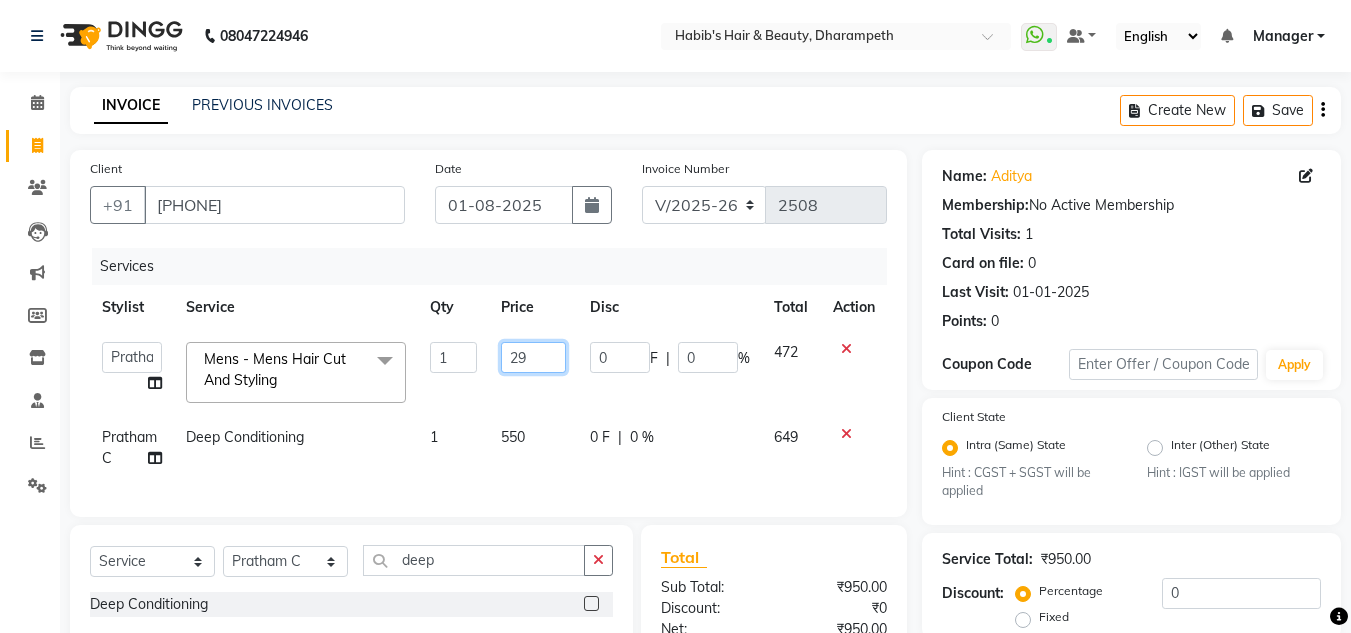 type on "297" 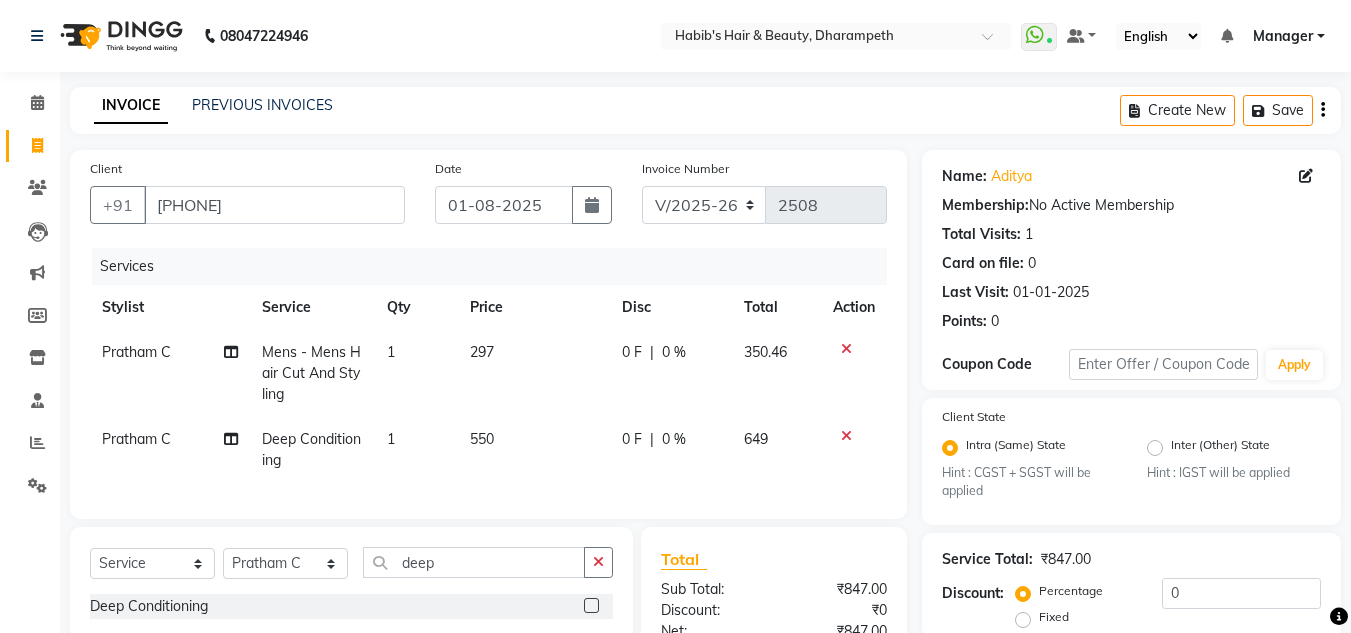 click on "350.46" 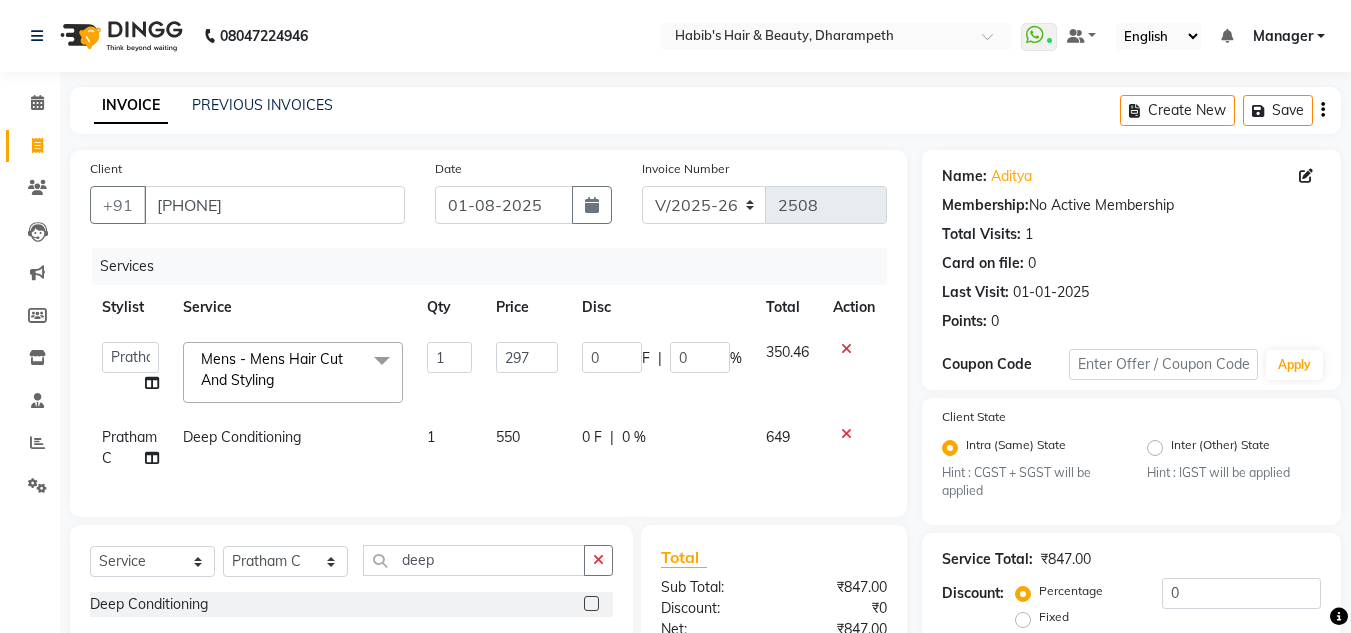 scroll, scrollTop: 252, scrollLeft: 0, axis: vertical 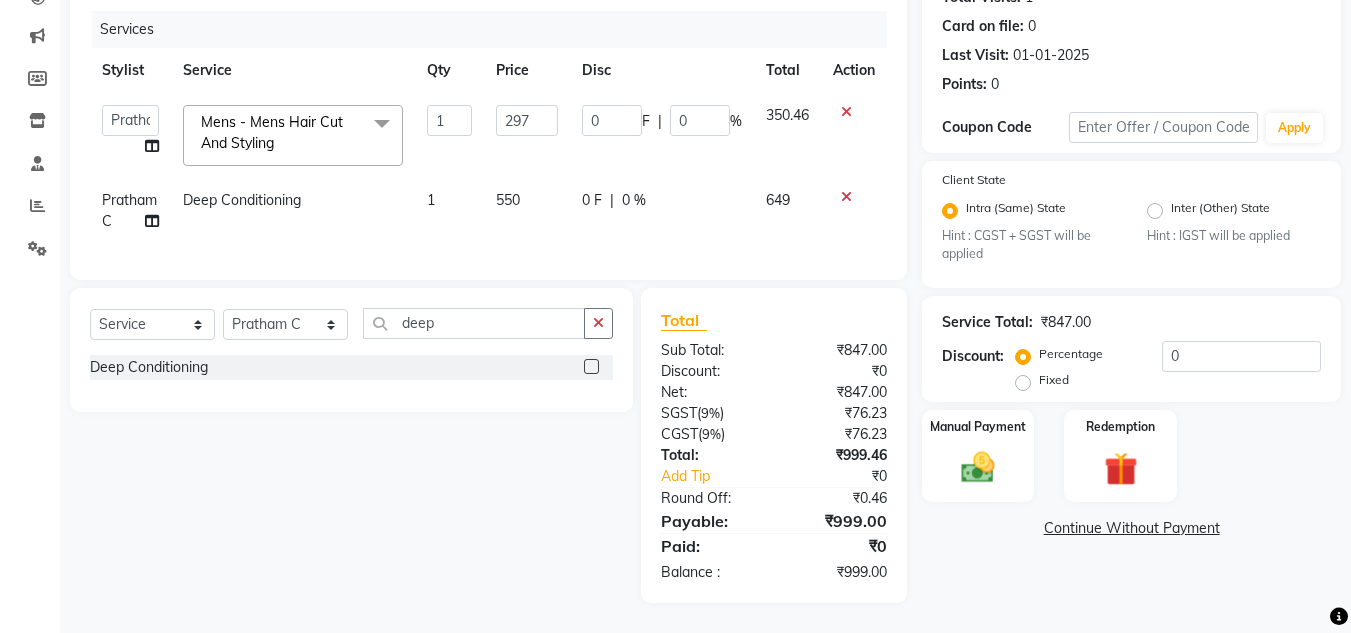 click on "550" 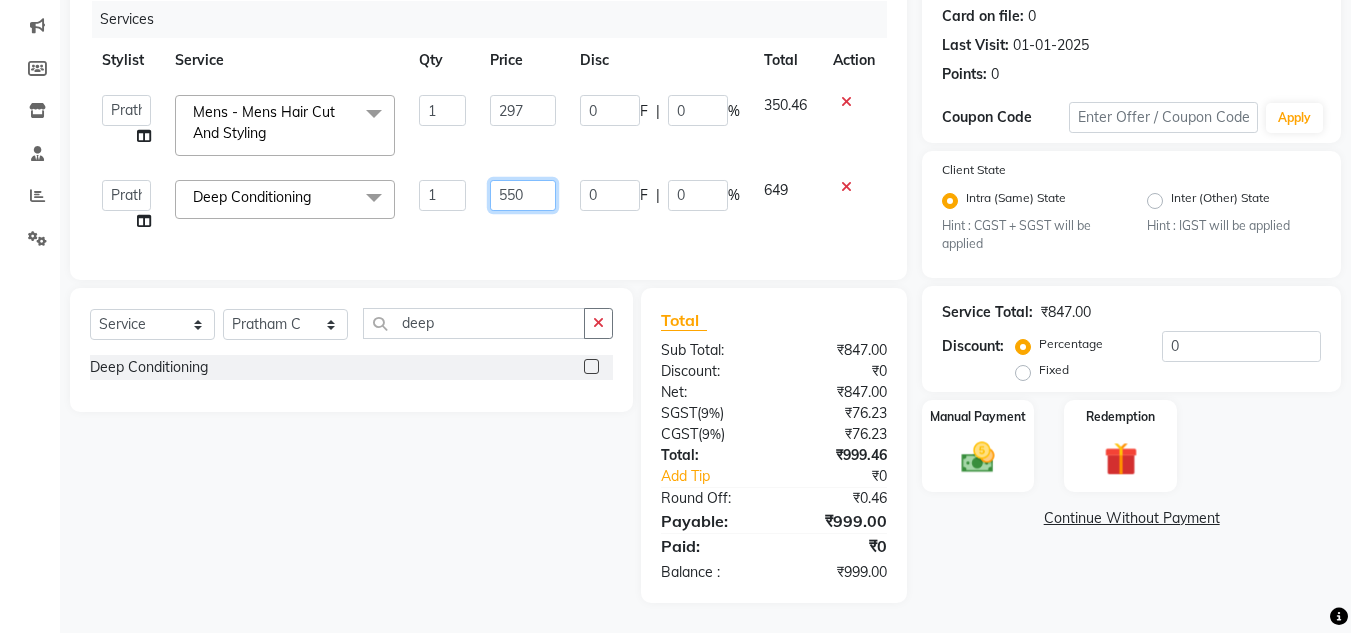 click on "550" 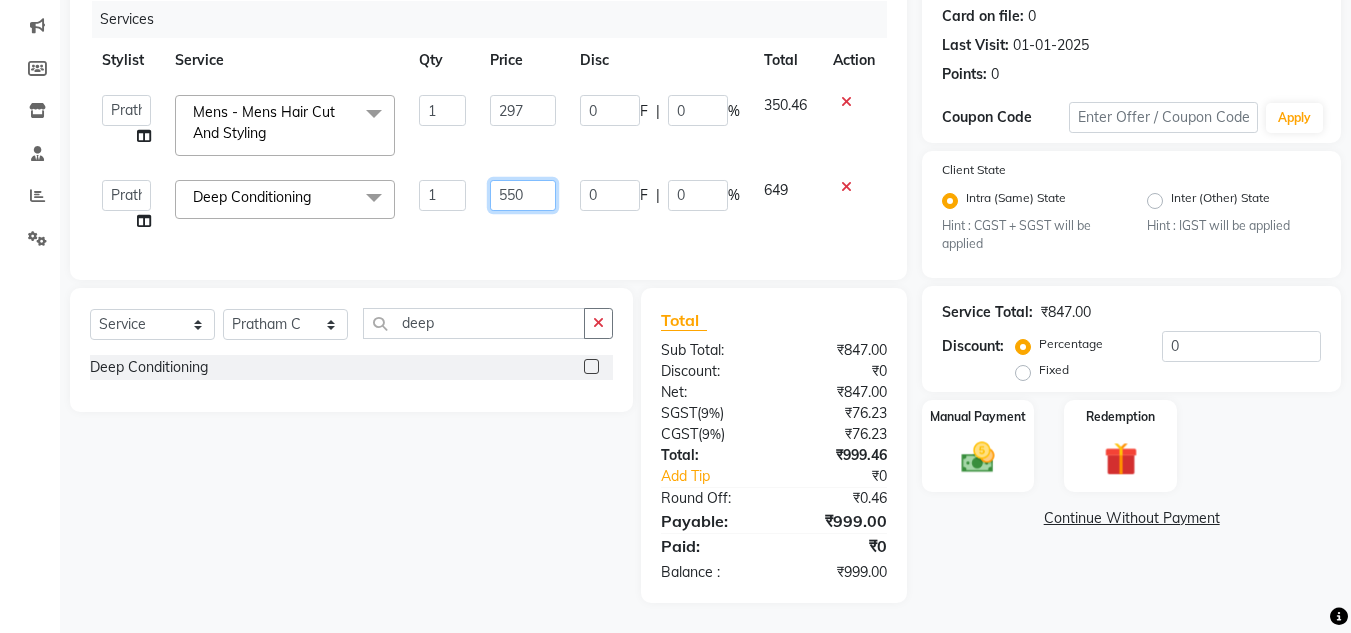 type on "550.5" 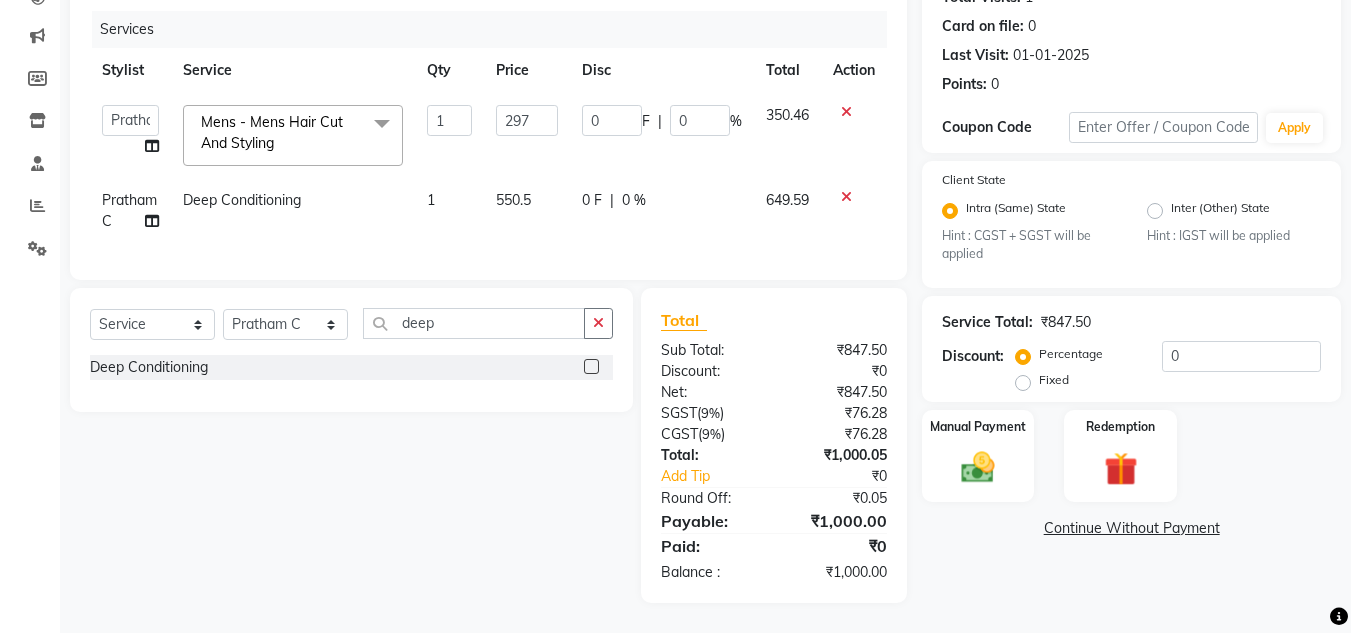 click on "649.59" 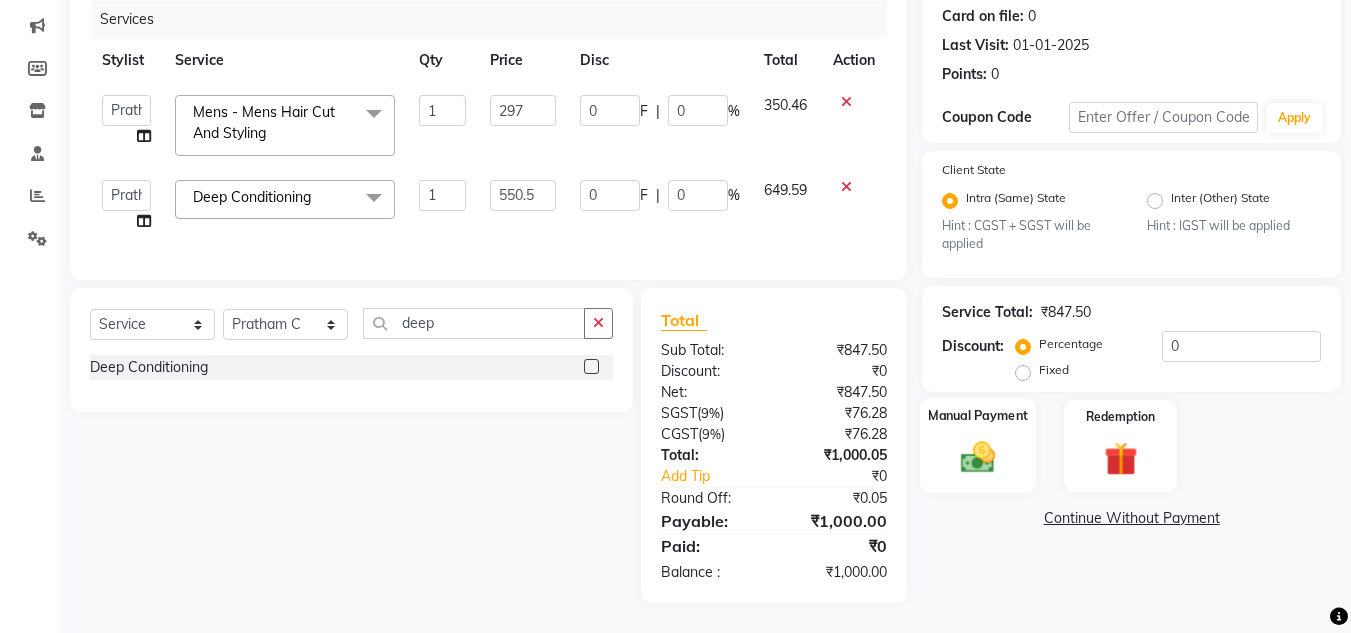click 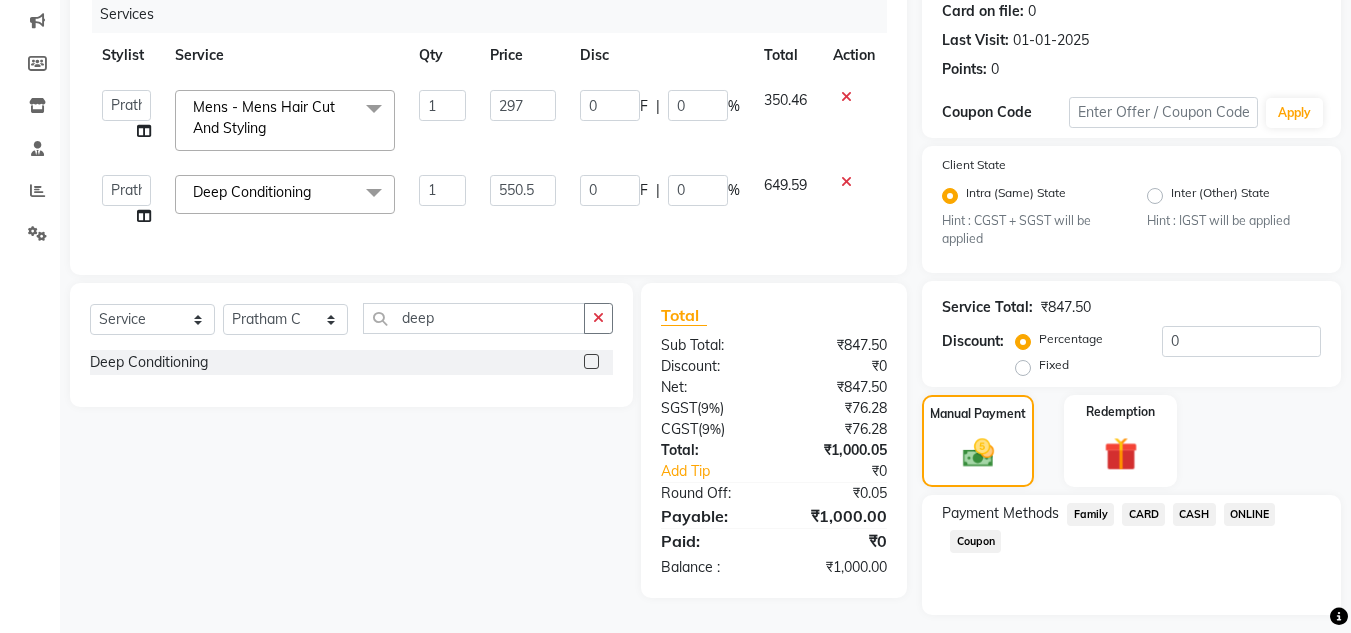 click on "ONLINE" 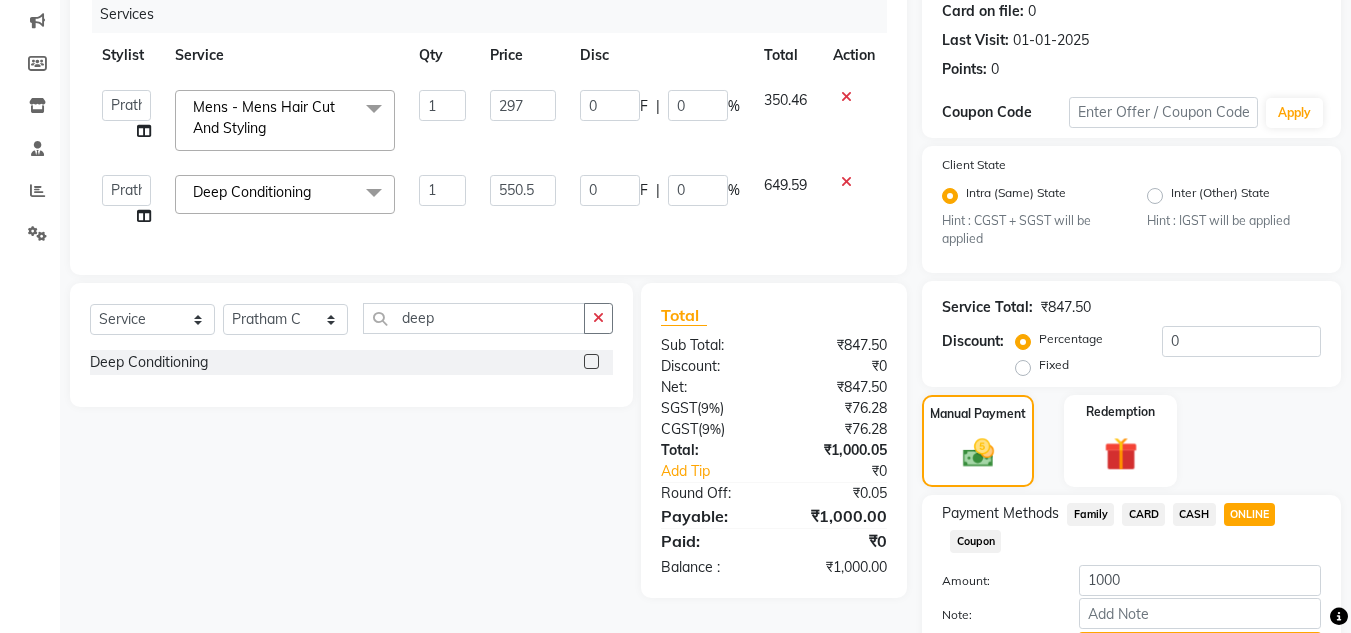 scroll, scrollTop: 361, scrollLeft: 0, axis: vertical 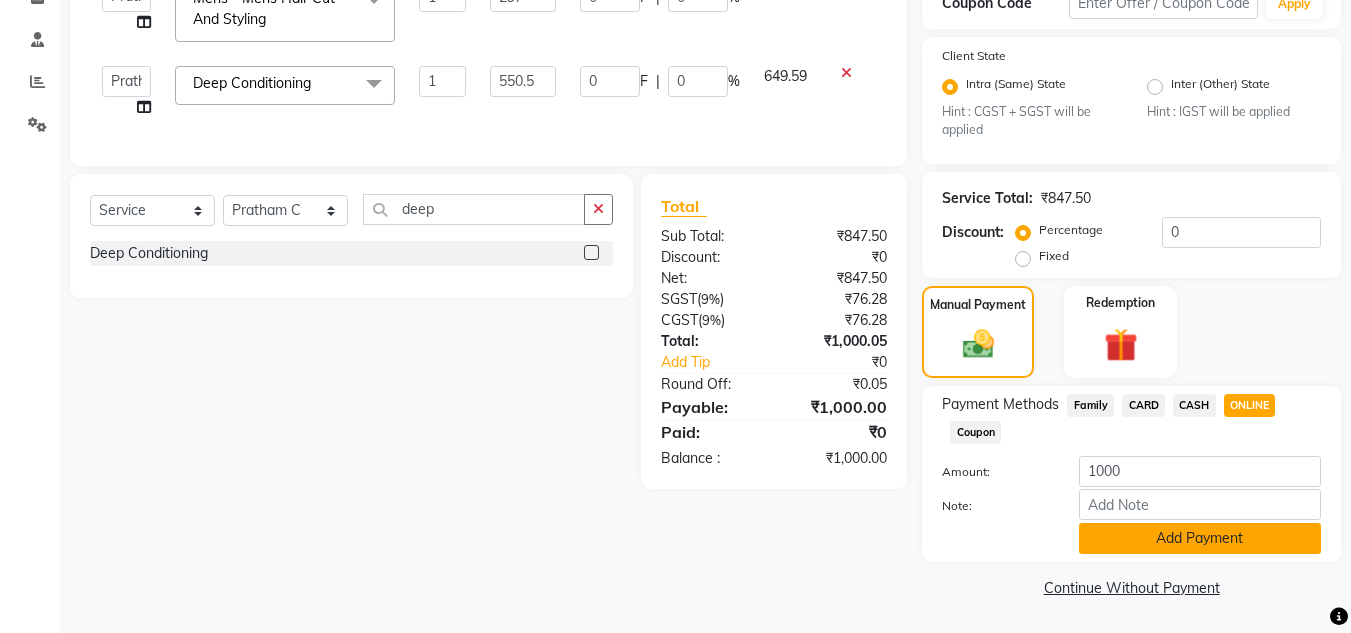 click on "Add Payment" 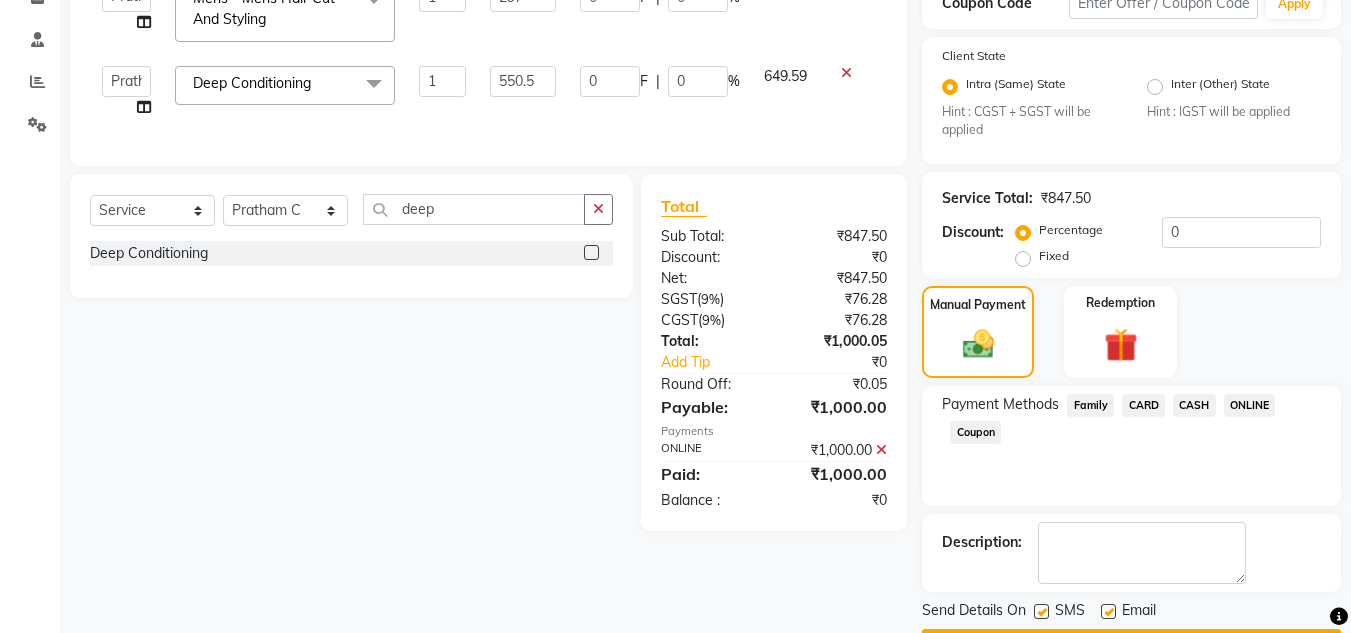 scroll, scrollTop: 418, scrollLeft: 0, axis: vertical 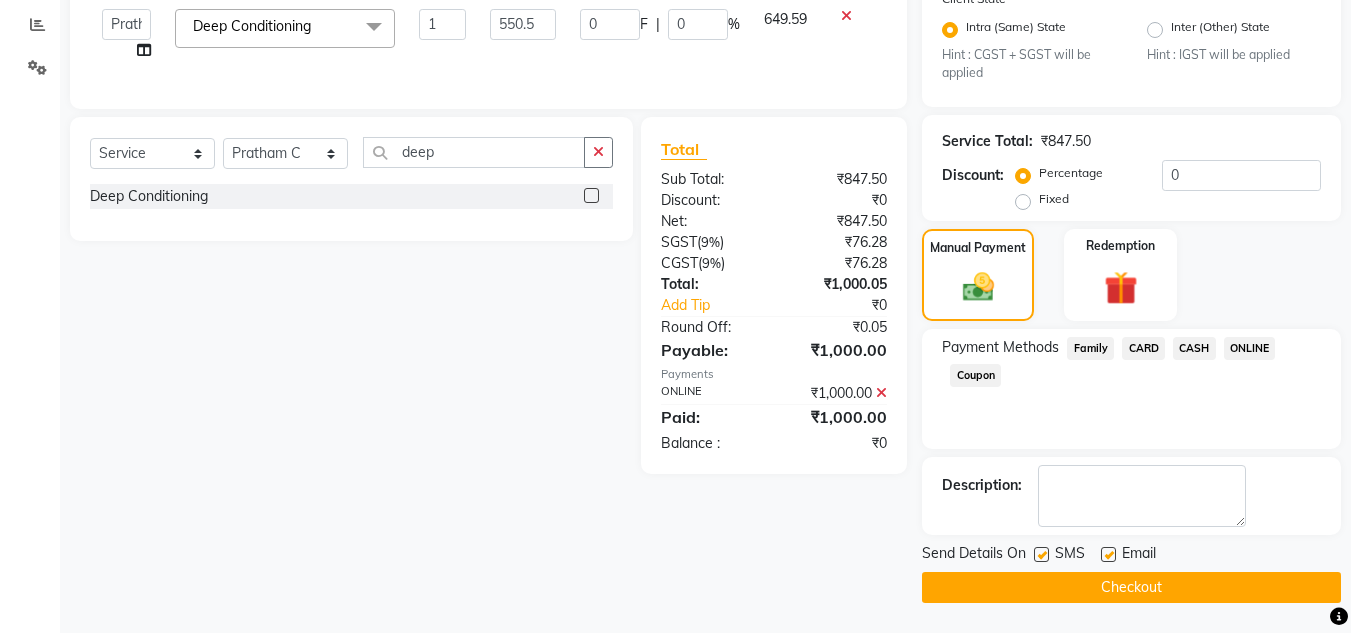 click on "Checkout" 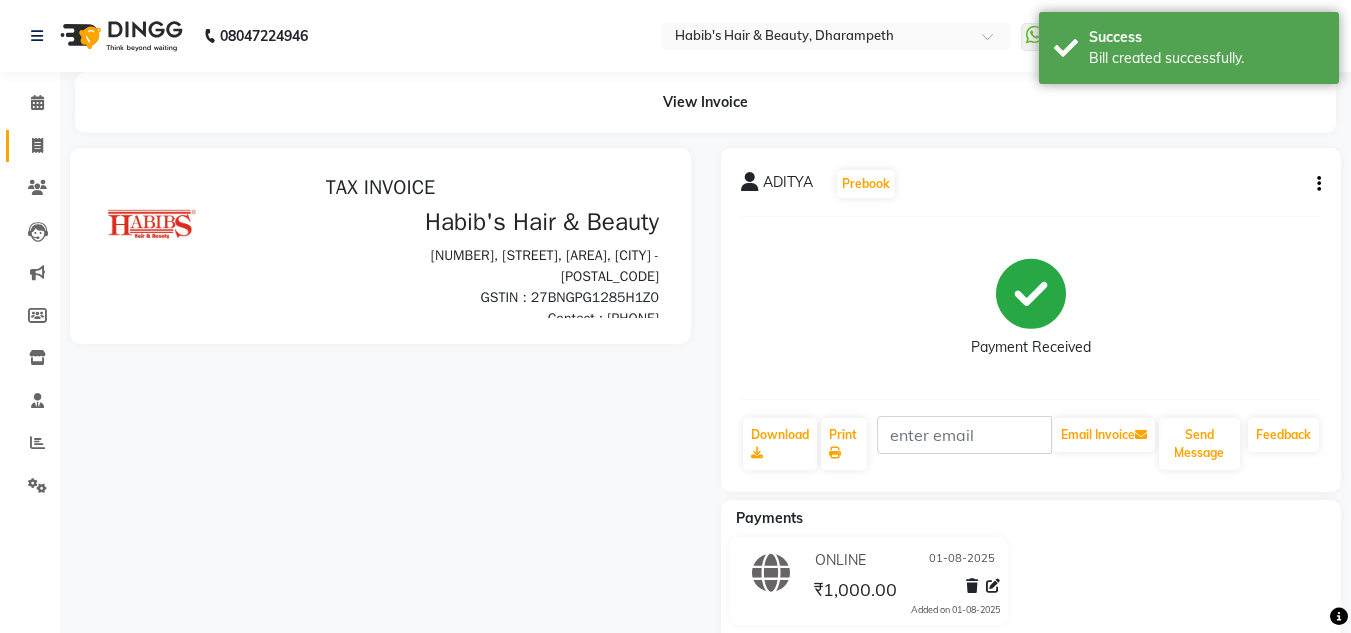 scroll, scrollTop: 0, scrollLeft: 0, axis: both 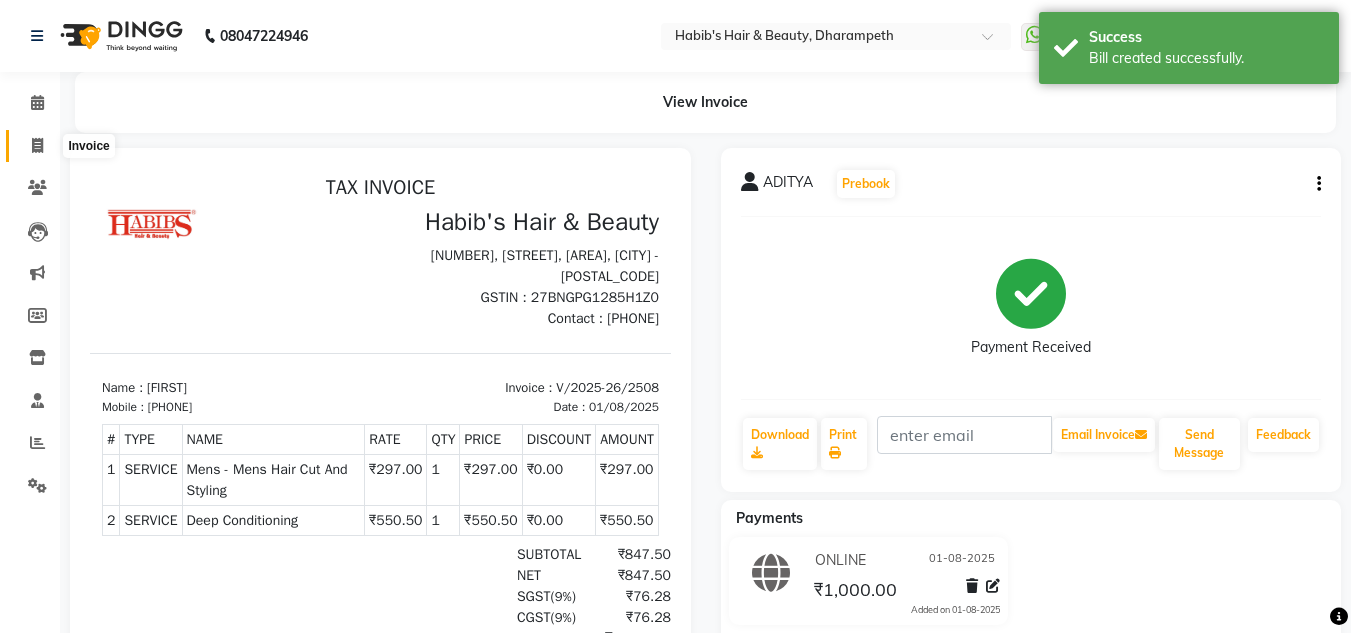 click 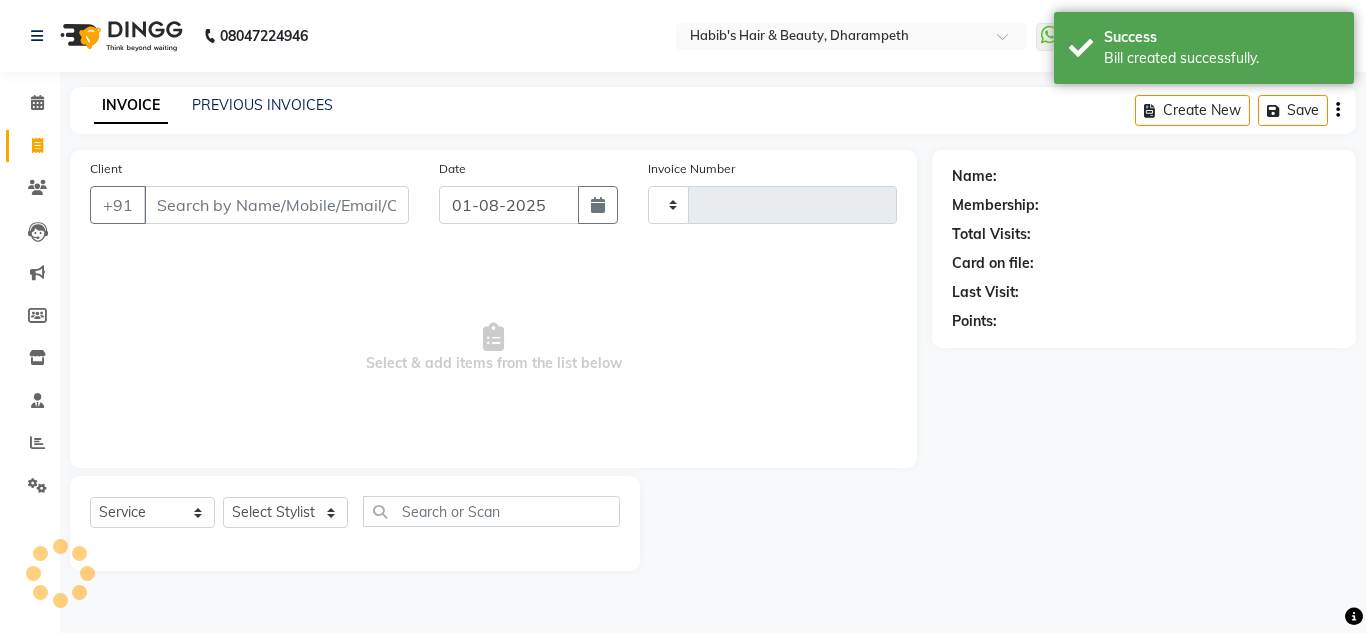 type on "2509" 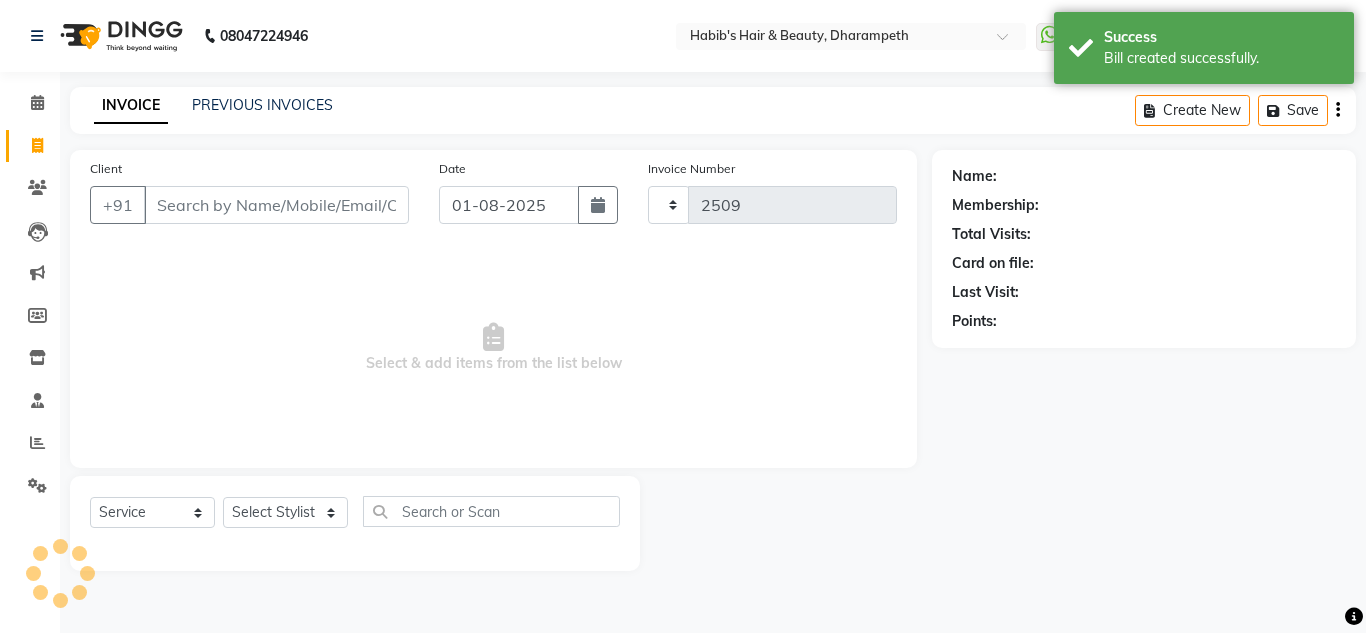 select on "4860" 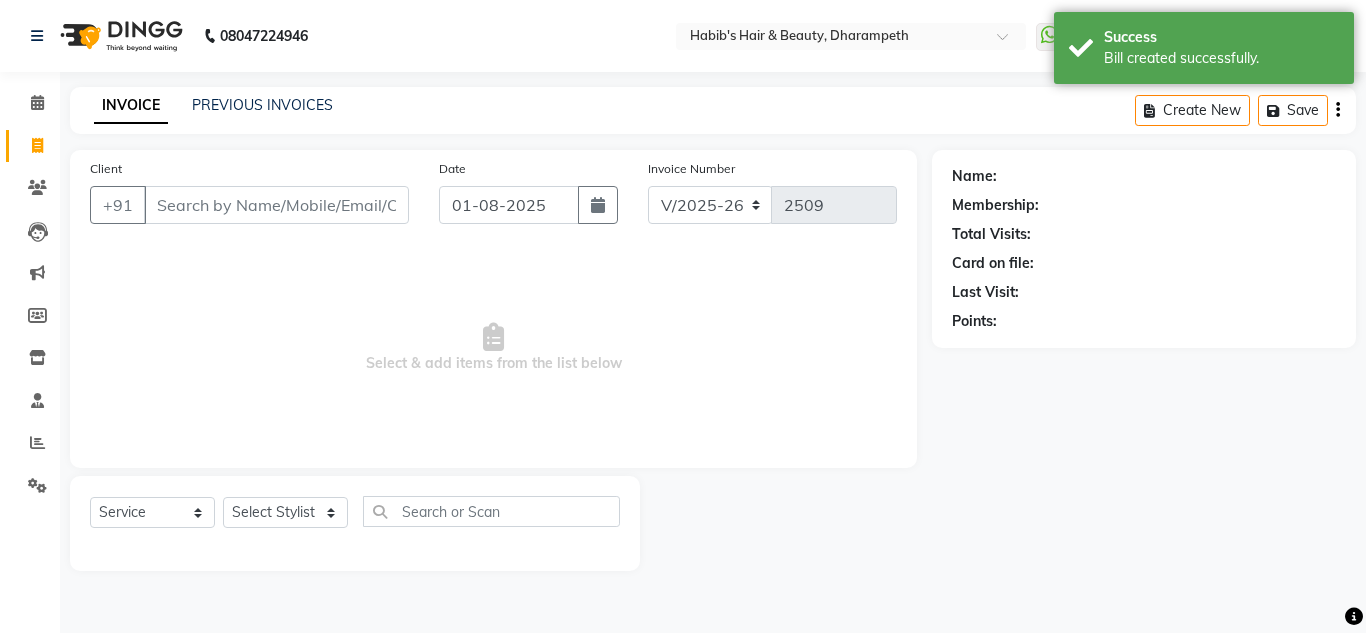 click on "Client" at bounding box center [276, 205] 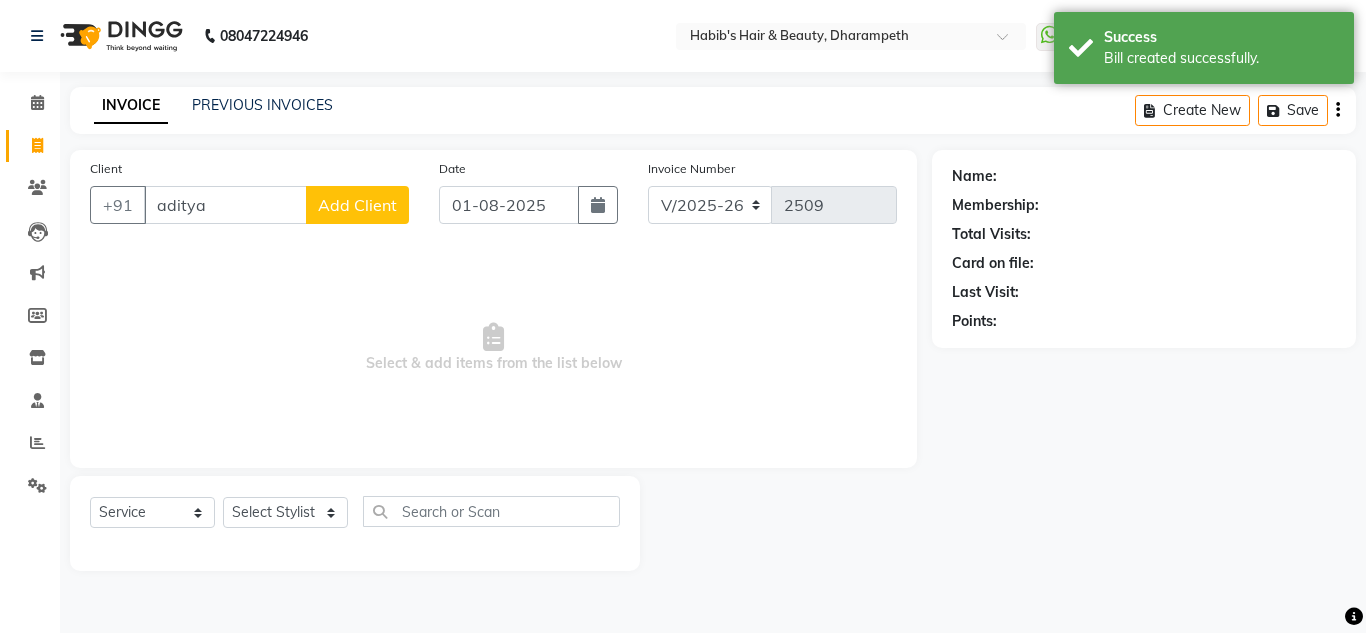 click on "aditya" at bounding box center [225, 205] 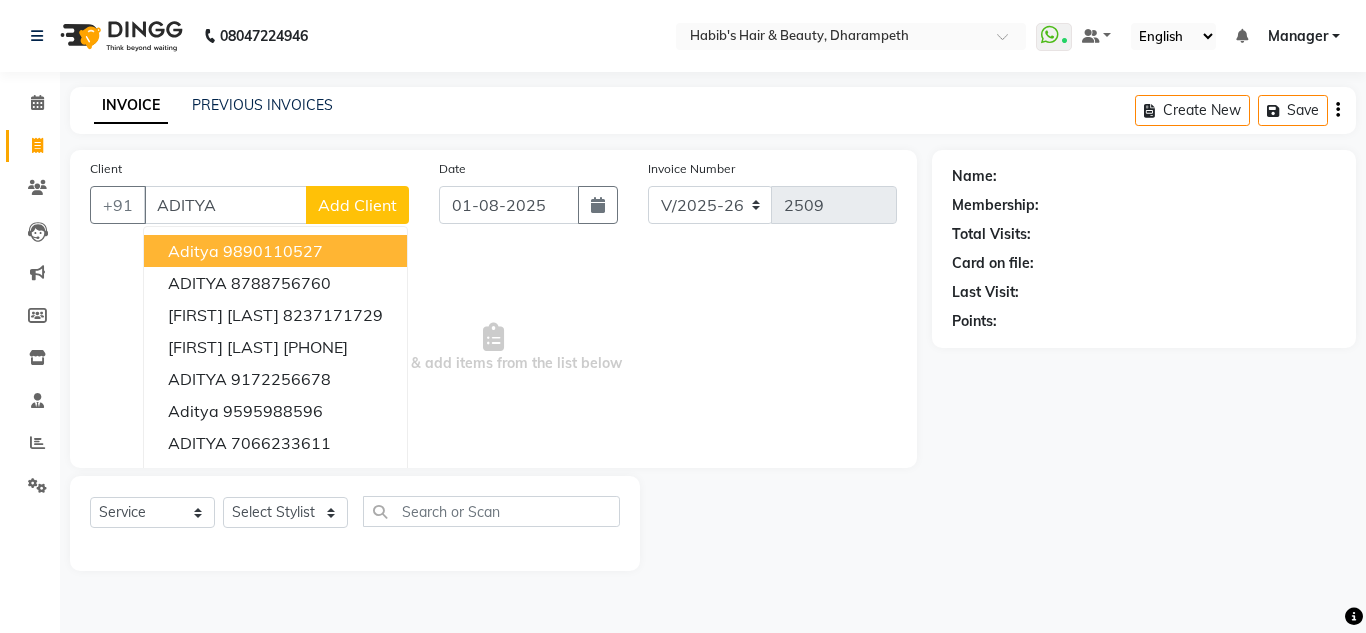 click on "9890110527" at bounding box center [273, 251] 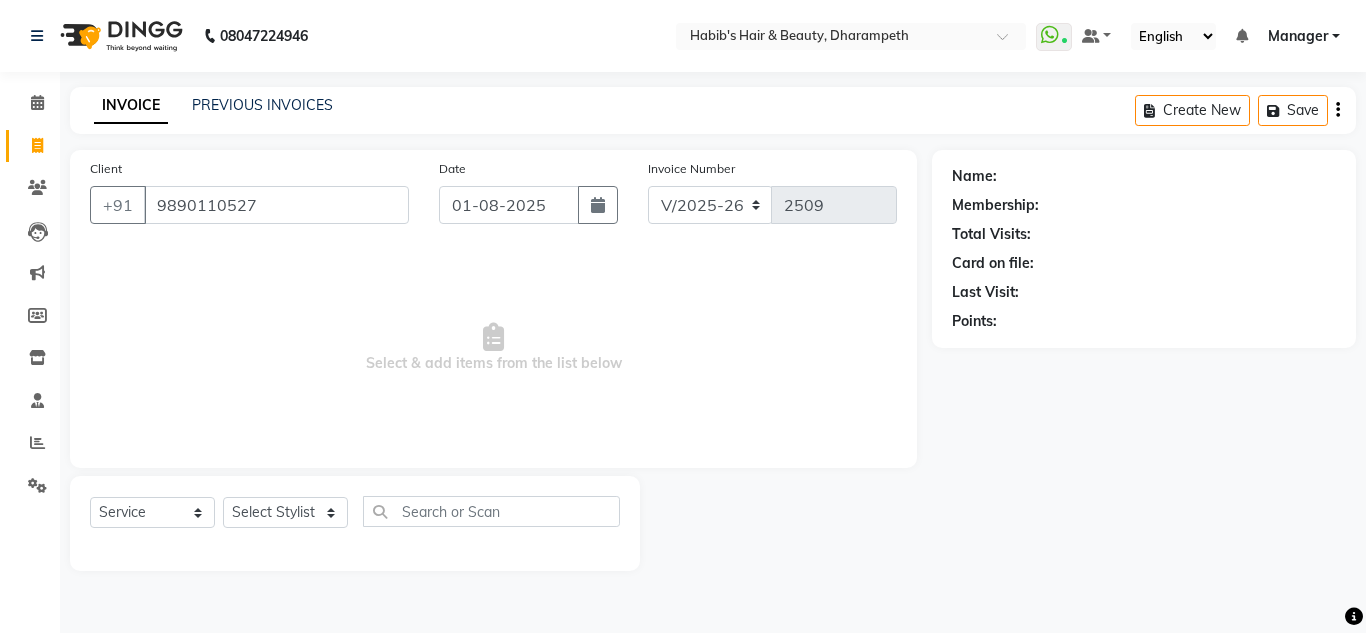 type on "9890110527" 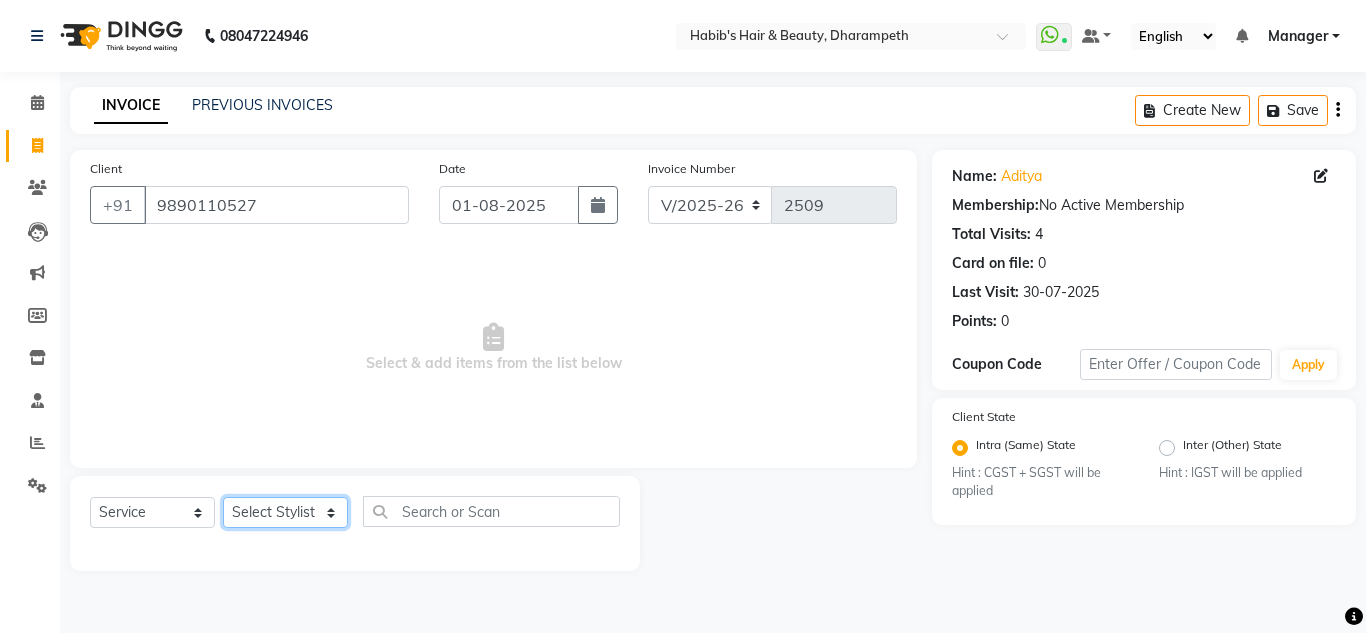 click on "Select Stylist [FIRST] [FIRST] [FIRST] [FIRST]  Manager [FIRST] [FIRST] [FIRST] [FIRST] [FIRST] [FIRST]" 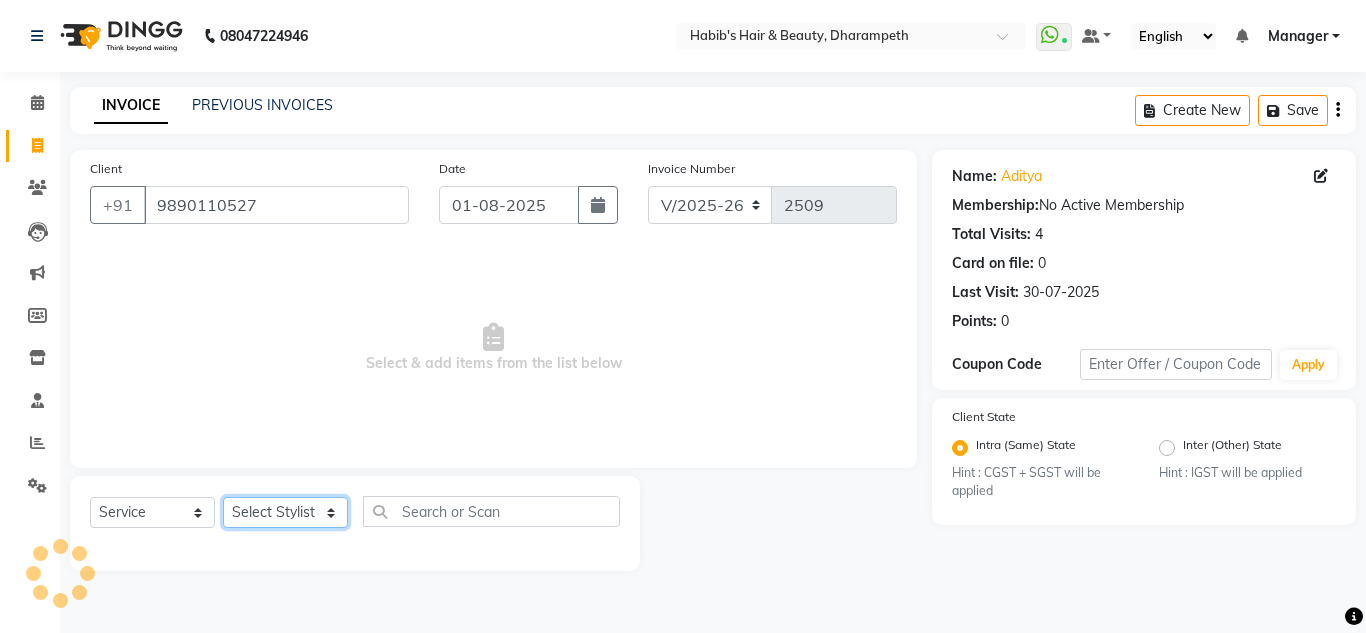 select on "37168" 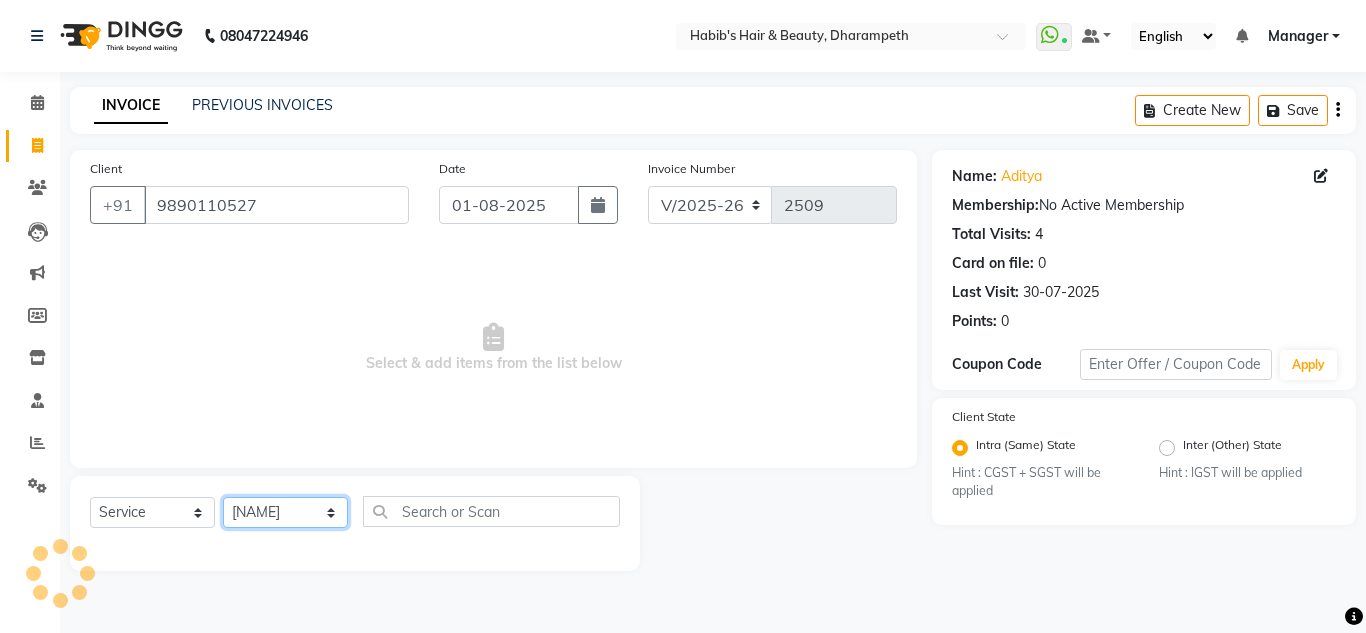 click on "Select Stylist [FIRST] [FIRST] [FIRST] [FIRST]  Manager [FIRST] [FIRST] [FIRST] [FIRST] [FIRST] [FIRST]" 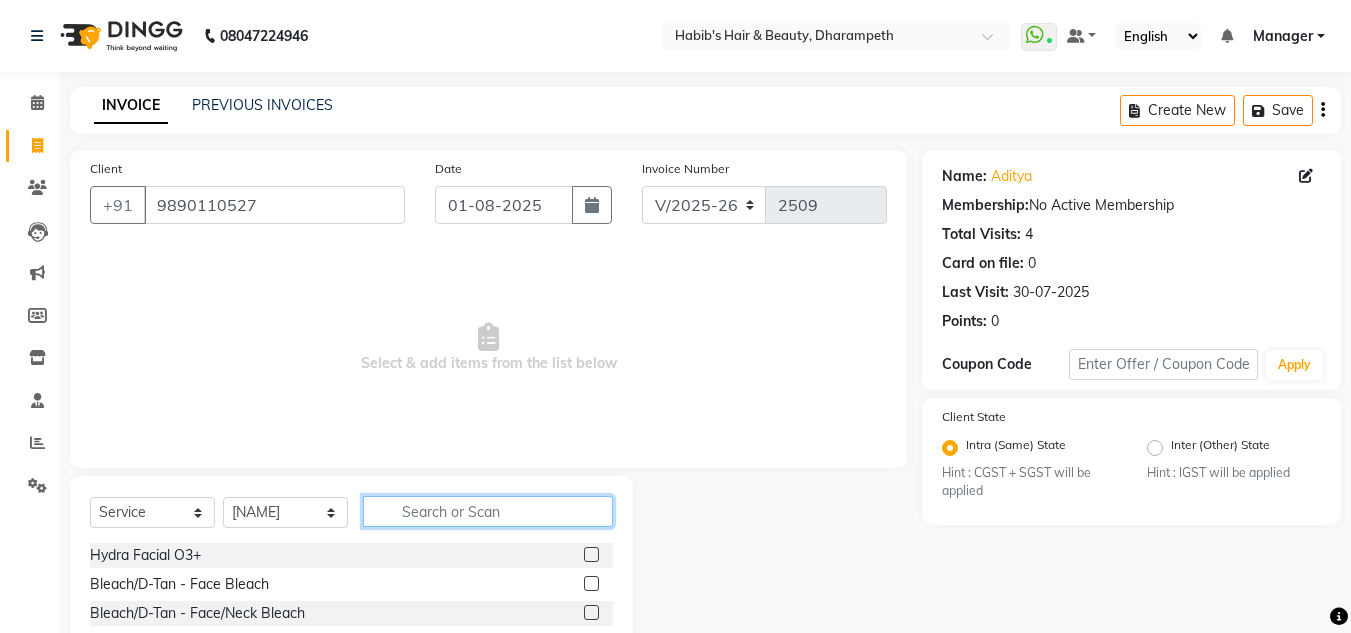 click 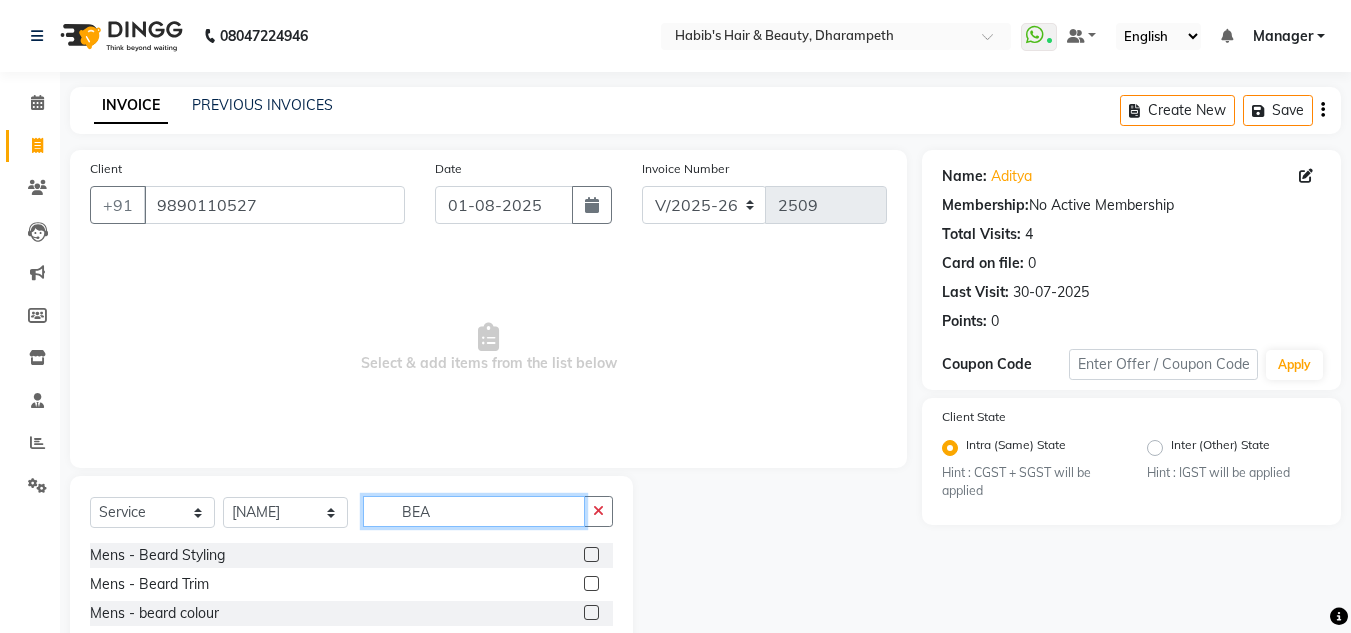 type on "BEA" 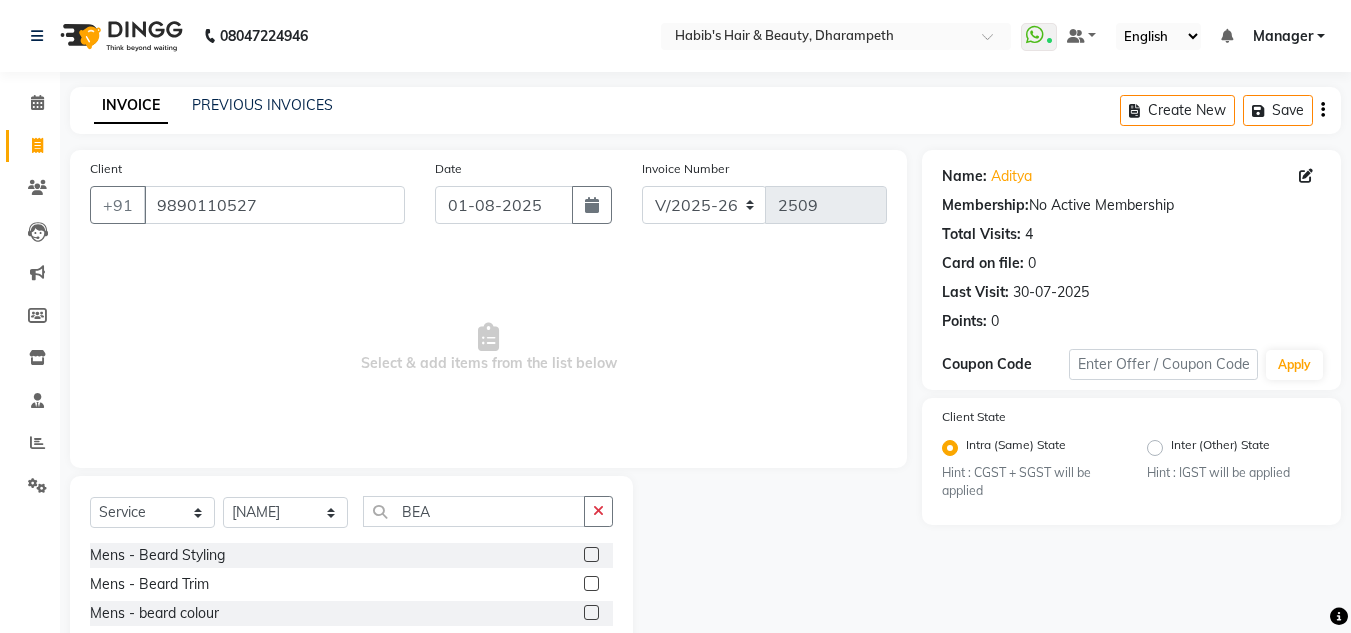 click 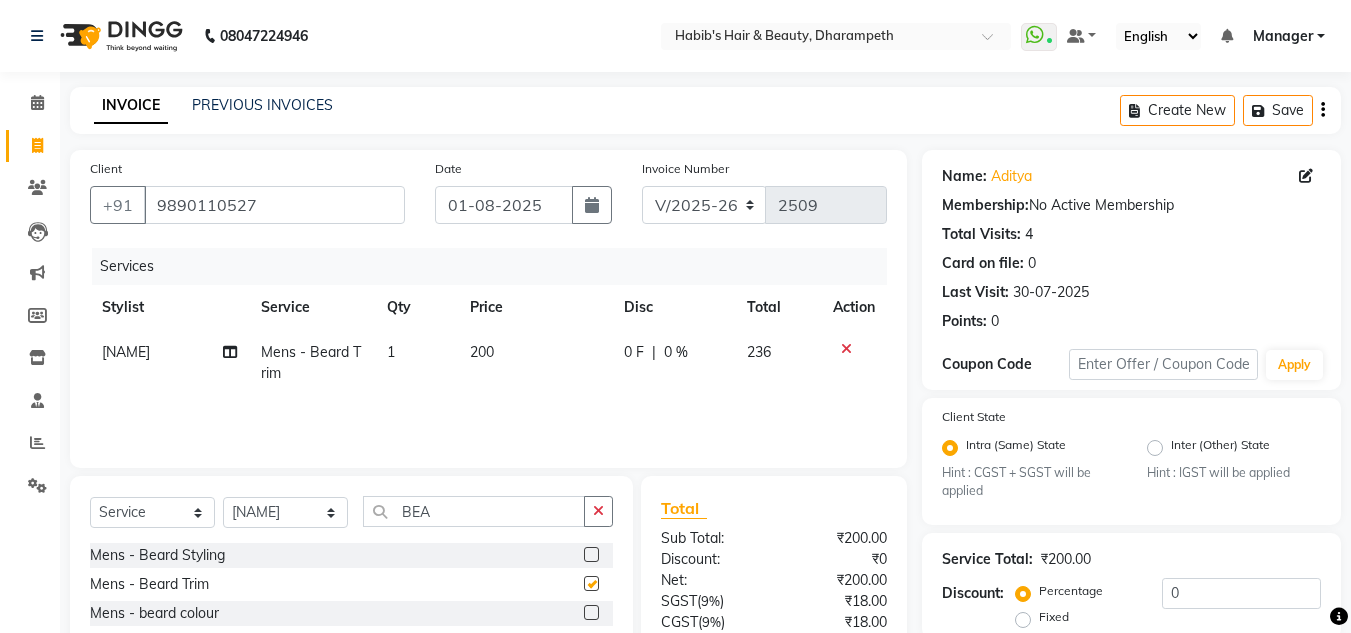 checkbox on "false" 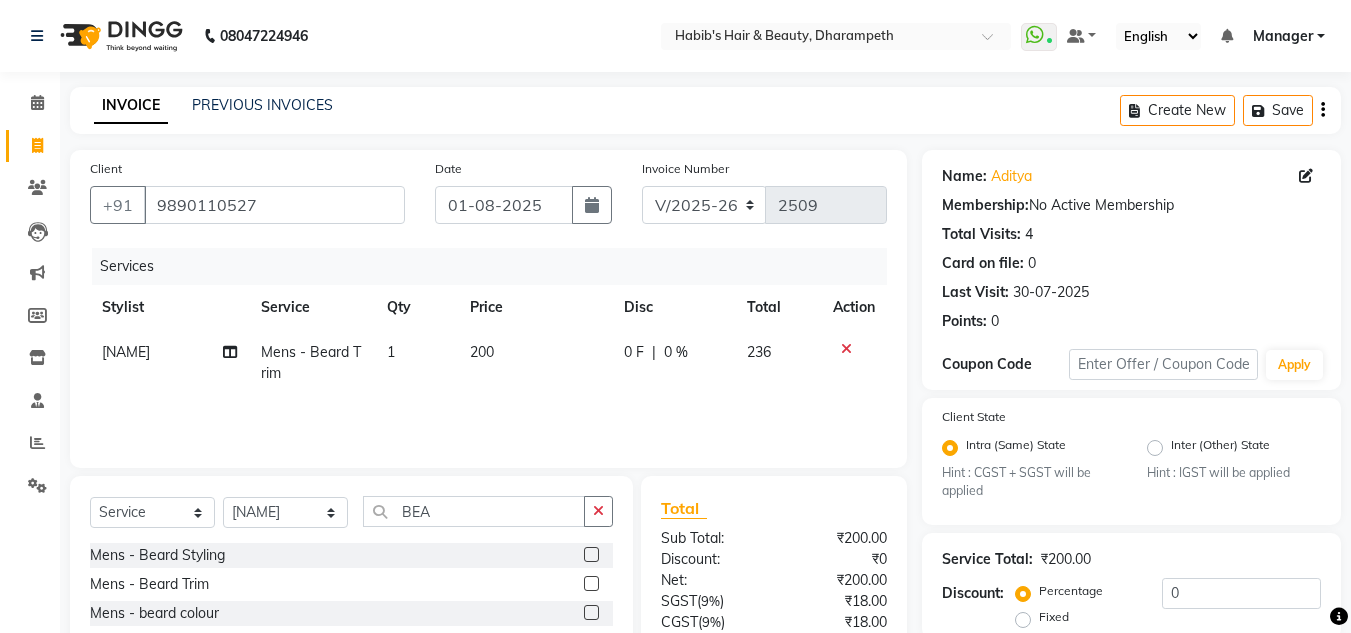 click on "200" 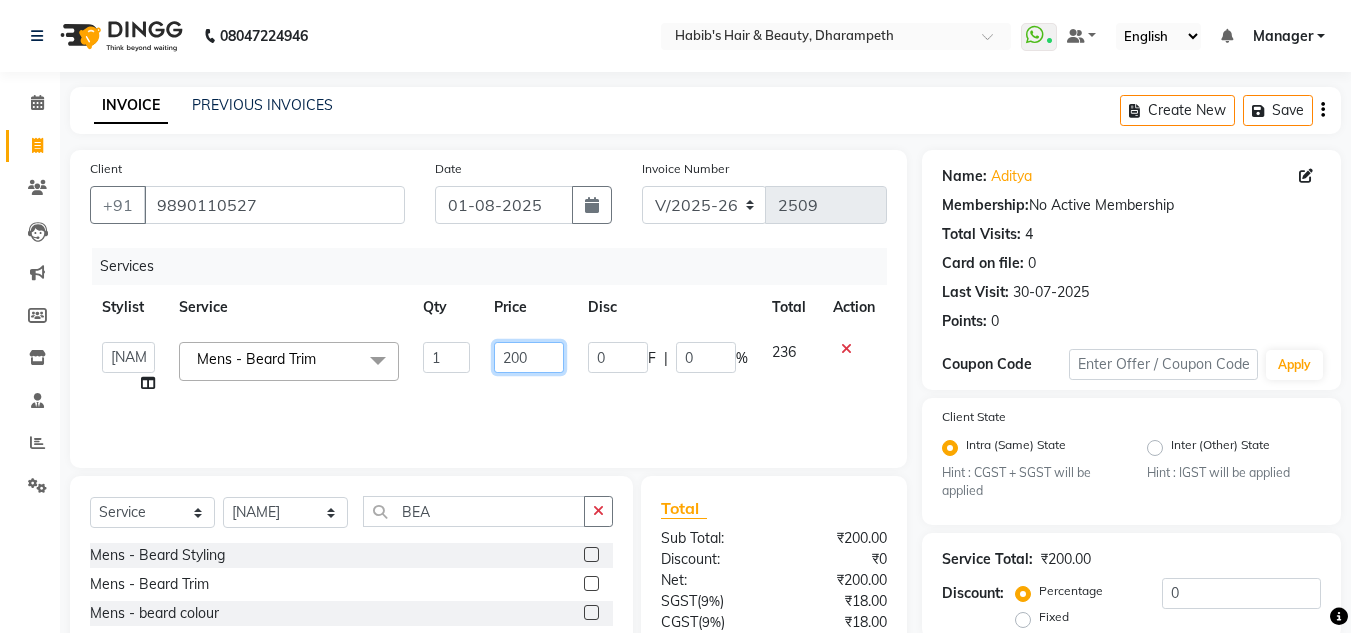 drag, startPoint x: 540, startPoint y: 355, endPoint x: 455, endPoint y: 361, distance: 85.2115 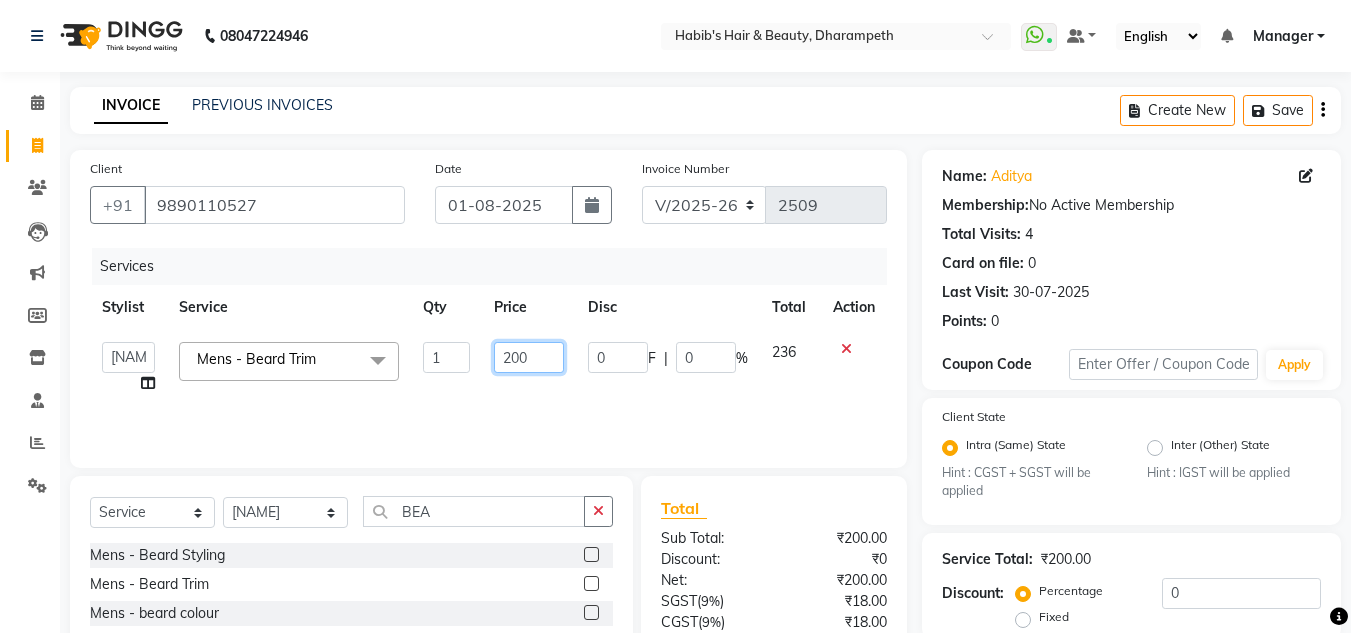 click on "[FIRST] [FIRST] [FIRST] [FIRST] [FIRST] [FIRST] [FIRST] [FIRST] [FIRST] [FIRST] Mens - Beard Trim  x Hydra Facial O3+ Bleach/D-Tan - Face  Bleach Bleach/D-Tan - Face/Neck Bleach Bleach/D-Tan - Full Body Bleach Bleach/D-Tan - Hand Bleach Bleach/D-Tan - Legs Bleach Bleach/D-Tan - O3 D-Tan Bleach/D-Tan - Raga D- Tan NANO PLASTIA SHOULDER LENGTH Mintree Tan- Go Manicure Mintree Tan-Go Pedicure TIP Deep Conditioning  Whitening Facial O3+ Facial Mediceuticals dand treatment BOOKING AMT OF SERVICE Fibre Complex Treatment Female Lower Lips -Threading Knot Free Service Blow Dry - Blow Dry Below Shoulder Length Blow Dry - Blow Dry Shoulder Length Blow Dry - Blow Dry Waist Length Clean Up - Aroma Clean Up Clean Up - Herbal Cleanup Clean Up - Instglow Claenup Clean Up - O3 Pore Clean Up Clean Up - Vlcc Gold Clean Up Clean Up - D Tan Clean UP Face Pack - Black Mask Charcoal Face Pack - Black Mask O3 Face Pack - O3 Peel Off Face Pack - Thermal Sheet Mask Facial - Anti Tan Facial Nail cut 1" 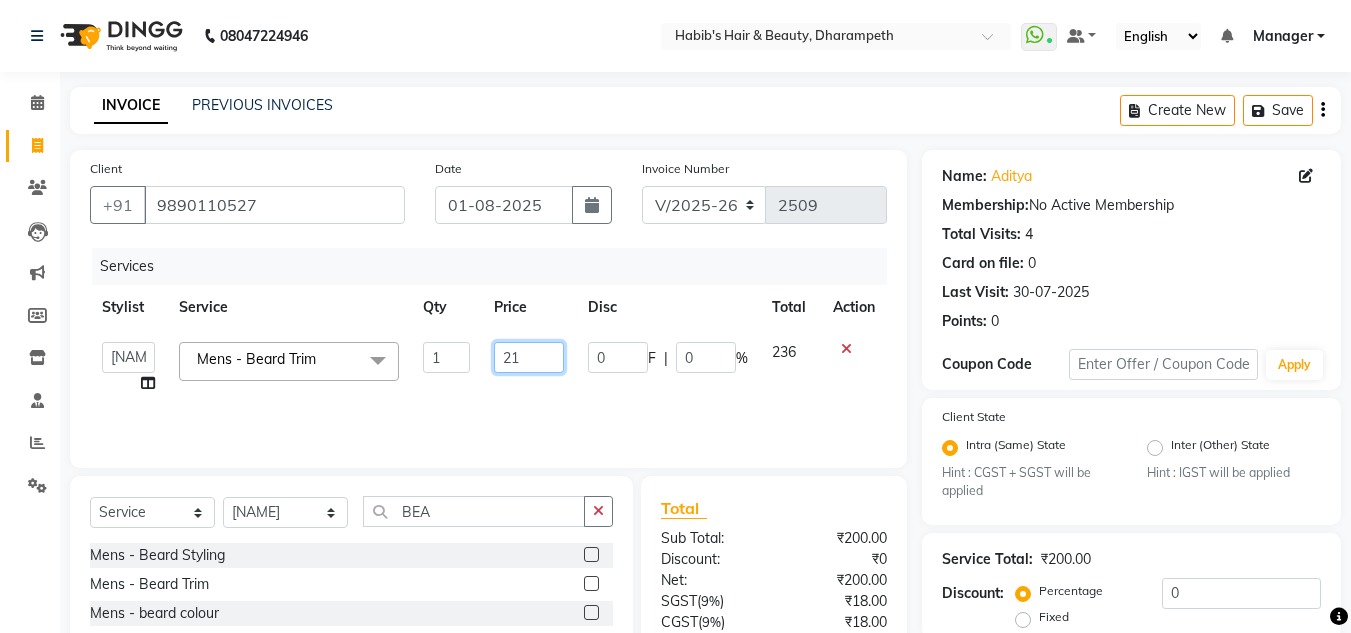 type on "212" 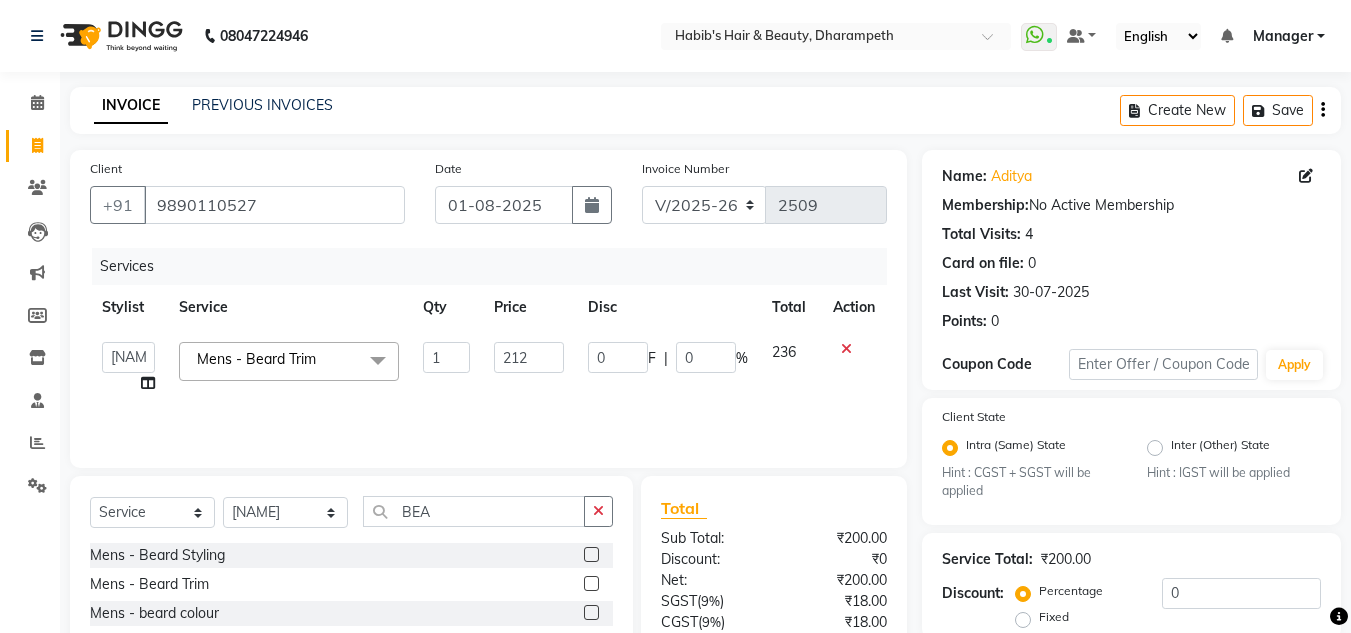 click on "236" 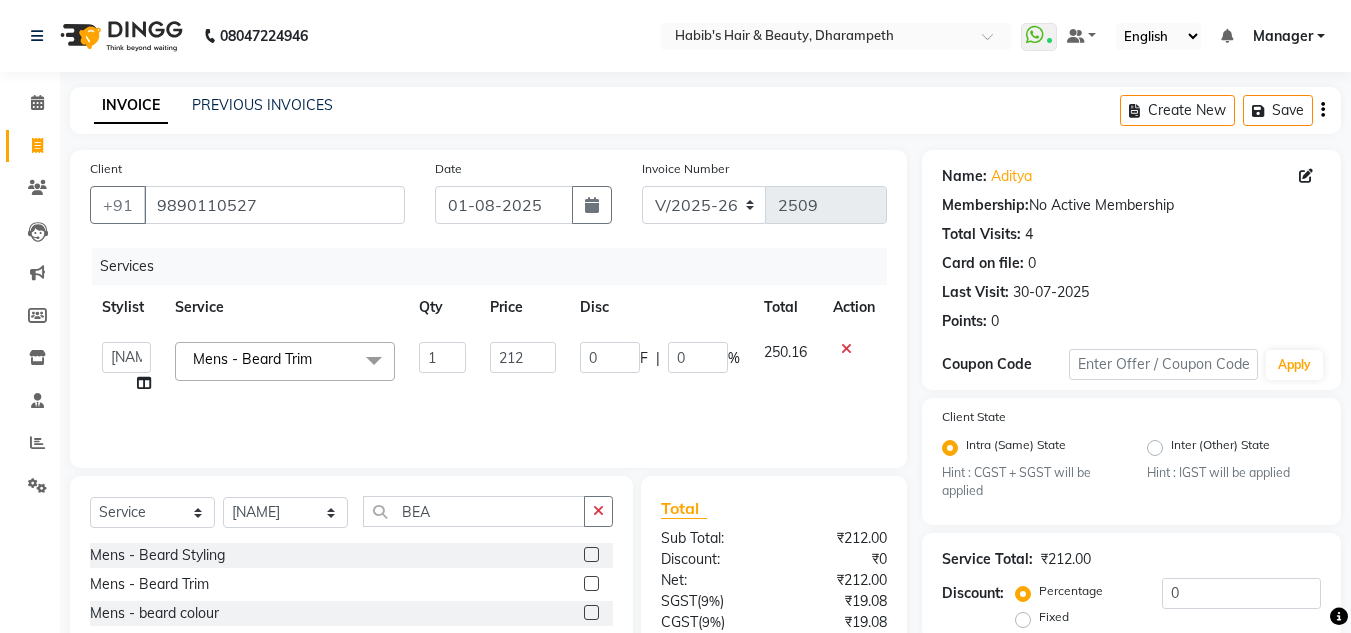drag, startPoint x: 1343, startPoint y: 280, endPoint x: 1365, endPoint y: 277, distance: 22.203604 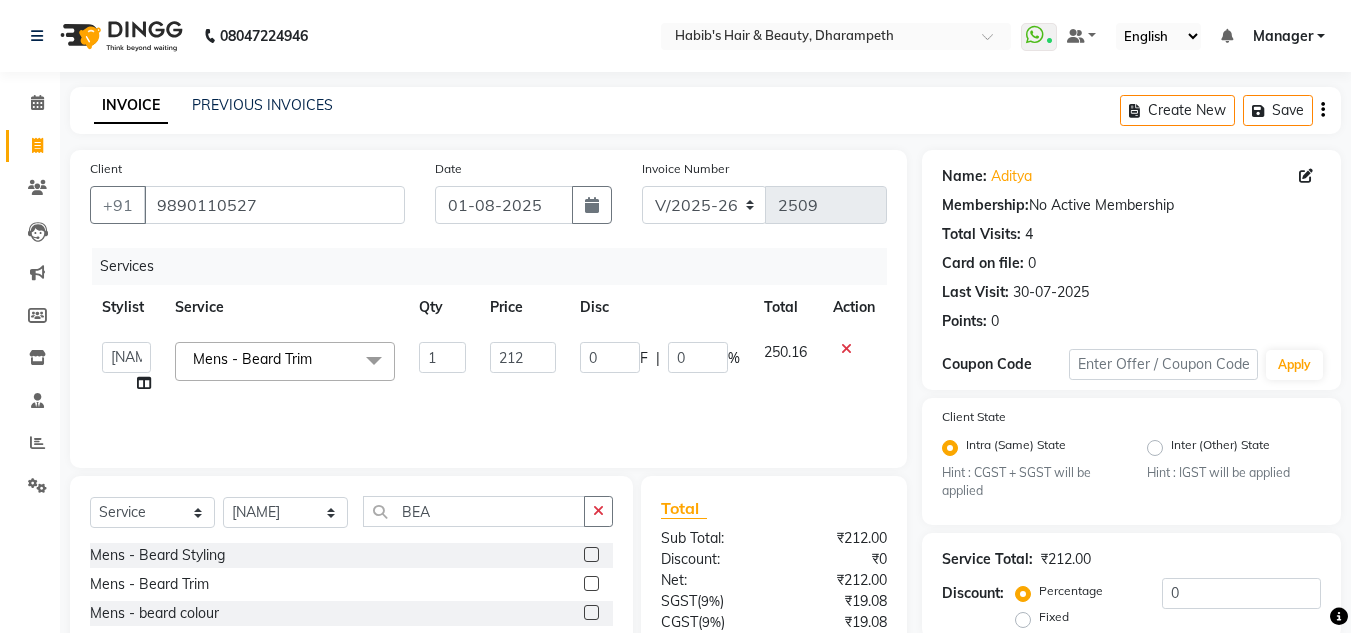click on "Habib's Hair & Beauty, Dharampeth  WhatsApp Status  ✕ Status:  Connected Most Recent Message: 01-08-2025     12:42 PM Recent Service Activity: 01-08-2025     05:59 PM Default Panel My Panel English ENGLISH Español العربية मराठी हिंदी ગુજરાતી தமிழ் 中文 Notifications nothing to show Manager Manage Profile Change Password Sign out  Version:3.15.9  ☀ Habib's Hair & Beauty, Dharampeth  Calendar  Invoice  Clients  Leads   Marketing  Members  Inventory  Staff  Reports  Settings Completed InProgress Upcoming Dropped Tentative Check-In Confirm Bookings Generate Report Segments Page Builder INVOICE PREVIOUS INVOICES Create New   Save  Client +[PHONE] Date 01-08-2025 Invoice Number V/2025 V/2025-26 2509 Services Stylist Service Qty Price Disc Total Action  [FIRST] [FIRST] [FIRST] [FIRST]    Manager   [FIRST]   [FIRST] [FIRST] [FIRST] [FIRST] [FIRST] [FIRST]  Mens - Beard Trim  x Hydra Facial O3+ TIP 1 0" at bounding box center [675, 316] 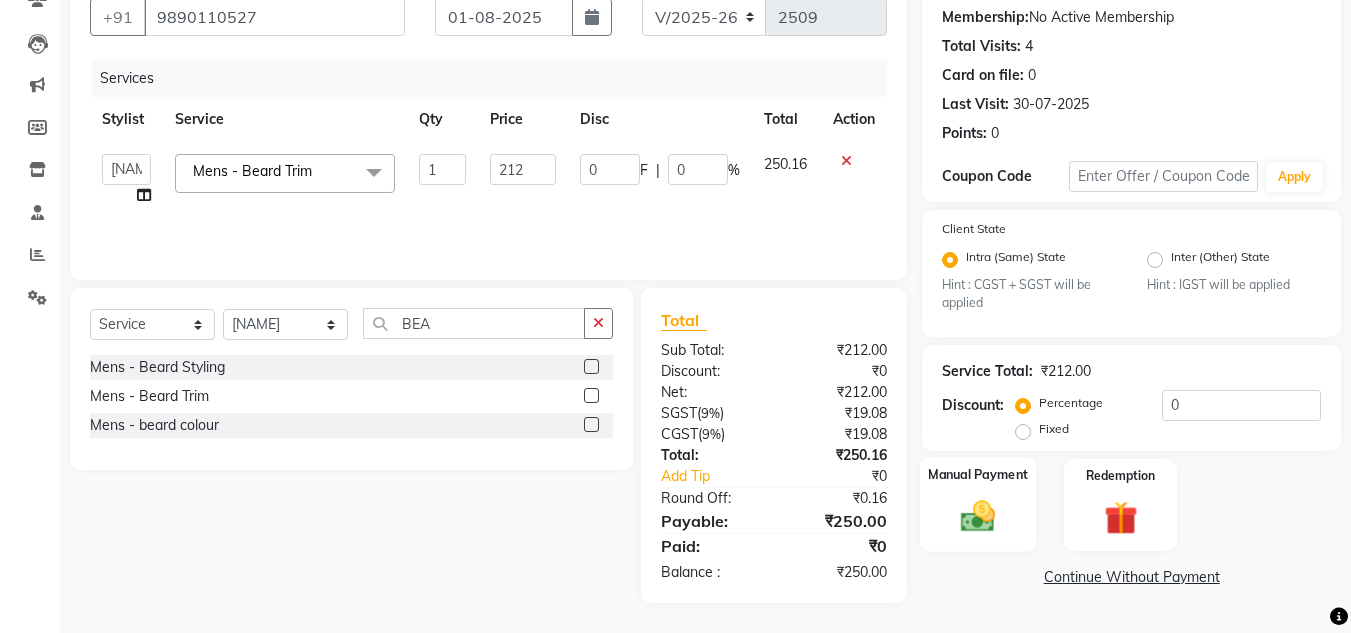 click 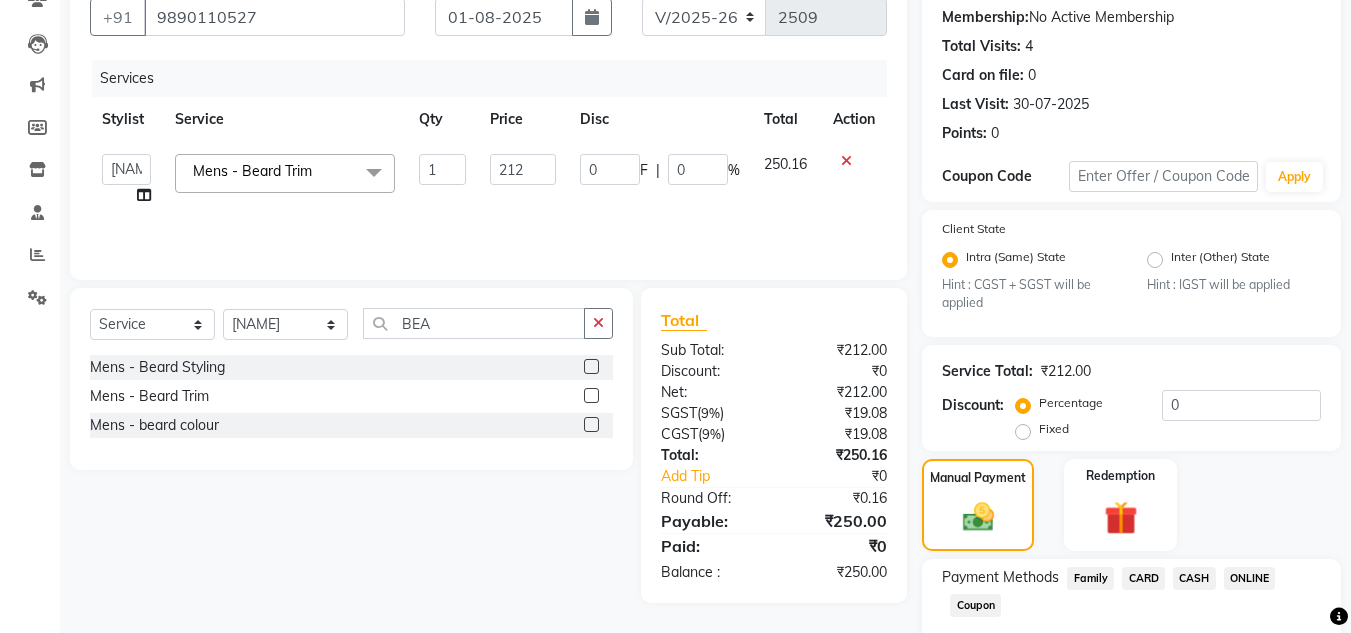 click on "CASH" 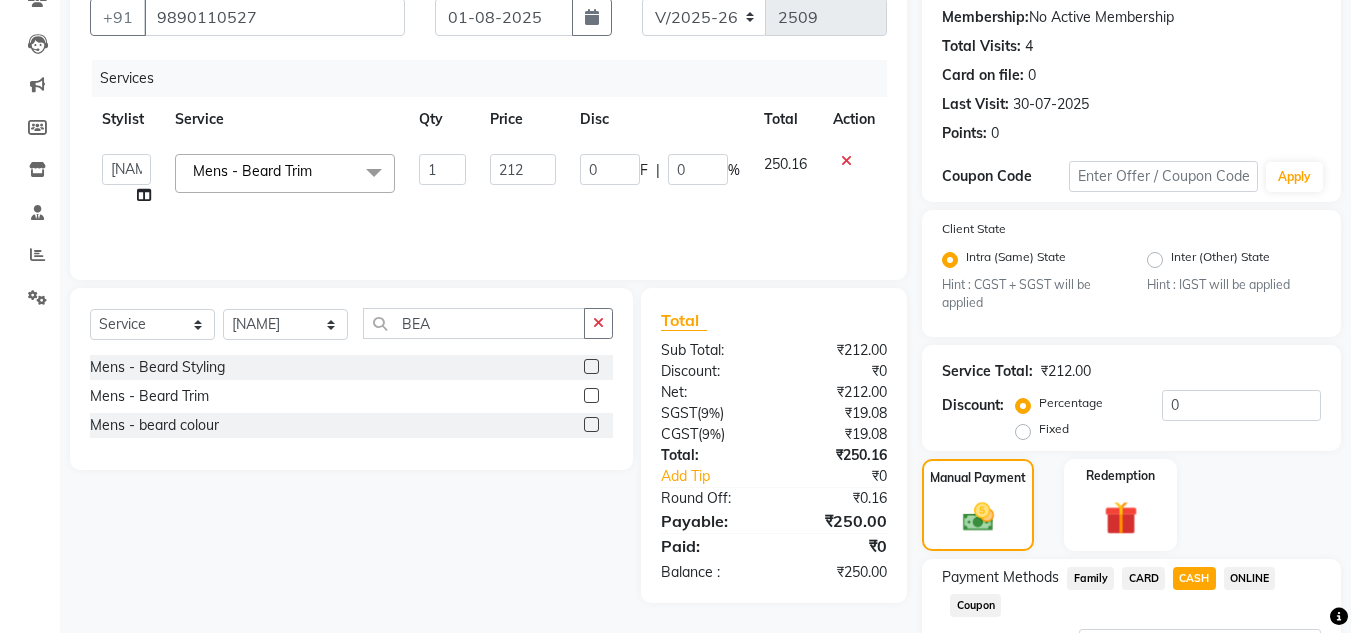 scroll, scrollTop: 361, scrollLeft: 0, axis: vertical 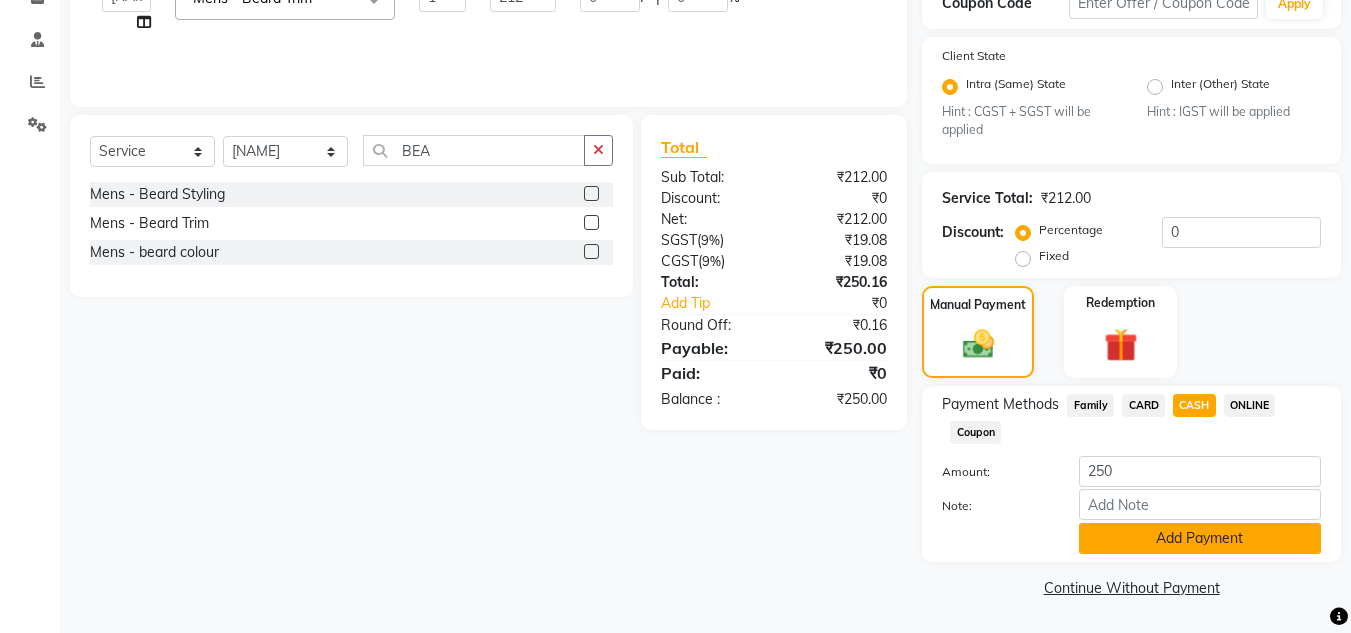 click on "Add Payment" 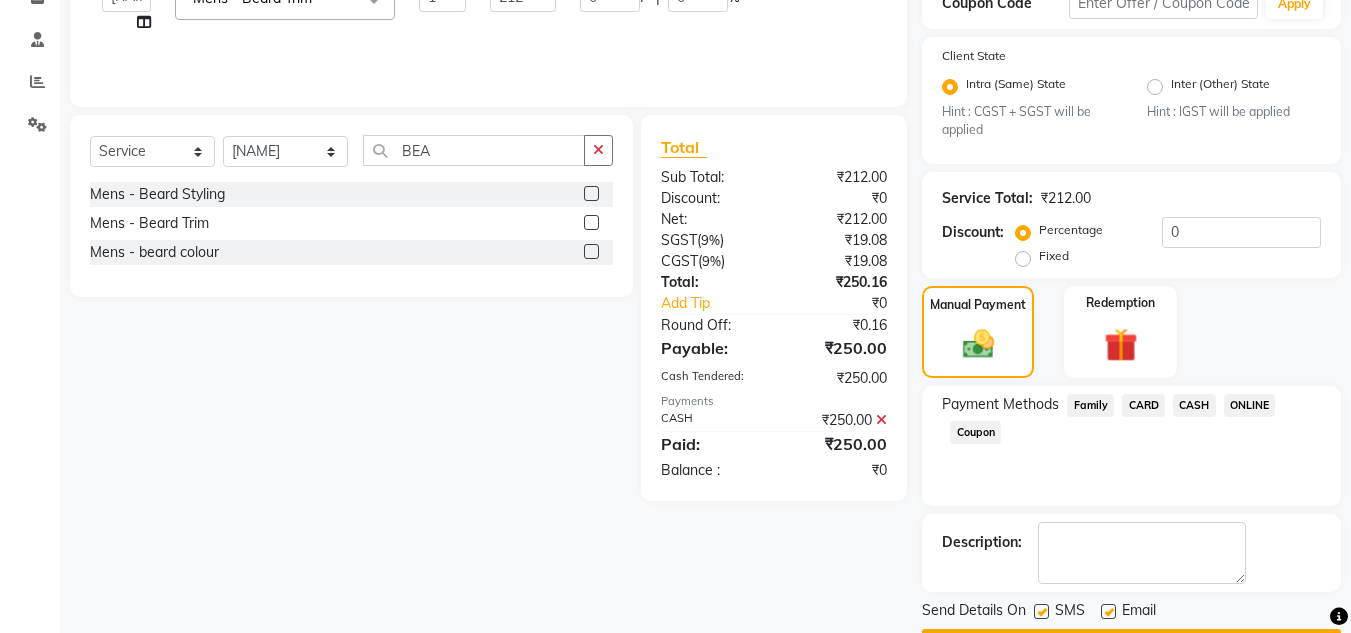 scroll, scrollTop: 418, scrollLeft: 0, axis: vertical 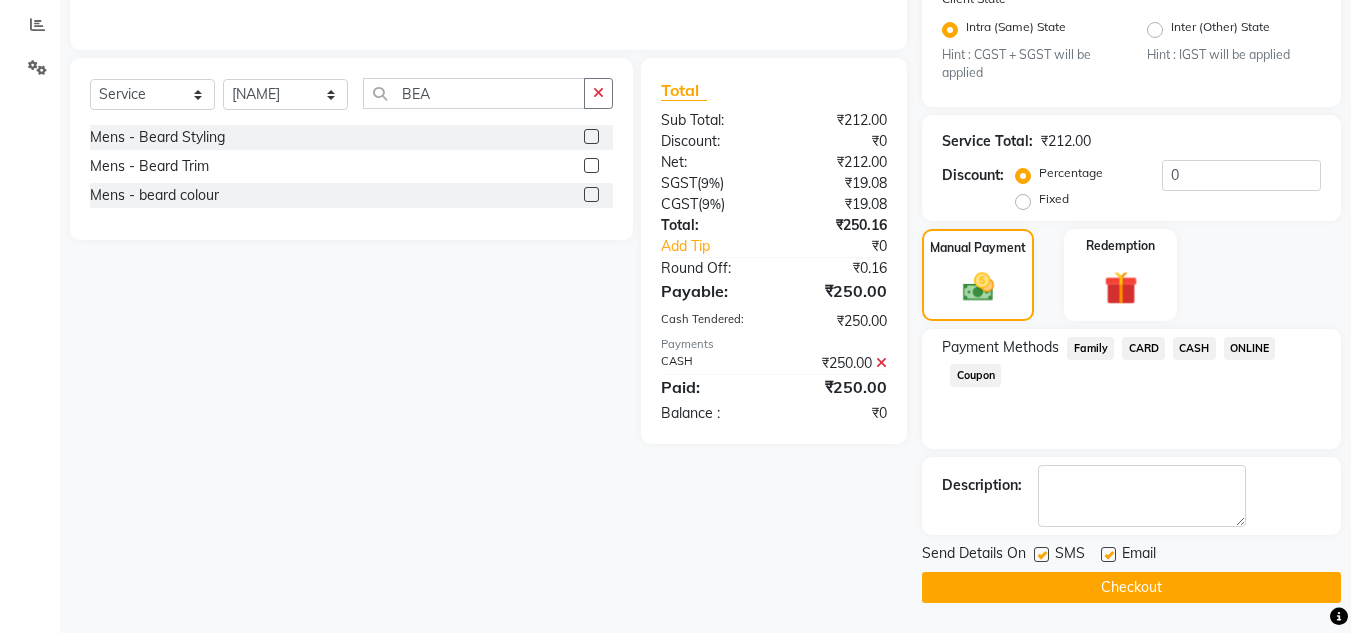 click on "Checkout" 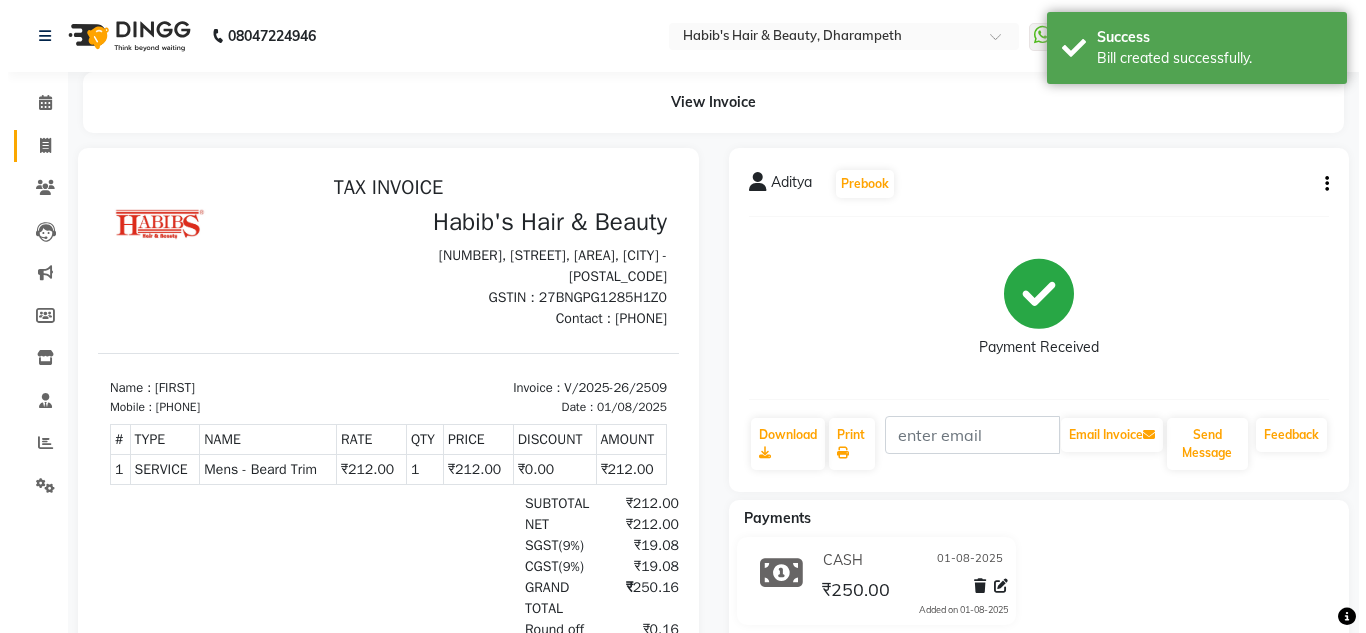 scroll, scrollTop: 0, scrollLeft: 0, axis: both 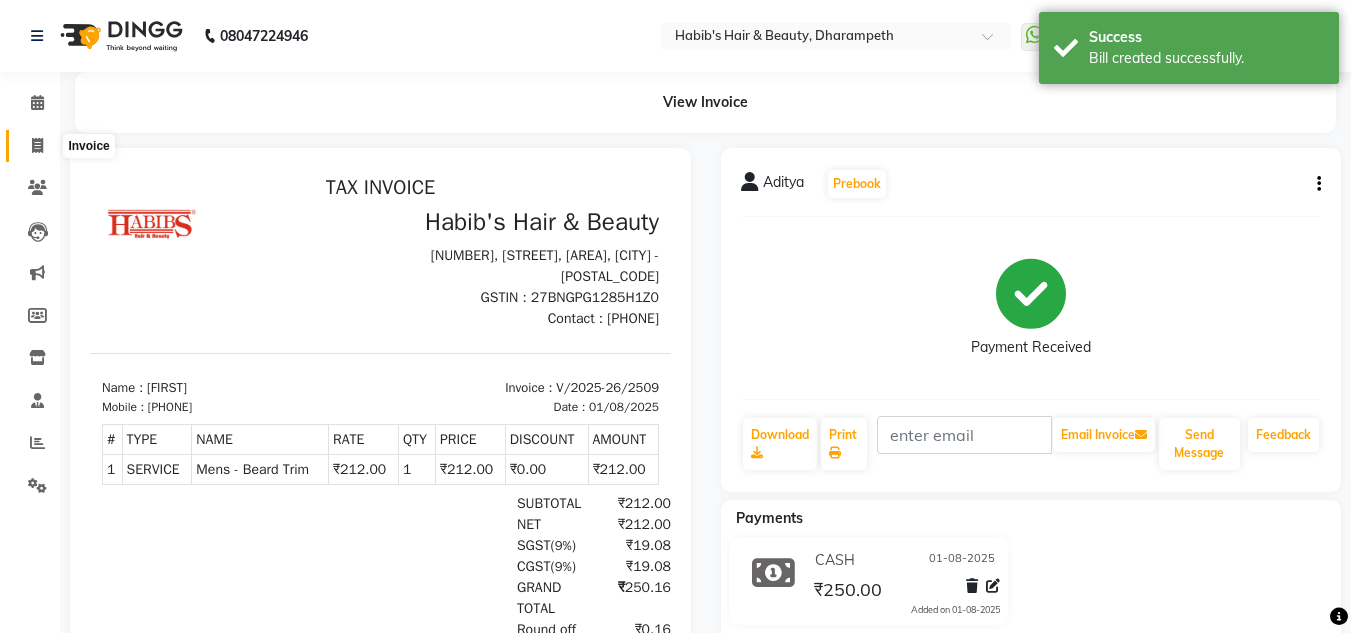click 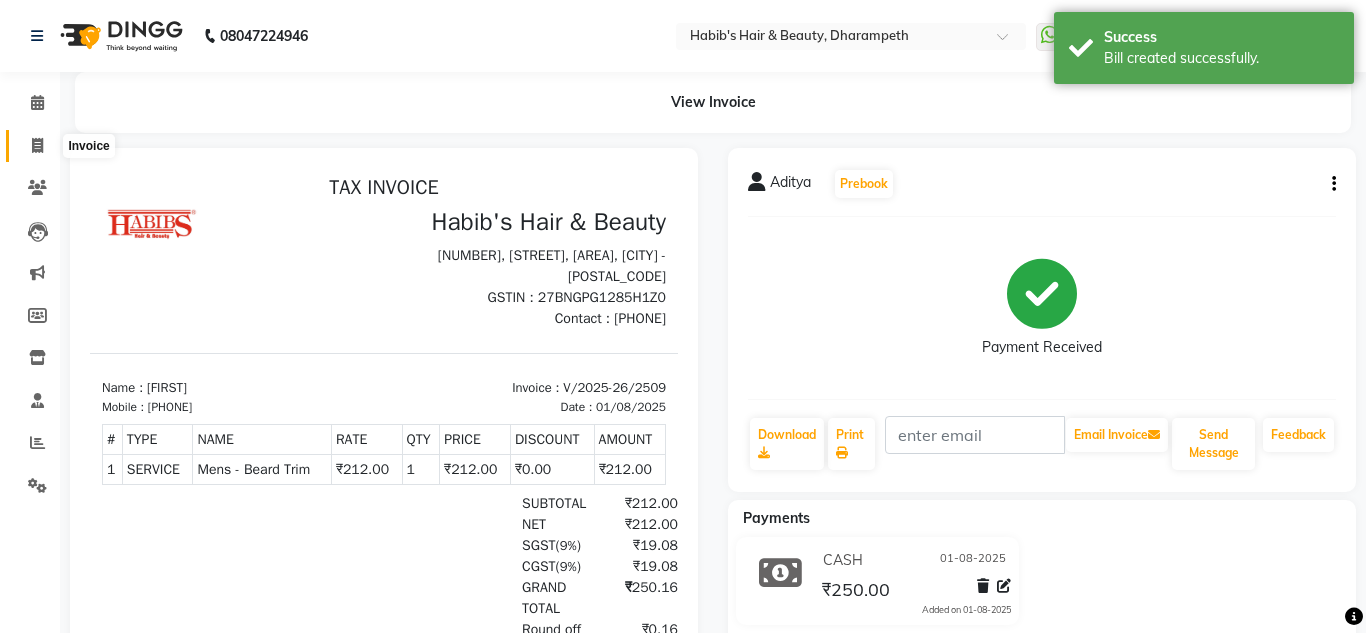 select on "4860" 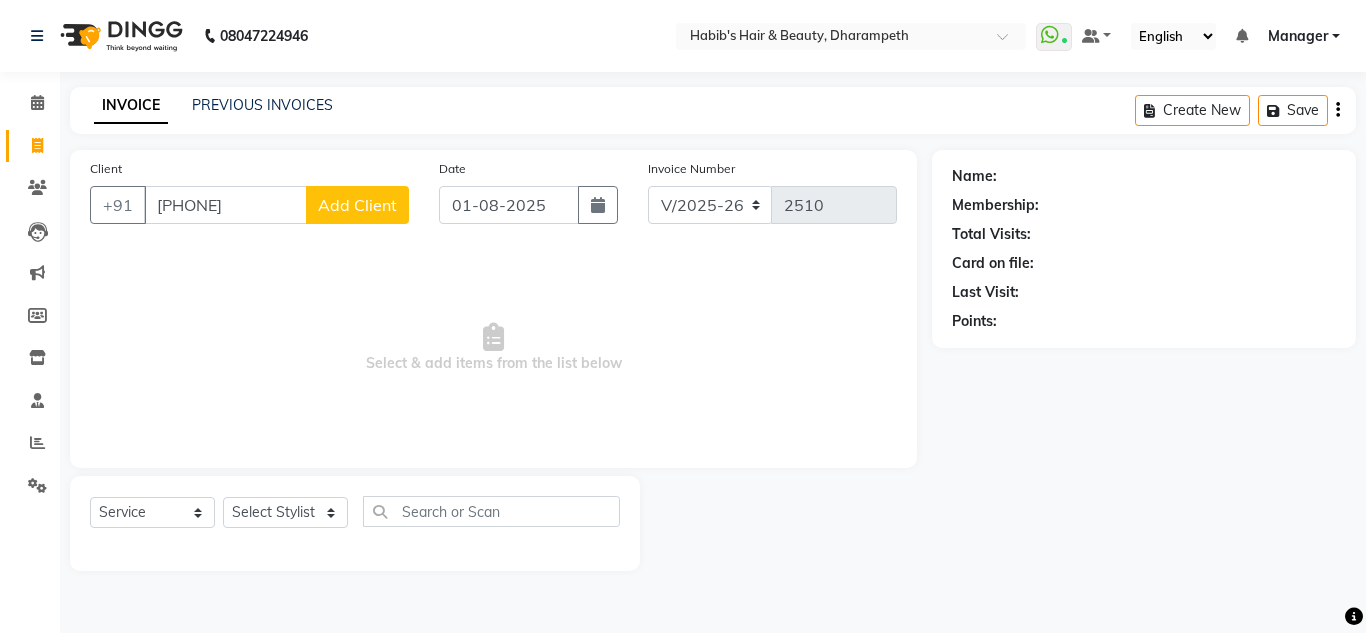 type on "[PHONE]" 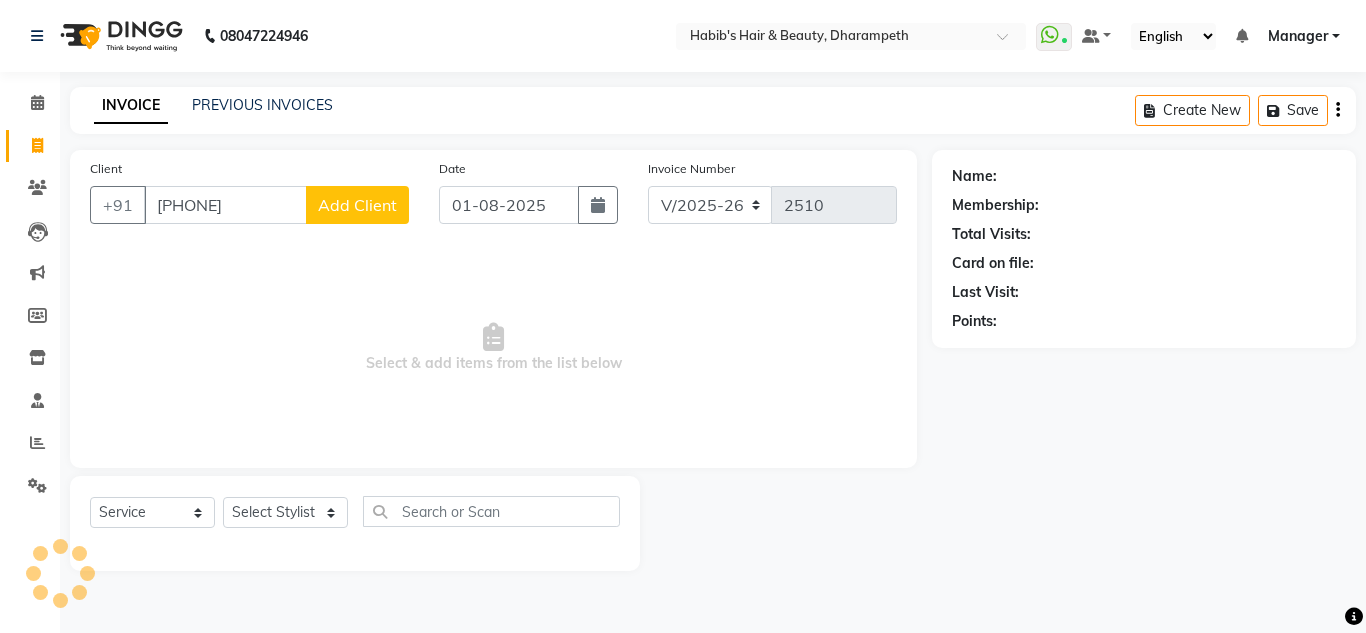 click on "Add Client" 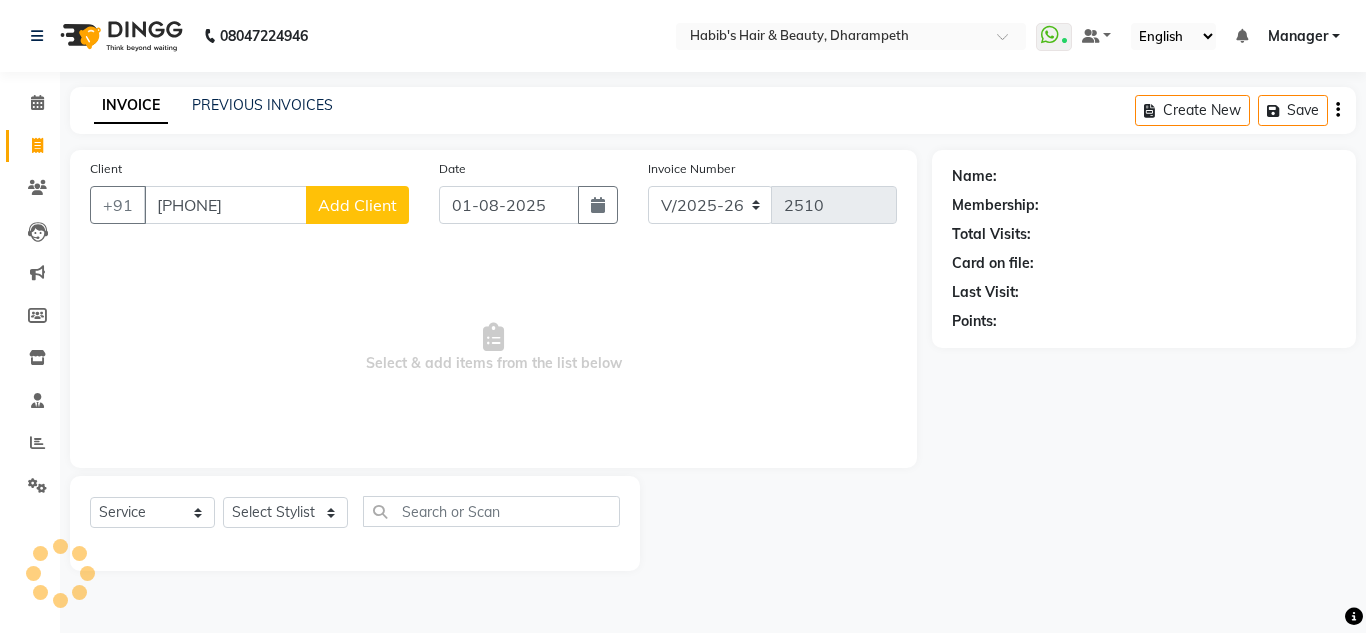 select on "22" 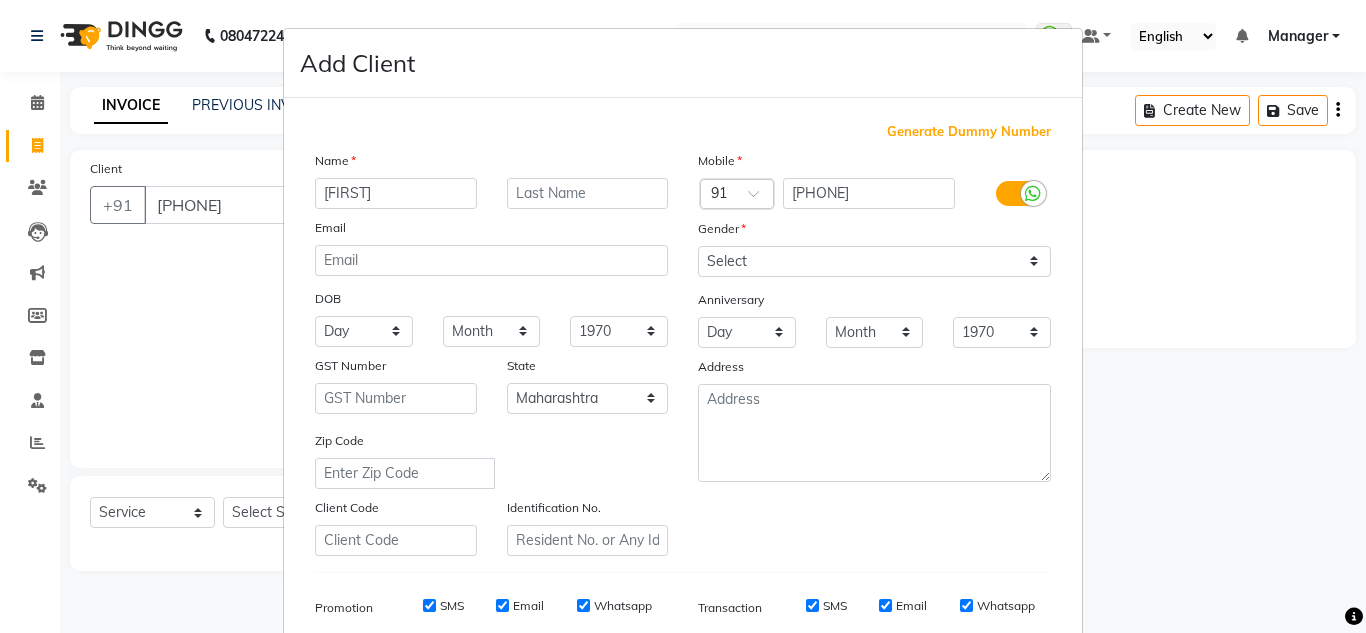 type on "[FIRST]" 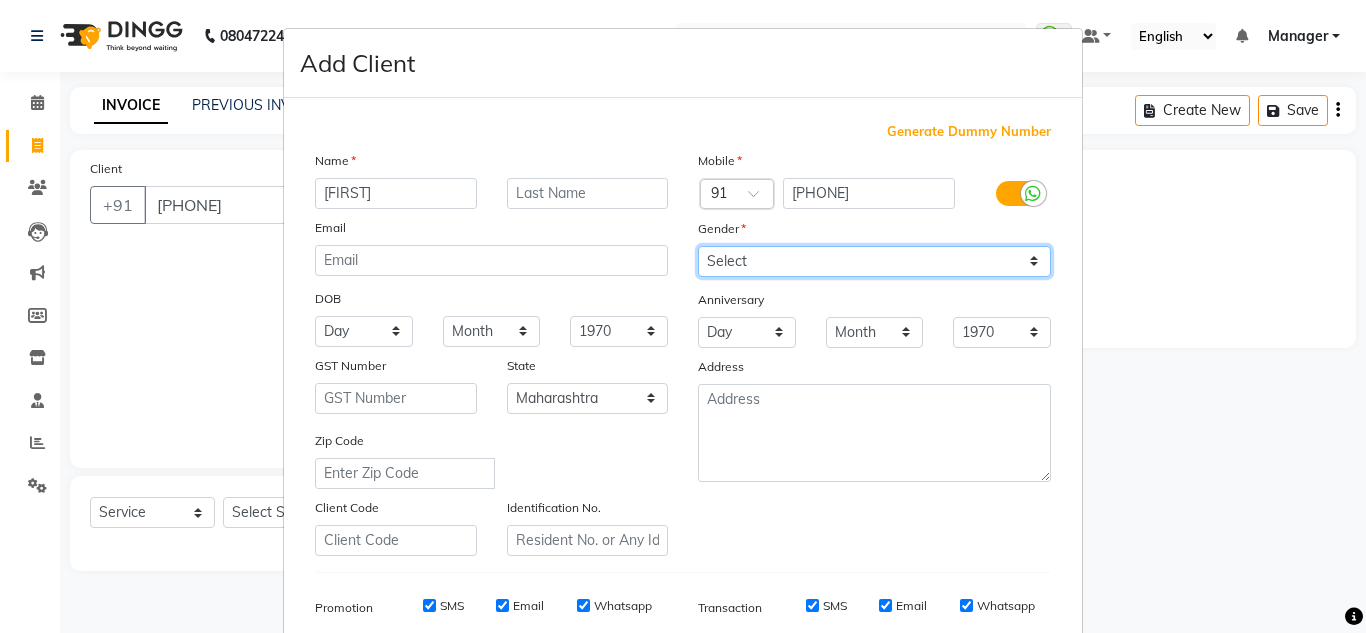 drag, startPoint x: 705, startPoint y: 259, endPoint x: 720, endPoint y: 342, distance: 84.34453 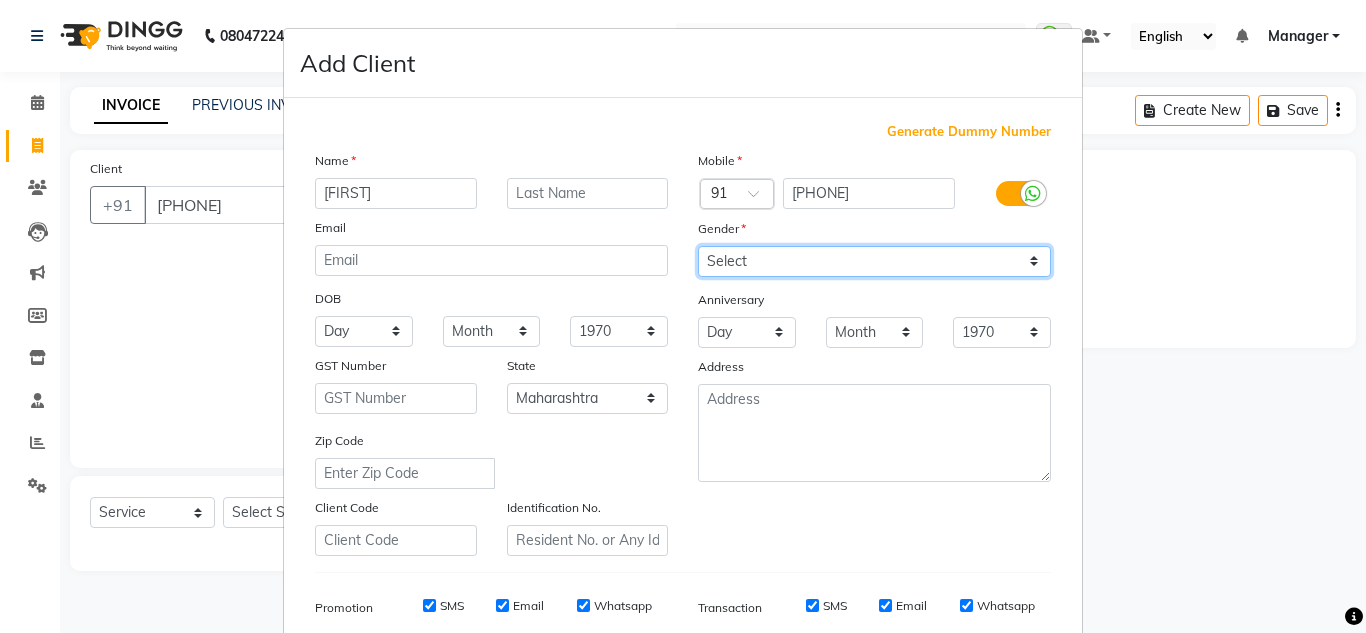 click on "Mobile Country Code × 91 [PHONE] Gender Select Male Female Other Prefer Not To Say Anniversary Day 01 02 03 04 05 06 07 08 09 10 11 12 13 14 15 16 17 18 19 20 21 22 23 24 25 26 27 28 29 30 31 Month January February March April May June July August September October November December 1970 1971 1972 1973 1974 1975 1976 1977 1978 1979 1980 1981 1982 1983 1984 1985 1986 1987 1988 1989 1990 1991 1992 1993 1994 1995 1996 1997 1998 1999 2000 2001 2002 2003 2004 2005 2006 2007 2008 2009 2010 2011 2012 2013 2014 2015 2016 2017 2018 2019 2020 2021 2022 2023 2024 Address" at bounding box center [874, 353] 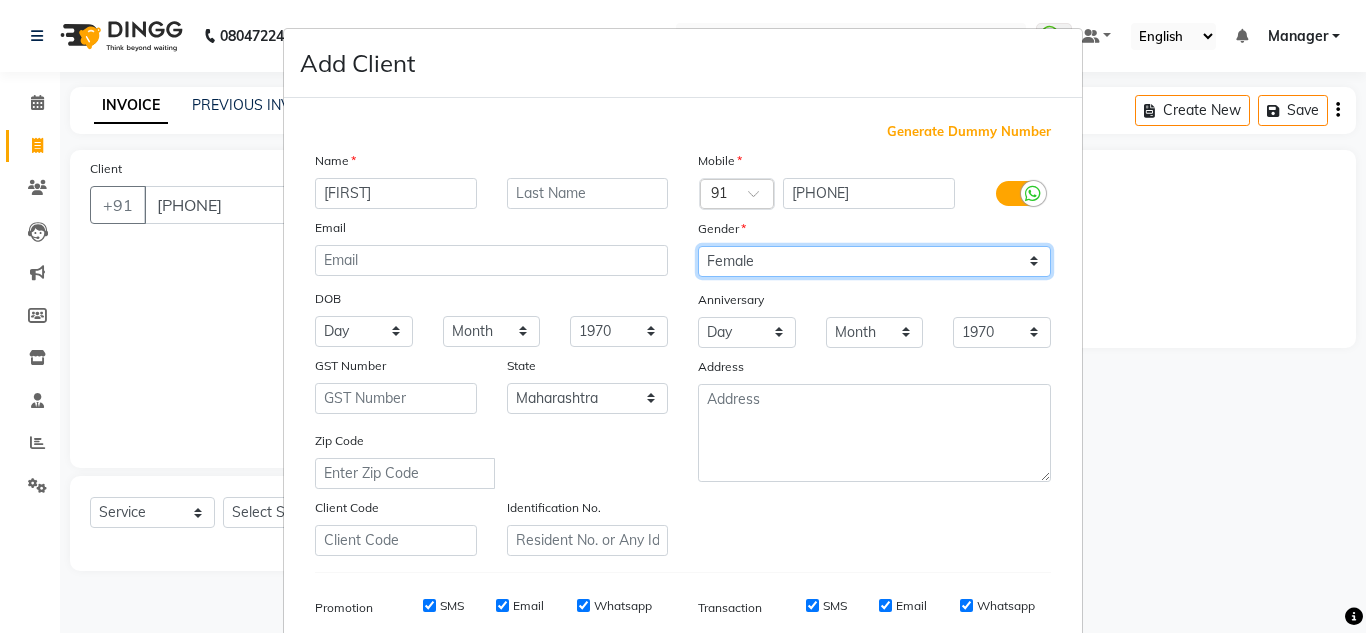 click on "Select Male Female Other Prefer Not To Say" at bounding box center [874, 261] 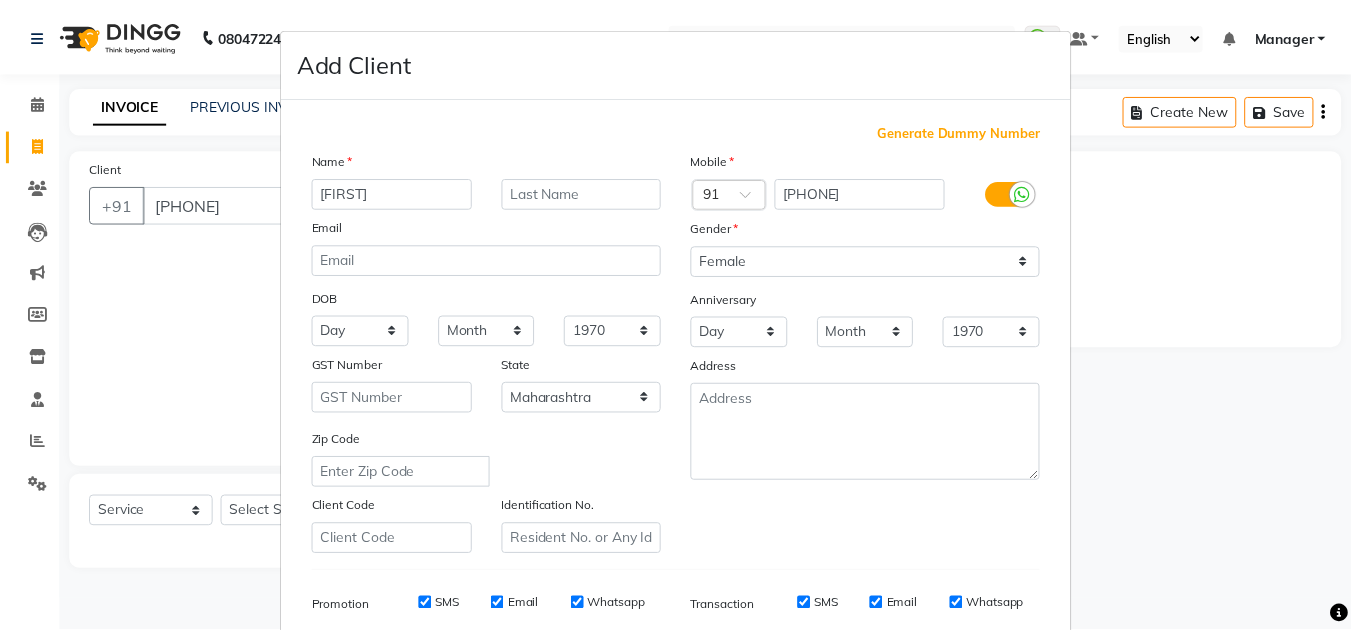 scroll, scrollTop: 290, scrollLeft: 0, axis: vertical 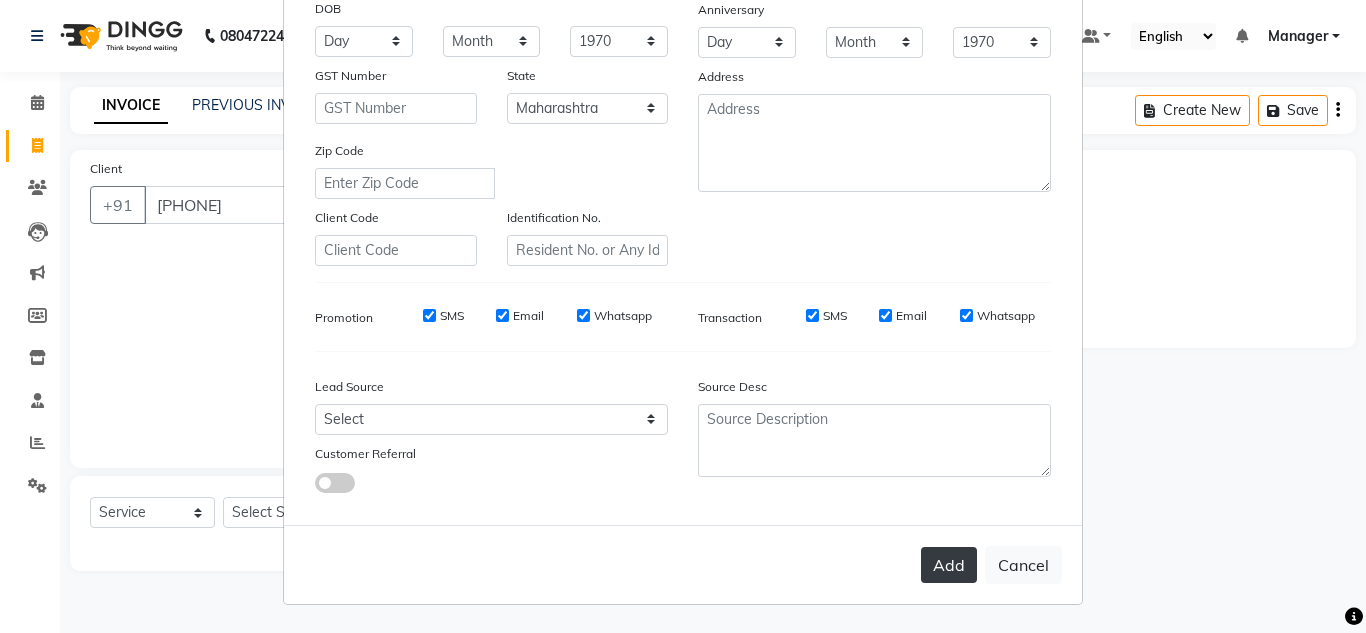click on "Add" at bounding box center [949, 565] 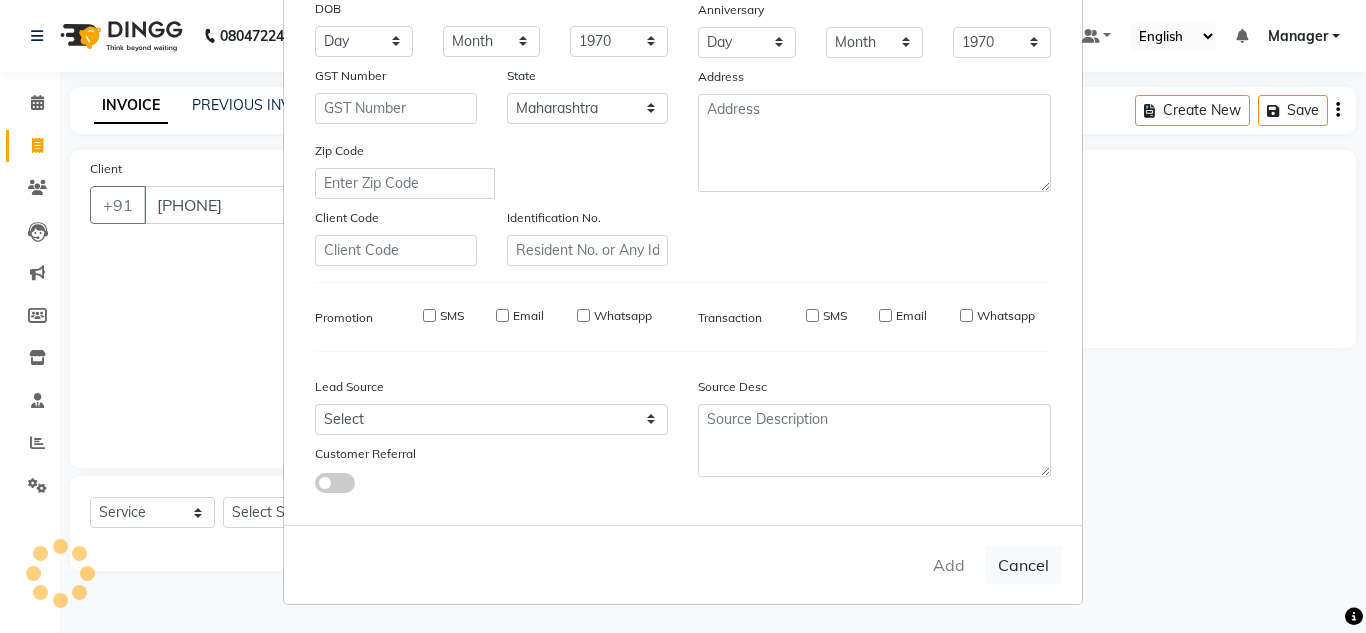type 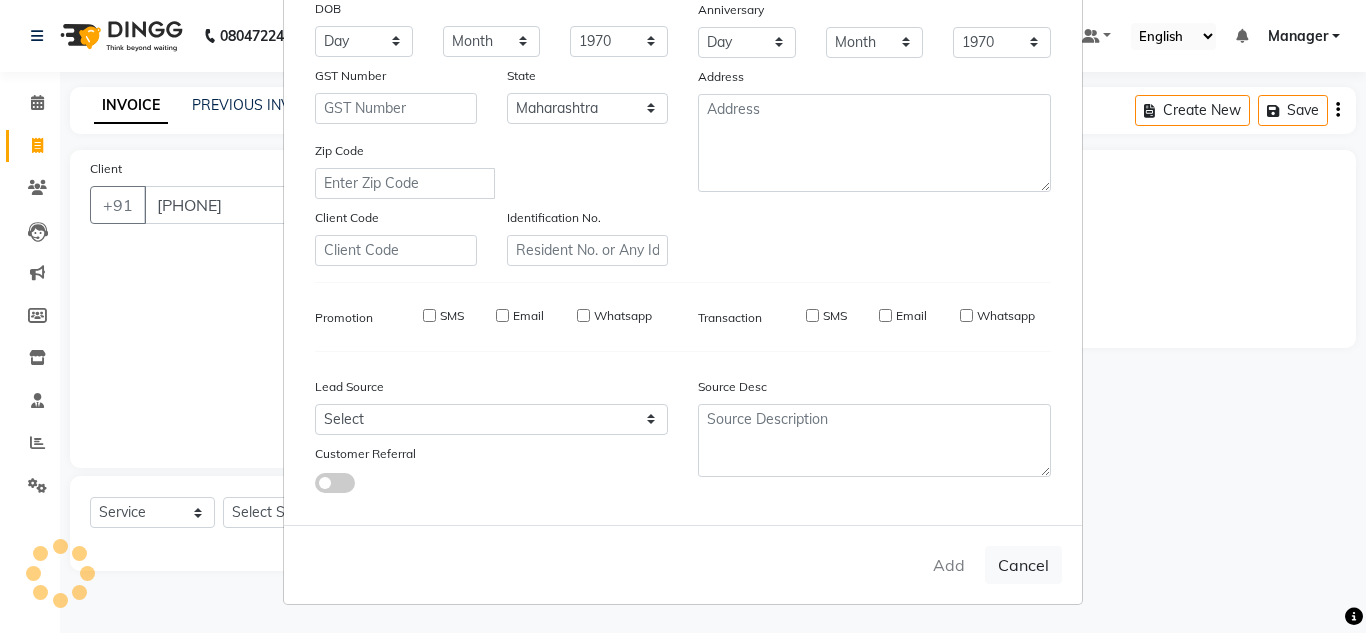 select 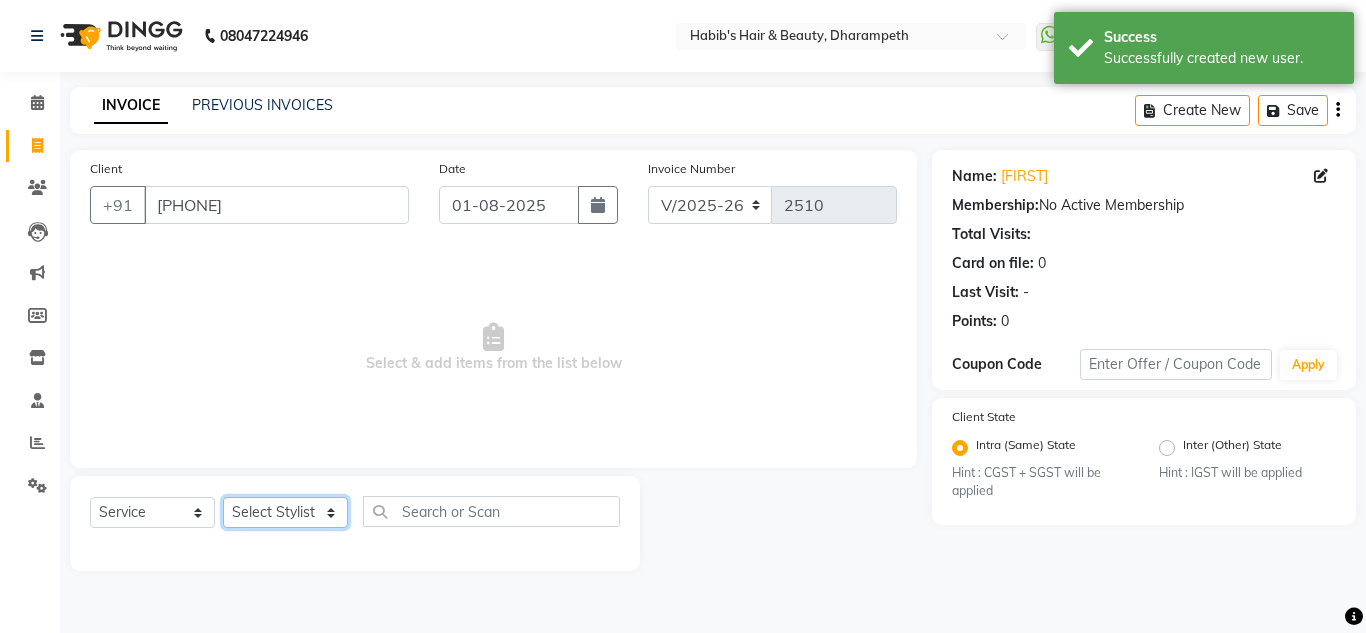 click on "Select Stylist [FIRST] [FIRST] [FIRST] [FIRST]  Manager [FIRST] [FIRST] [FIRST] [FIRST] [FIRST] [FIRST]" 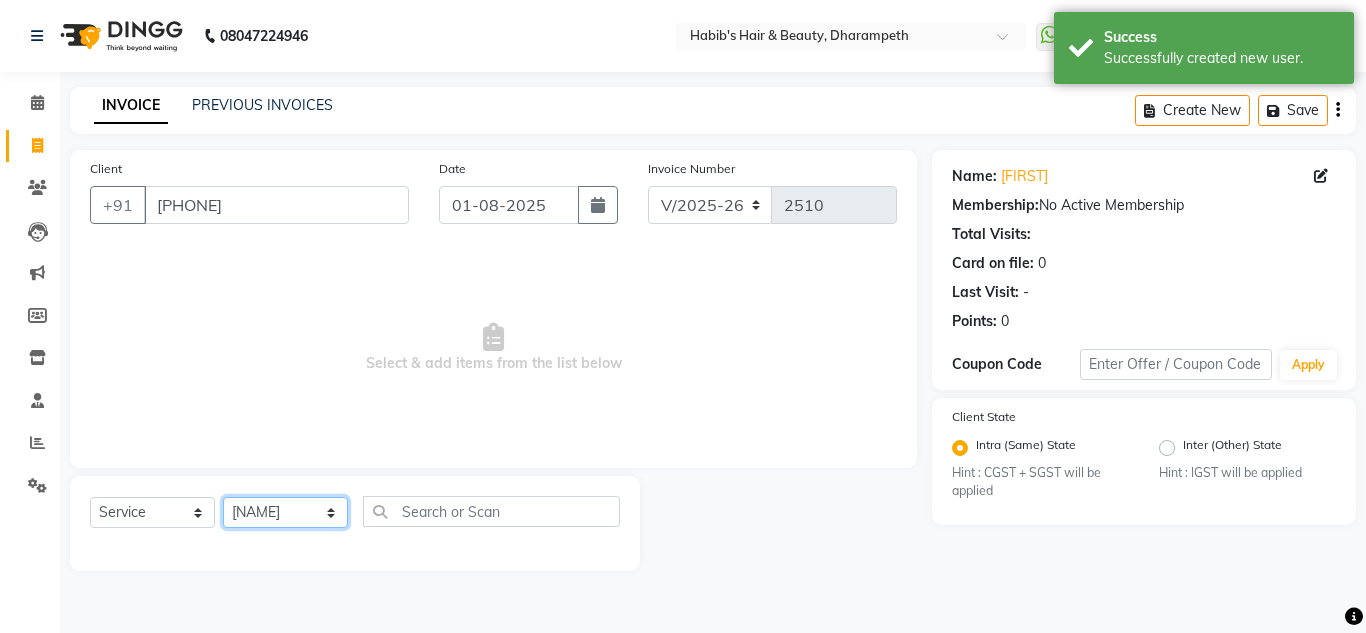 click on "Select Stylist [FIRST] [FIRST] [FIRST] [FIRST]  Manager [FIRST] [FIRST] [FIRST] [FIRST] [FIRST] [FIRST]" 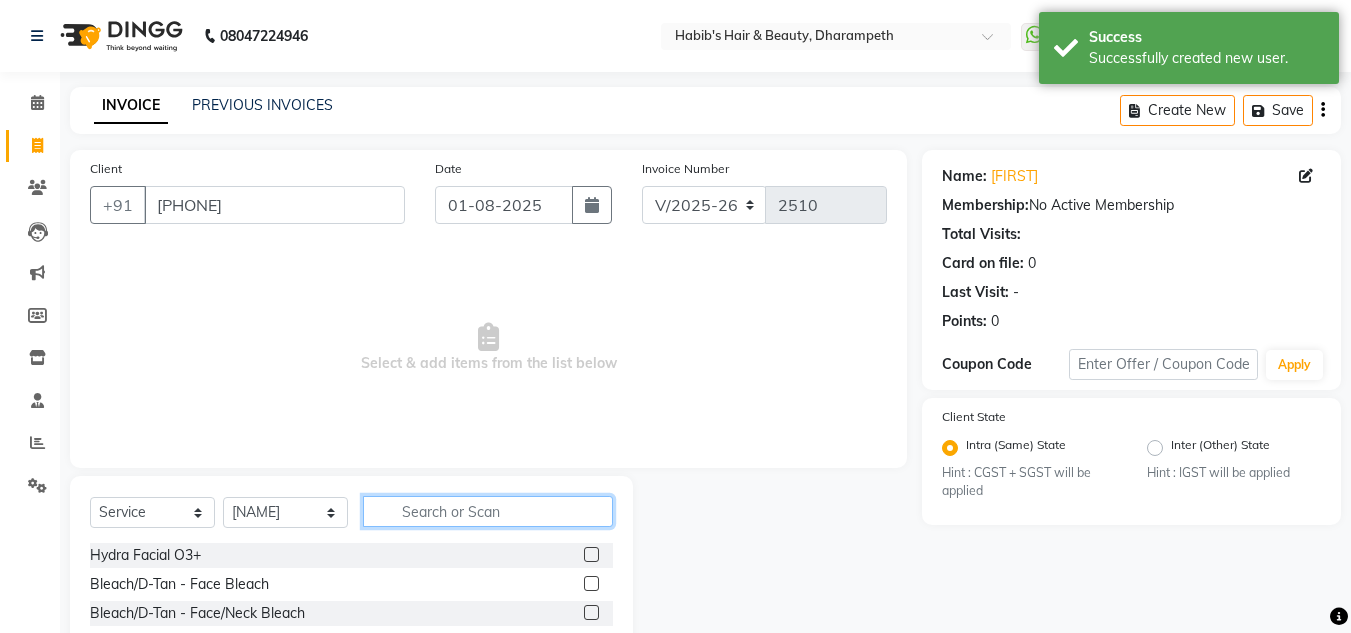 click 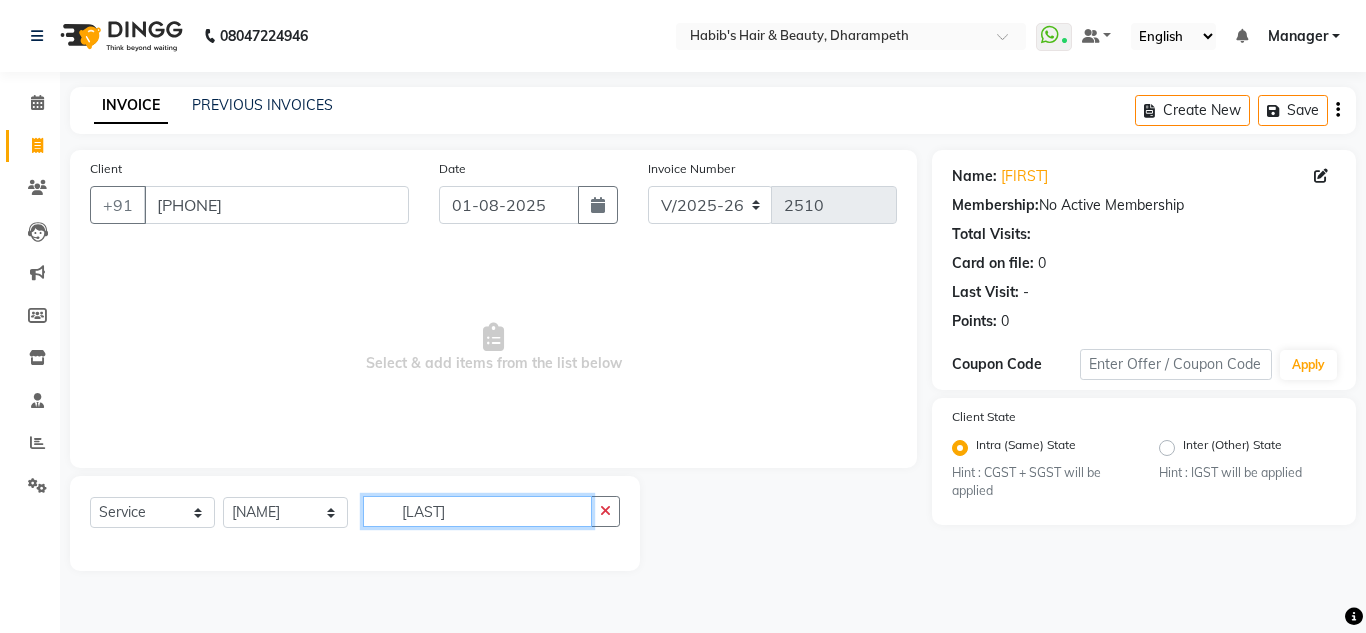 click on "[LAST]" 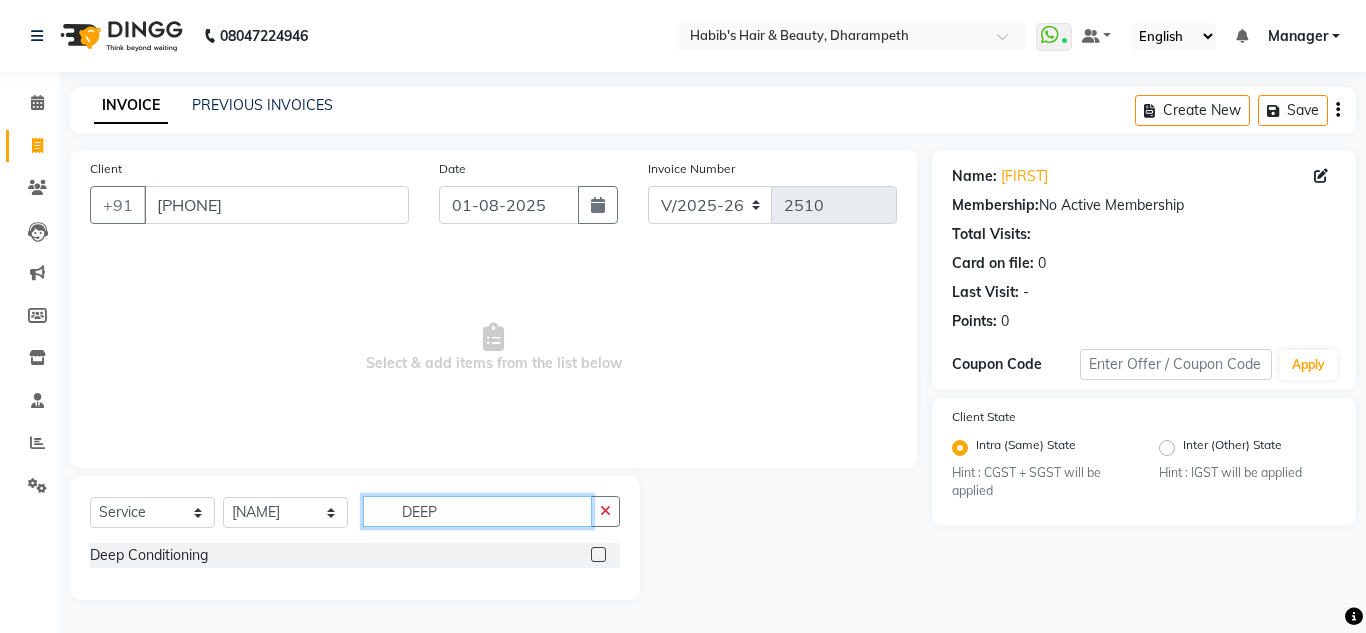 type on "DEEP" 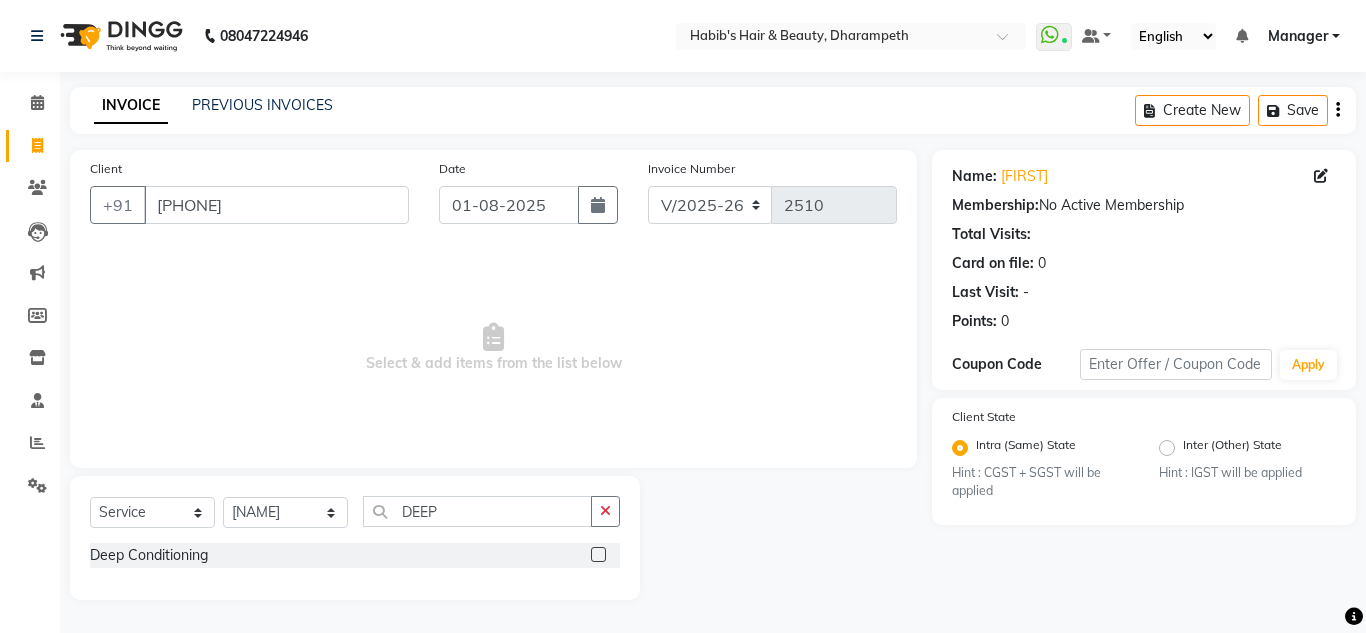 click 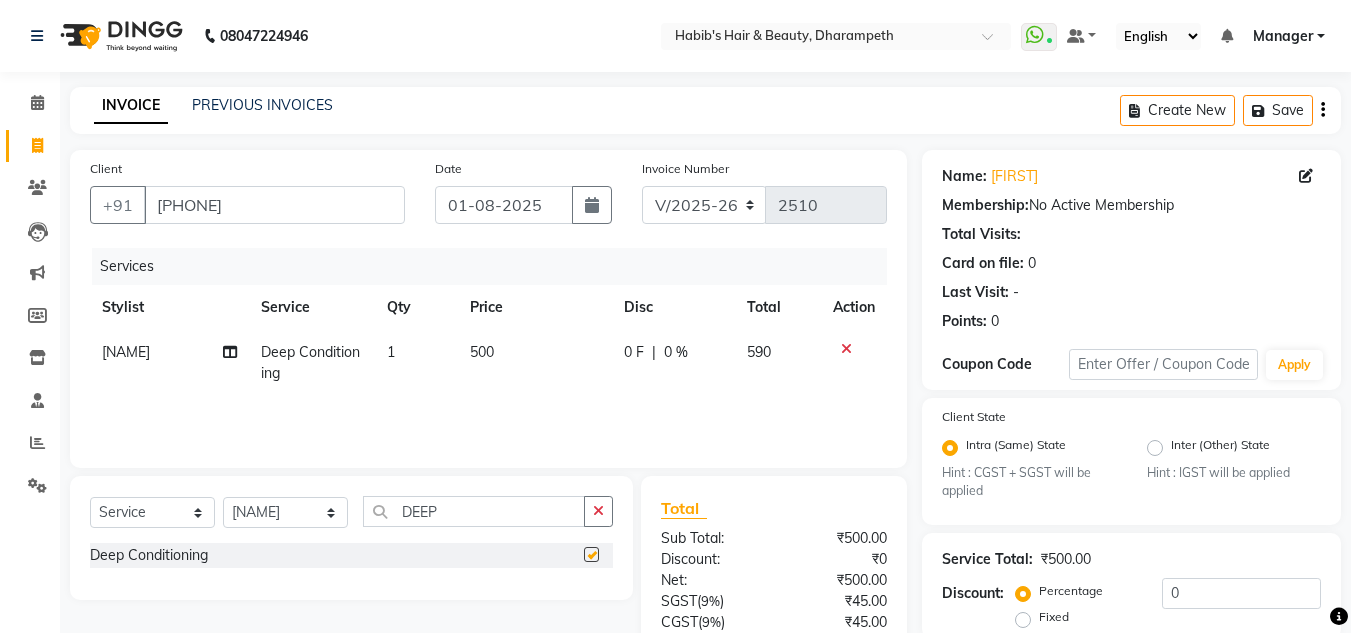 checkbox on "false" 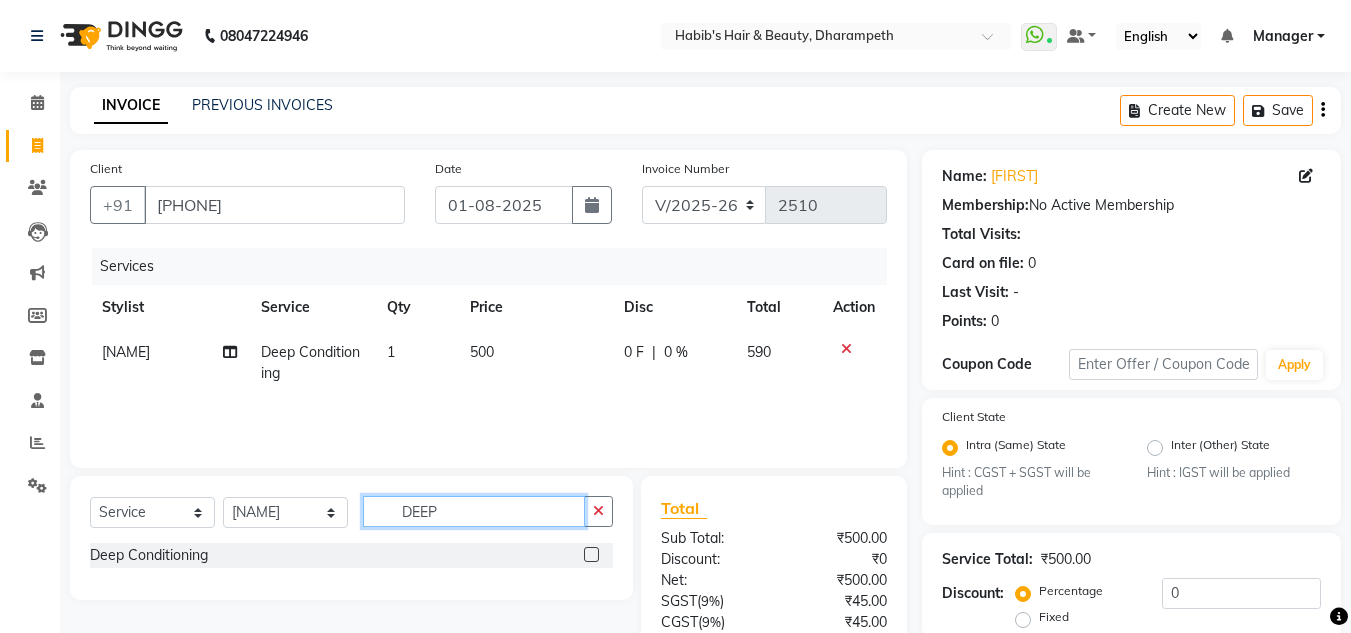 click on "DEEP" 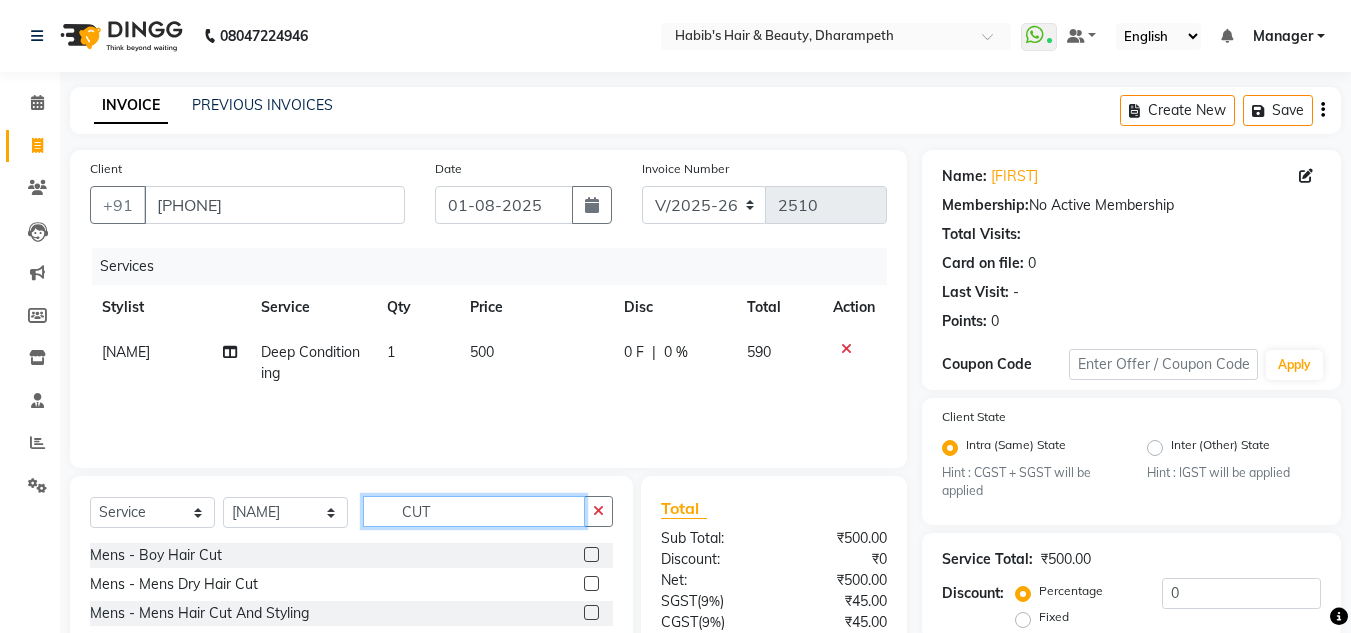 type on "CUT" 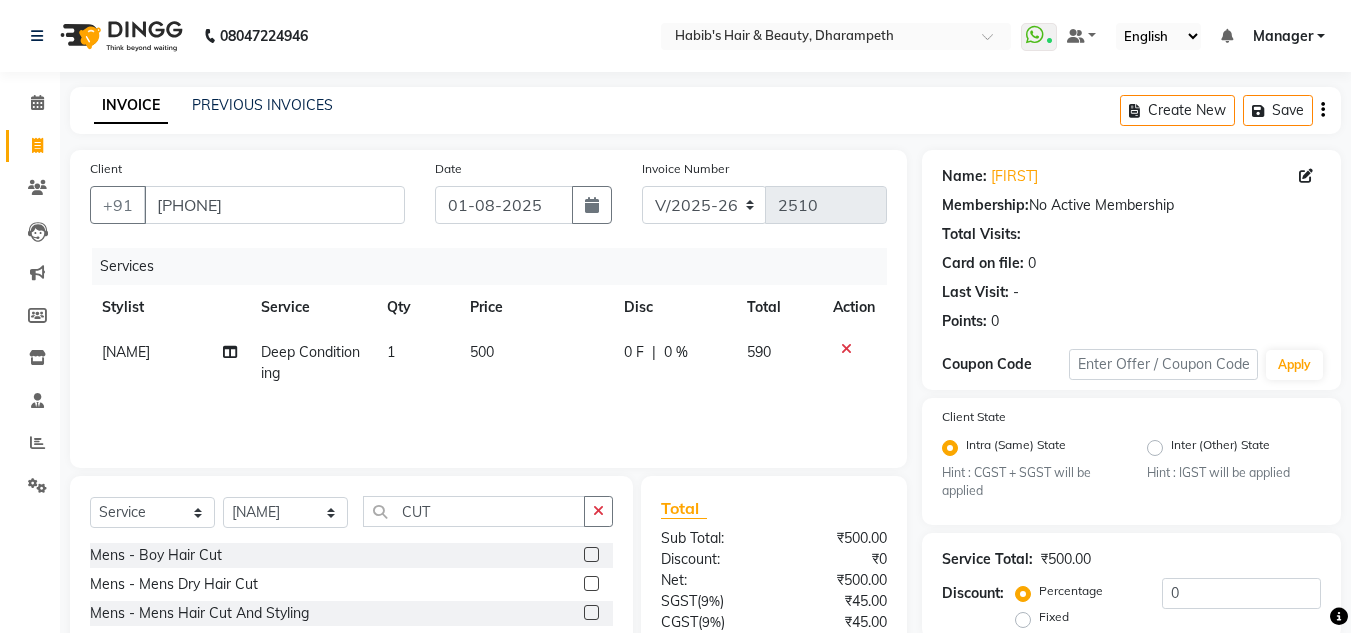 click 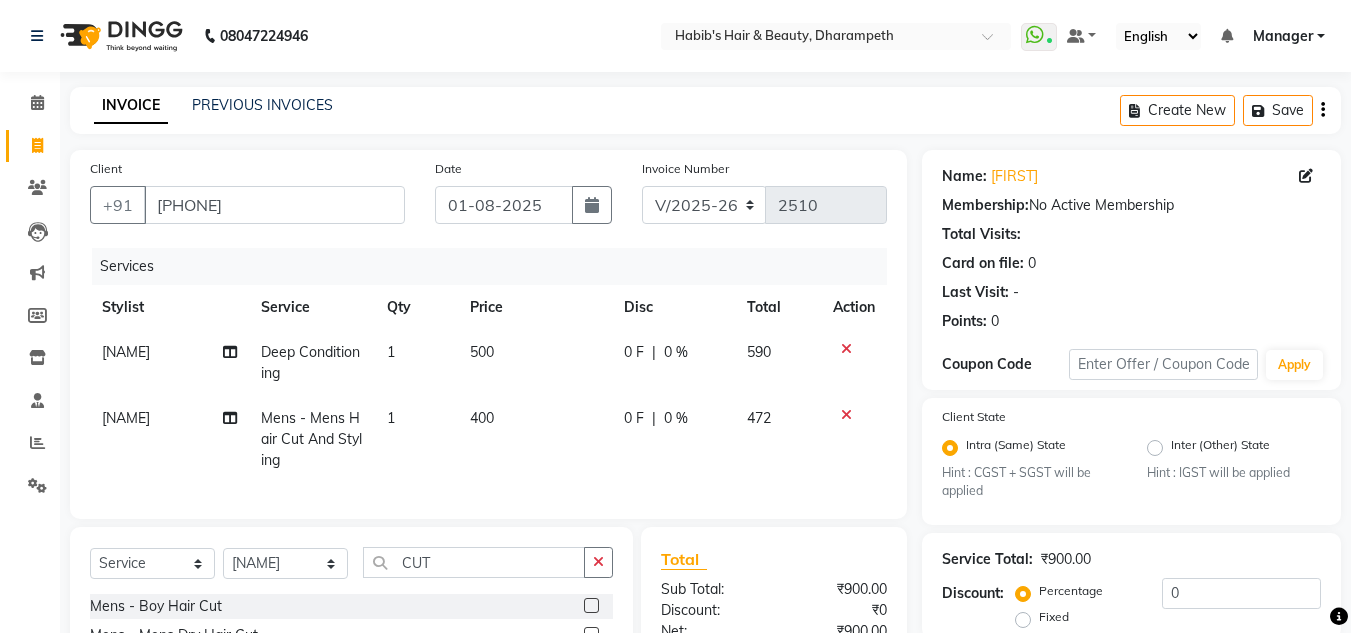 checkbox on "false" 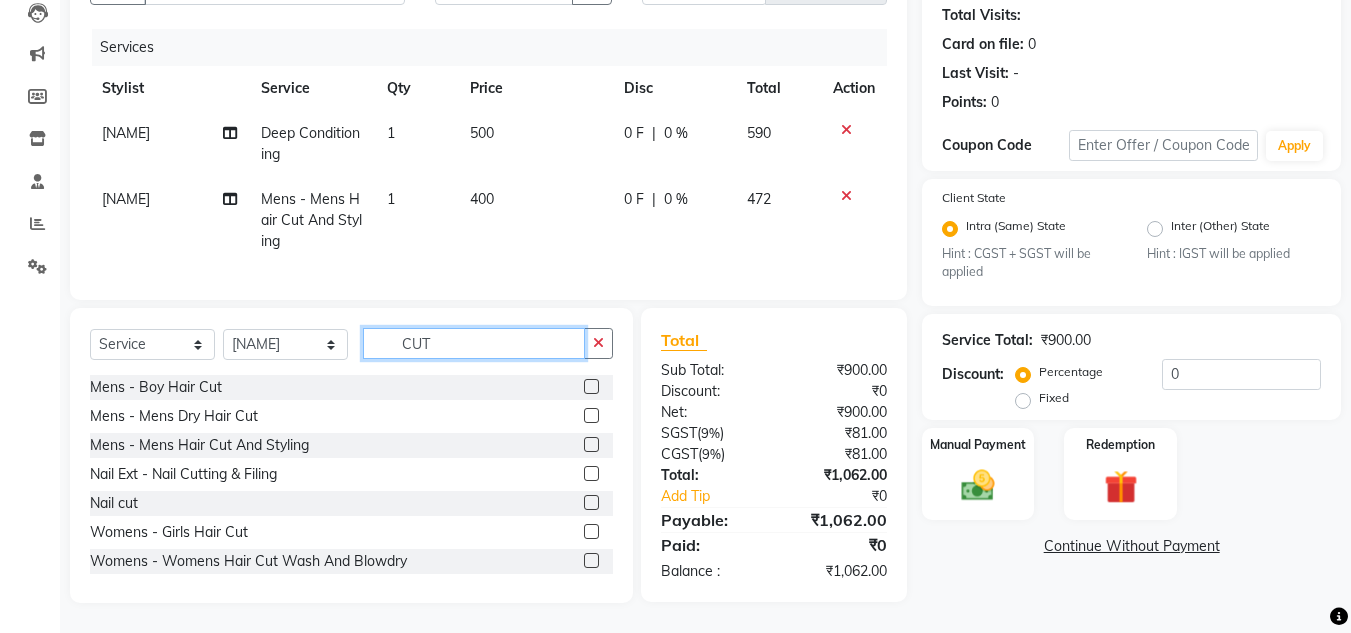 click on "CUT" 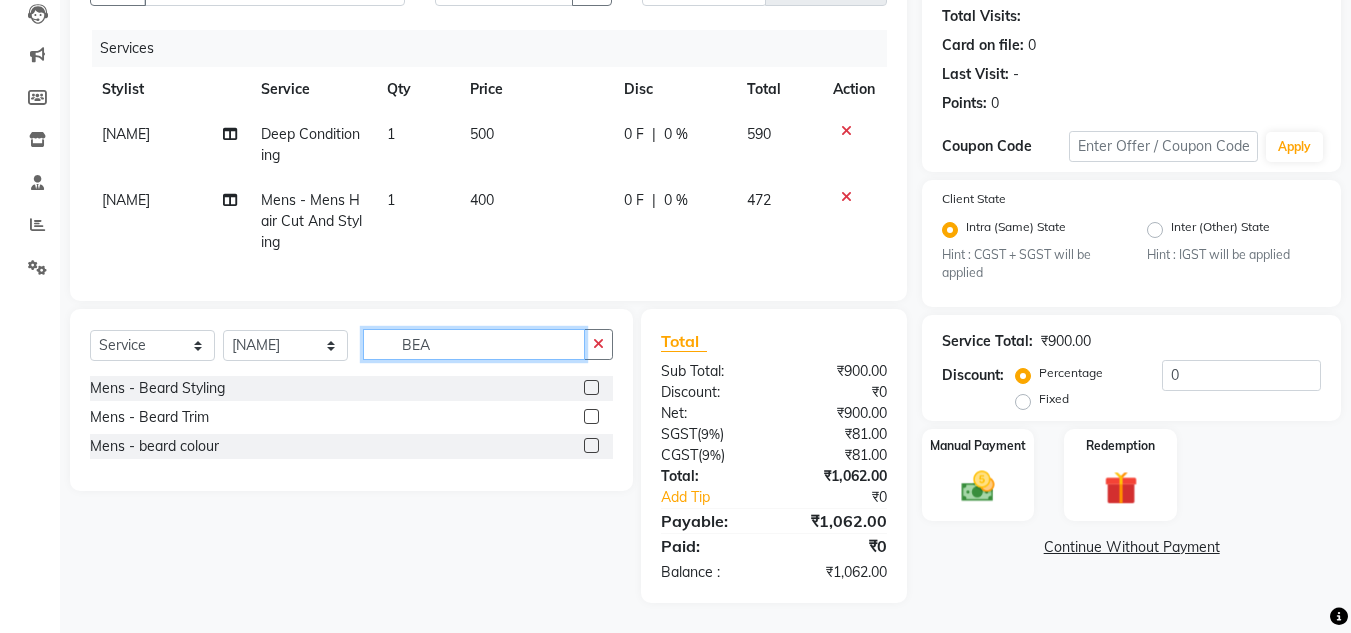 scroll, scrollTop: 233, scrollLeft: 0, axis: vertical 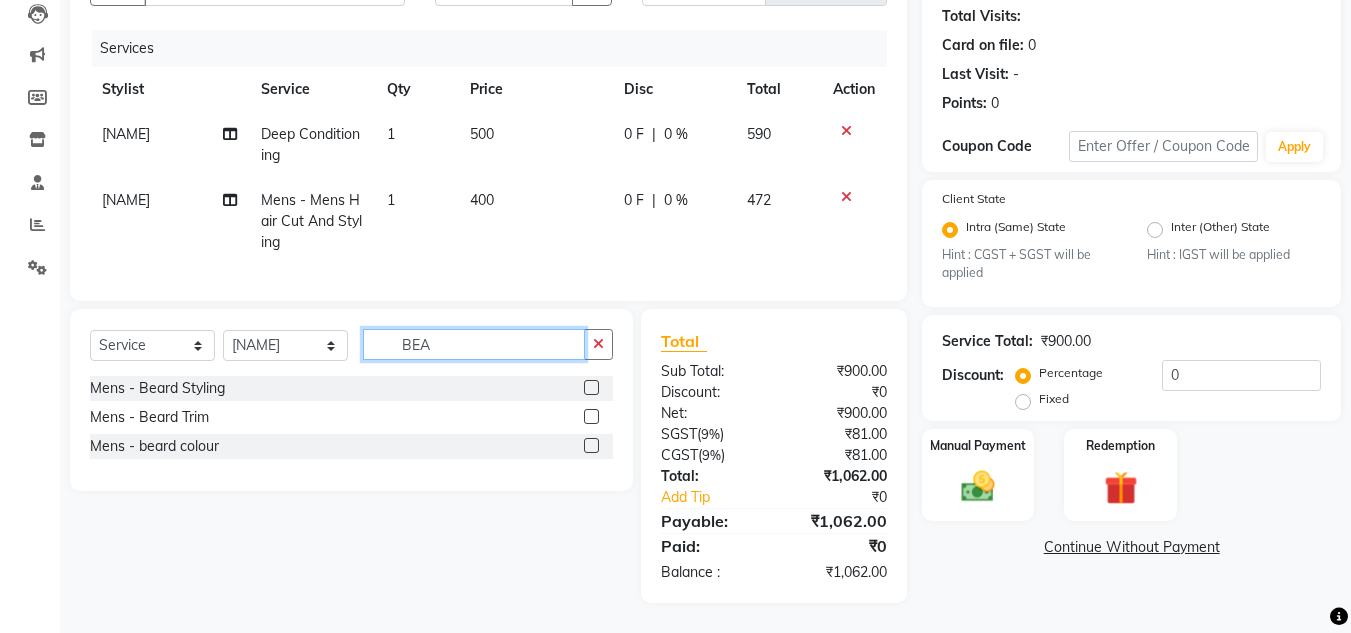 type on "BEA" 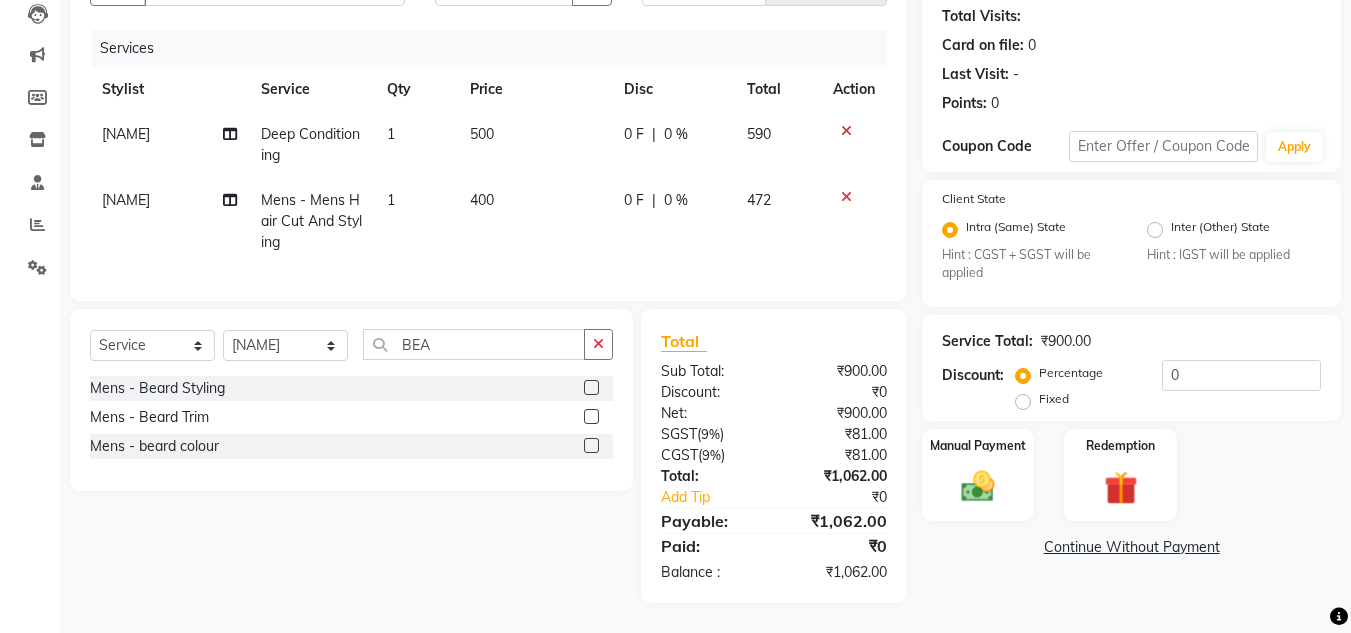 click 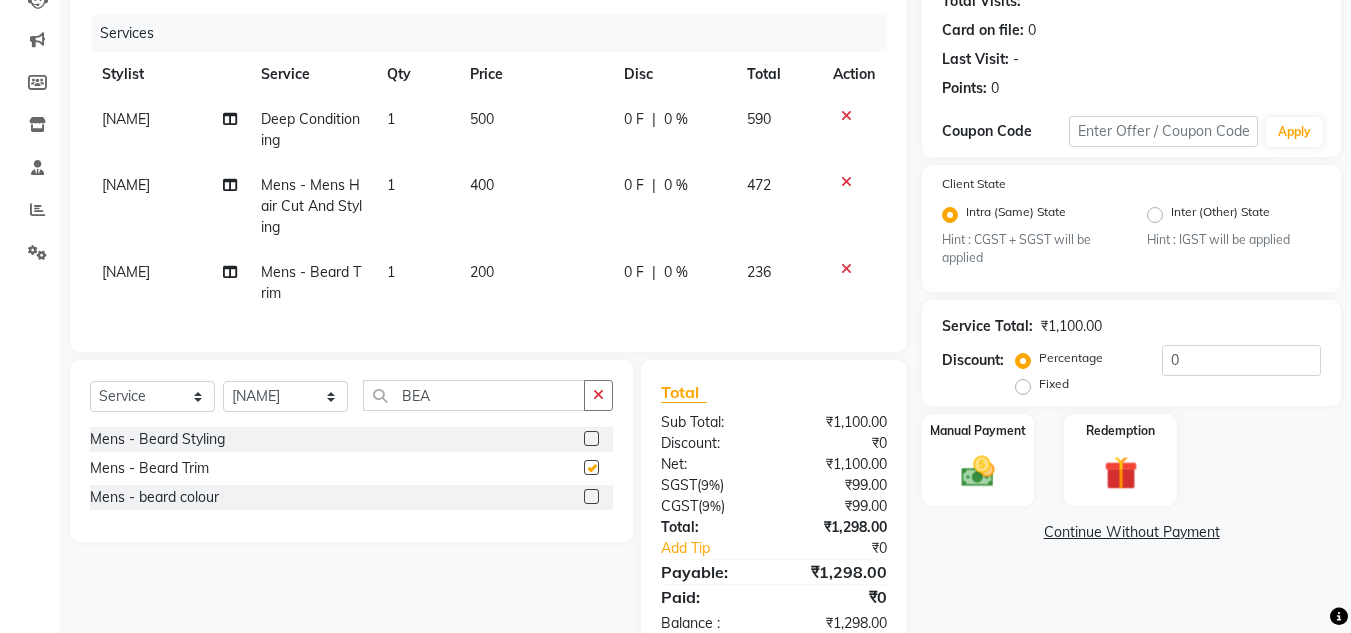 checkbox on "false" 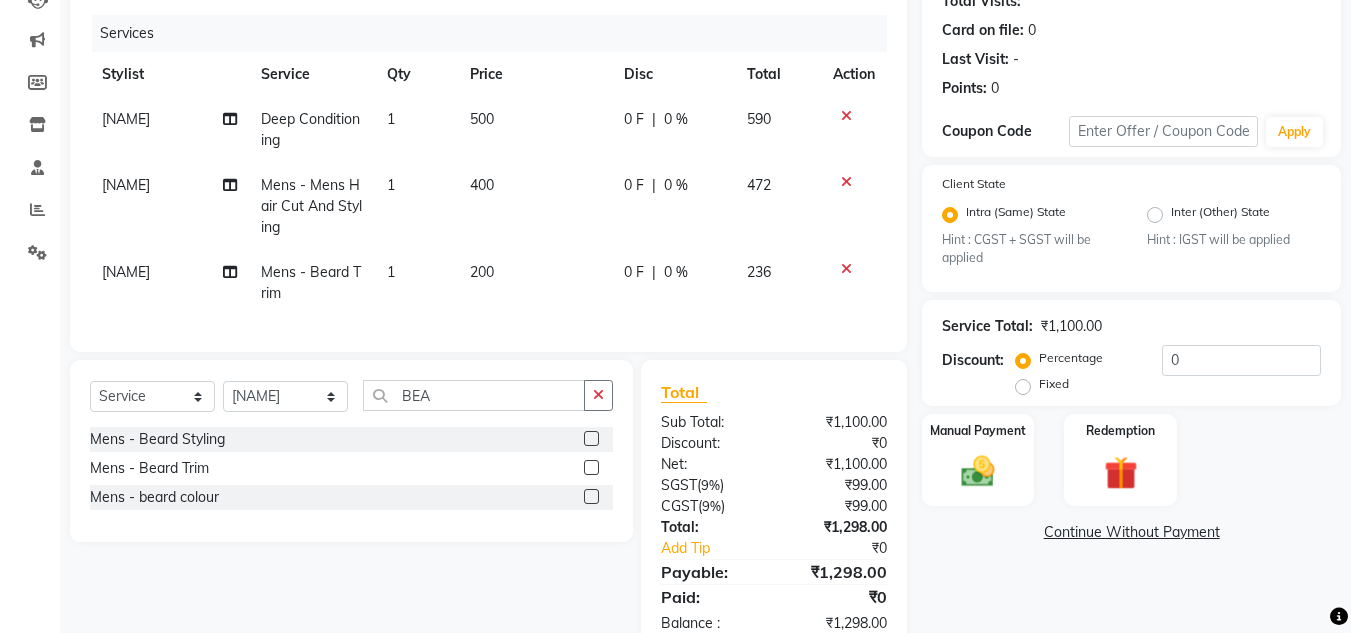 click on "200" 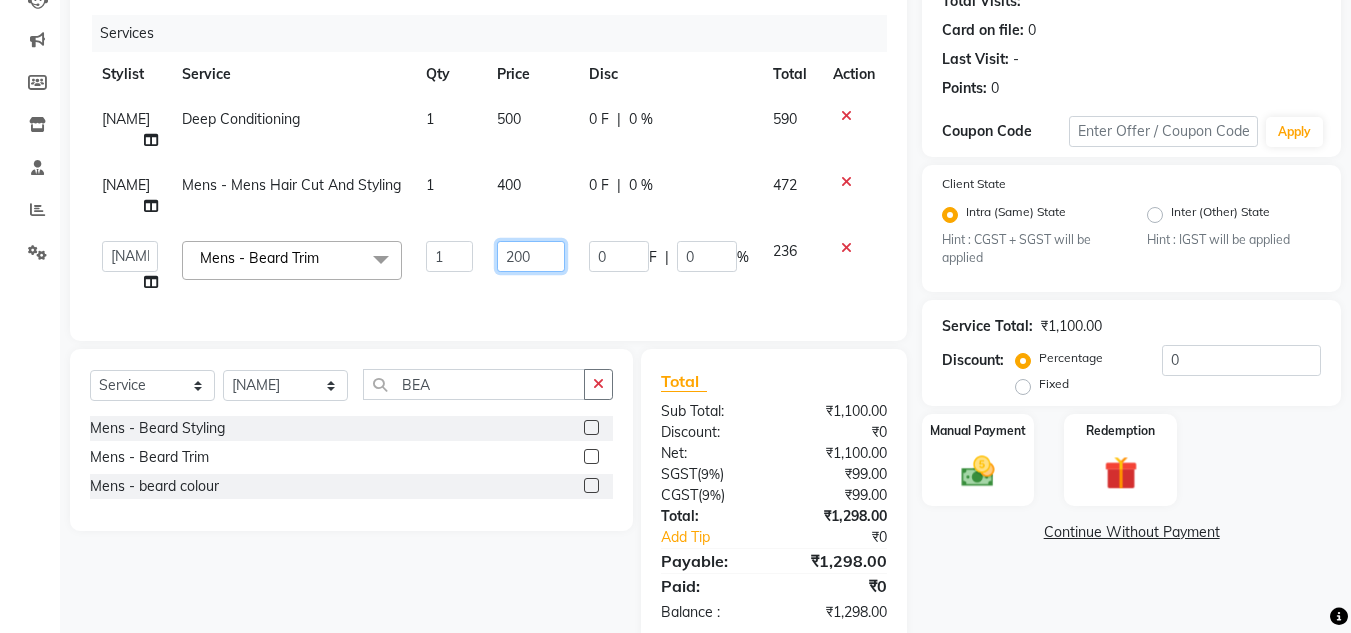 drag, startPoint x: 546, startPoint y: 258, endPoint x: 391, endPoint y: 270, distance: 155.46382 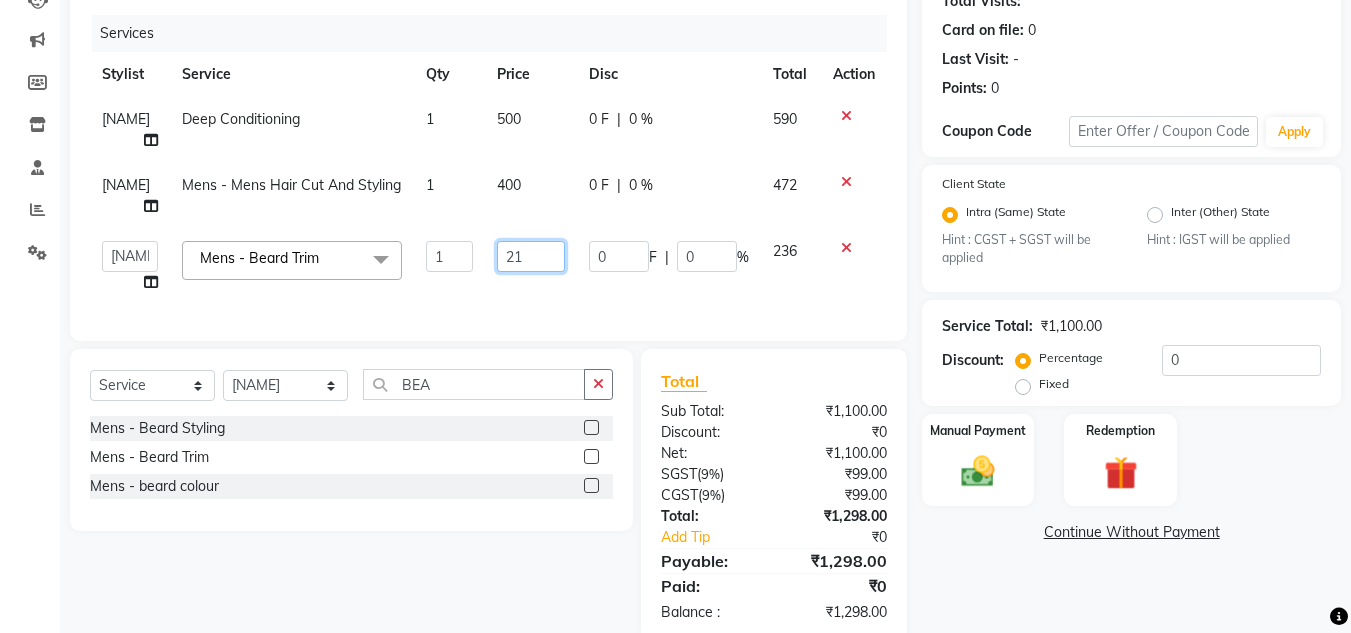 type on "212" 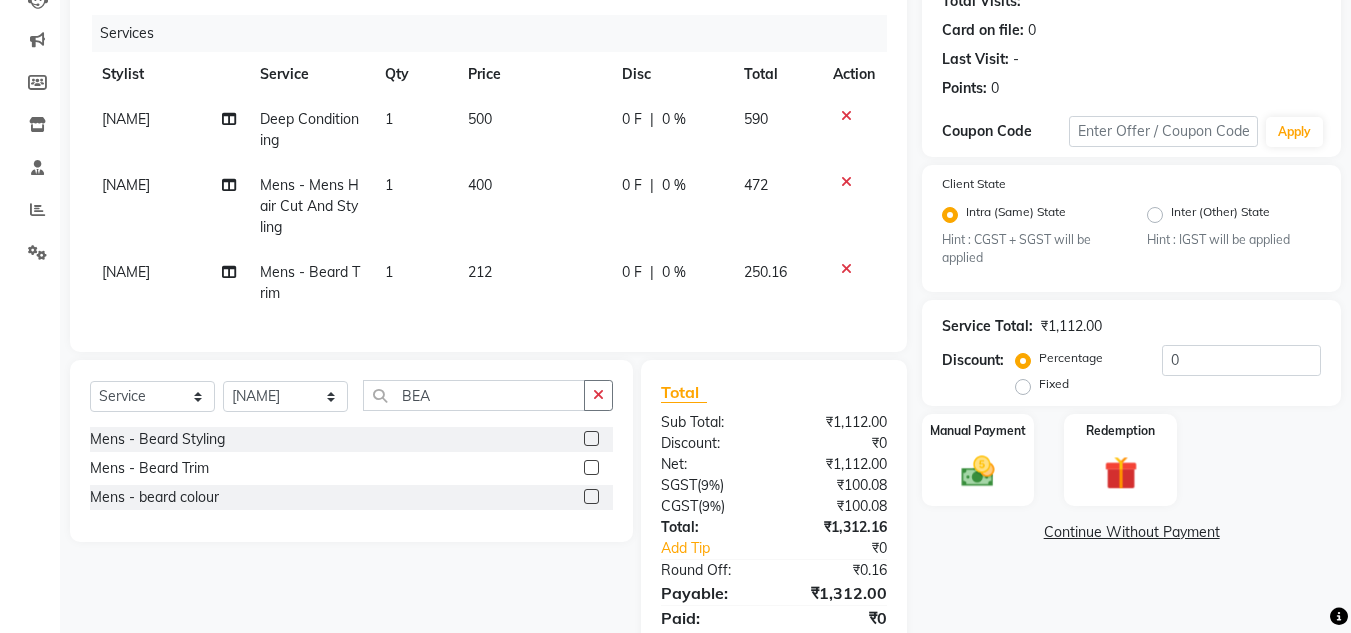 click on "250.16" 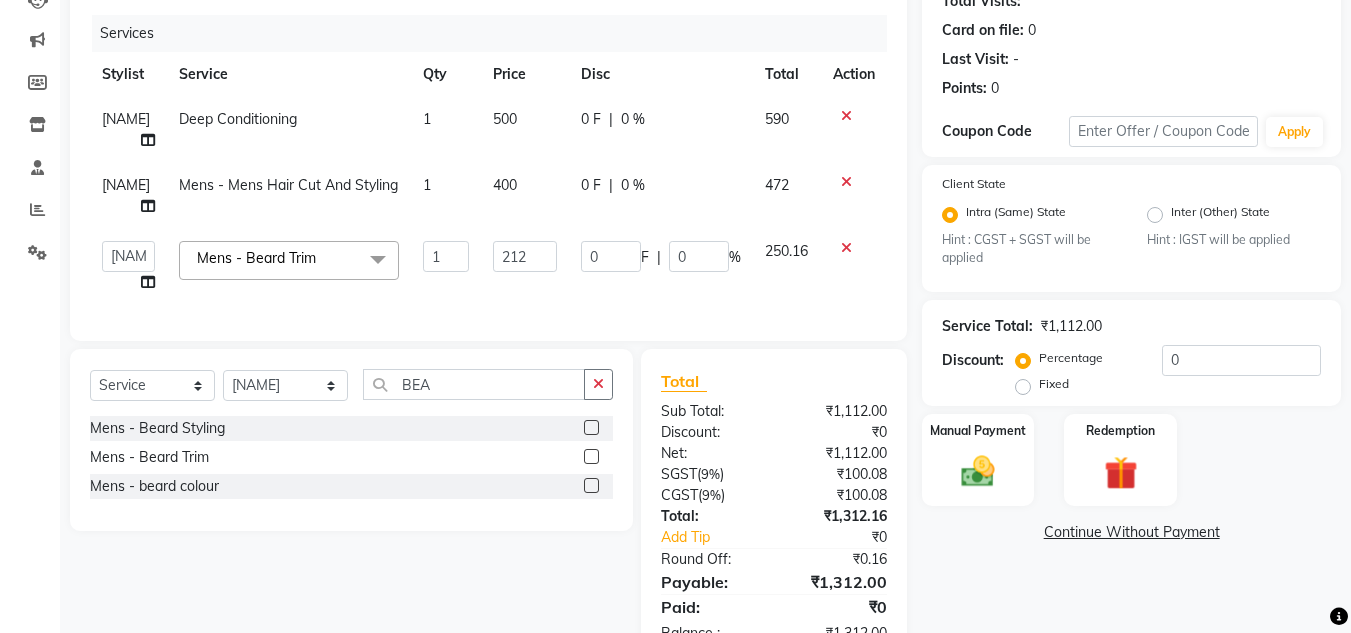 click on "400" 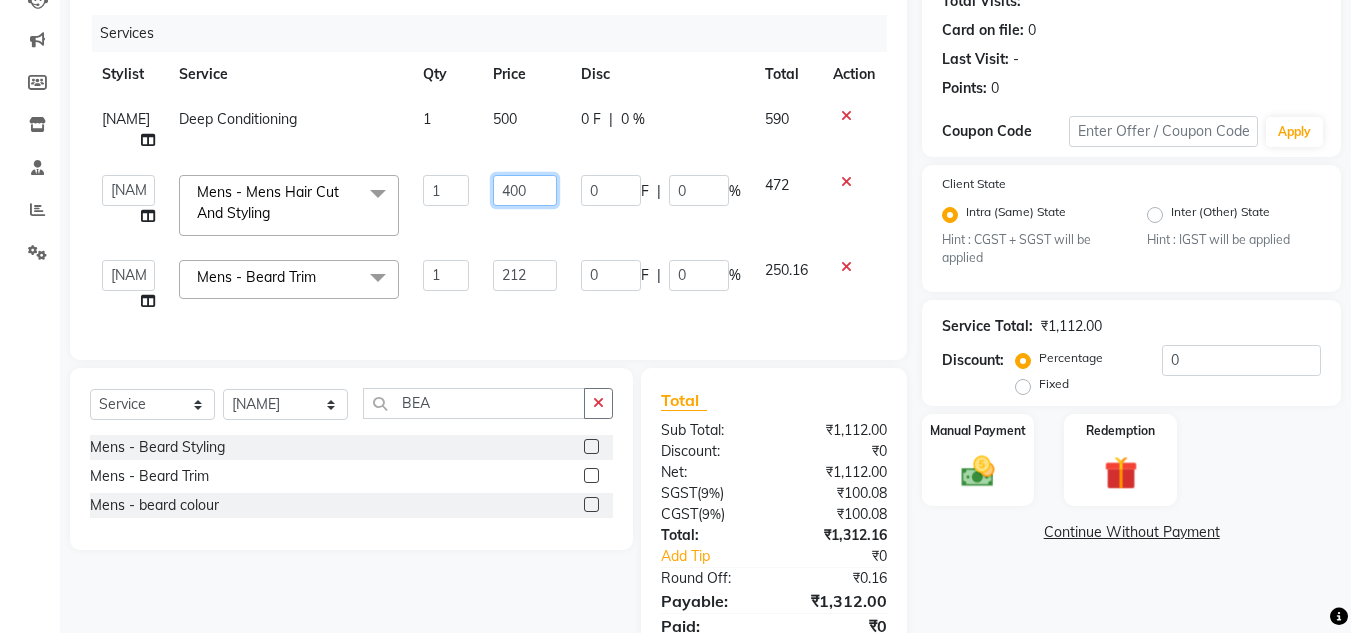 click on "400" 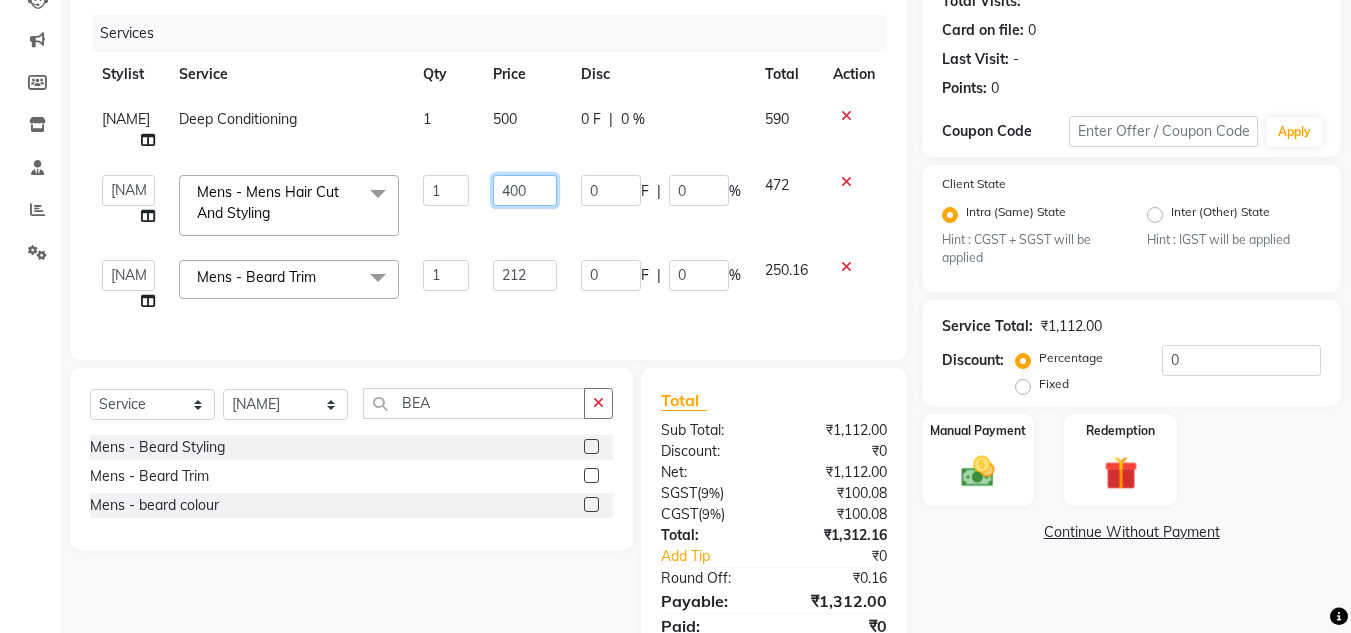 click on "400" 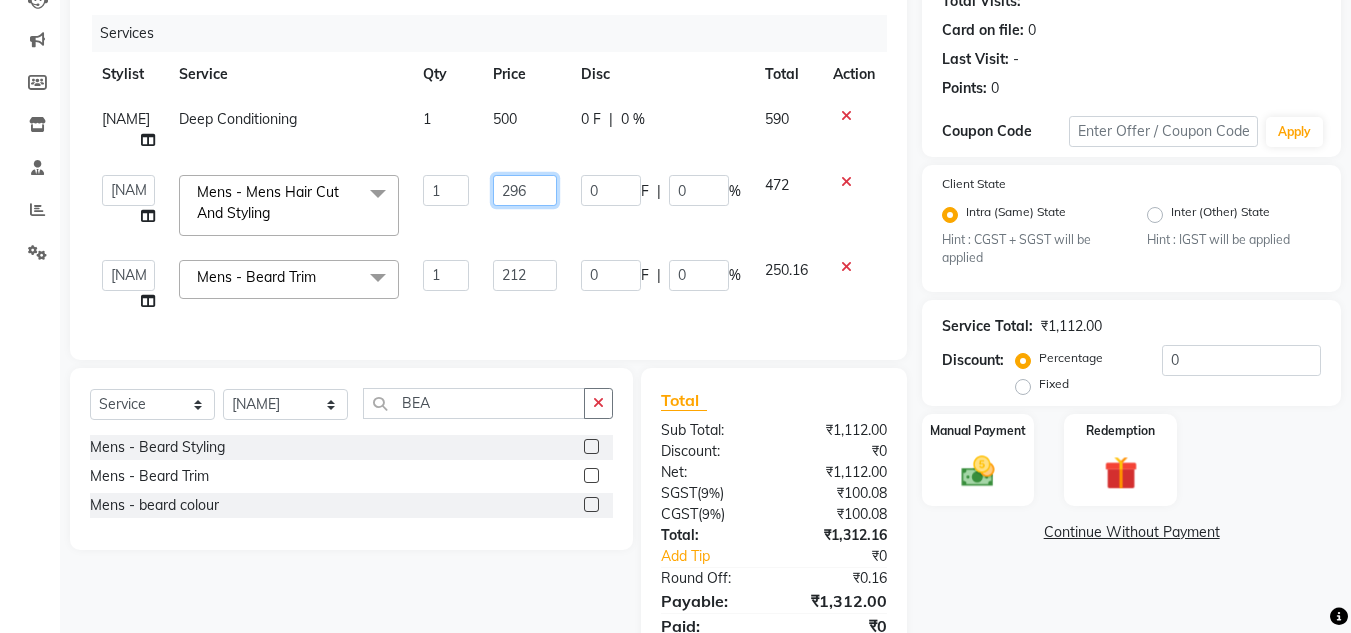 type on "296.6" 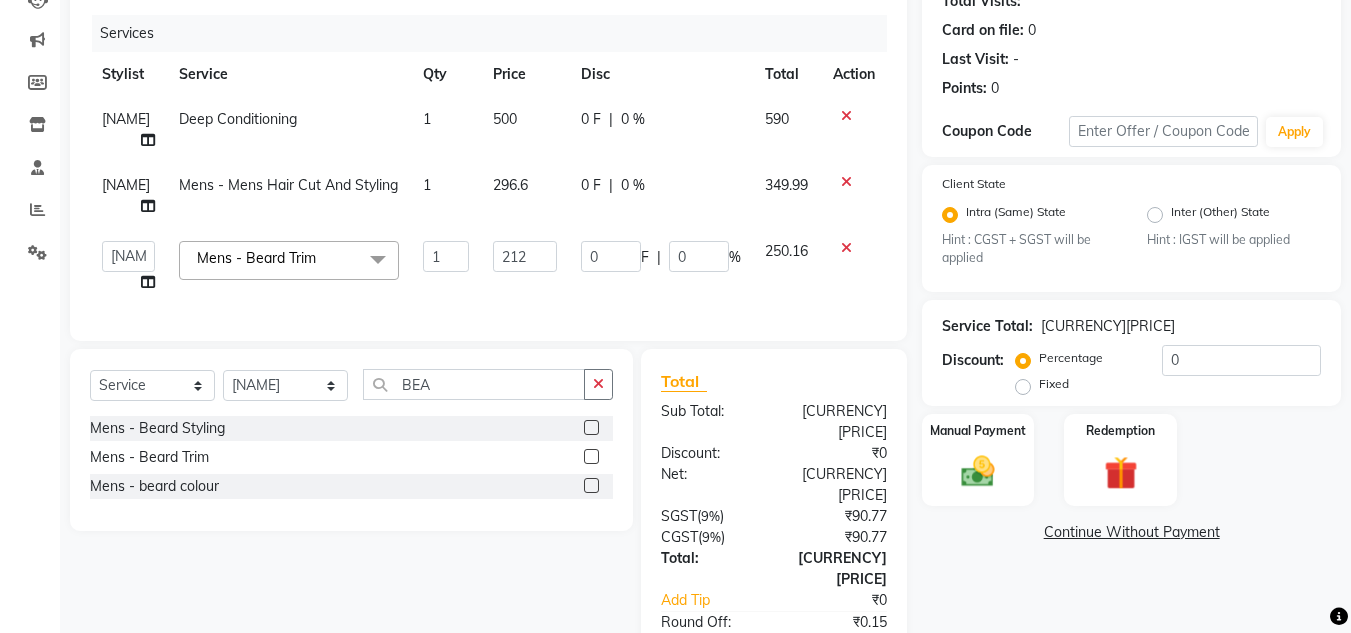 click on "349.99" 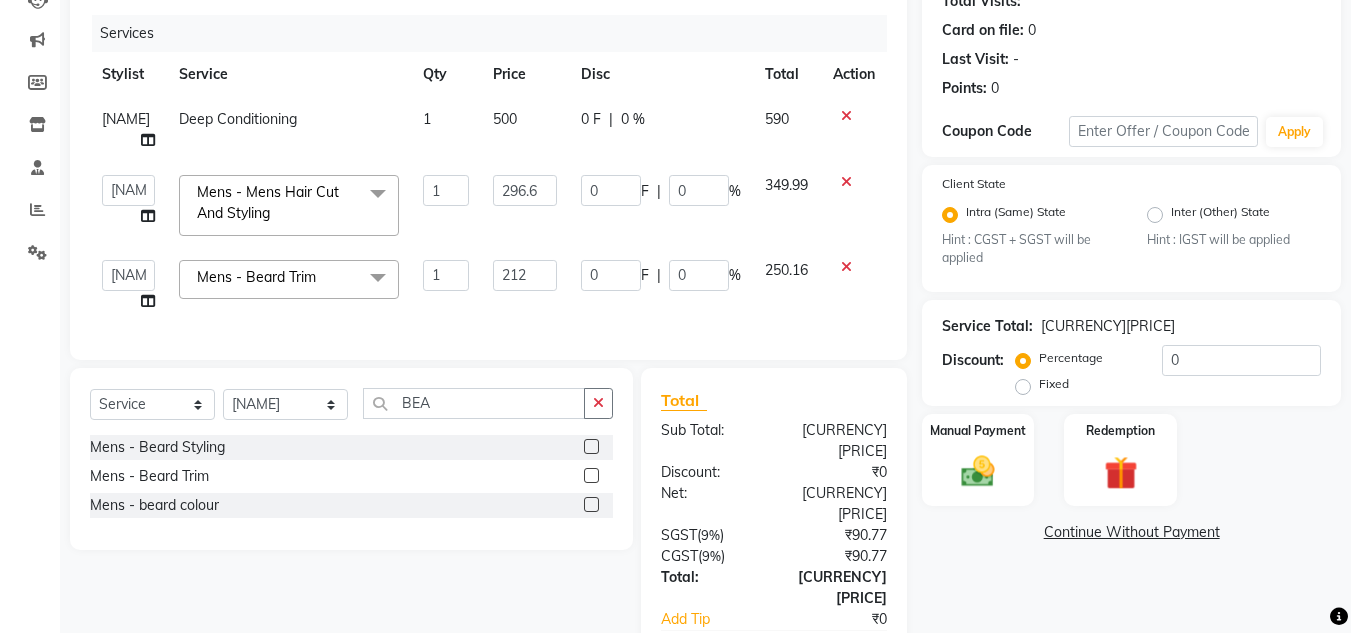click on "500" 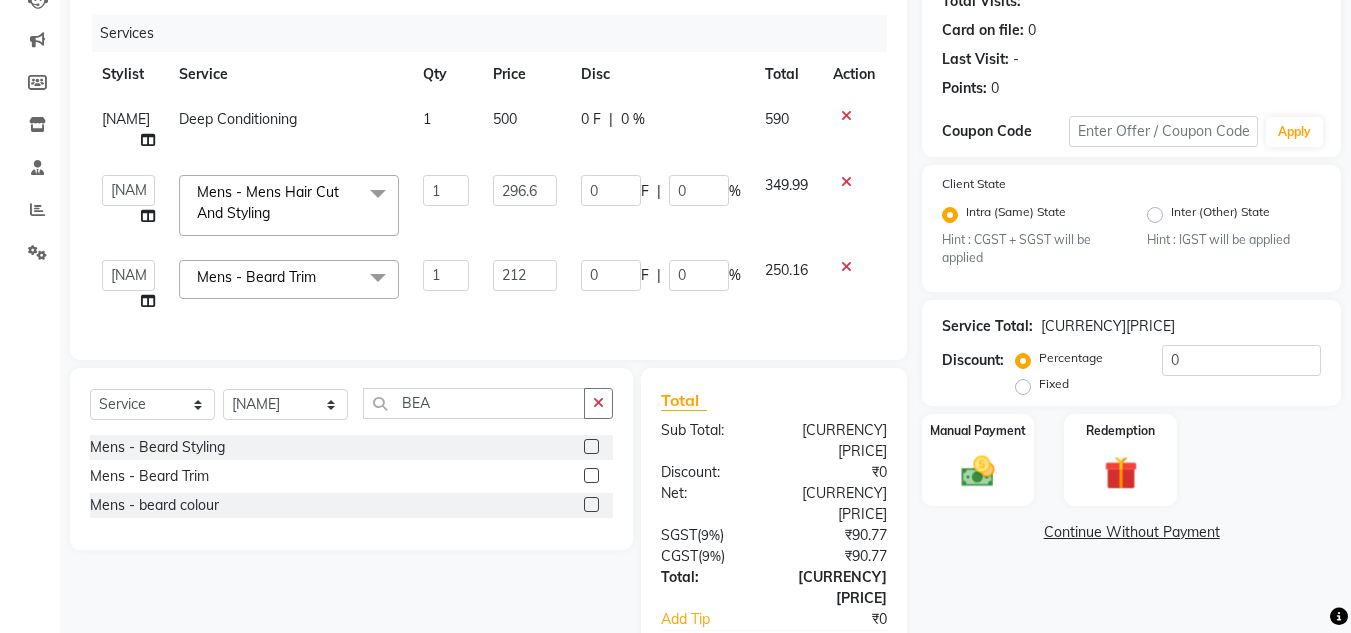 select on "39862" 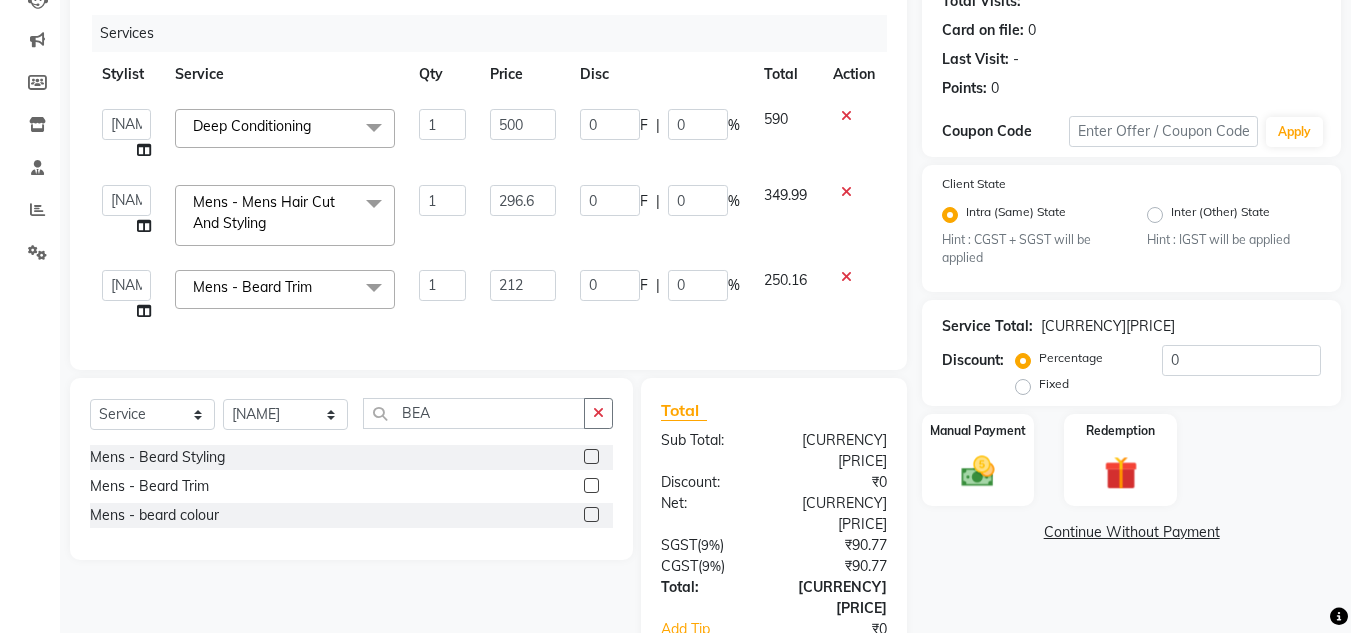 click on "500" 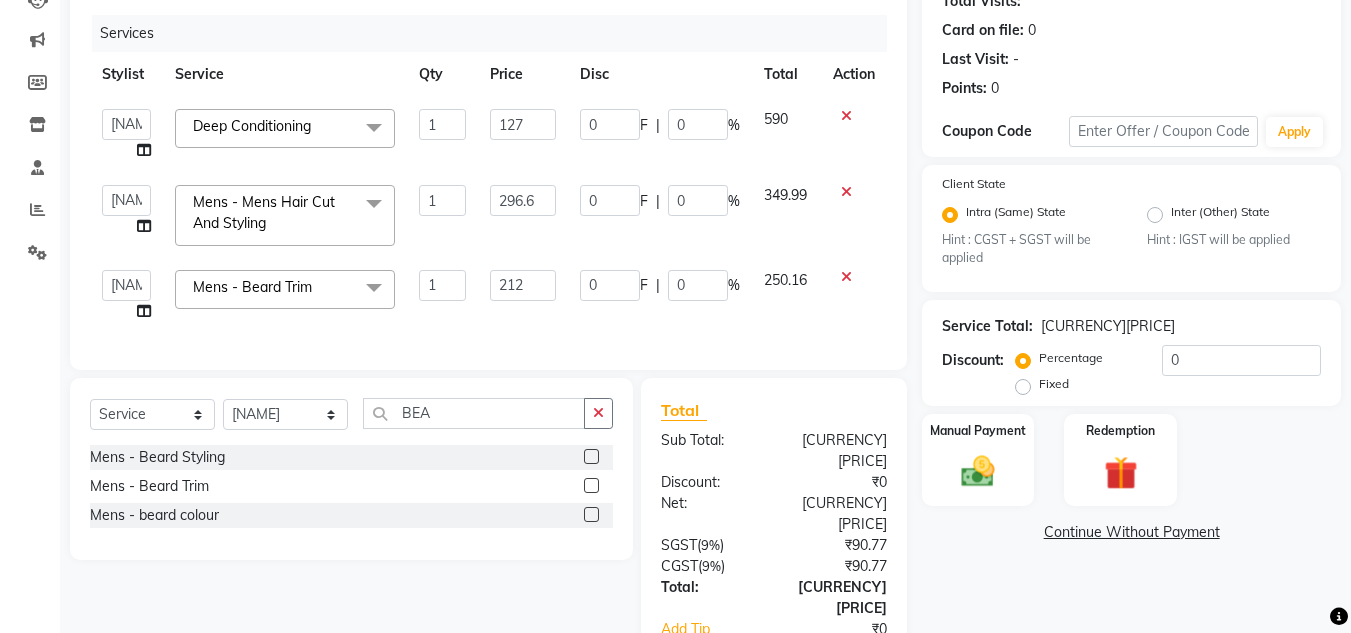 type on "1271" 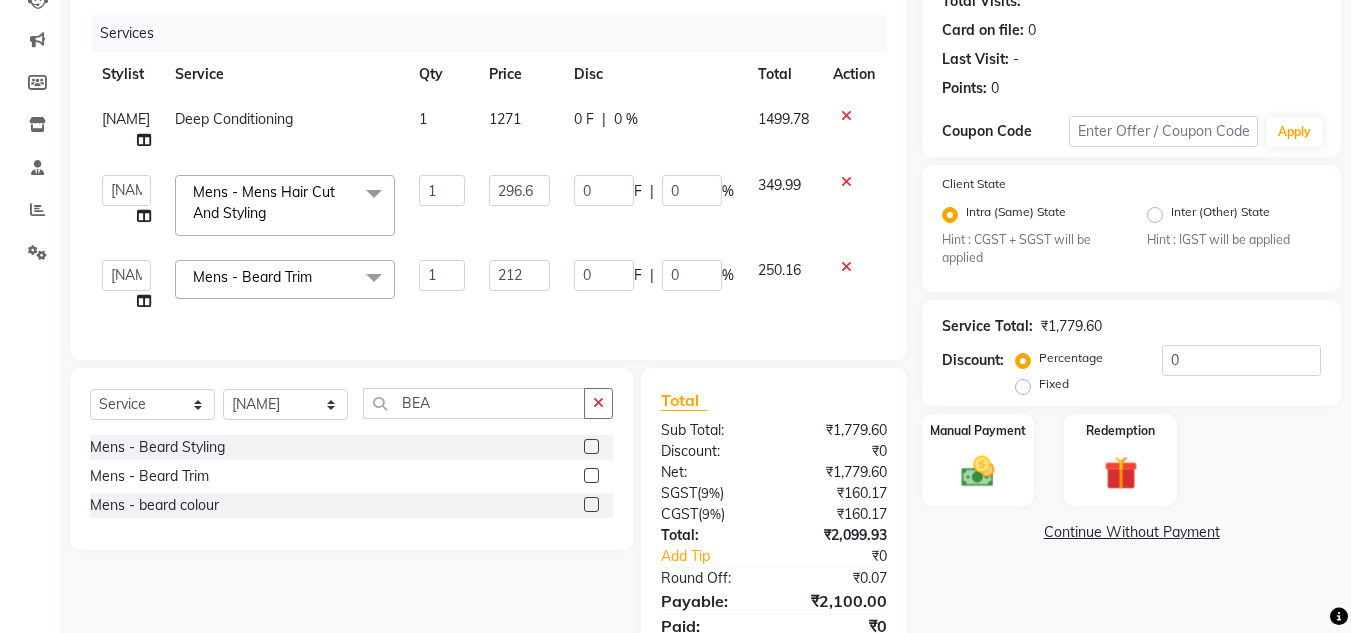 click on "1499.78" 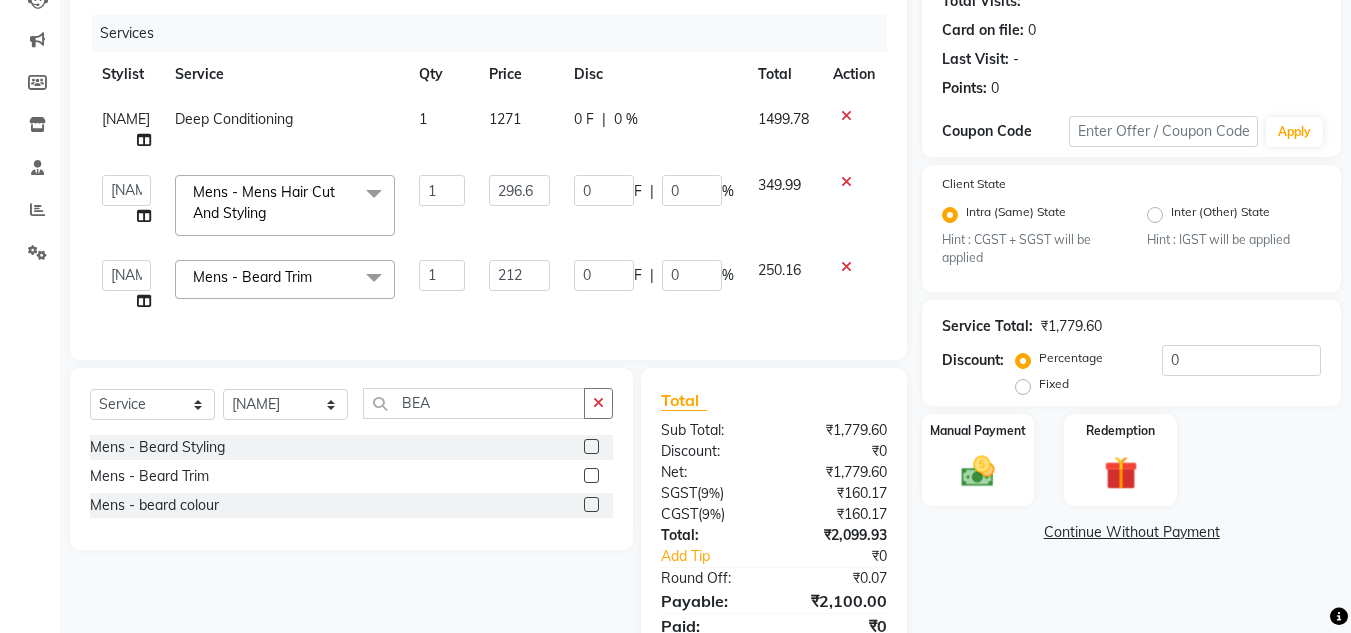 select on "39862" 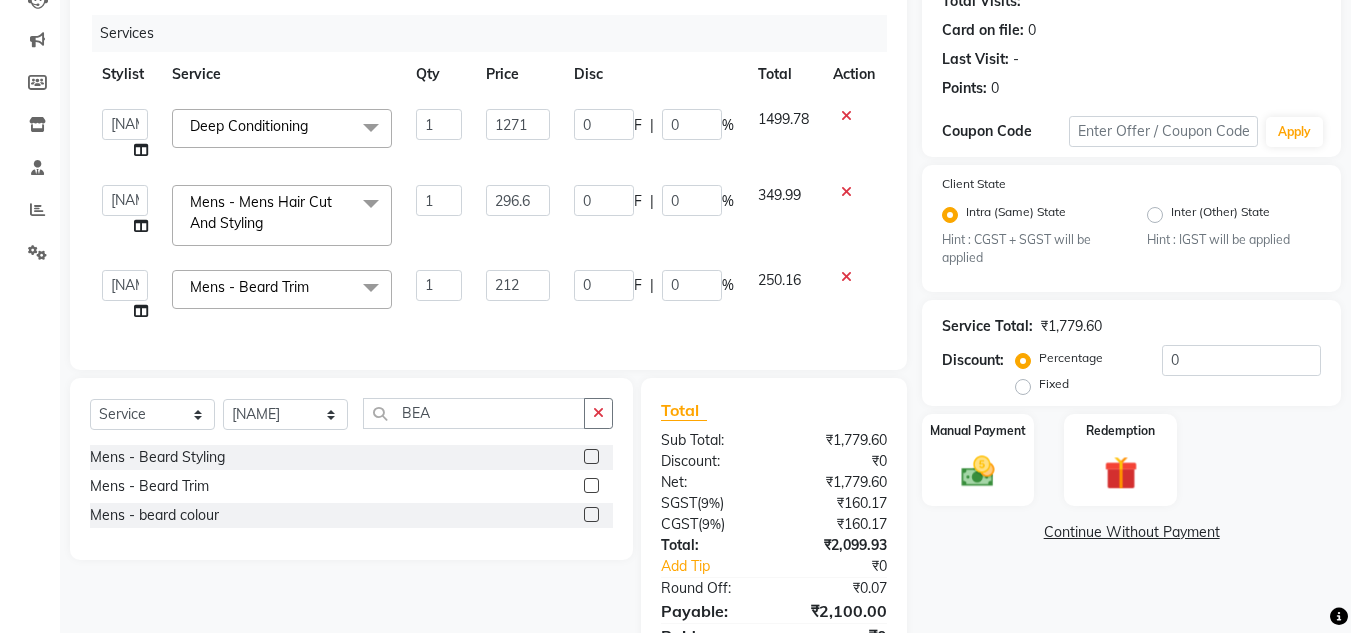 scroll, scrollTop: 338, scrollLeft: 0, axis: vertical 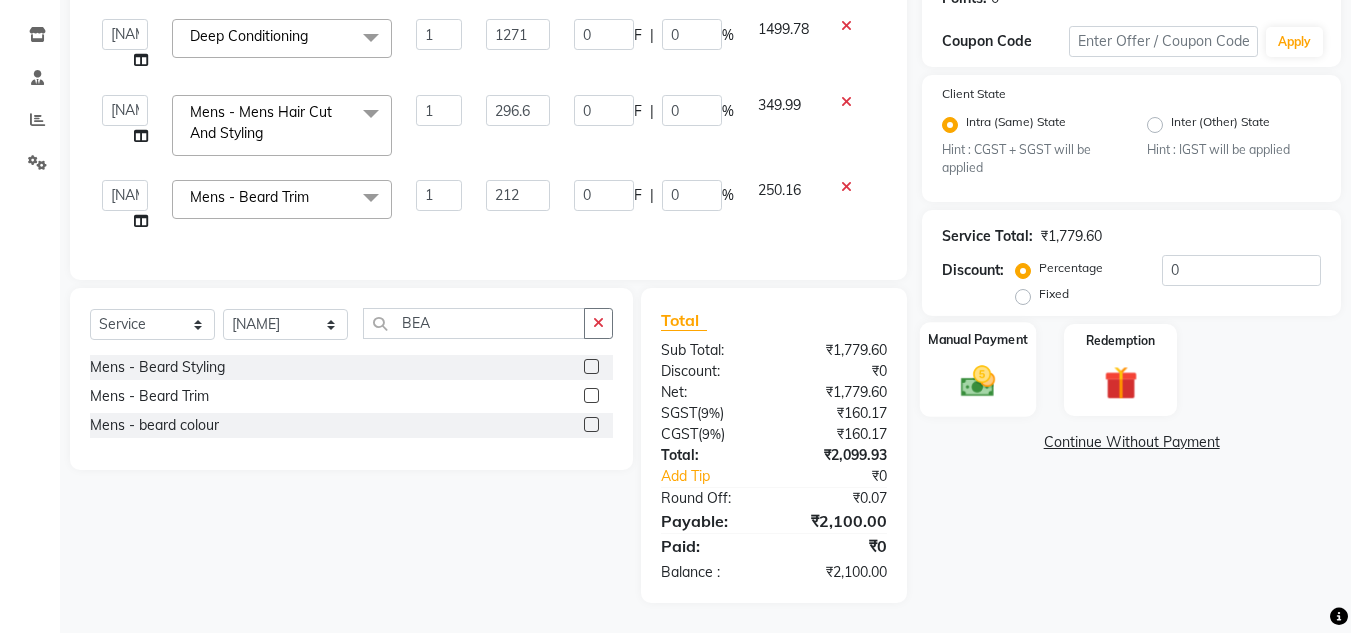 click 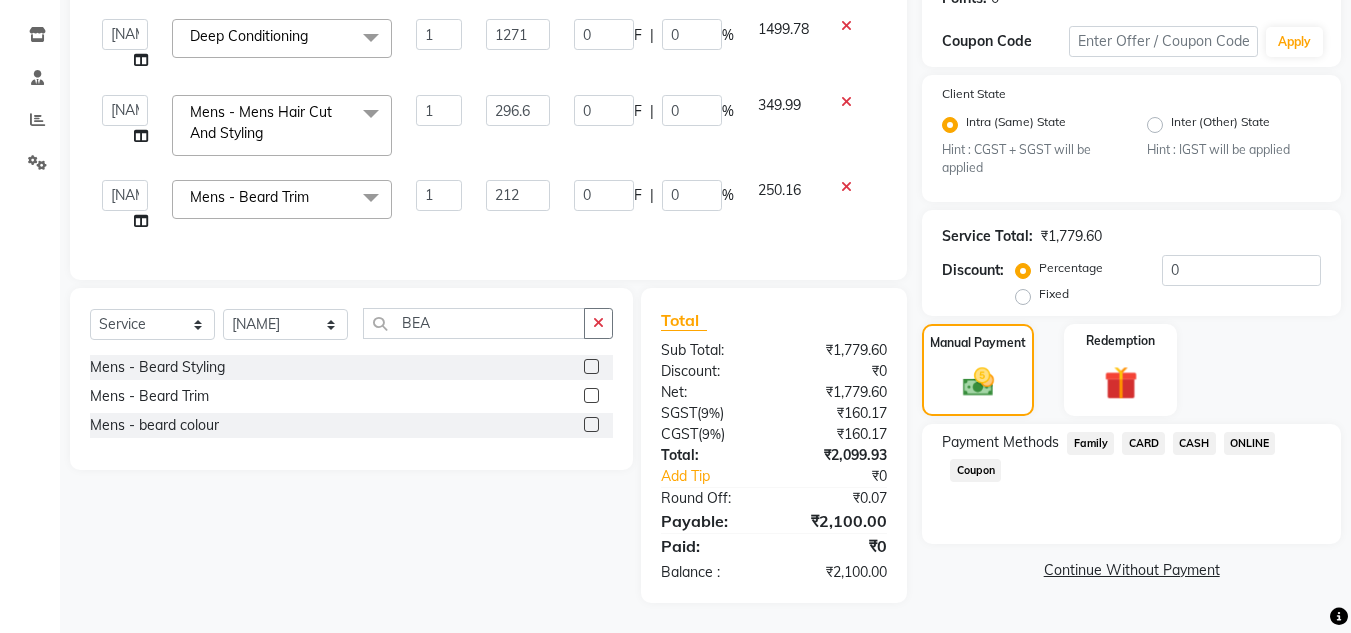 click on "CASH" 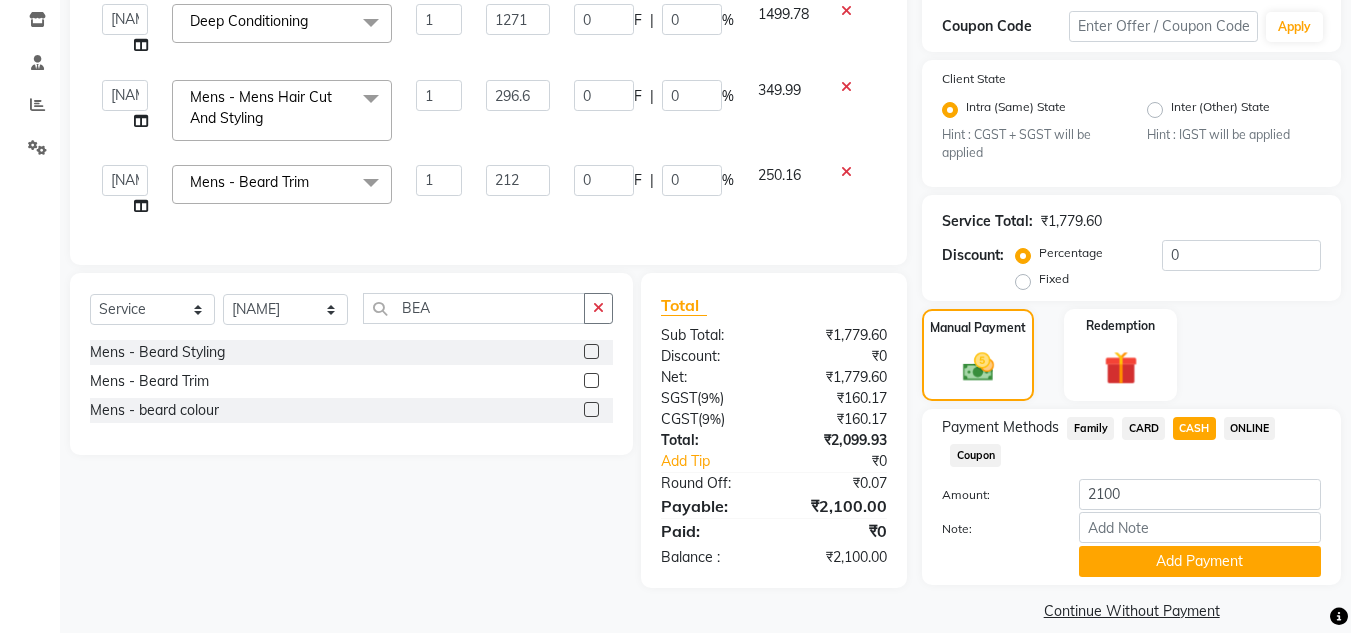 scroll, scrollTop: 361, scrollLeft: 0, axis: vertical 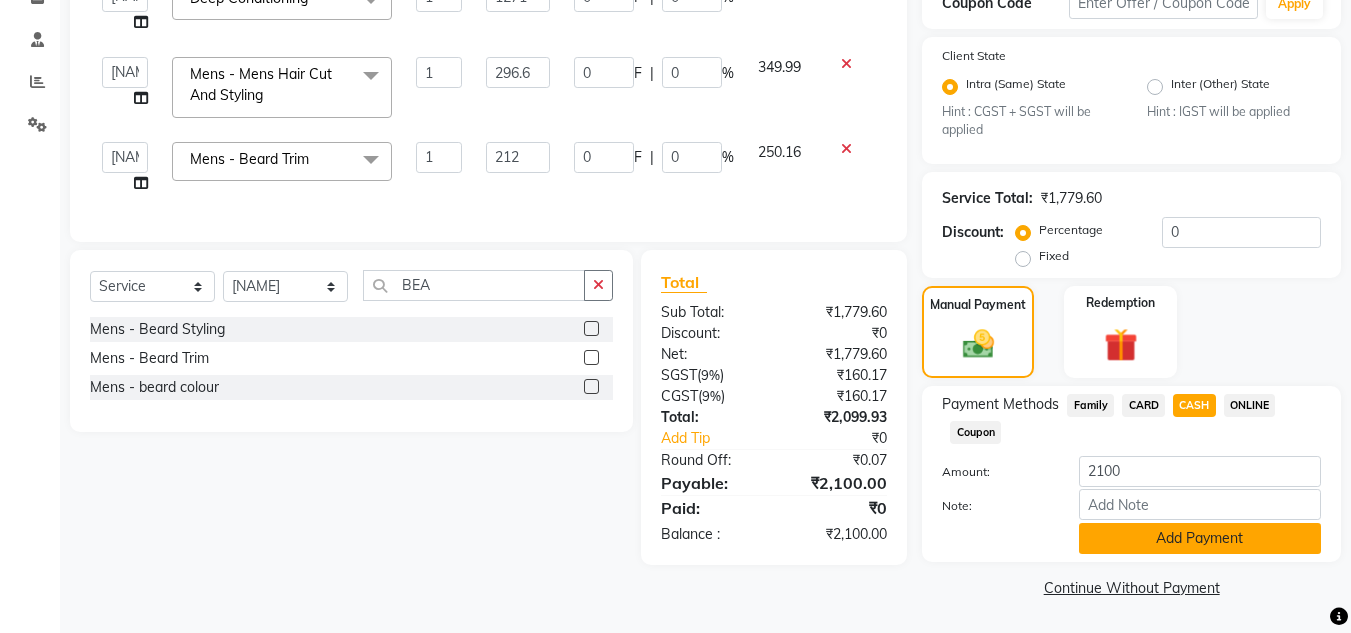 click on "Add Payment" 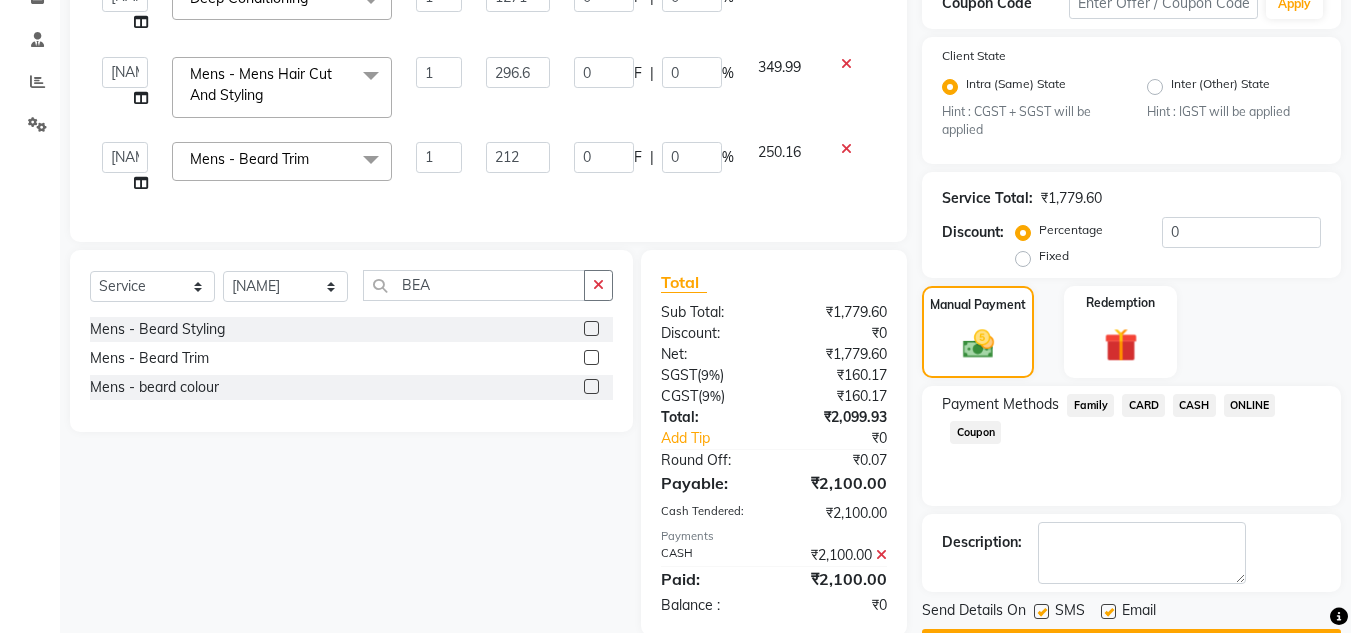 scroll, scrollTop: 418, scrollLeft: 0, axis: vertical 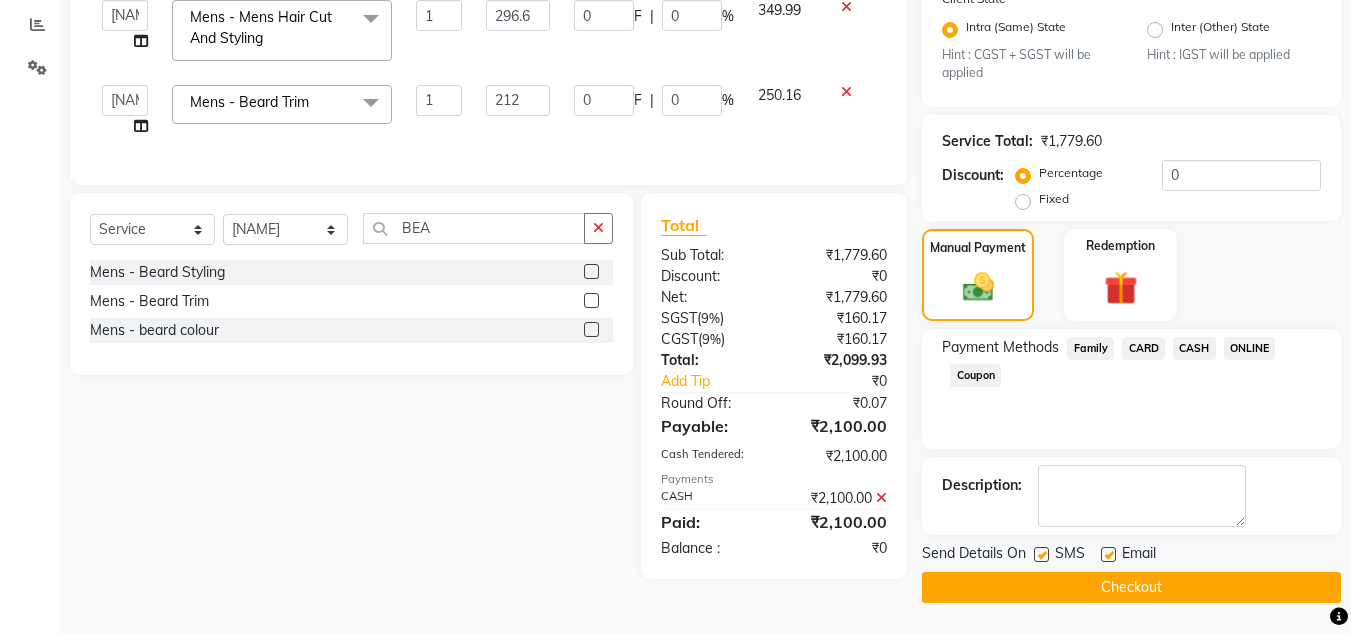 click on "Checkout" 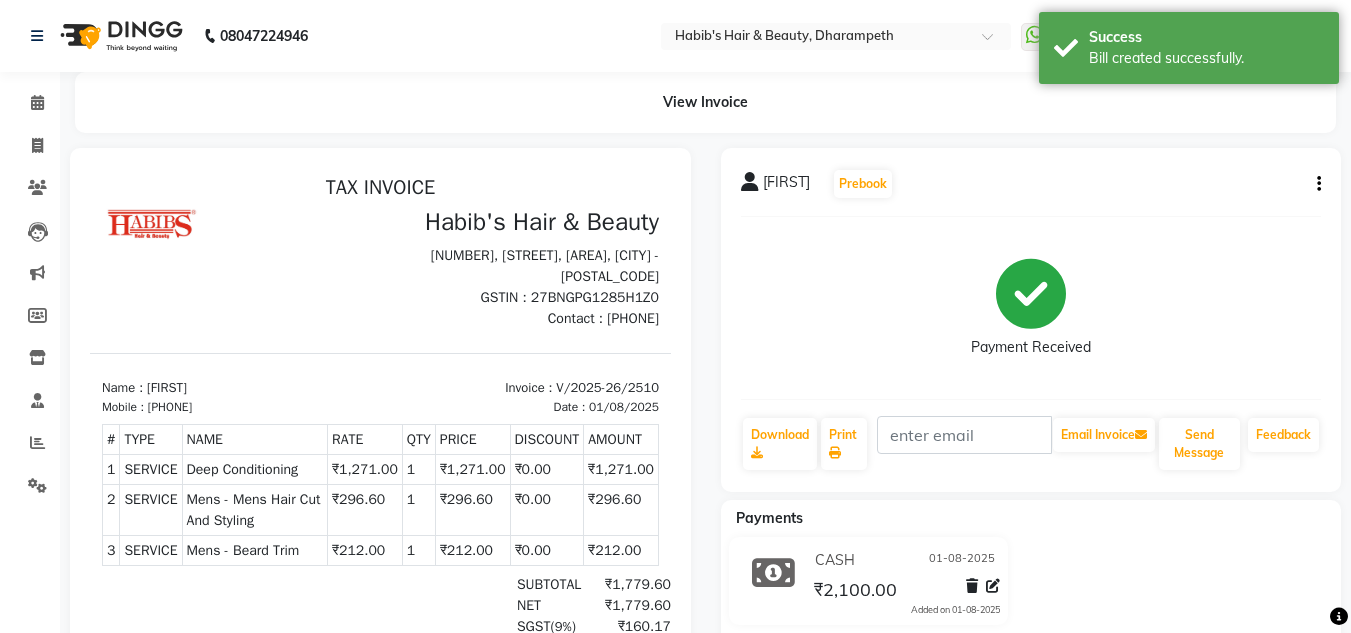 scroll, scrollTop: 0, scrollLeft: 0, axis: both 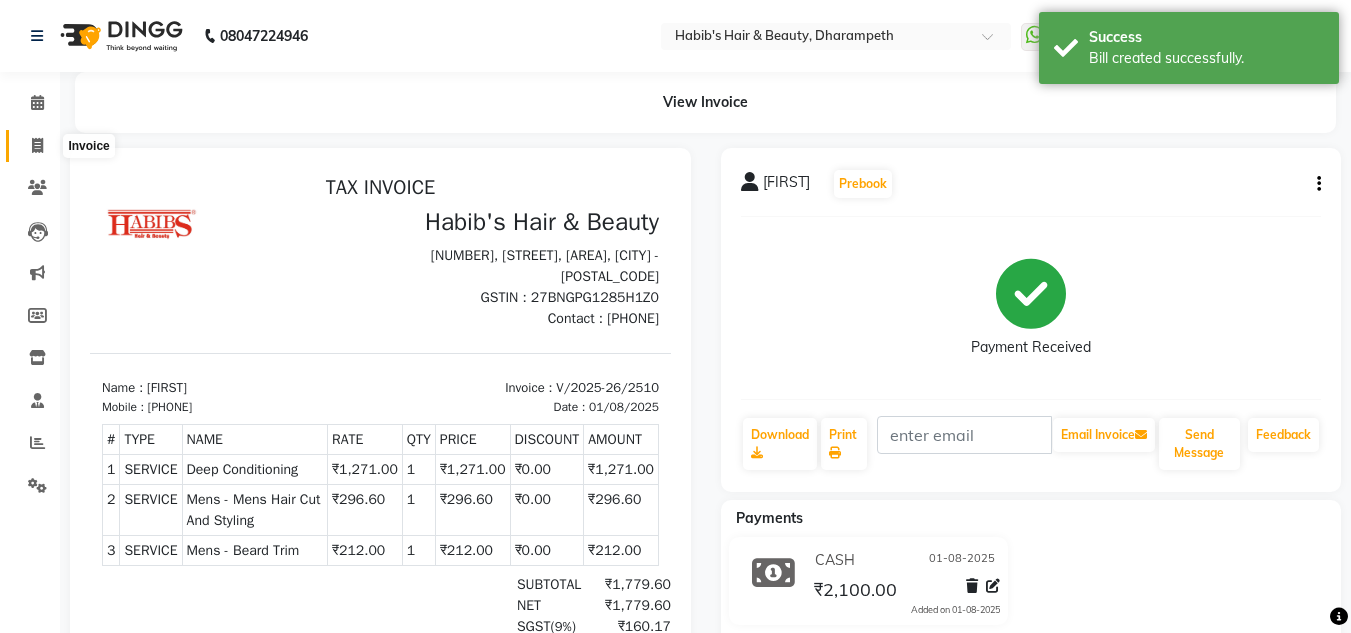 click 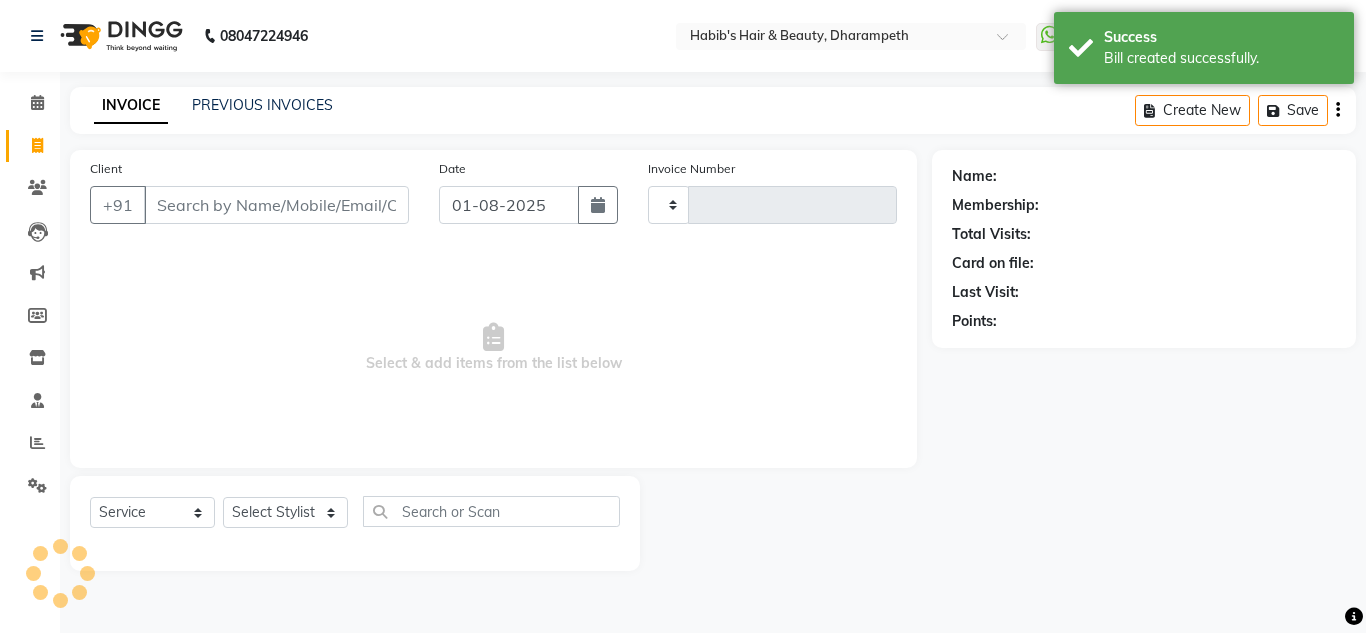 type on "2511" 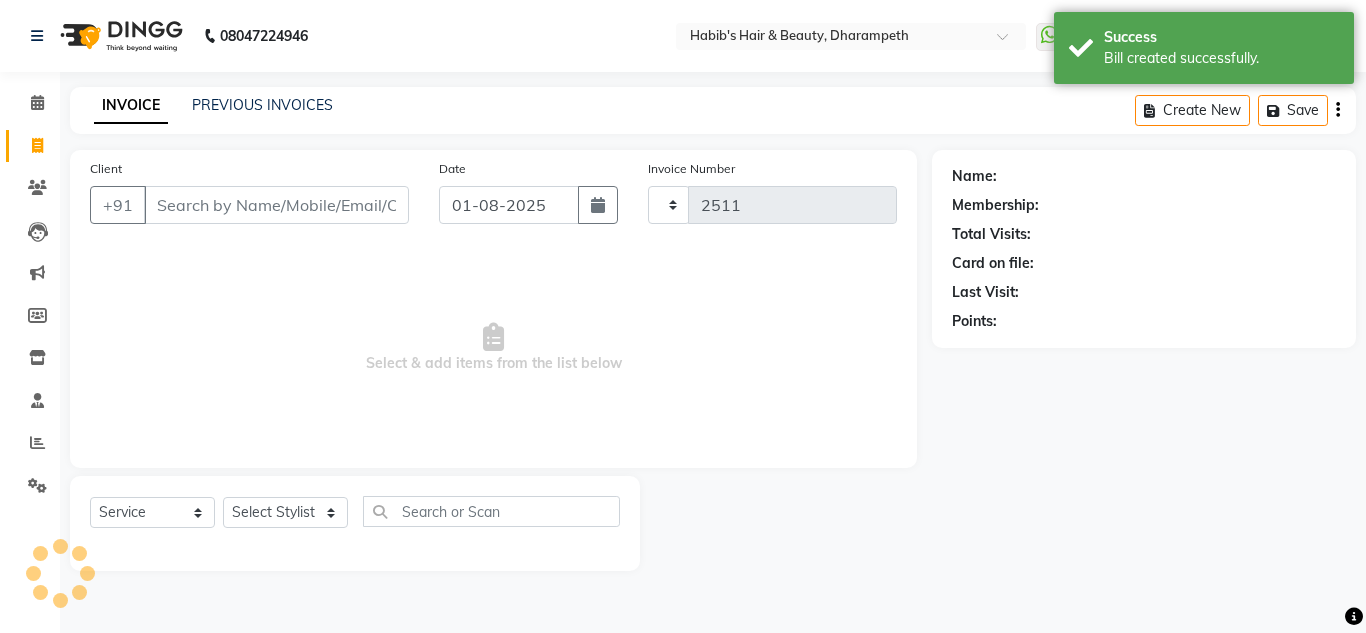 select on "4860" 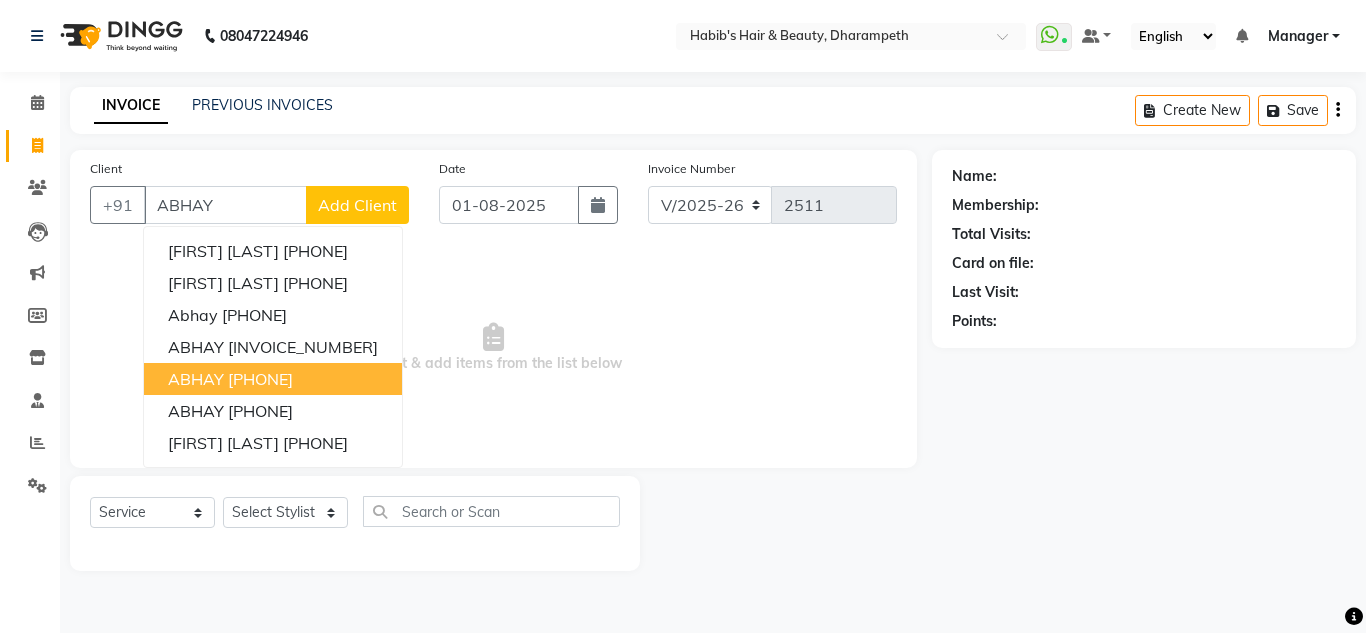 click on "ABHAY" at bounding box center (196, 379) 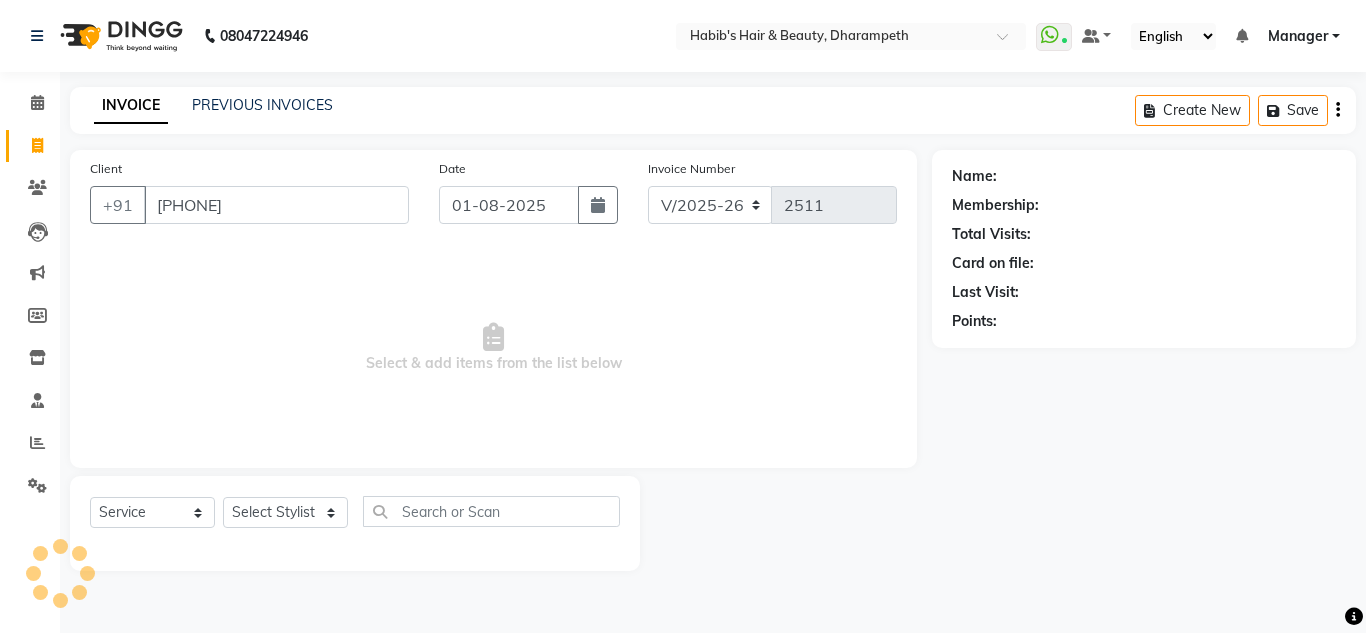 type on "[PHONE]" 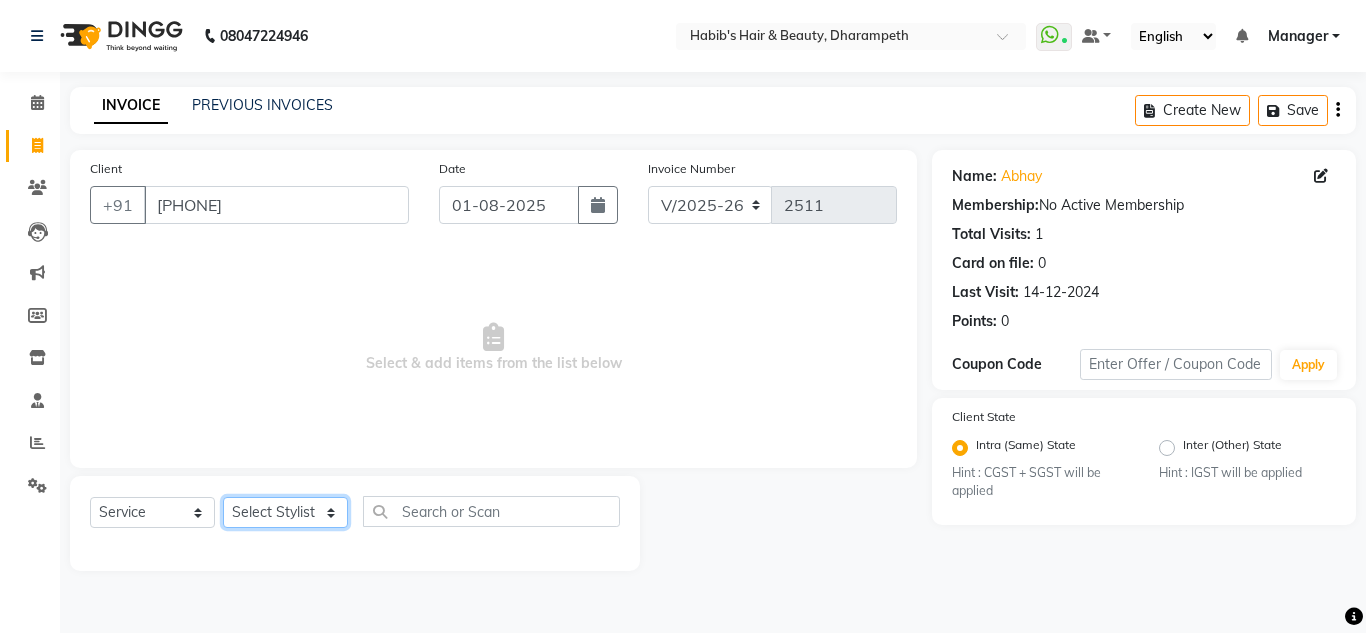 click on "Select Stylist [FIRST] [FIRST] [FIRST] [FIRST]  Manager [FIRST] [FIRST] [FIRST] [FIRST] [FIRST] [FIRST]" 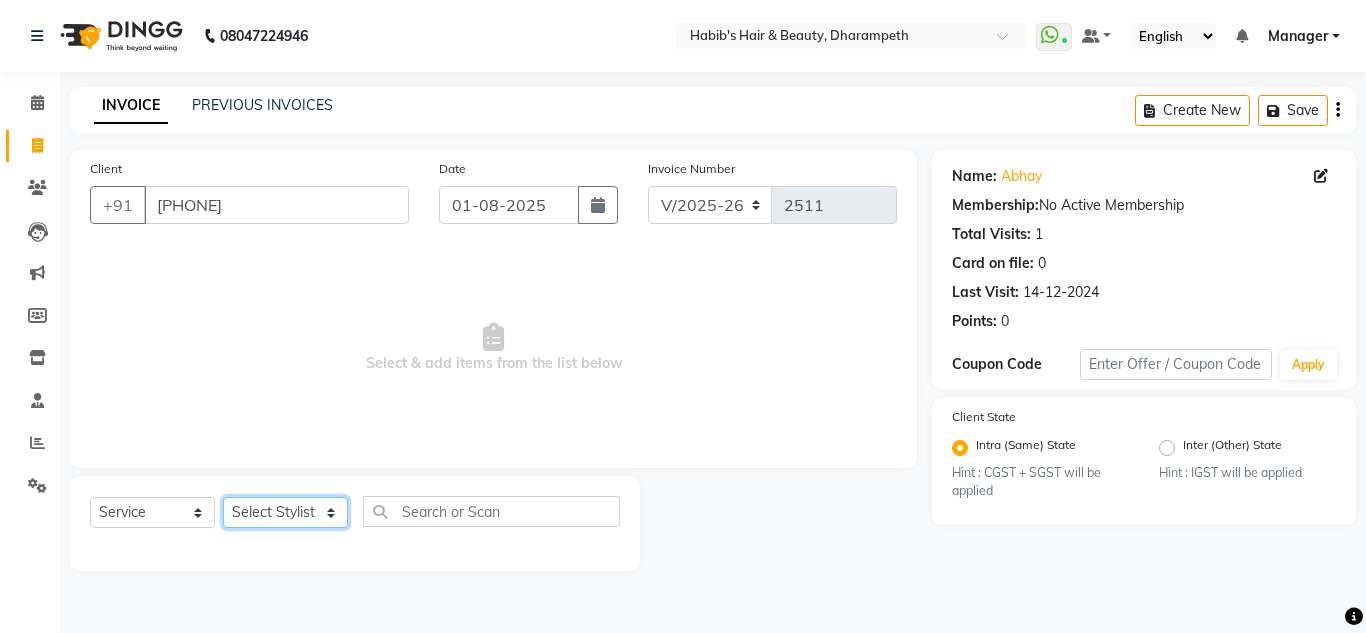 select on "[NUMBER]" 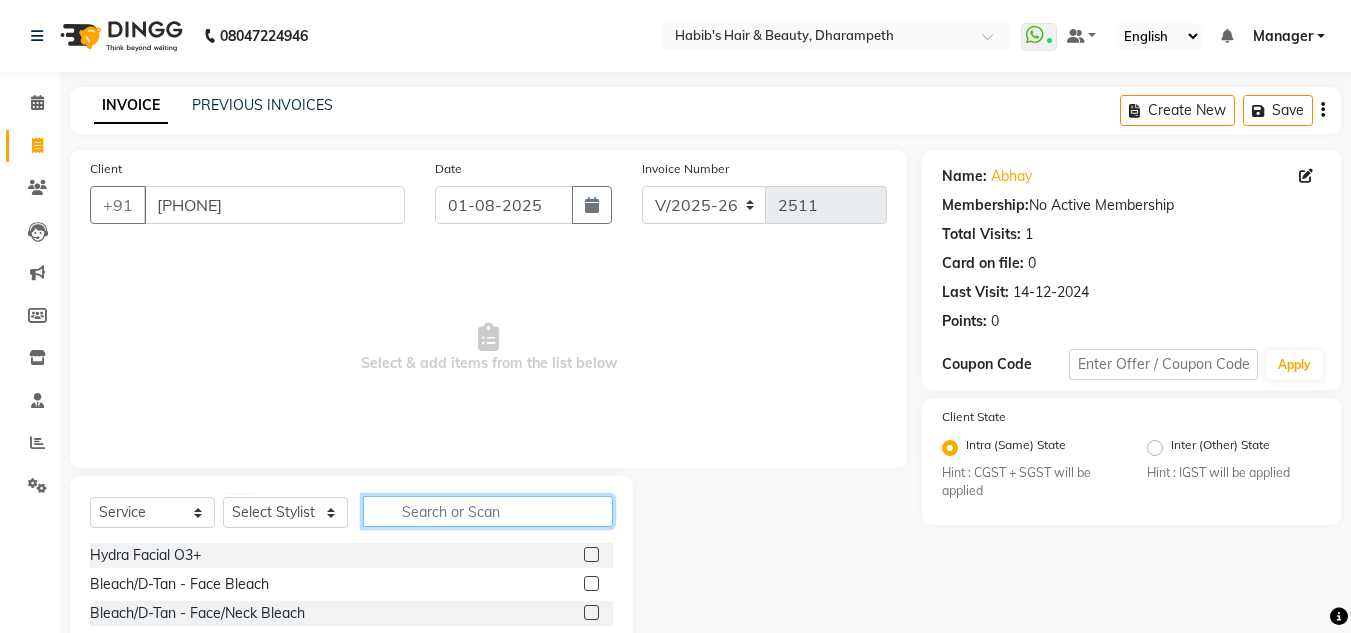 click 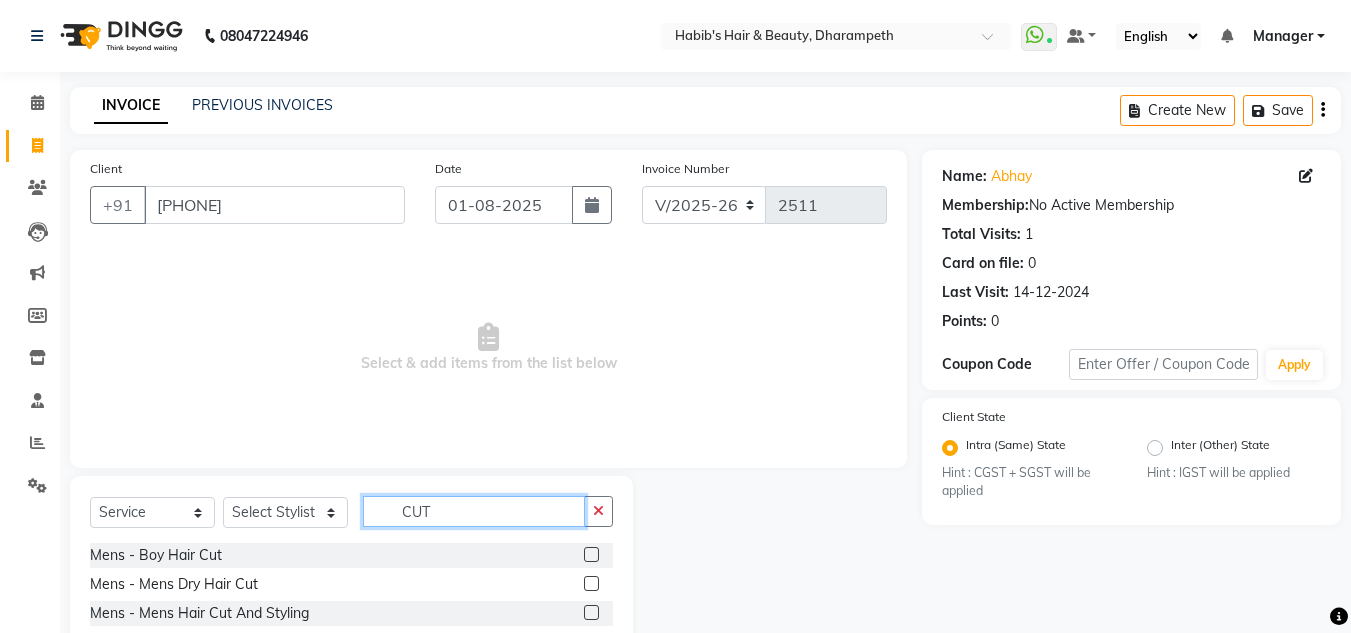 type on "CUT" 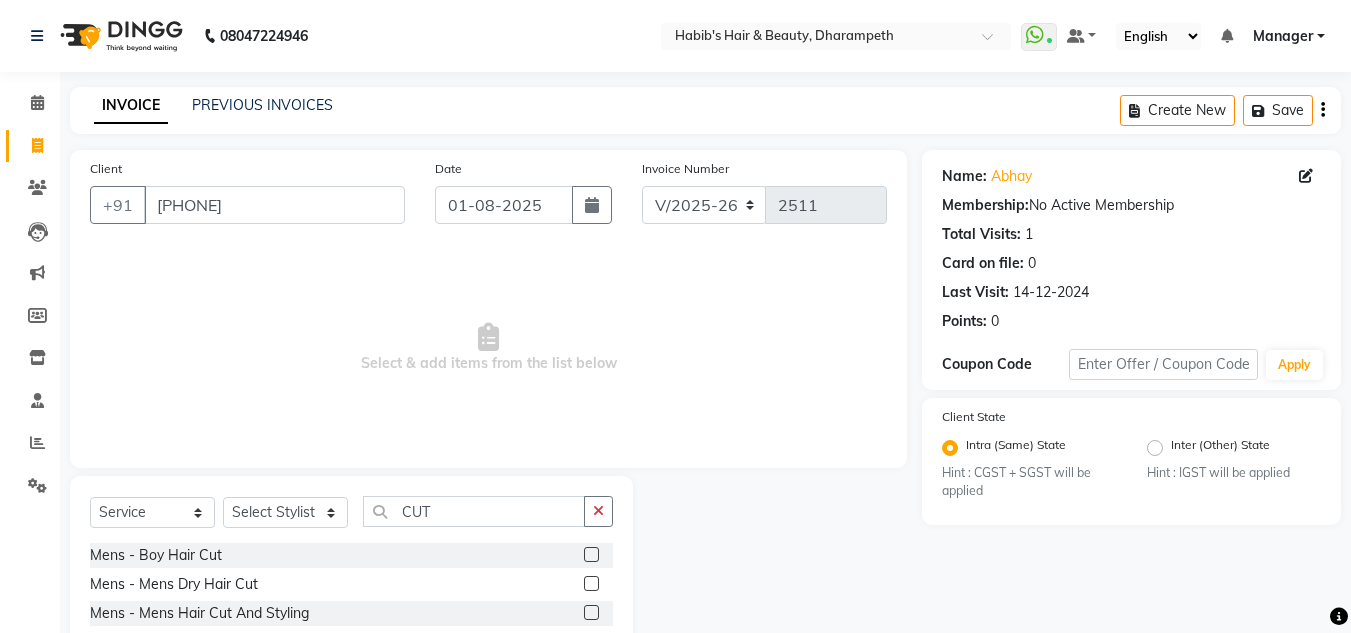 click 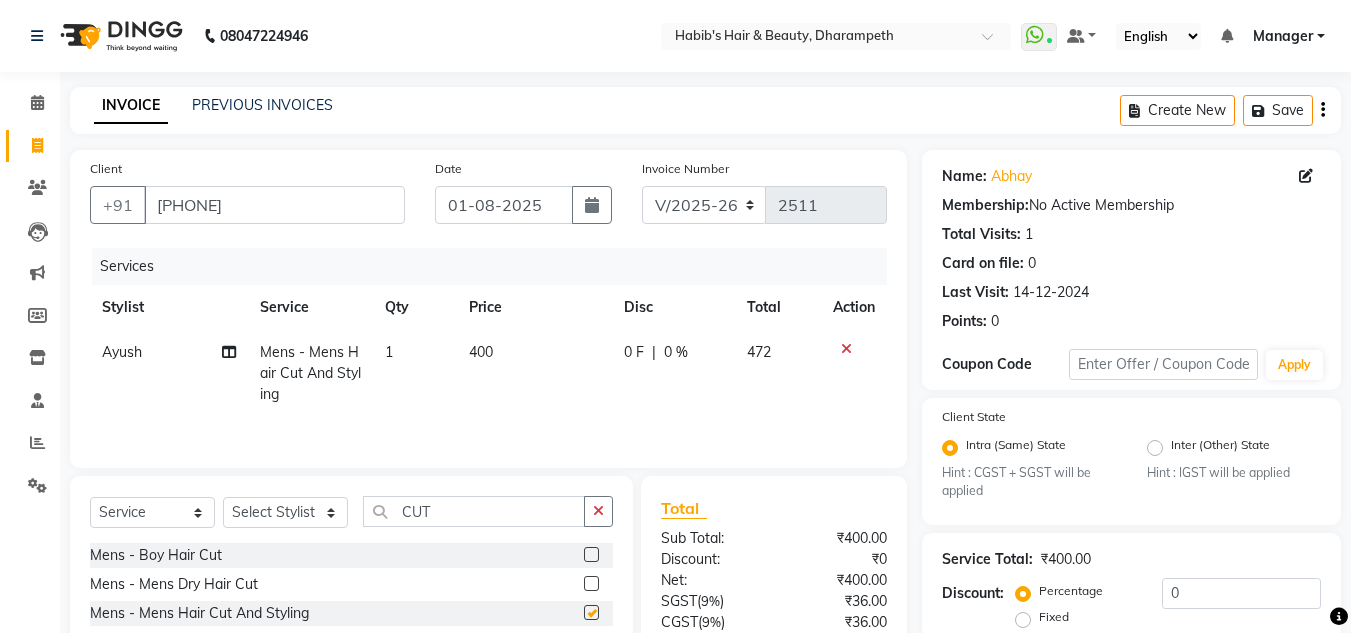 checkbox on "false" 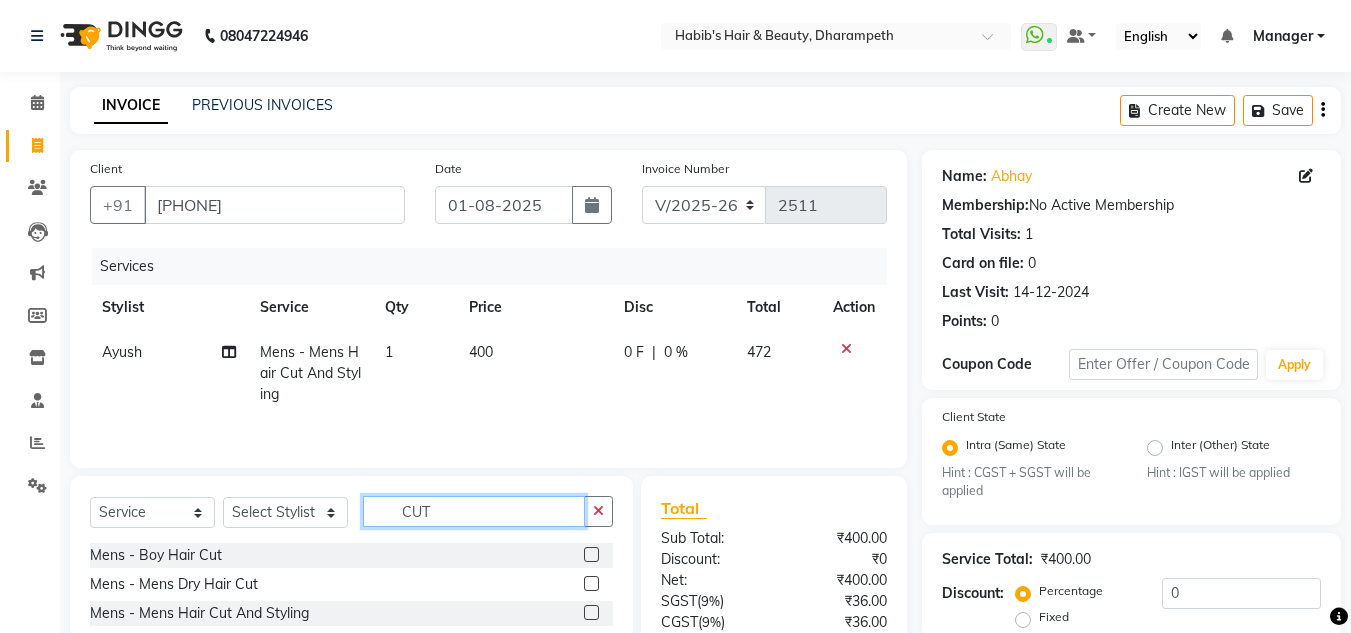 click on "CUT" 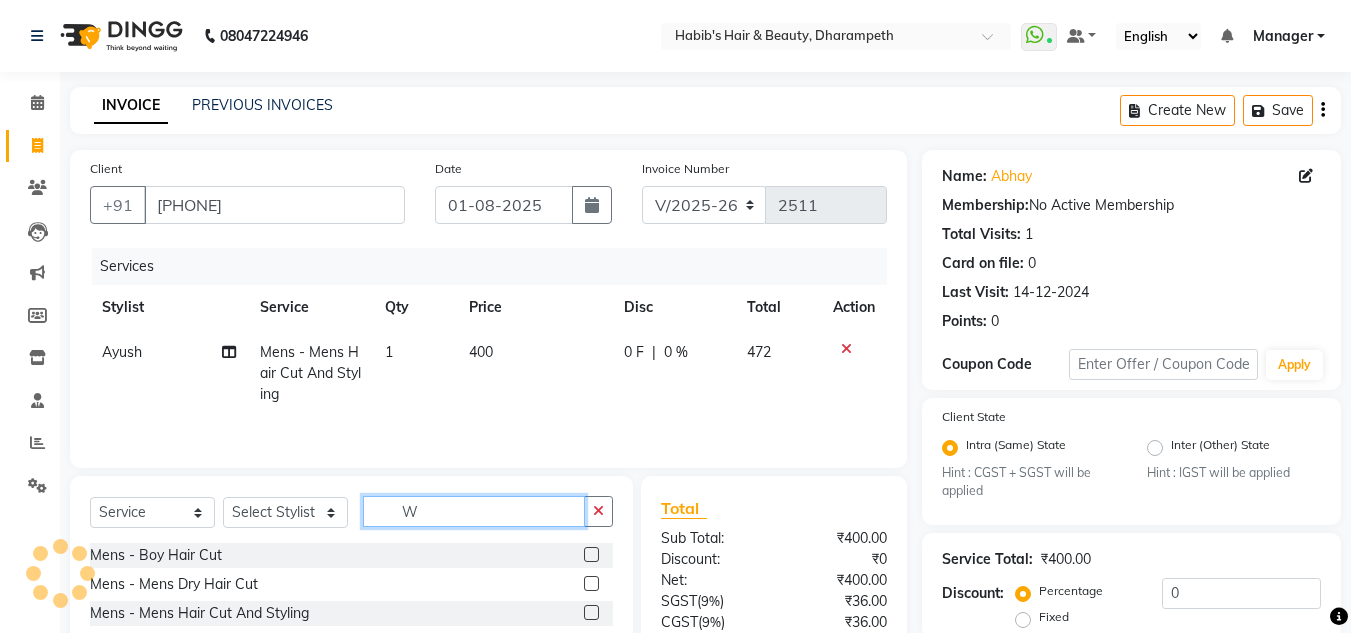 click on "W" 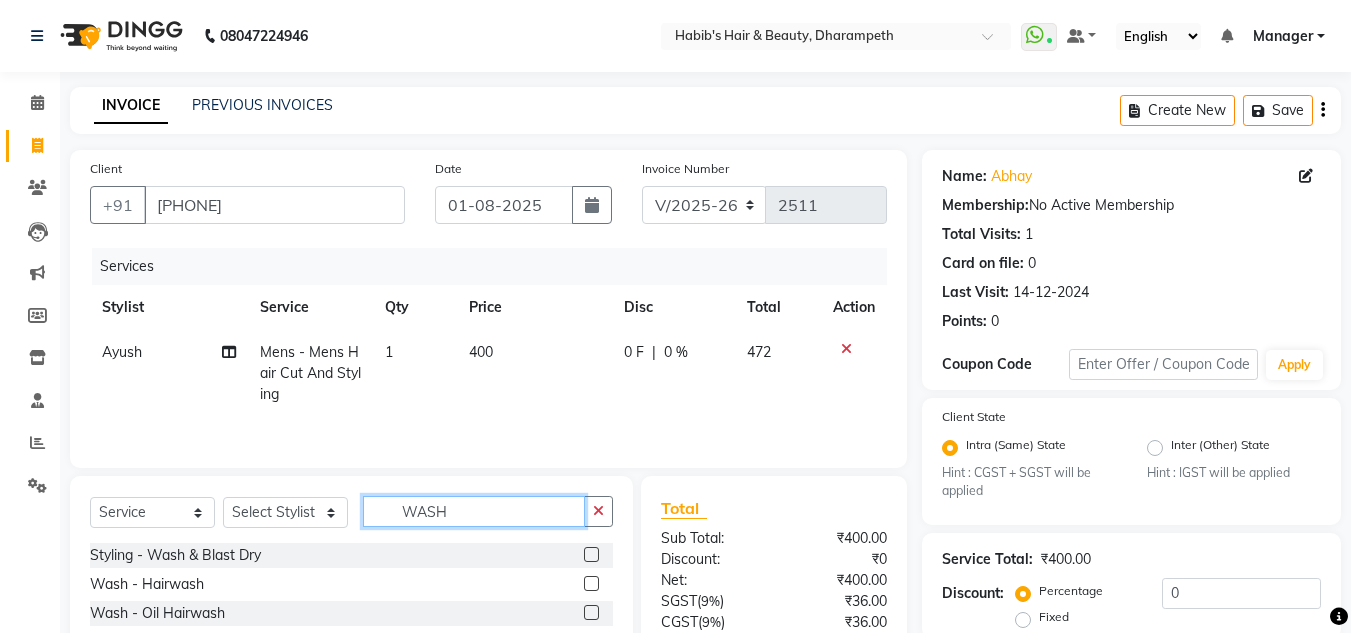 click on "WASH" 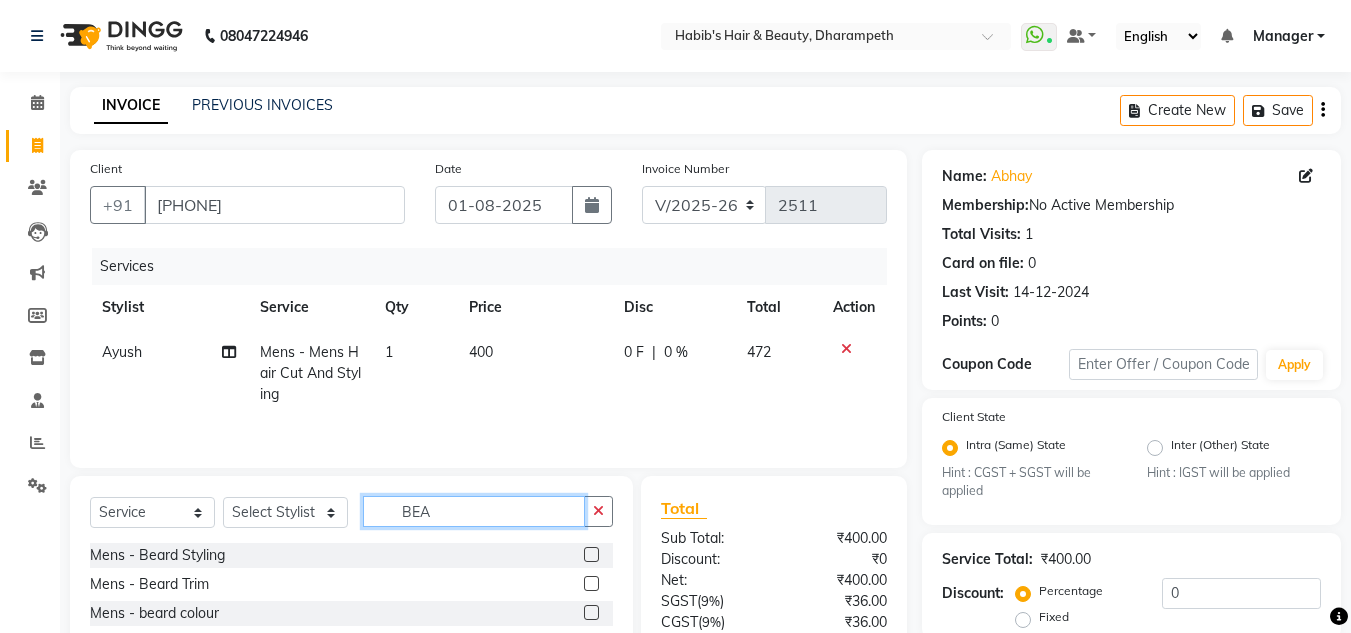type on "BEA" 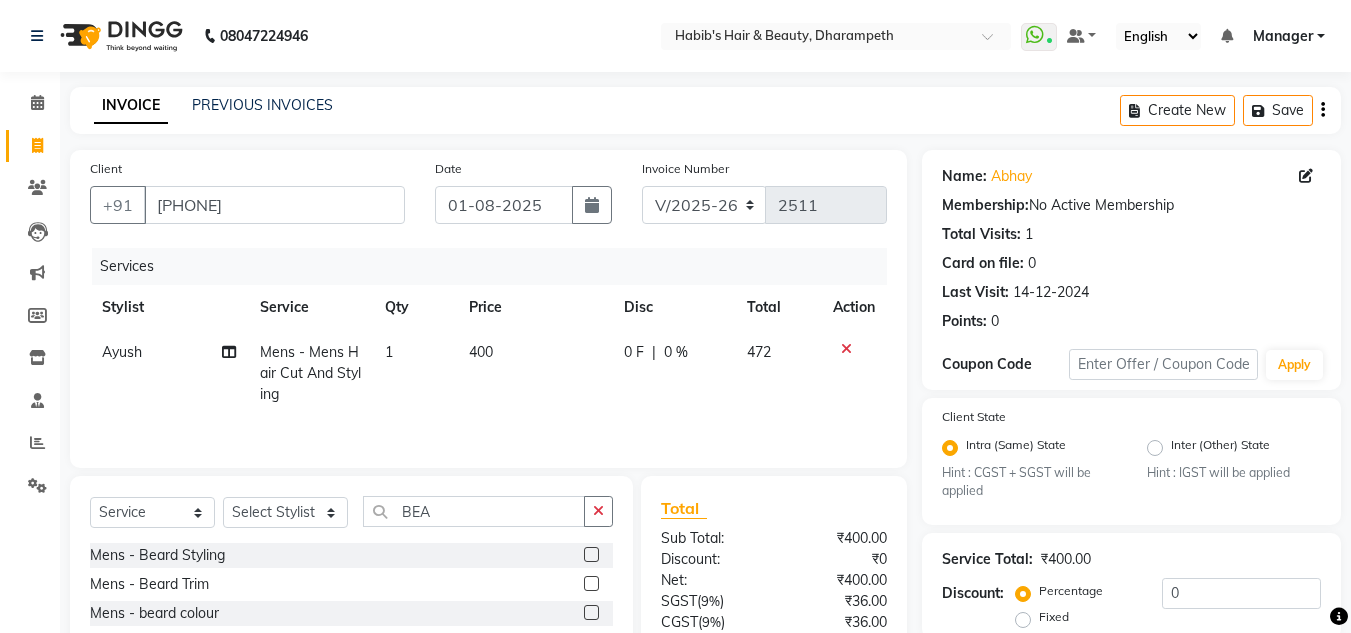 click 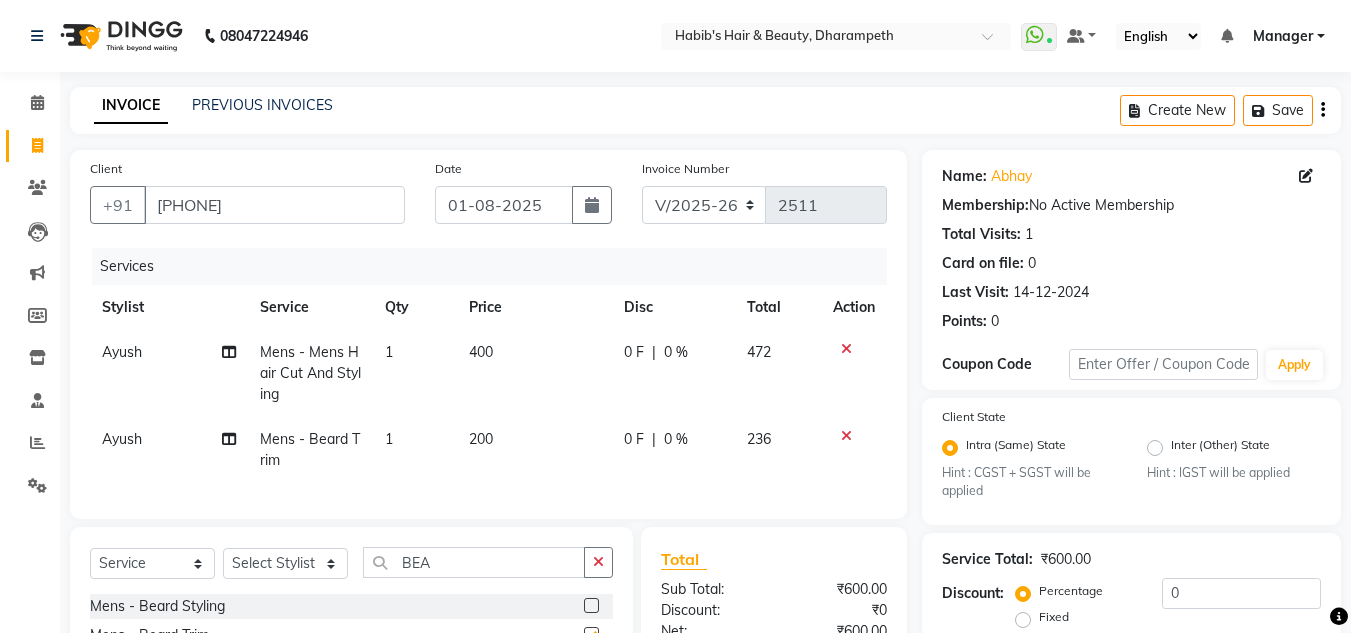 checkbox on "false" 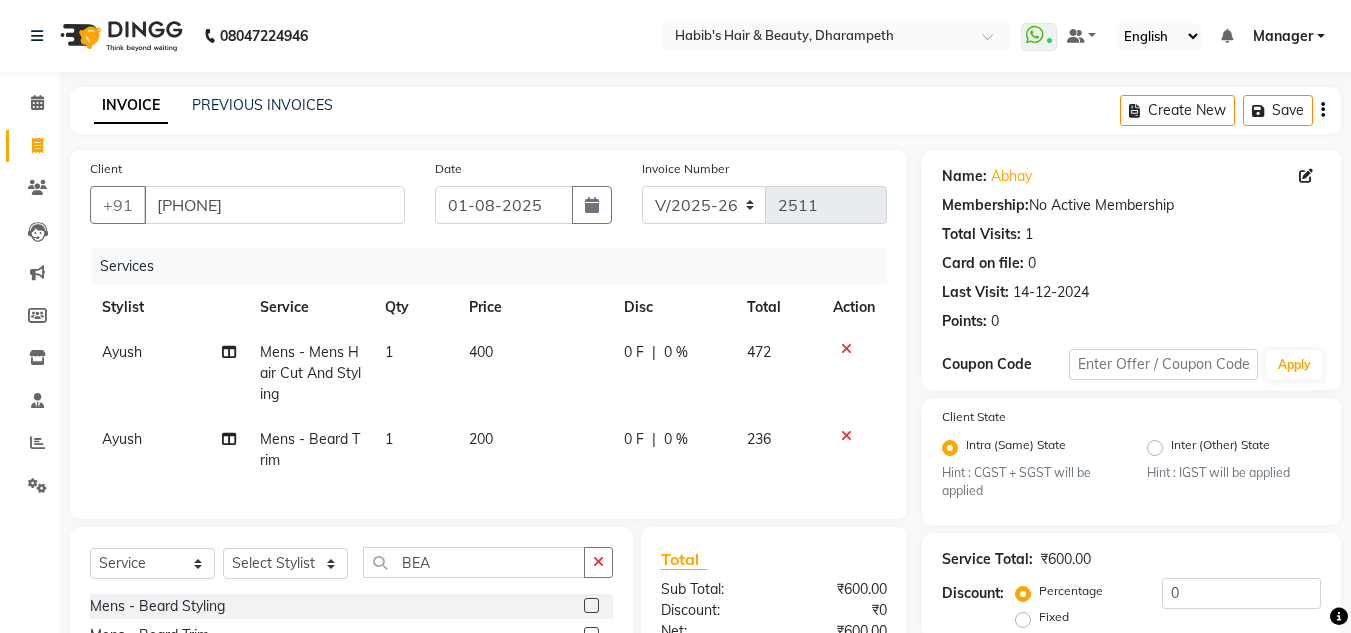 click on "200" 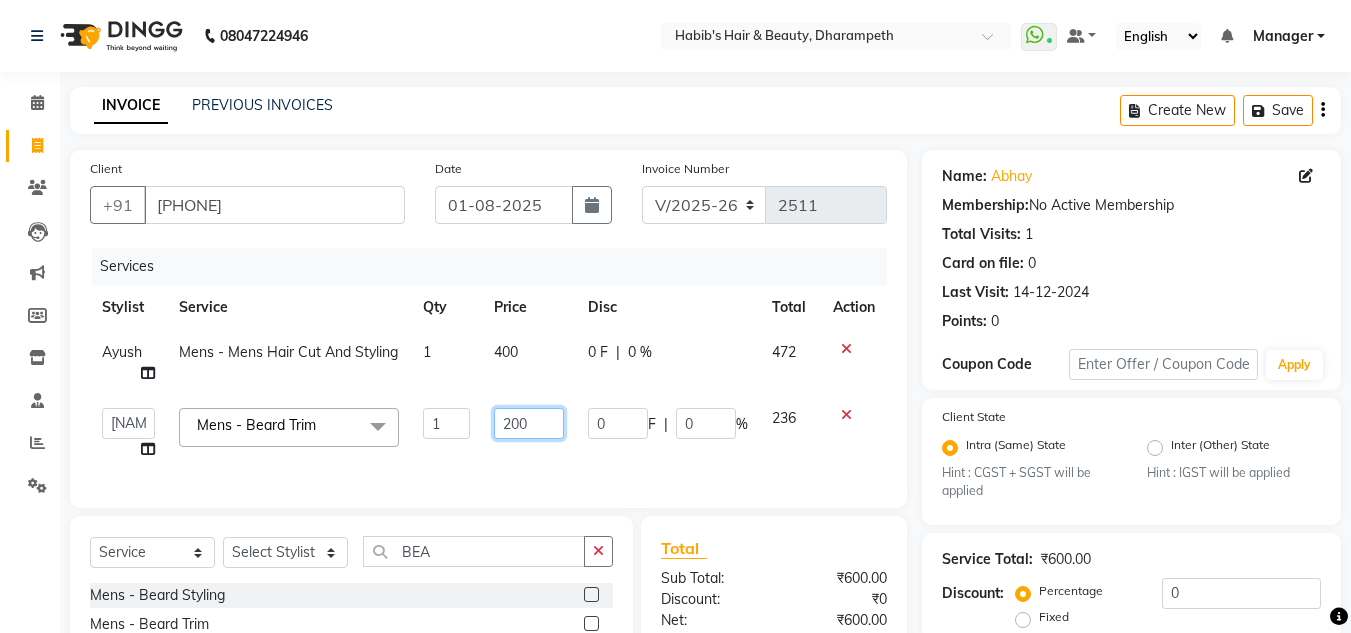 click on "200" 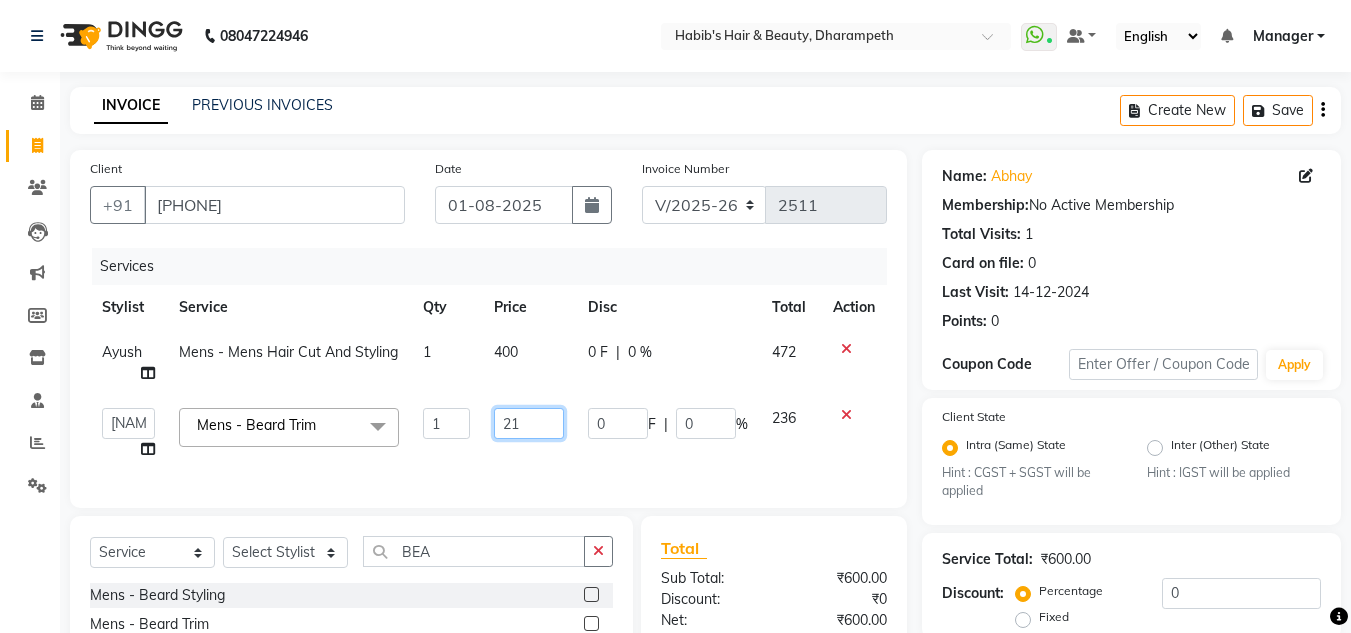 type on "212" 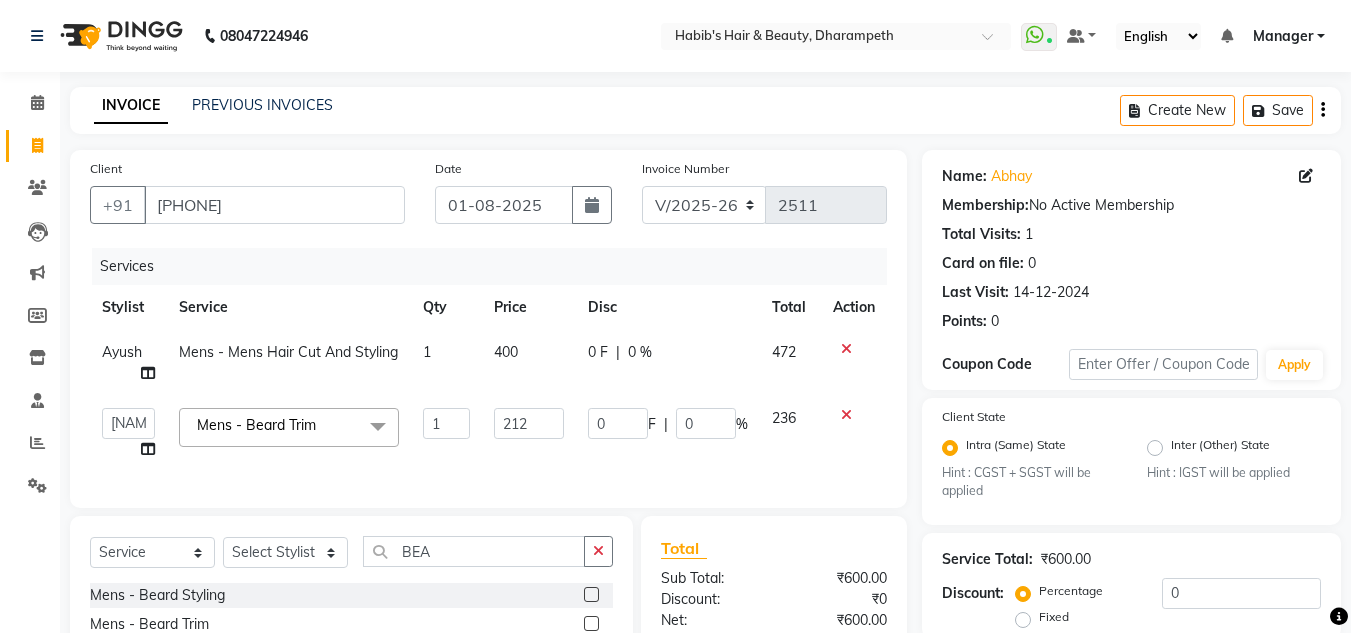 click on "[FIRST] Mens - Mens Hair Cut And Styling 1 400 0 F | 0 % 472  [NAME]   [NAME]   [NAME]   [NAME]    Manager   [NAME]   [NAME]   [NAME]   [NAME]   [NAME]   [NAME]  Mens - Beard Trim  x Hydra Facial O3+ Bleach/D-Tan - Face  Bleach Bleach/D-Tan - Face/Neck Bleach Bleach/D-Tan - Full Body Bleach Bleach/D-Tan - Hand Bleach Bleach/D-Tan - Legs Bleach Bleach/D-Tan - O3 D-Tan Bleach/D-Tan - Raga D- Tan NANO PLASTIA SHOULDER LENGTH Mintree Tan- Go Manicure Mintree Tan-Go Pedicure TIP Deep Conditioning  Whitening Facial O3+ Facial Mediceuticals dand treatment BOOKING AMT OF SERVICE Fibre Complex Treatment Female Lower Lips -Threading Knot Free Service Blow Dry - Blow Dry Below Shoulder Length Blow Dry - Blow Dry Shoulder Length Blow Dry - Blow Dry Waist Length Clean Up - Aroma Clean Up Clean Up - Herbal Cleanup Clean Up - Instglow Claenup Clean Up - O3 Pore Clean Up Clean Up - Vlcc Gold Clean Up Clean Up - D Tan Clean UP Face Pack - Black Mask Charcoal Face Pack - Black Mask O3 Face Pack - O3 Peel Off 1 212 0" 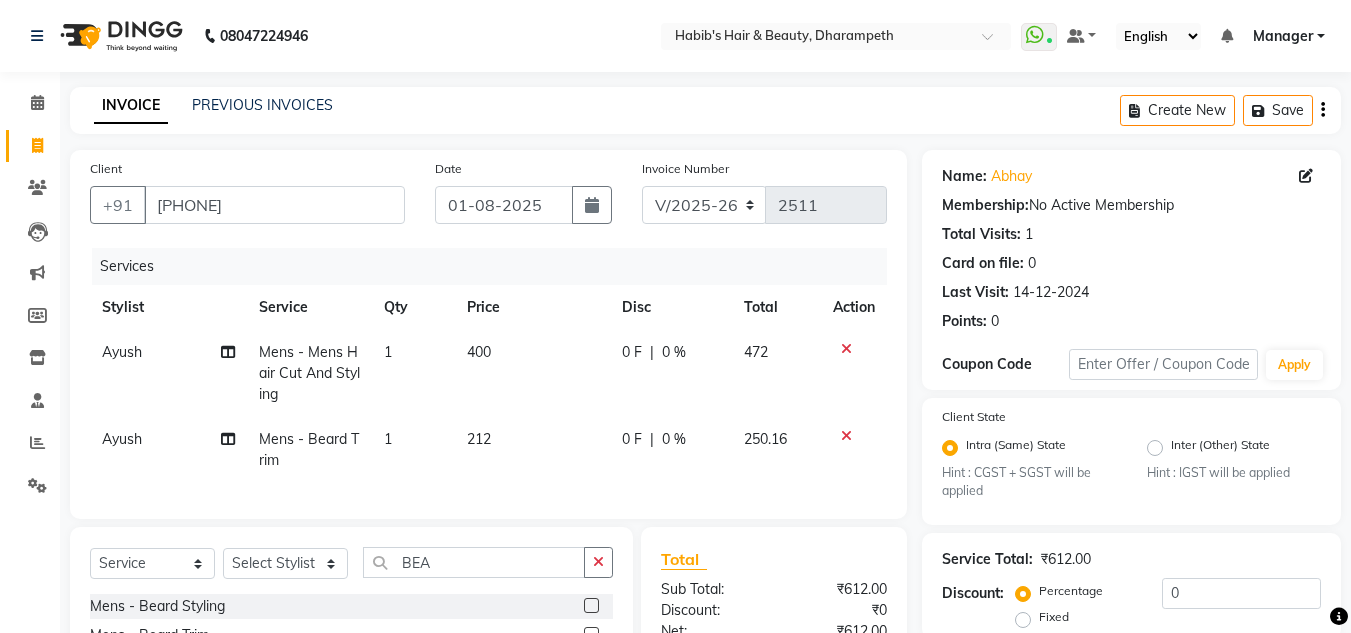 click on "400" 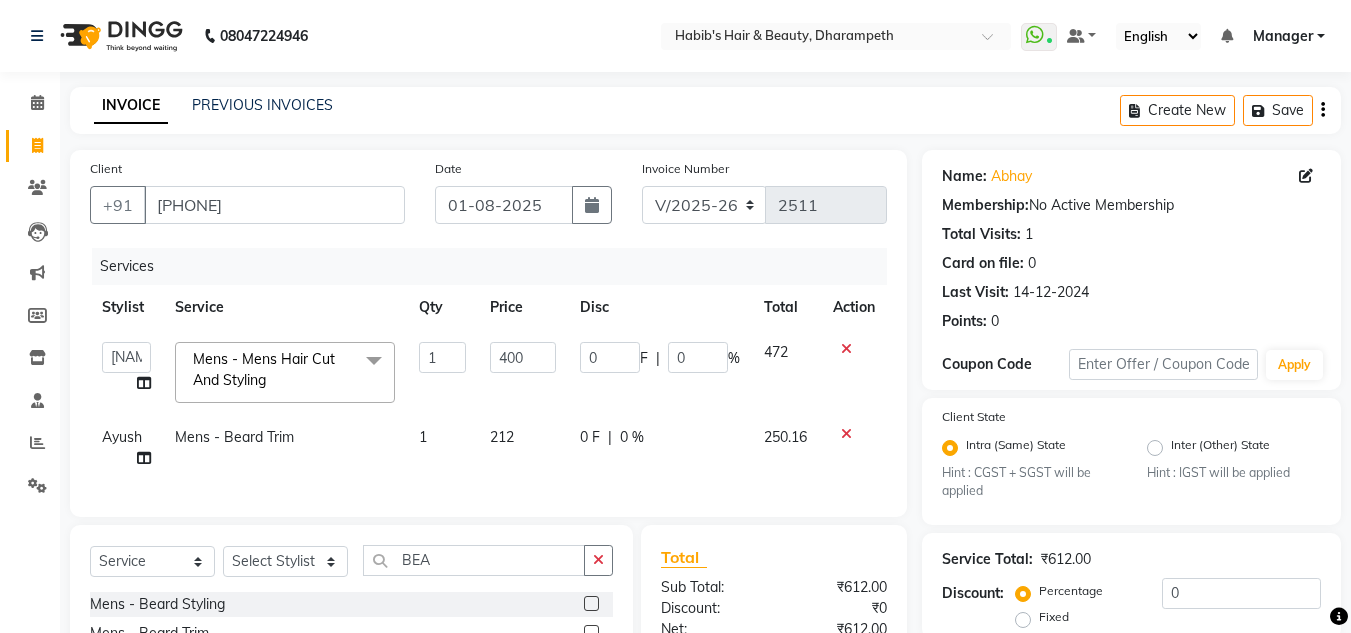 click on "400" 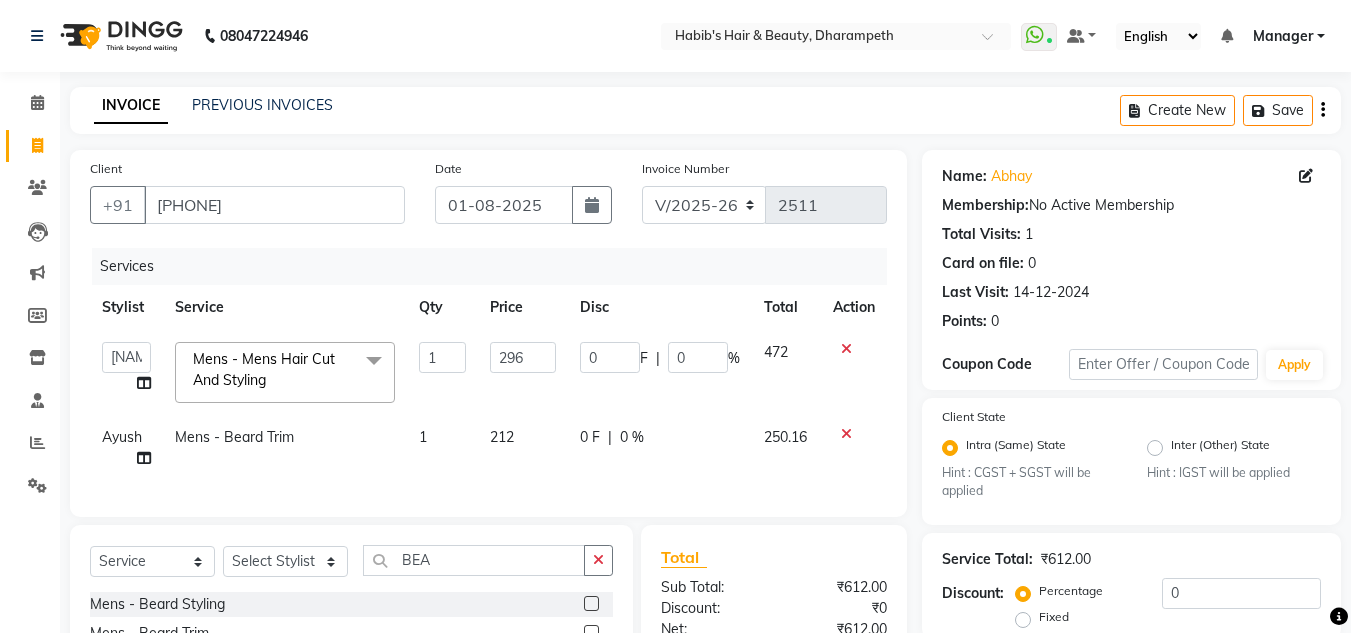 type on "296.5" 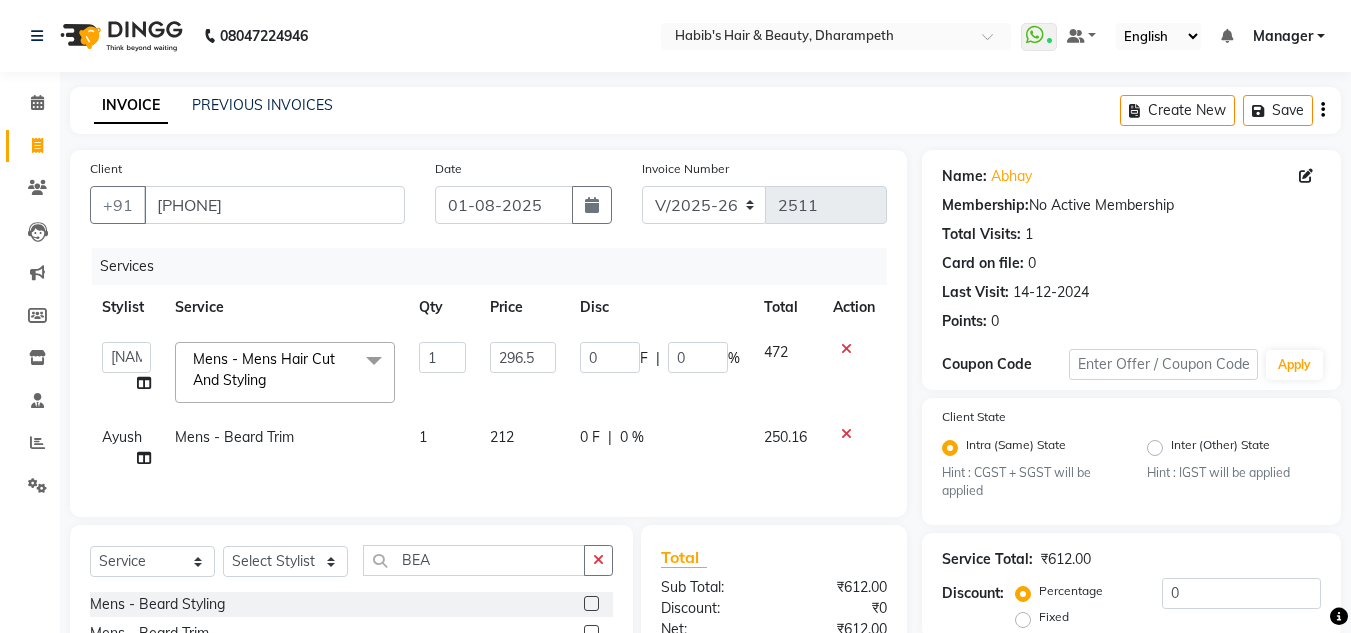 click on "472" 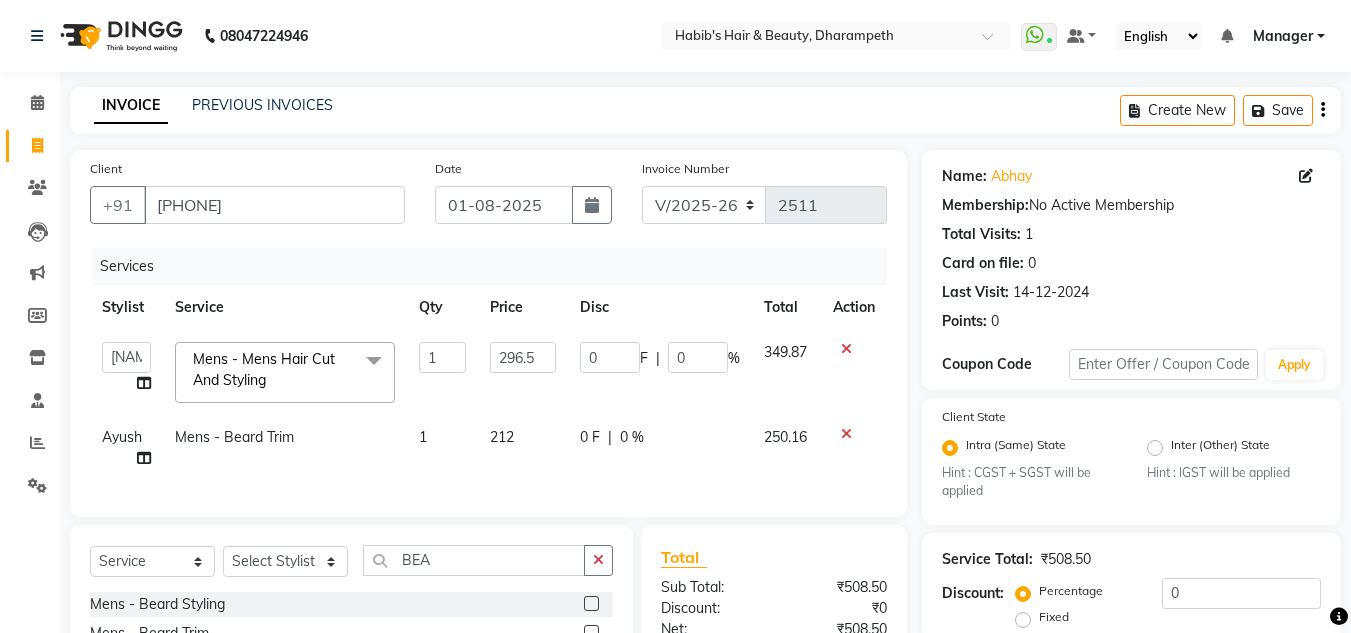 scroll, scrollTop: 252, scrollLeft: 0, axis: vertical 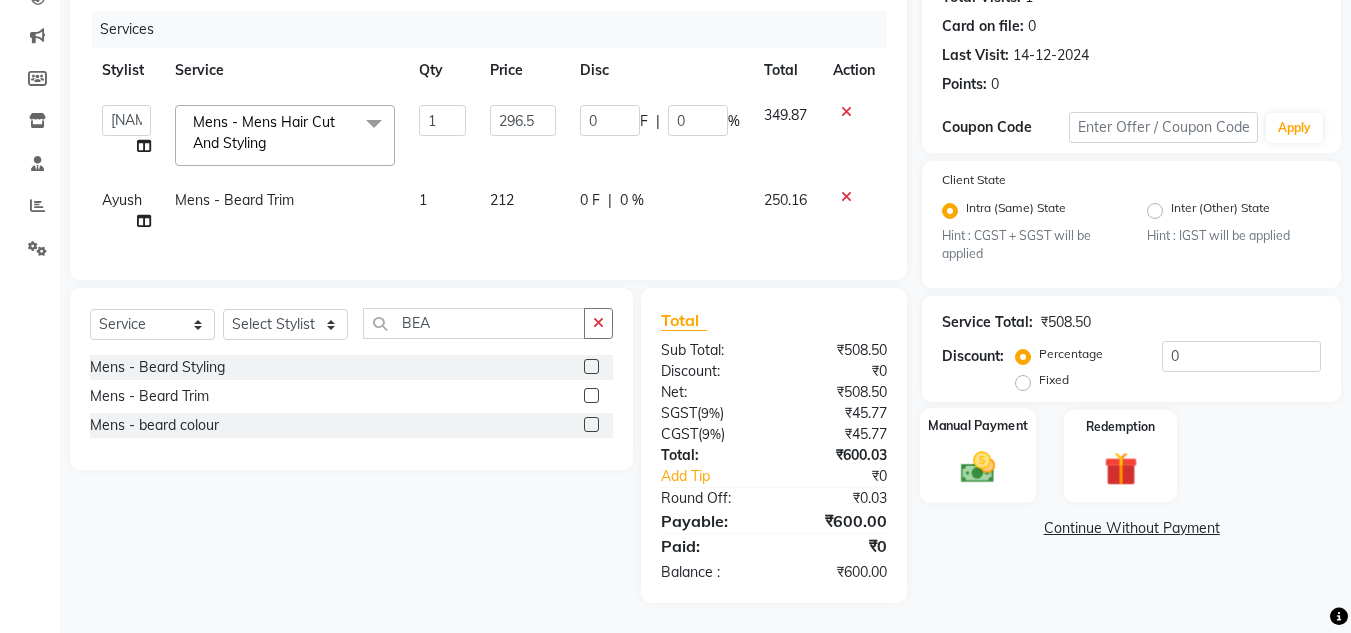 click 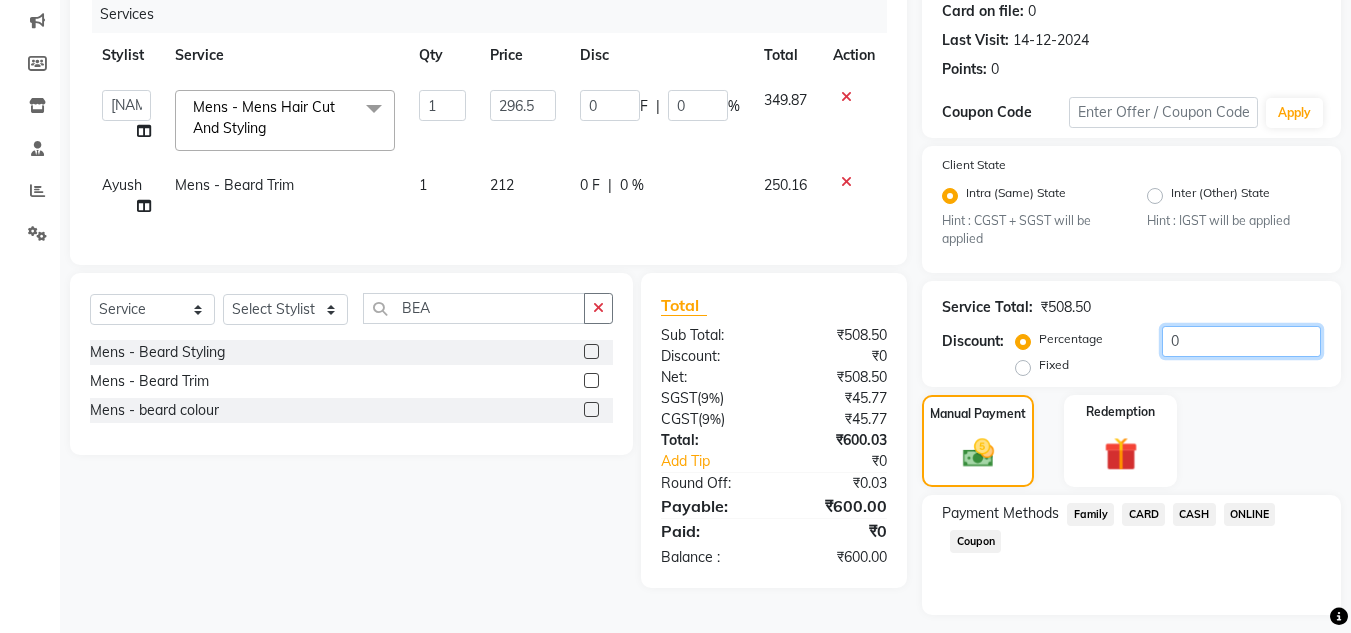 click on "0" 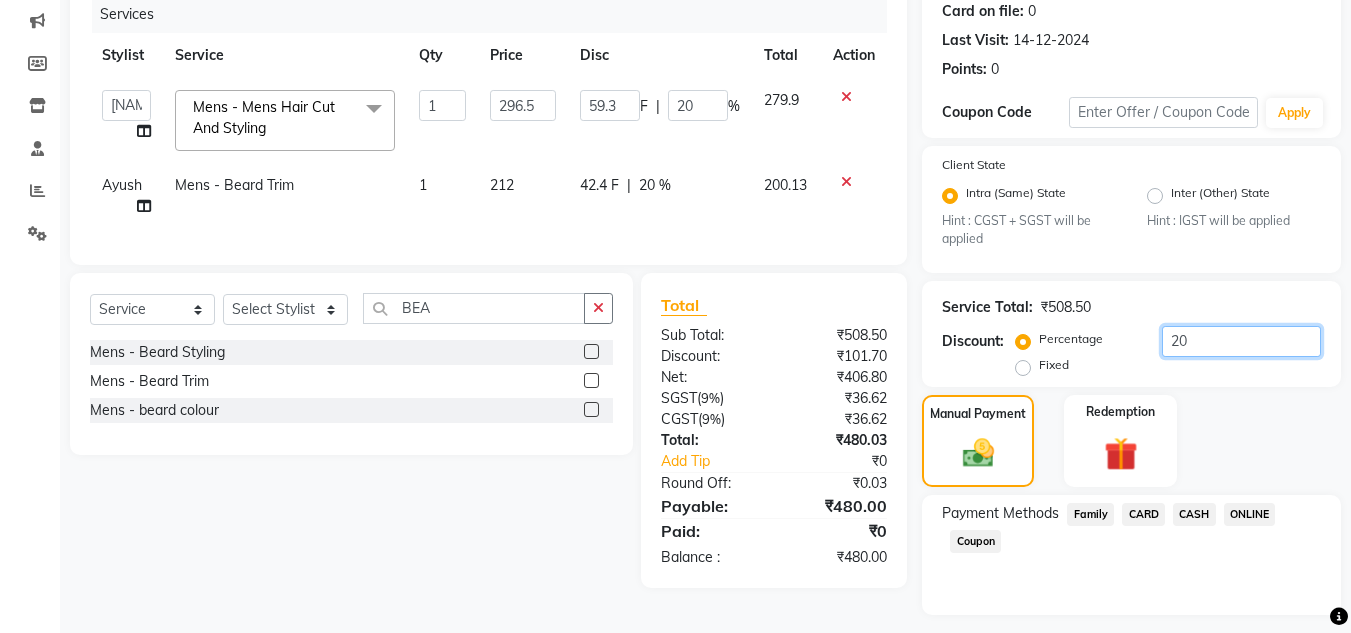 type on "20" 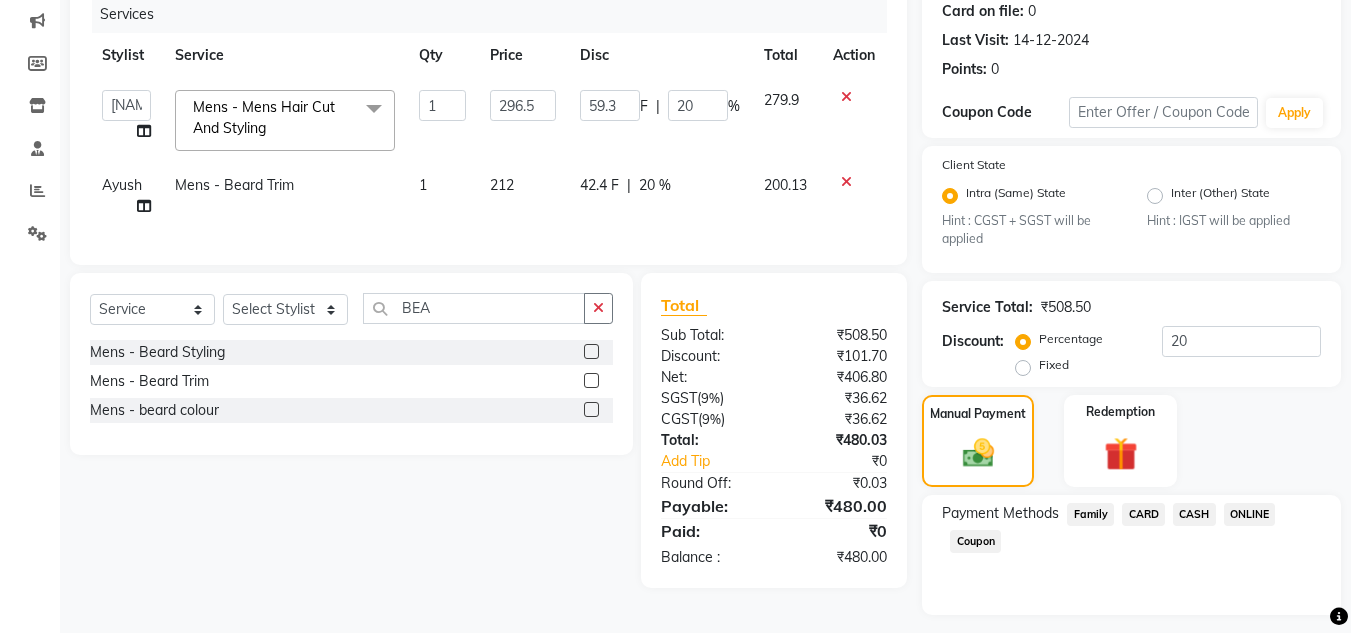 click on "ONLINE" 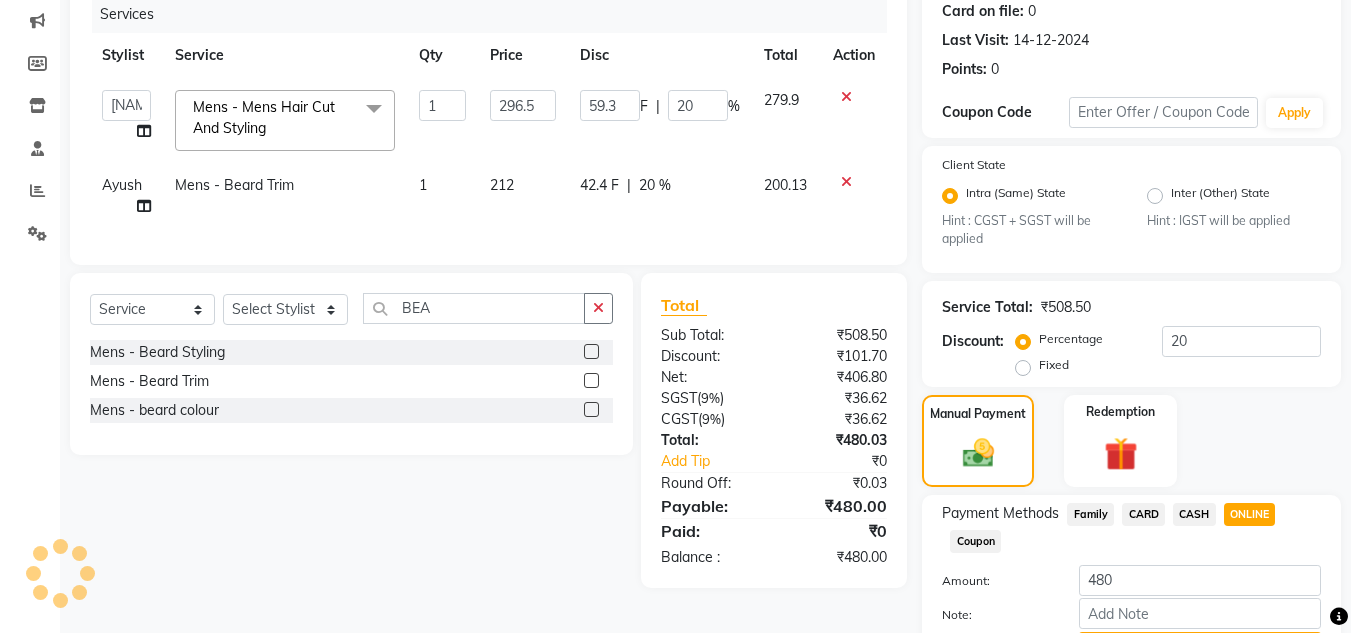 scroll, scrollTop: 361, scrollLeft: 0, axis: vertical 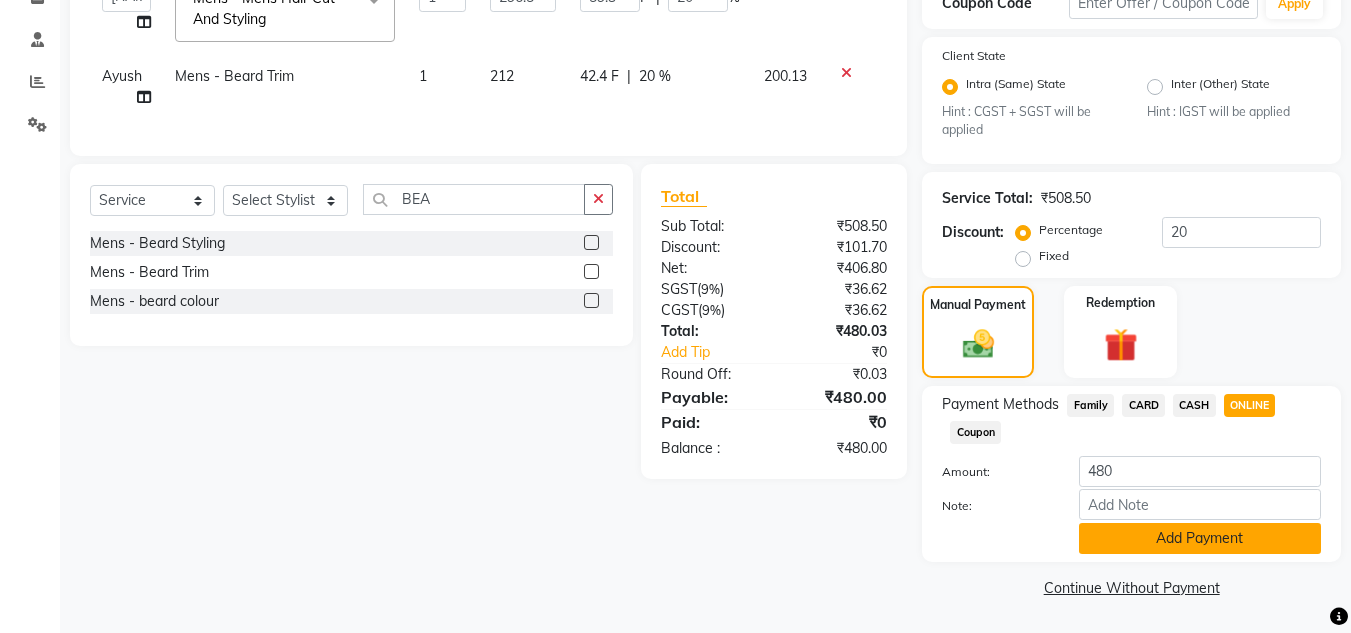 click on "Add Payment" 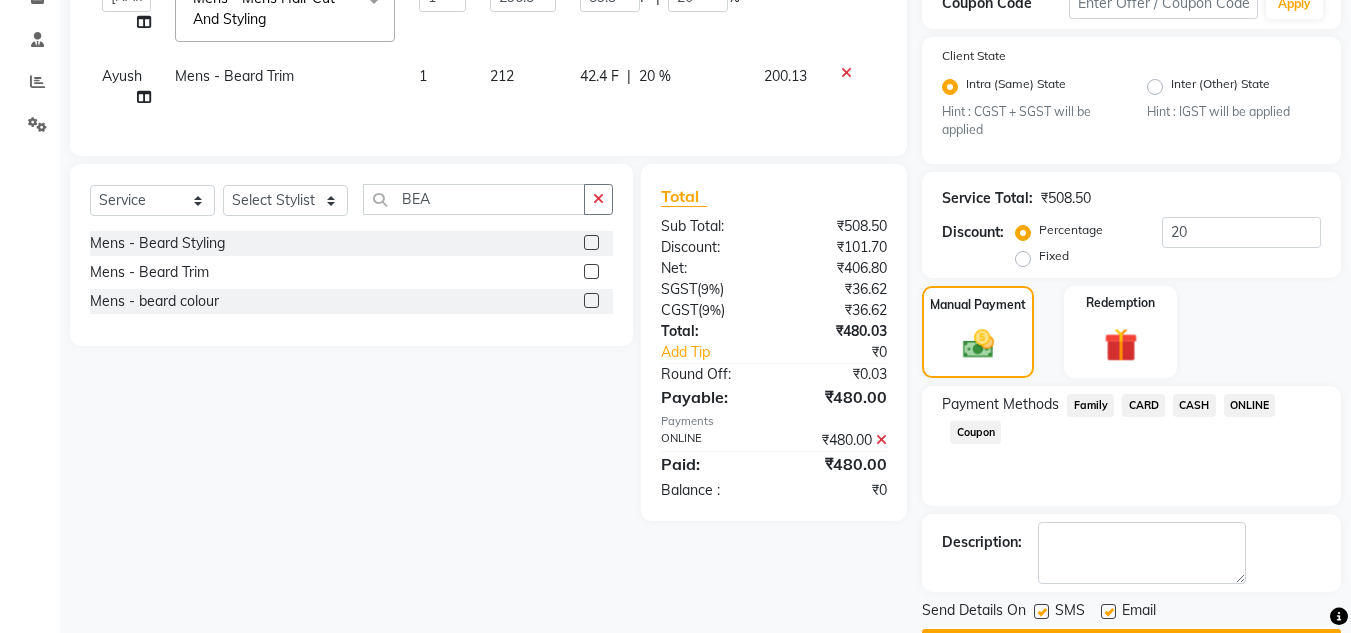 scroll, scrollTop: 418, scrollLeft: 0, axis: vertical 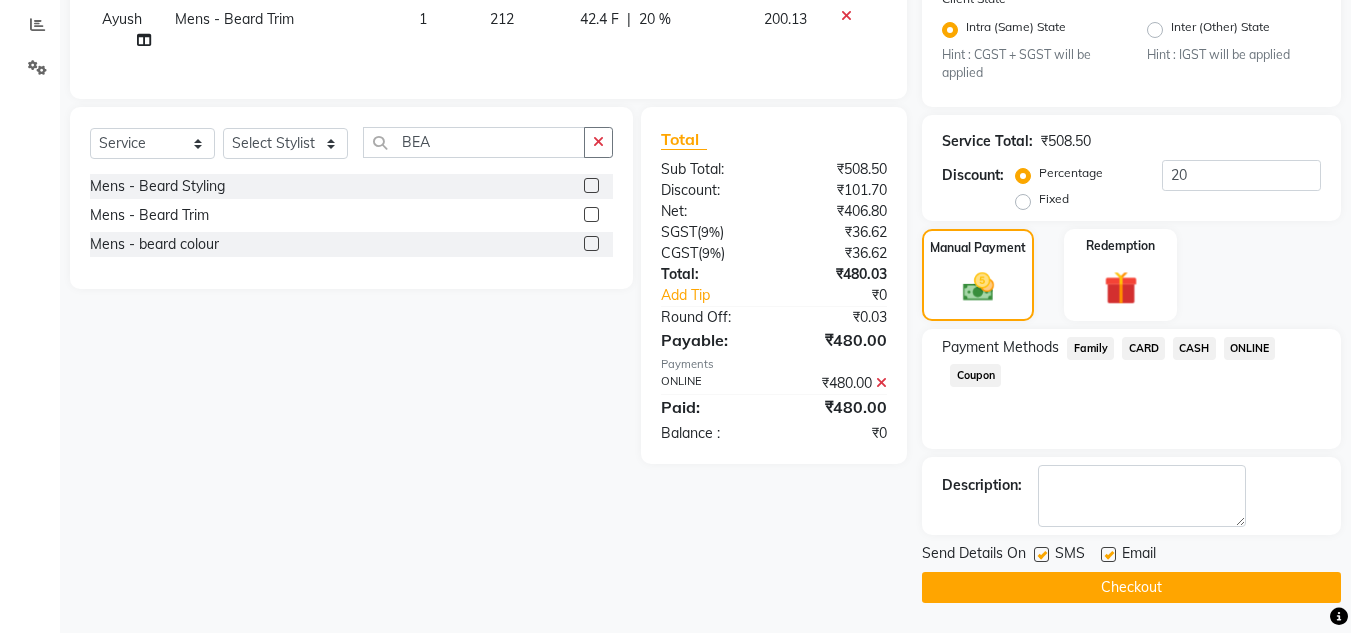 click on "Checkout" 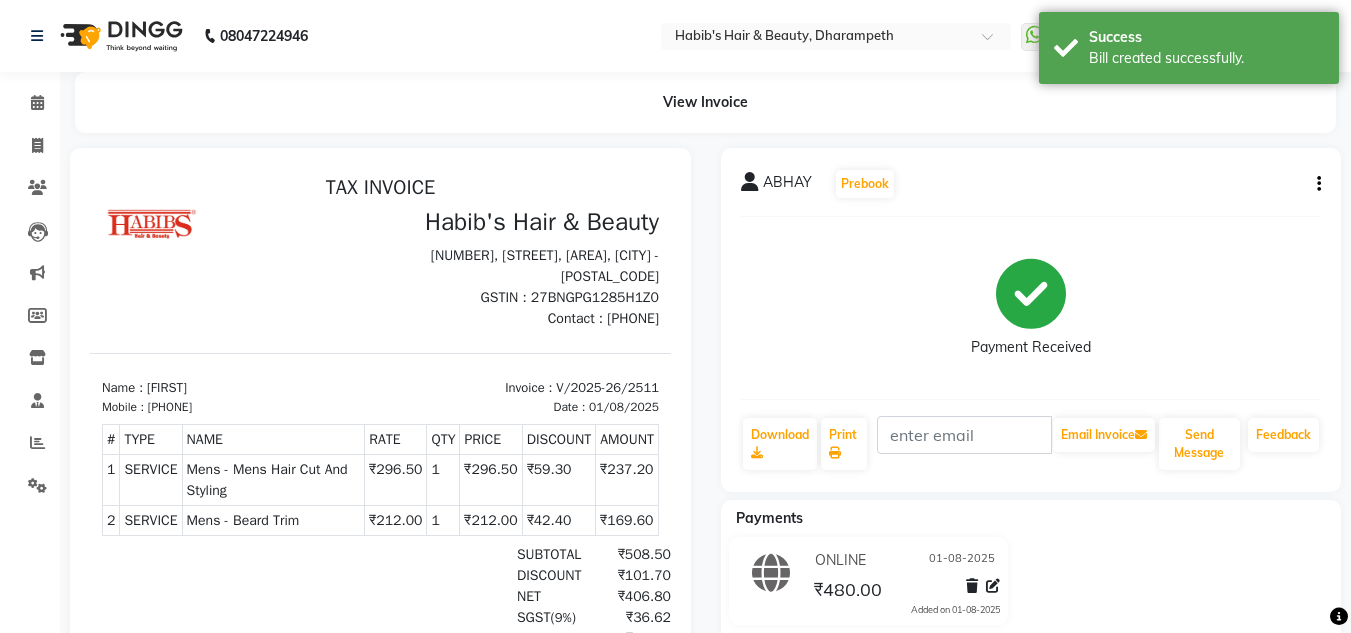 scroll, scrollTop: 0, scrollLeft: 0, axis: both 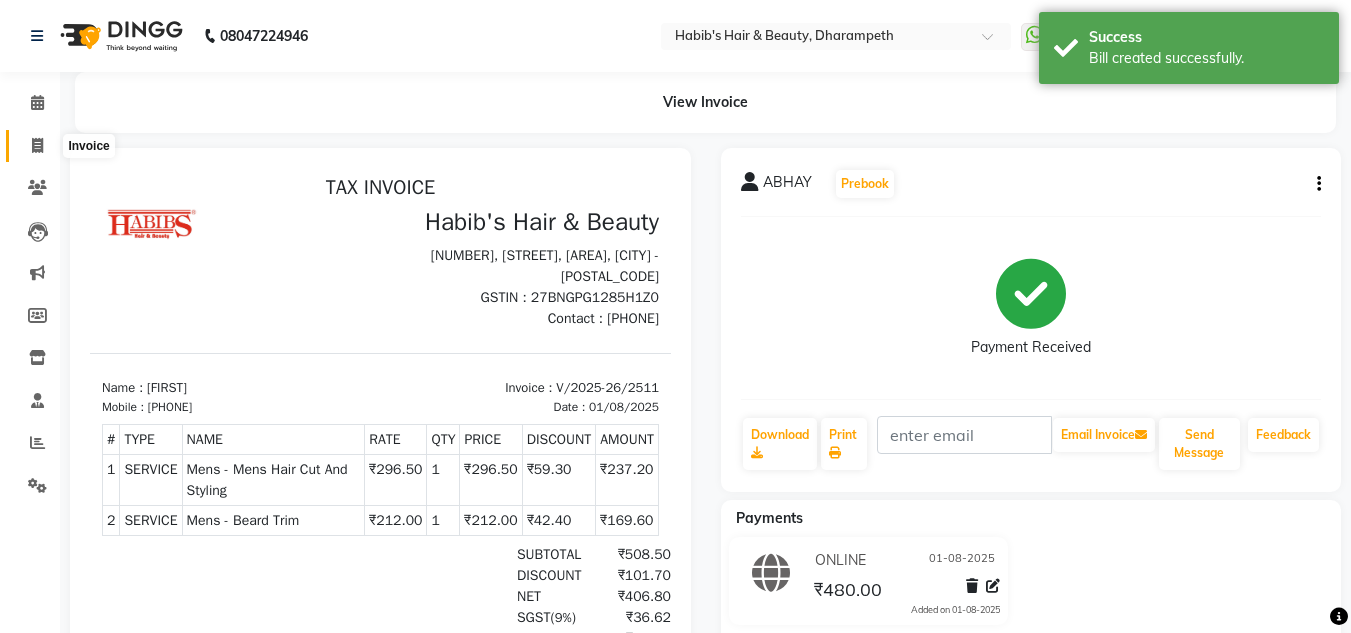 click 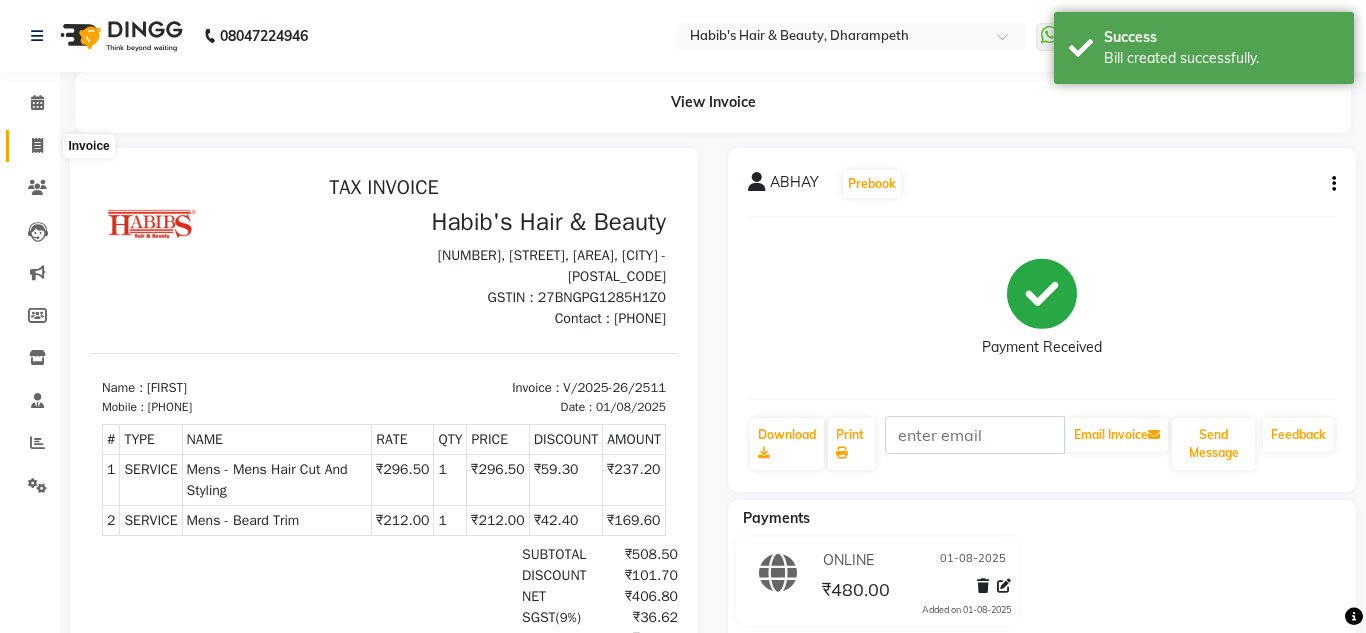 select on "4860" 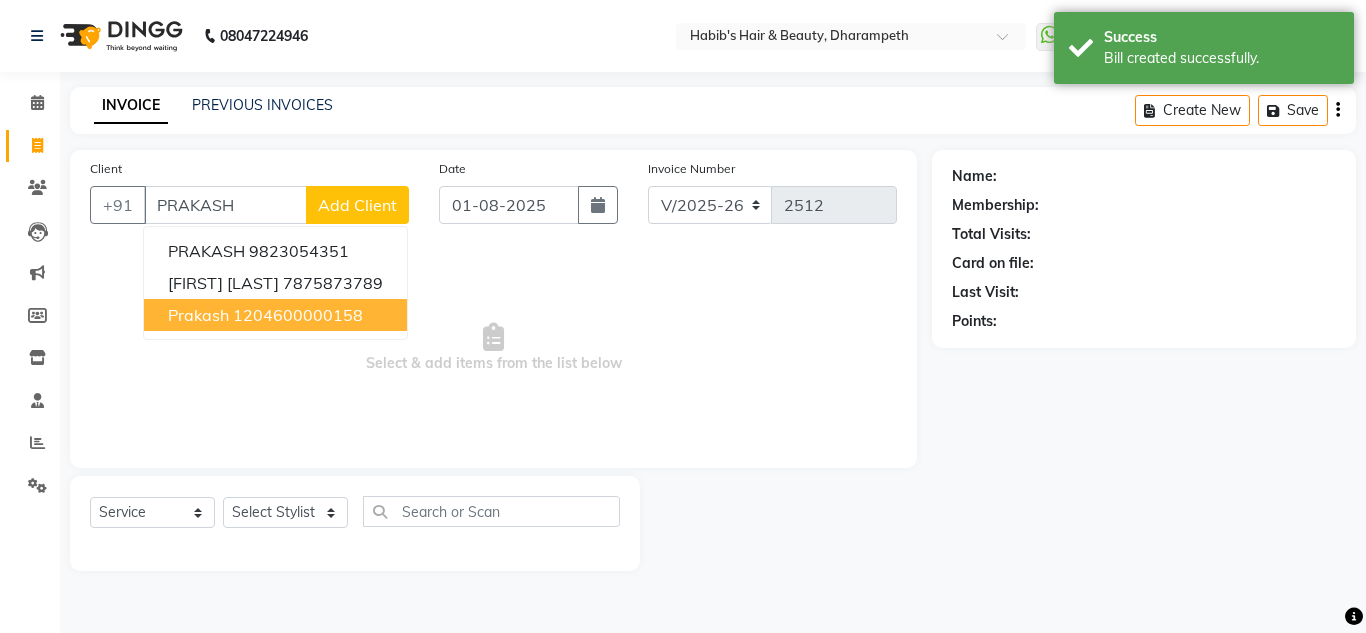 click on "1204600000158" at bounding box center [298, 315] 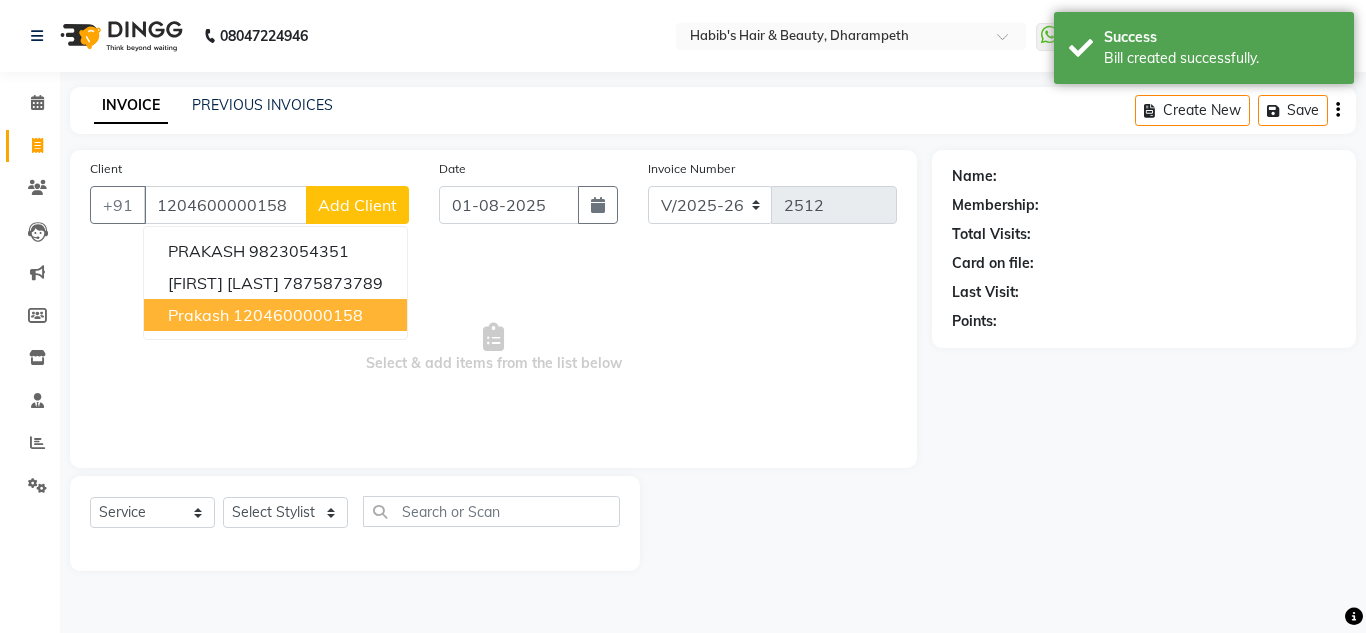 type on "1204600000158" 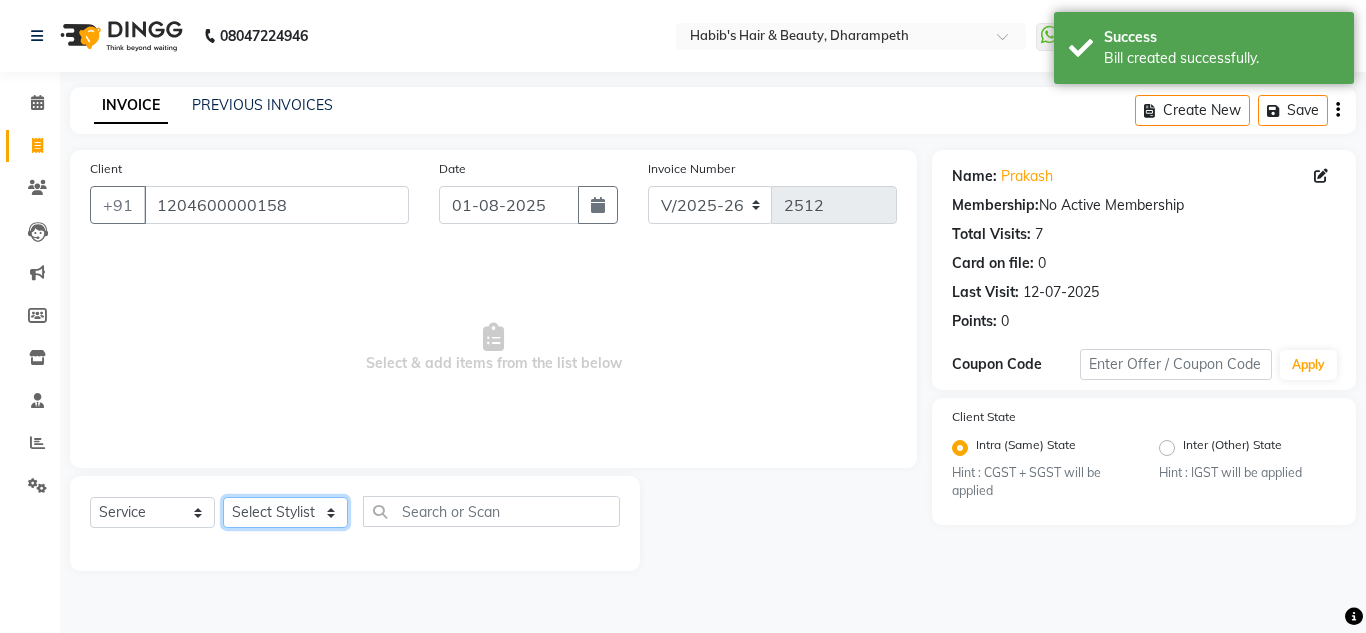 click on "Select Stylist [FIRST] [FIRST] [FIRST] [FIRST]  Manager [FIRST] [FIRST] [FIRST] [FIRST] [FIRST] [FIRST]" 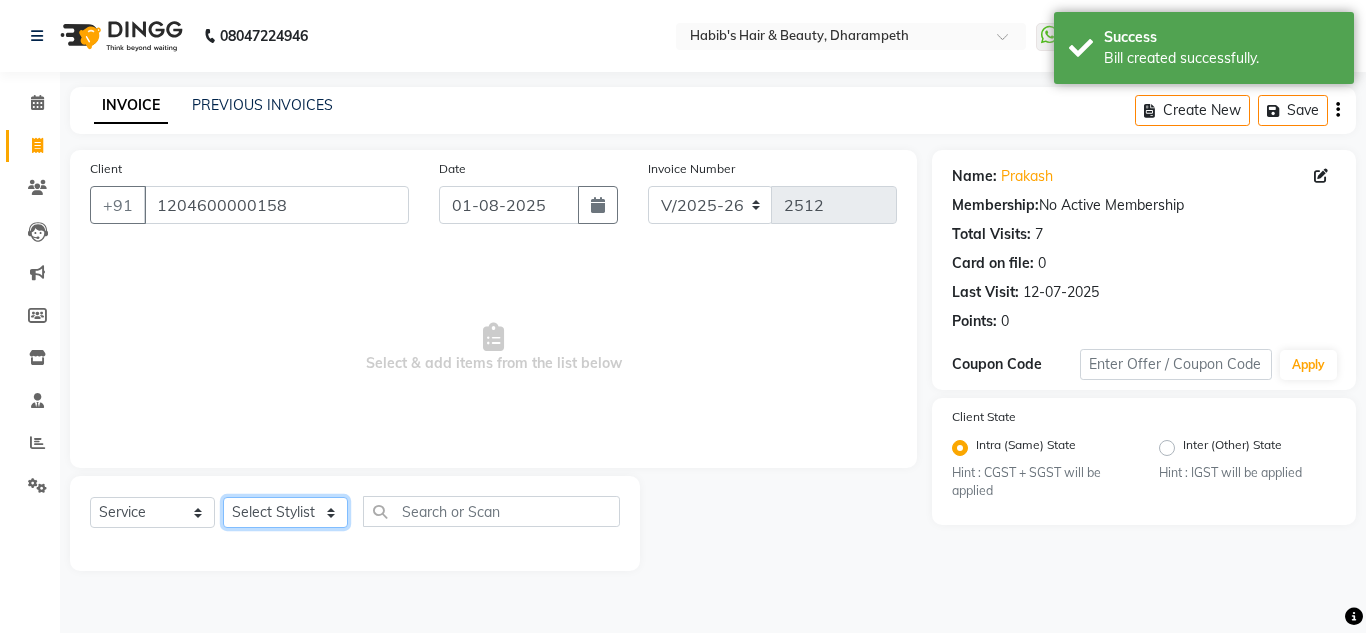 select on "65623" 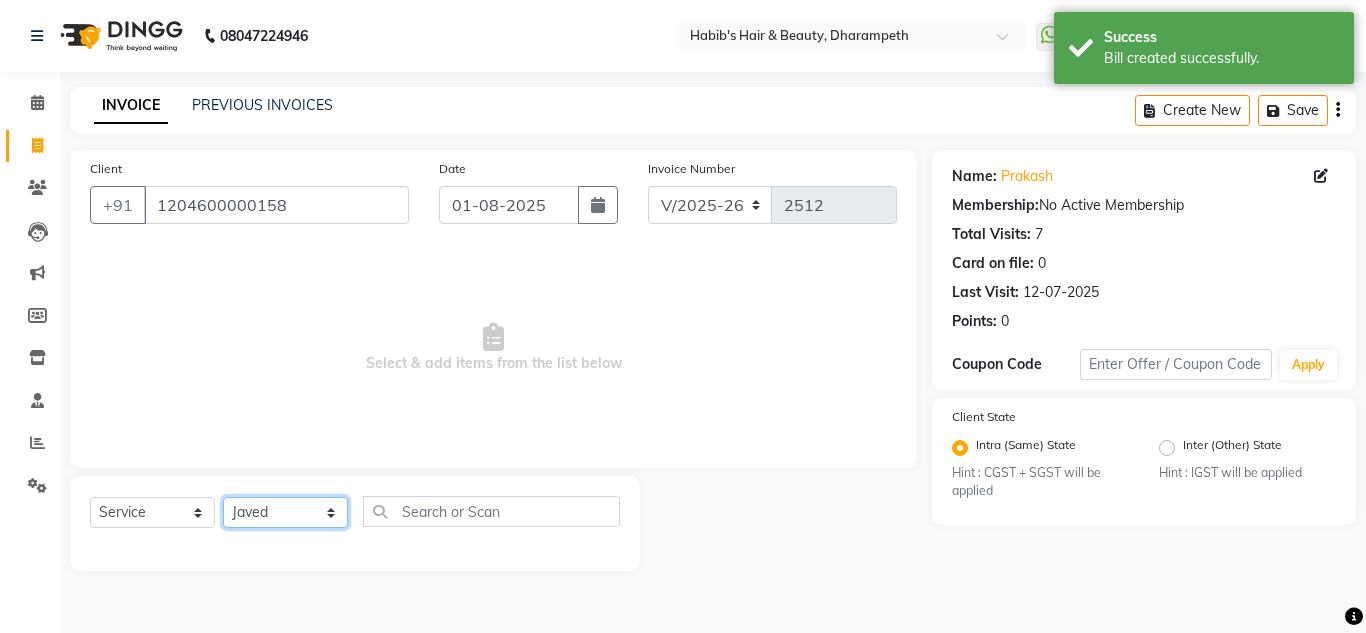 click on "Select Stylist [FIRST] [FIRST] [FIRST] [FIRST]  Manager [FIRST] [FIRST] [FIRST] [FIRST] [FIRST] [FIRST]" 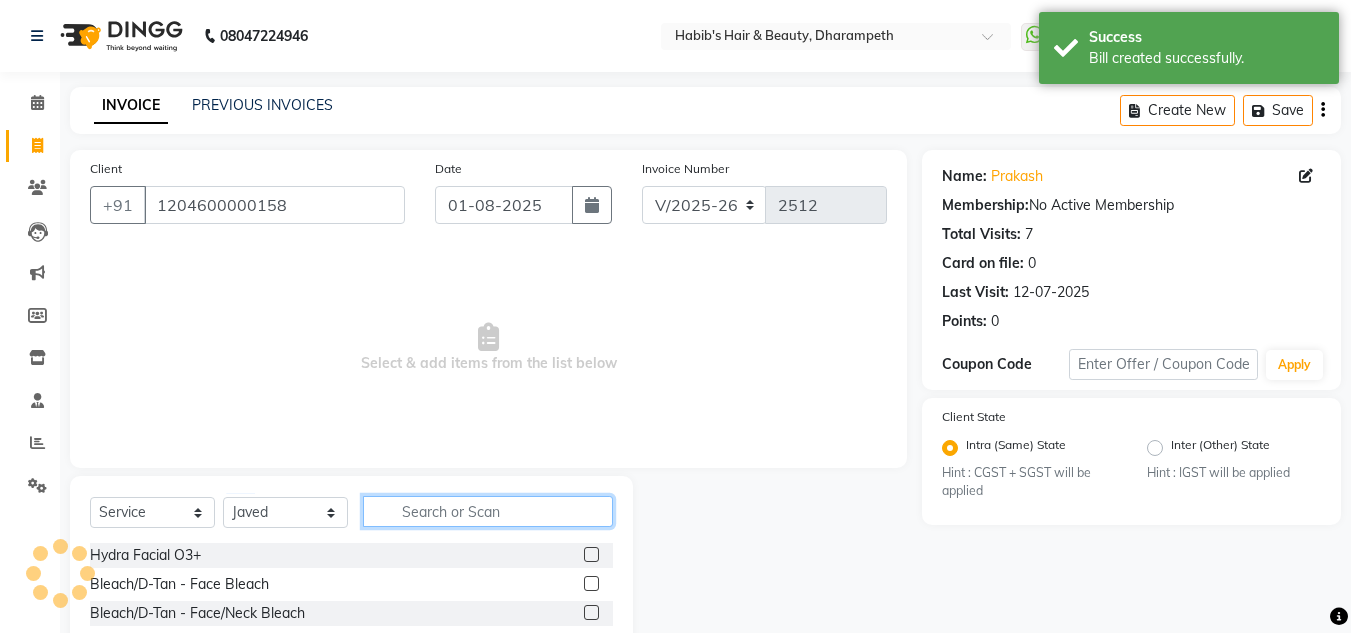 click 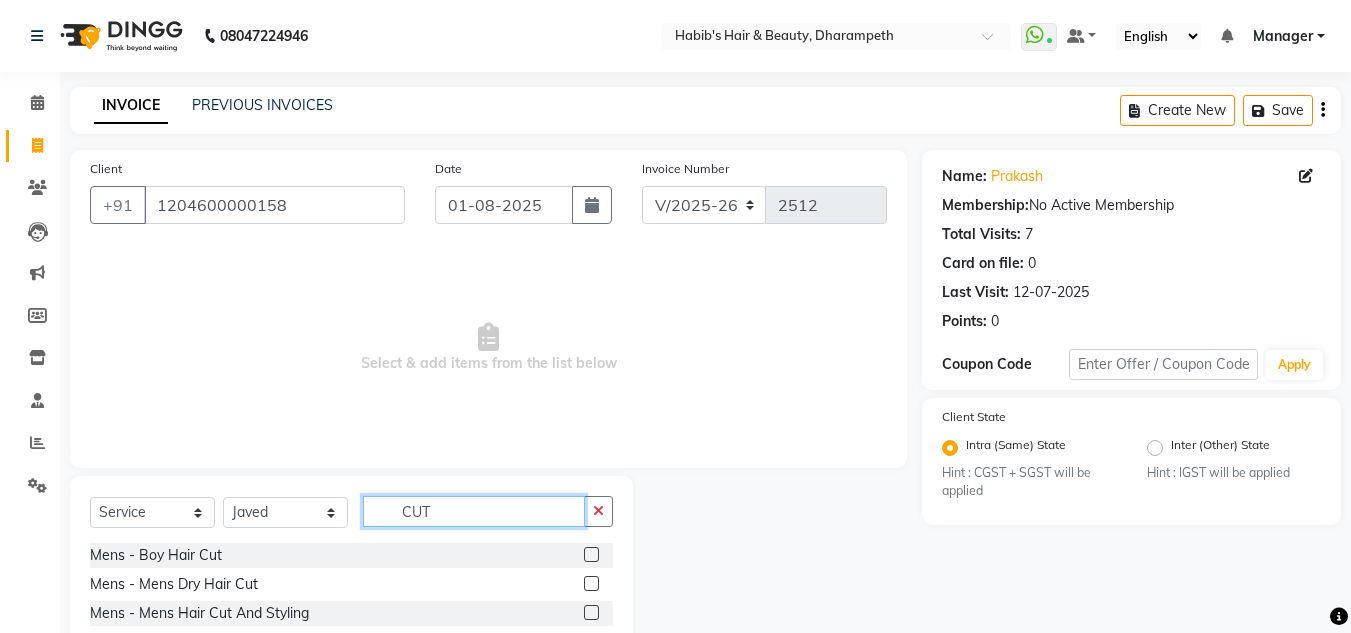 type on "CUT" 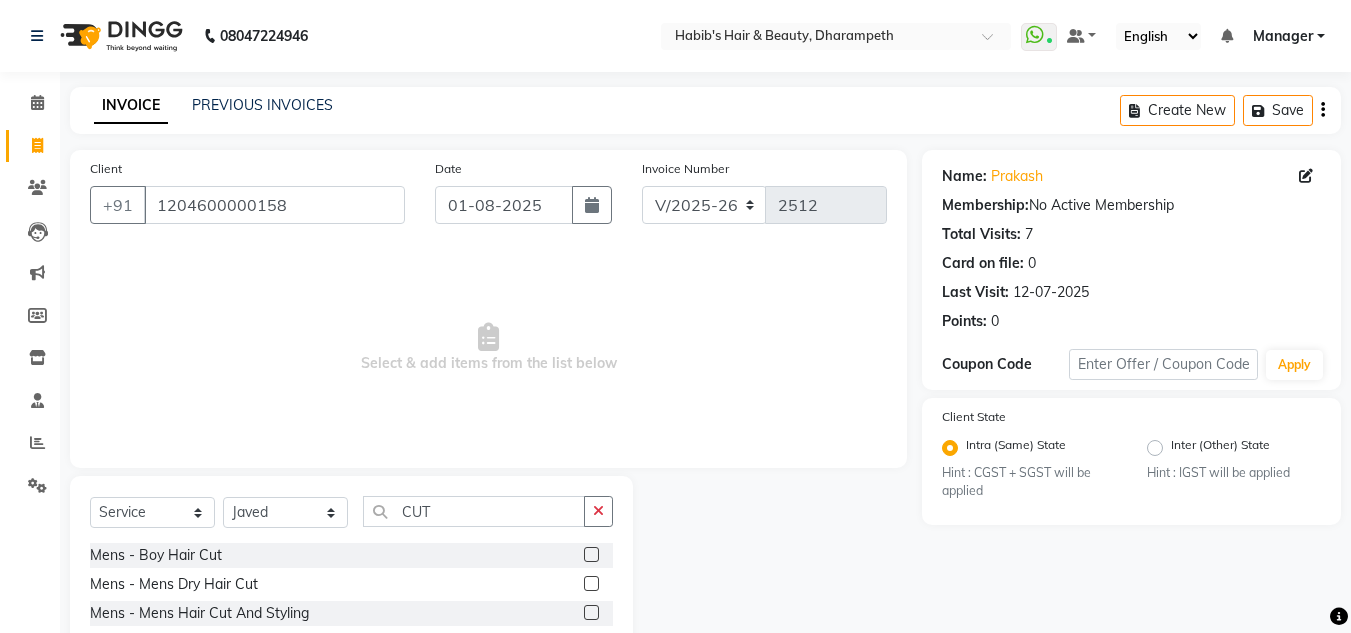 click 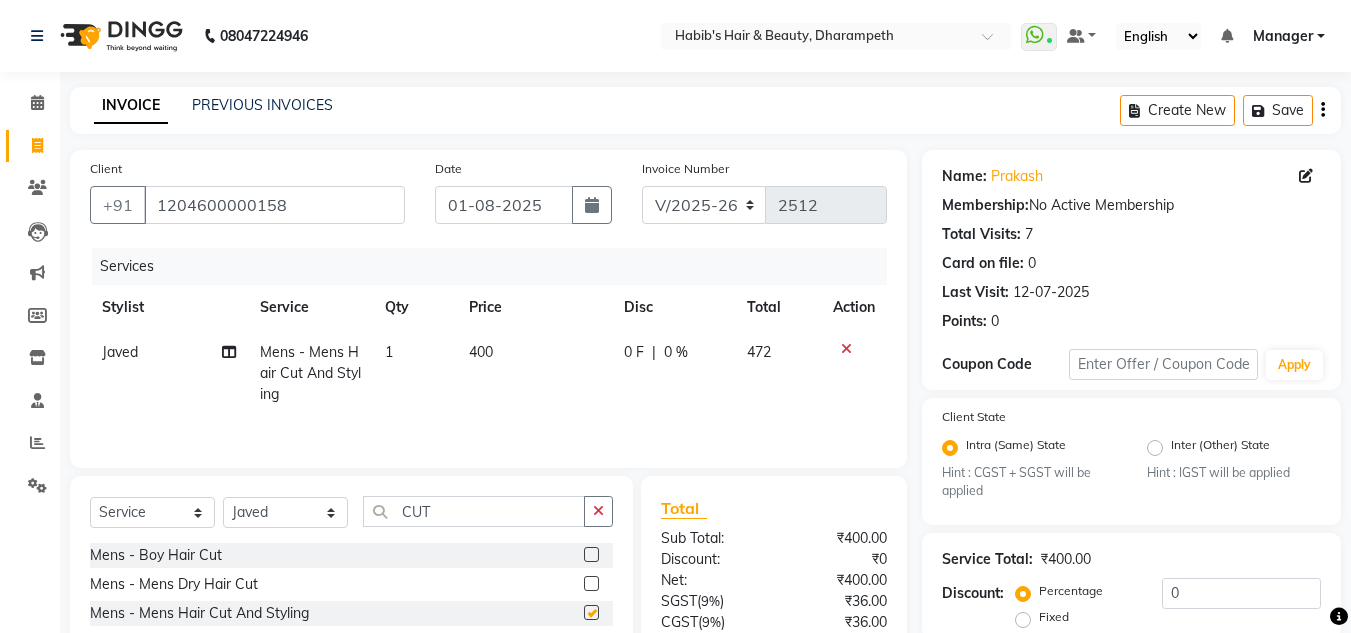 checkbox on "false" 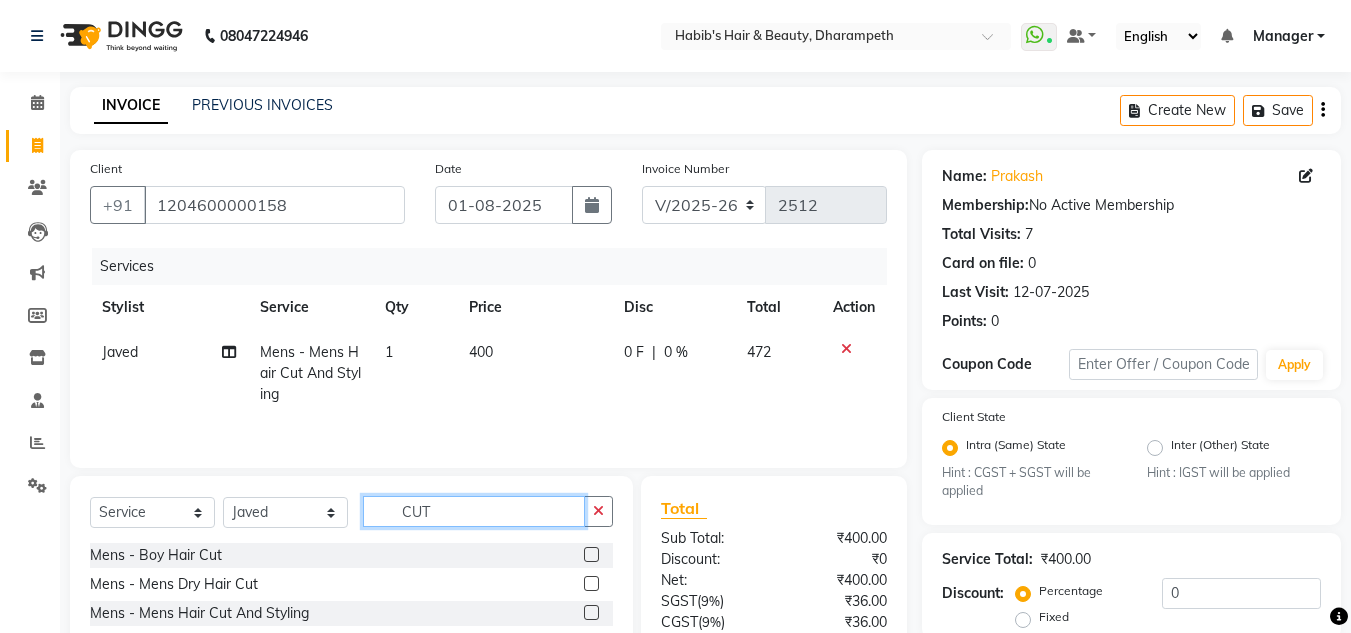 click on "CUT" 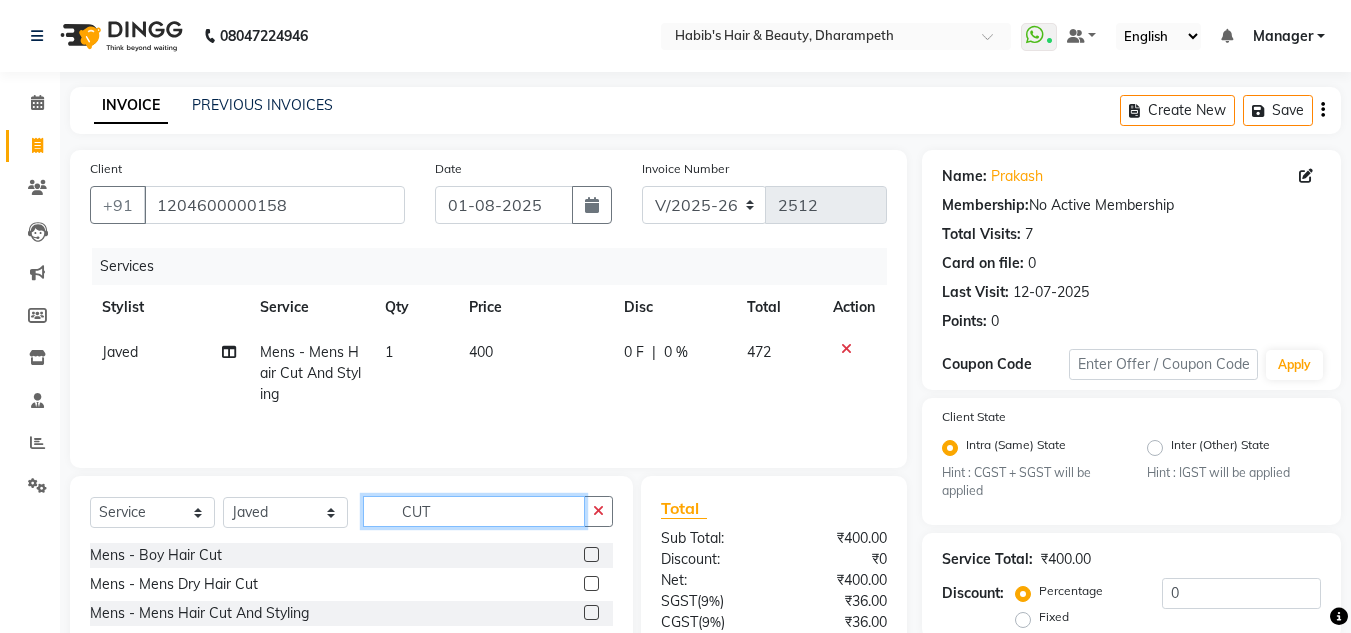 click on "CUT" 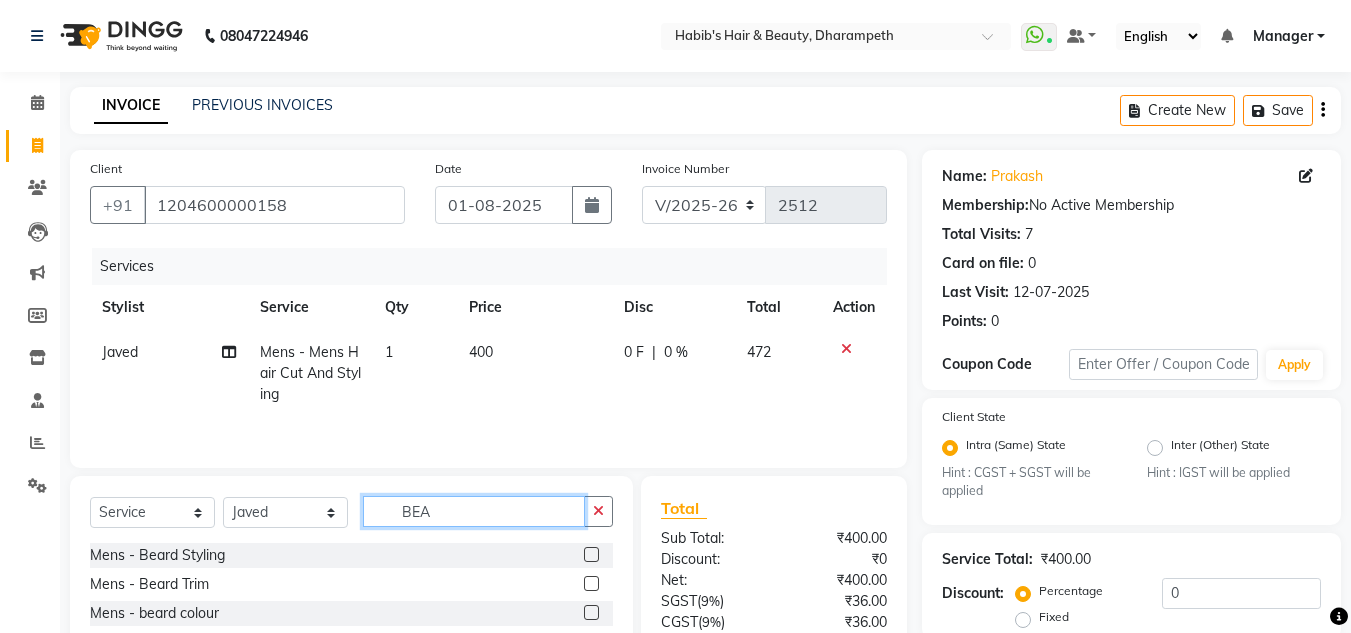 type on "BEA" 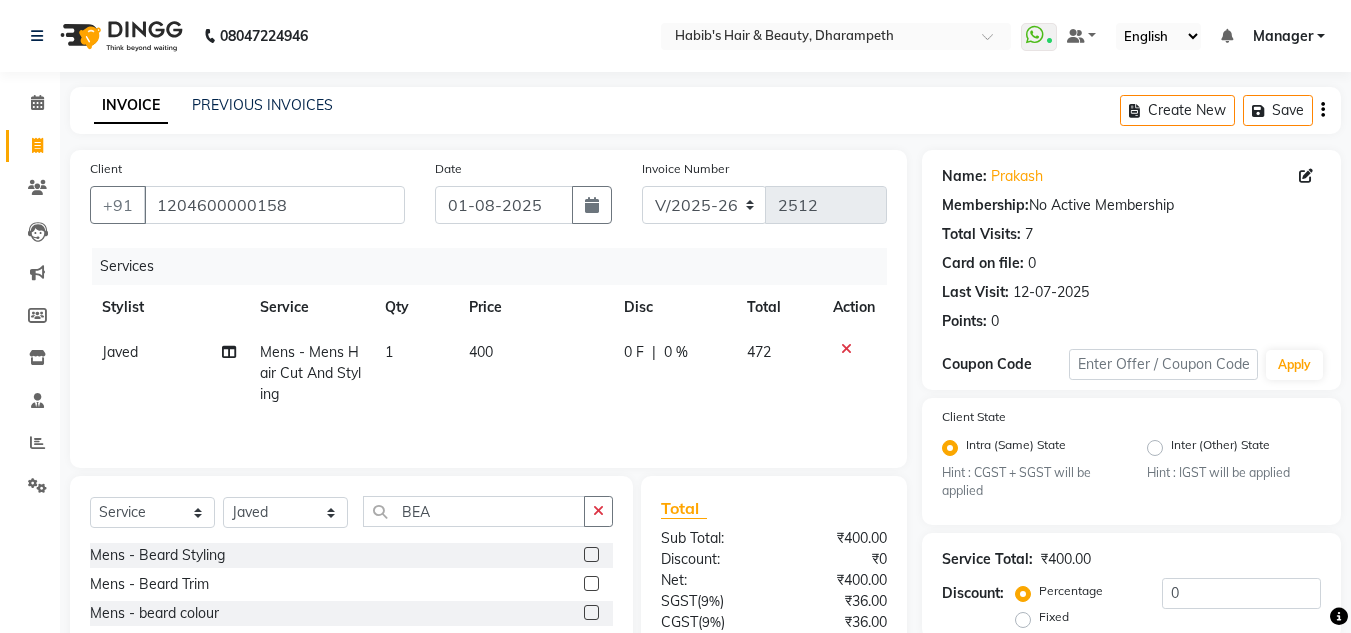 drag, startPoint x: 601, startPoint y: 596, endPoint x: 595, endPoint y: 585, distance: 12.529964 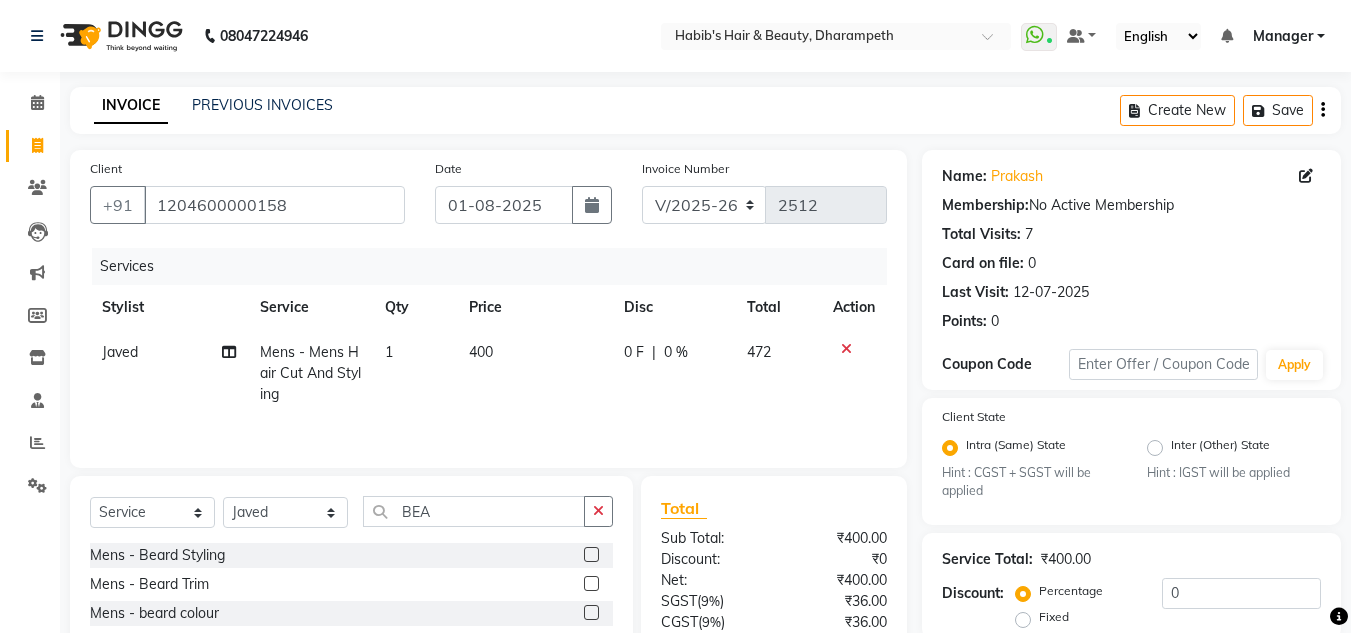 click 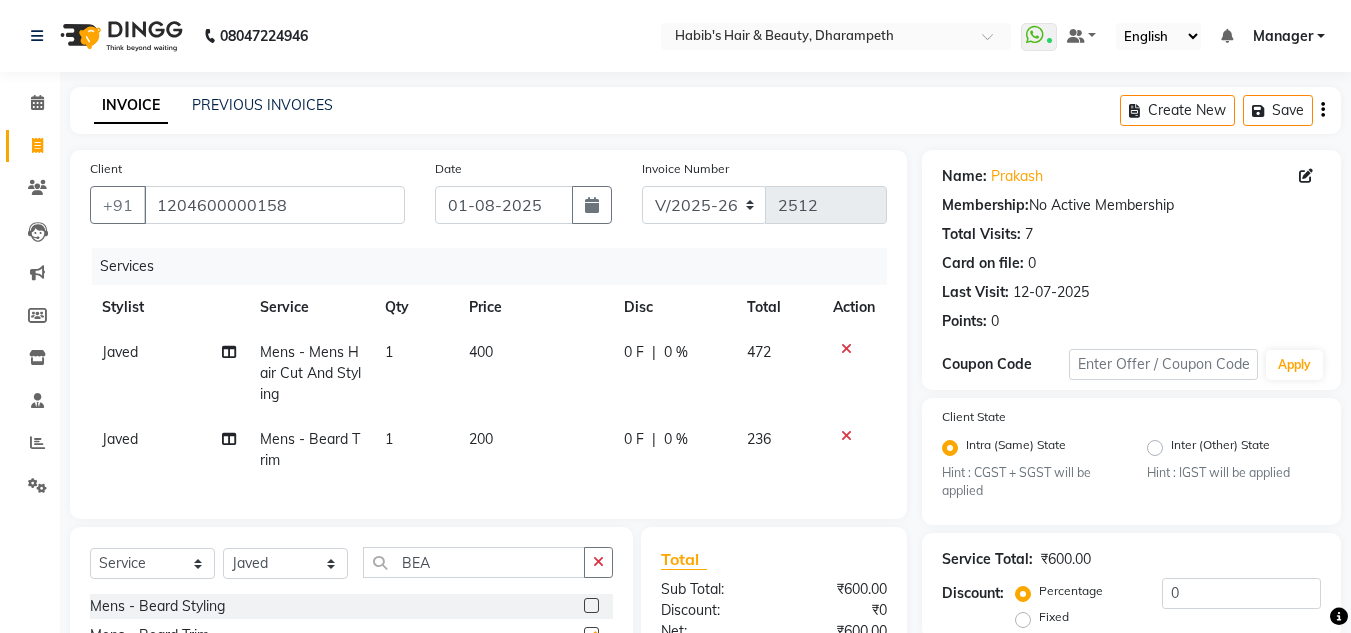 checkbox on "false" 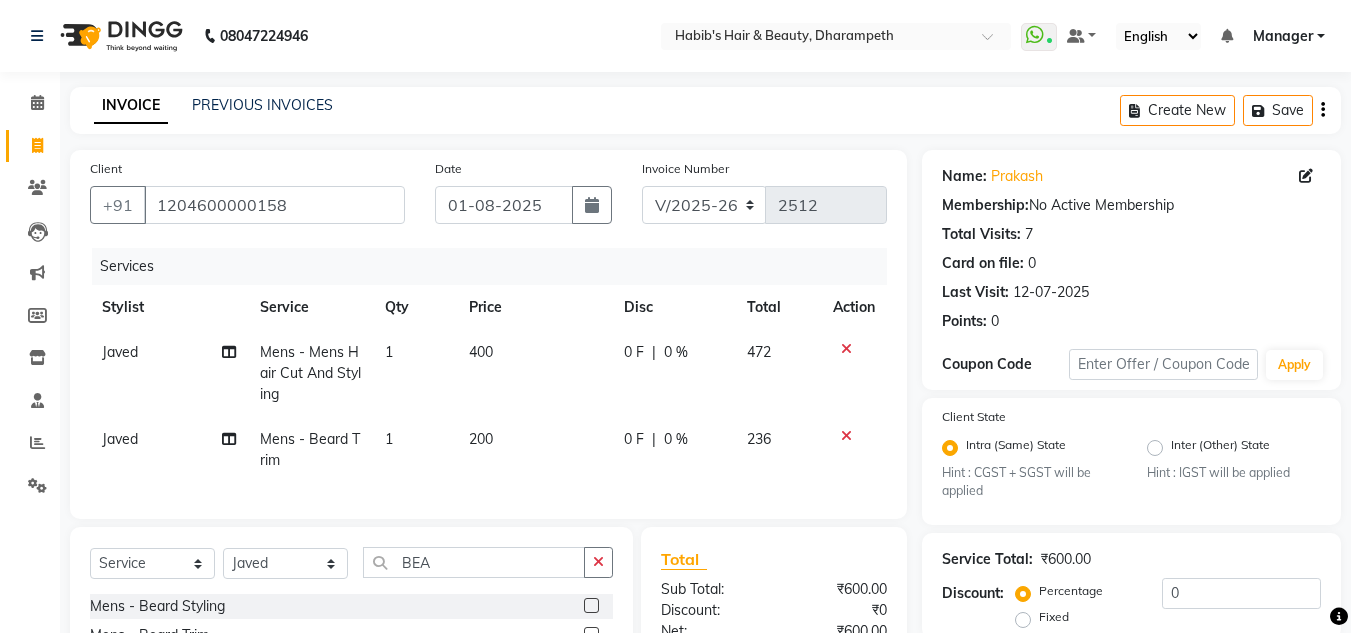 click on "200" 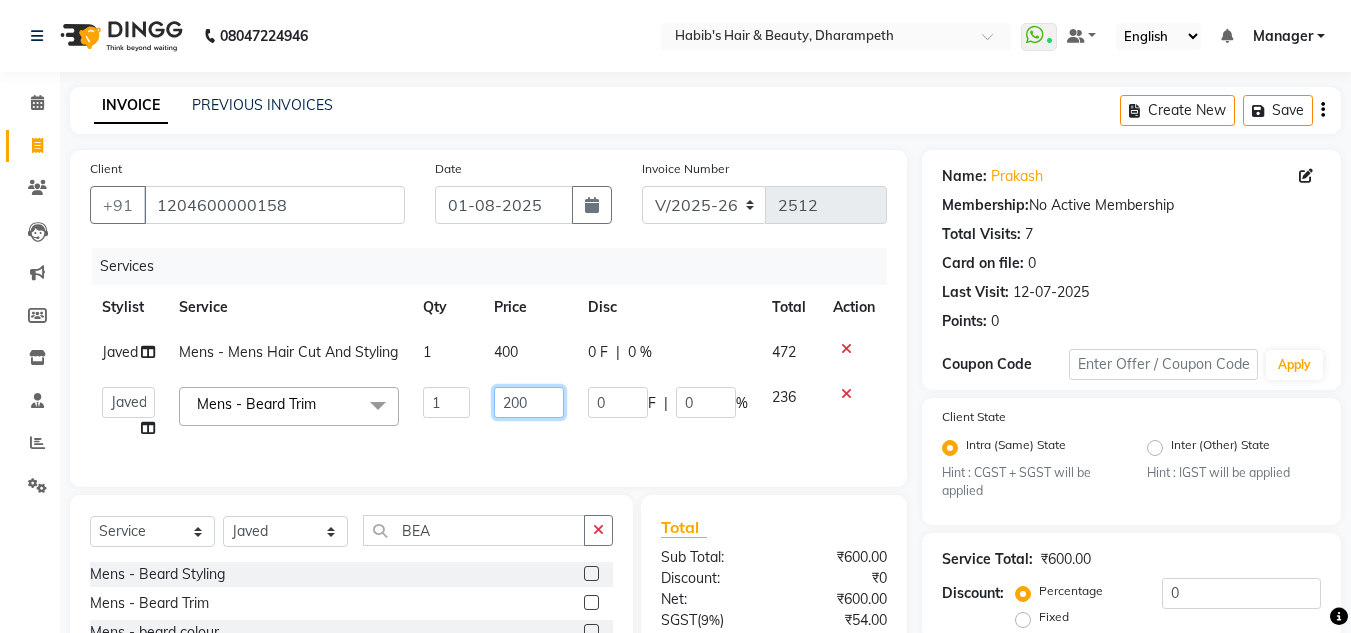 click on "200" 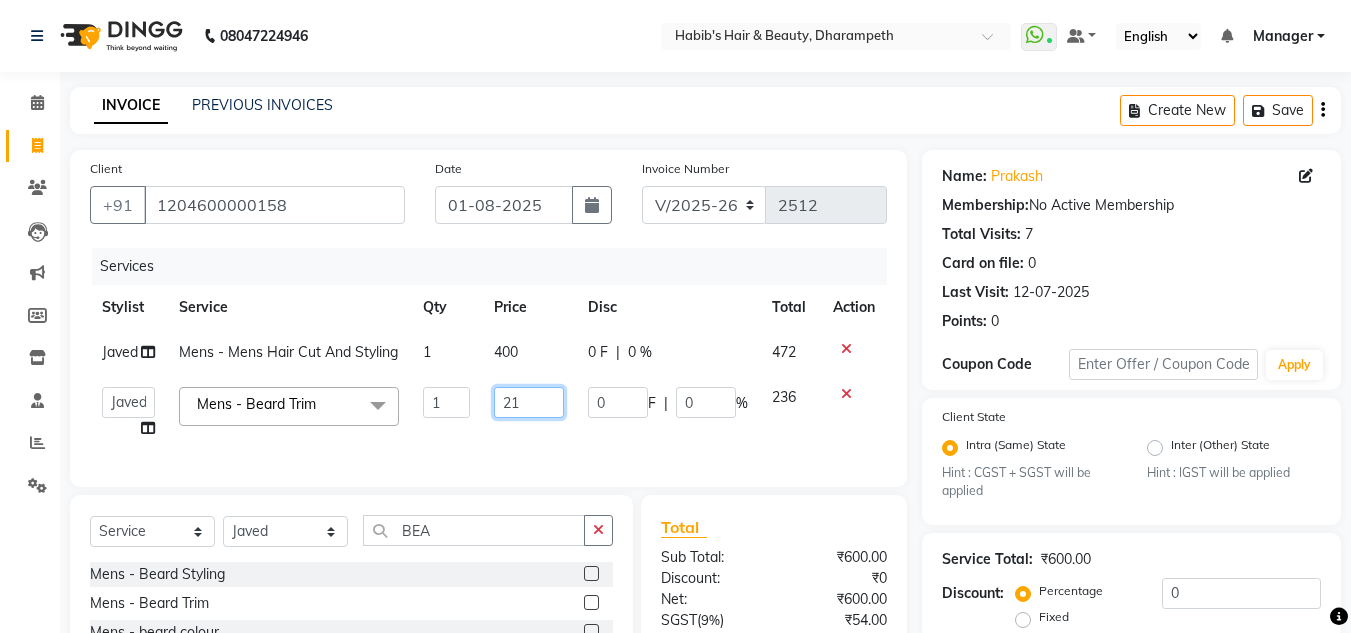 type on "212" 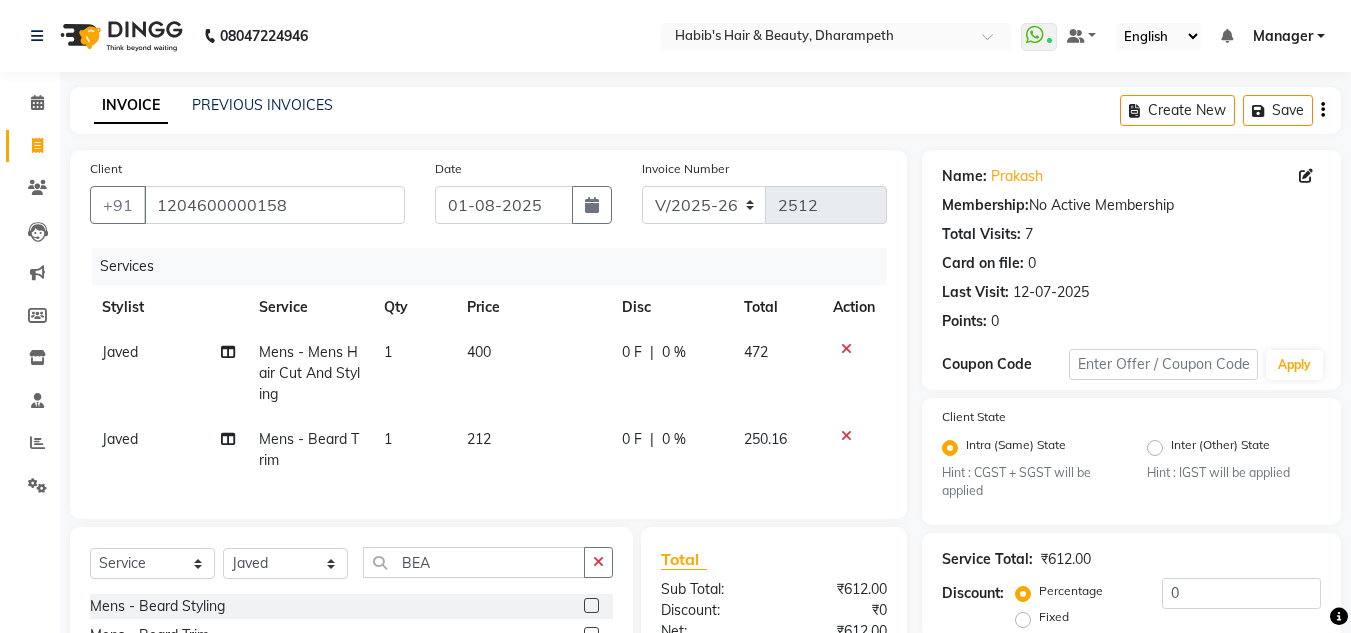 click on "[NAME] Mens - Mens Hair Cut And Styling 1 400 0 F | 0 % 472 [NAME] Mens - Beard Trim 1 212 0 F | 0 % 250.16" 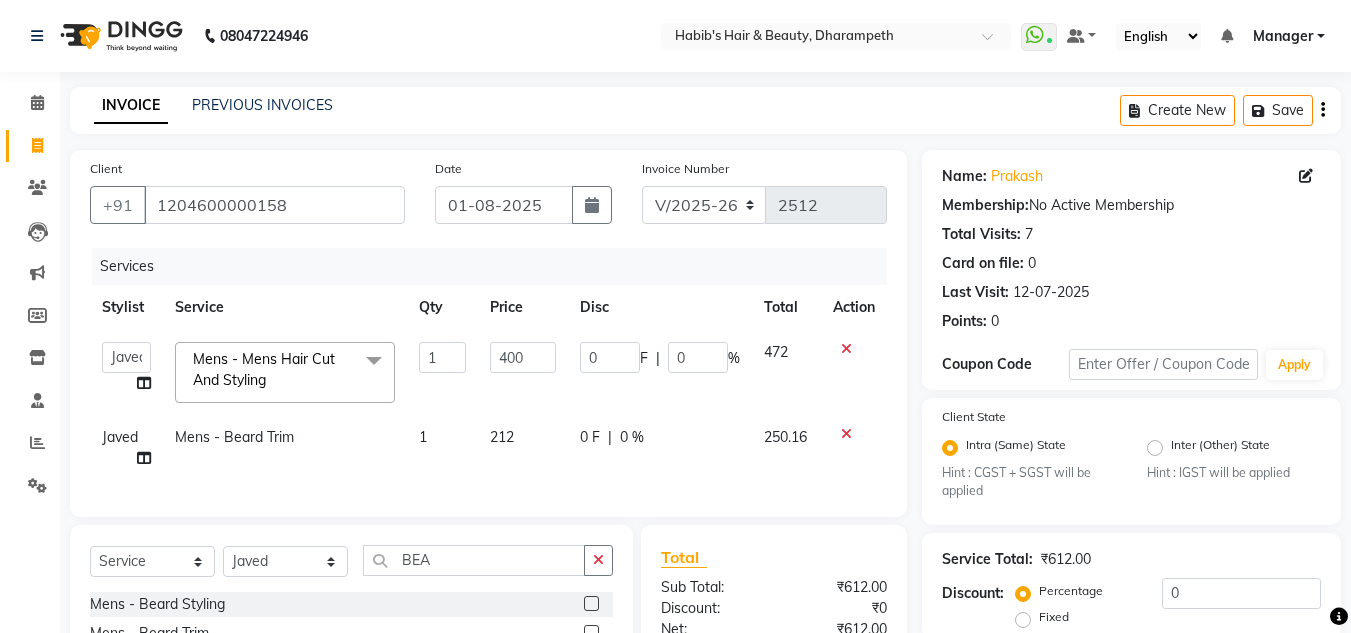 click on "400" 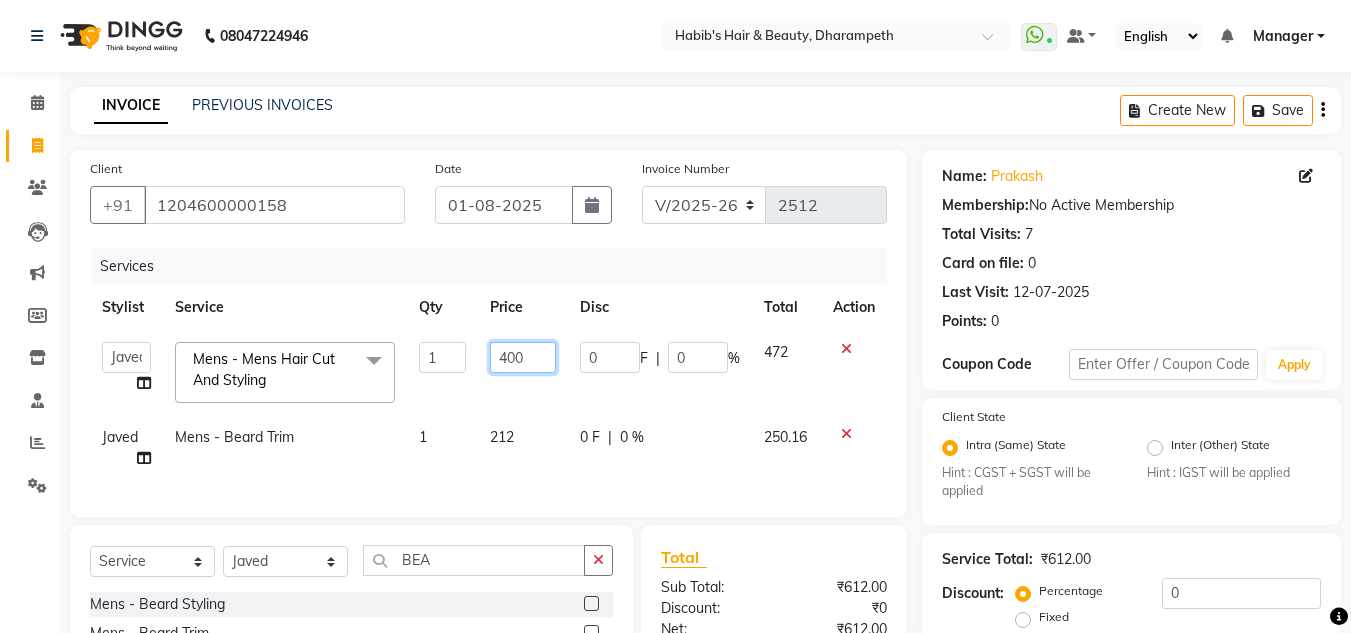 click on "400" 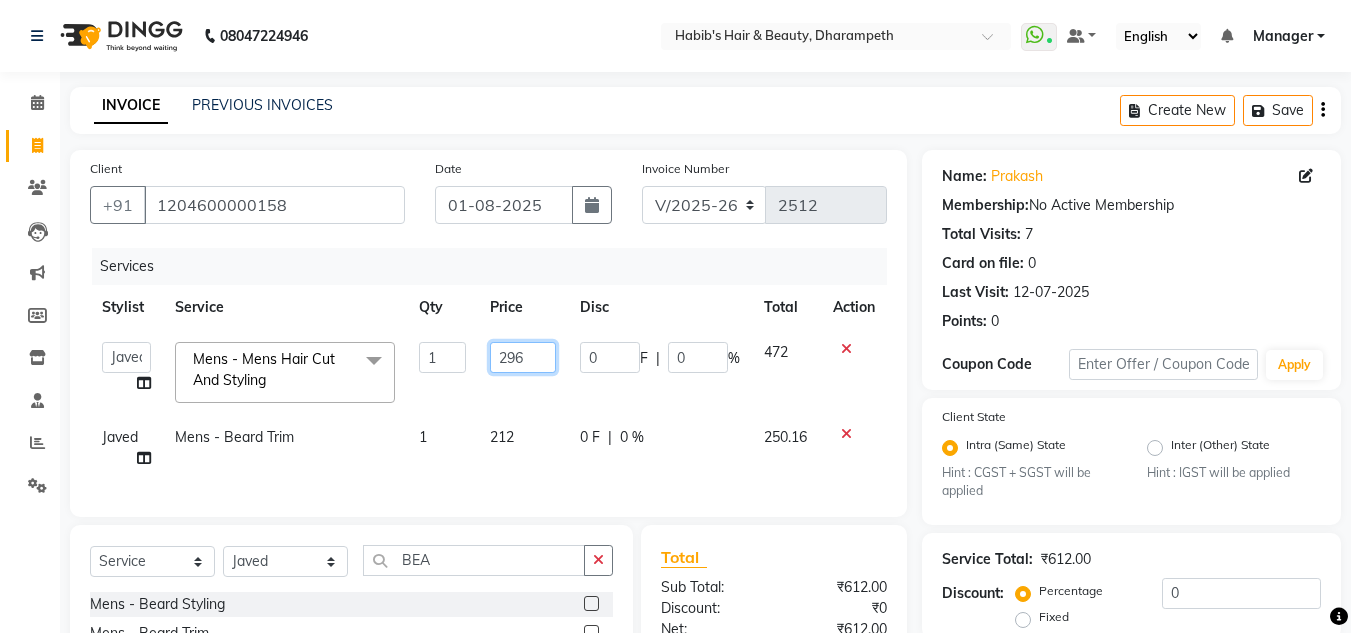 type on "296.5" 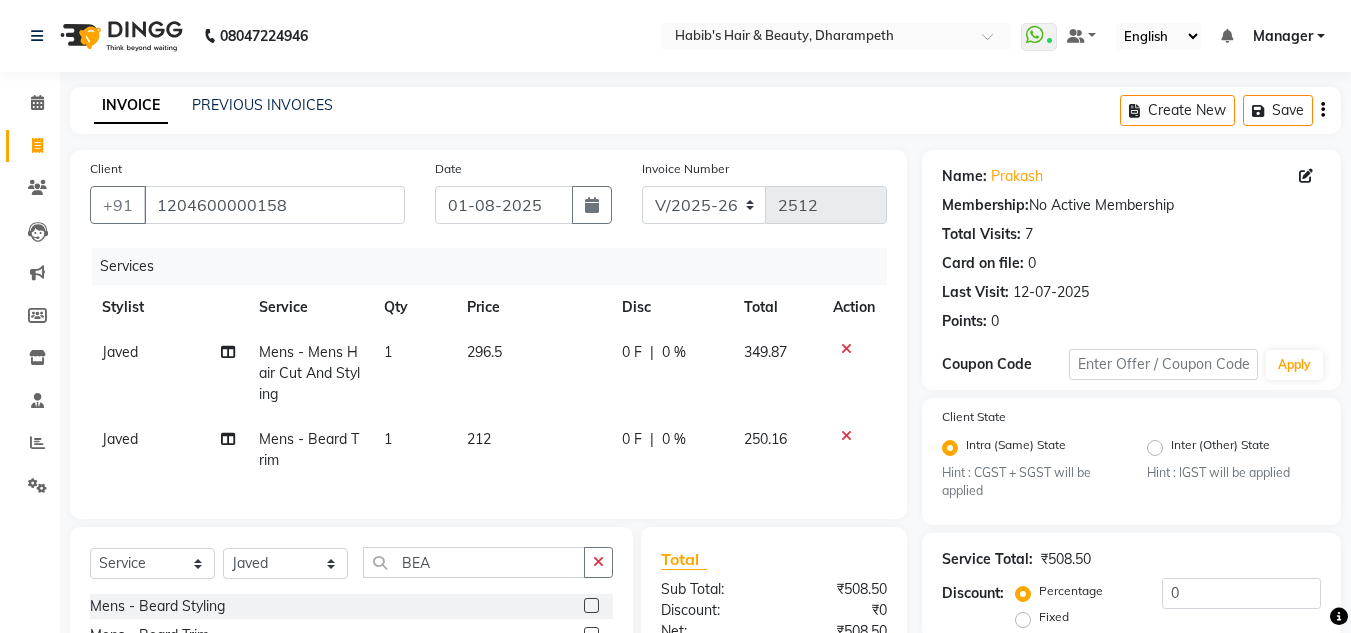 click on "349.87" 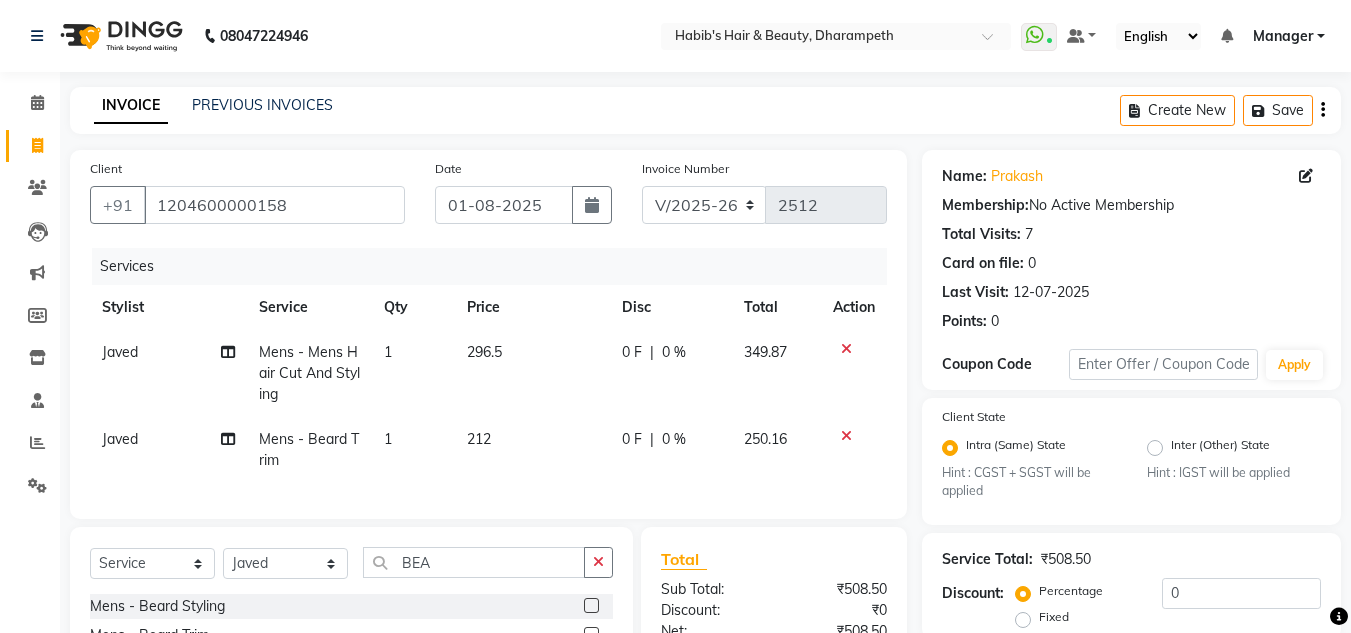 select on "65623" 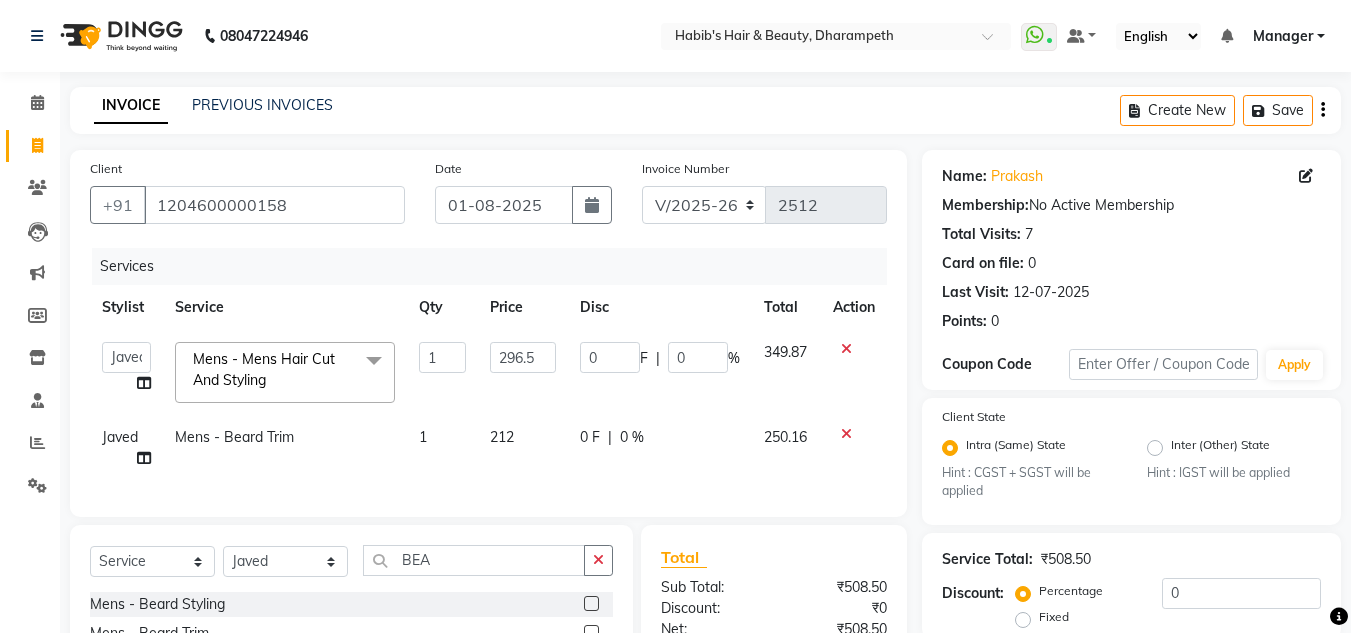 scroll, scrollTop: 252, scrollLeft: 0, axis: vertical 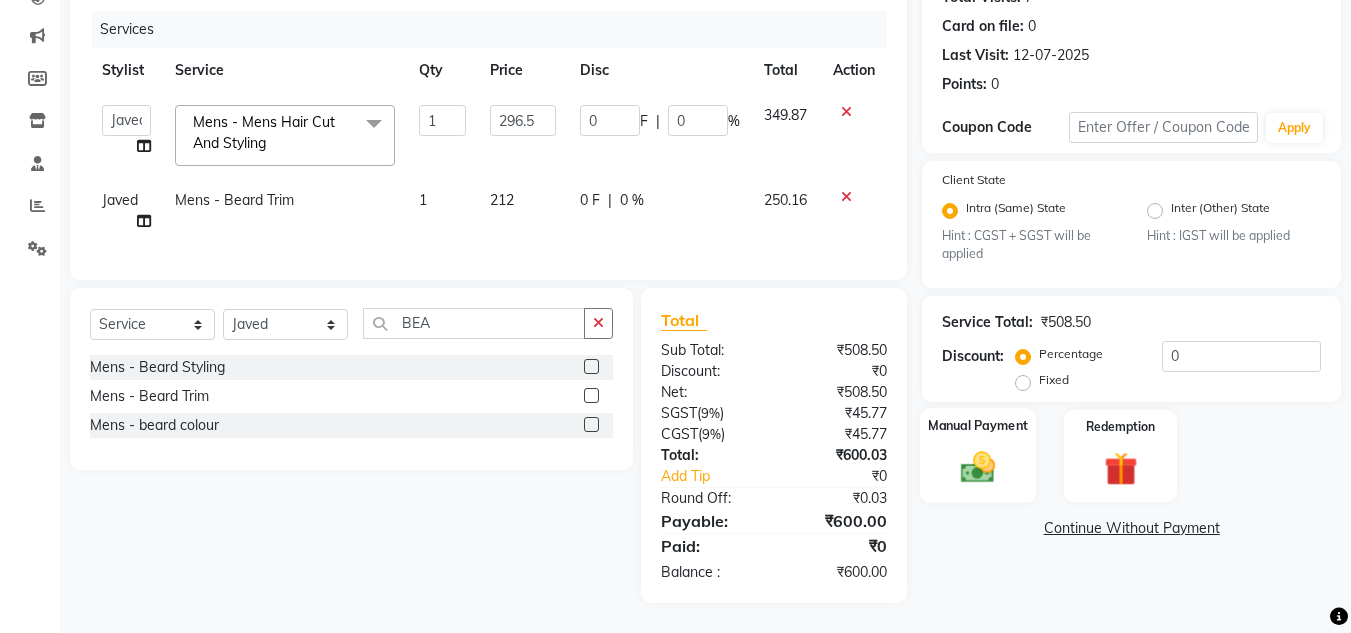 click 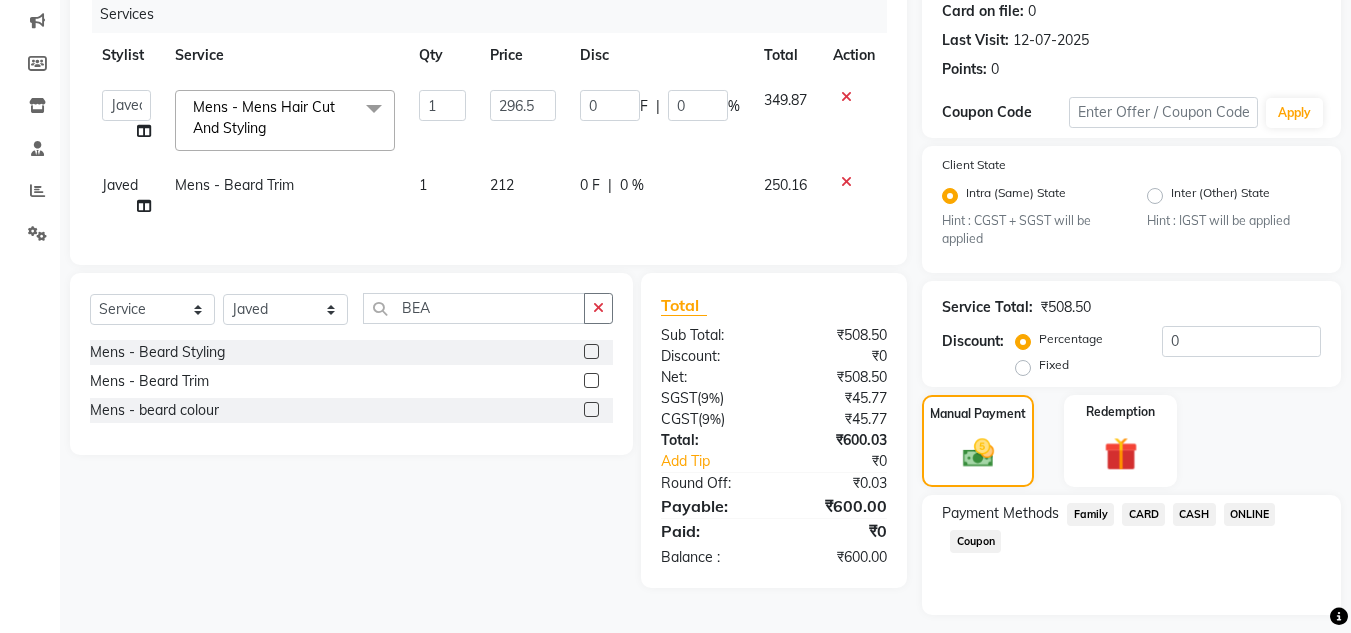 click on "CASH" 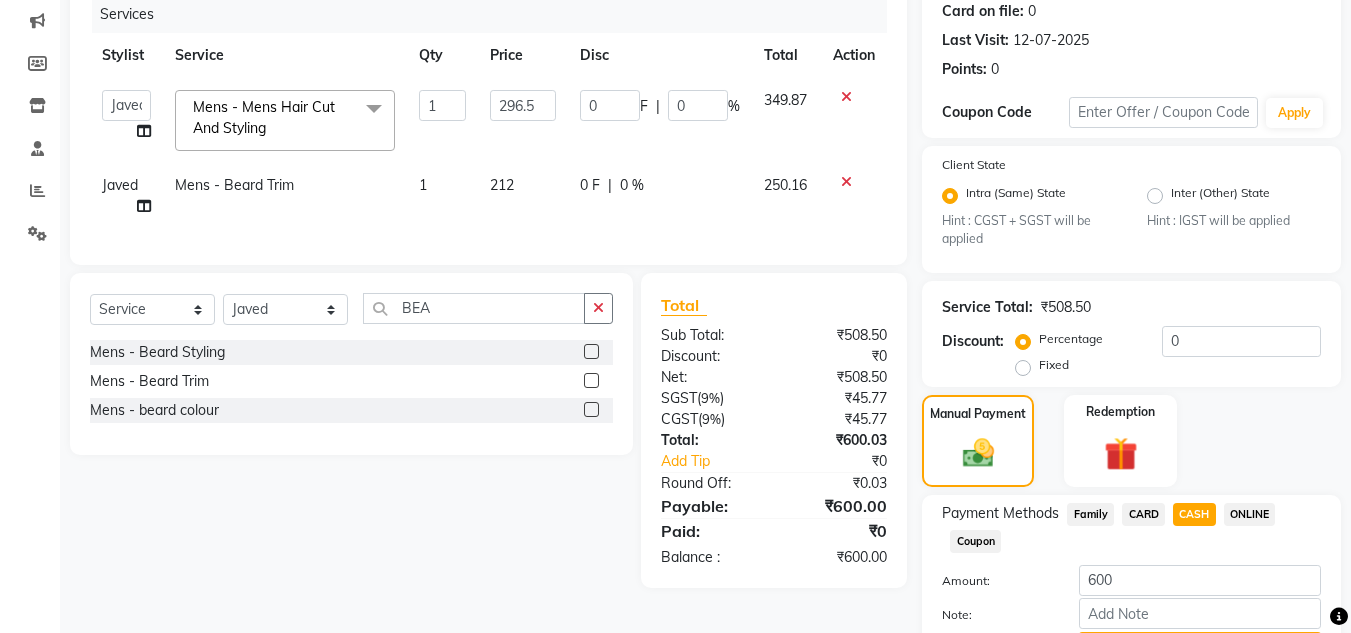 scroll, scrollTop: 361, scrollLeft: 0, axis: vertical 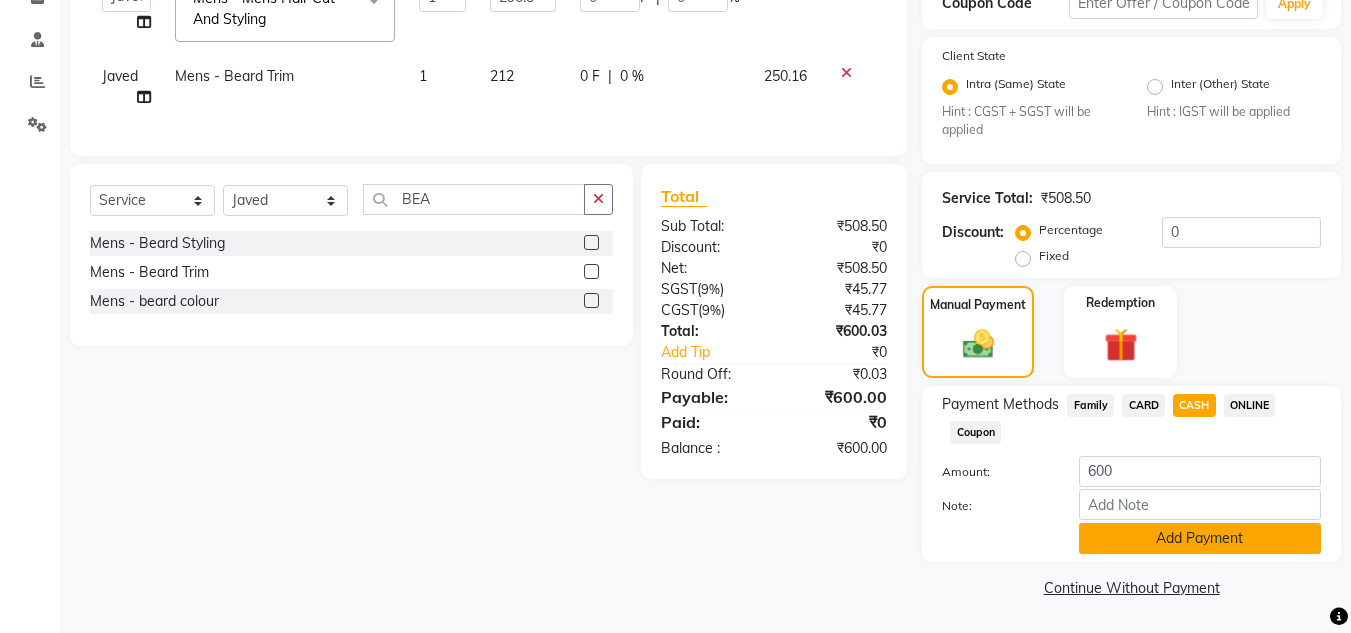 click on "Add Payment" 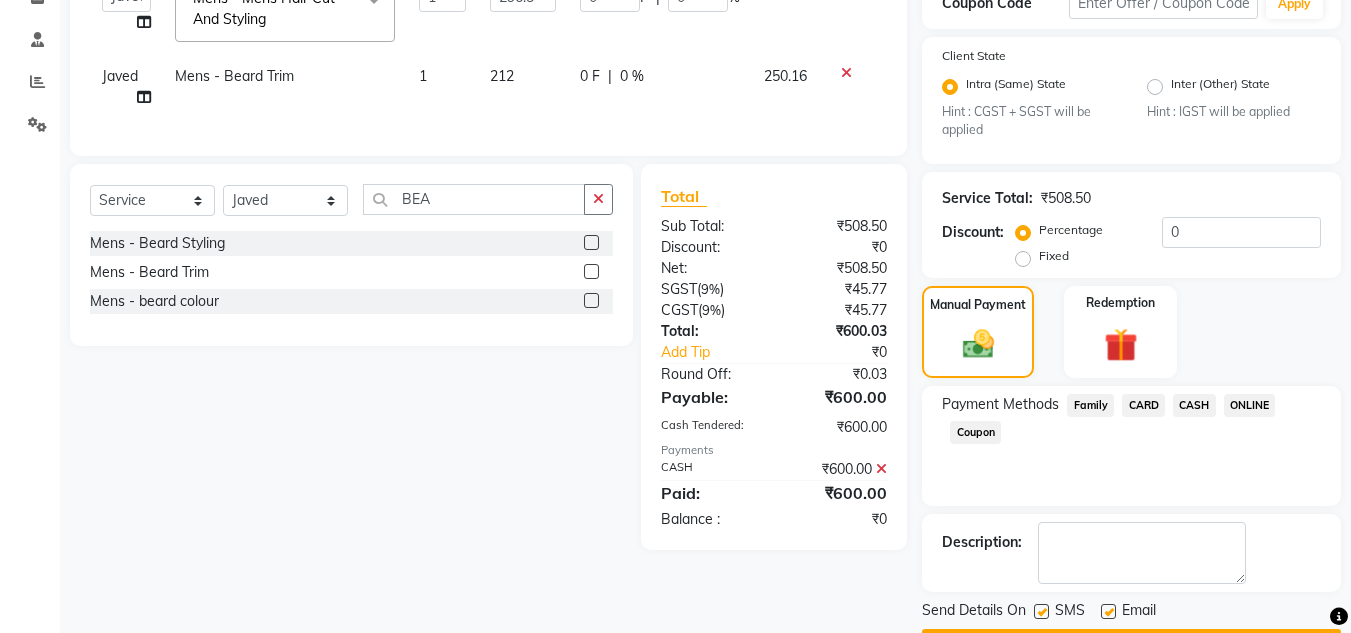 scroll, scrollTop: 418, scrollLeft: 0, axis: vertical 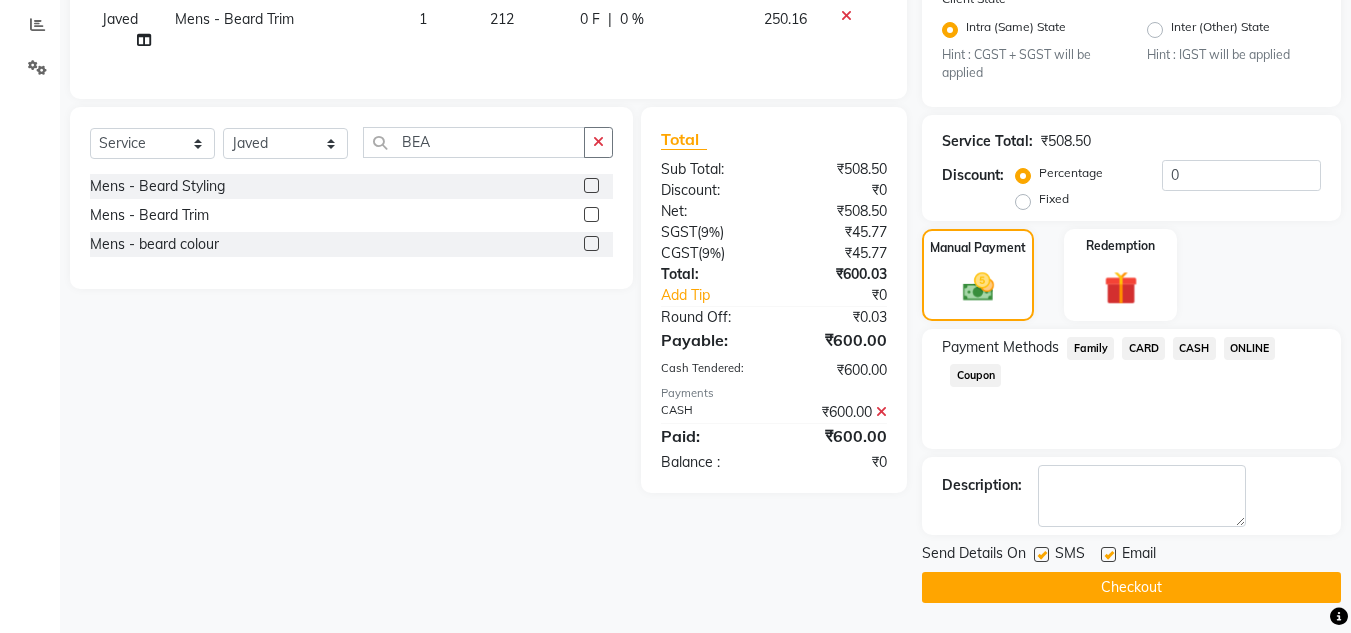 click on "Checkout" 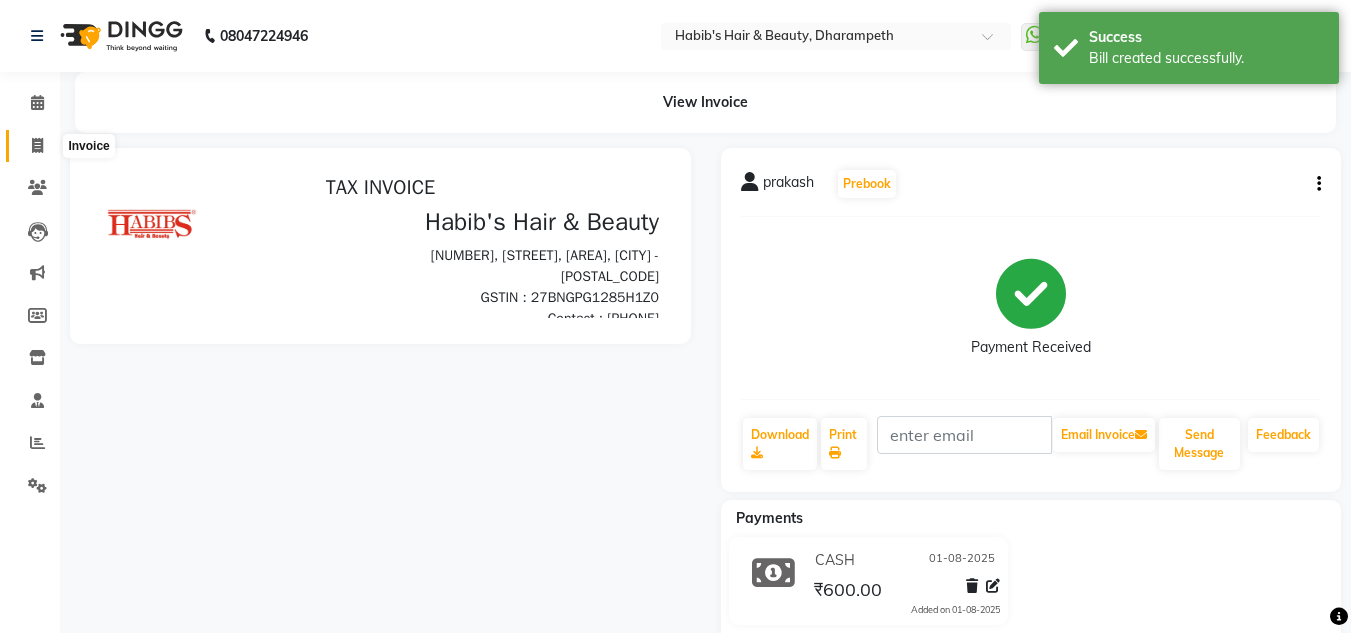 scroll, scrollTop: 0, scrollLeft: 0, axis: both 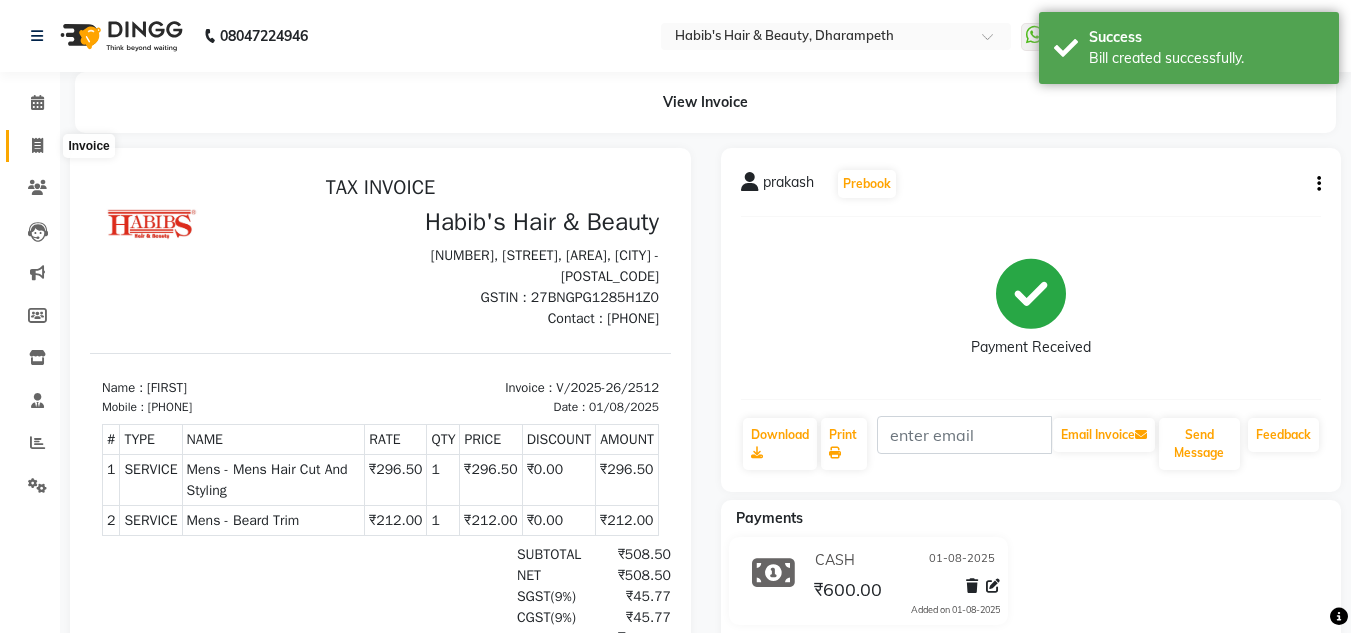 click 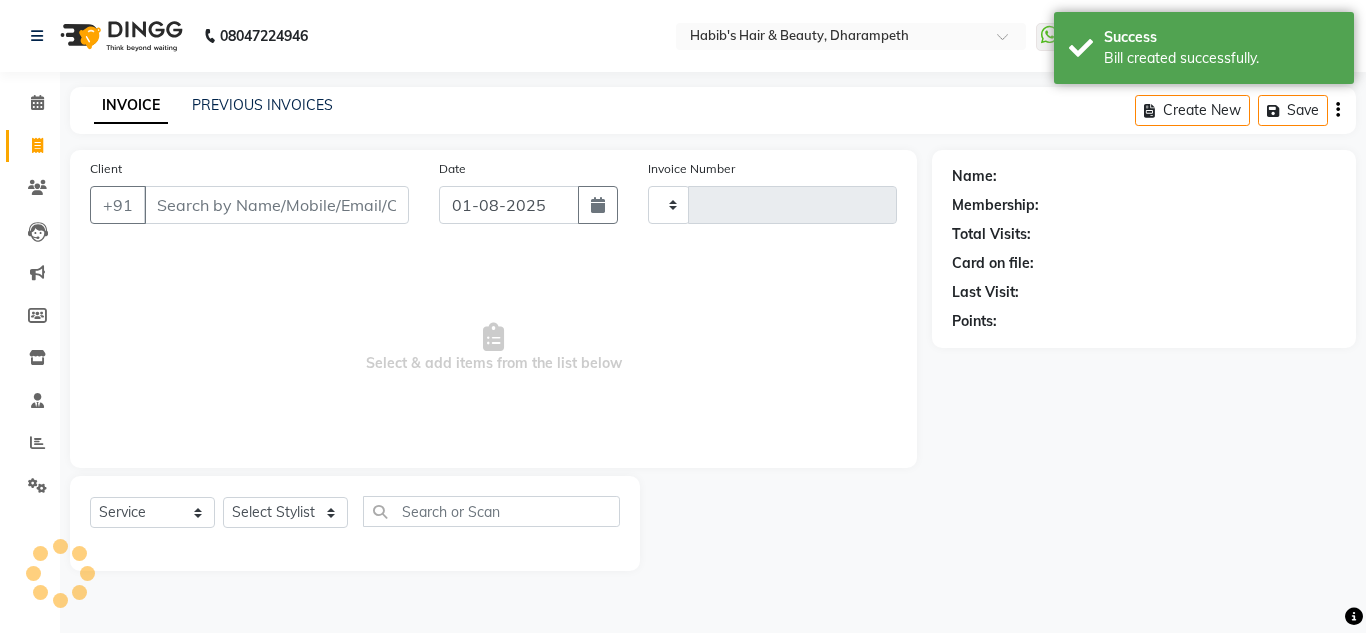 type on "P" 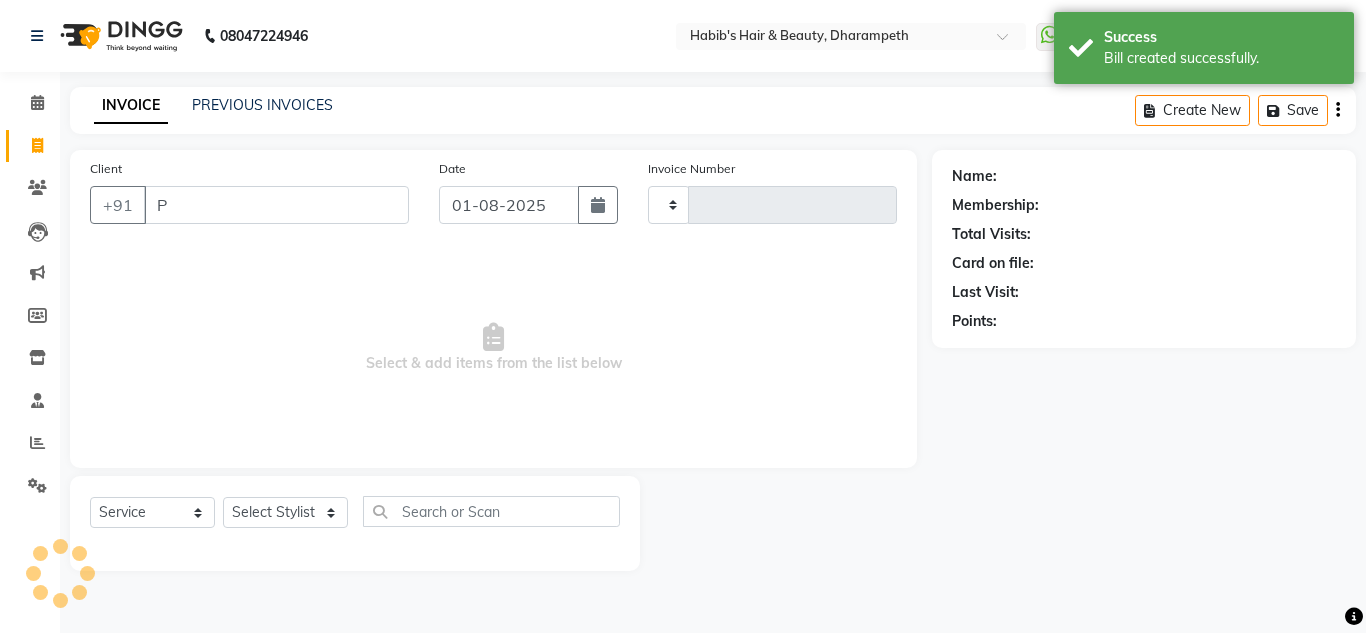 type on "2513" 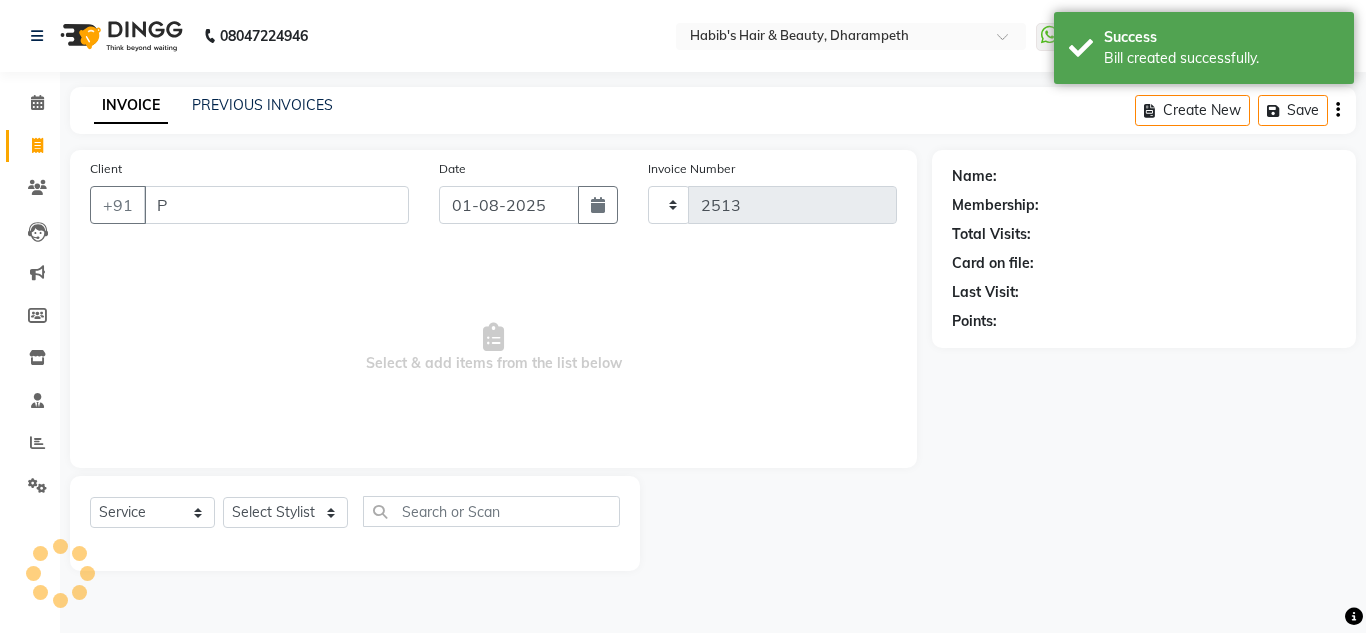 type on "PA" 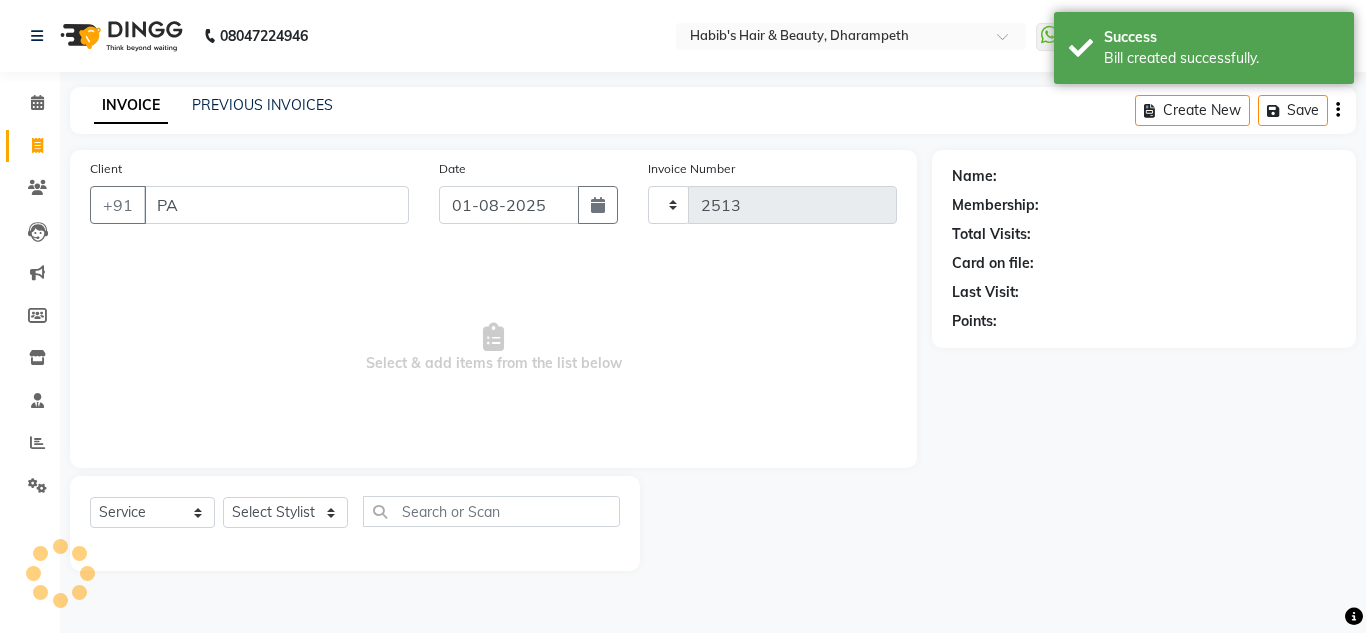 select on "4860" 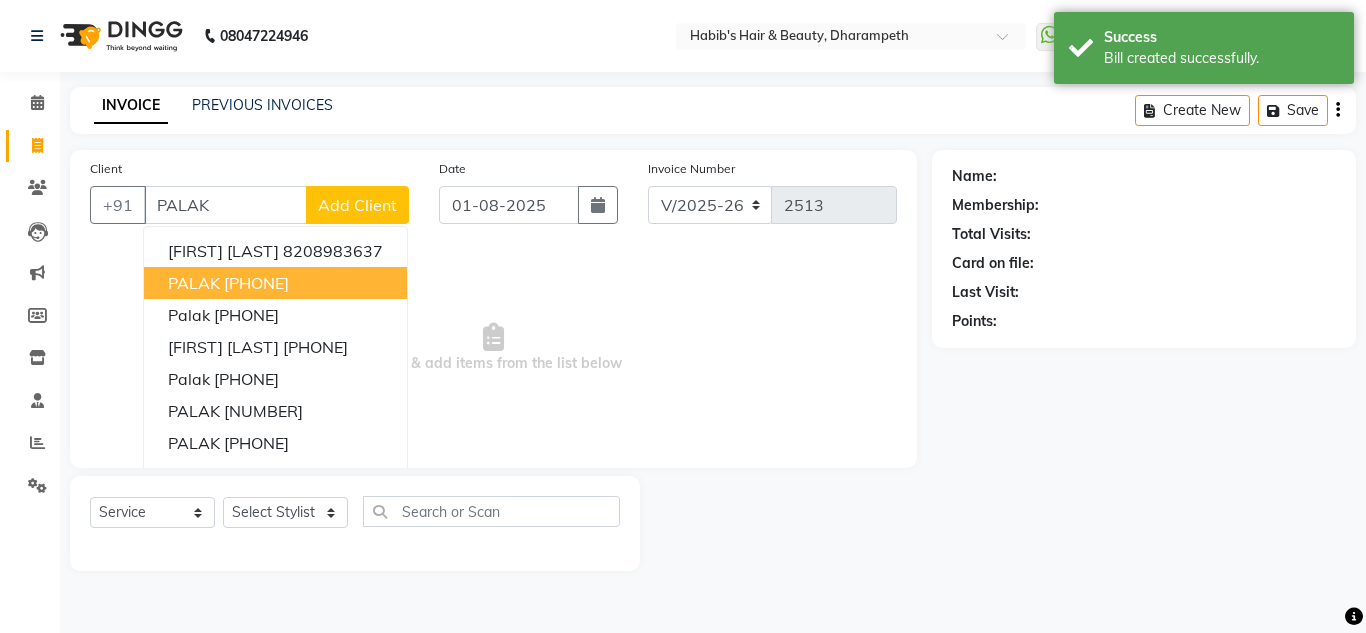 click on "PALAK" at bounding box center (194, 283) 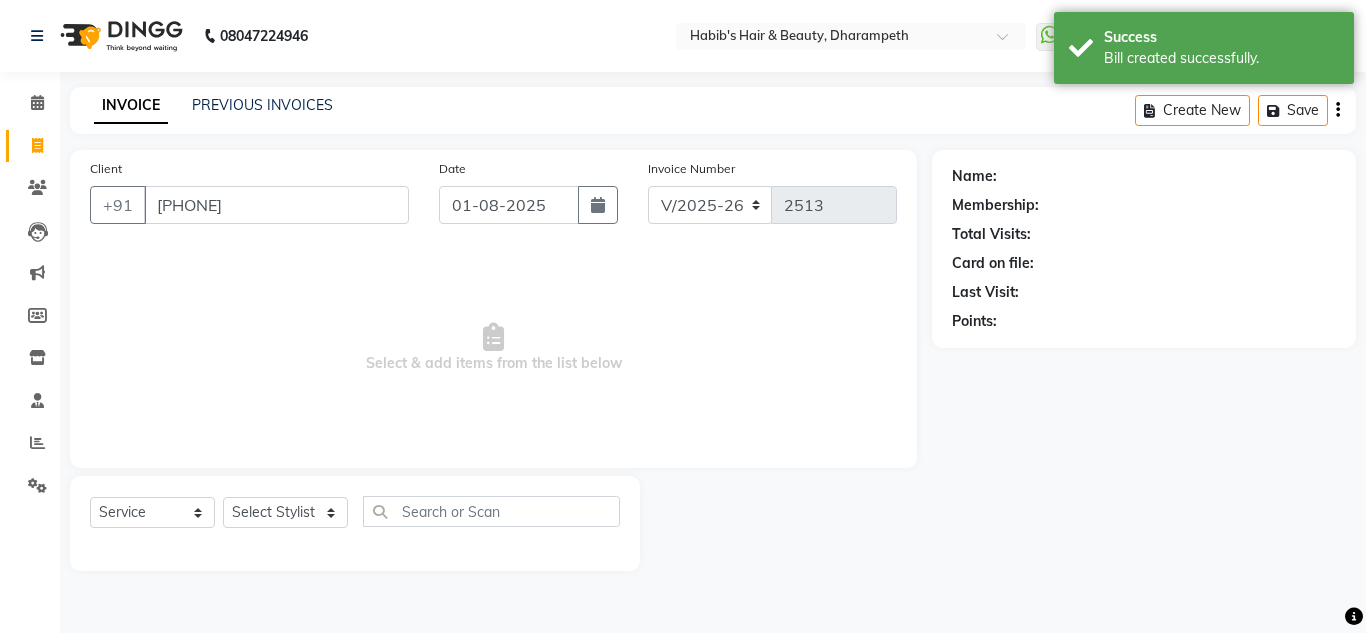 type on "[PHONE]" 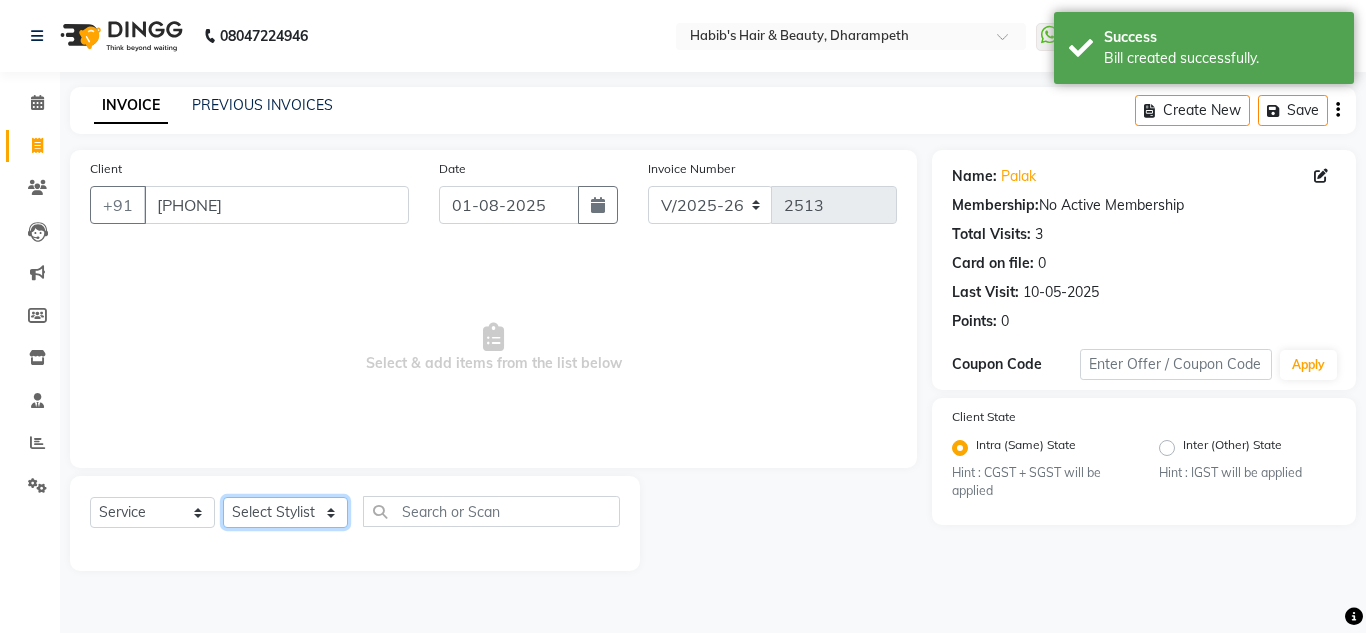 click on "Select Stylist [FIRST] [FIRST] [FIRST] [FIRST]  Manager [FIRST] [FIRST] [FIRST] [FIRST] [FIRST] [FIRST]" 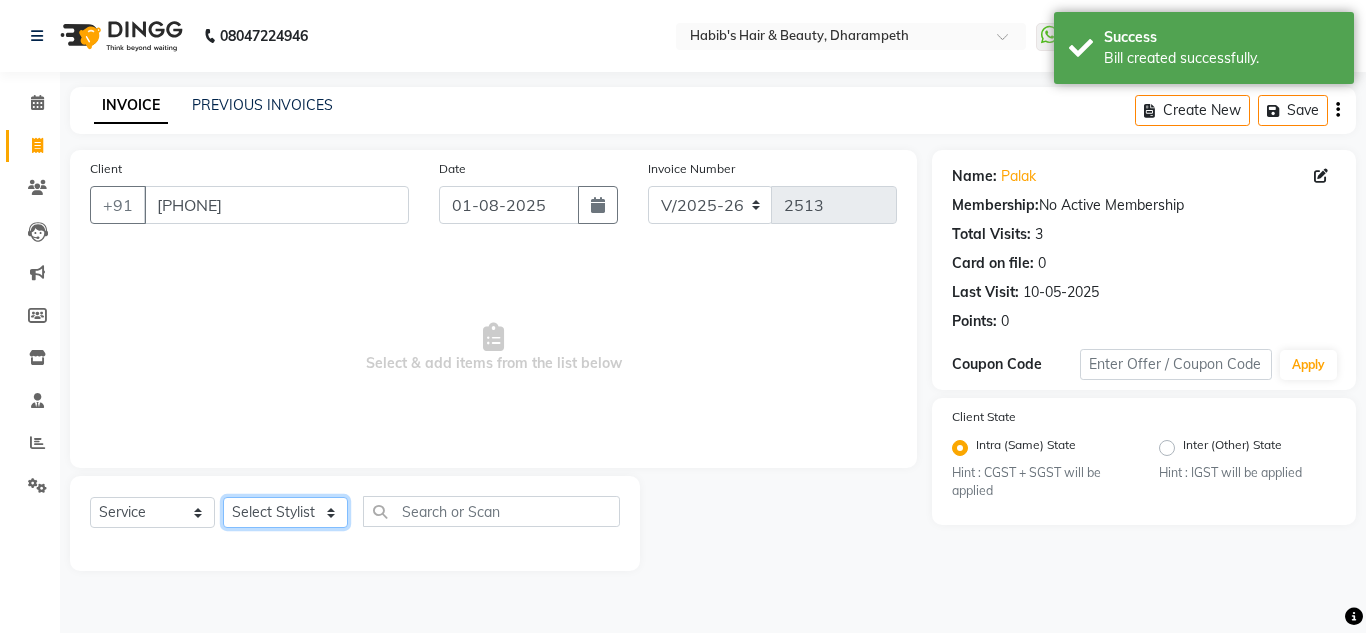select on "63038" 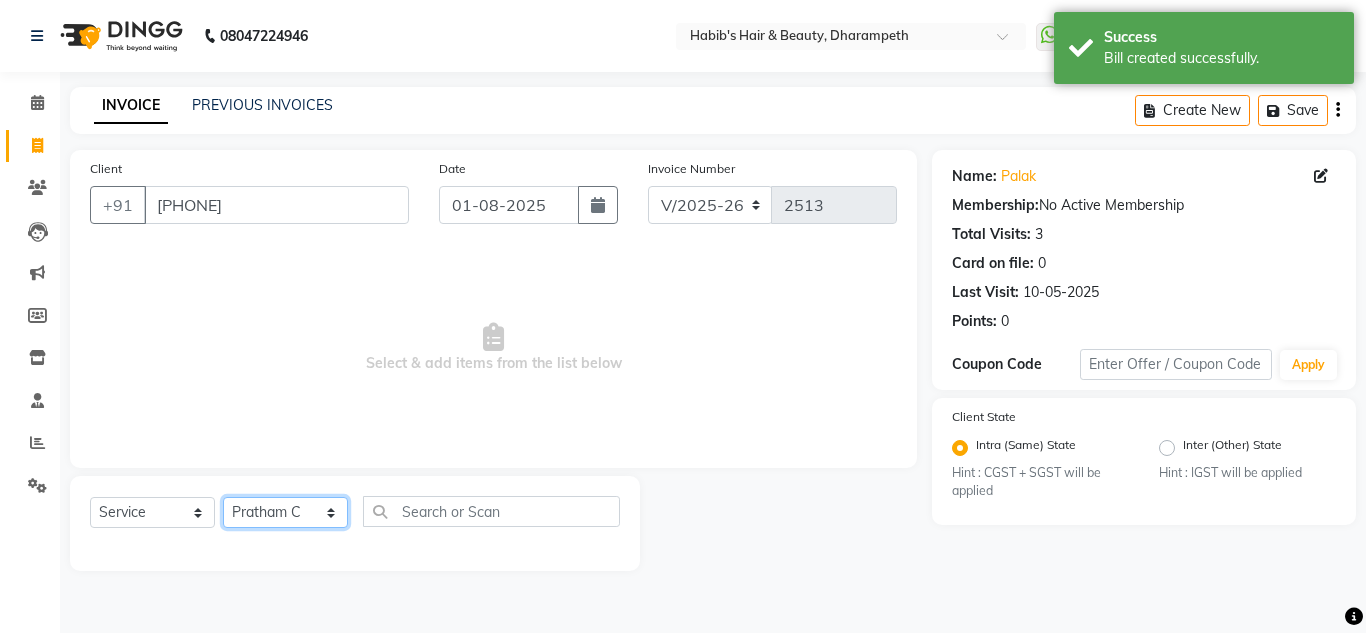 click on "Select Stylist [FIRST] [FIRST] [FIRST] [FIRST]  Manager [FIRST] [FIRST] [FIRST] [FIRST] [FIRST] [FIRST]" 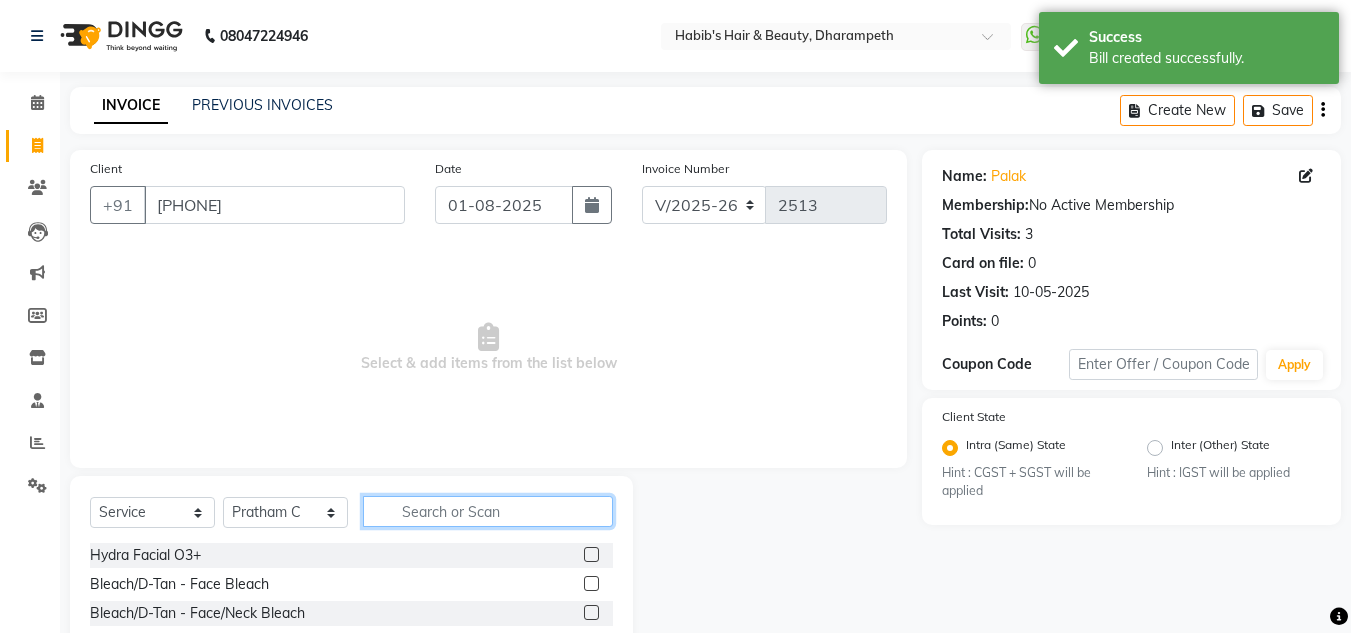 click 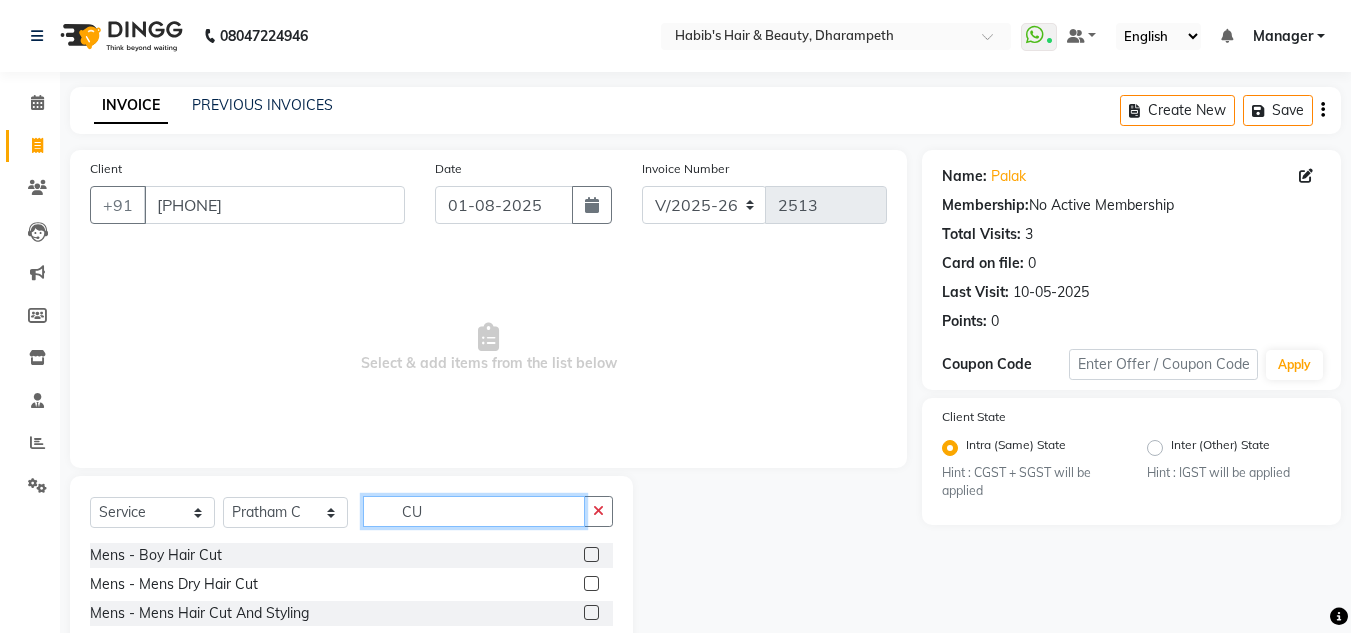 type on "C" 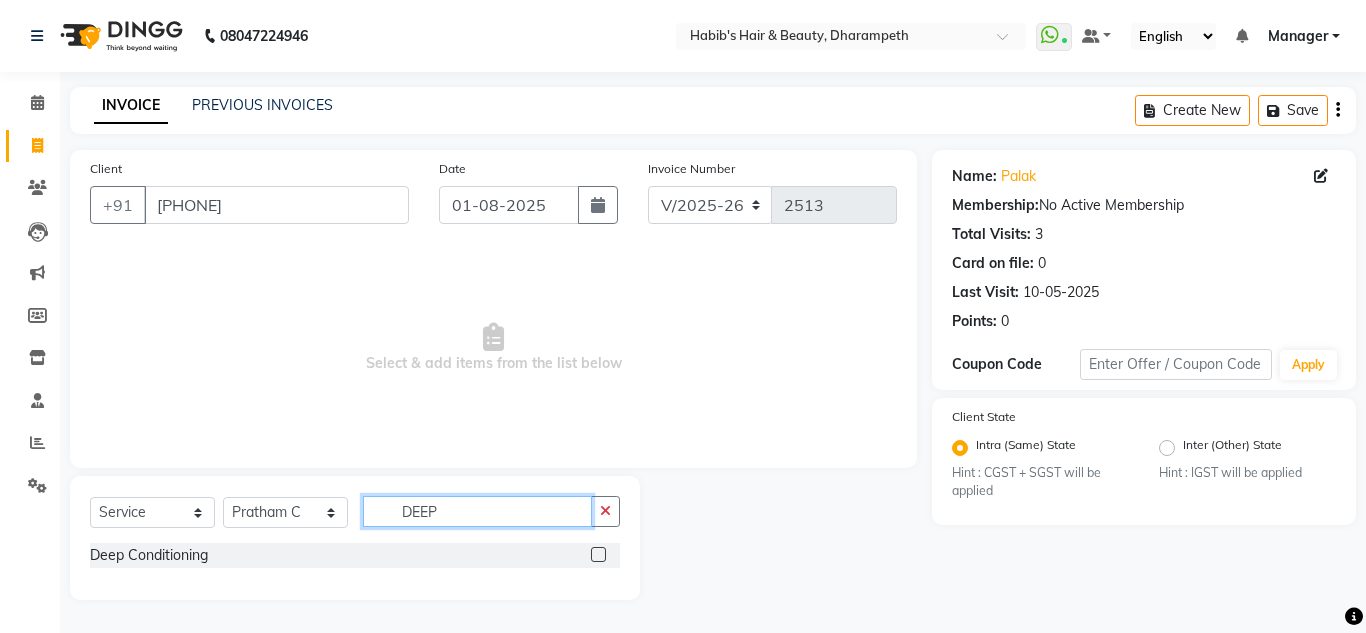 type on "DEEP" 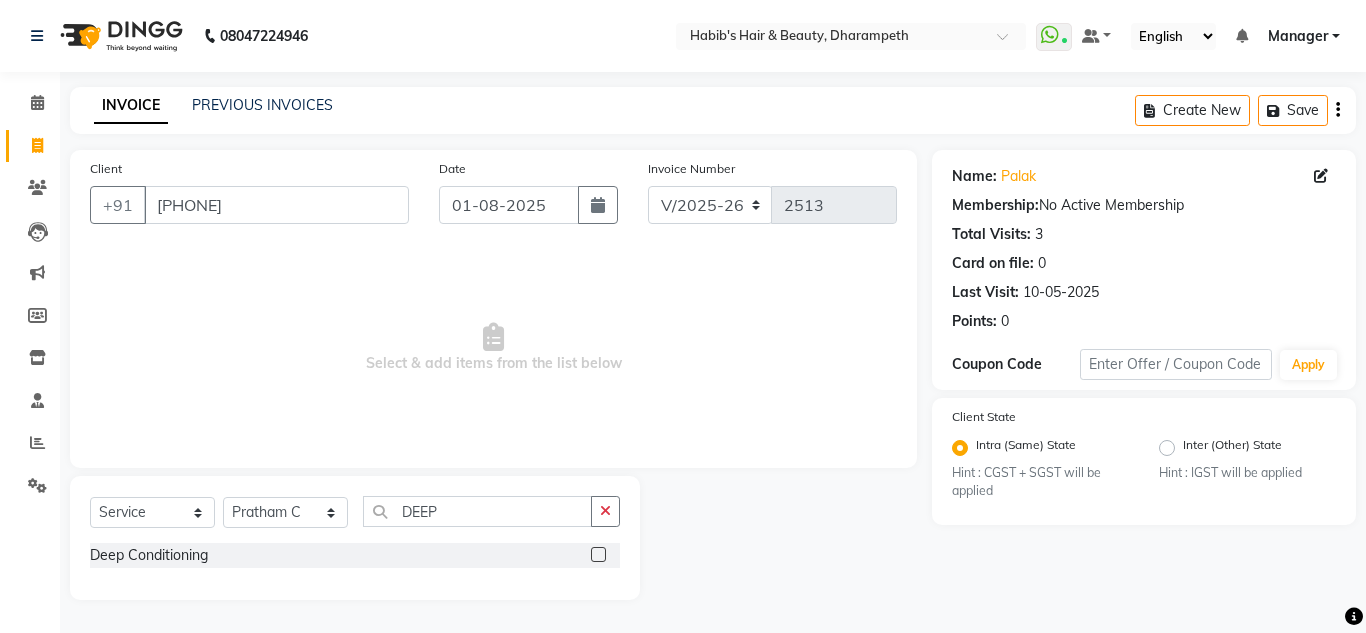 click 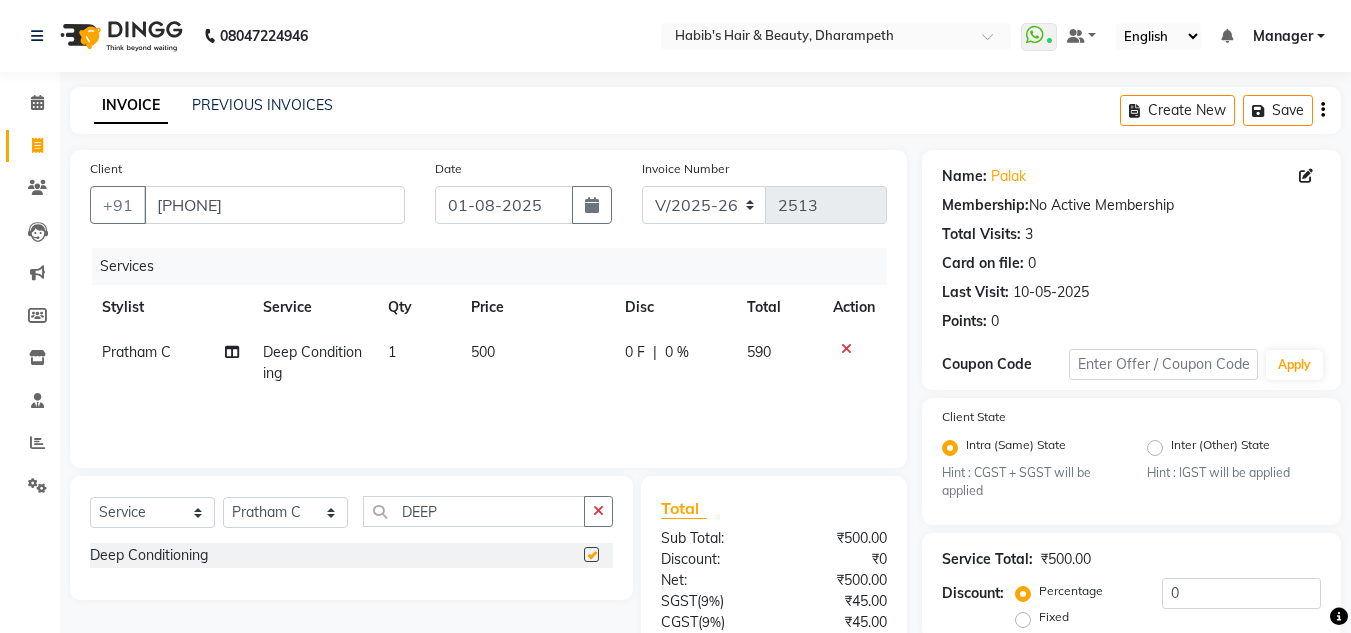 checkbox on "false" 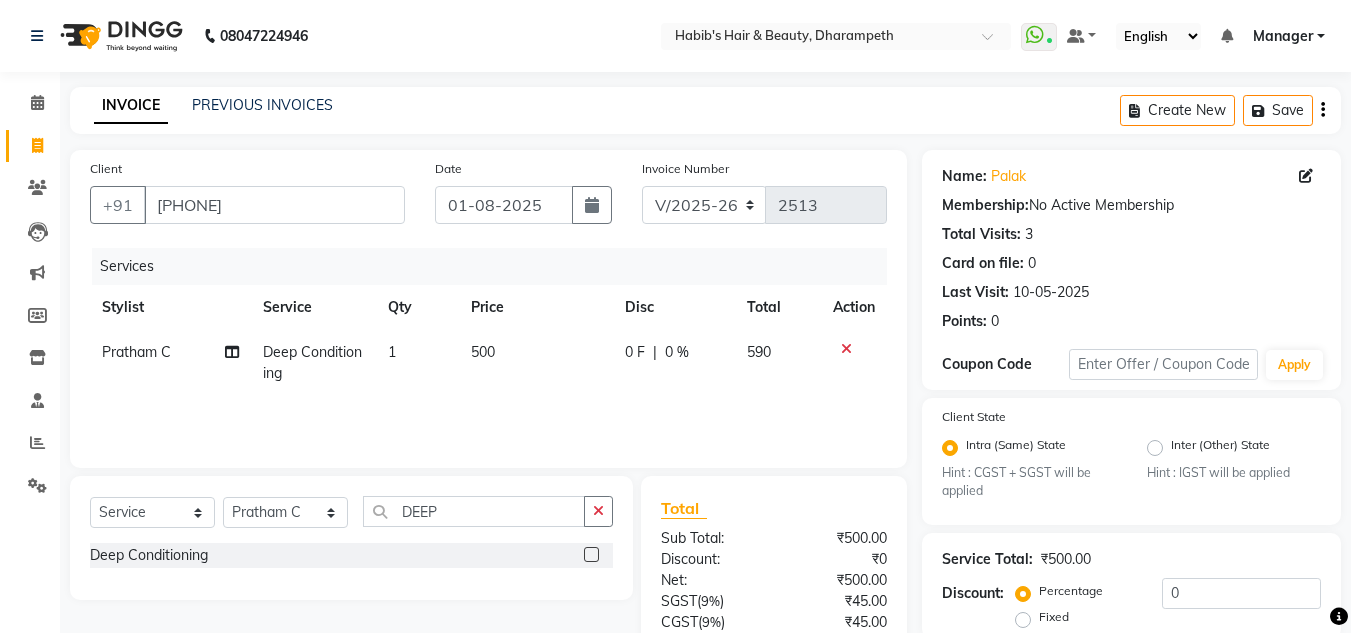 click on "500" 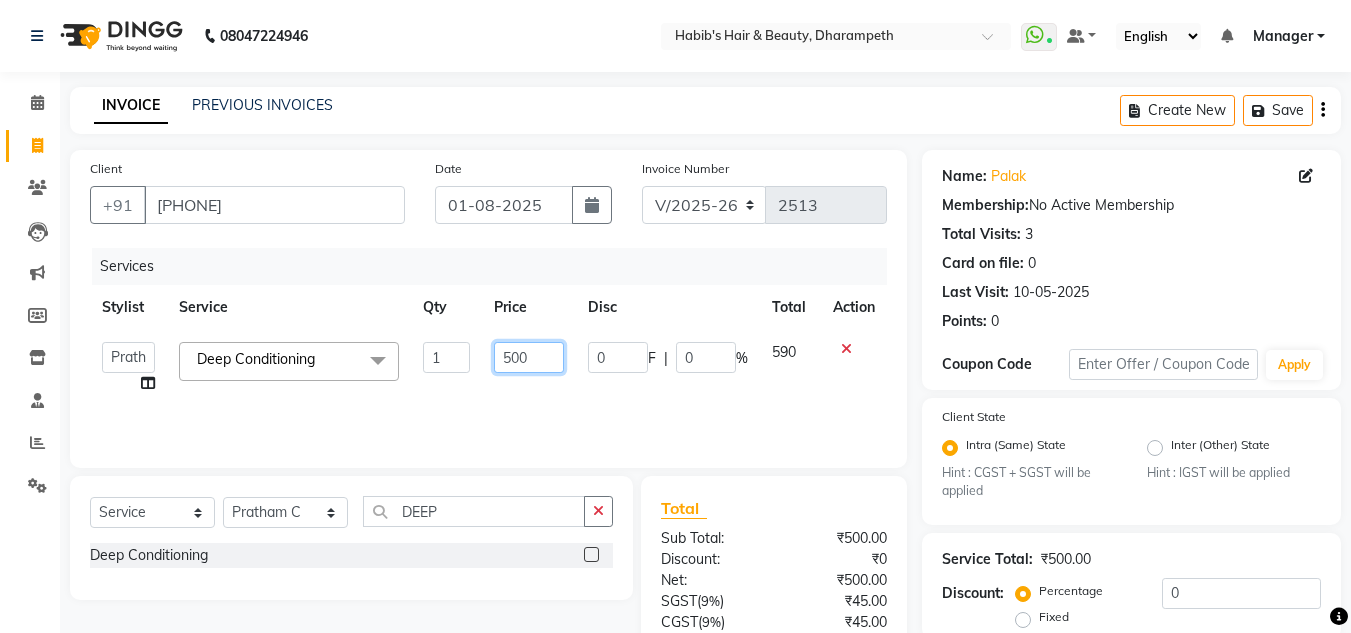 drag, startPoint x: 543, startPoint y: 355, endPoint x: 393, endPoint y: 363, distance: 150.21318 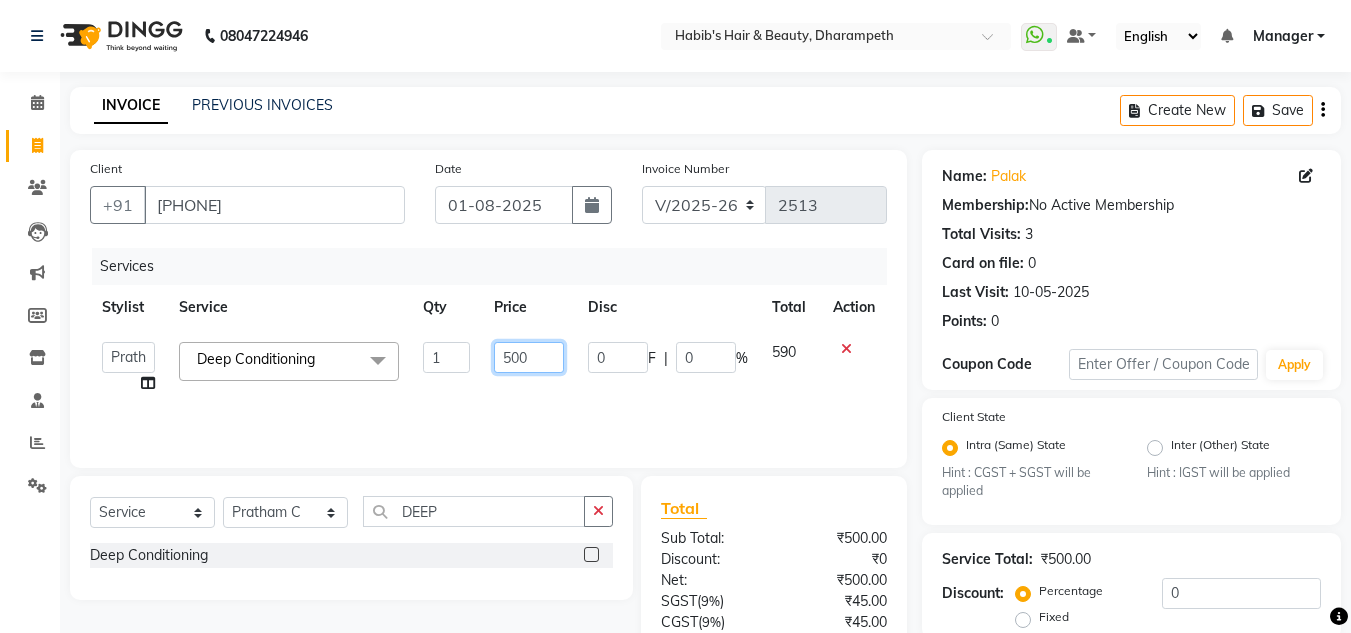 click on "Name  : [FIRST] [NAME] [NAME] [NAME]    Manager   [NAME] [NAME] [NAME] [NAME] [NAME] [NAME]  Deep Conditioning   x Hydra Facial O3+ Bleach/D-Tan - Face  Bleach Bleach/D-Tan - Face/Neck Bleach Bleach/D-Tan - Full Body Bleach Bleach/D-Tan - Hand Bleach Bleach/D-Tan - Legs Bleach Bleach/D-Tan - O3 D-Tan Bleach/D-Tan - Raga D- Tan NANO PLASTIA SHOULDER LENGTH Mintree Tan- Go Manicure Mintree Tan-Go Pedicure TIP Deep Conditioning  Whitening Facial O3+ Facial Mediceuticals dand treatment BOOKING AMT OF SERVICE Fibre Complex Treatment Female Lower Lips -Threading Knot Free Service Blow Dry - Blow Dry Below Shoulder Length Blow Dry - Blow Dry Shoulder Length Blow Dry - Blow Dry Waist Length Clean Up - Aroma Clean Up Clean Up - Herbal Cleanup Clean Up - Instglow Claenup Clean Up - O3 Pore Clean Up Clean Up - Vlcc Gold Clean Up Clean Up - D Tan Clean UP Face Pack - Black Mask Charcoal Face Pack - Black Mask O3 Face Pack - O3 Peel Off Face Pack - Thermal Sheet Mask Facial - Anti Tan Facial Nail cut" 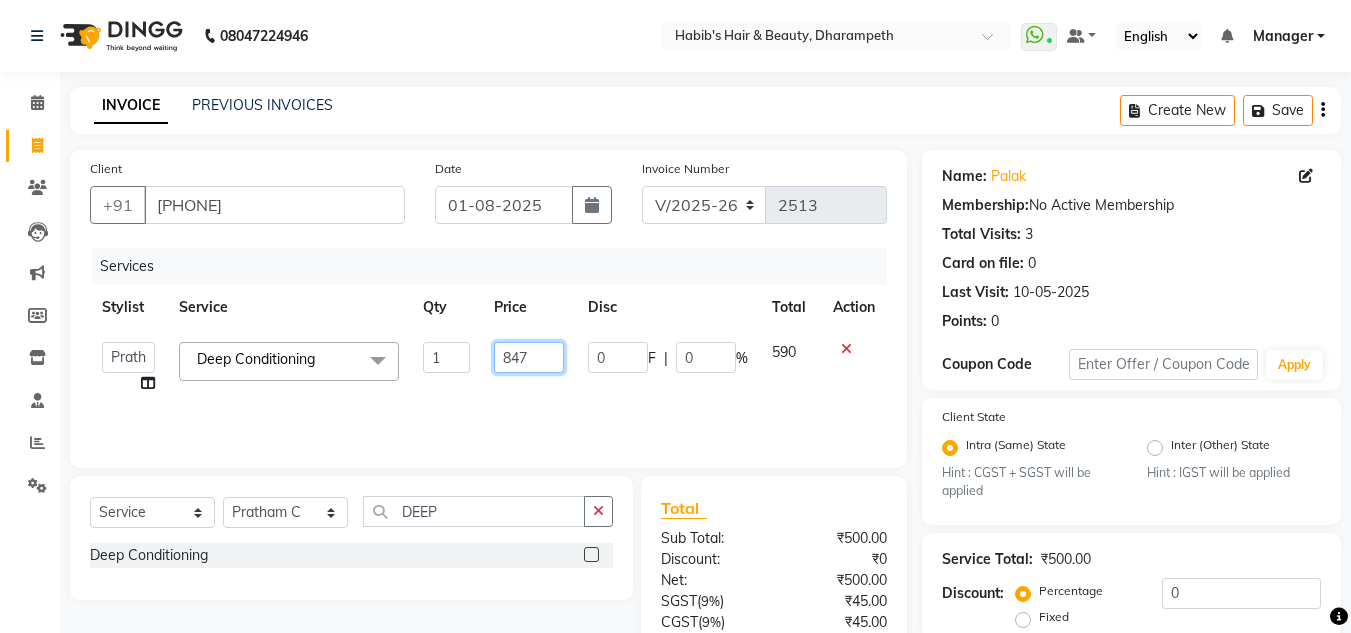 type on "[PRICE]" 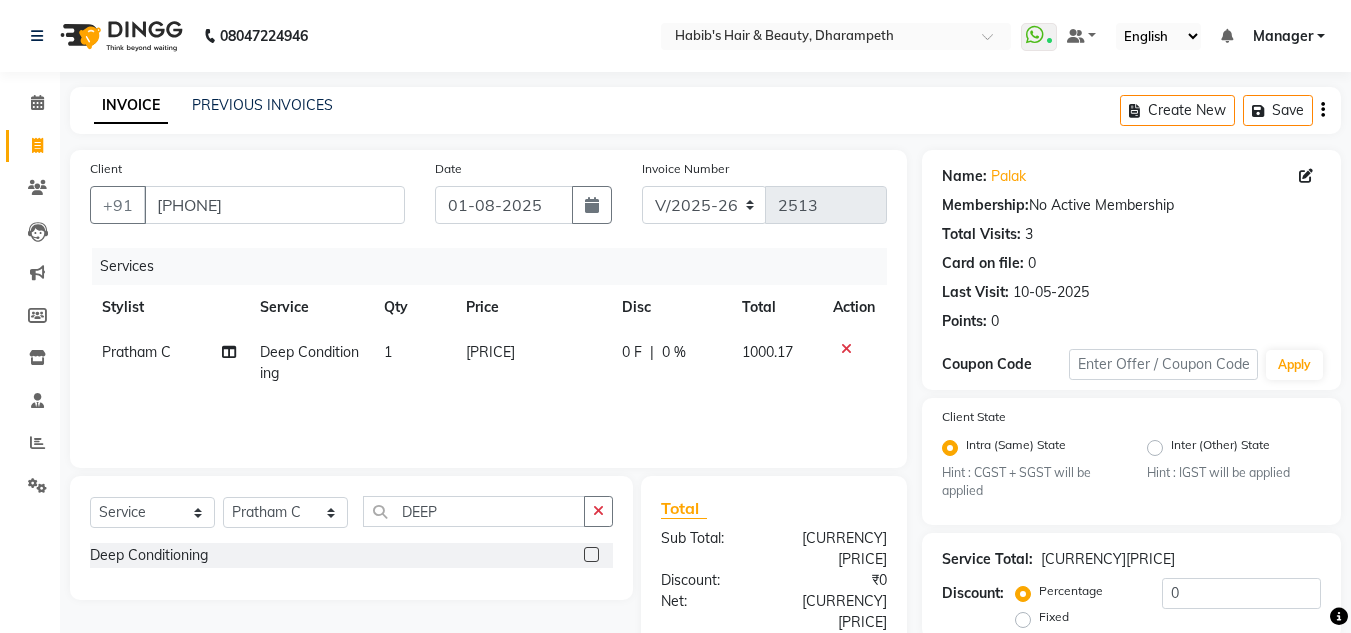 click on "1000.17" 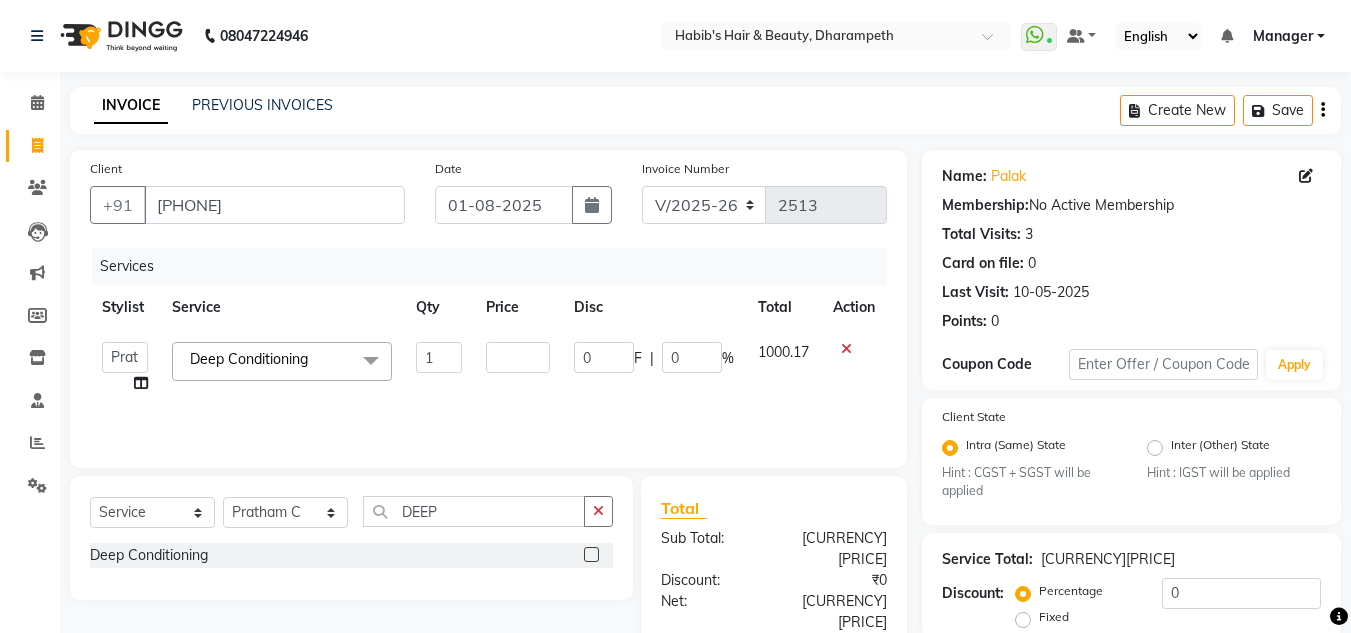 scroll, scrollTop: 188, scrollLeft: 0, axis: vertical 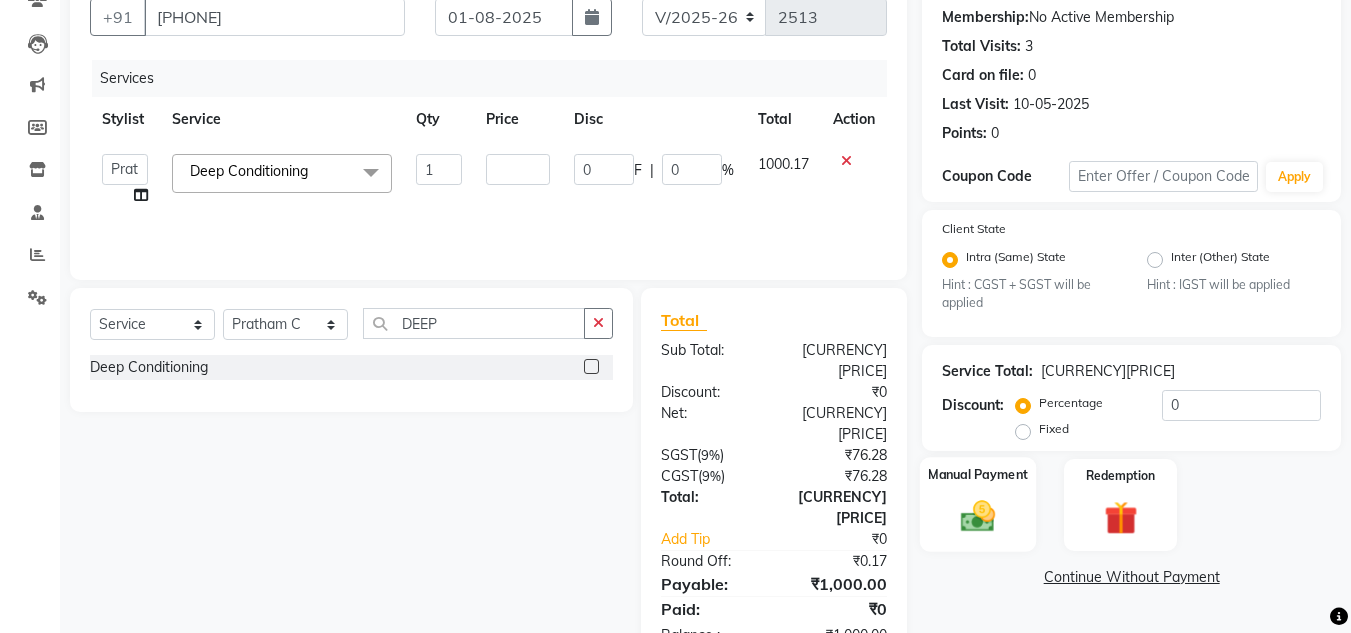 click 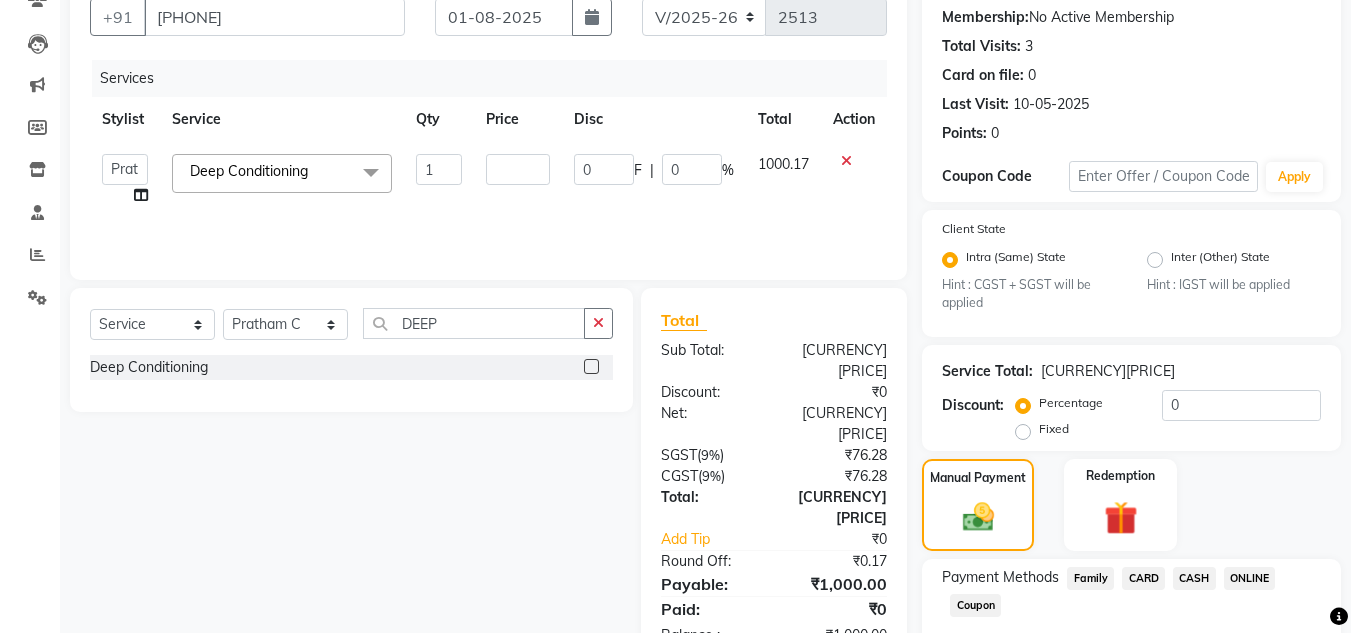 click on "ONLINE" 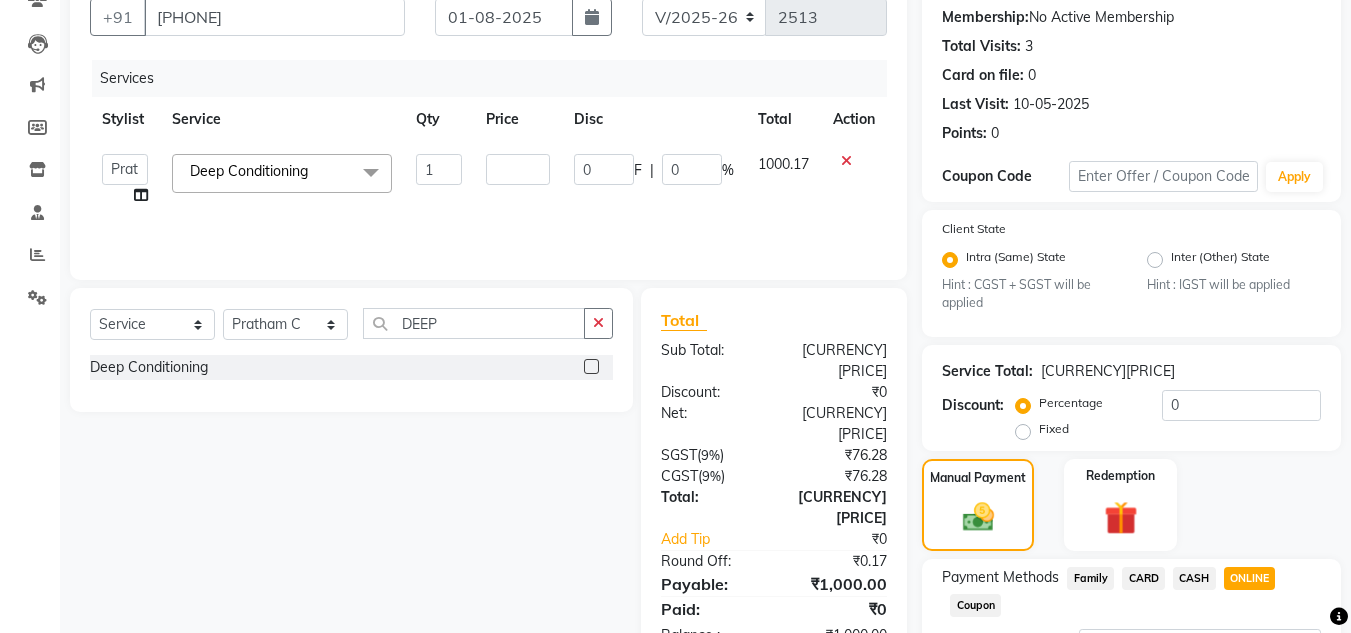 scroll, scrollTop: 361, scrollLeft: 0, axis: vertical 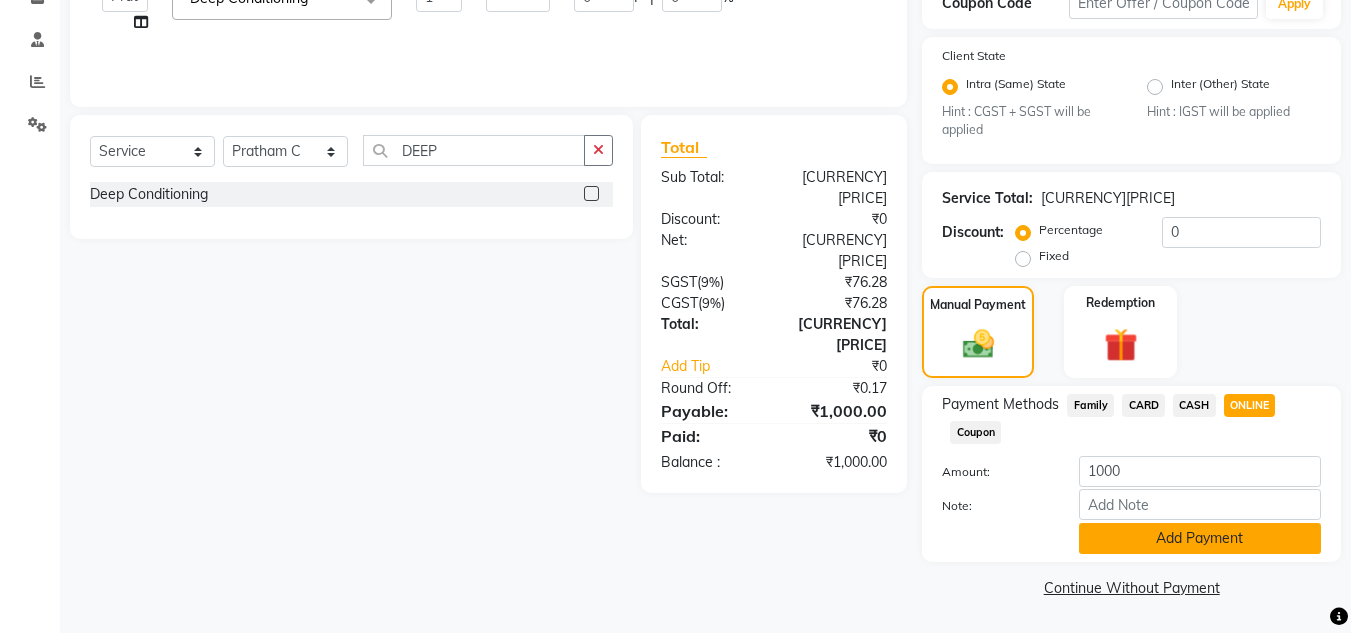 click on "Add Payment" 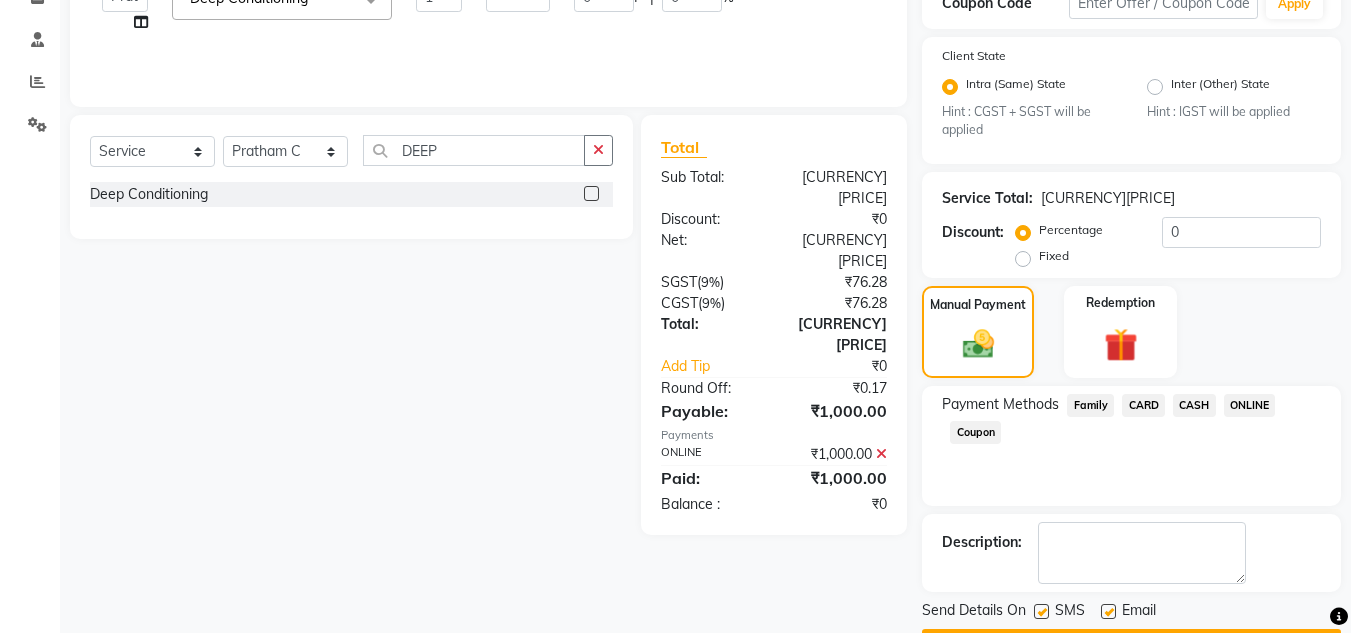 scroll, scrollTop: 418, scrollLeft: 0, axis: vertical 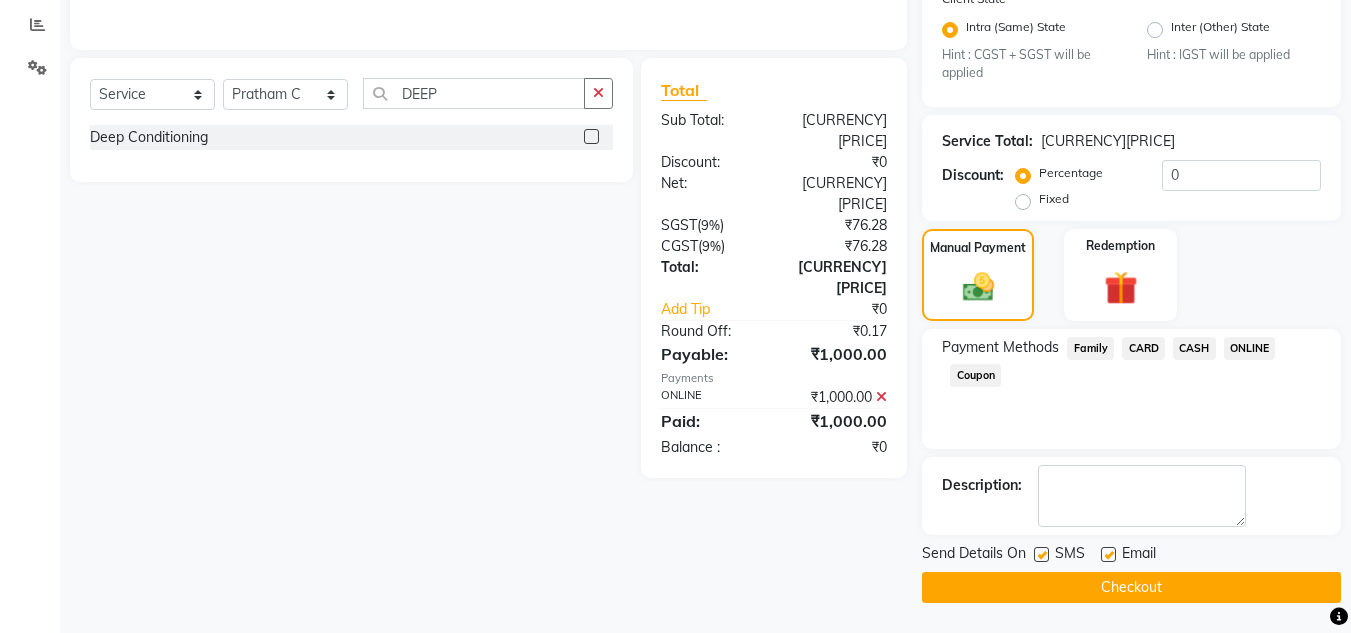 click on "Checkout" 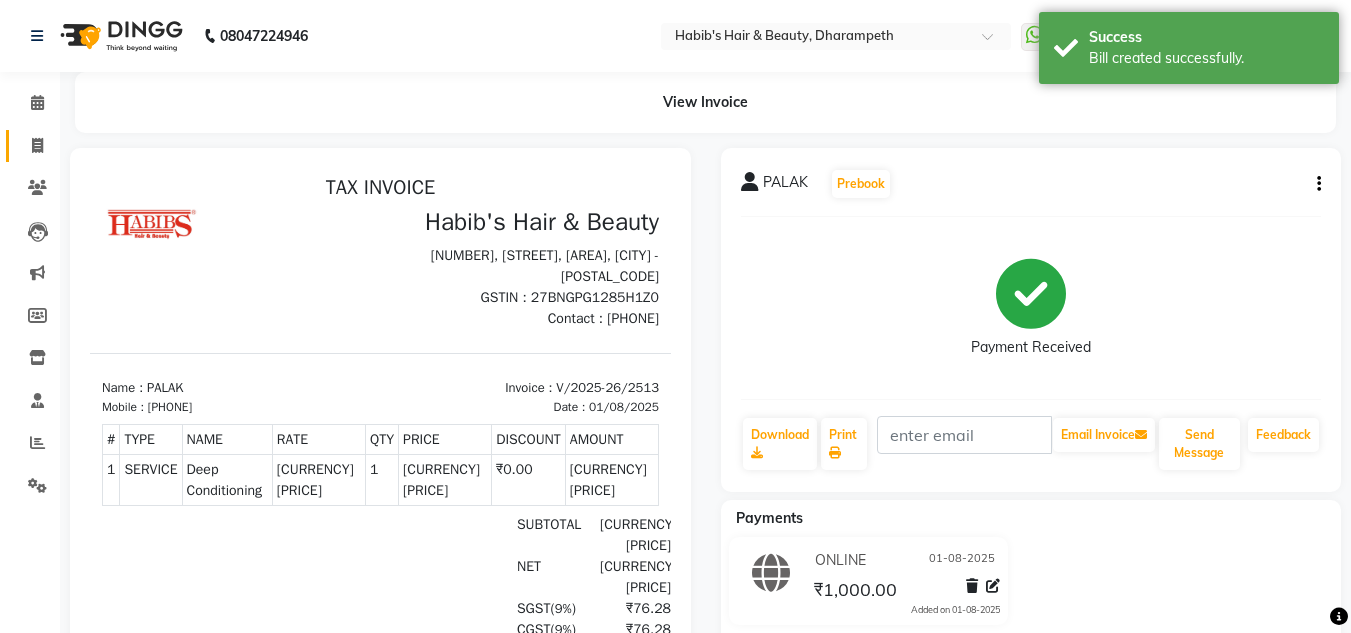 scroll, scrollTop: 0, scrollLeft: 0, axis: both 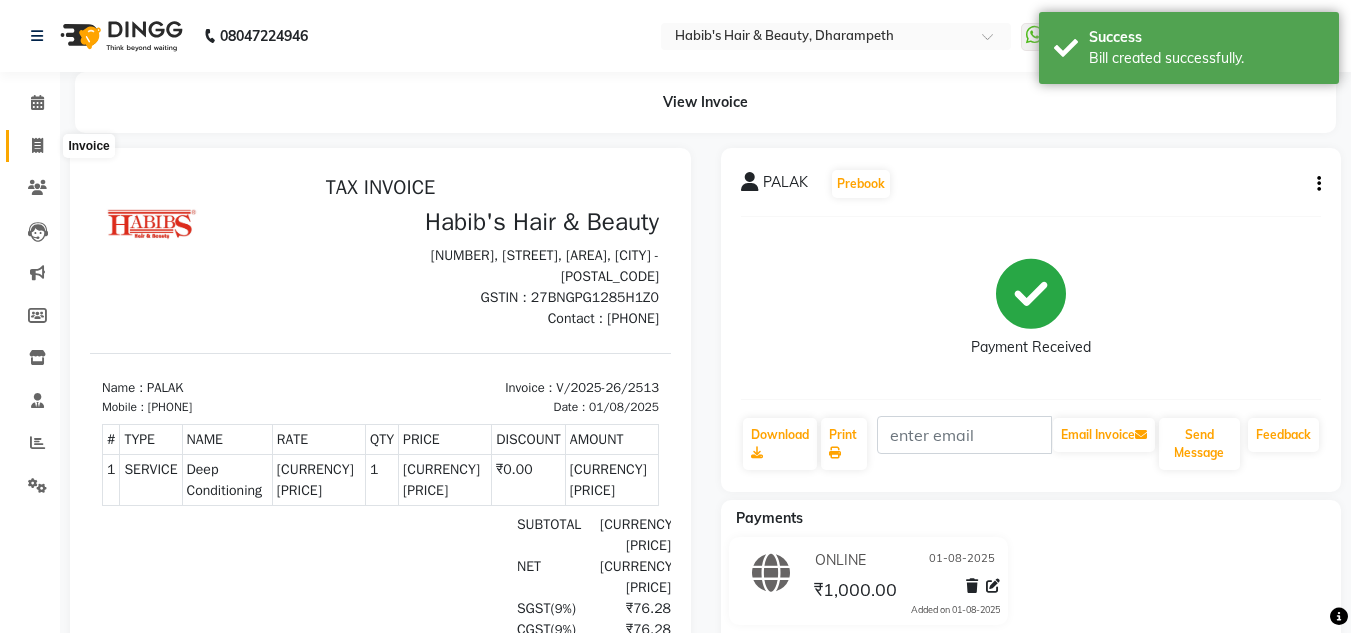click 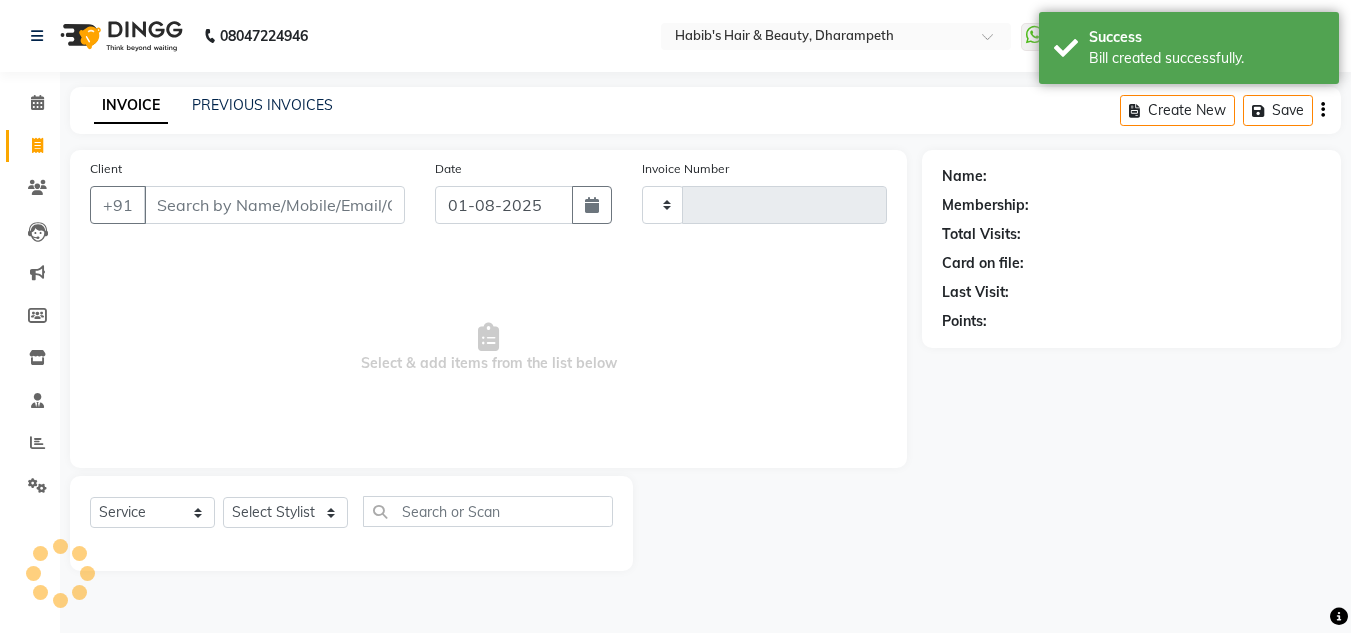 type on "2514" 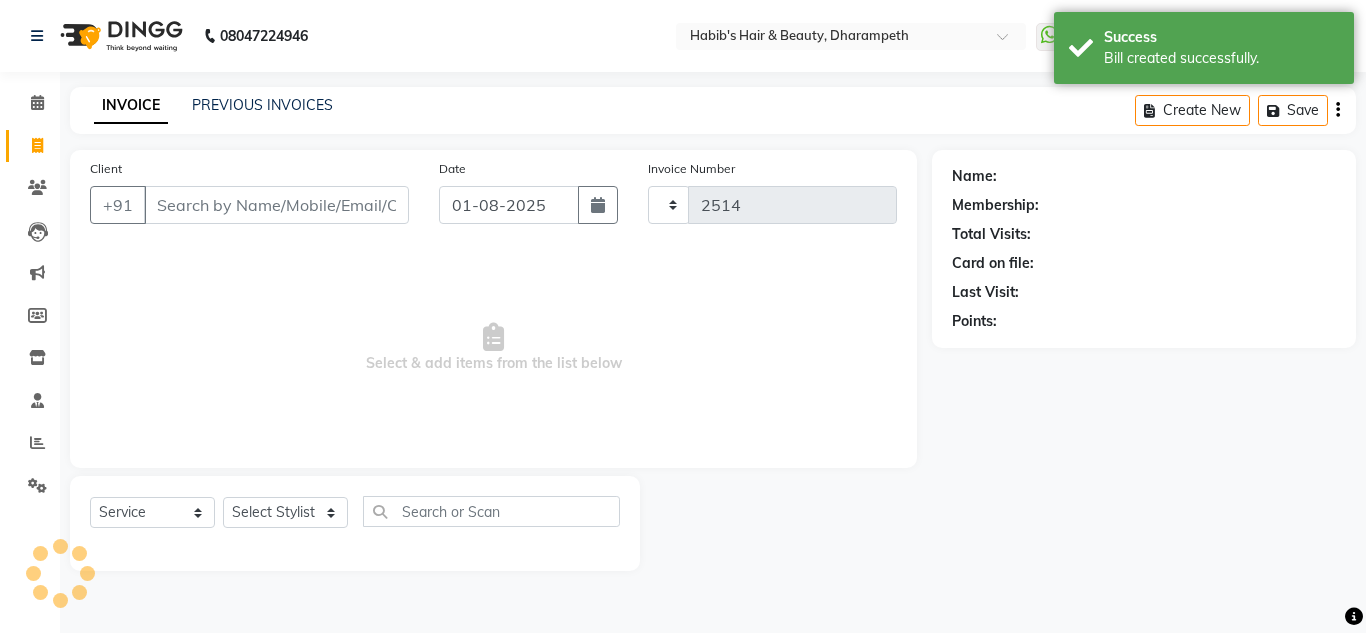 select on "4860" 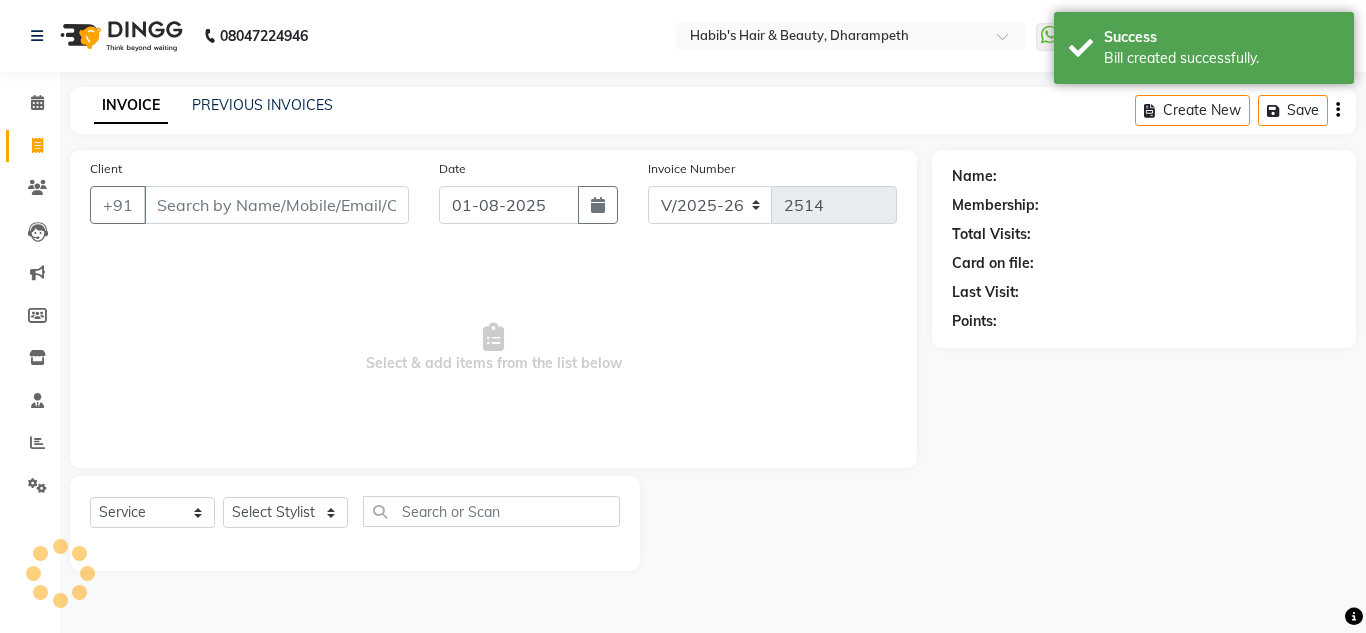 click on "Client" at bounding box center (276, 205) 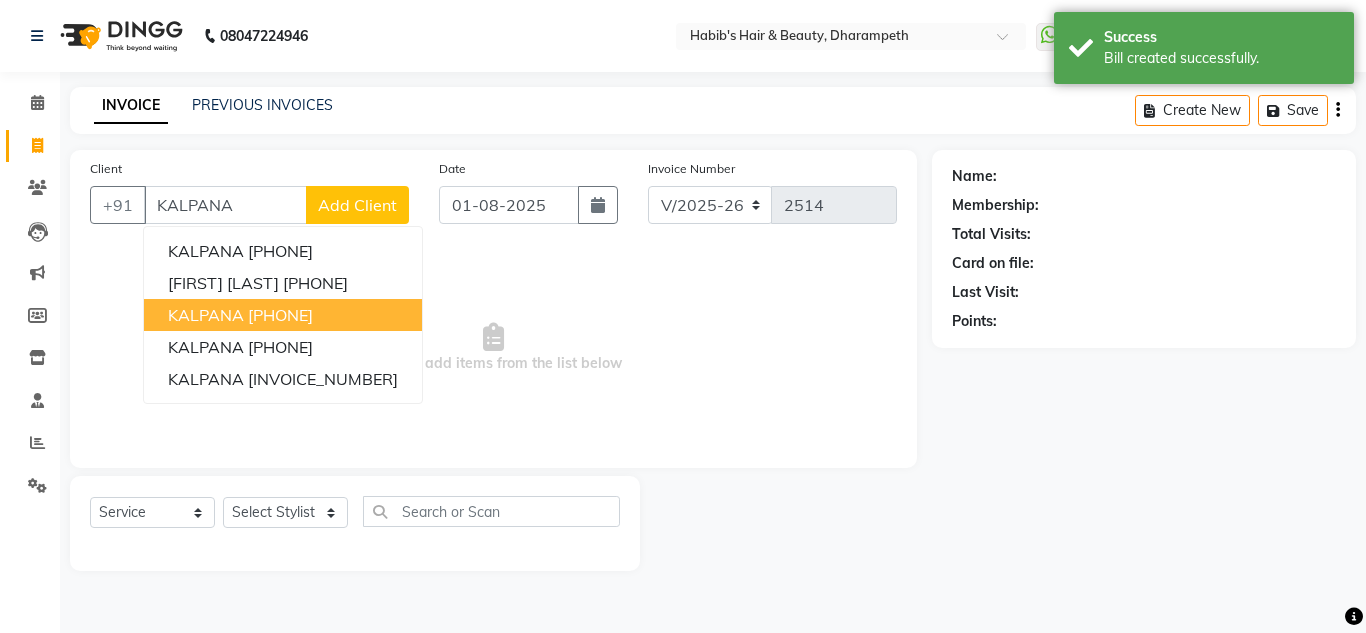 click on "[PHONE]" at bounding box center [280, 315] 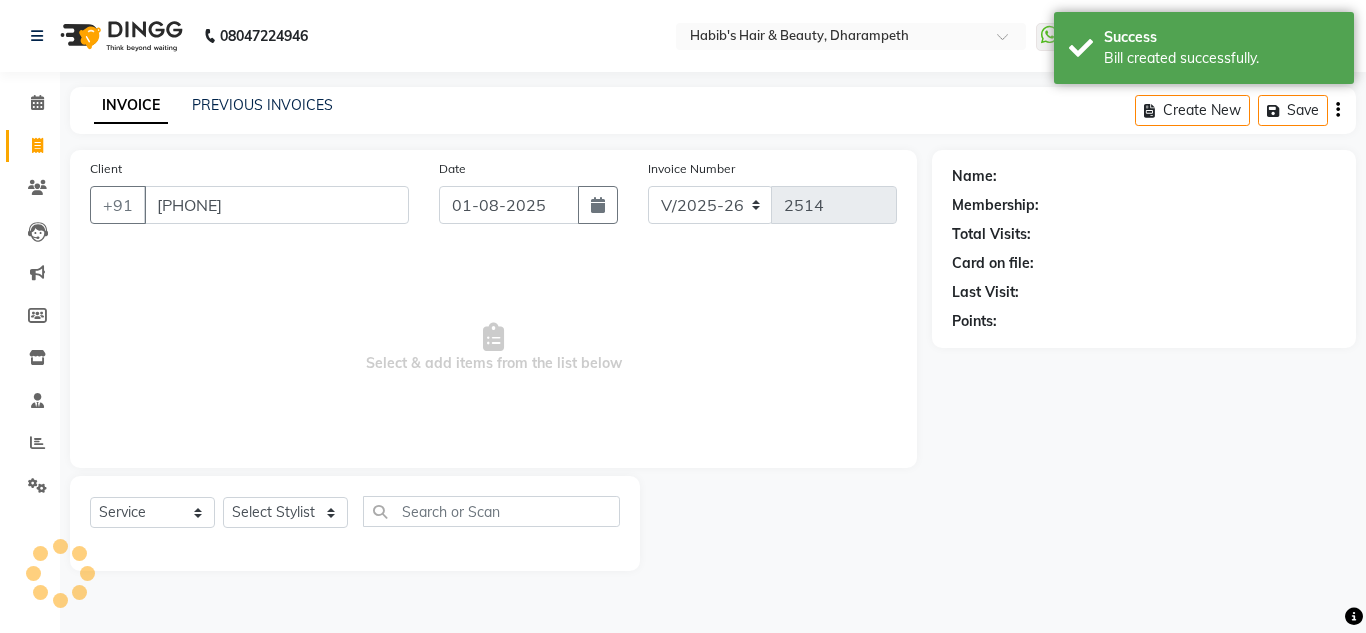type on "[PHONE]" 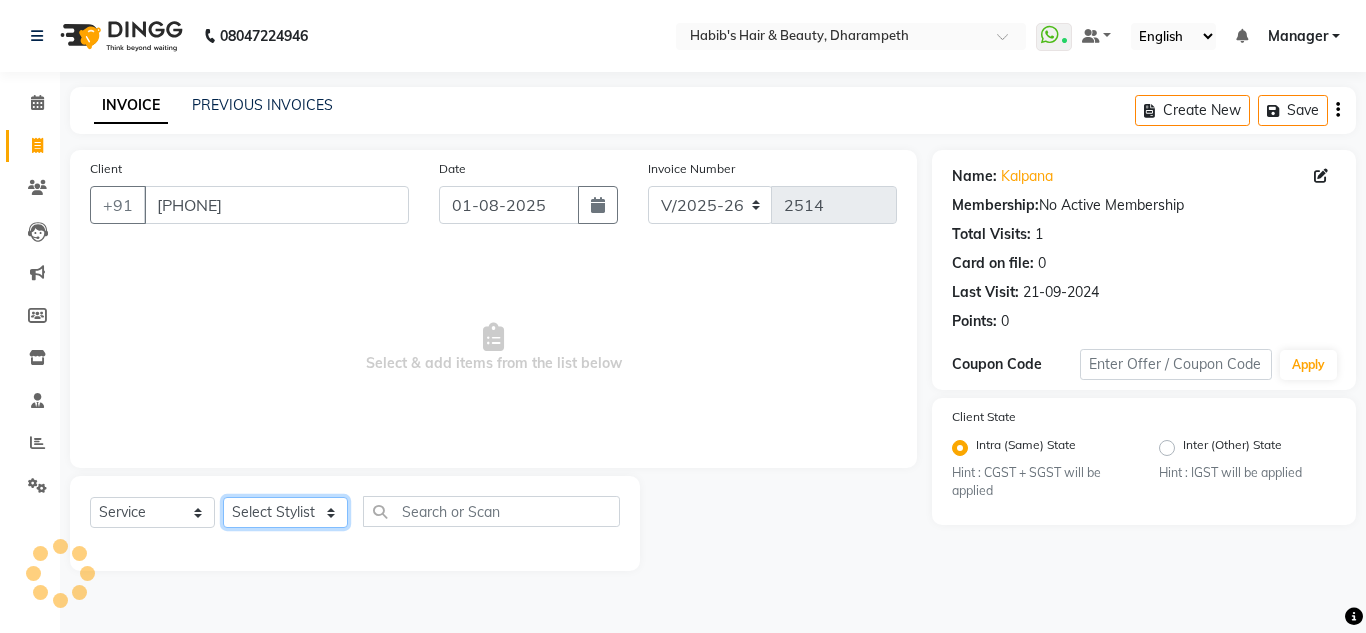 click on "Select Stylist [FIRST] [FIRST] [FIRST] [FIRST]  Manager [FIRST] [FIRST] [FIRST] [FIRST] [FIRST] [FIRST]" 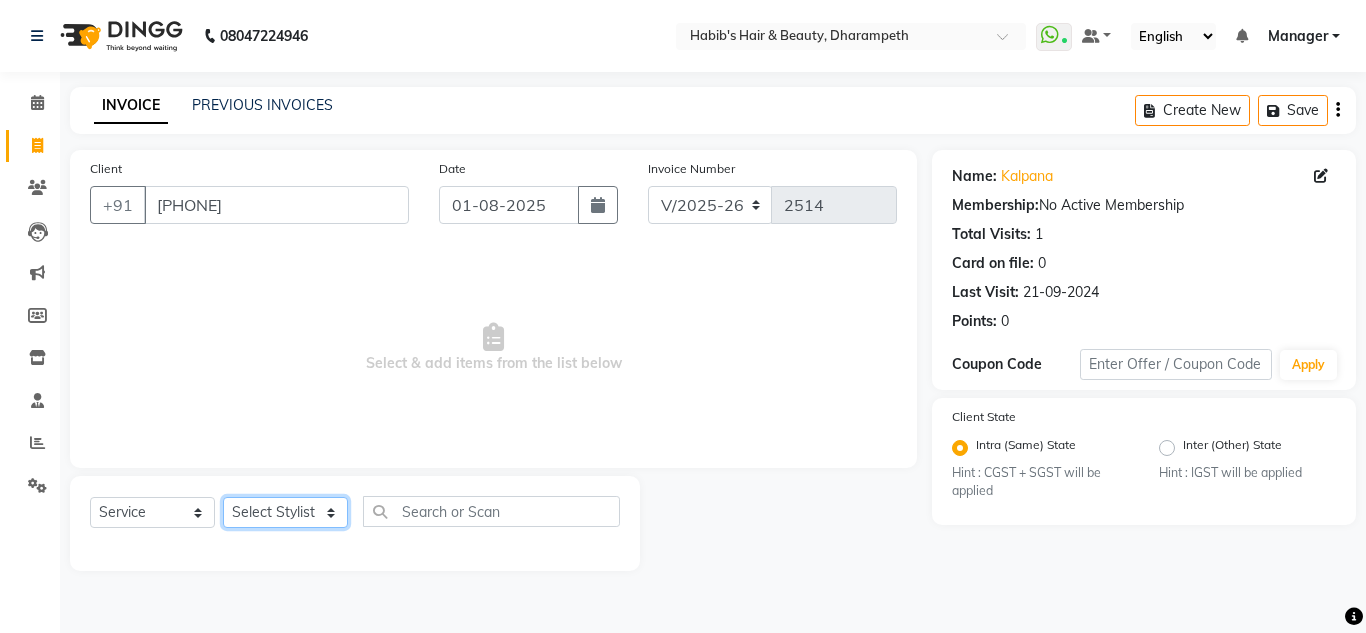 select on "37168" 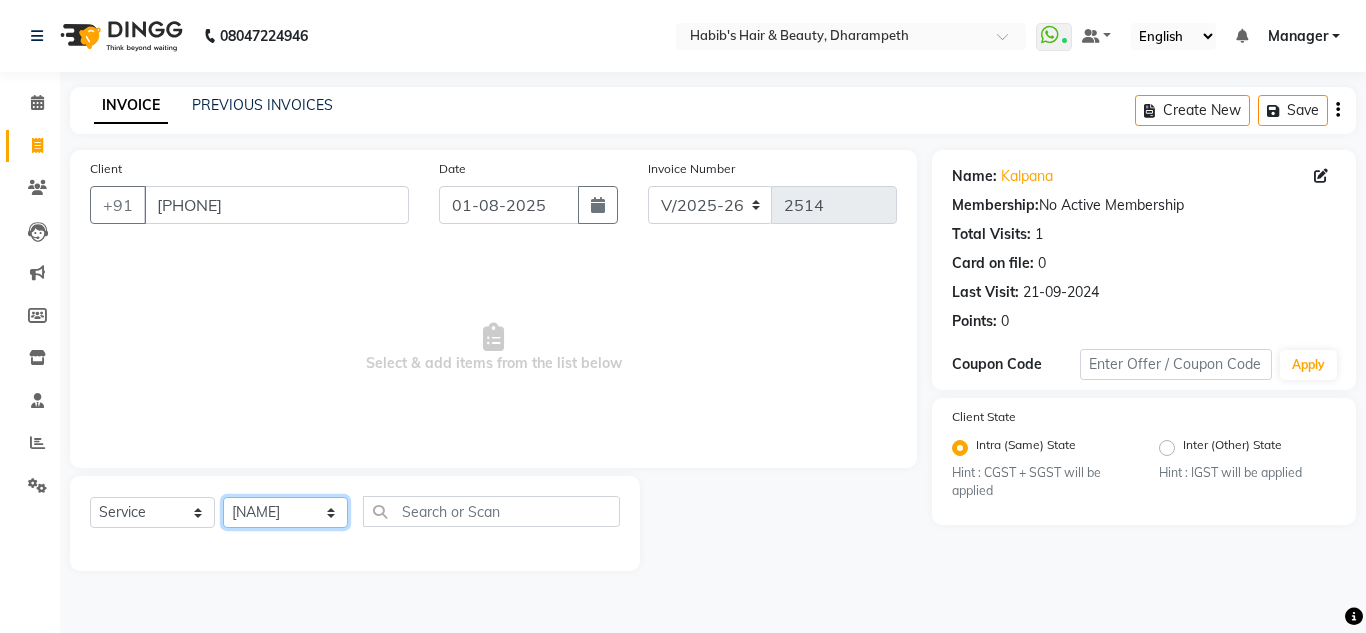click on "Select Stylist [FIRST] [FIRST] [FIRST] [FIRST]  Manager [FIRST] [FIRST] [FIRST] [FIRST] [FIRST] [FIRST]" 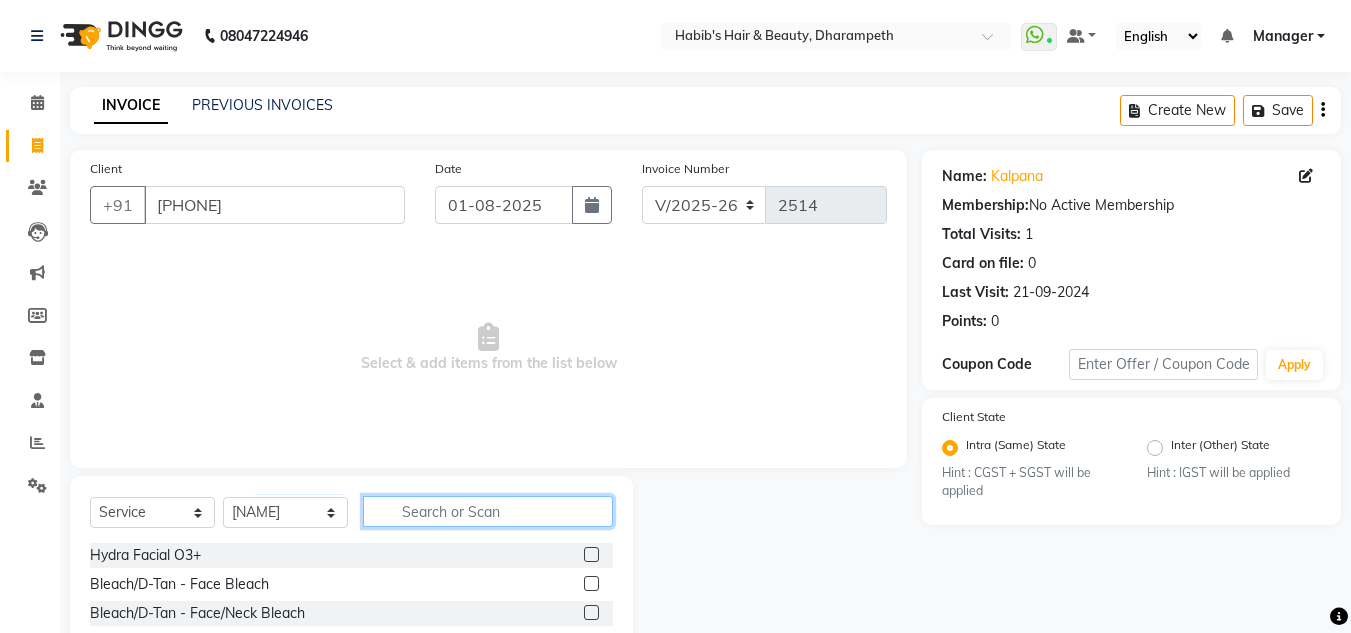 click 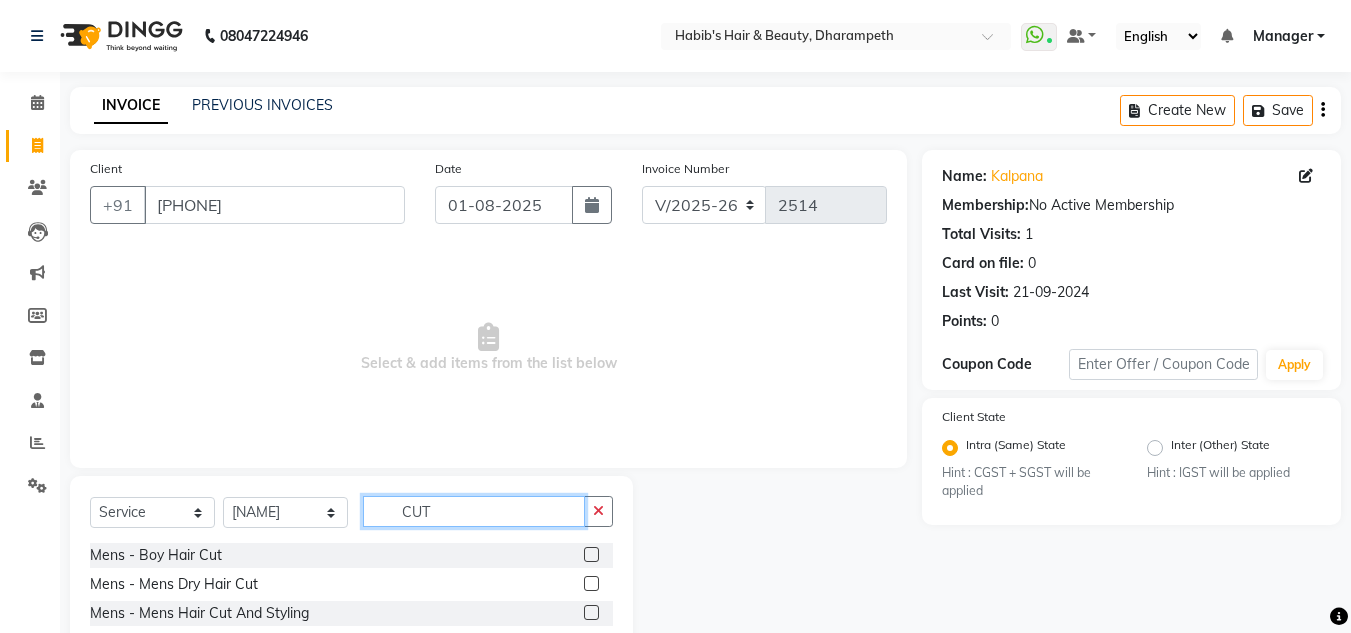 scroll, scrollTop: 168, scrollLeft: 0, axis: vertical 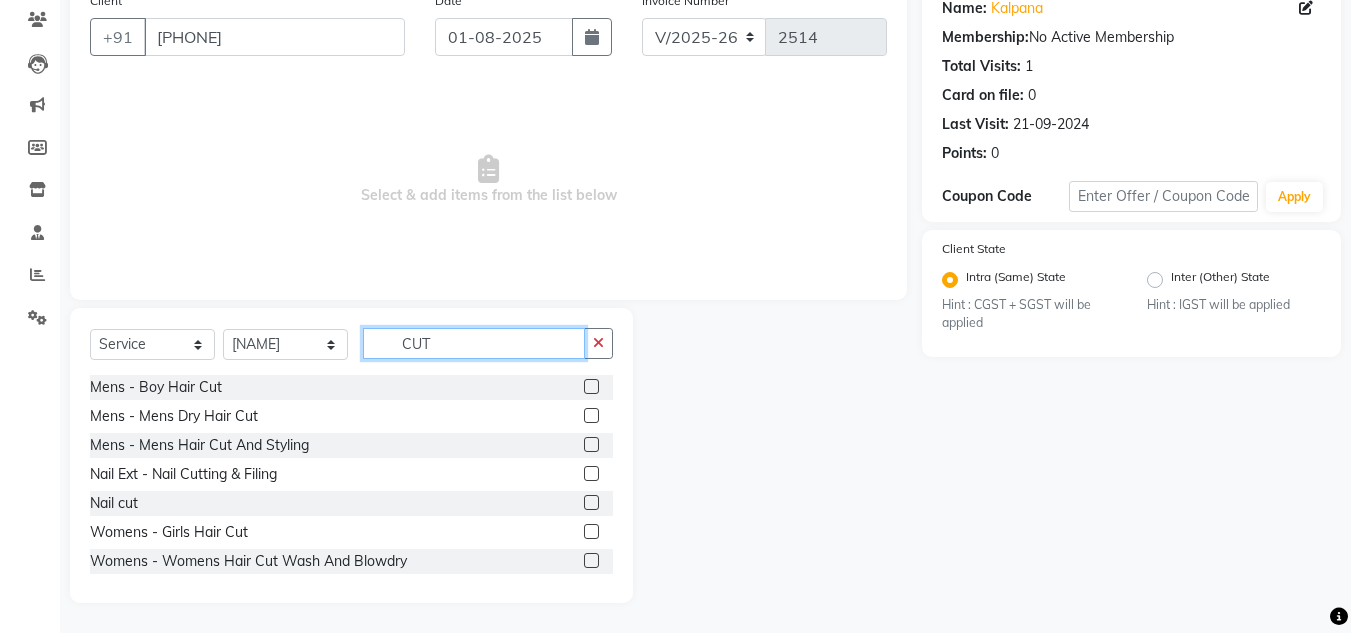type on "CUT" 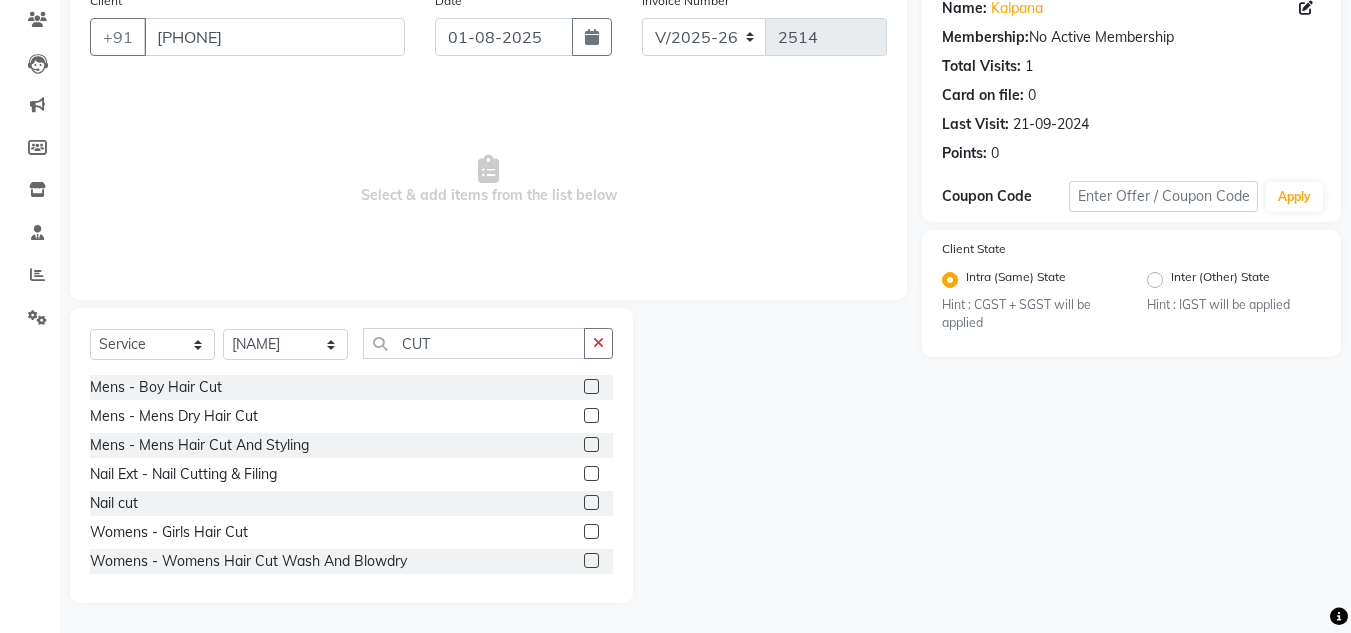 click 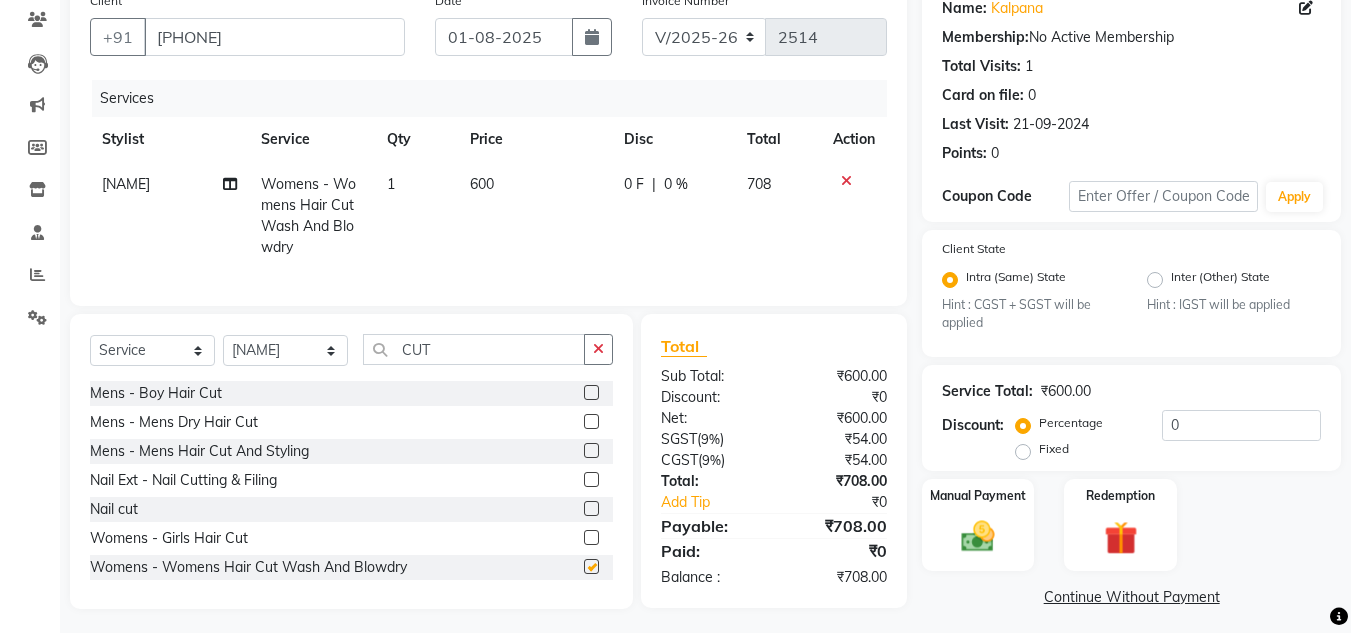 checkbox on "false" 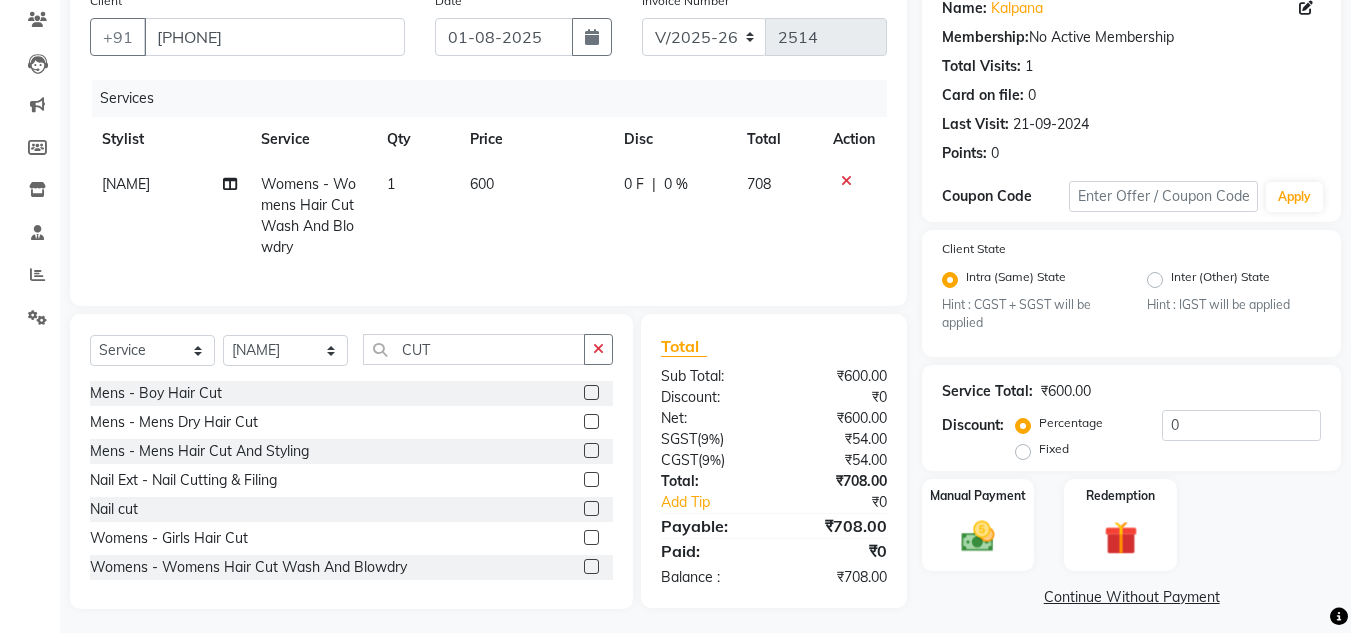 click on "600" 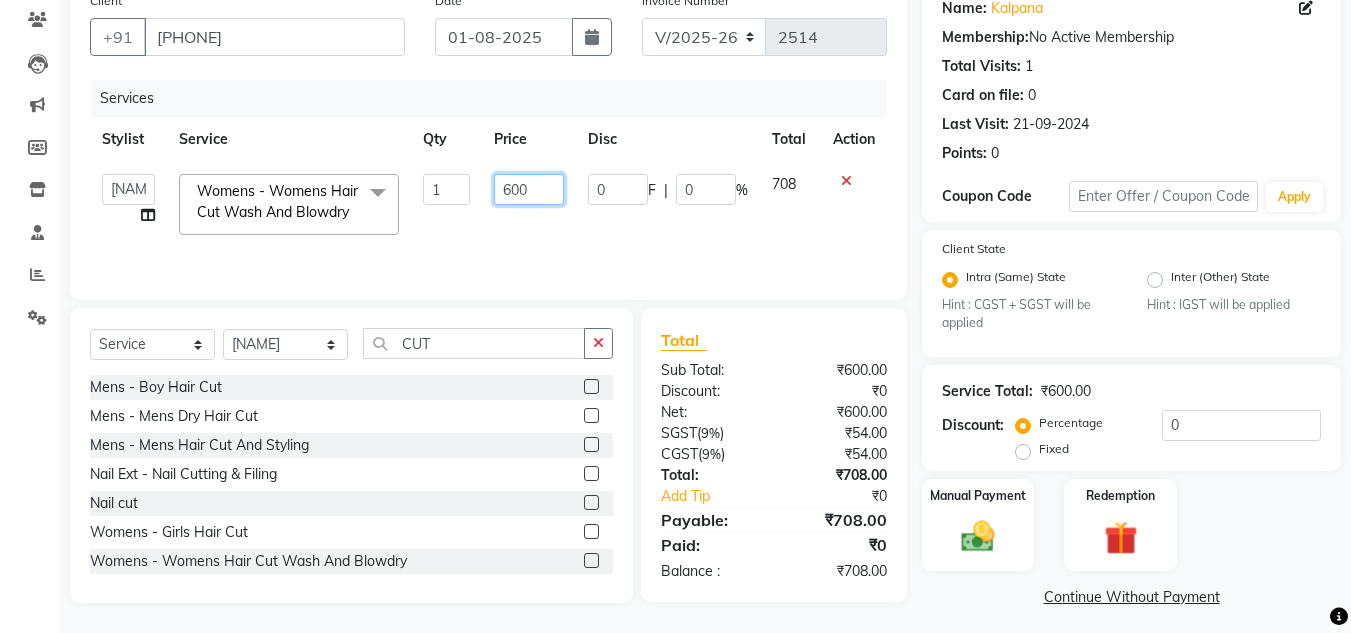 drag, startPoint x: 533, startPoint y: 186, endPoint x: 418, endPoint y: 173, distance: 115.73245 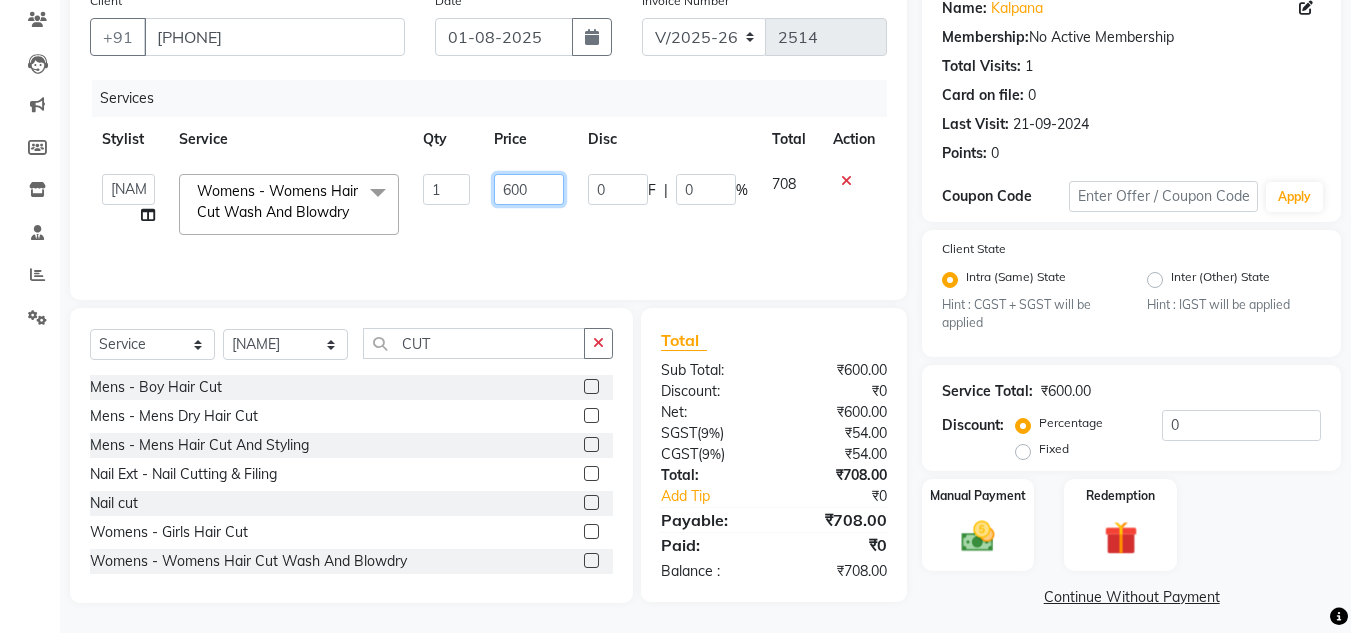 click on "[NAME] Womens - Womens  Hair Cut Wash And Blowdry  x Hydra Facial O3+ Bleach/D-Tan - Face  Bleach Bleach/D-Tan - Face/Neck Bleach Bleach/D-Tan - Full Body Bleach Bleach/D-Tan - Hand Bleach Bleach/D-Tan - Legs Bleach Bleach/D-Tan - O3 D-Tan Bleach/D-Tan - Raga D- Tan NANO PLASTIA SHOULDER LENGTH Mintree Tan- Go Manicure Mintree Tan-Go Pedicure TIP Deep Conditioning  Whitening Facial O3+ Facial Mediceuticals dand treatment BOOKING AMT OF SERVICE Fibre Complex Treatment Female Lower Lips -Threading Knot Free Service Blow Dry - Blow Dry Below Shoulder Length Blow Dry - Blow Dry Shoulder Length Blow Dry - Blow Dry Waist Length Clean Up - Aroma Clean Up Clean Up - Herbal Cleanup Clean Up - Instglow Claenup Clean Up - O3 Pore Clean Up Clean Up - Vlcc Gold Clean Up Clean Up - D Tan Clean UP Face Pack - Black Mask Charcoal Face Pack - Black Mask O3 Face Pack - O3 Peel Off 1" 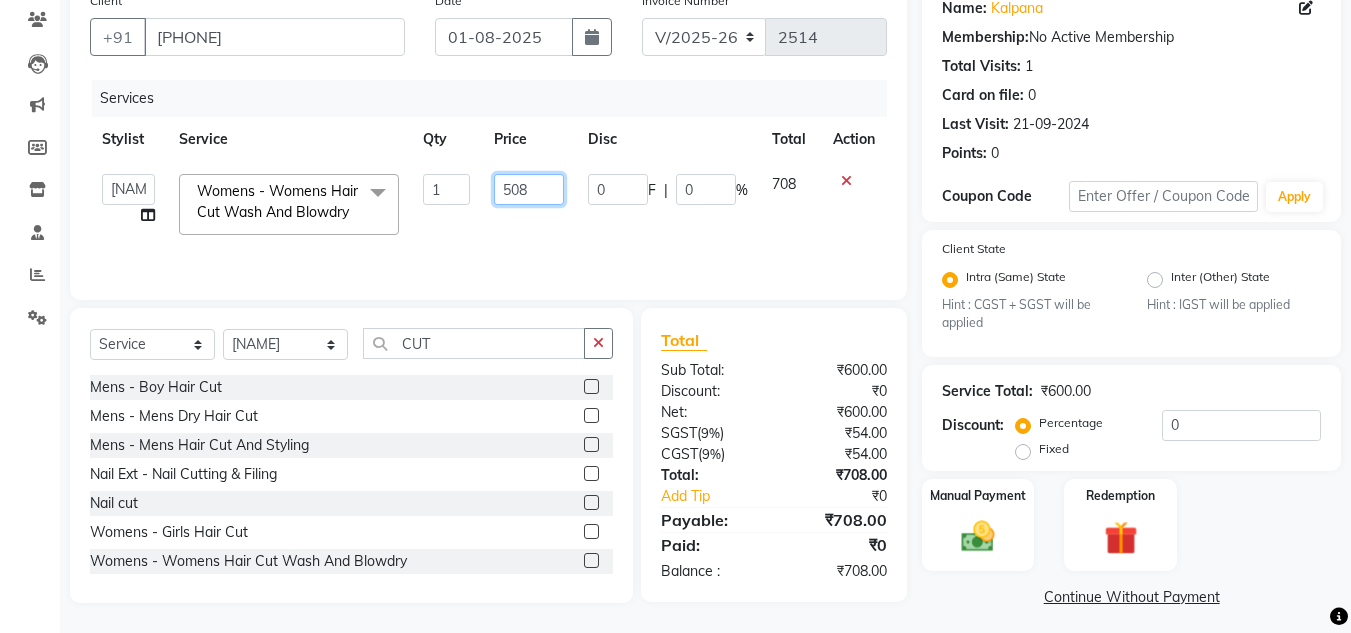 type on "508.5" 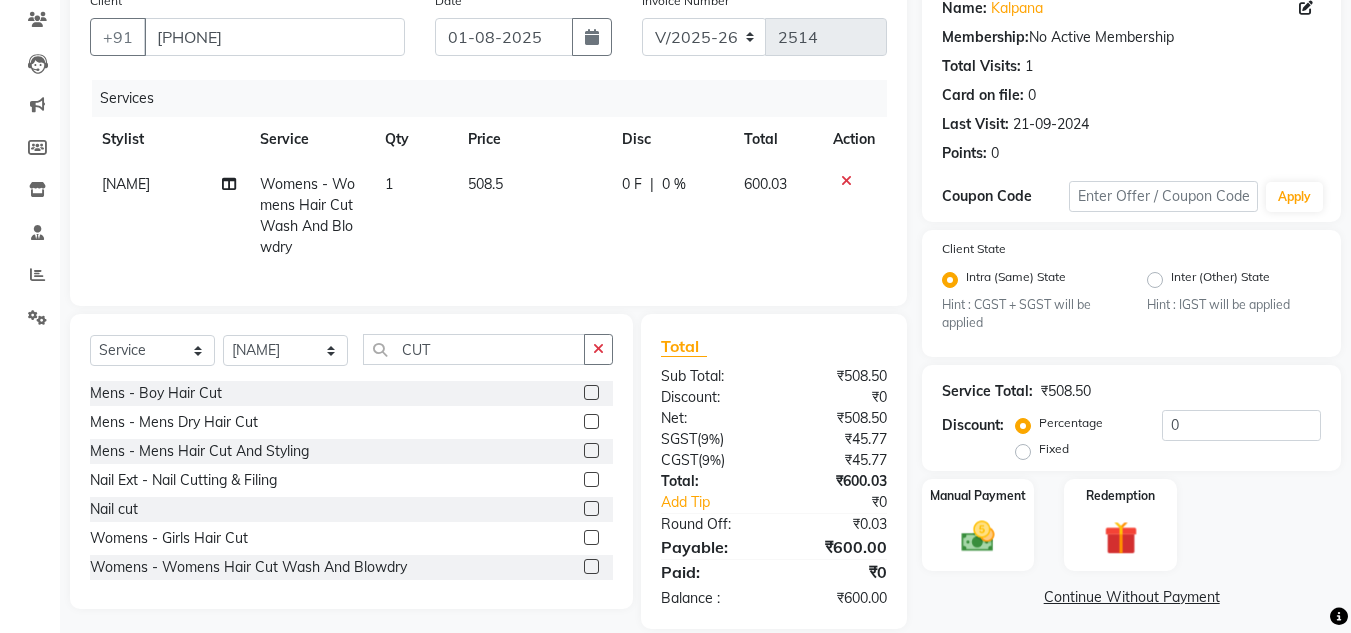 click on "600.03" 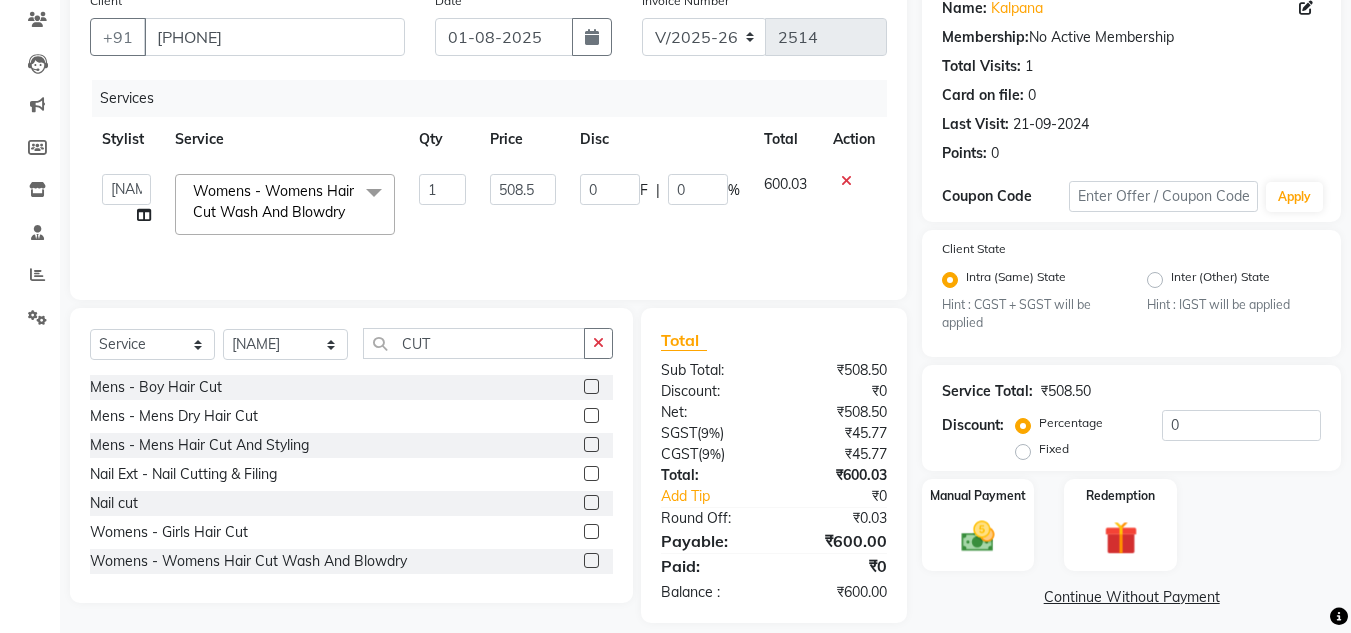 click on "0 F | 0 %" 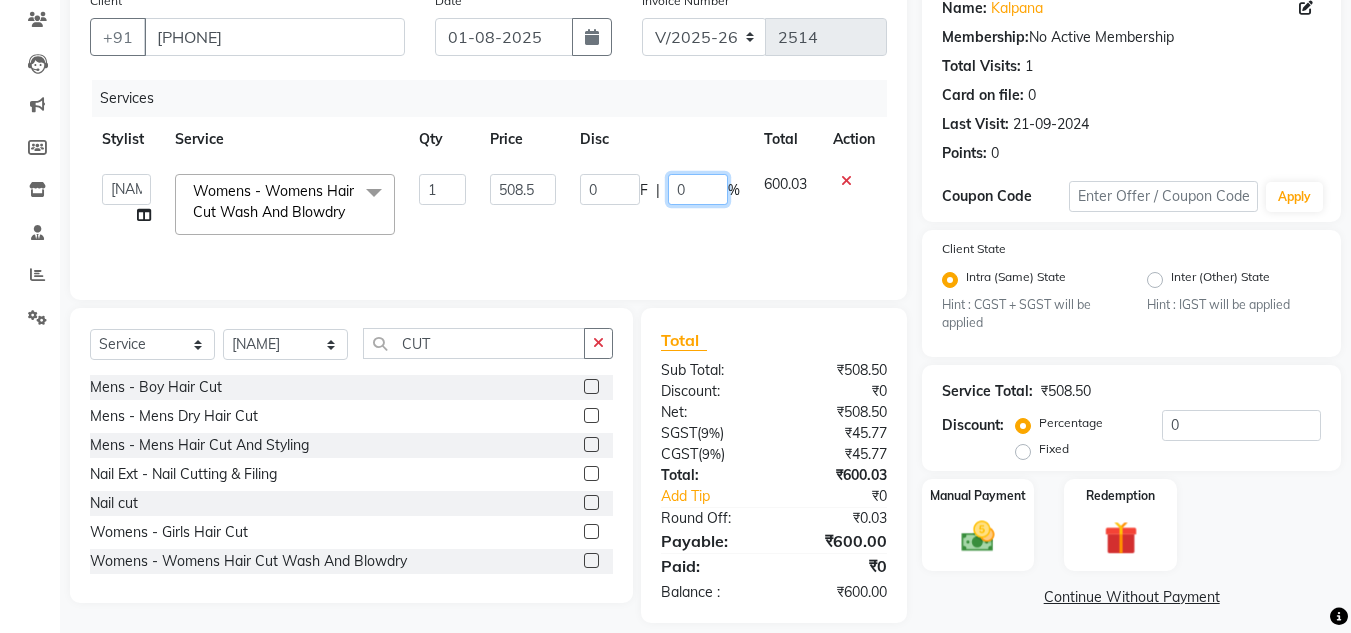 click on "0" 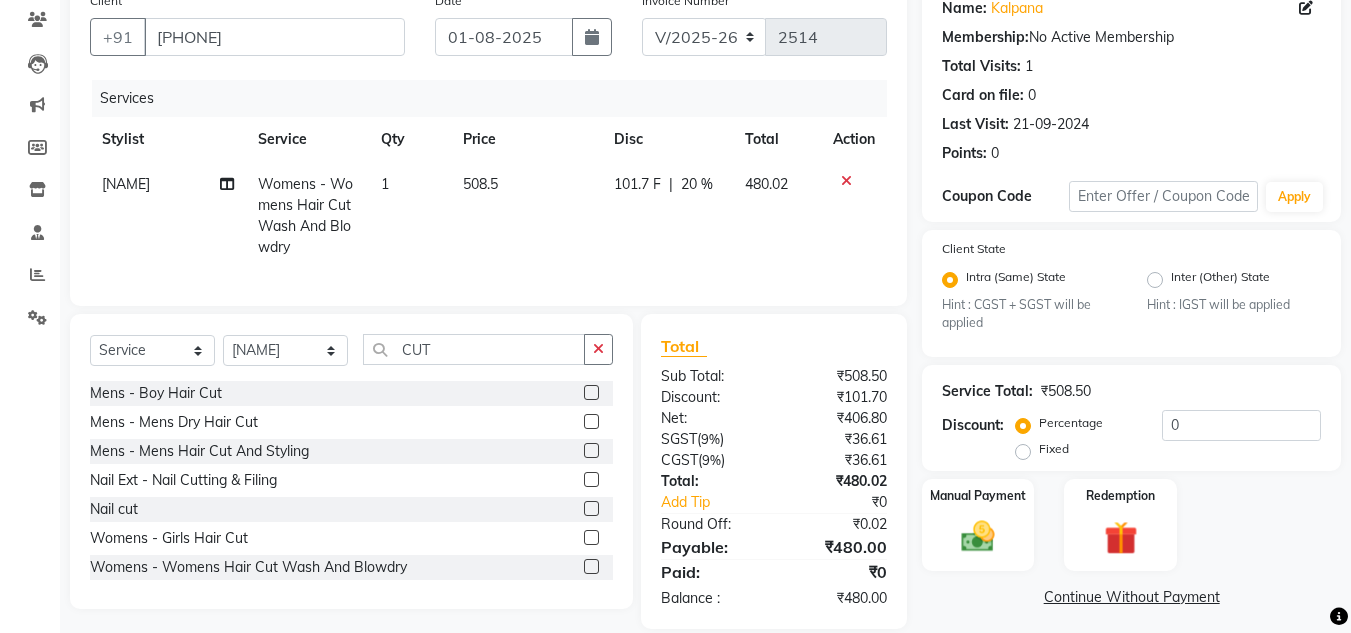 click on "480.02" 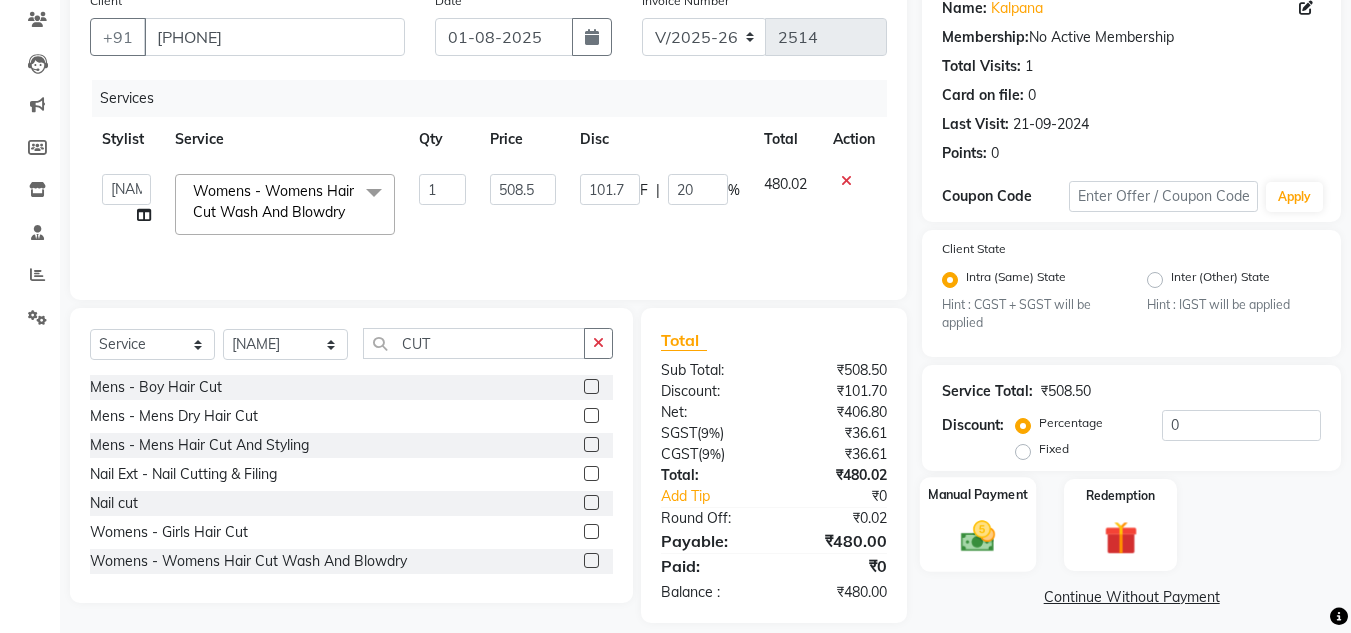 click 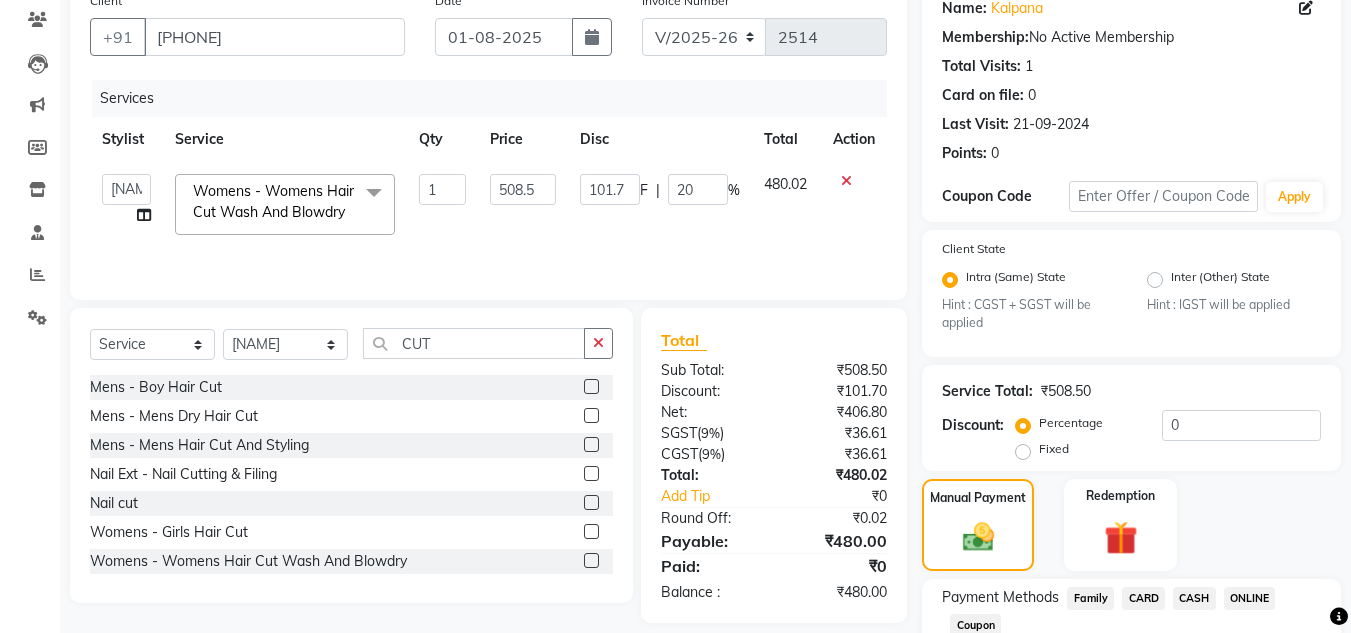 scroll, scrollTop: 305, scrollLeft: 0, axis: vertical 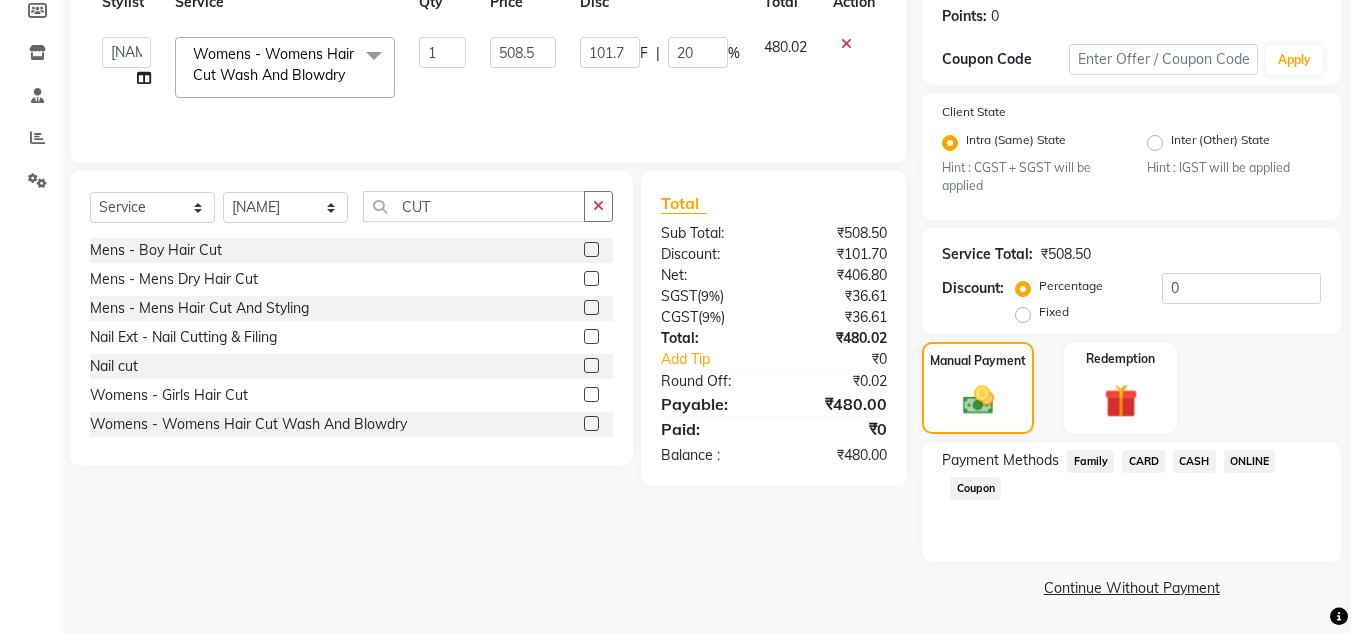 click on "CASH" 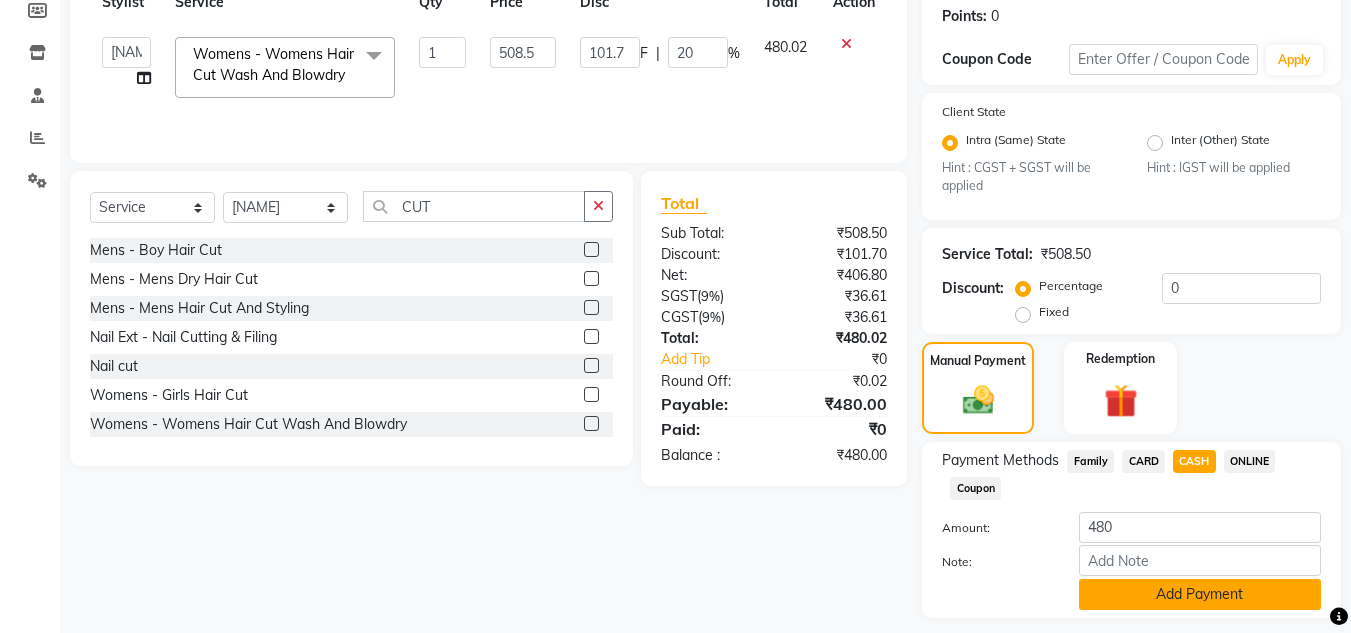 click on "Add Payment" 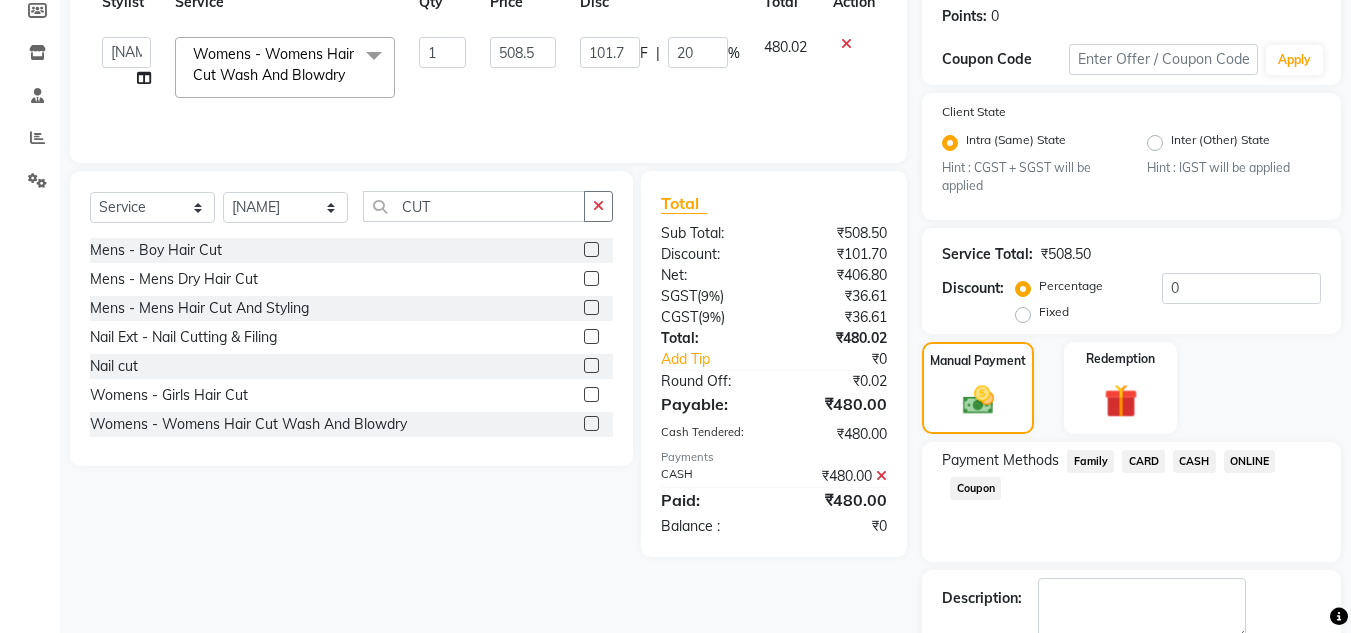 scroll, scrollTop: 418, scrollLeft: 0, axis: vertical 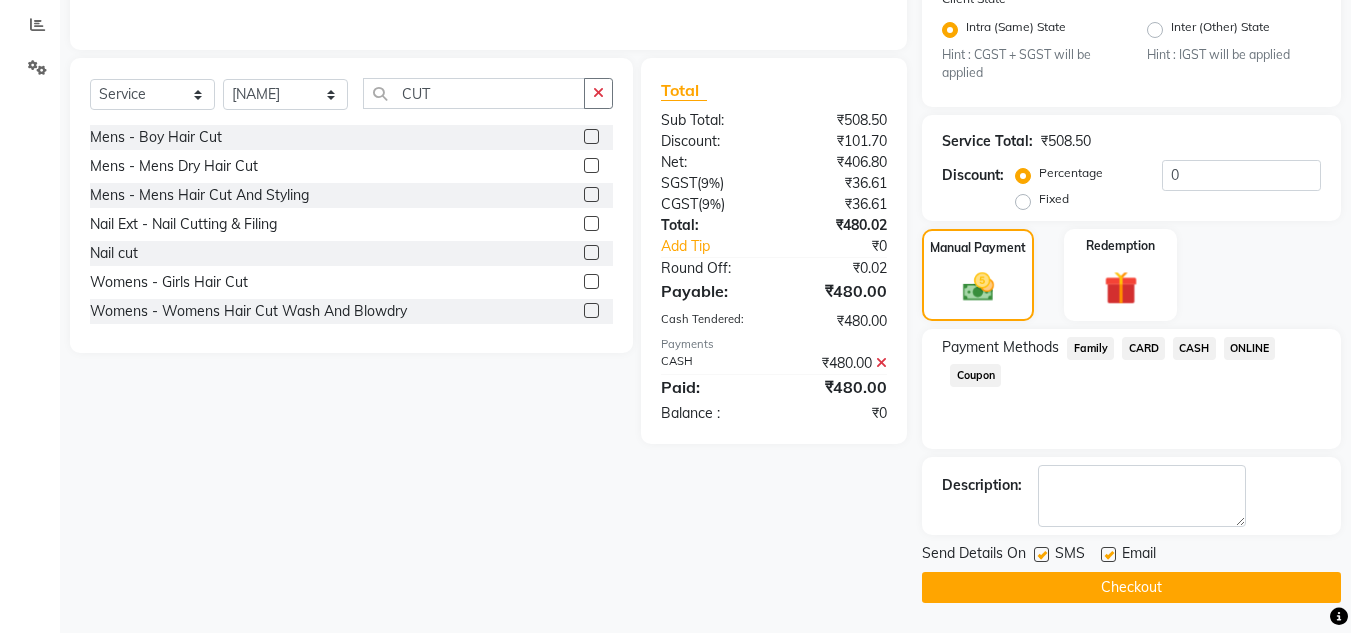 click on "Checkout" 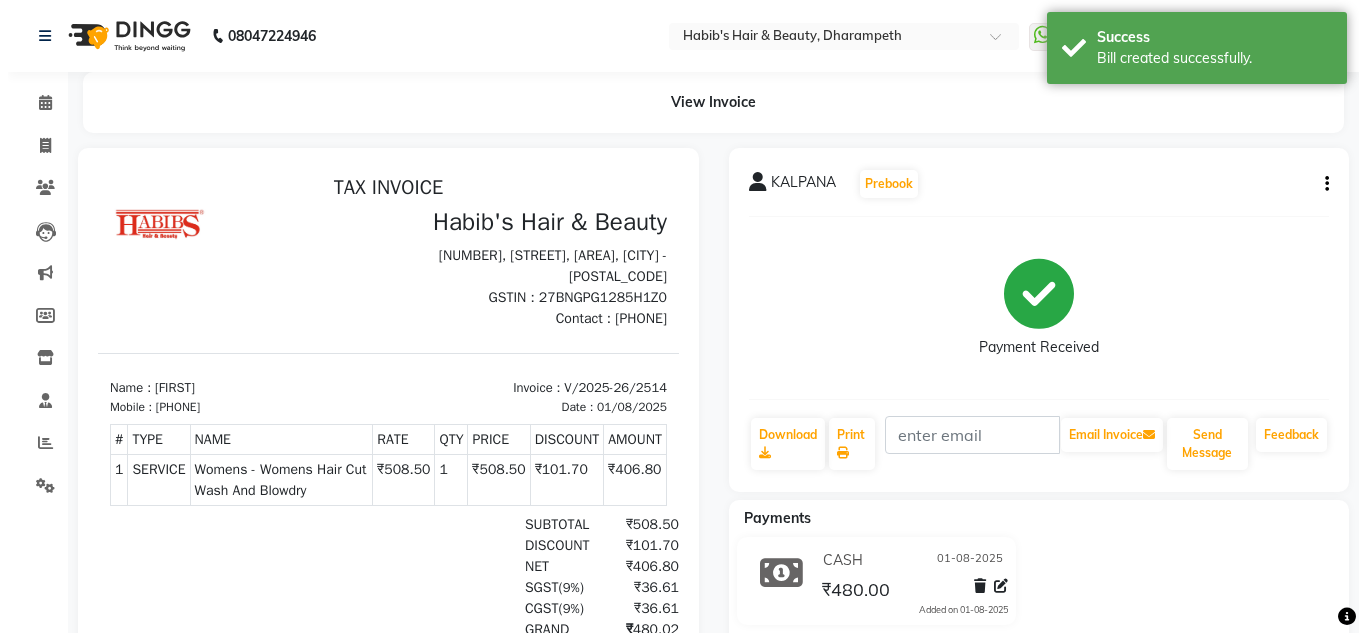 scroll, scrollTop: 0, scrollLeft: 0, axis: both 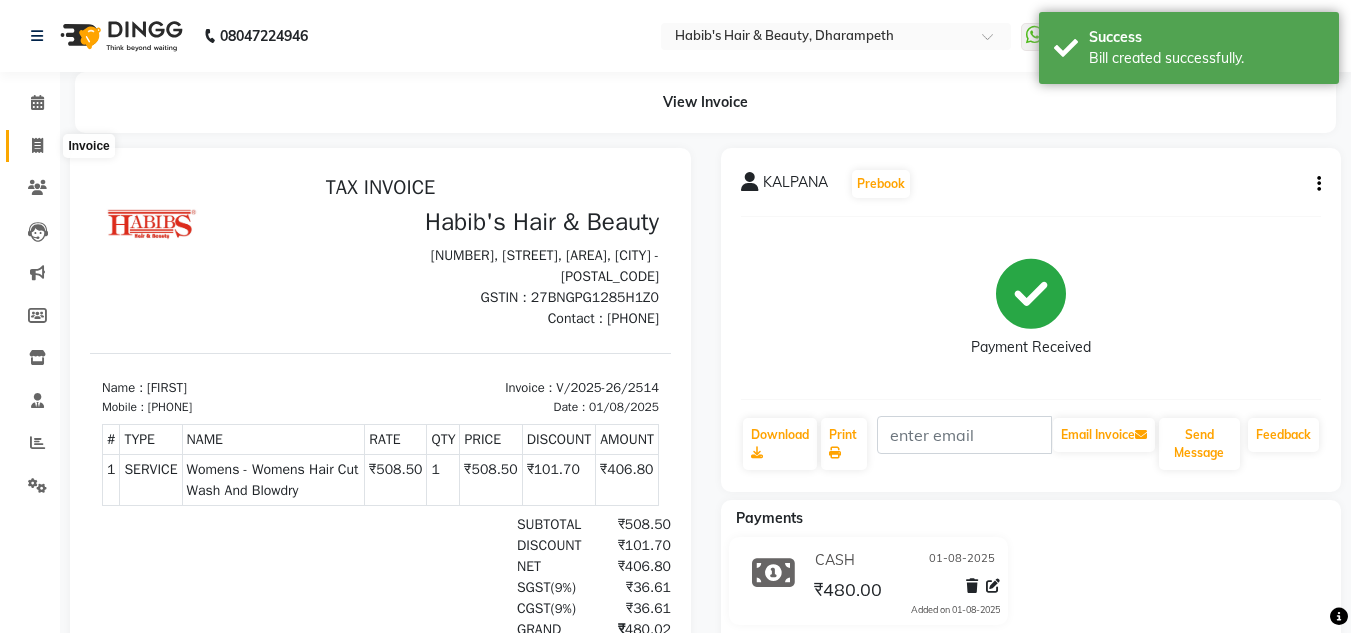 click 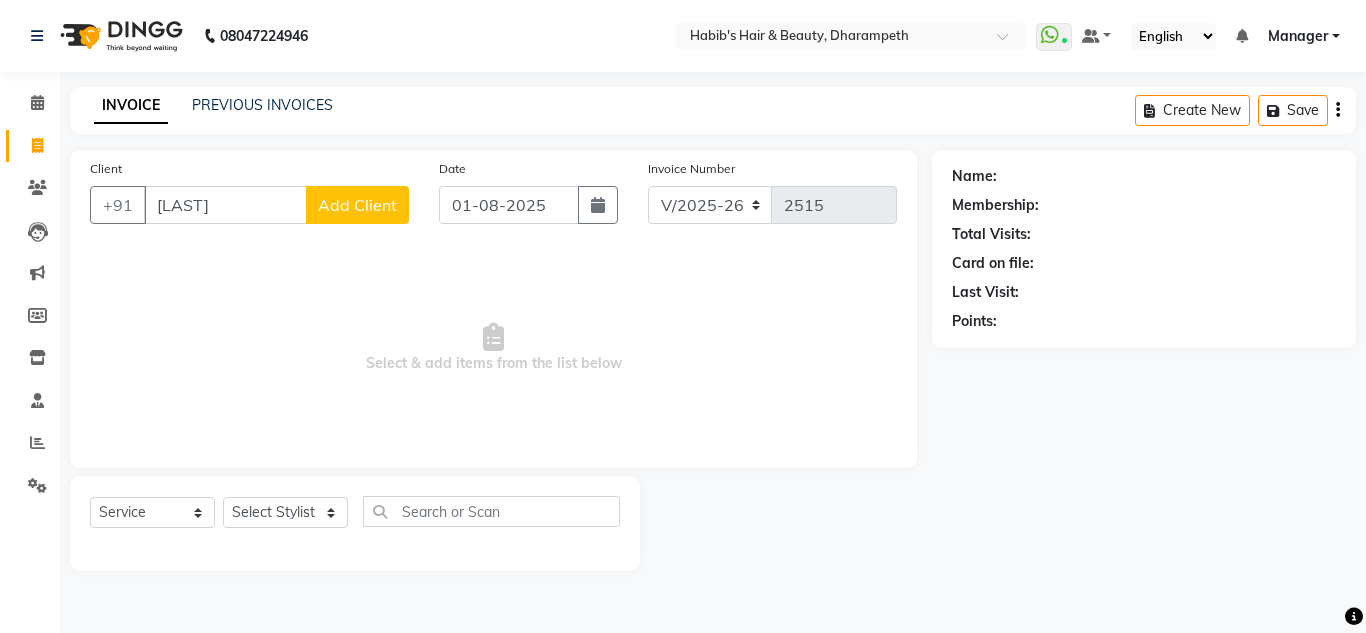 type on "[LAST]" 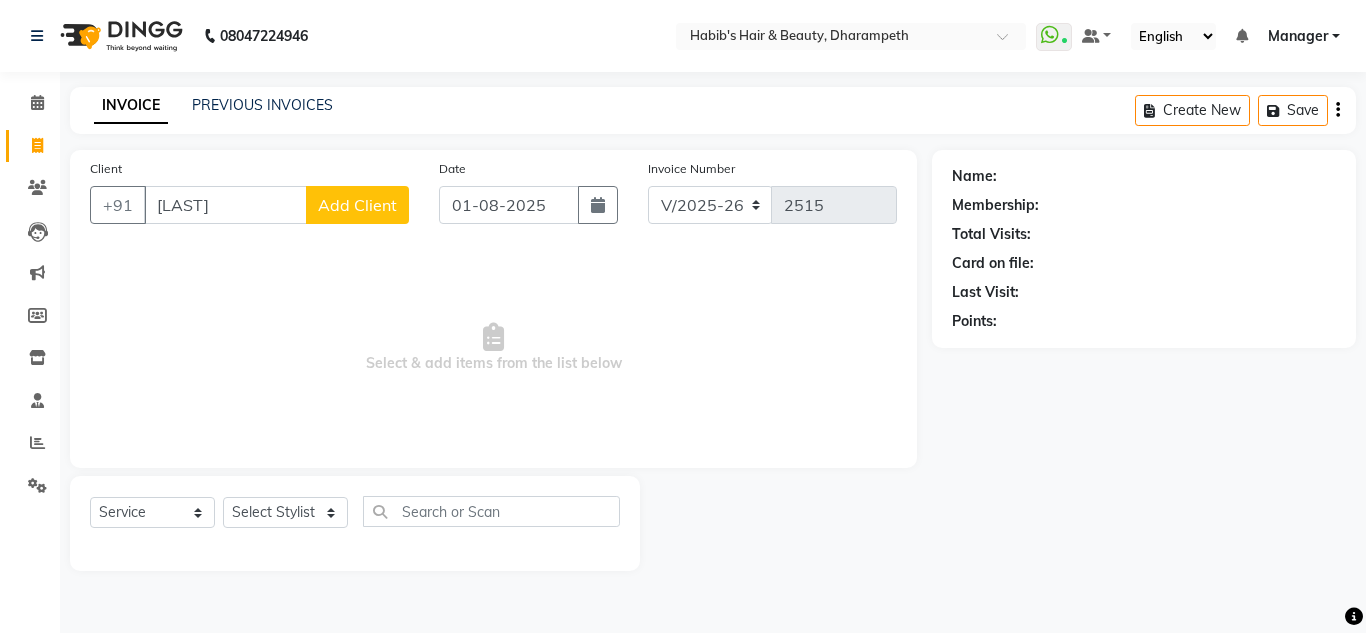 select on "22" 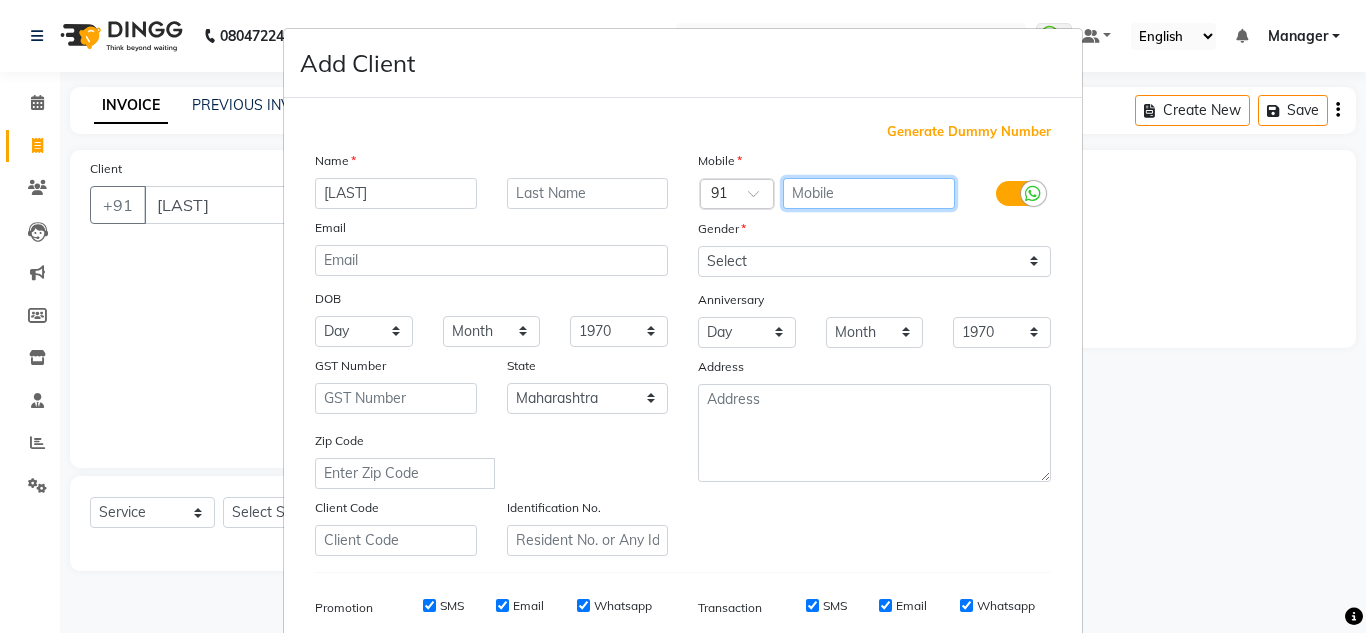 click at bounding box center [869, 193] 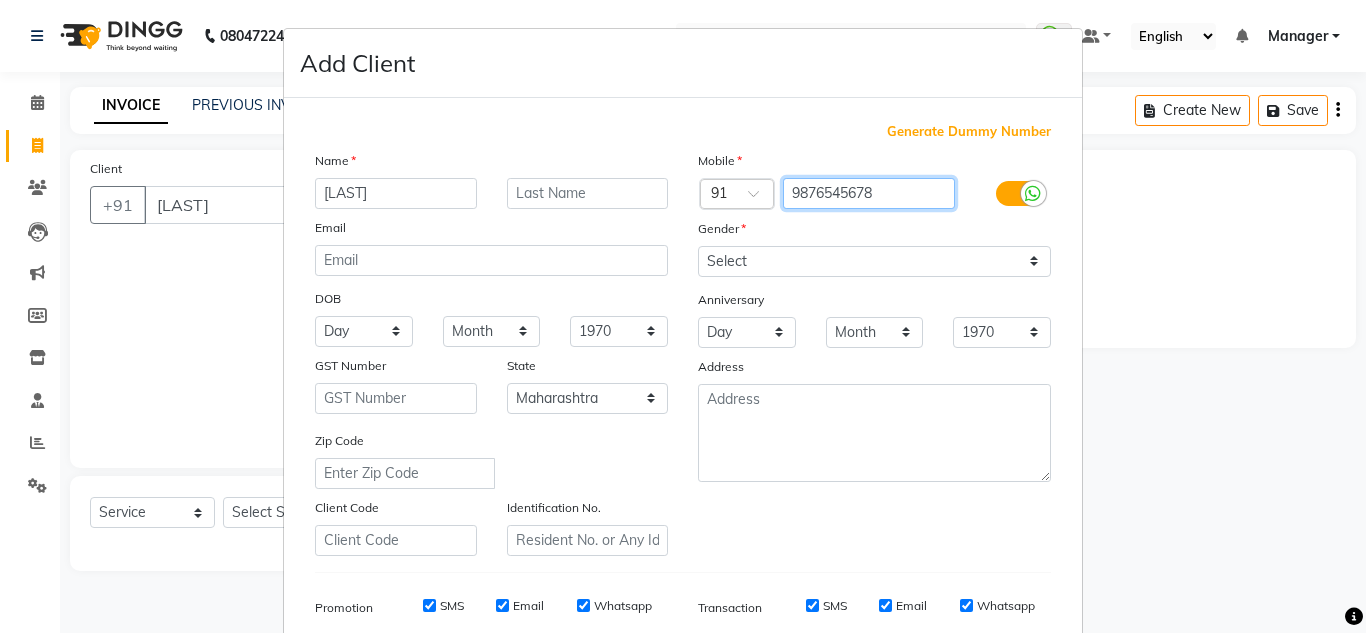 type on "9876545678" 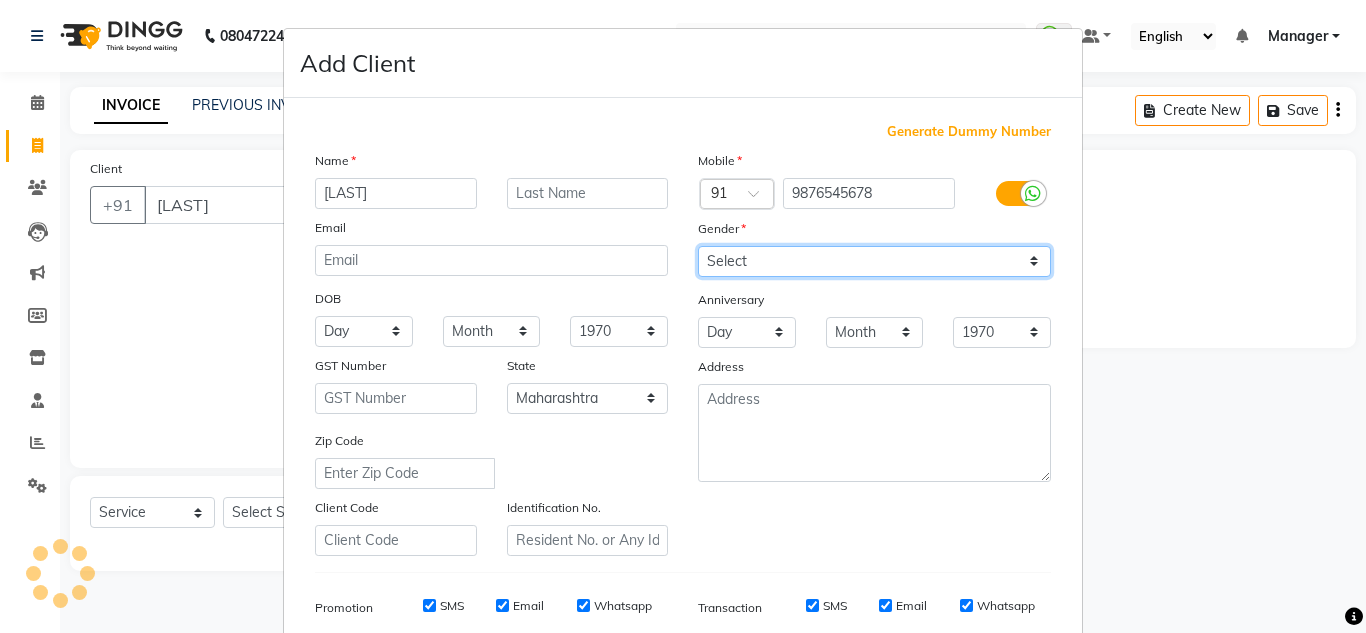click on "Mobile Country Code × 91 [PHONE] Gender Select Male Female Other Prefer Not To Say Anniversary Day 01 02 03 04 05 06 07 08 09 10 11 12 13 14 15 16 17 18 19 20 21 22 23 24 25 26 27 28 29 30 31 Month January February March April May June July August September October November December 1970 1971 1972 1973 1974 1975 1976 1977 1978 1979 1980 1981 1982 1983 1984 1985 1986 1987 1988 1989 1990 1991 1992 1993 1994 1995 1996 1997 1998 1999 2000 2001 2002 2003 2004 2005 2006 2007 2008 2009 2010 2011 2012 2013 2014 2015 2016 2017 2018 2019 2020 2021 2022 2023 2024 2025 Address" at bounding box center (874, 353) 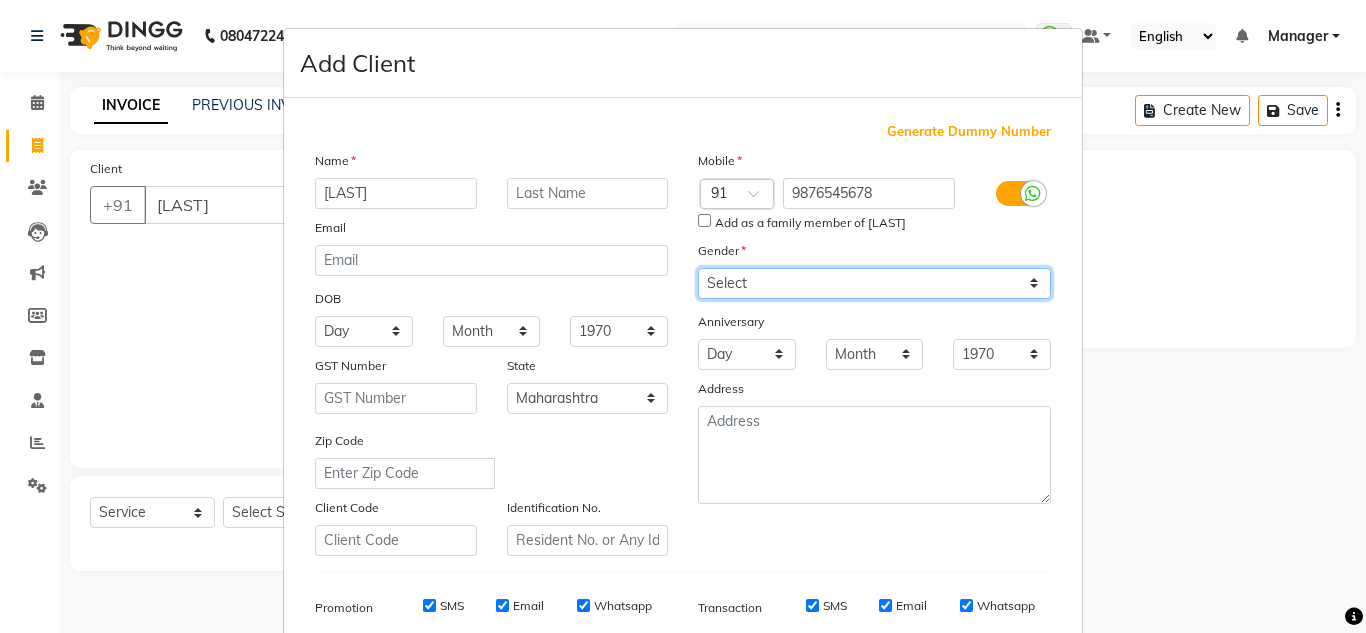 select on "male" 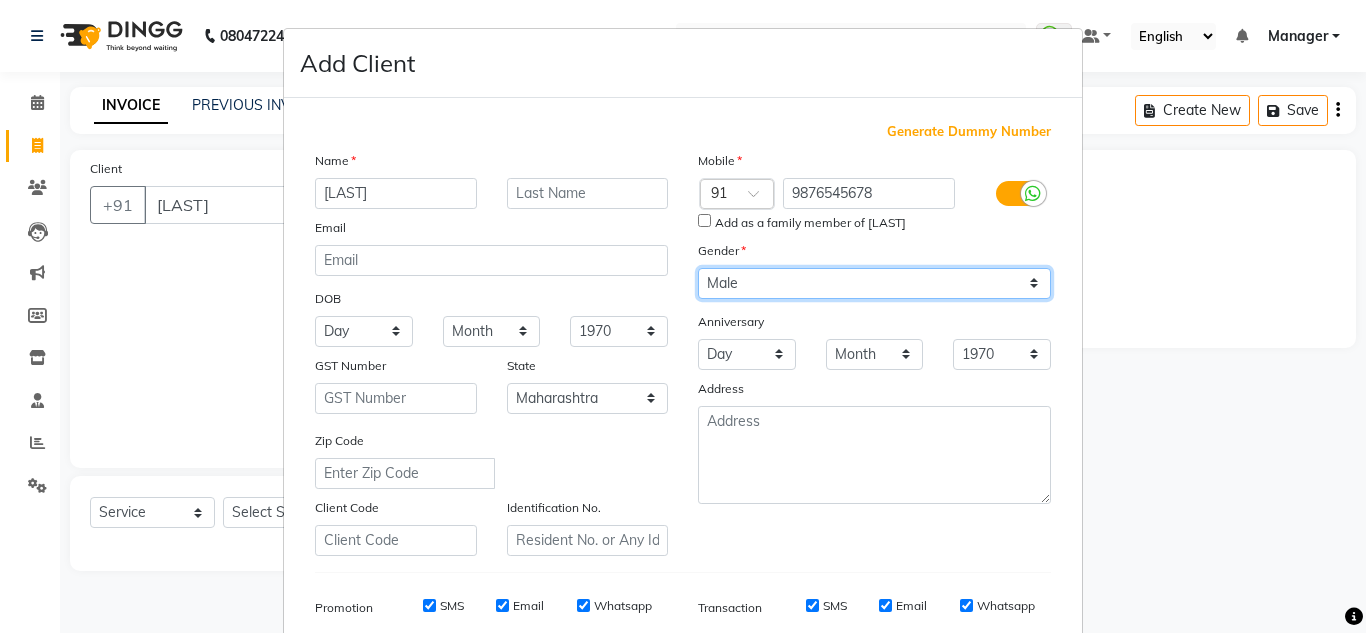 click on "Select Male Female Other Prefer Not To Say" at bounding box center (874, 283) 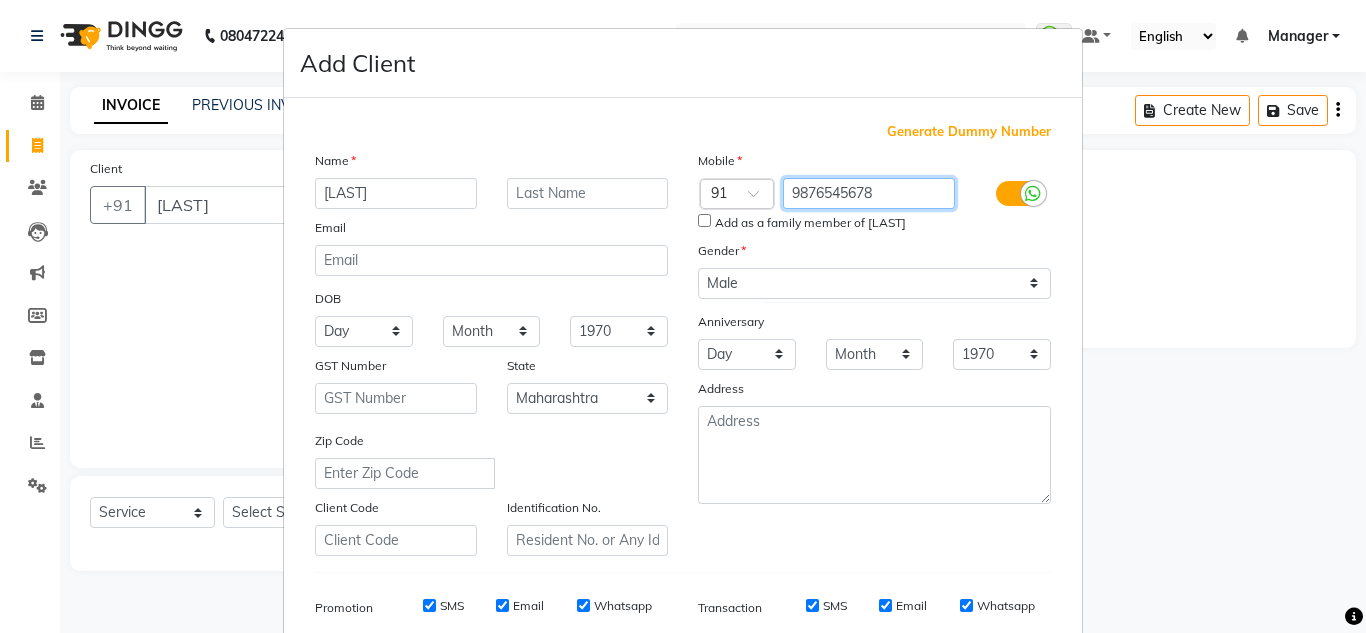 click on "9876545678" at bounding box center (869, 193) 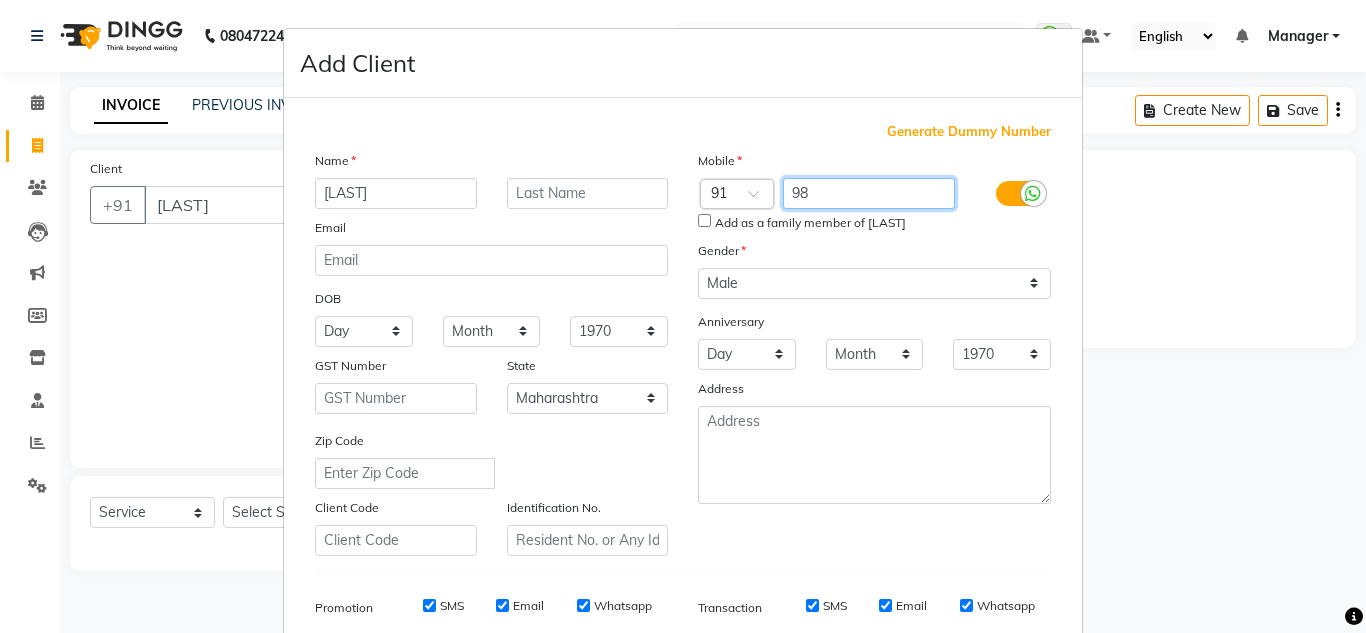 type on "9" 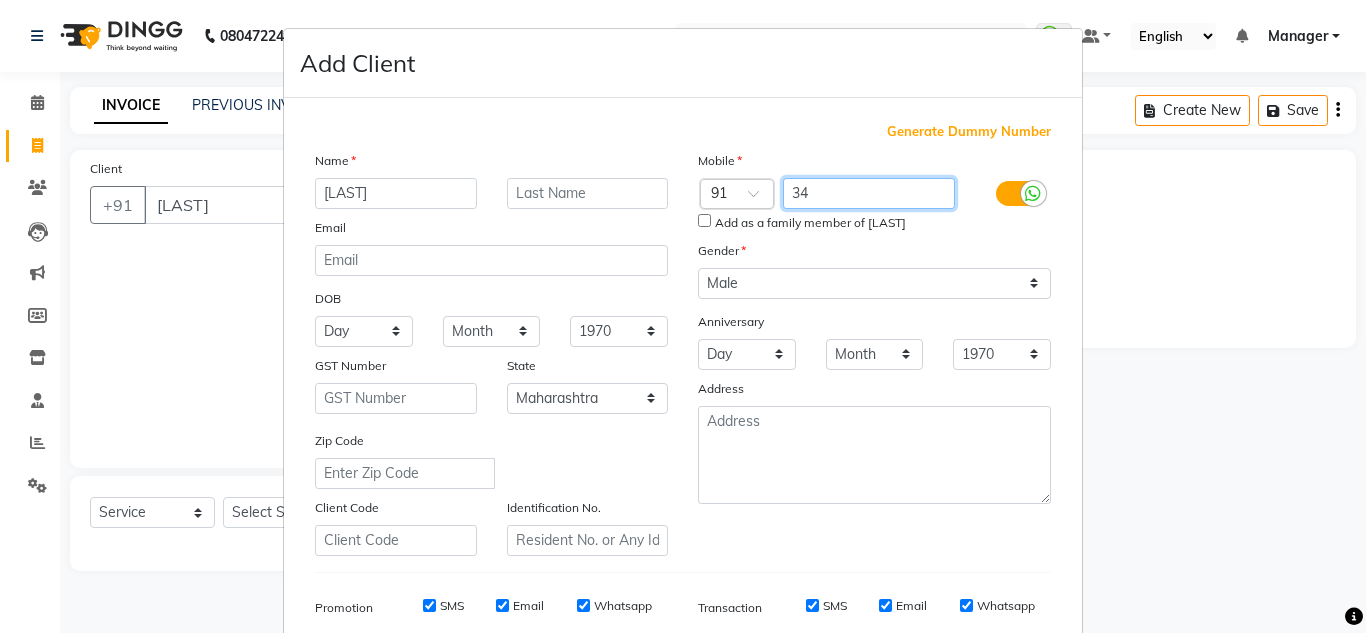 type on "3" 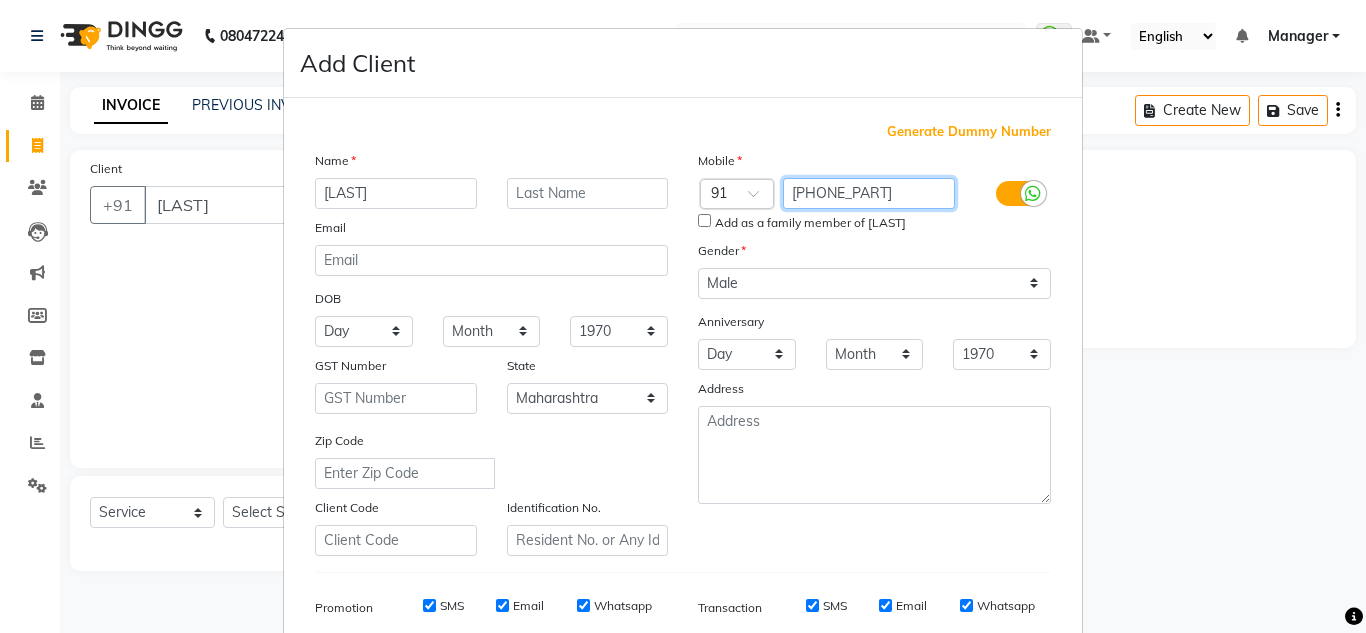 click on "[PHONE_PART]" at bounding box center [869, 193] 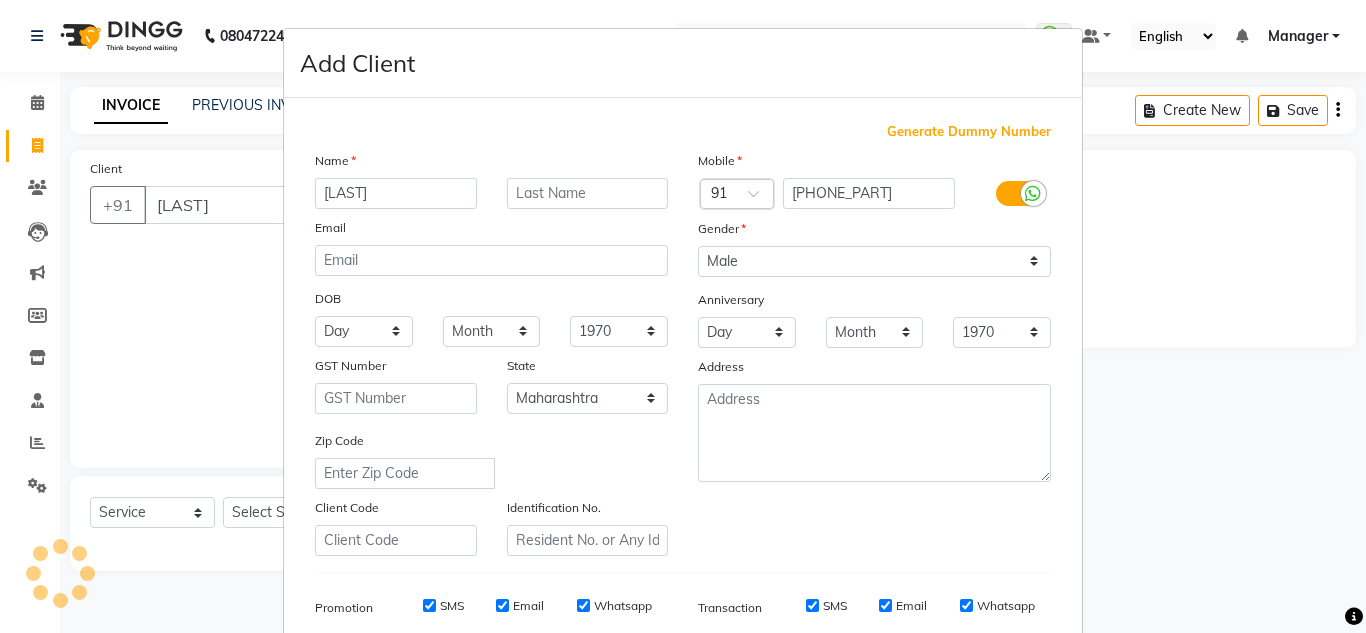 scroll, scrollTop: 290, scrollLeft: 0, axis: vertical 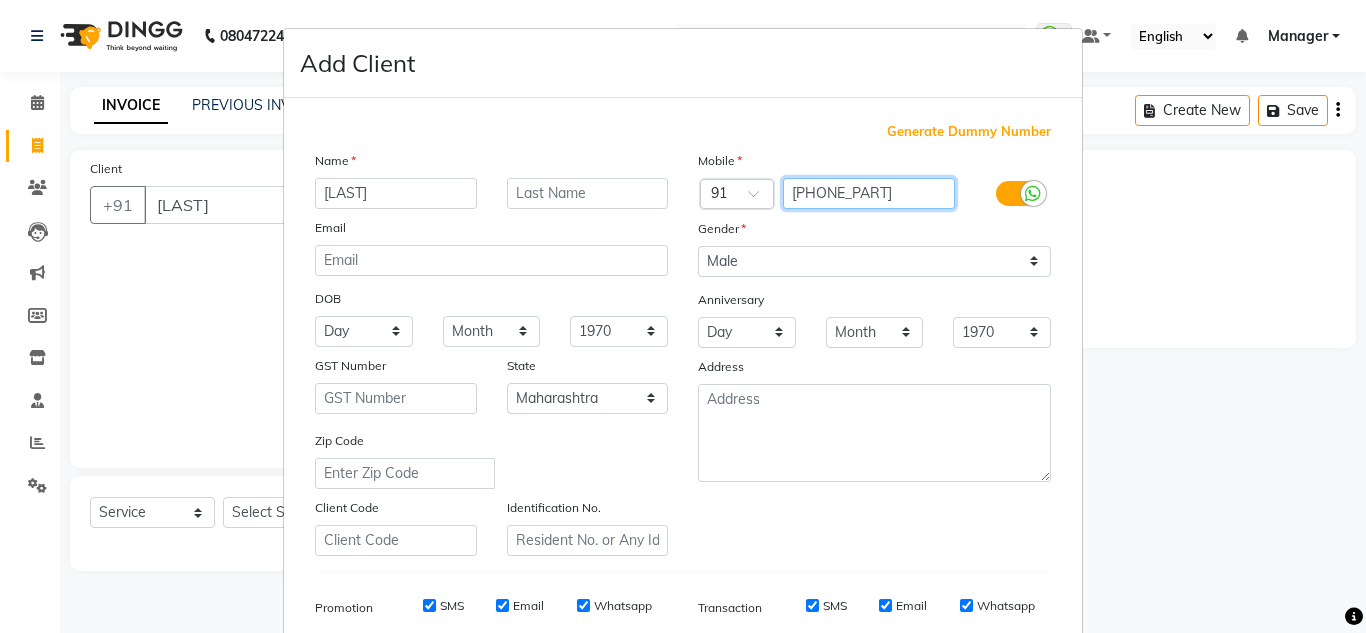 click on "[PHONE_PART]" at bounding box center (869, 193) 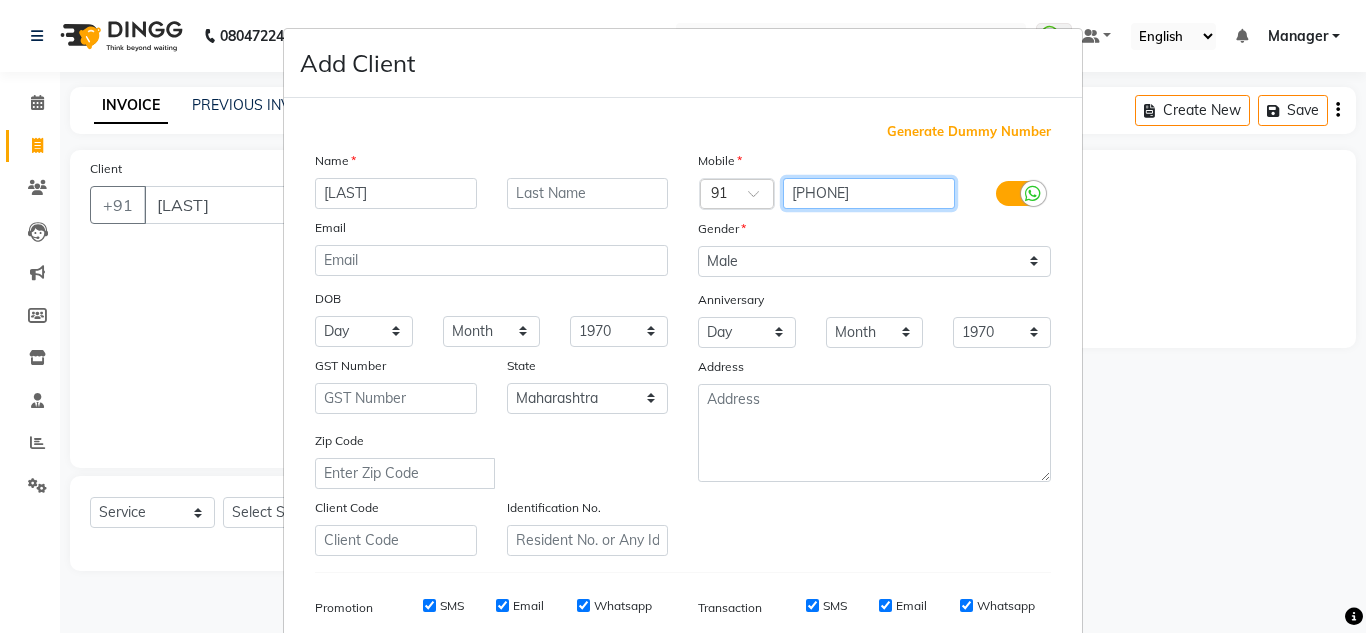 type on "[PHONE]" 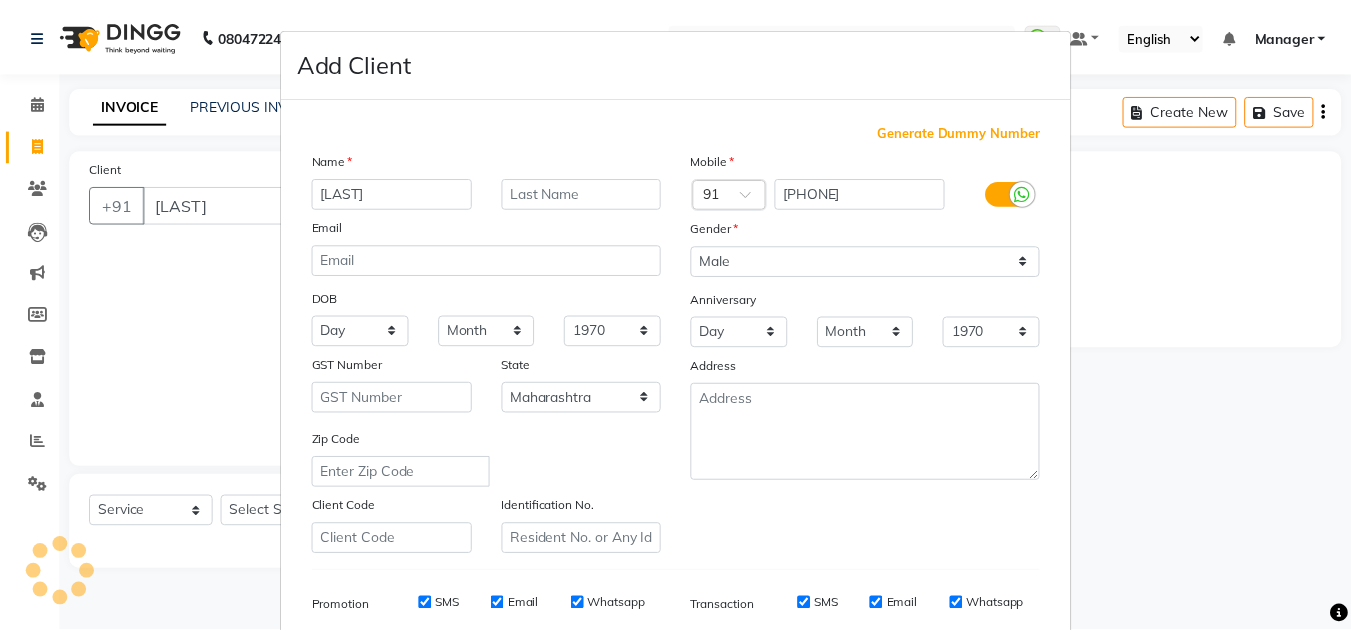 scroll, scrollTop: 290, scrollLeft: 0, axis: vertical 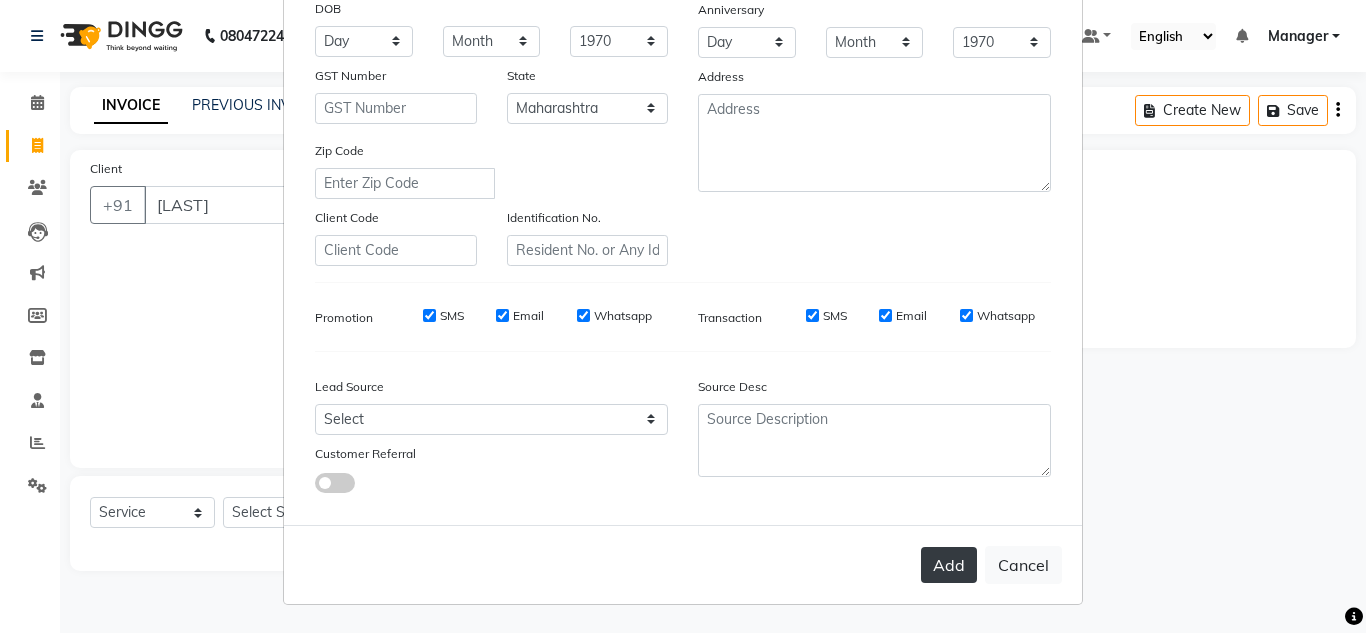 click on "Add" at bounding box center [949, 565] 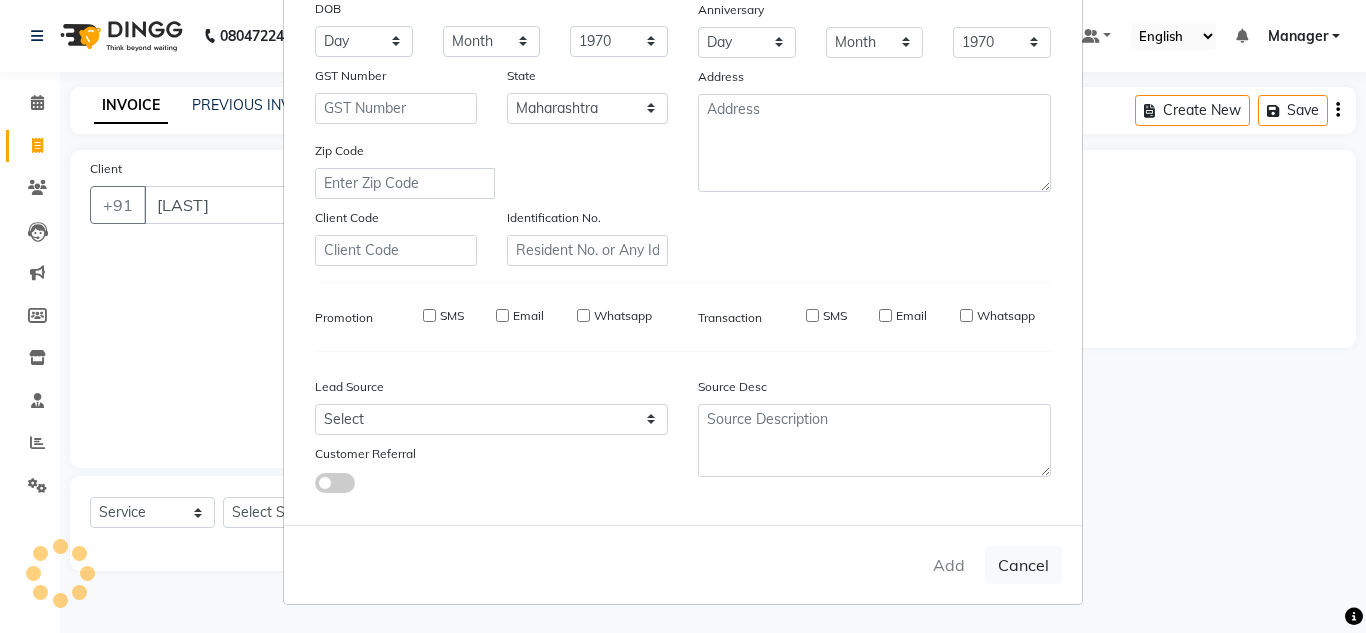 type on "[PHONE]" 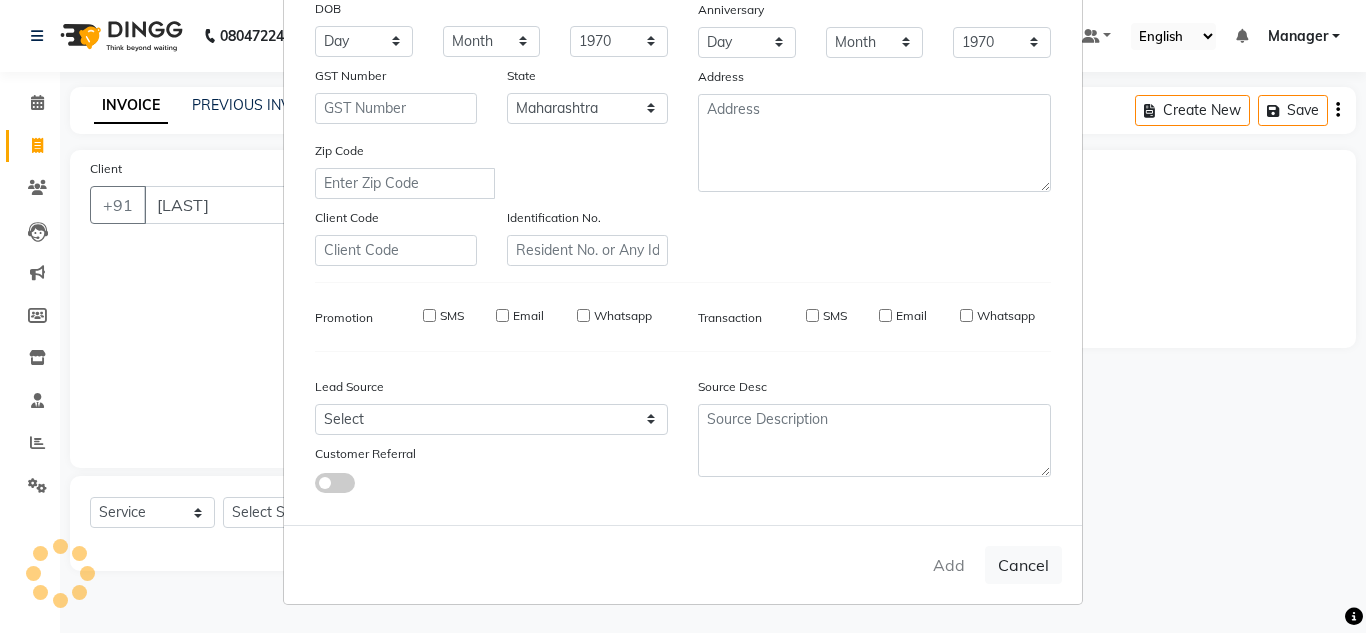 type 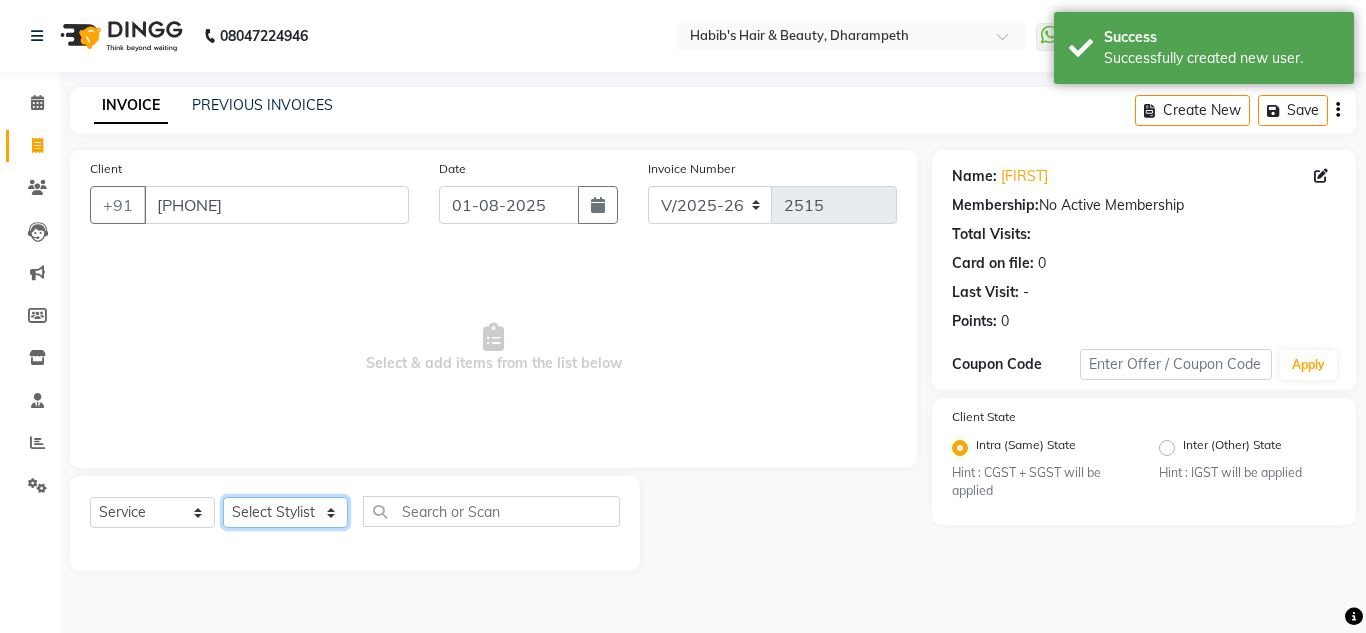 click on "Select Stylist [FIRST] [FIRST] [FIRST] [FIRST]  Manager [FIRST] [FIRST] [FIRST] [FIRST] [FIRST] [FIRST]" 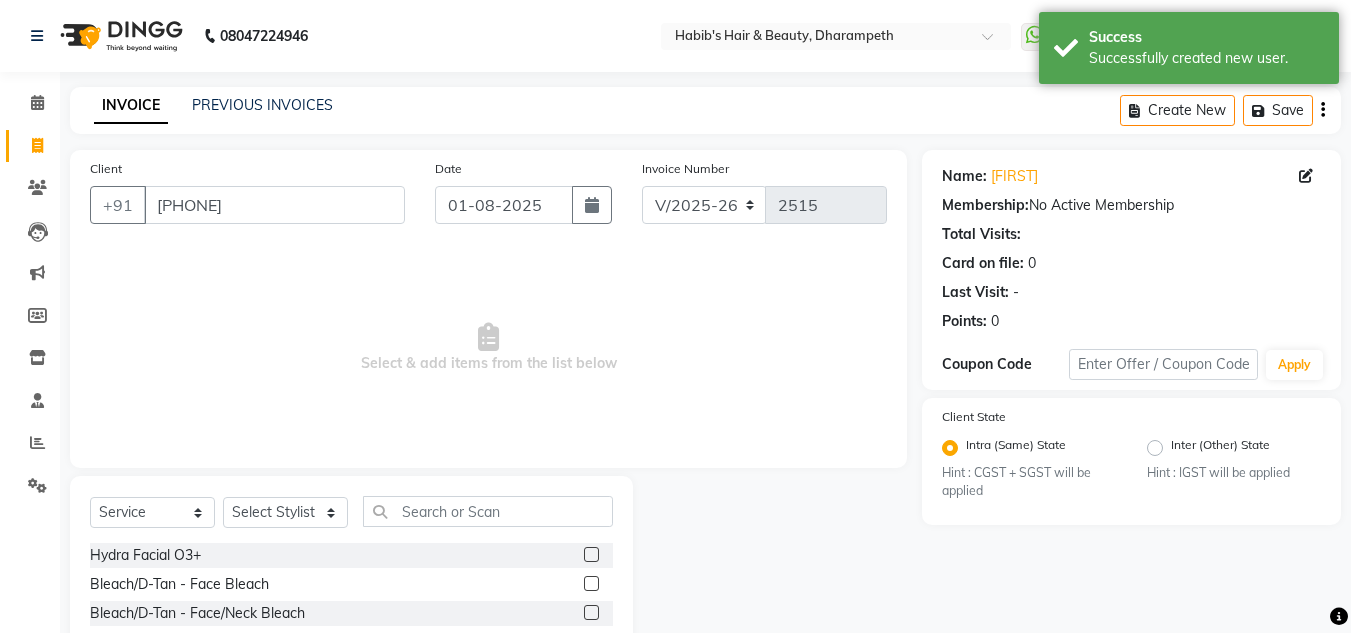 click on "Select  Service  Product  Membership  Package Voucher Prepaid Gift Card  Select Stylist [NAME] [NAME] [NAME] [NAME]  Manager [NAME] [NAME] [NAME] [NAME] [NAME] [NAME]" 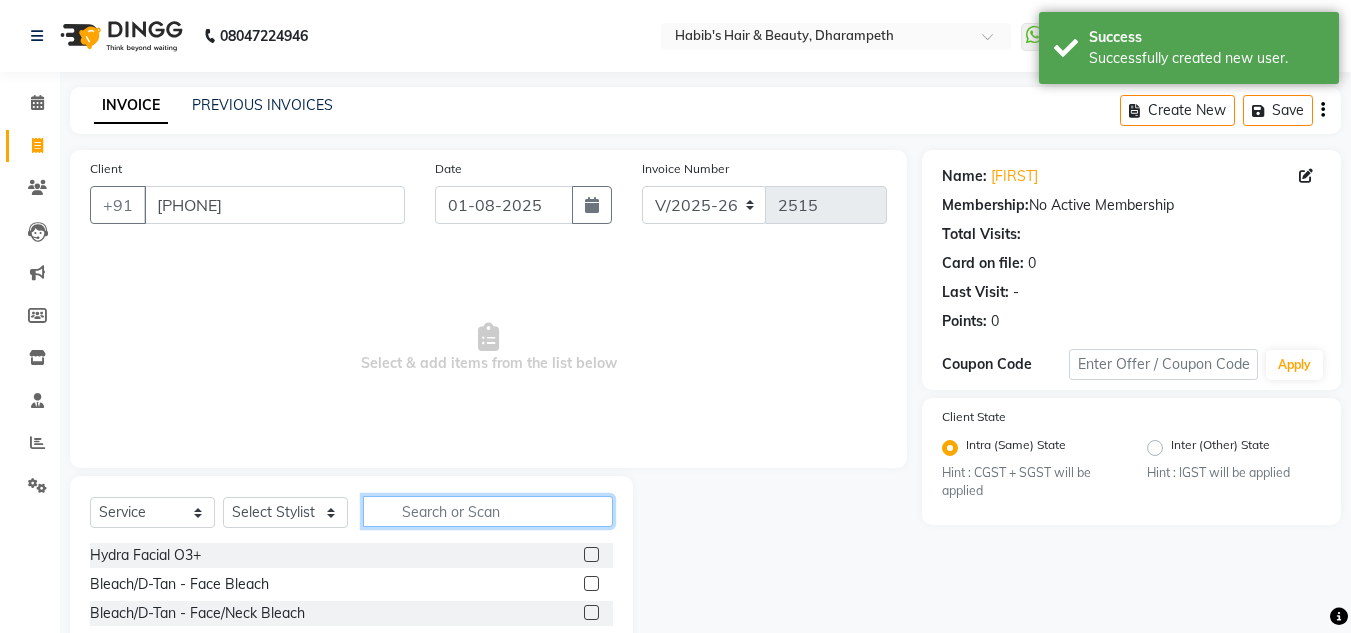click 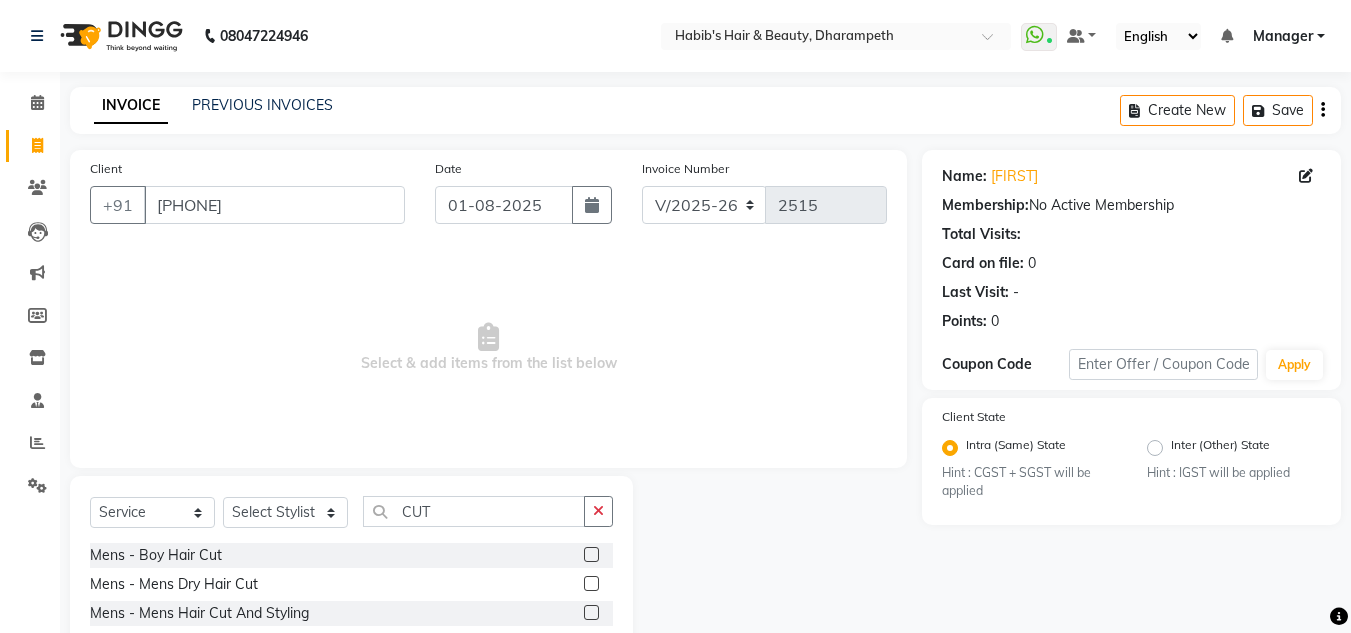 click 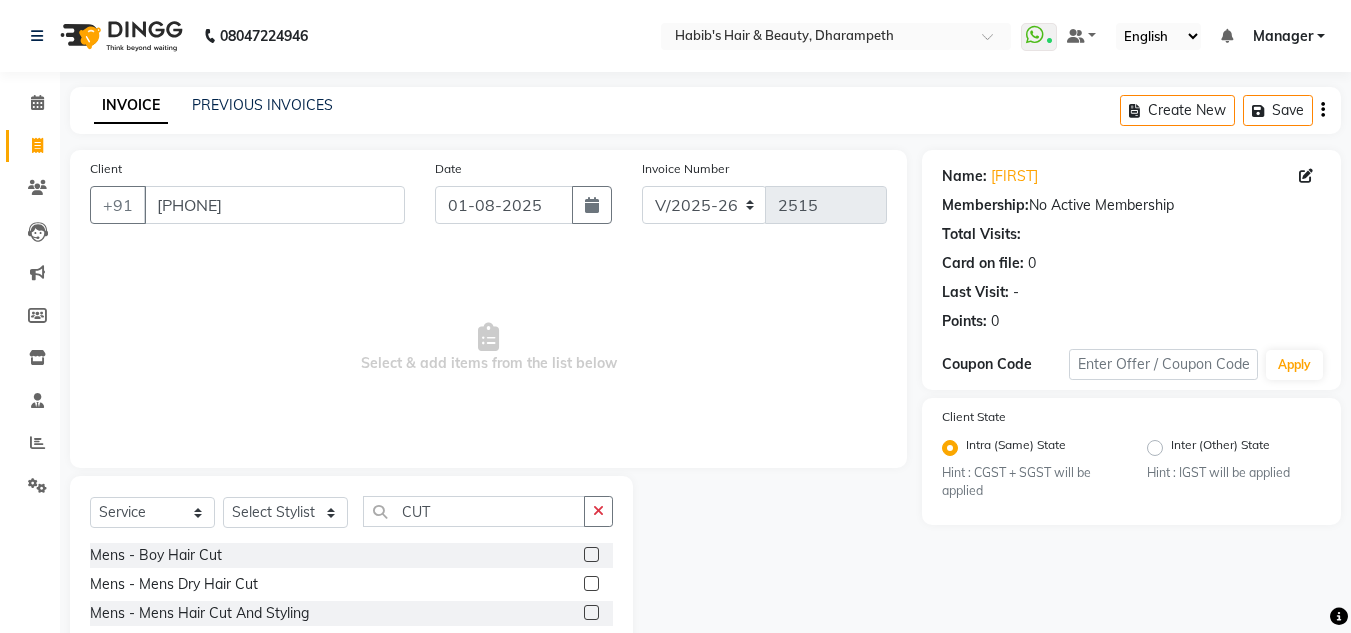 click at bounding box center (590, 613) 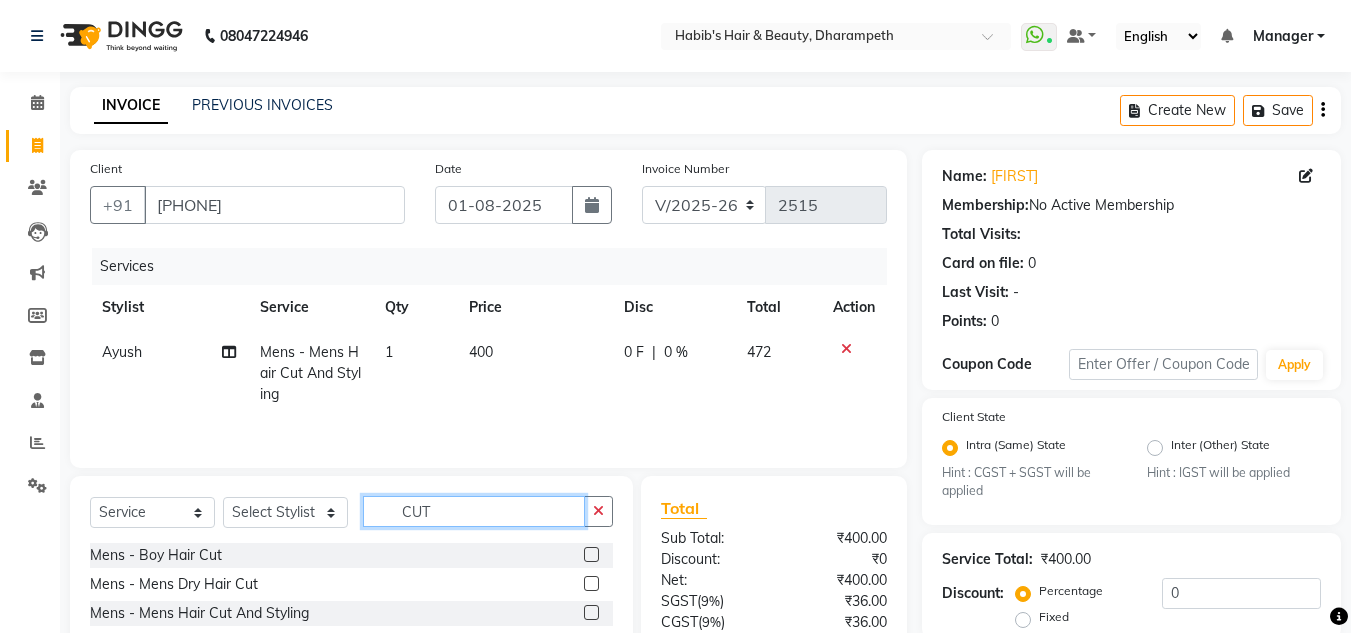 click on "CUT" 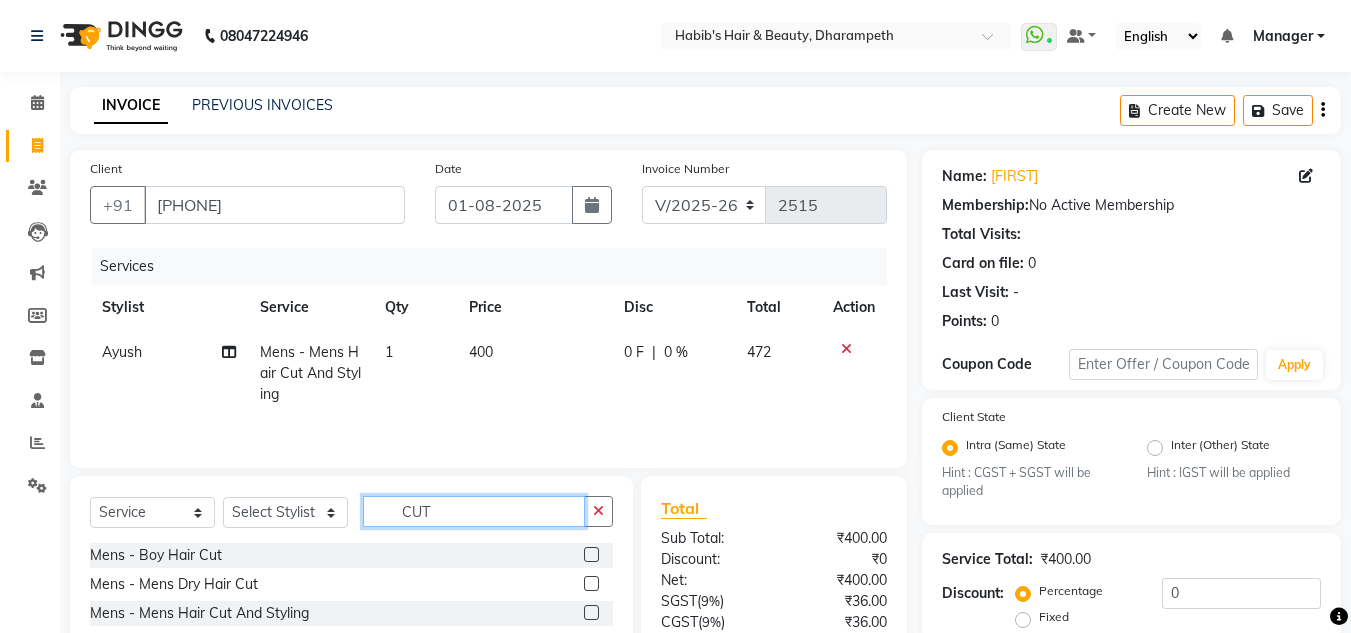 click on "CUT" 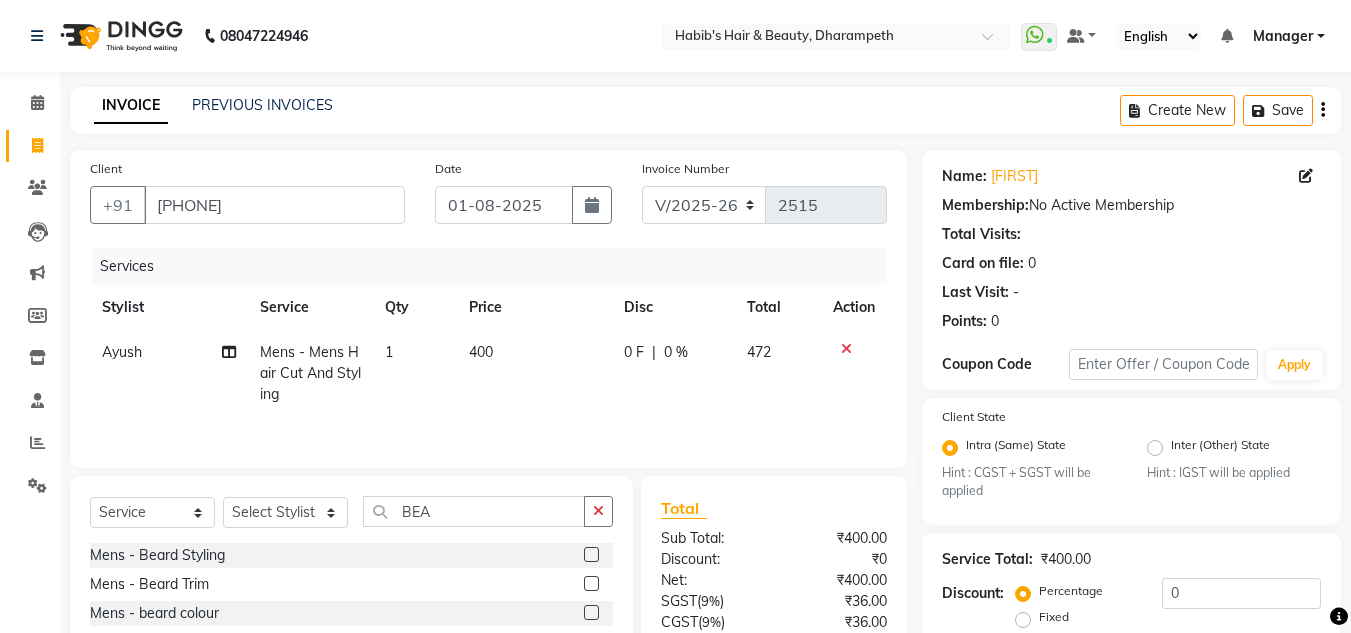 click 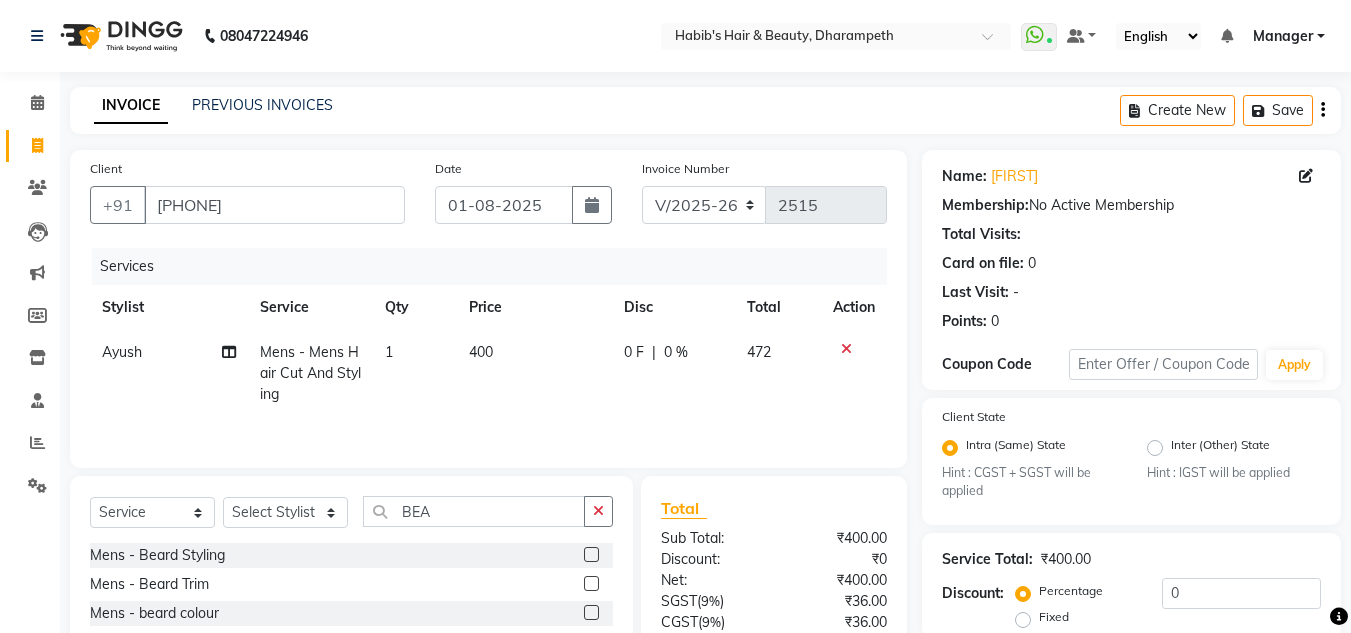 click at bounding box center [590, 584] 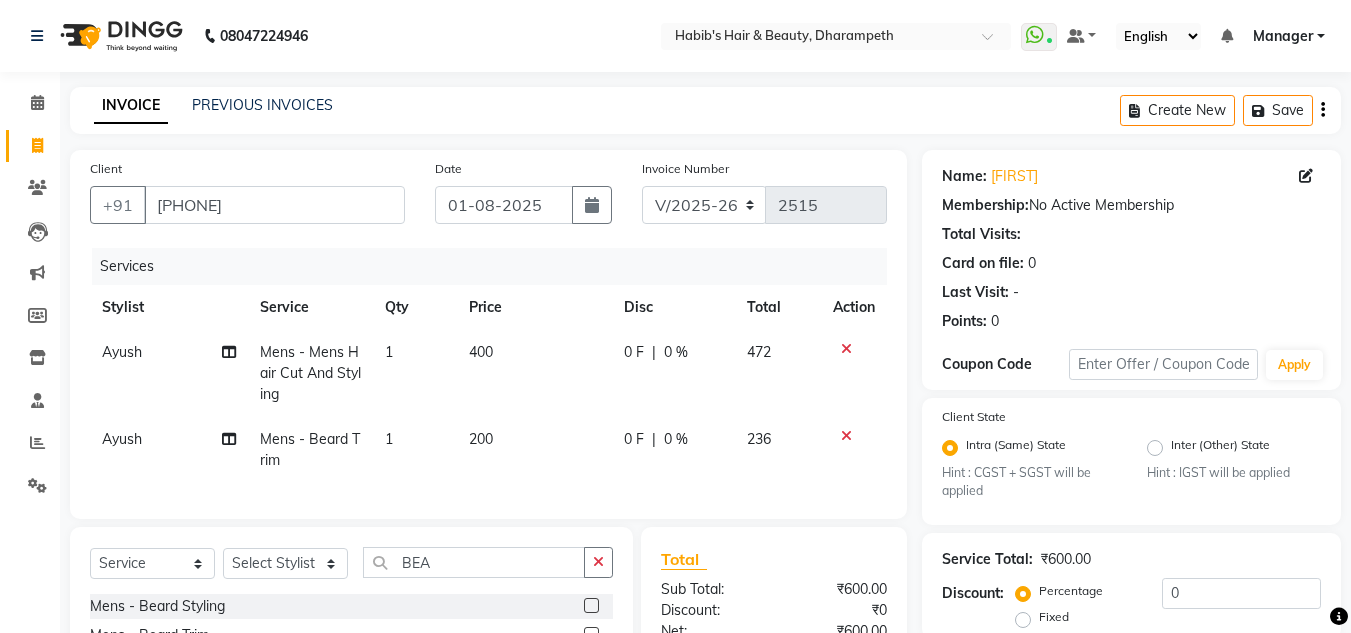 click on "200" 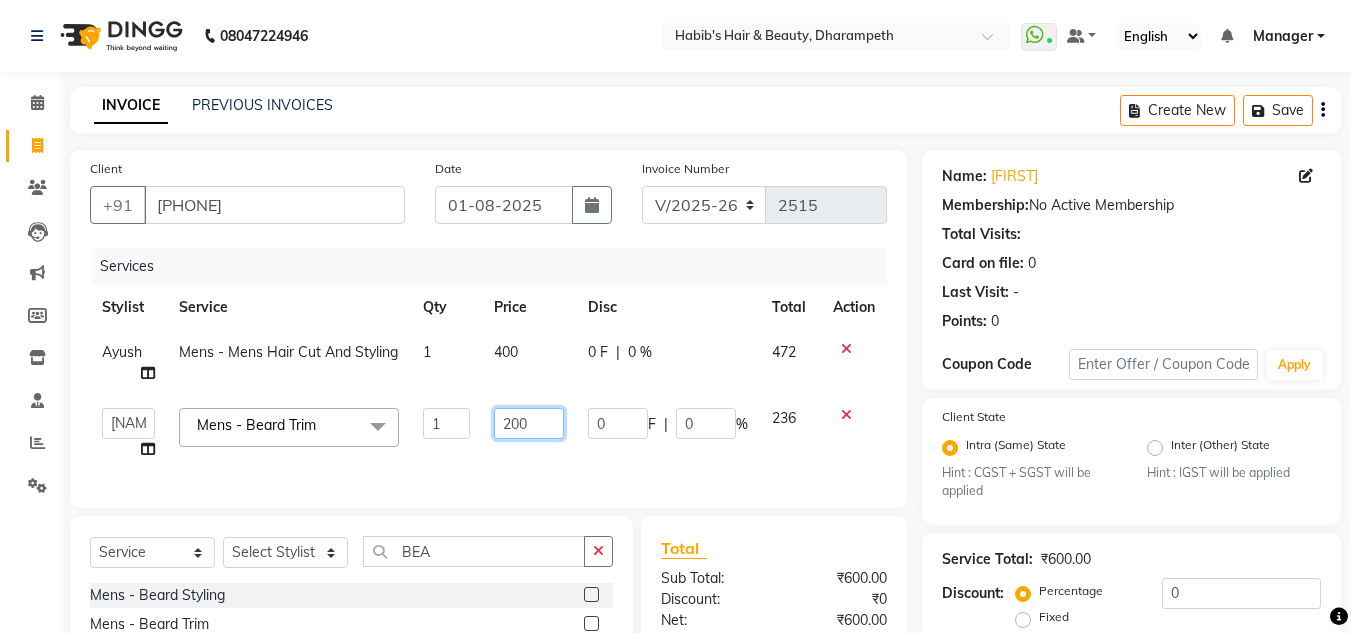 click on "200" 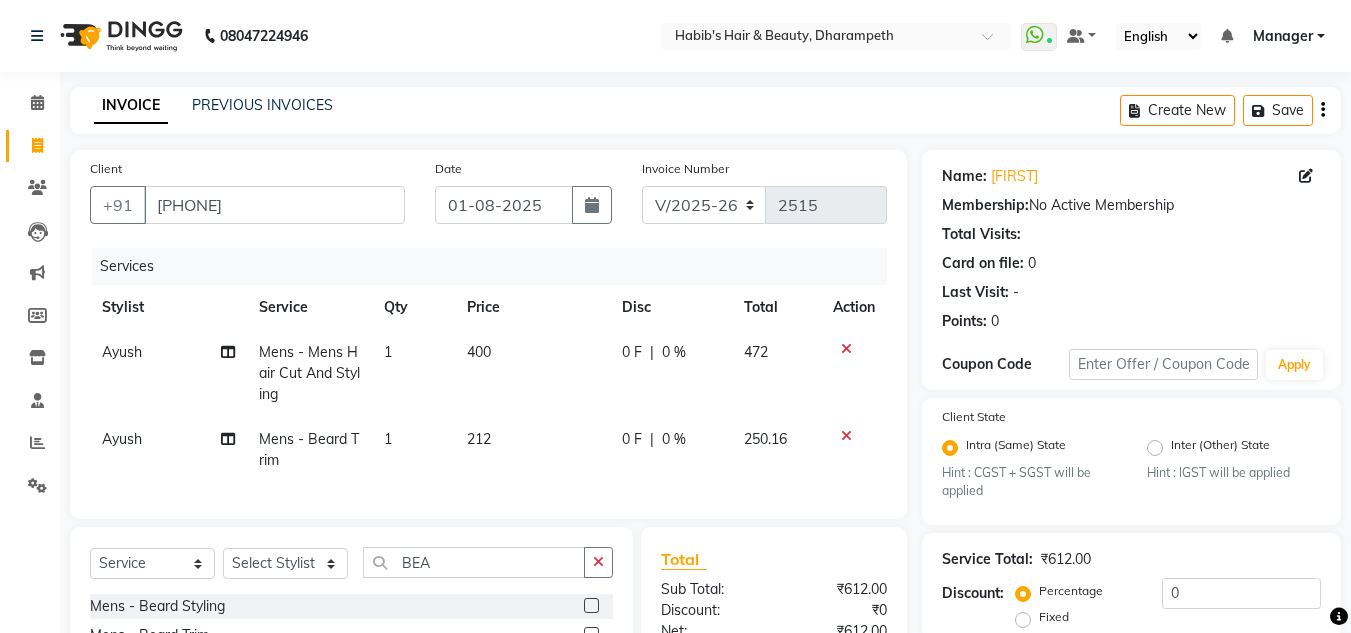 click on "250.16" 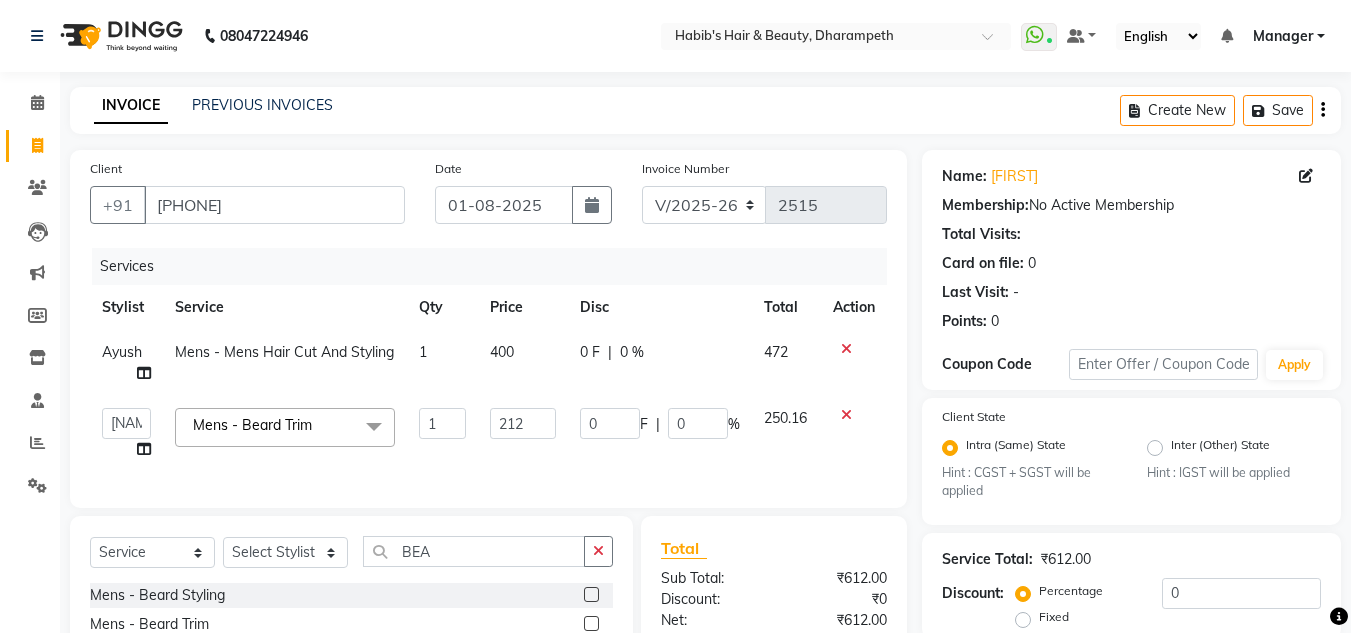 click on "400" 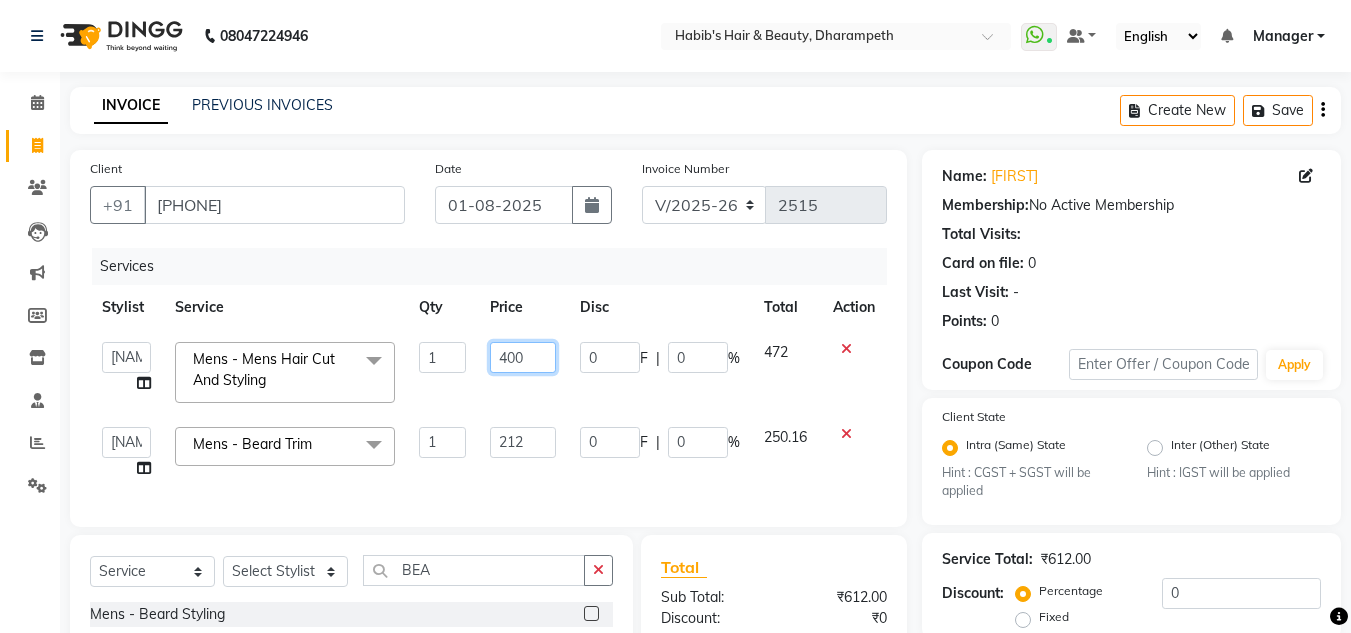 click on "400" 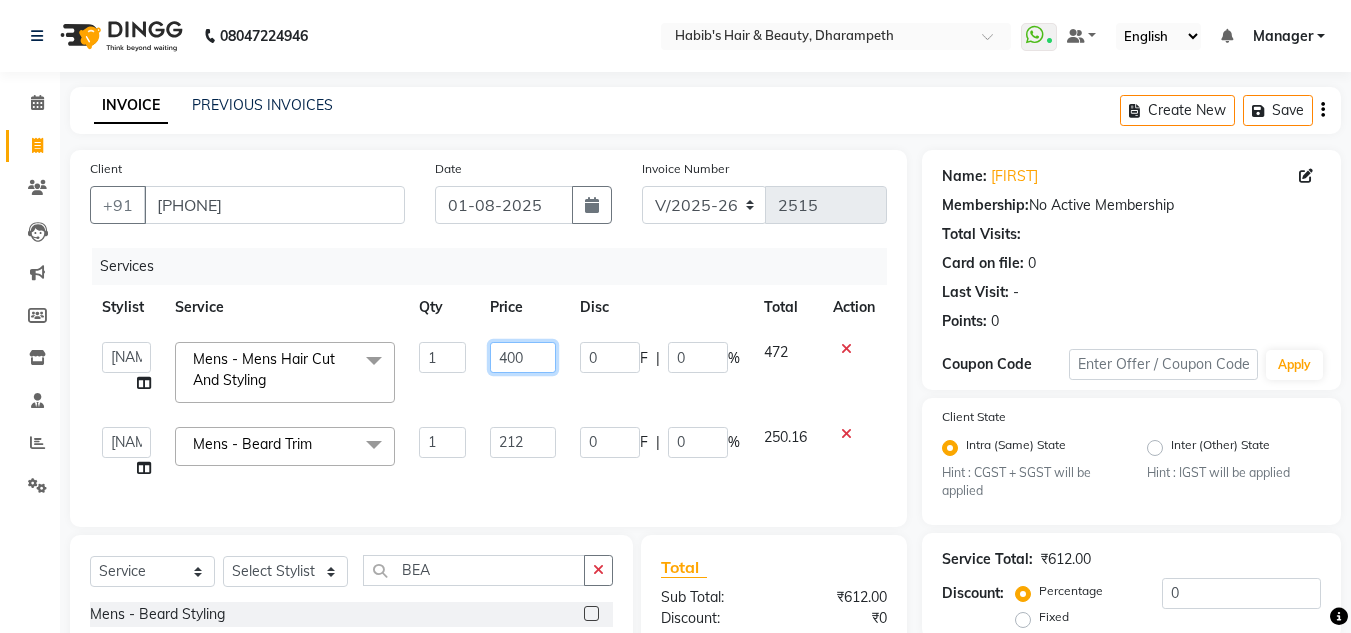 click on "400" 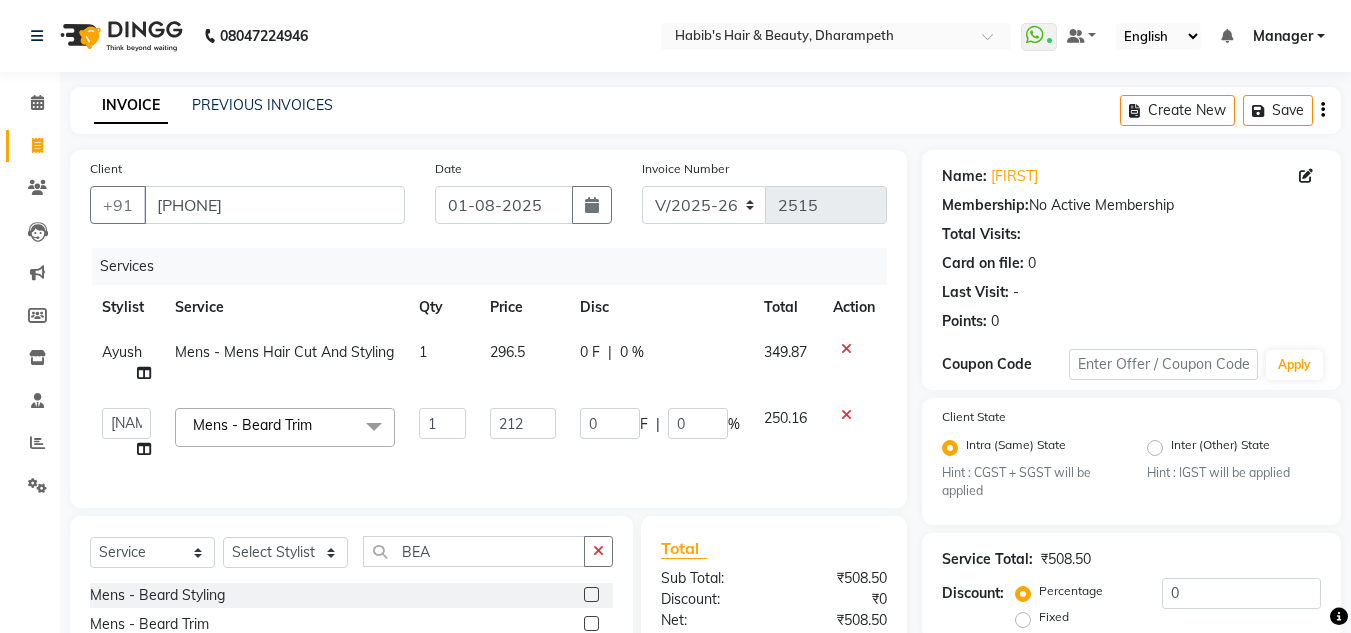 click on "349.87" 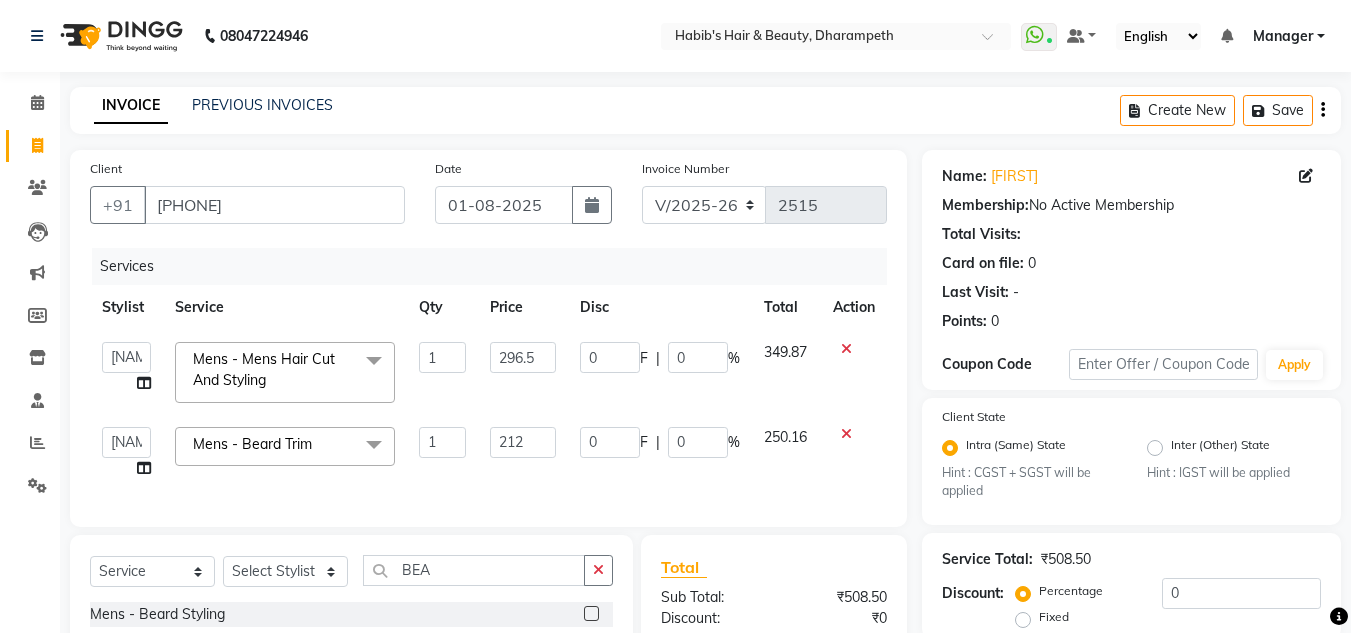 click on "349.87" 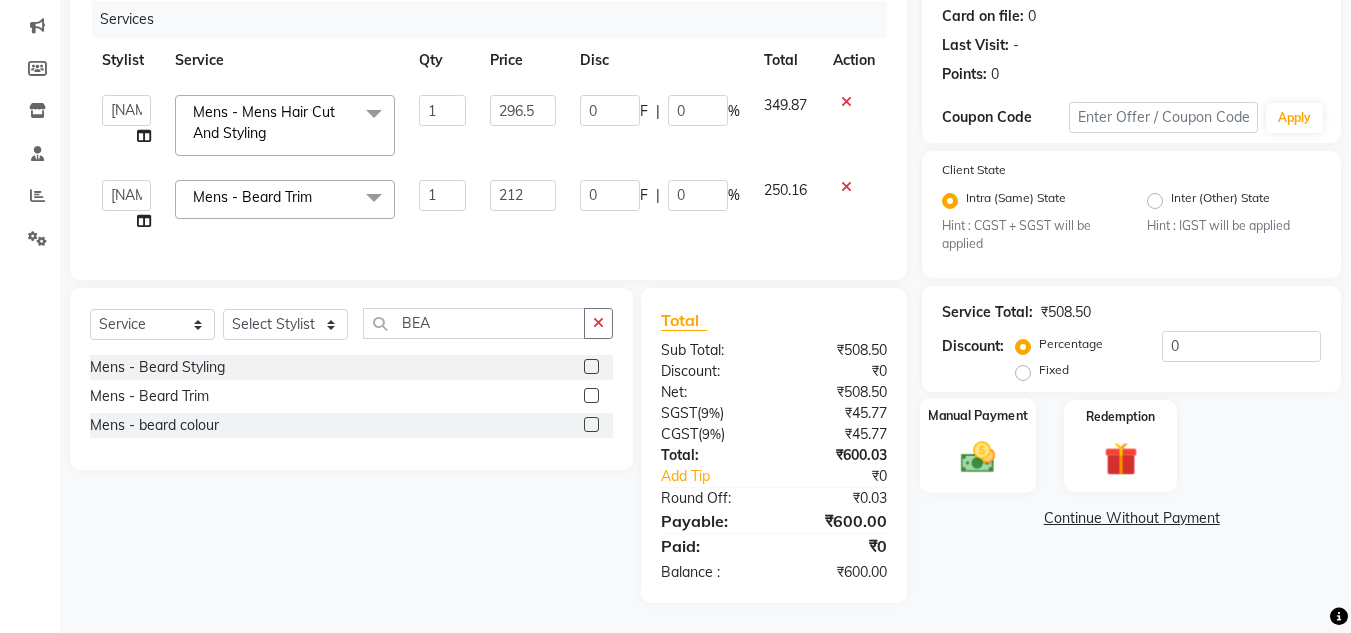 click 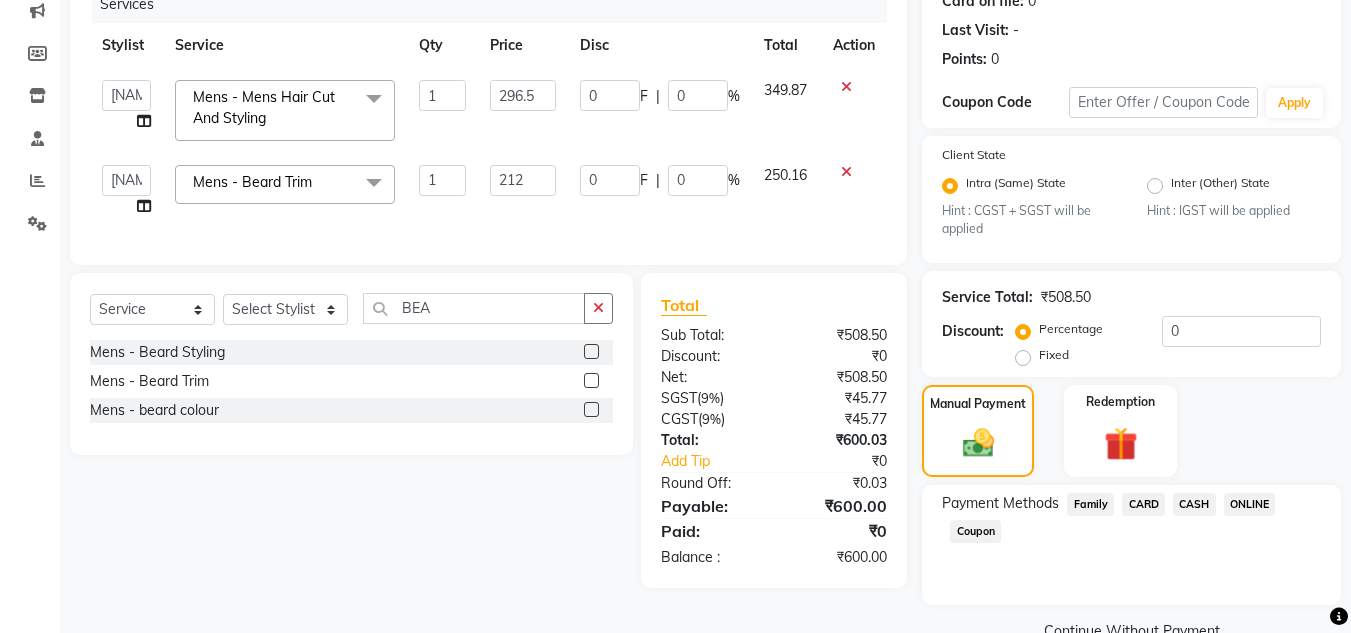 click on "CASH" 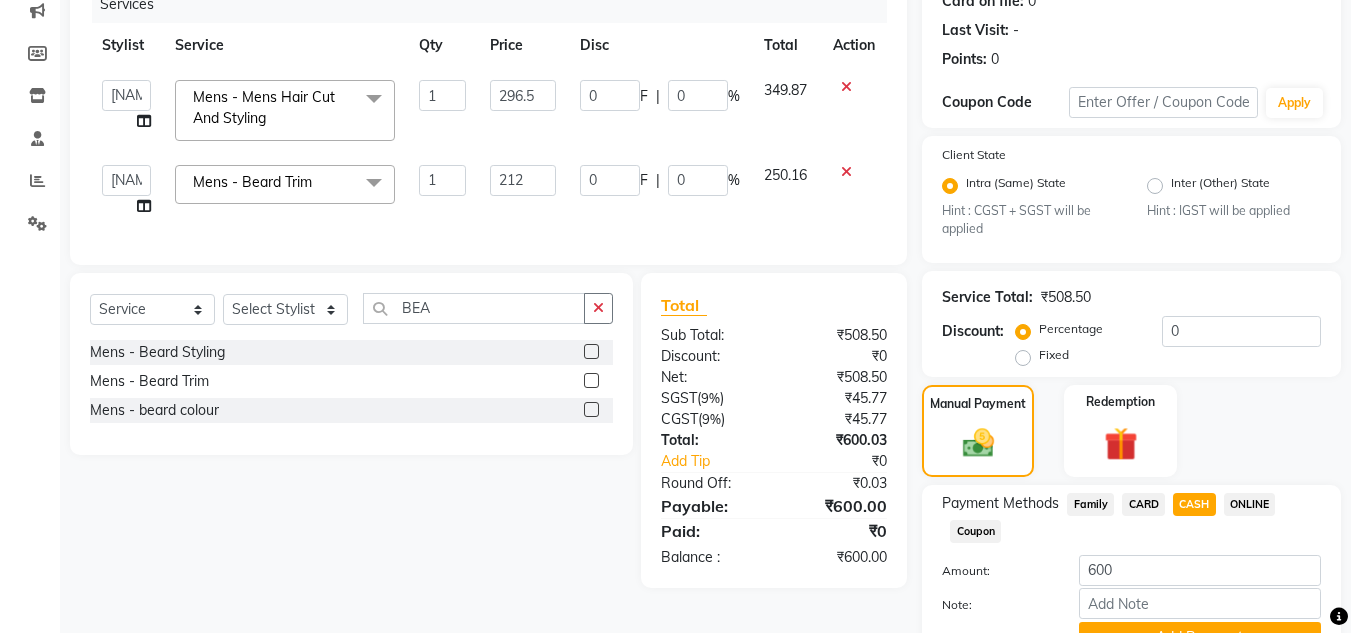 scroll, scrollTop: 361, scrollLeft: 0, axis: vertical 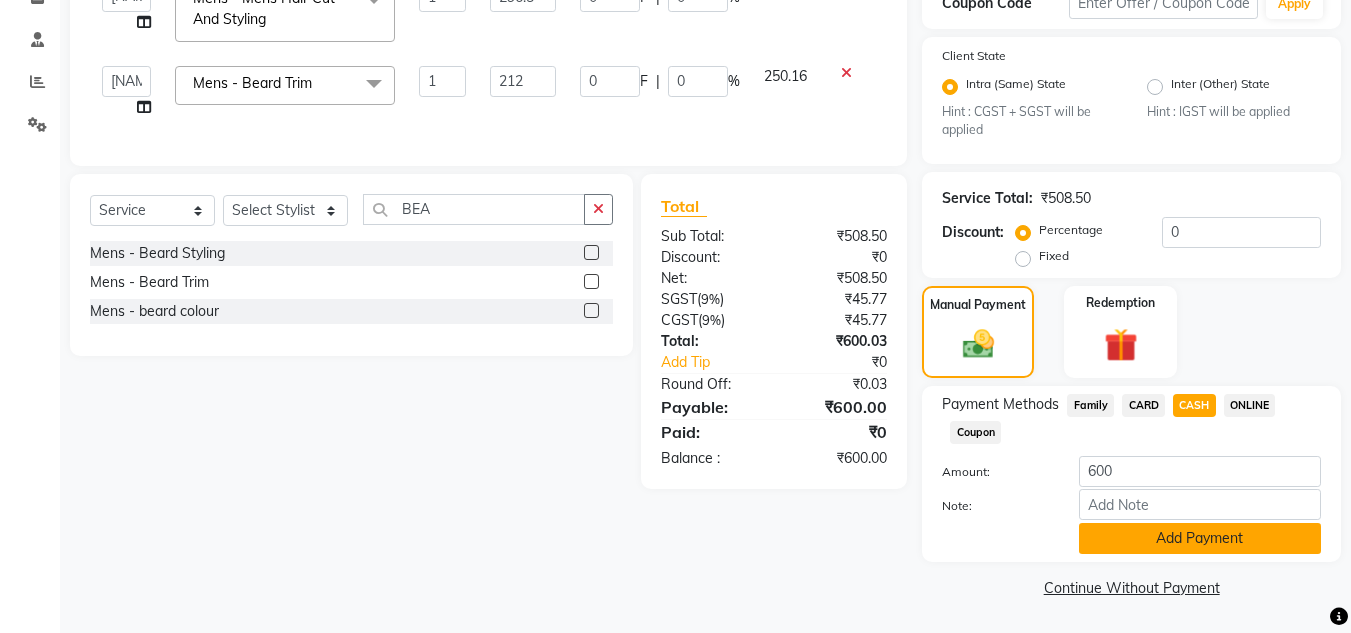 click on "Add Payment" 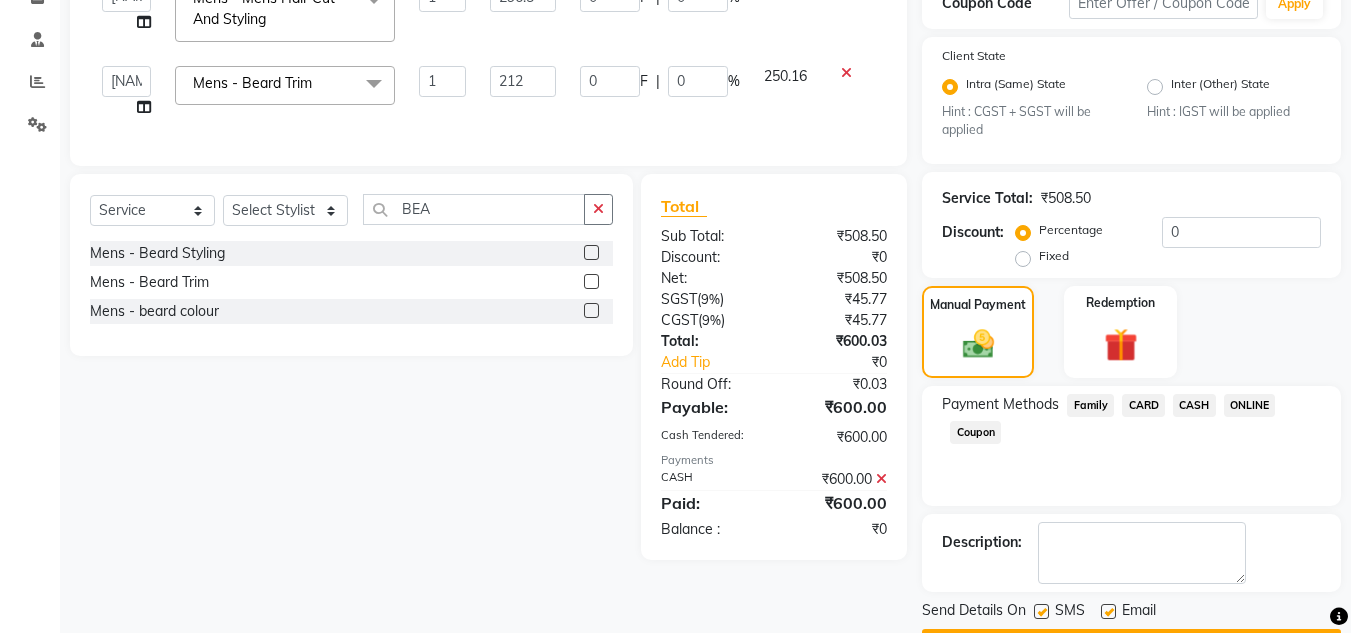 scroll, scrollTop: 418, scrollLeft: 0, axis: vertical 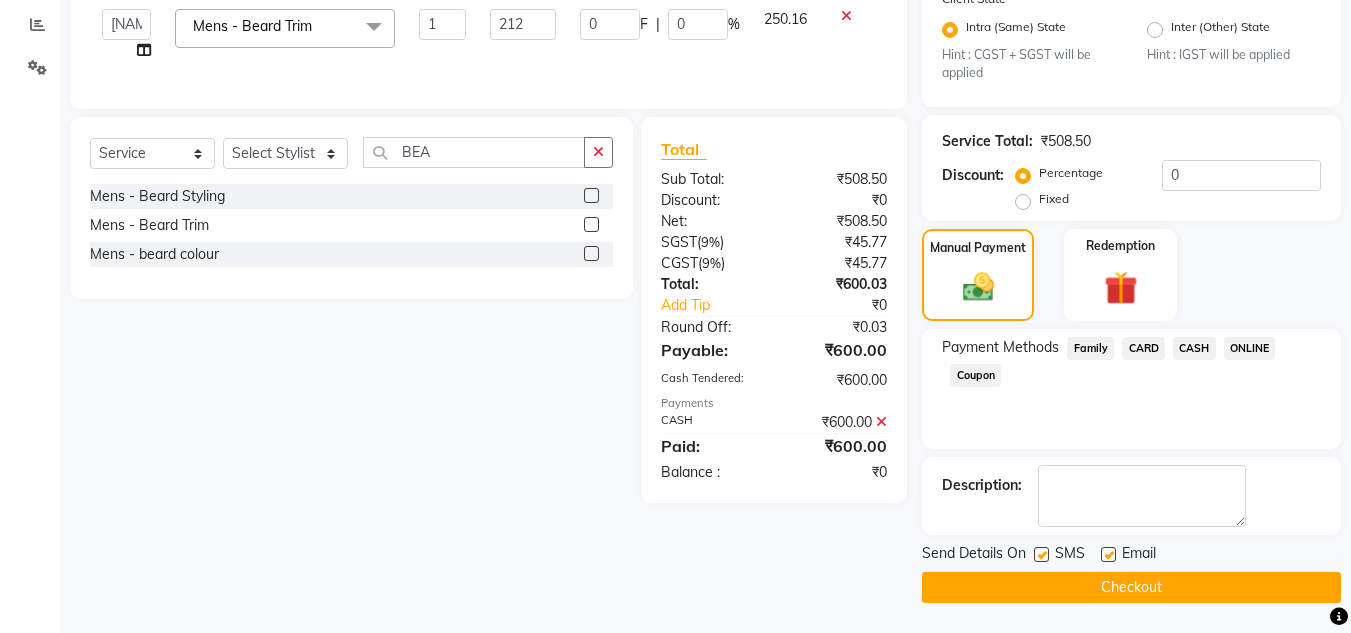 click on "Checkout" 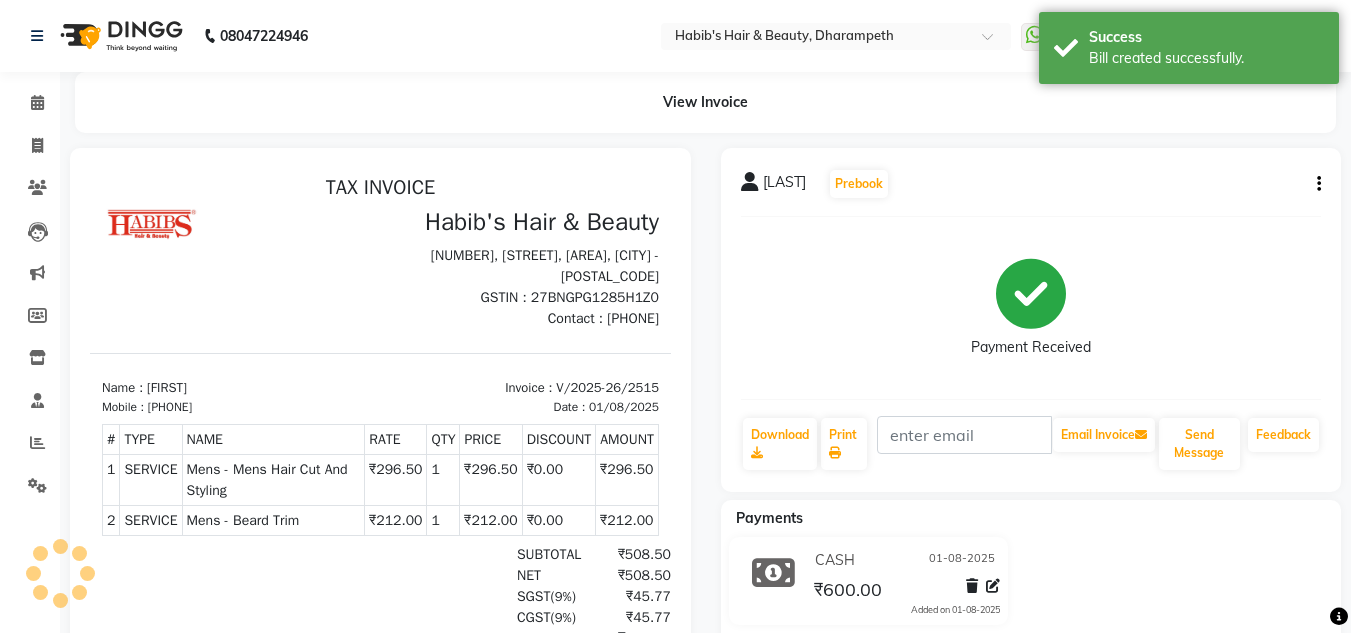 scroll, scrollTop: 0, scrollLeft: 0, axis: both 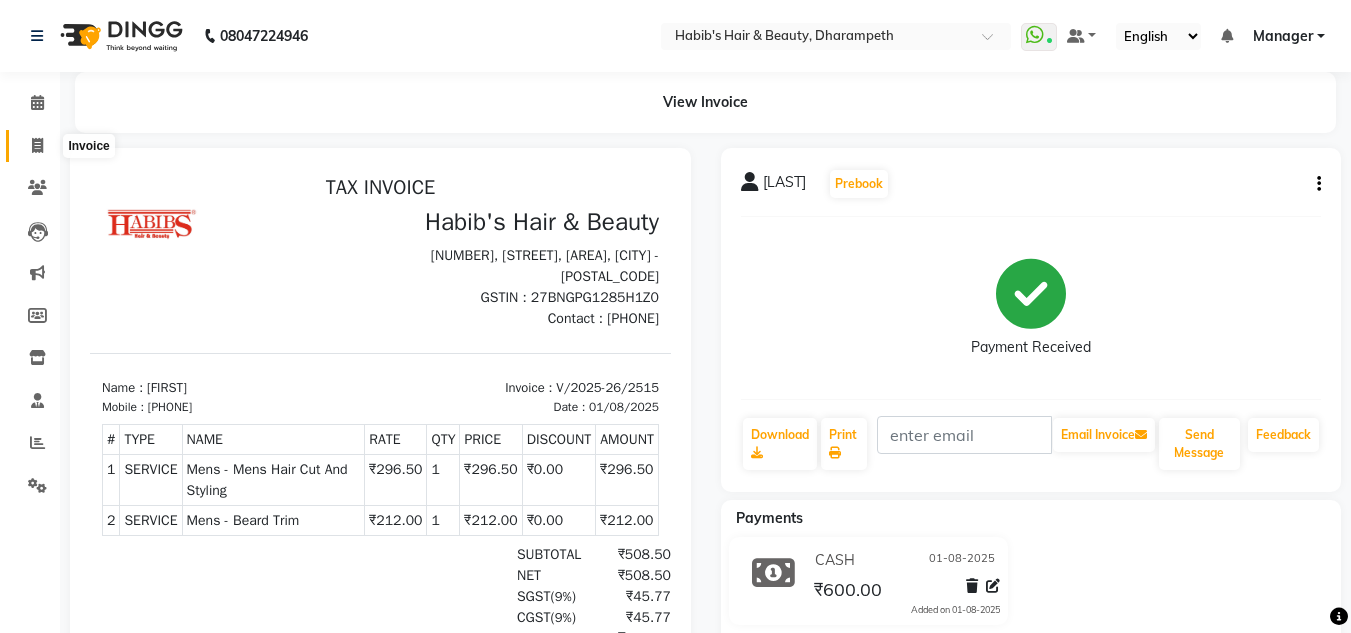 click 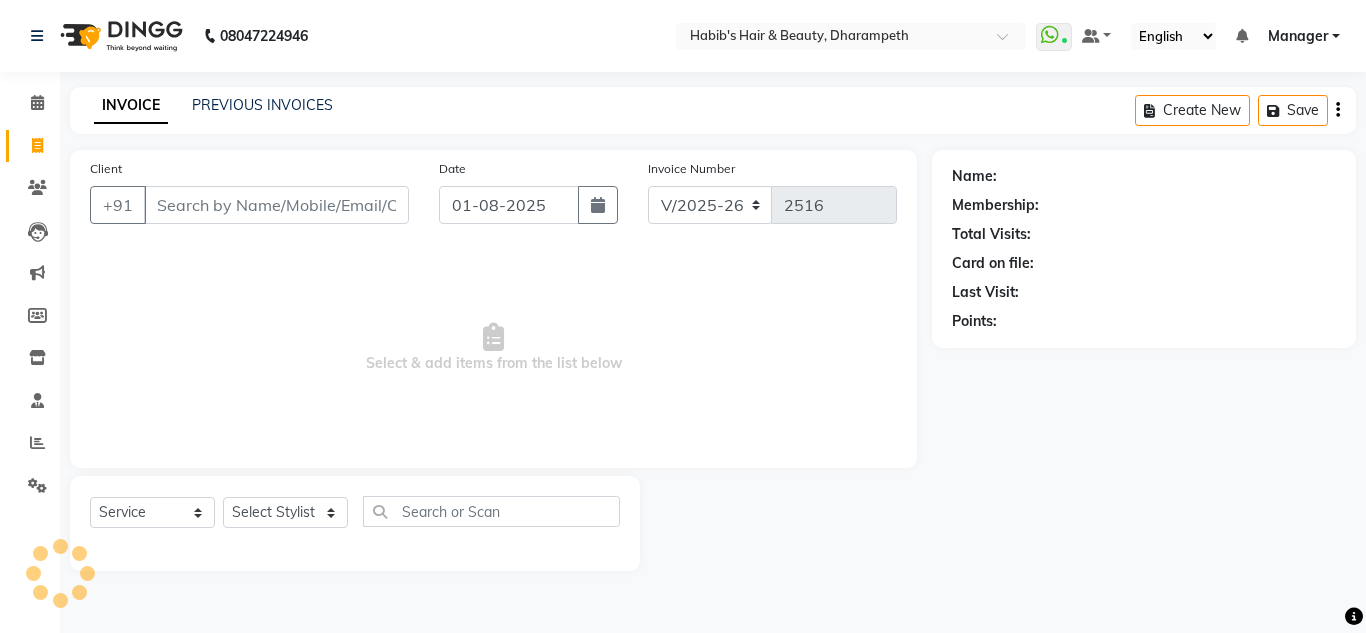 click on "PREVIOUS INVOICES" 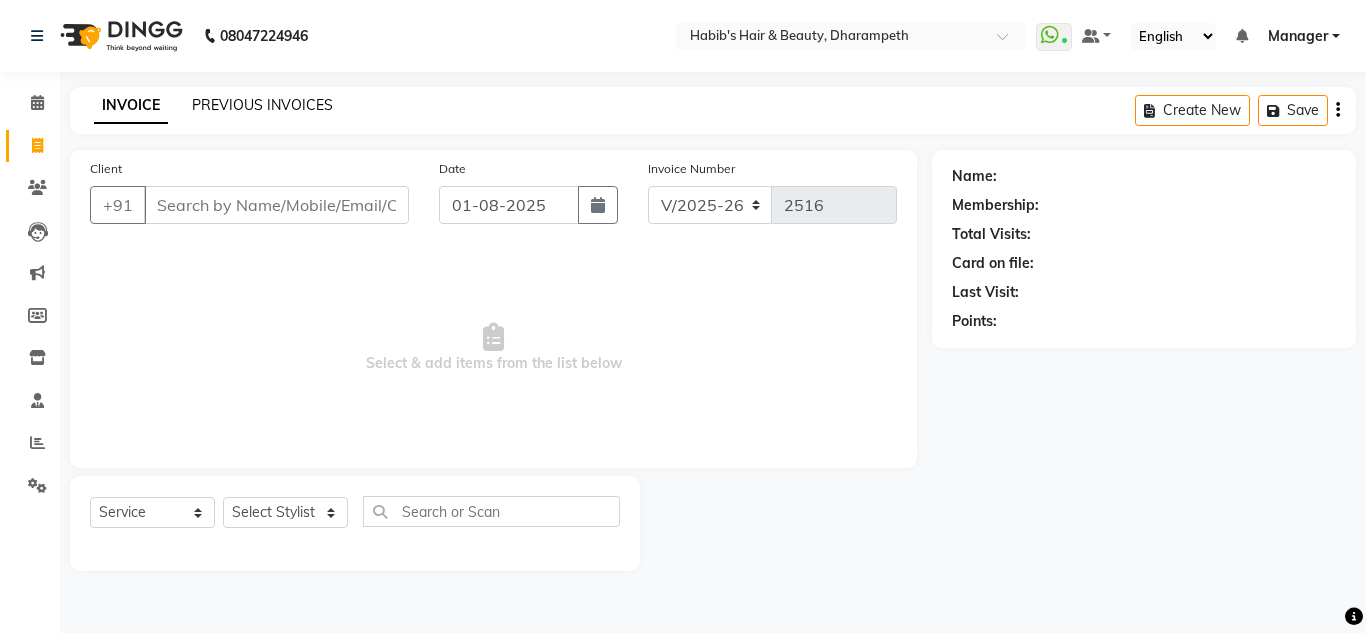 click on "PREVIOUS INVOICES" 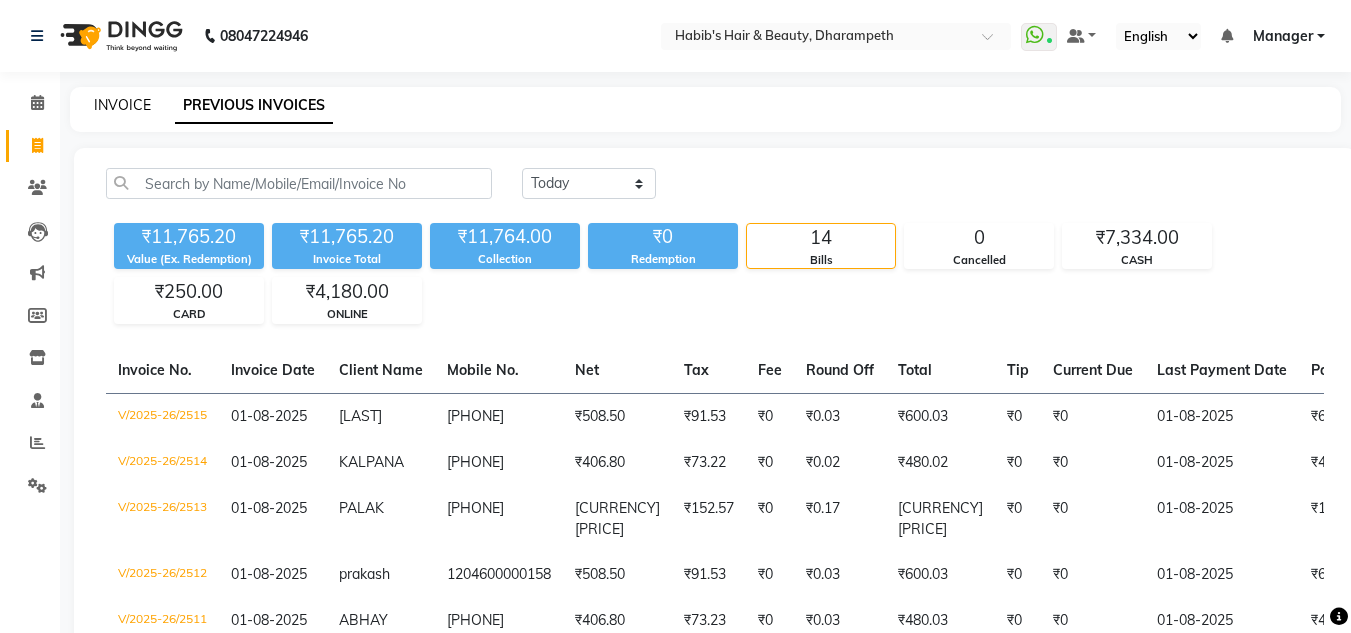 click on "INVOICE" 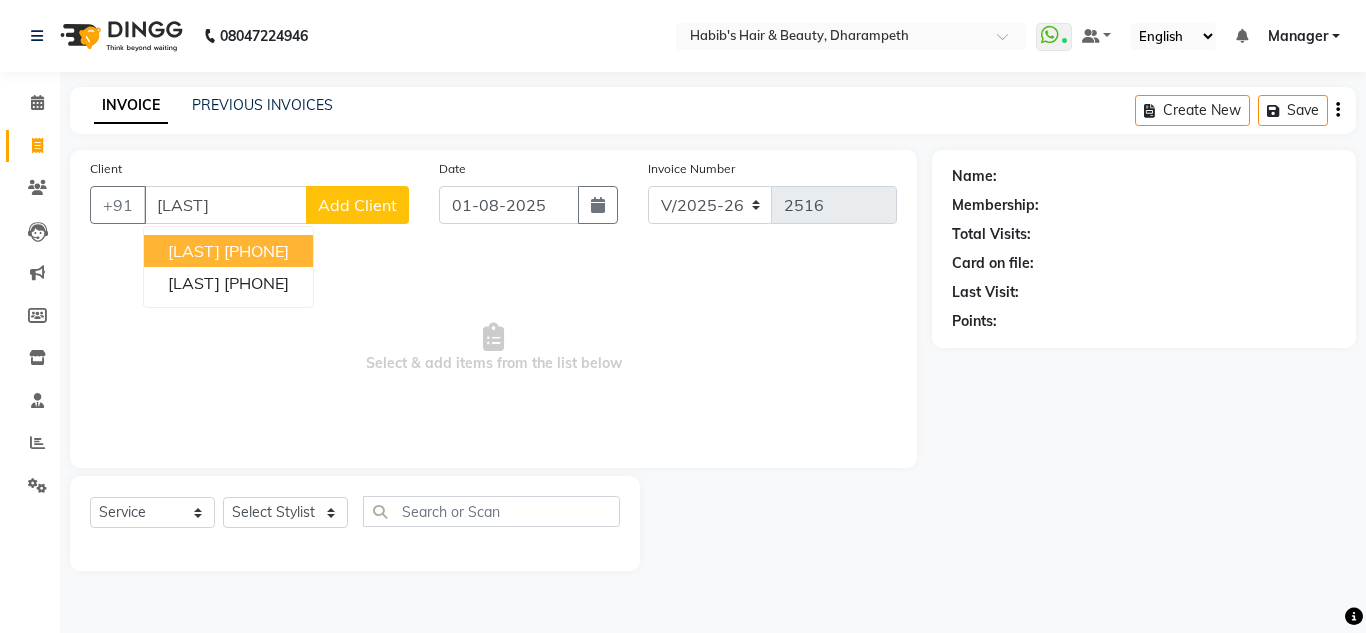 click on "[PHONE]" at bounding box center [256, 251] 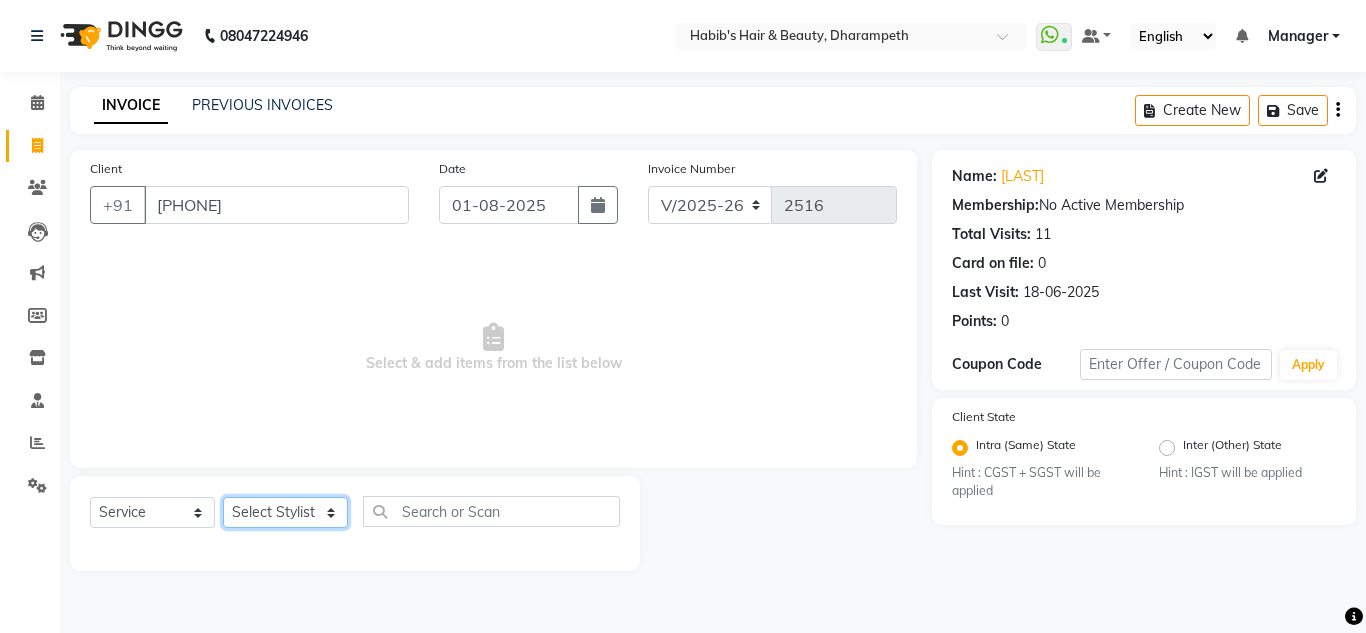 click on "Select Stylist [FIRST] [FIRST] [FIRST] [FIRST]  Manager [FIRST] [FIRST] [FIRST] [FIRST] [FIRST] [FIRST]" 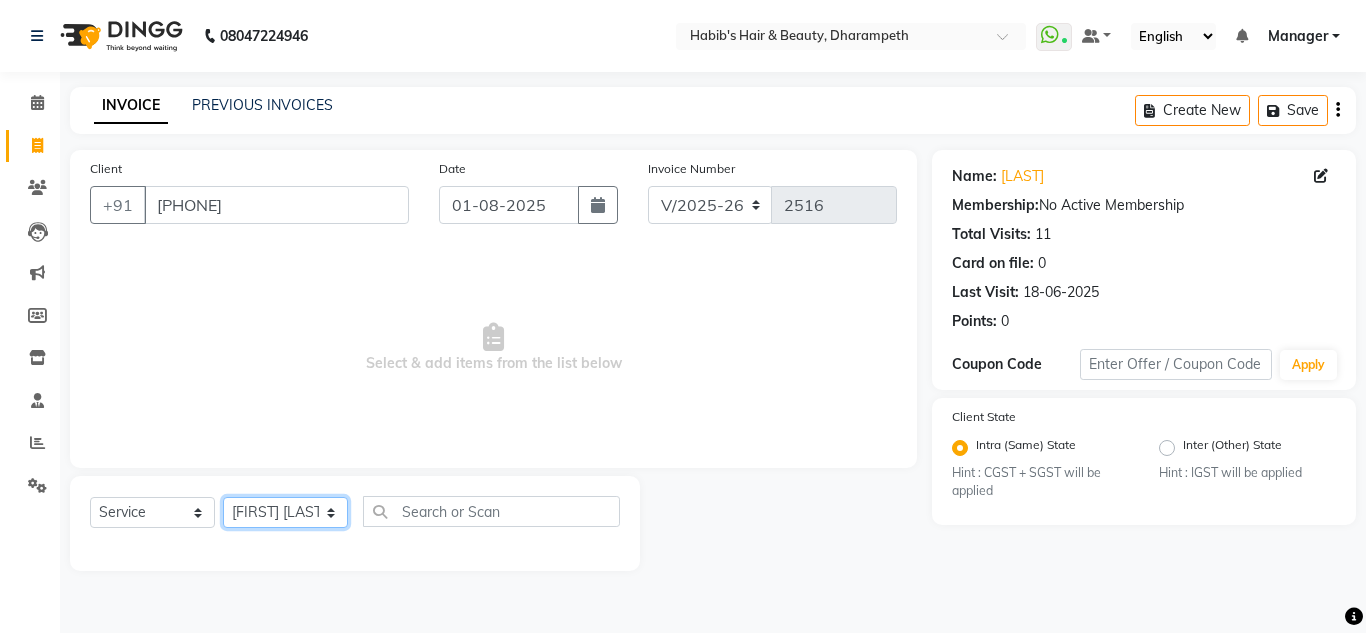 click on "Select Stylist [FIRST] [FIRST] [FIRST] [FIRST]  Manager [FIRST] [FIRST] [FIRST] [FIRST] [FIRST] [FIRST]" 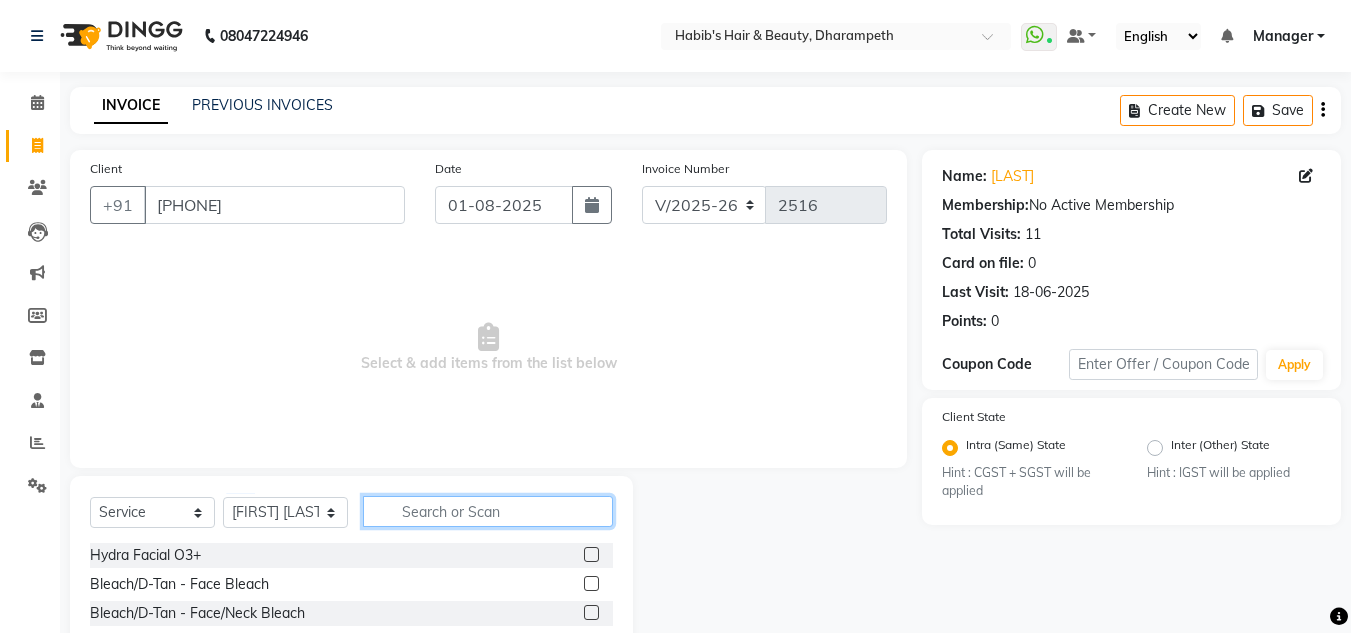 click 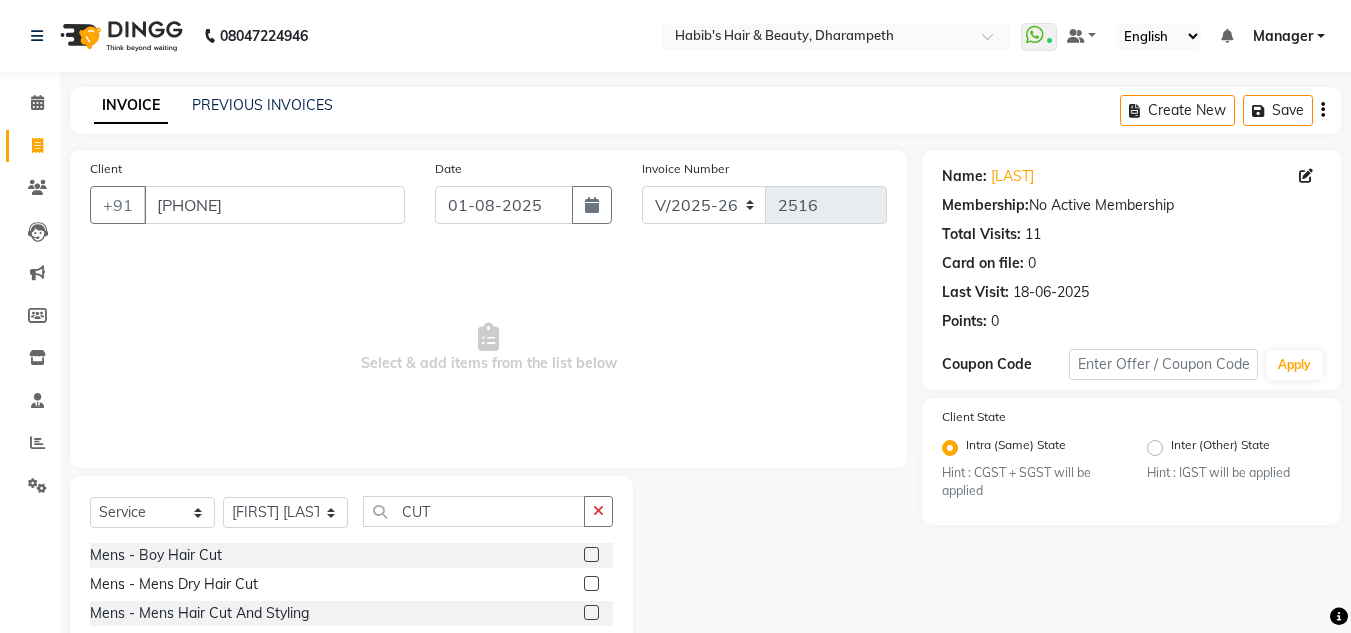 click 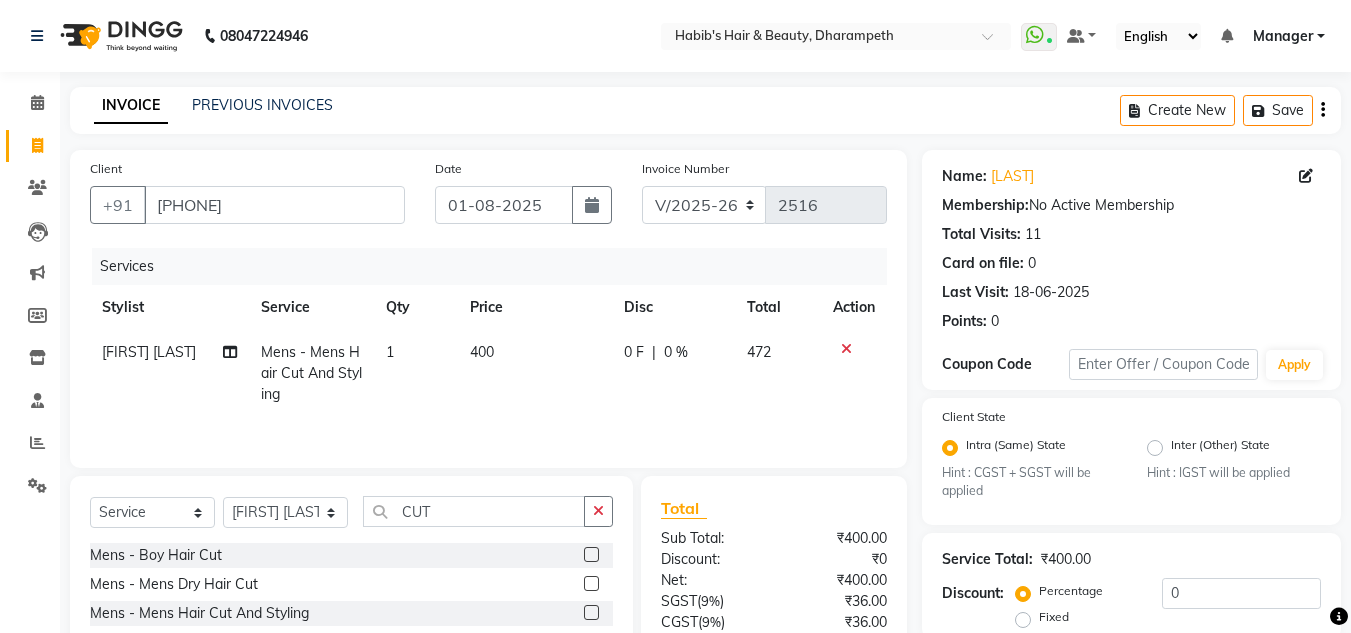 click on "400" 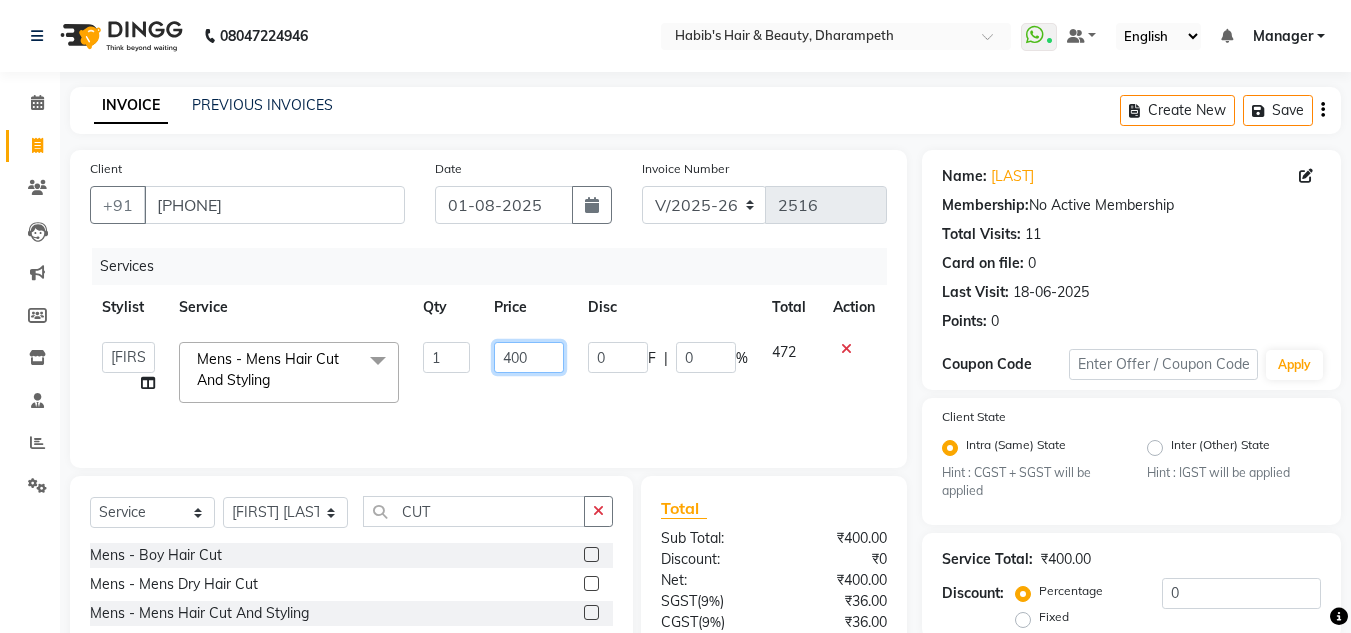 drag, startPoint x: 537, startPoint y: 354, endPoint x: 442, endPoint y: 358, distance: 95.084175 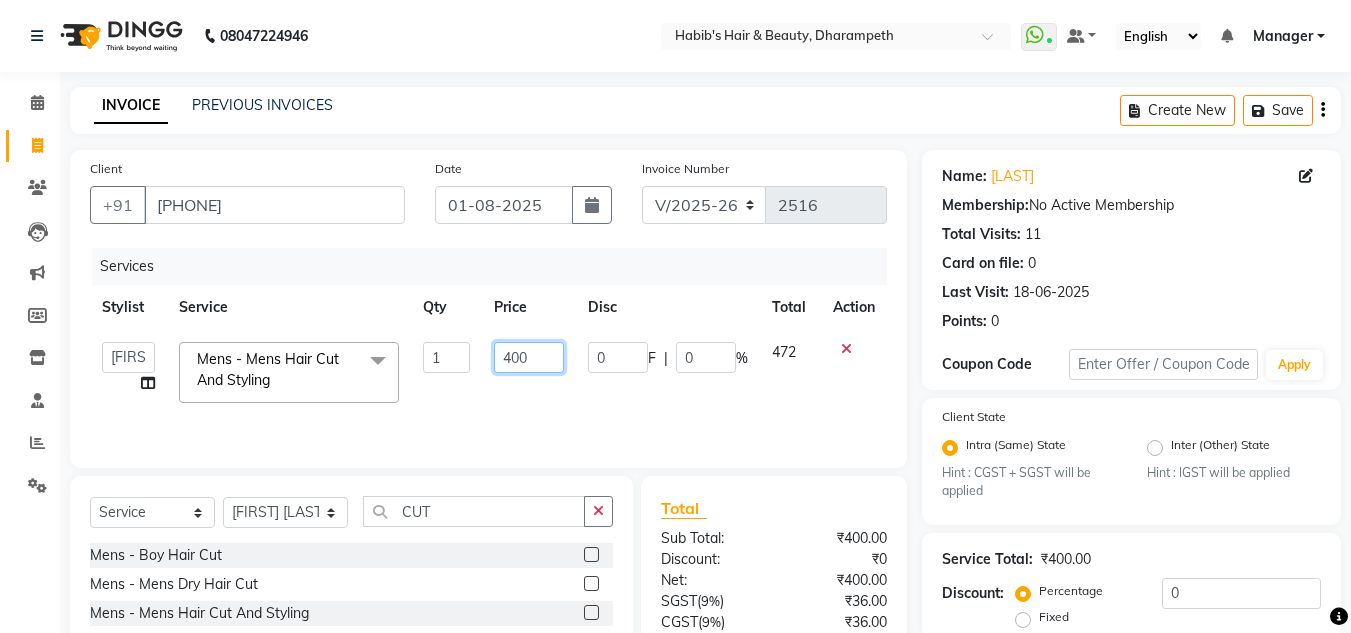click on "[FIRST] [FIRST] [FIRST] [FIRST] [FIRST] [FIRST] [FIRST] [FIRST] [FIRST] [FIRST] Mens - Mens Hair Cut And Styling  x Hydra Facial O3+ Bleach/D-Tan - Face  Bleach Bleach/D-Tan - Face/Neck Bleach Bleach/D-Tan - Full Body Bleach Bleach/D-Tan - Hand Bleach Bleach/D-Tan - Legs Bleach Bleach/D-Tan - O3 D-Tan Bleach/D-Tan - Raga D- Tan NANO PLASTIA SHOULDER LENGTH Mintree Tan- Go Manicure Mintree Tan-Go Pedicure TIP Deep Conditioning  Whitening Facial O3+ Facial Mediceuticals dand treatment BOOKING AMT OF SERVICE Fibre Complex Treatment Female Lower Lips -Threading Knot Free Service Blow Dry - Blow Dry Below Shoulder Length Blow Dry - Blow Dry Shoulder Length Blow Dry - Blow Dry Waist Length Clean Up - Aroma Clean Up Clean Up - Herbal Cleanup Clean Up - Instglow Claenup Clean Up - O3 Pore Clean Up Clean Up - Vlcc Gold Clean Up Clean Up - D Tan Clean UP Face Pack - Black Mask Charcoal Face Pack - Black Mask O3 Face Pack - O3 Peel Off Face Pack - Thermal Sheet Mask Botox - Treatment 1" 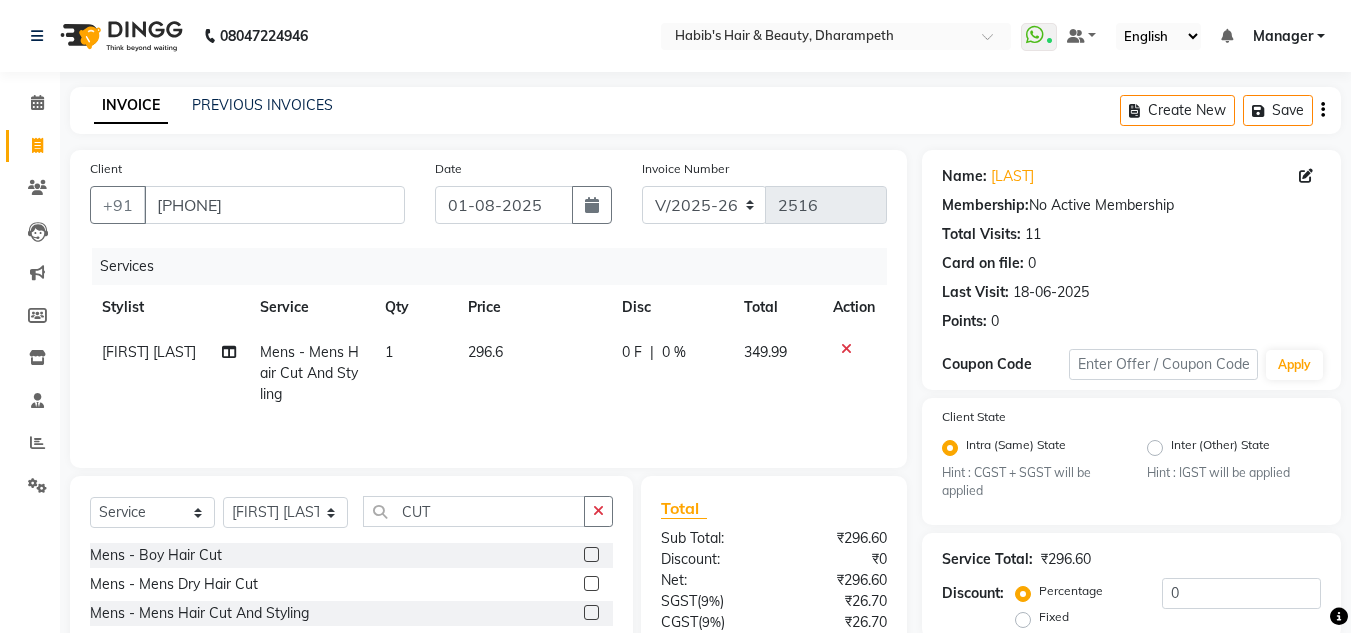 click on "349.99" 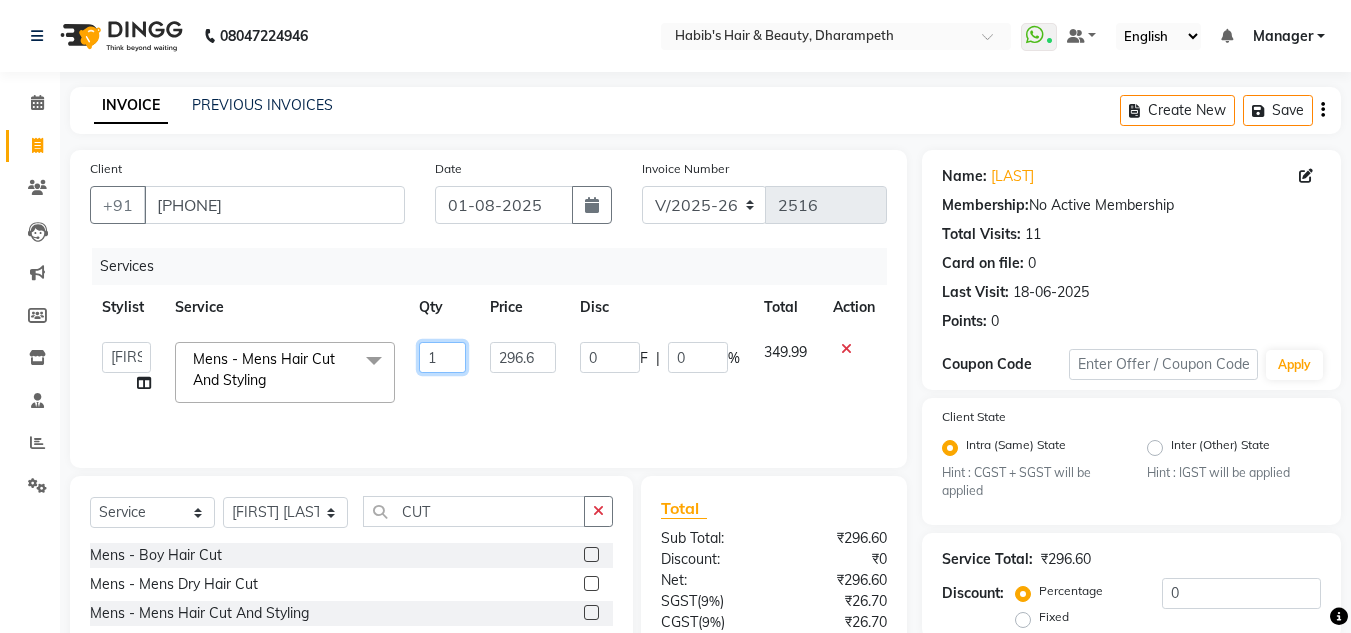click on "1" 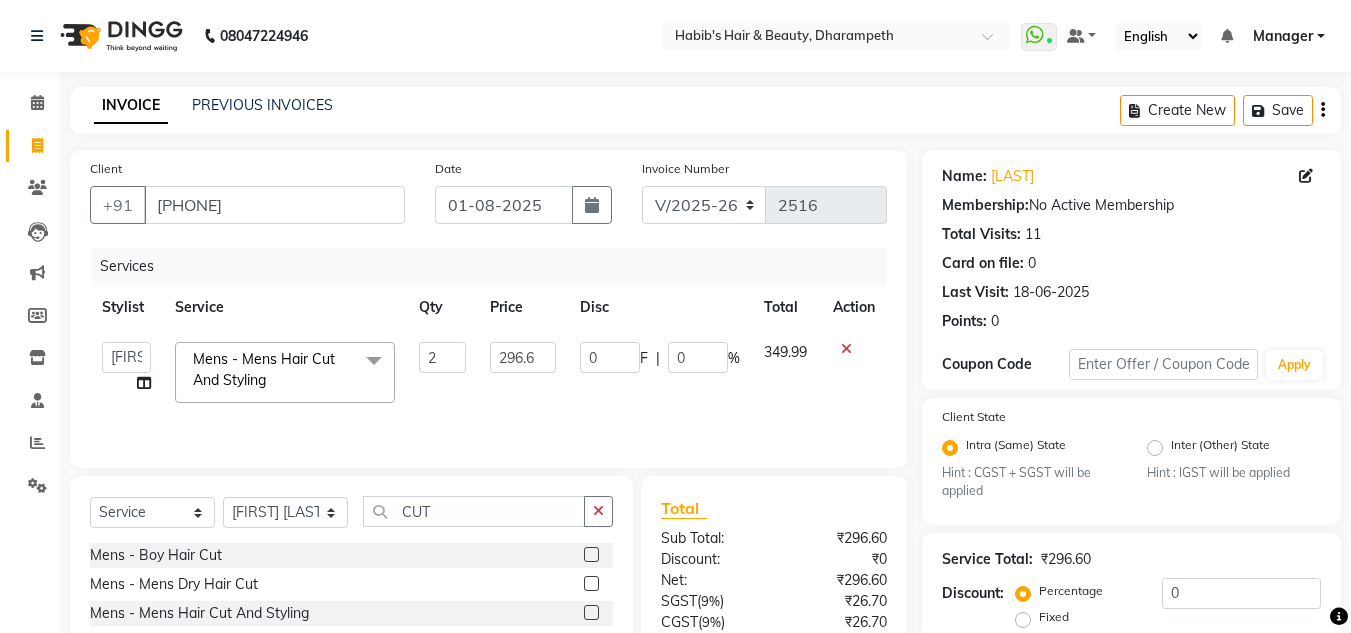 click on "349.99" 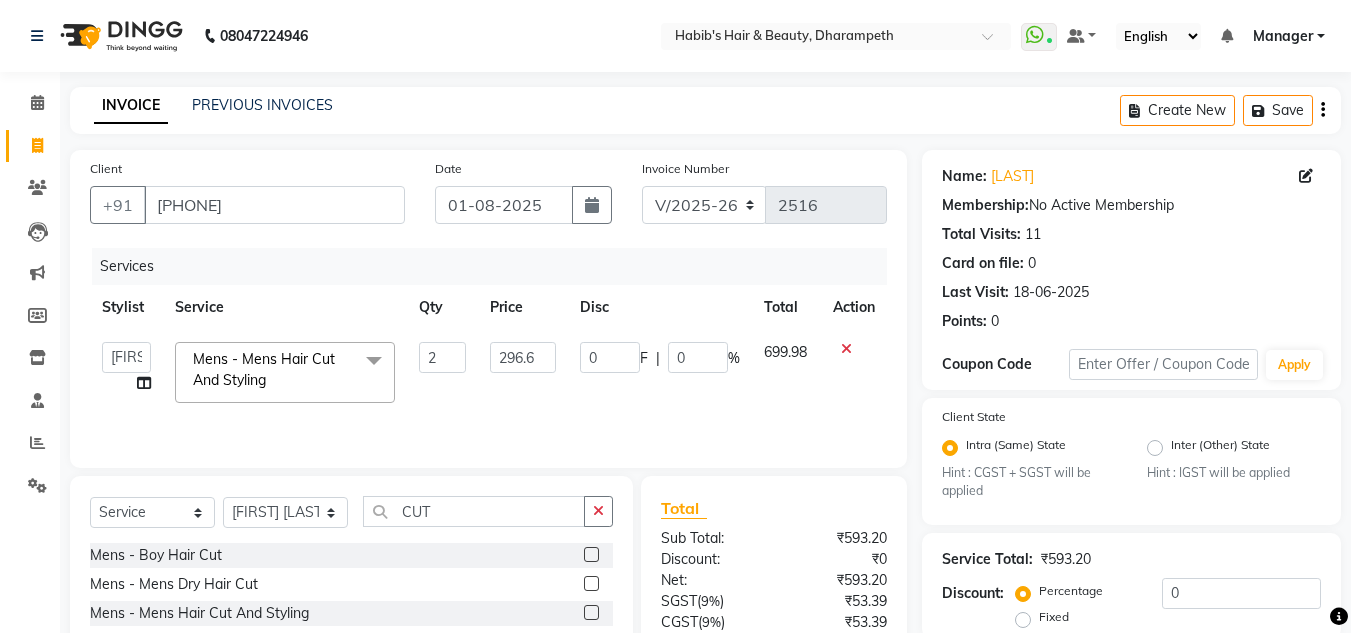 scroll, scrollTop: 188, scrollLeft: 0, axis: vertical 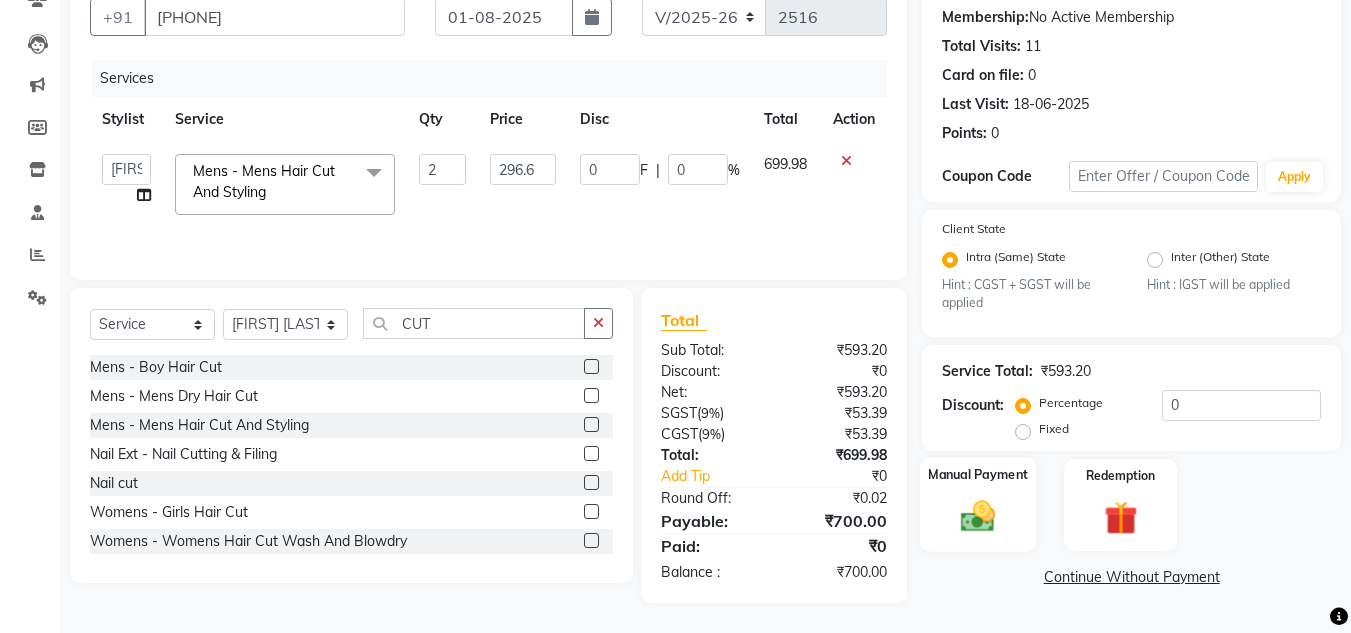 click 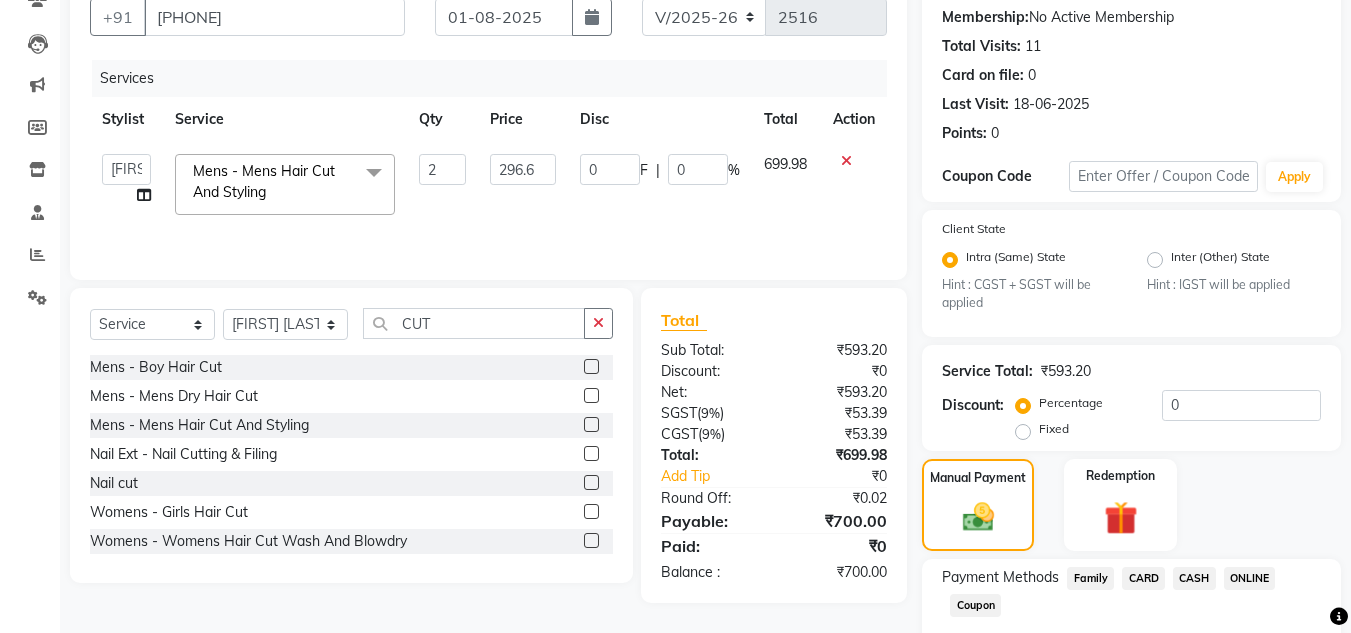 click on "ONLINE" 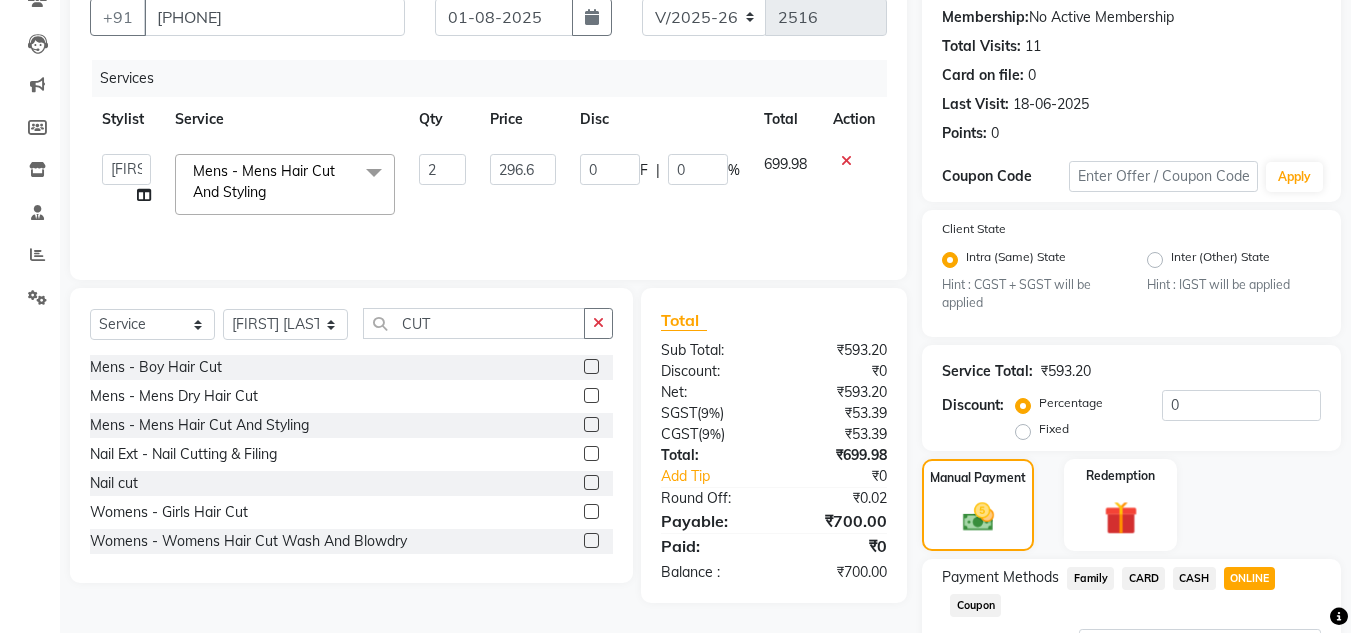 scroll, scrollTop: 361, scrollLeft: 0, axis: vertical 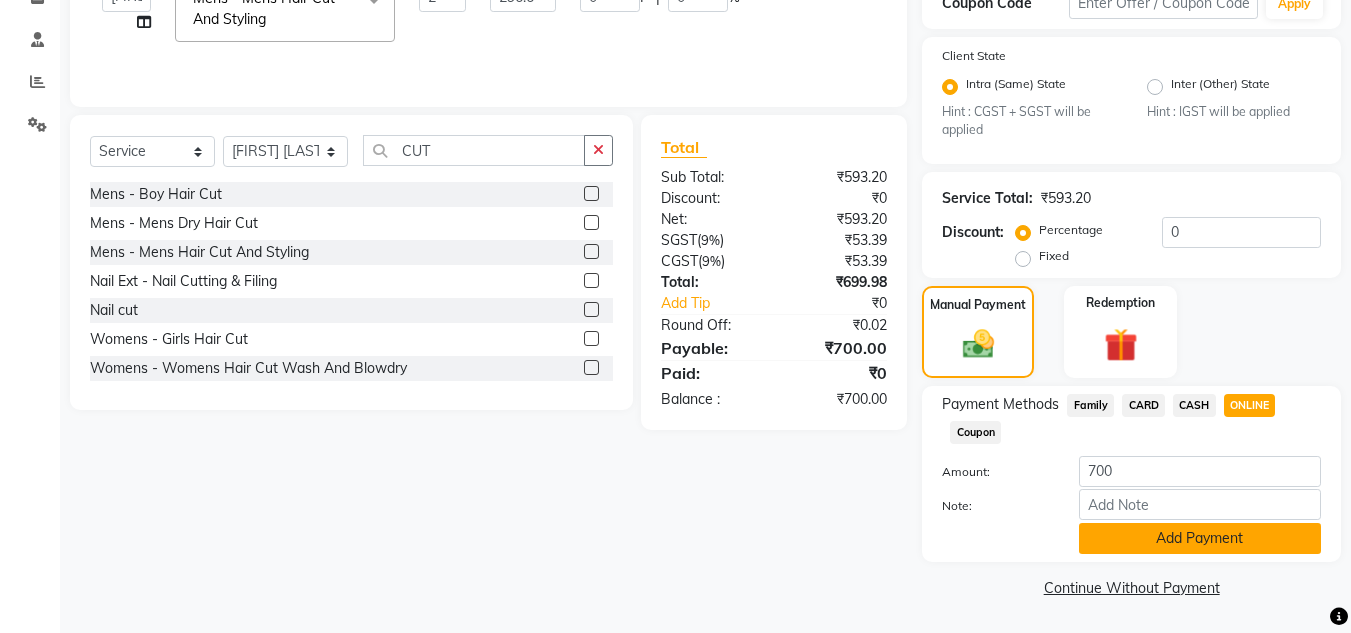 click on "Add Payment" 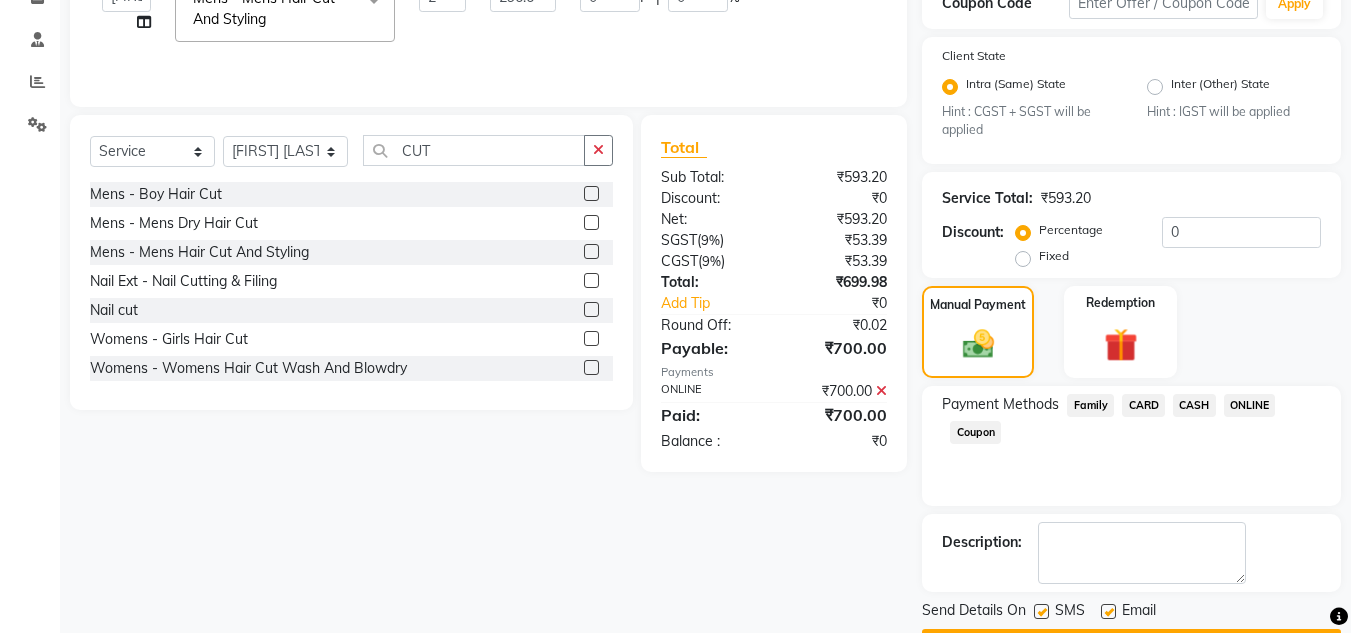 scroll, scrollTop: 418, scrollLeft: 0, axis: vertical 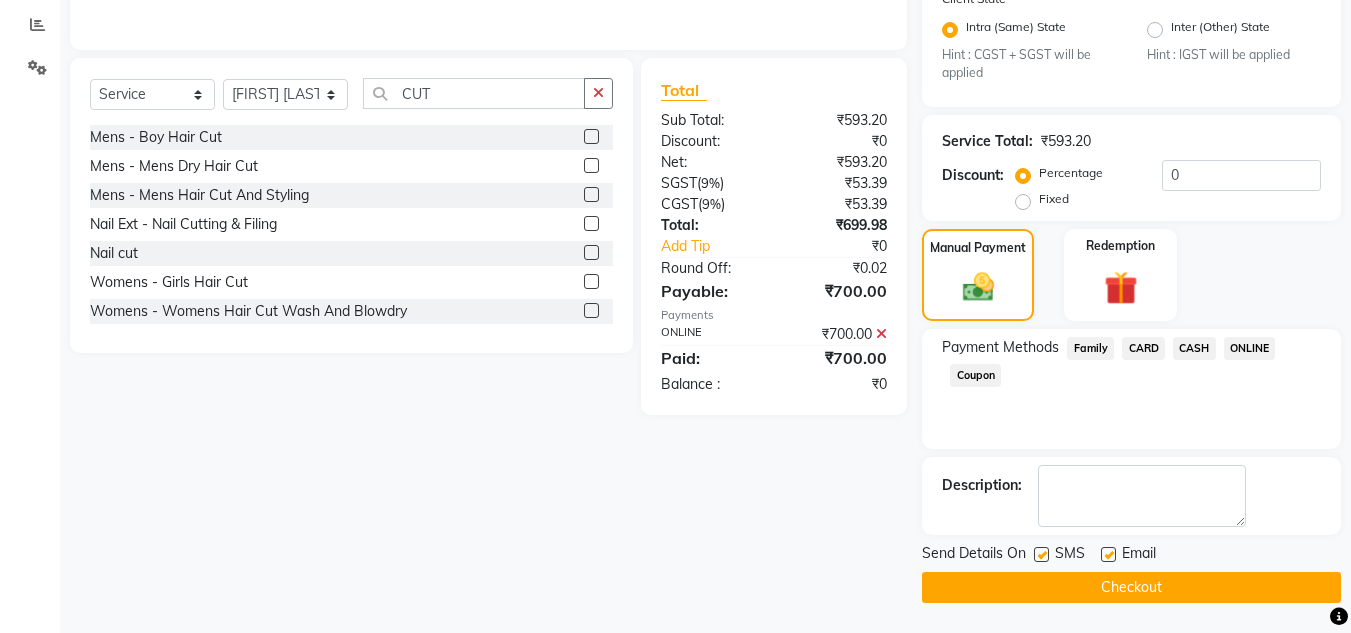 click on "Checkout" 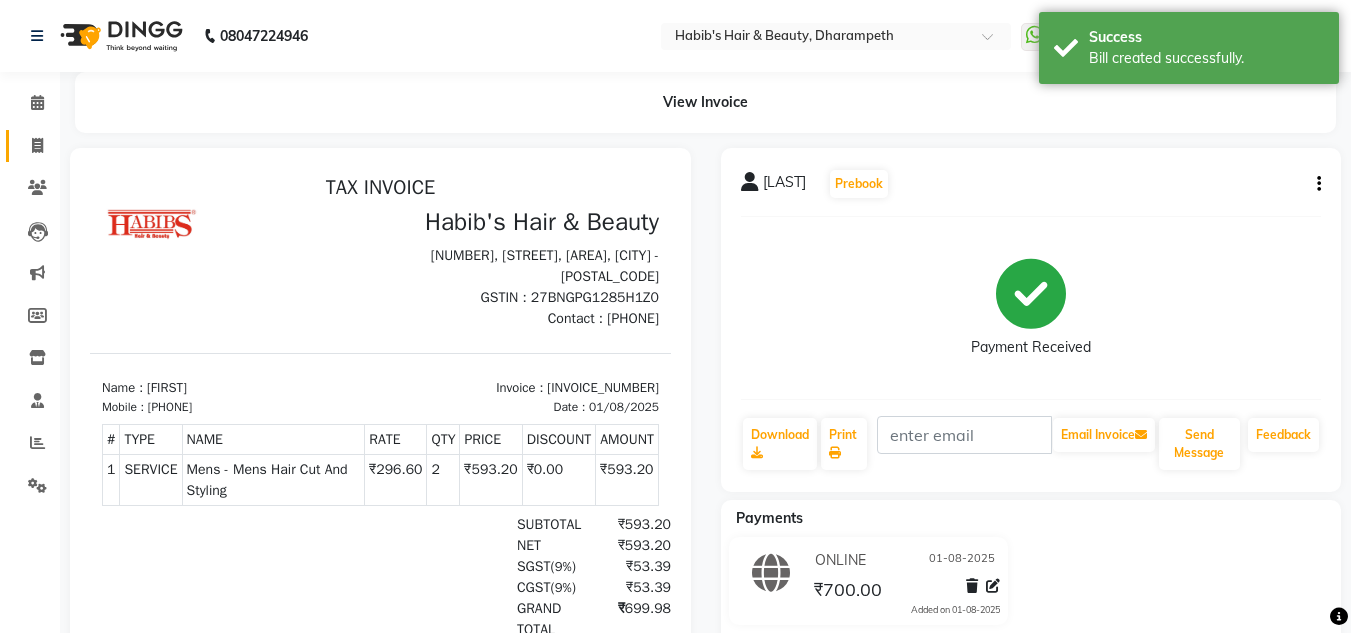 scroll, scrollTop: 0, scrollLeft: 0, axis: both 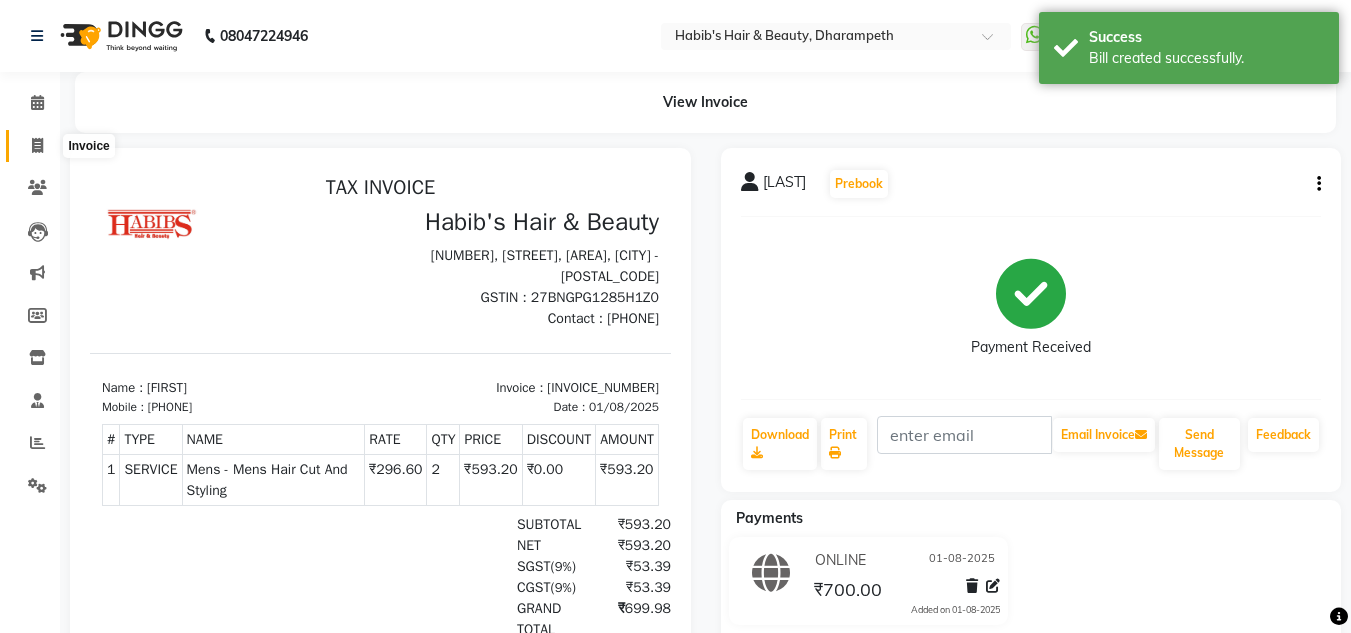 click 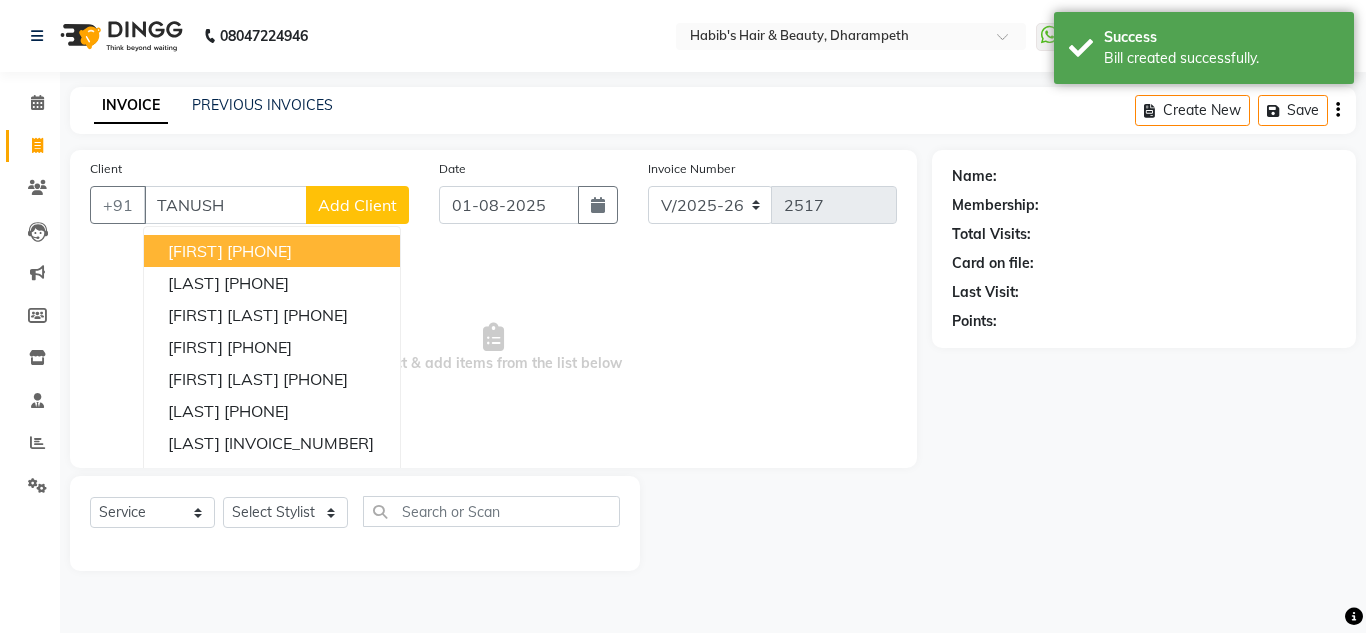 click on "[FIRST] [PHONE]" at bounding box center (272, 251) 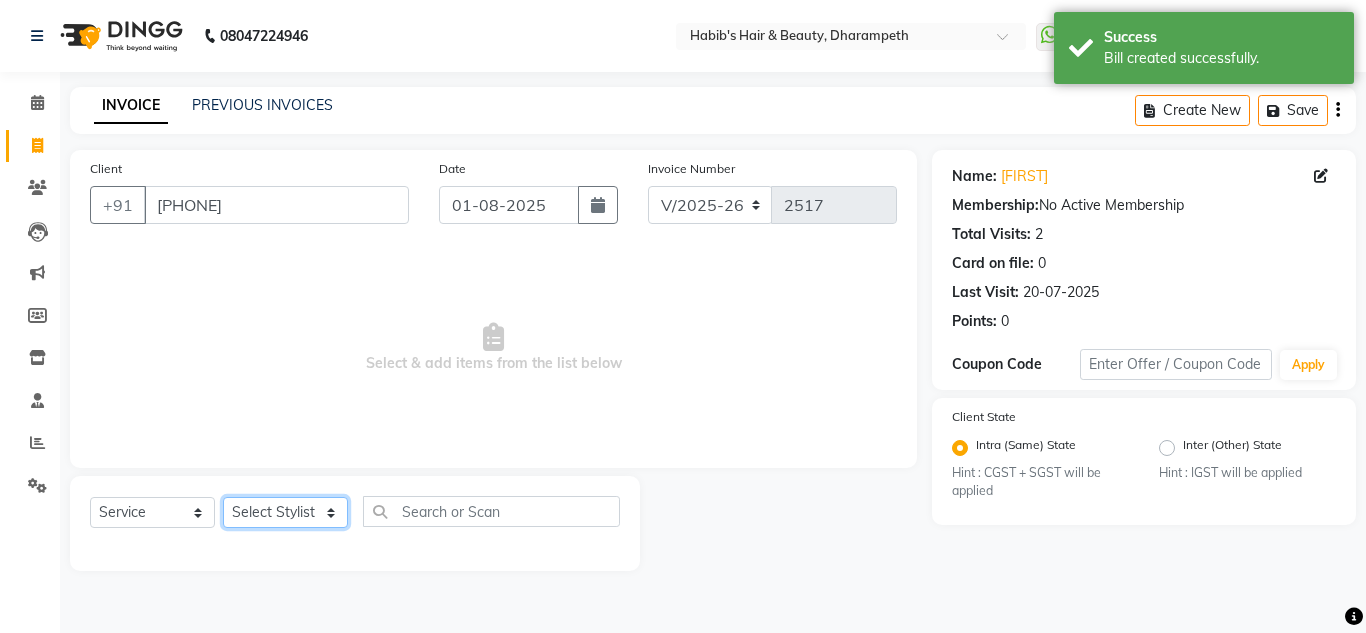 drag, startPoint x: 261, startPoint y: 523, endPoint x: 259, endPoint y: 229, distance: 294.0068 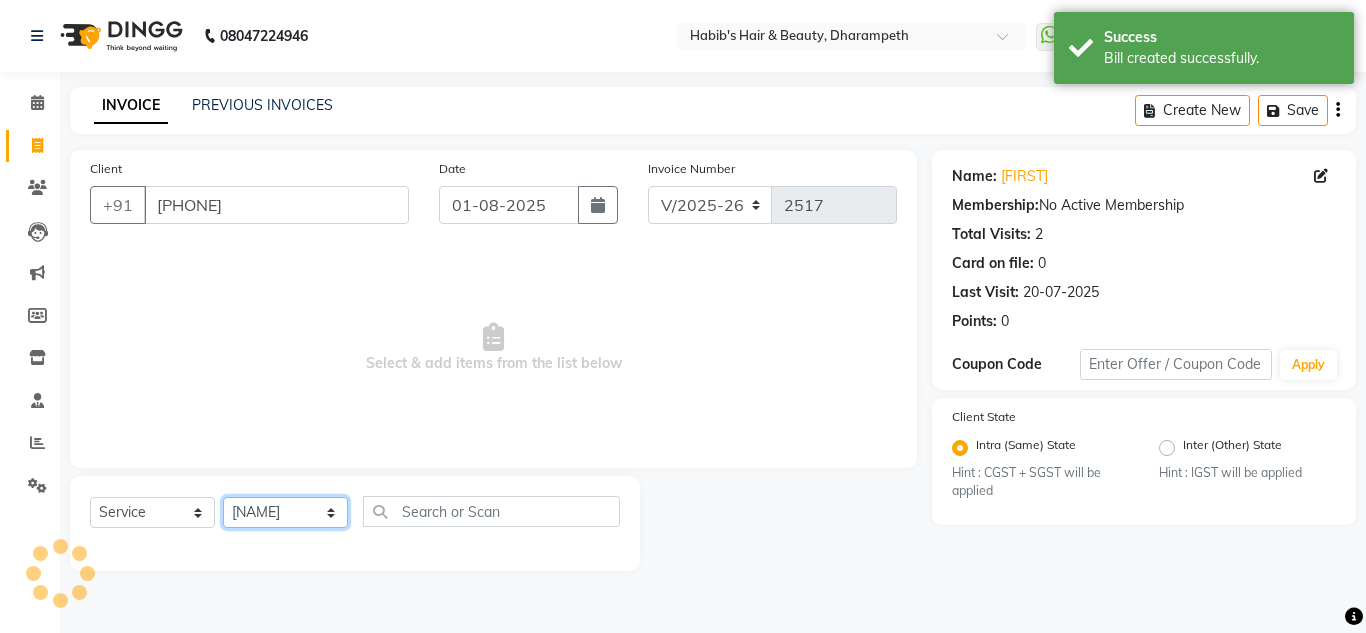 click on "Select Stylist [FIRST] [FIRST] [FIRST] [FIRST]  Manager [FIRST] [FIRST] [FIRST] [FIRST] [FIRST] [FIRST]" 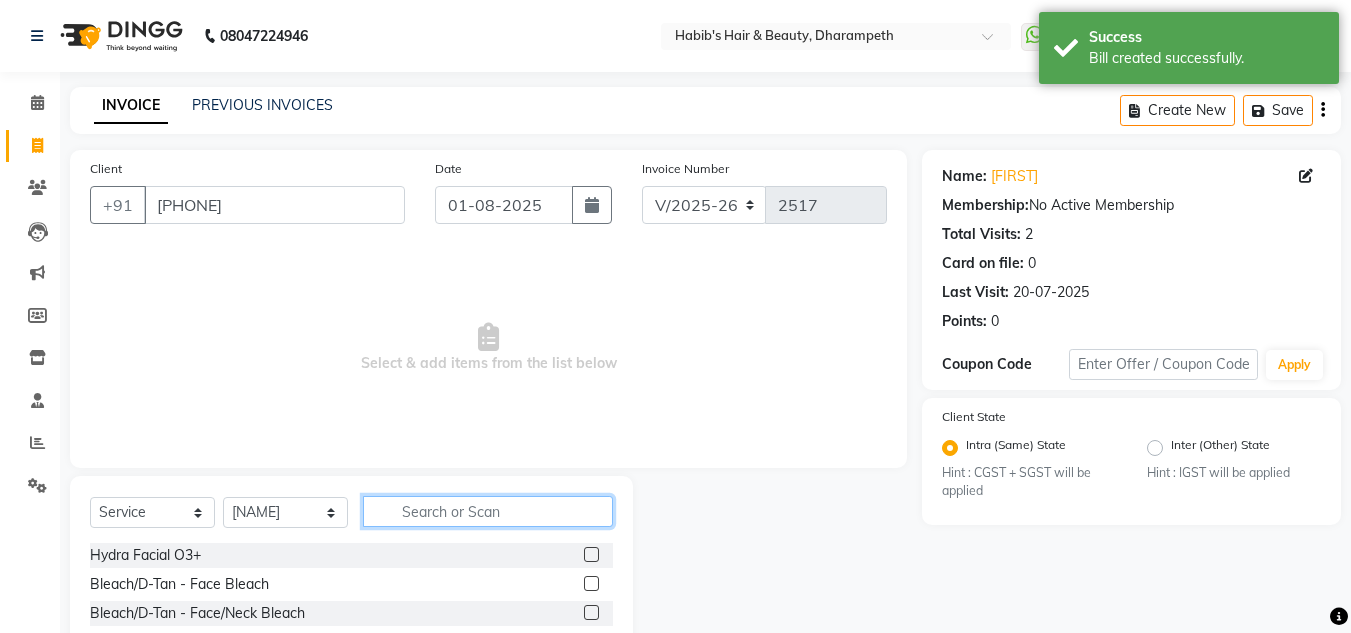 click 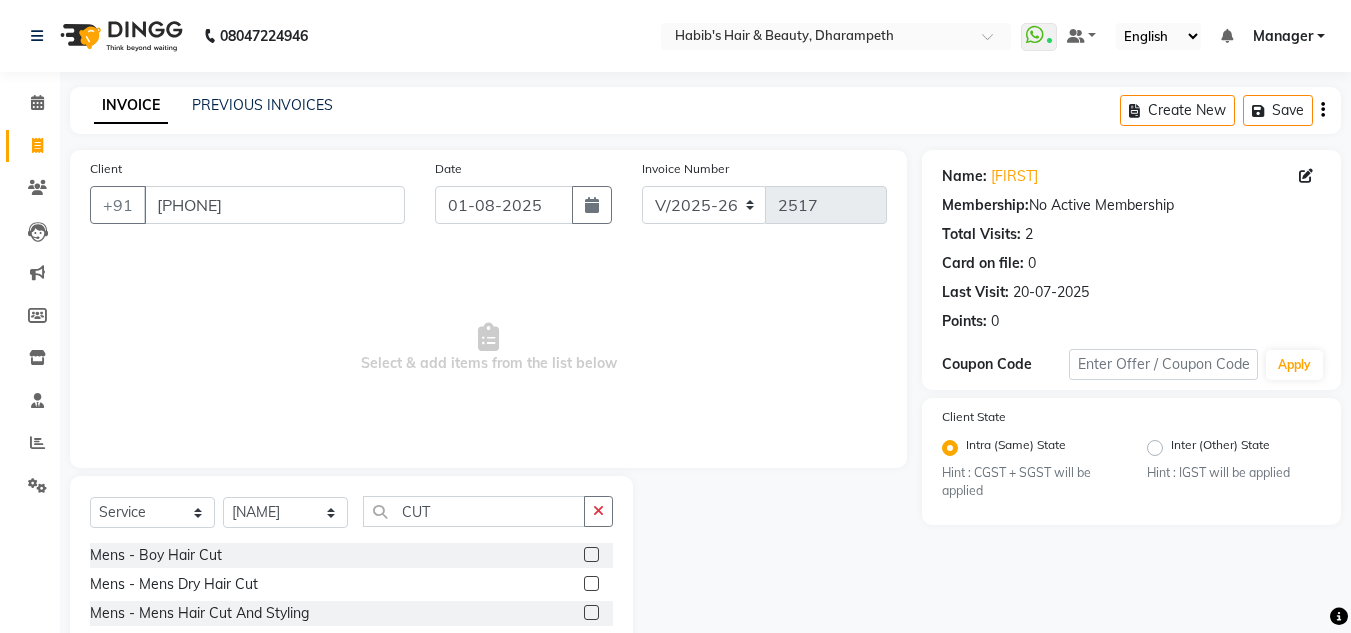 click 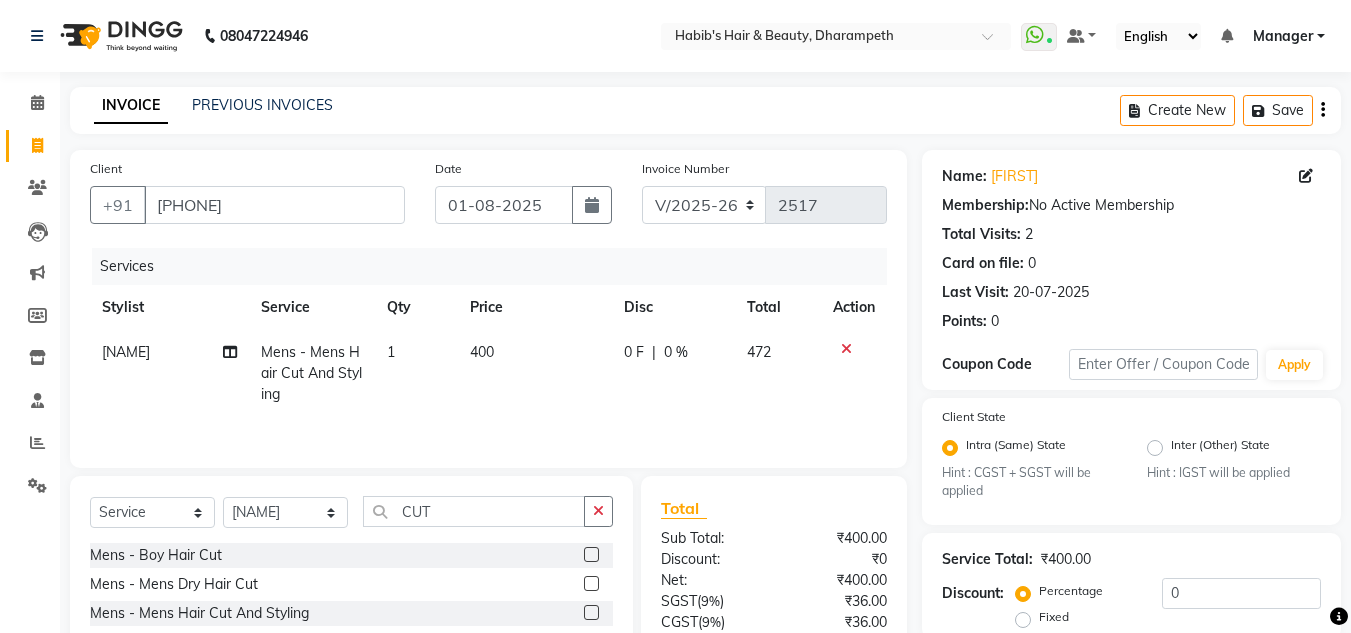 click on "400" 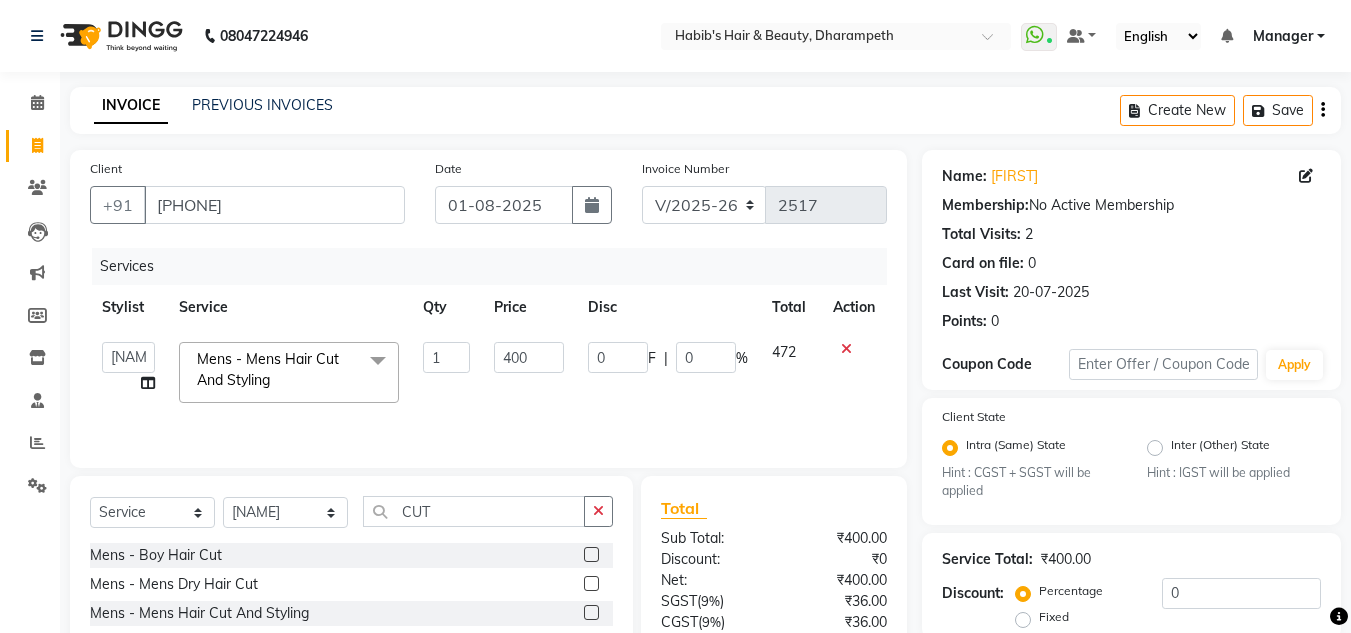 click on "400" 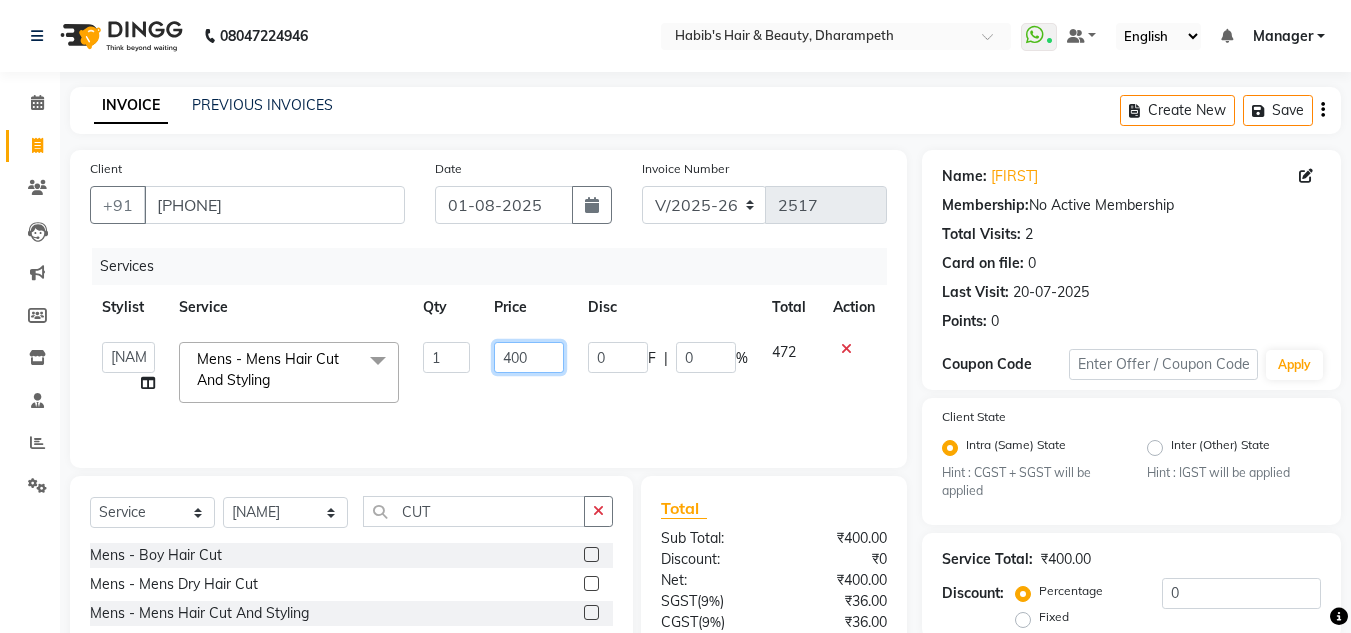 drag, startPoint x: 548, startPoint y: 351, endPoint x: 433, endPoint y: 362, distance: 115.52489 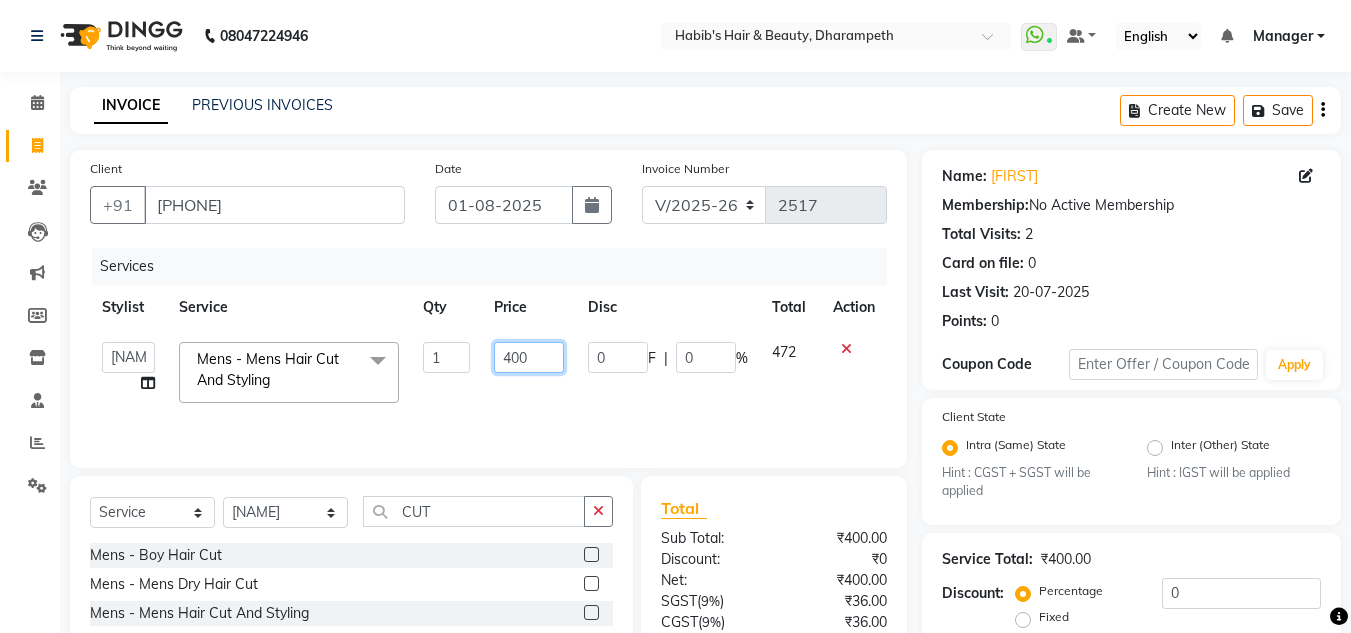 click on "[FIRST] [FIRST] [FIRST] [FIRST] [FIRST] [FIRST] [FIRST] [FIRST] [FIRST] [FIRST] Mens - Mens Hair Cut And Styling  x Hydra Facial O3+ Bleach/D-Tan - Face  Bleach Bleach/D-Tan - Face/Neck Bleach Bleach/D-Tan - Full Body Bleach Bleach/D-Tan - Hand Bleach Bleach/D-Tan - Legs Bleach Bleach/D-Tan - O3 D-Tan Bleach/D-Tan - Raga D- Tan NANO PLASTIA SHOULDER LENGTH Mintree Tan- Go Manicure Mintree Tan-Go Pedicure TIP Deep Conditioning  Whitening Facial O3+ Facial Mediceuticals dand treatment BOOKING AMT OF SERVICE Fibre Complex Treatment Female Lower Lips -Threading Knot Free Service Blow Dry - Blow Dry Below Shoulder Length Blow Dry - Blow Dry Shoulder Length Blow Dry - Blow Dry Waist Length Clean Up - Aroma Clean Up Clean Up - Herbal Cleanup Clean Up - Instglow Claenup Clean Up - O3 Pore Clean Up Clean Up - Vlcc Gold Clean Up Clean Up - D Tan Clean UP Face Pack - Black Mask Charcoal Face Pack - Black Mask O3 Face Pack - O3 Peel Off Face Pack - Thermal Sheet Mask Botox - Treatment 1" 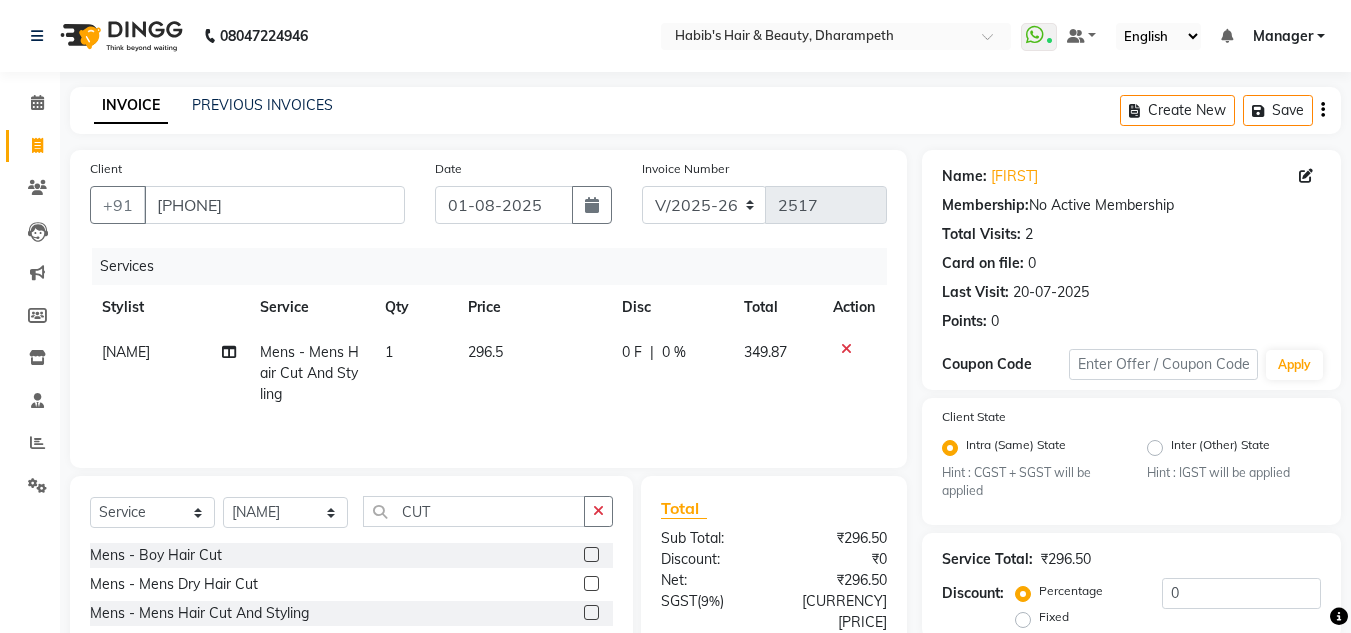 click on "349.87" 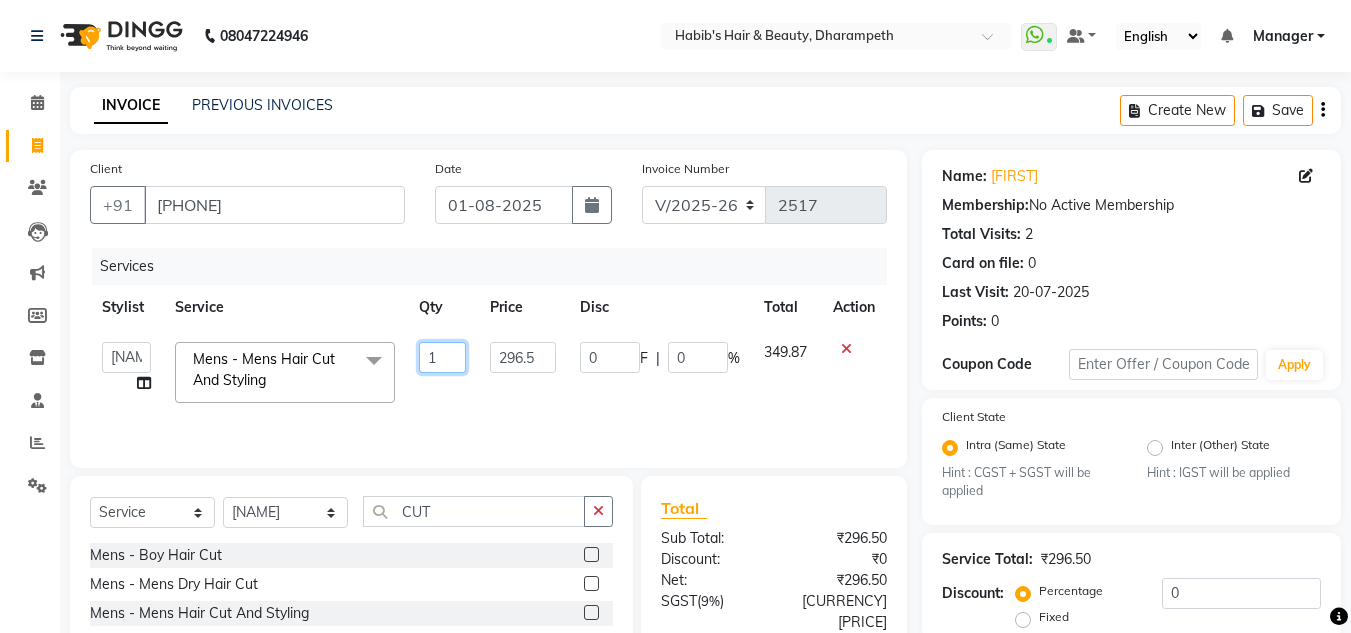 click on "1" 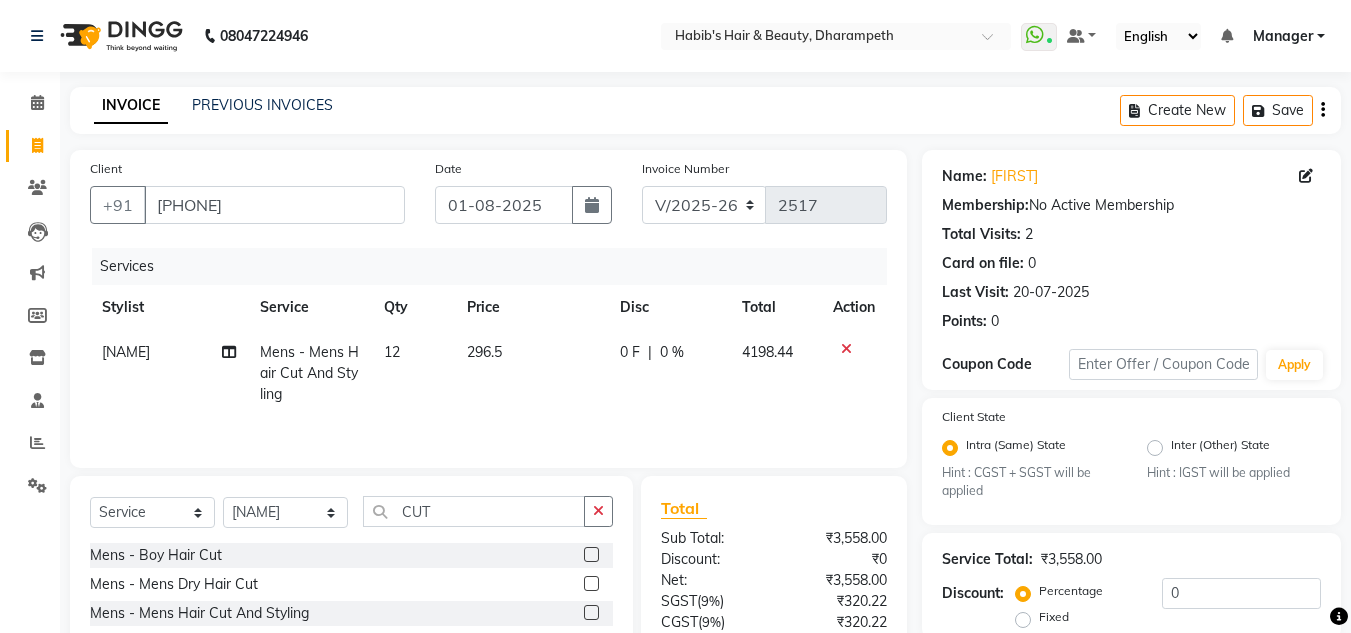 click on "4198.44" 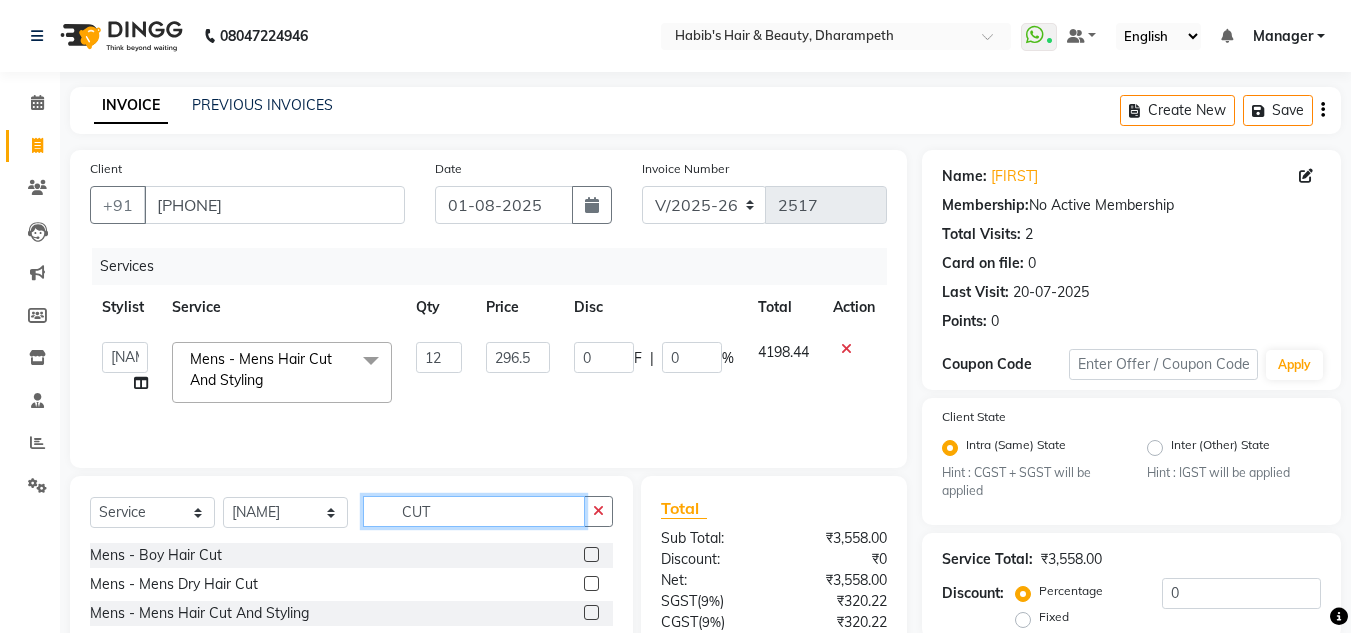 click on "CUT" 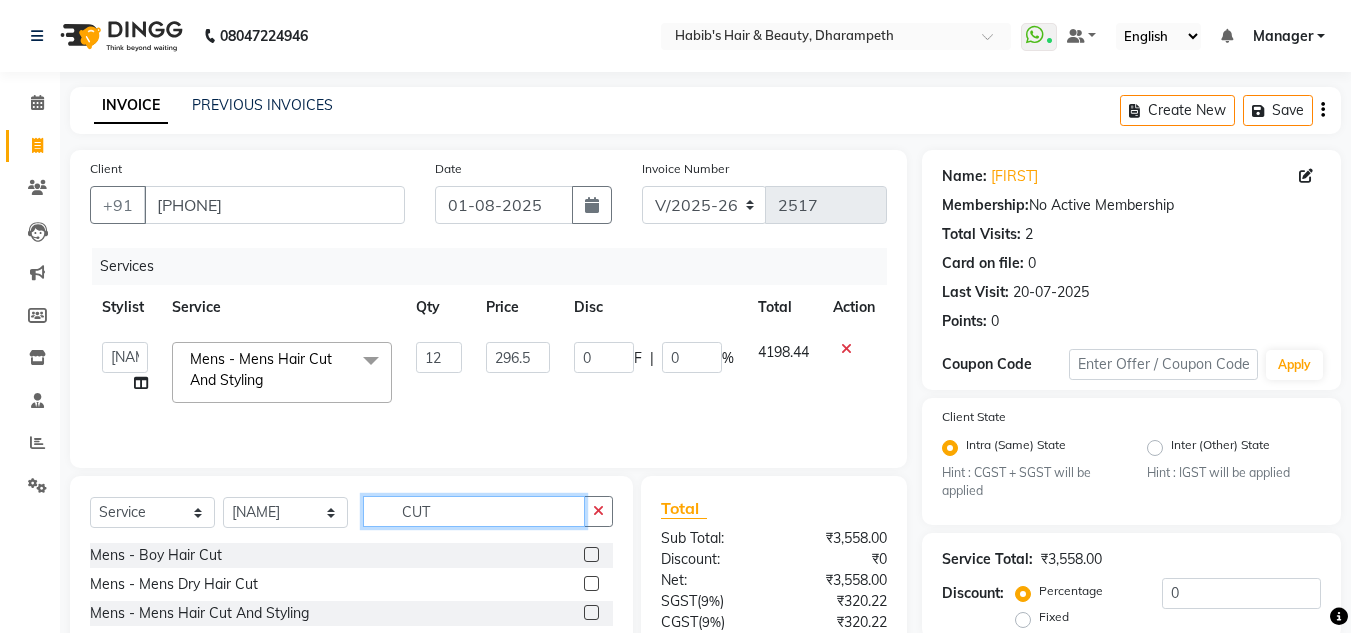 click on "CUT" 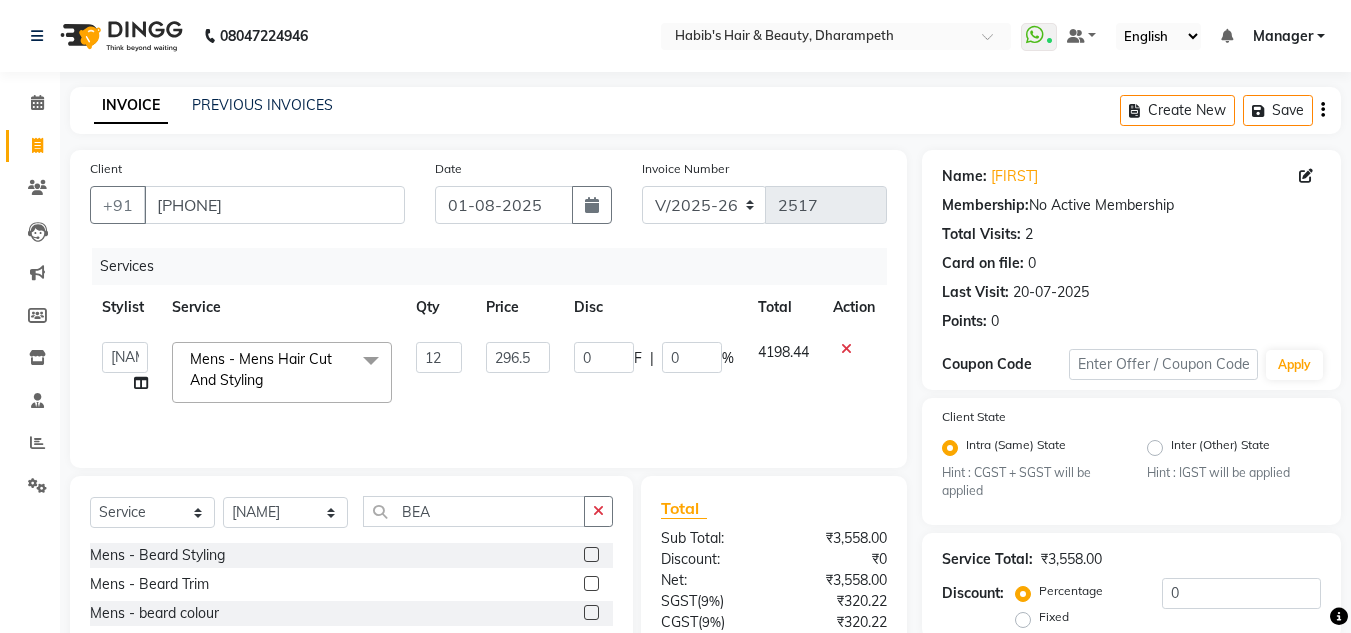 click 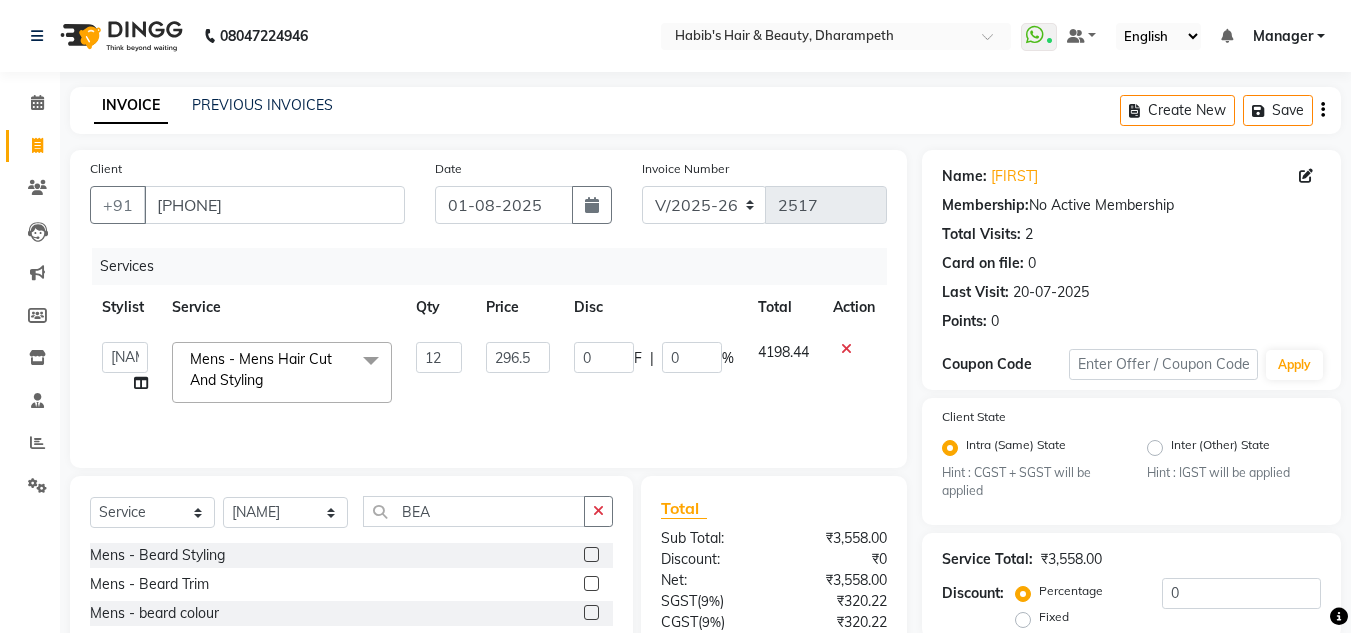 click at bounding box center (590, 584) 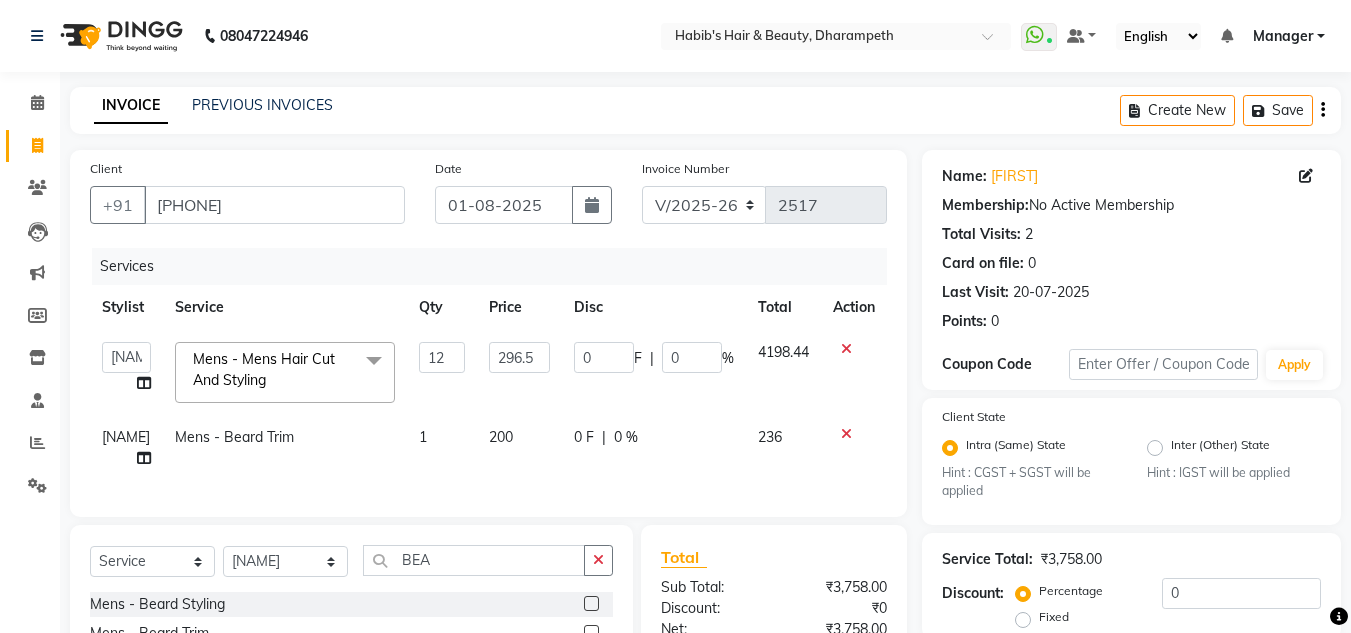 click on "200" 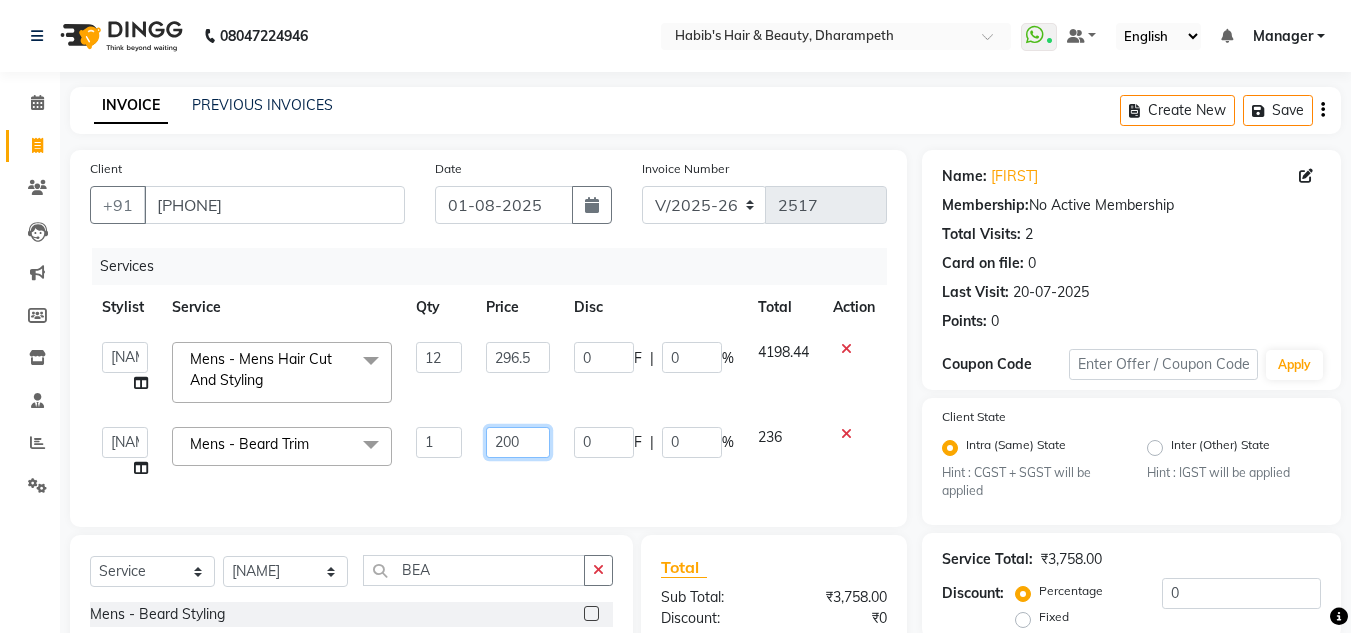click on "200" 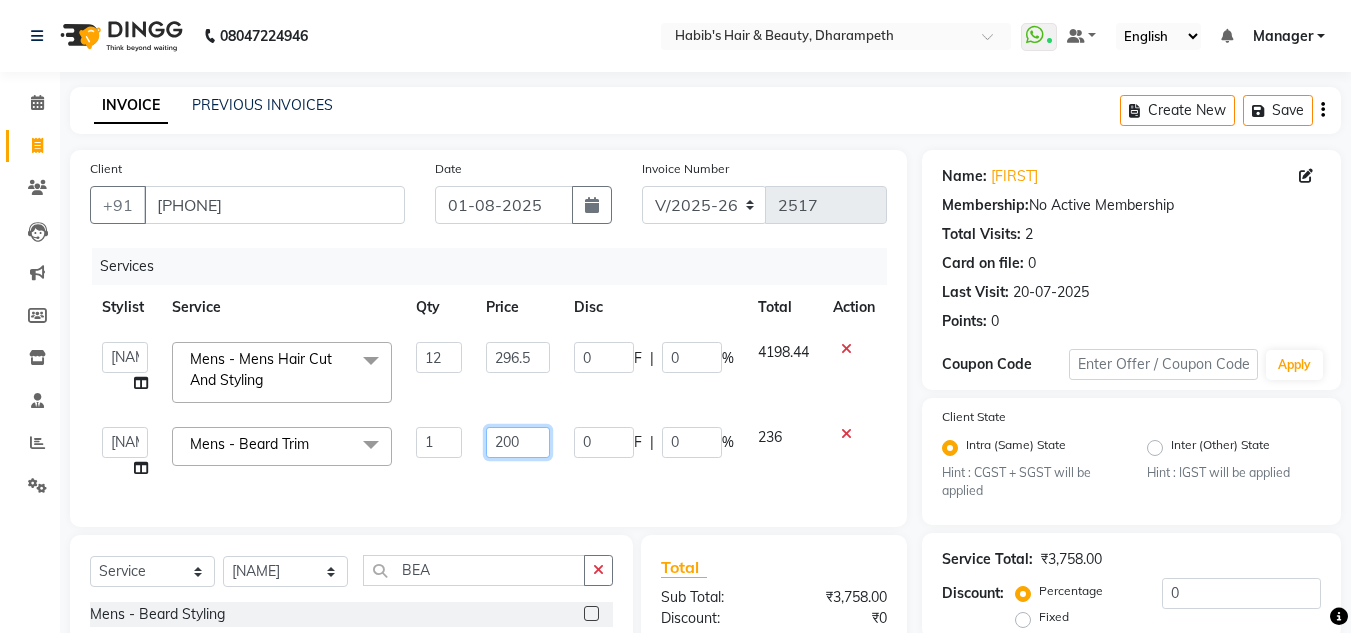 click on "200" 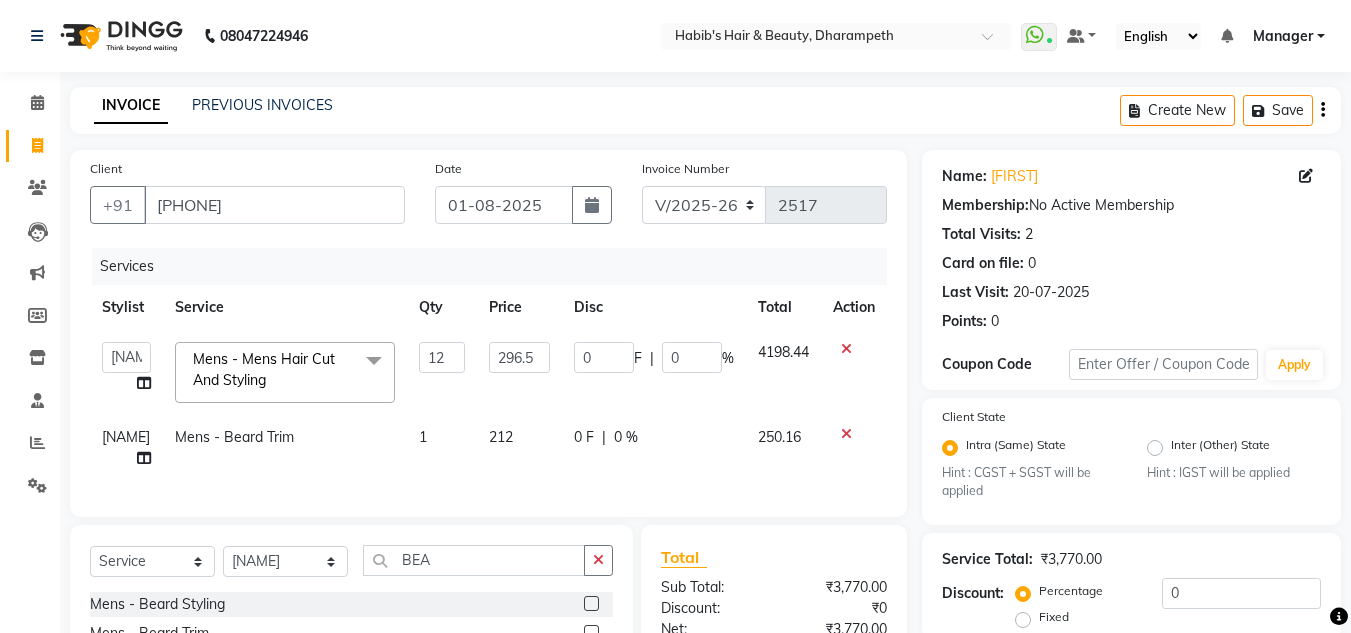 click on "250.16" 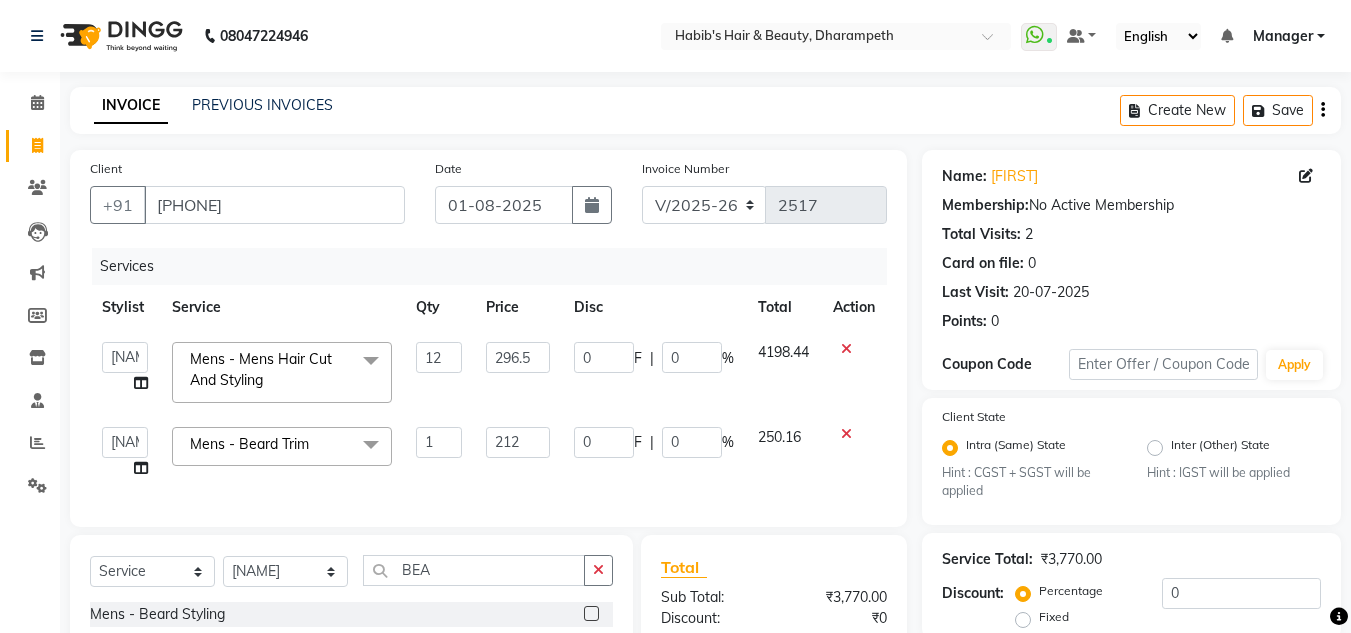 scroll, scrollTop: 262, scrollLeft: 0, axis: vertical 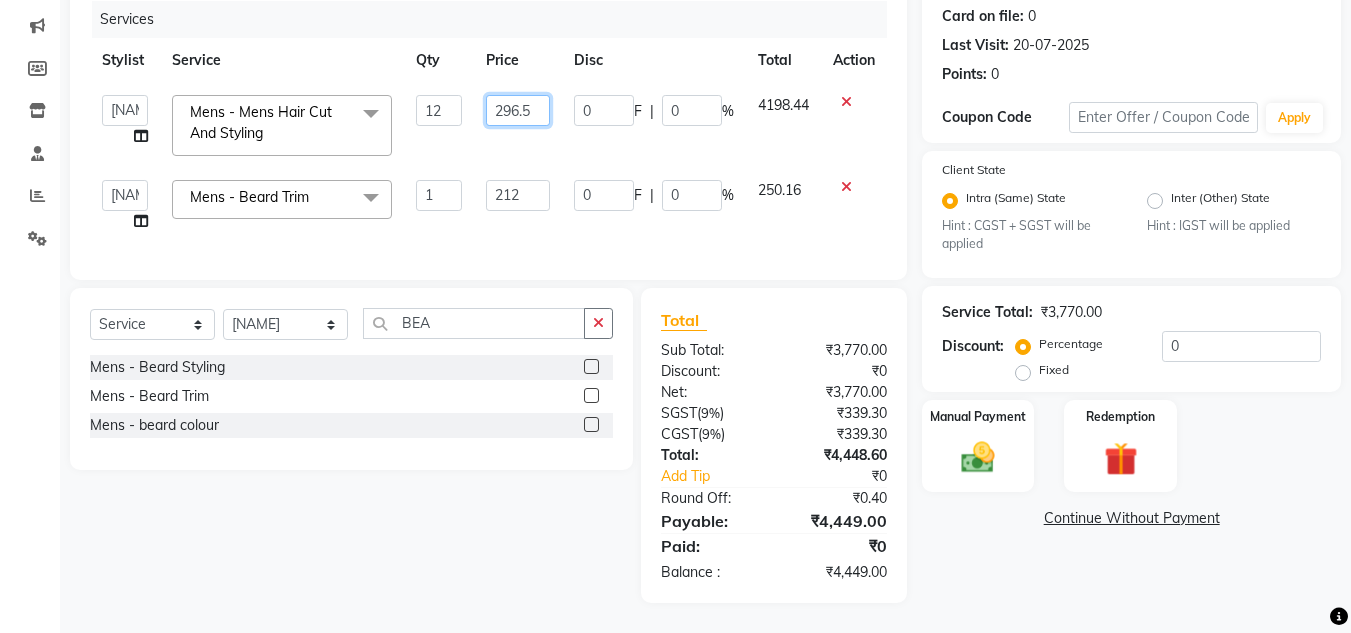 click on "296.5" 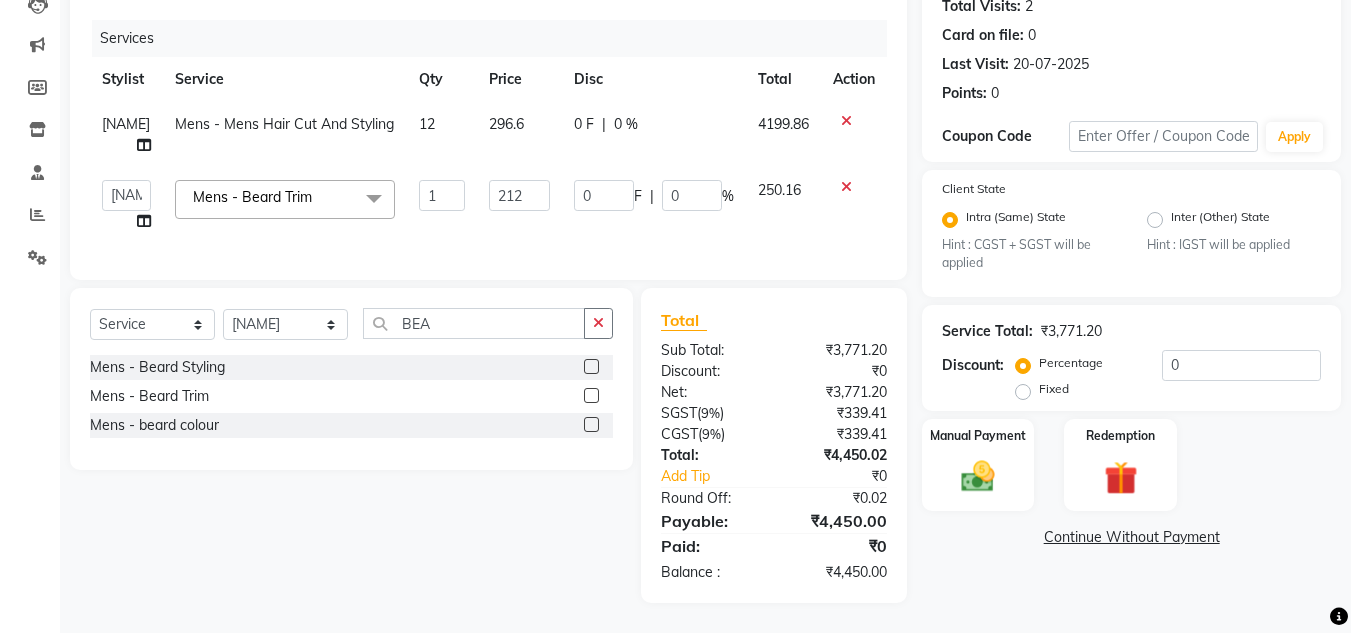 click on "4199.86" 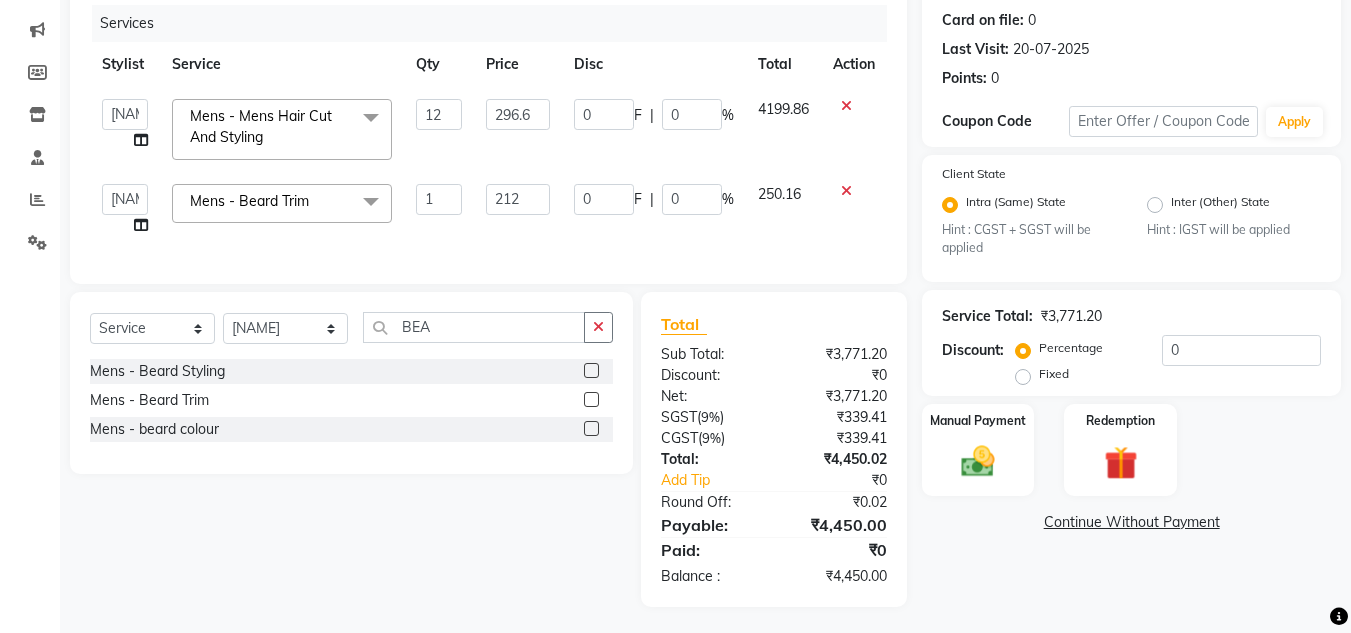 scroll, scrollTop: 262, scrollLeft: 0, axis: vertical 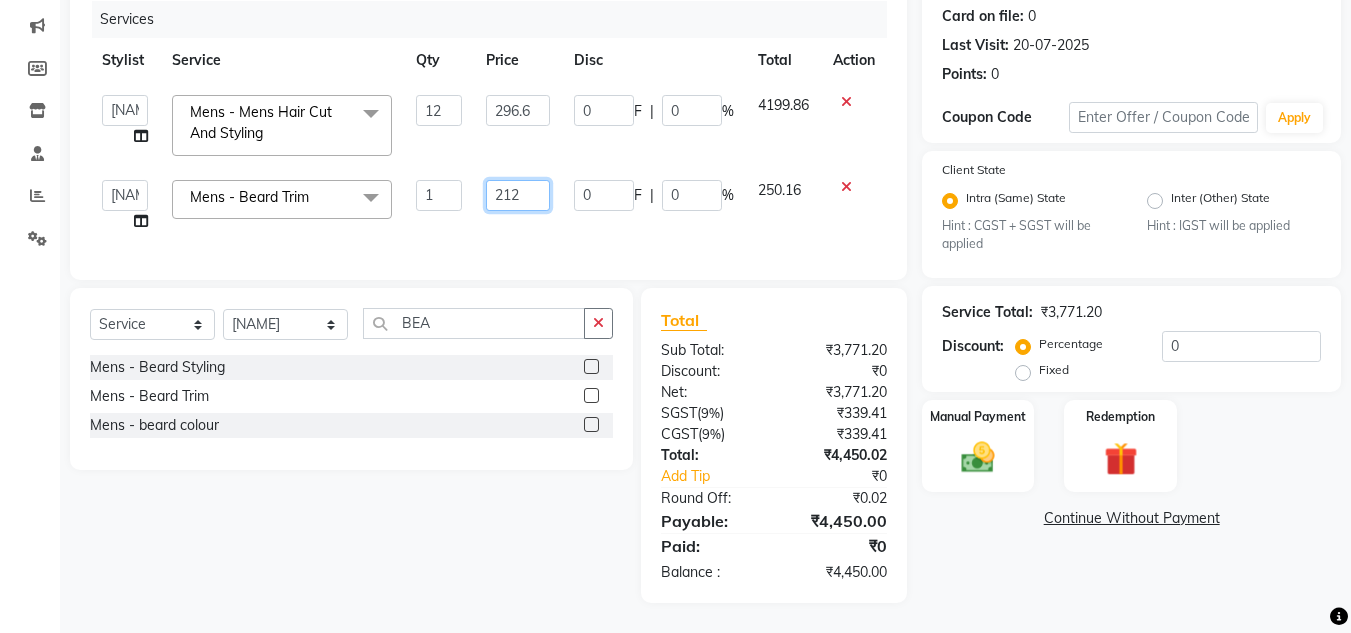 click on "212" 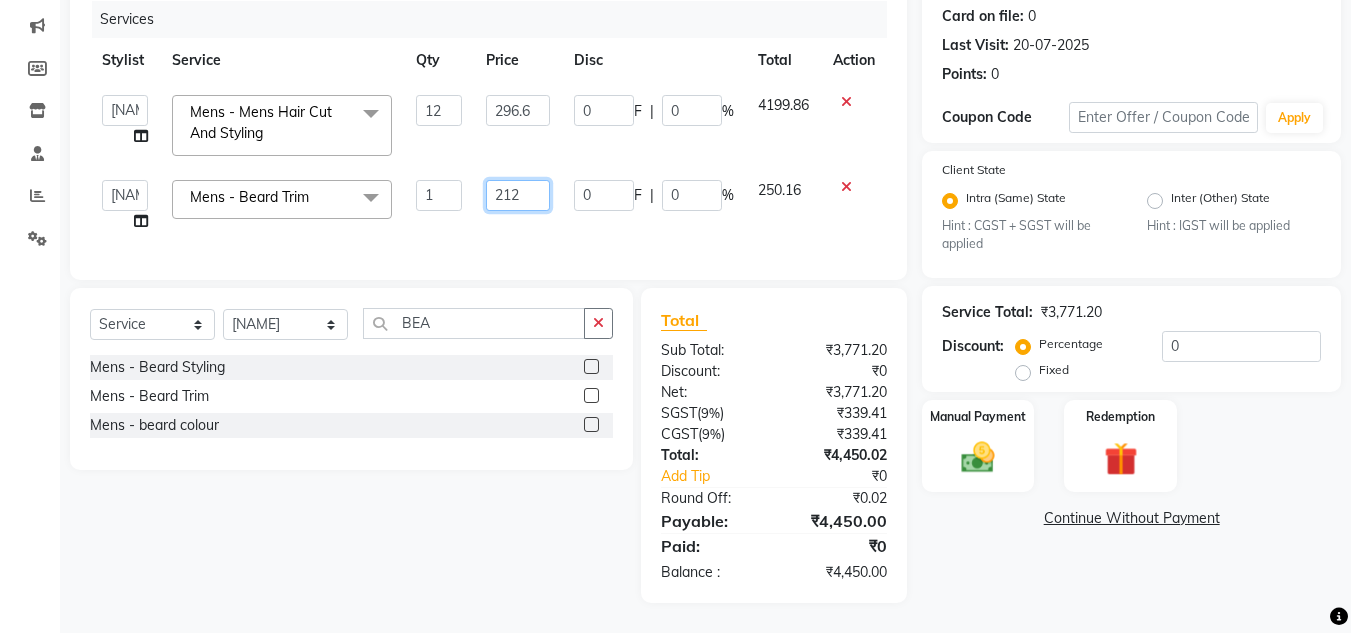 click on "212" 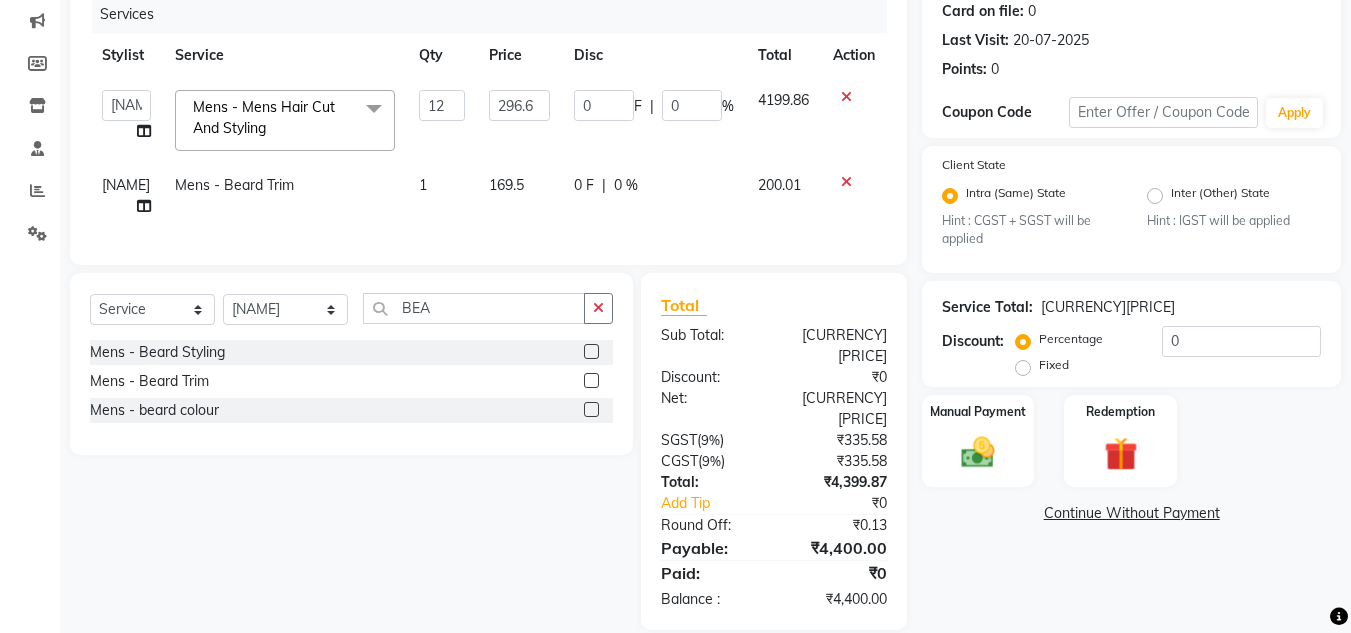 click on "200.01" 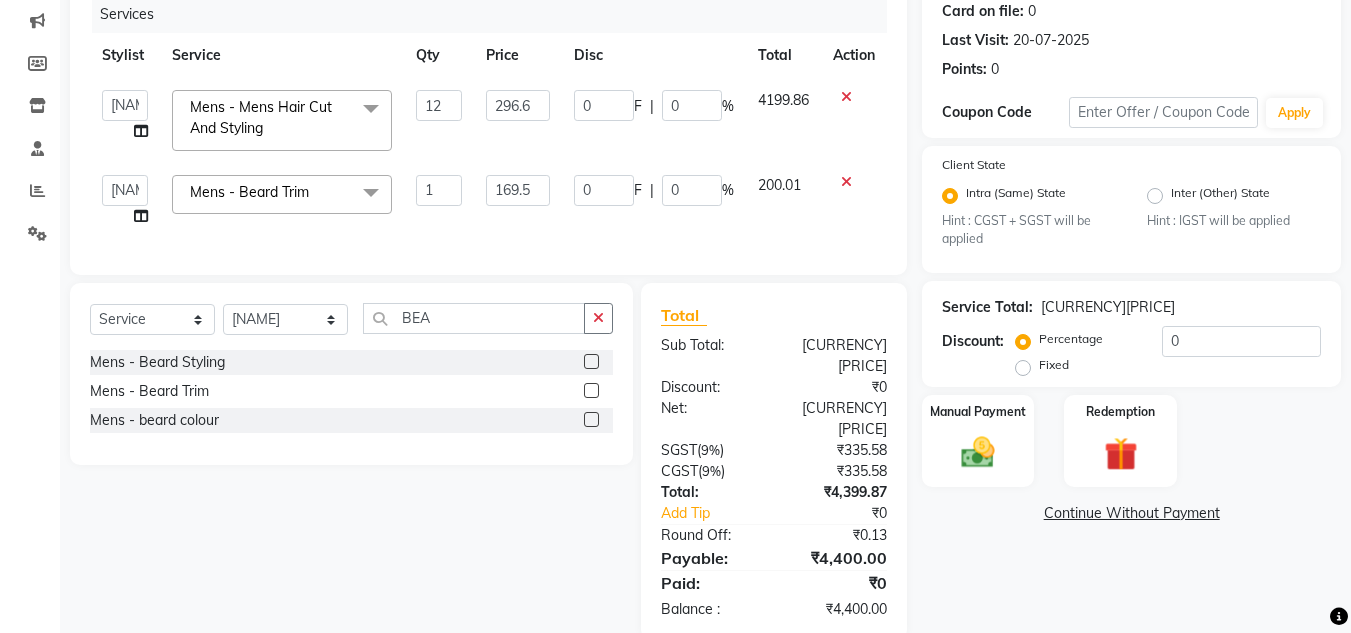 scroll, scrollTop: 262, scrollLeft: 0, axis: vertical 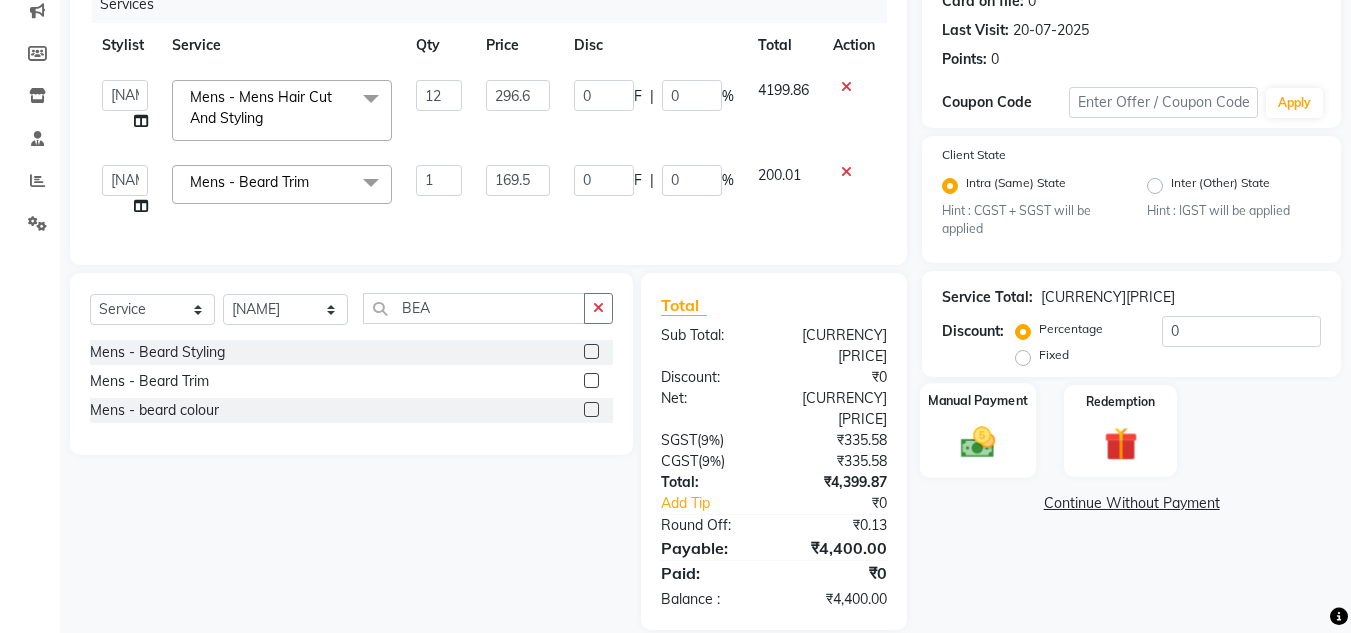 click 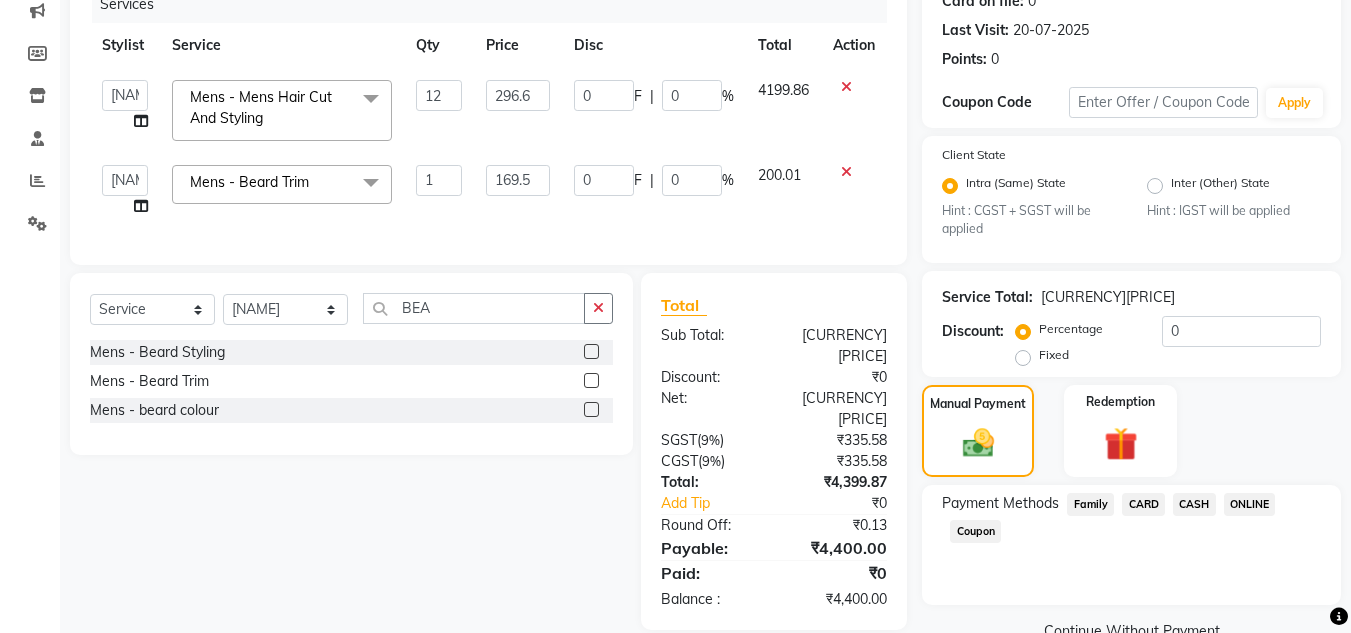 click on "CASH" 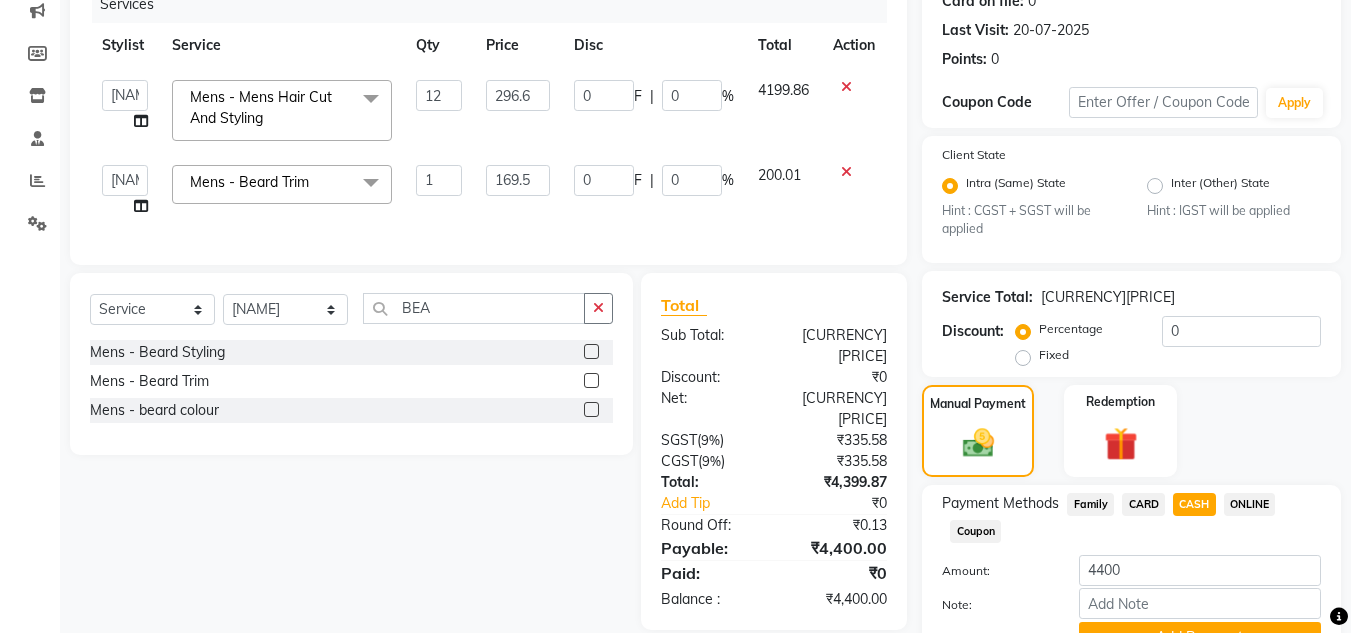 scroll, scrollTop: 361, scrollLeft: 0, axis: vertical 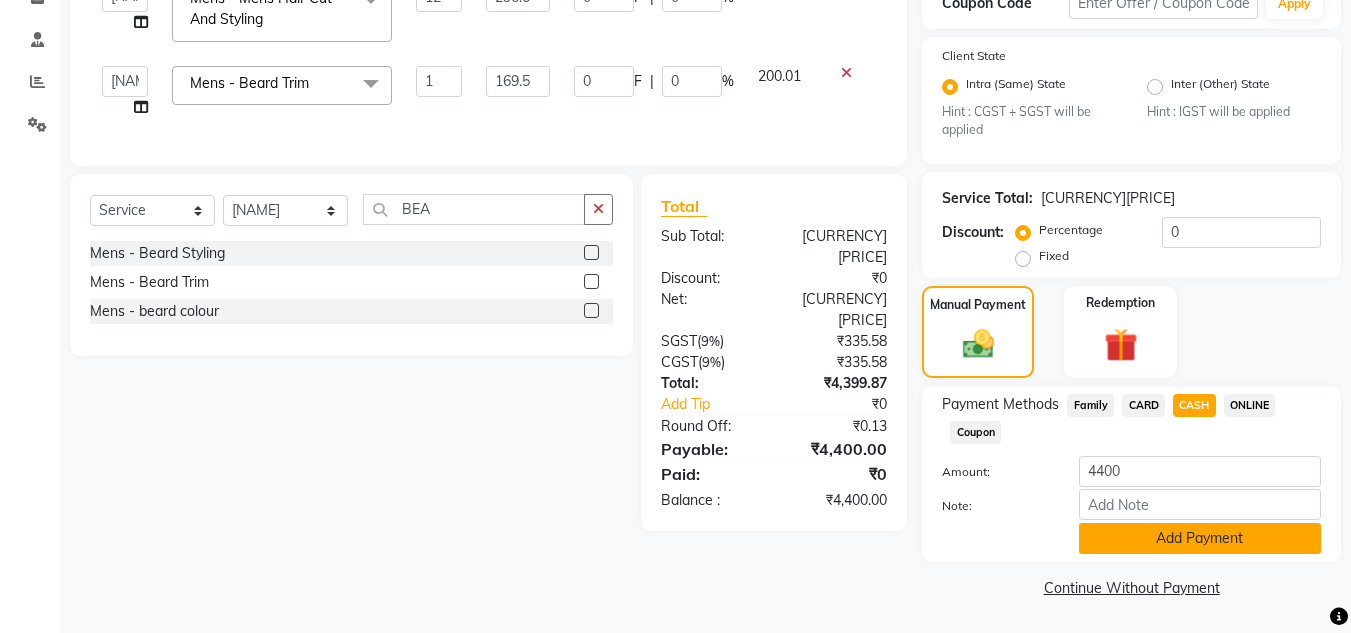 click on "Add Payment" 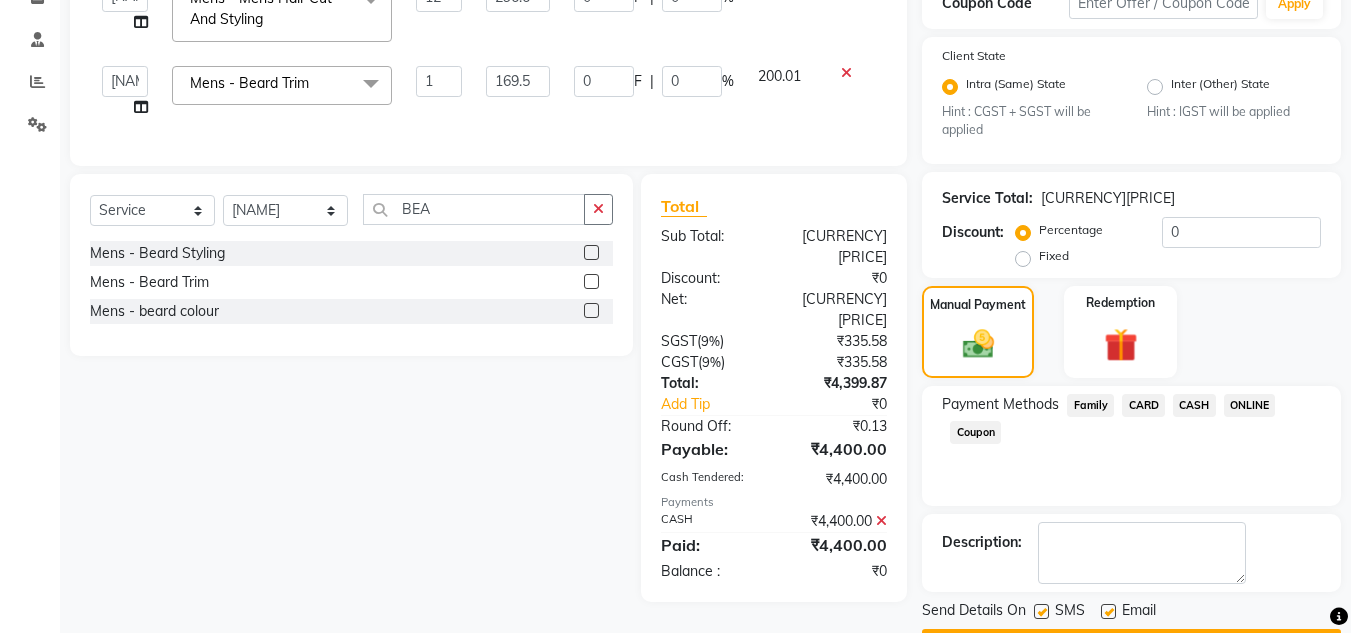 scroll, scrollTop: 418, scrollLeft: 0, axis: vertical 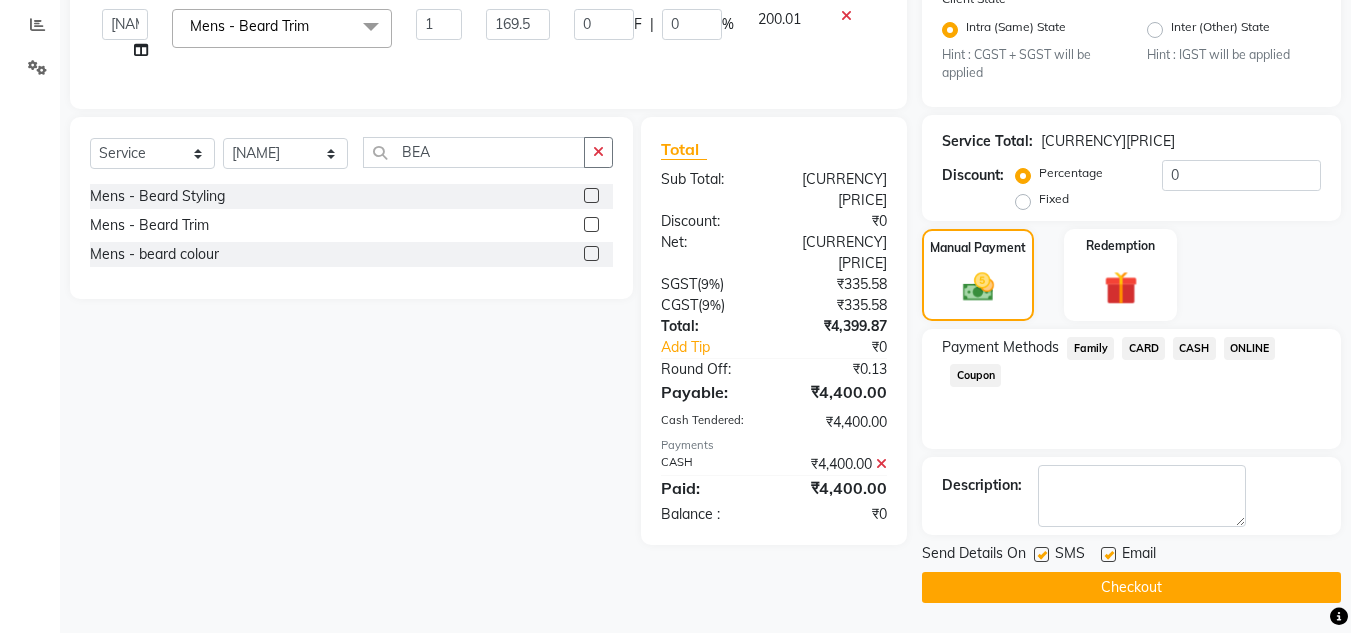 click on "Checkout" 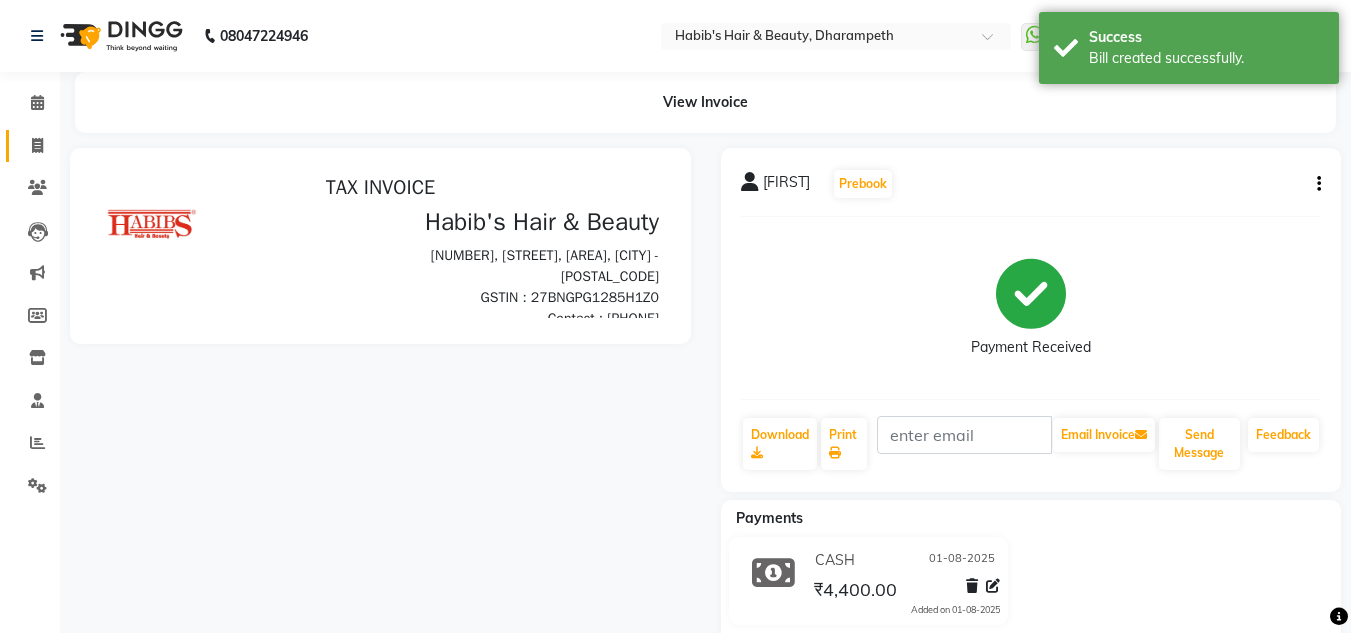 scroll, scrollTop: 0, scrollLeft: 0, axis: both 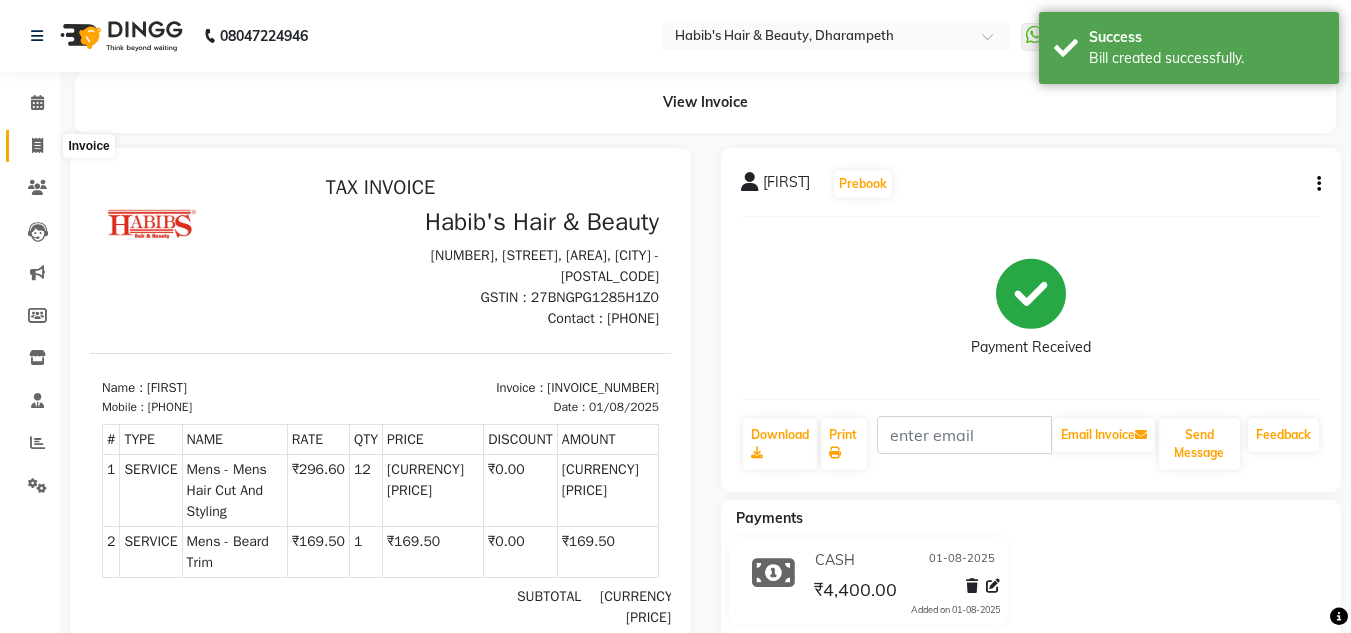click 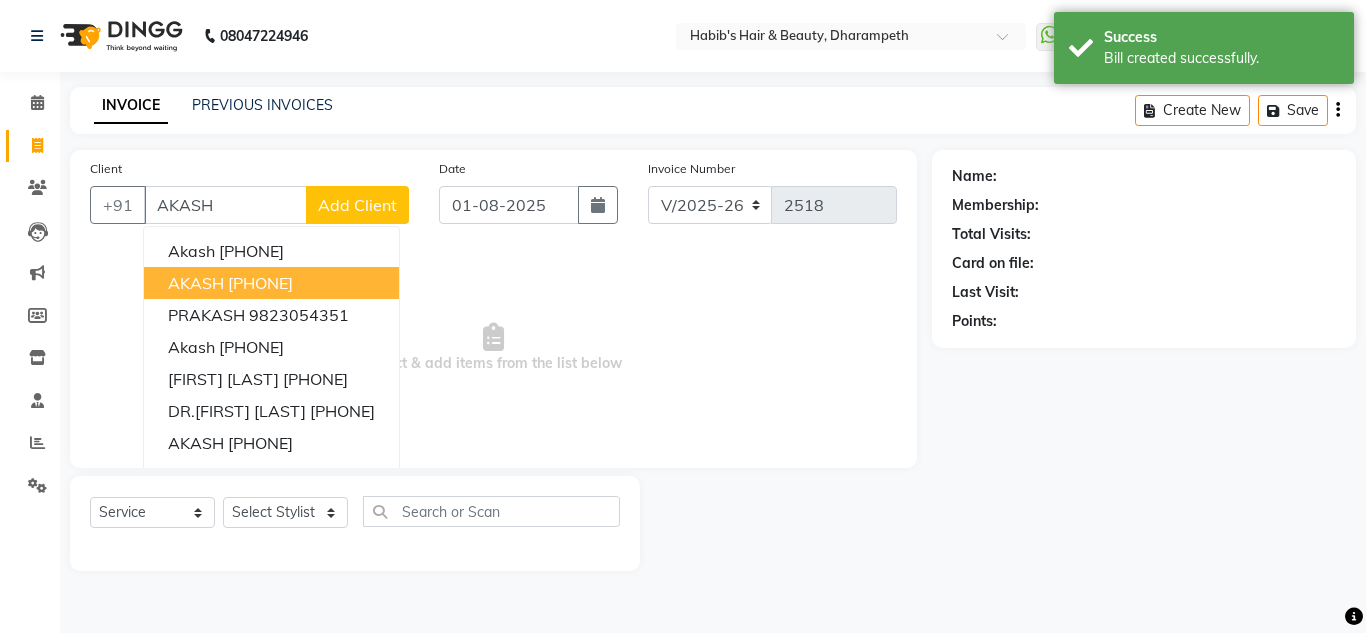 click on "[FIRST] [PHONE]" at bounding box center (271, 283) 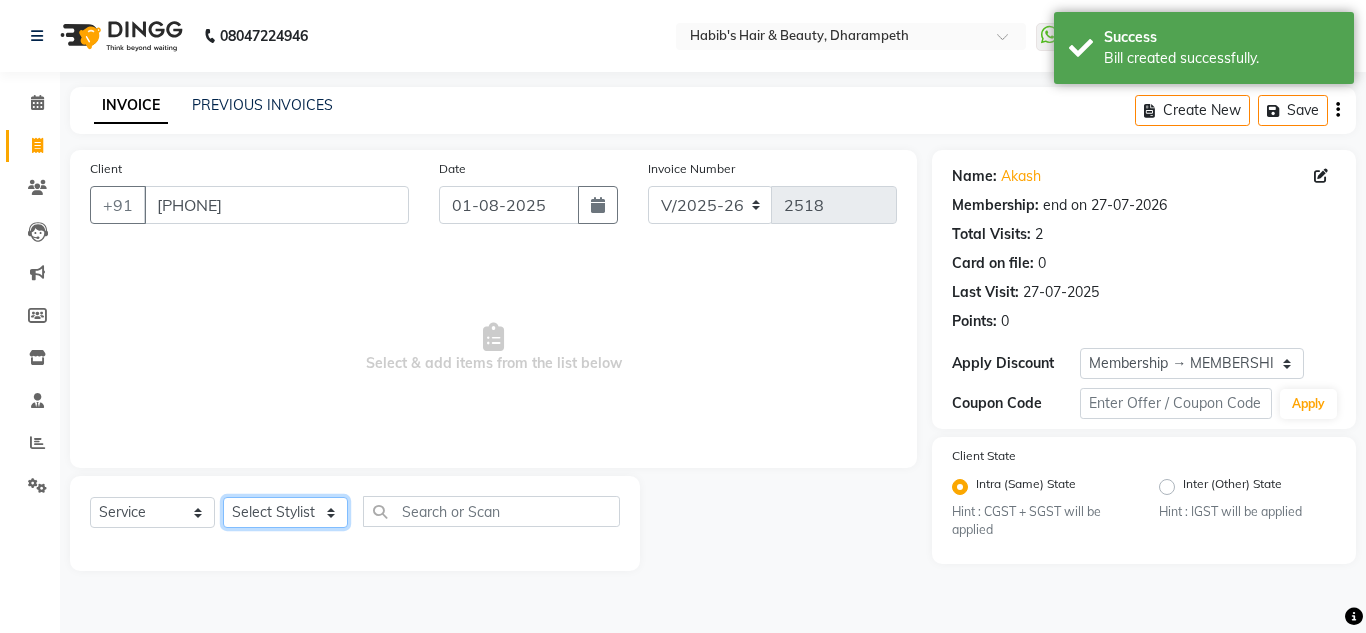 click on "Select Stylist [FIRST] [FIRST] [FIRST] [FIRST]  Manager [FIRST] [FIRST] [FIRST] [FIRST] [FIRST] [FIRST]" 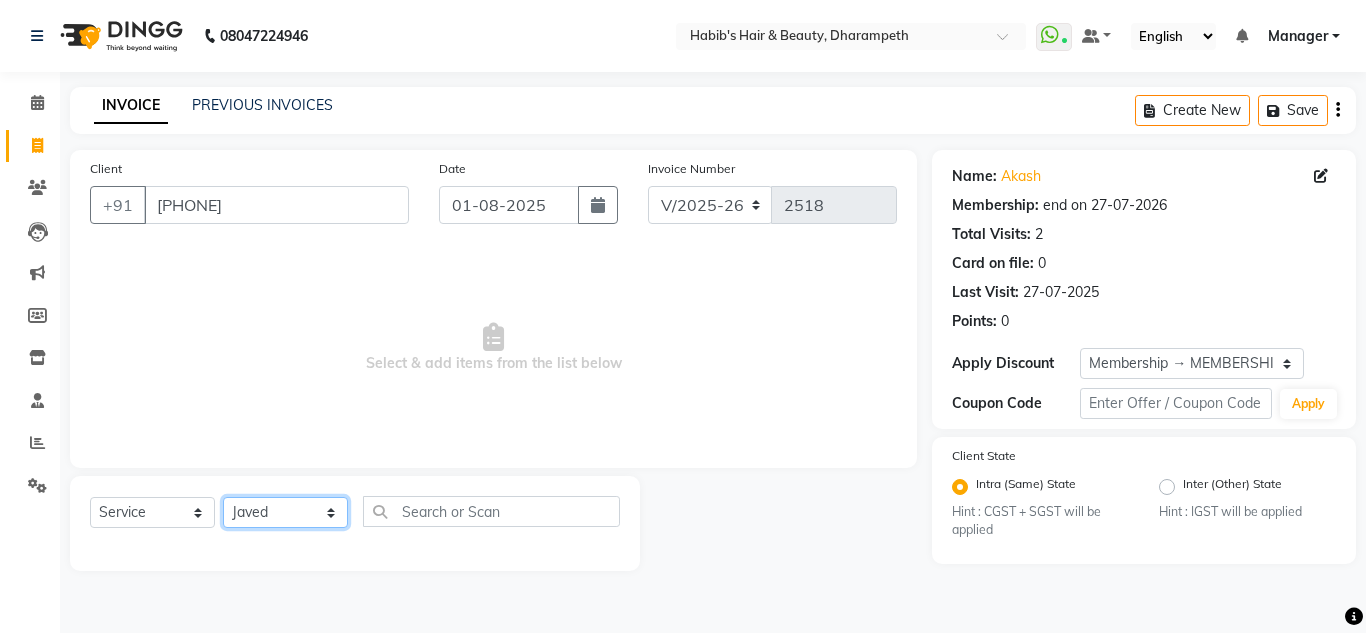 click on "Select Stylist [FIRST] [FIRST] [FIRST] [FIRST]  Manager [FIRST] [FIRST] [FIRST] [FIRST] [FIRST] [FIRST]" 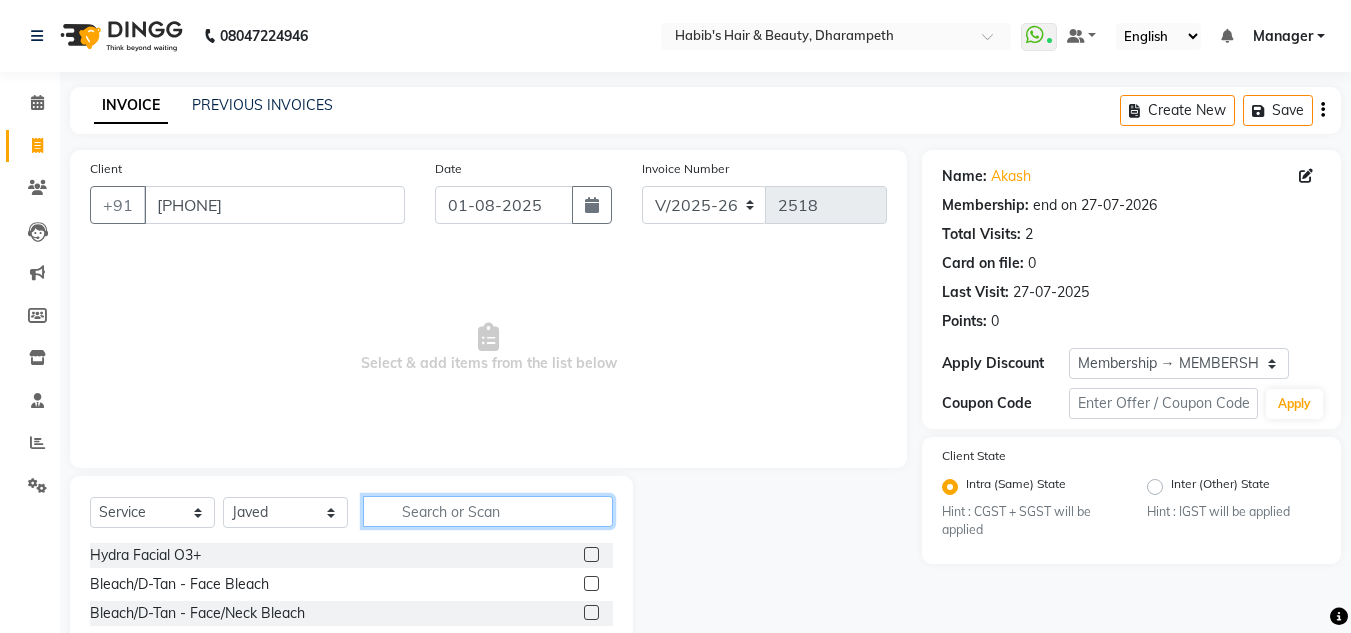 click 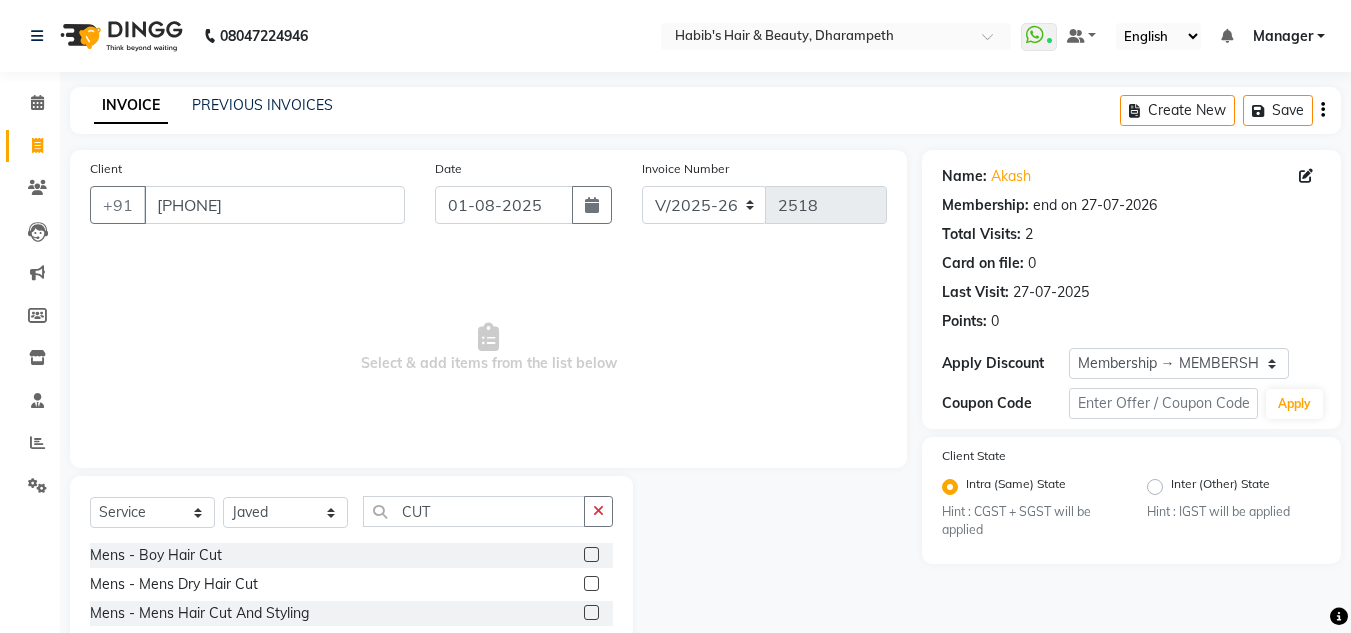 click 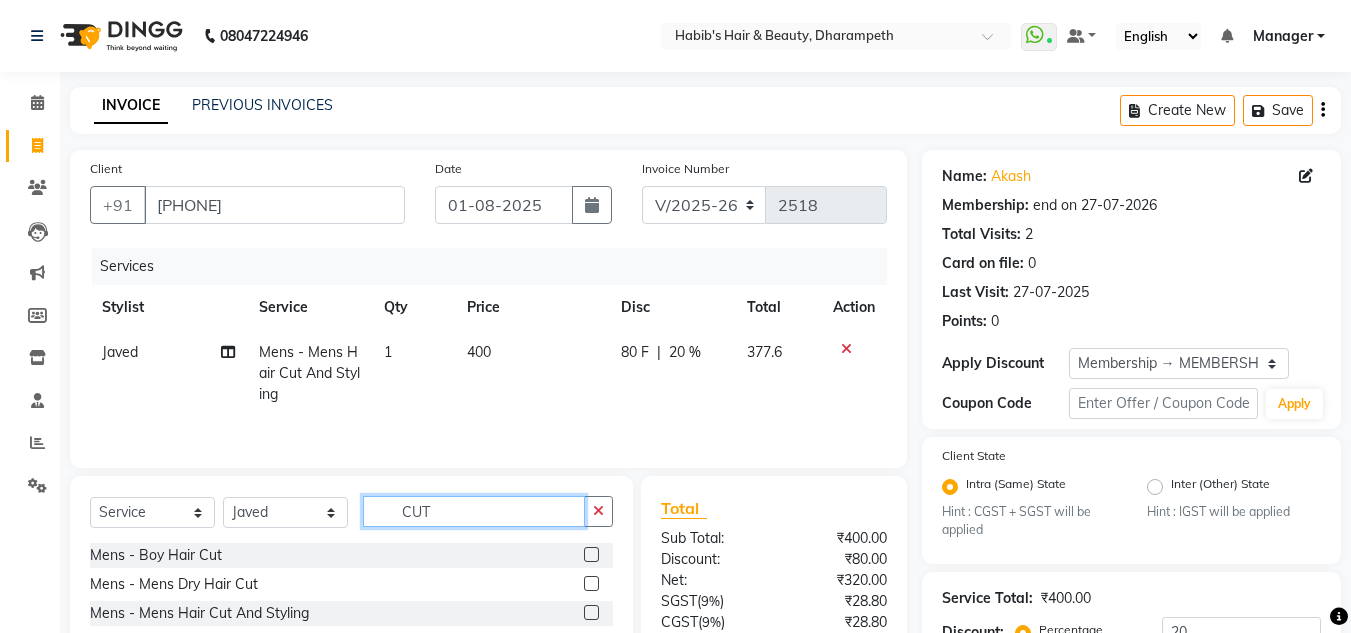 click on "CUT" 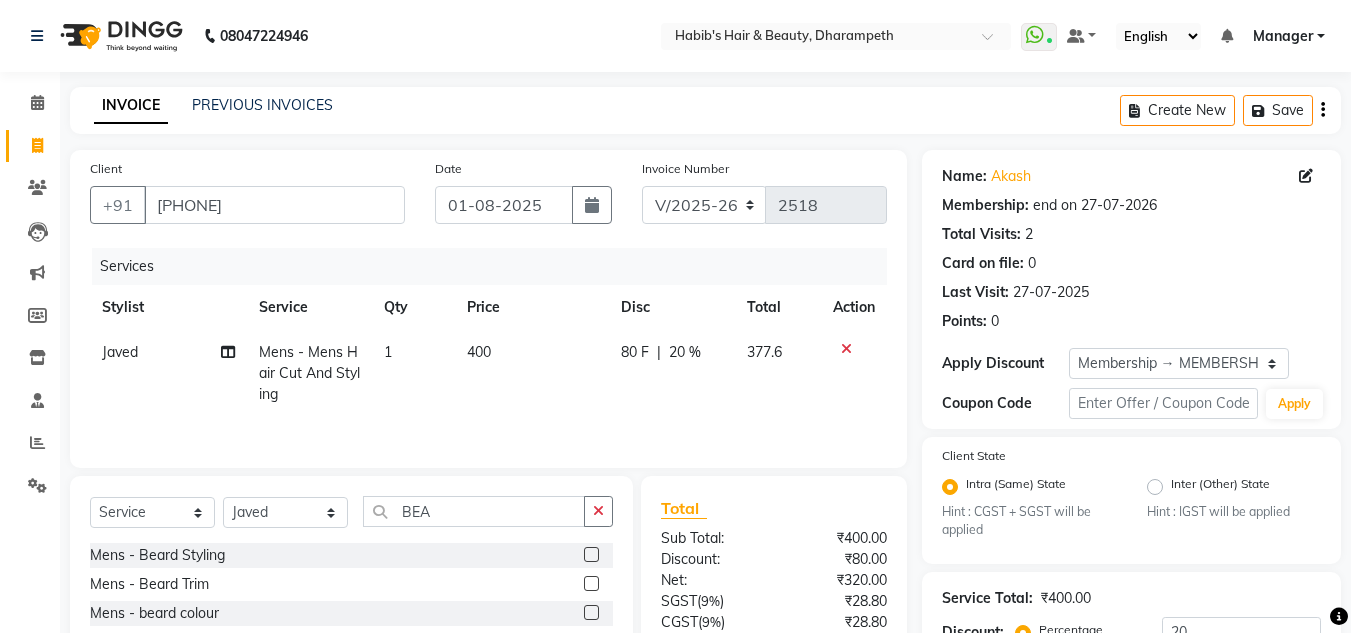click 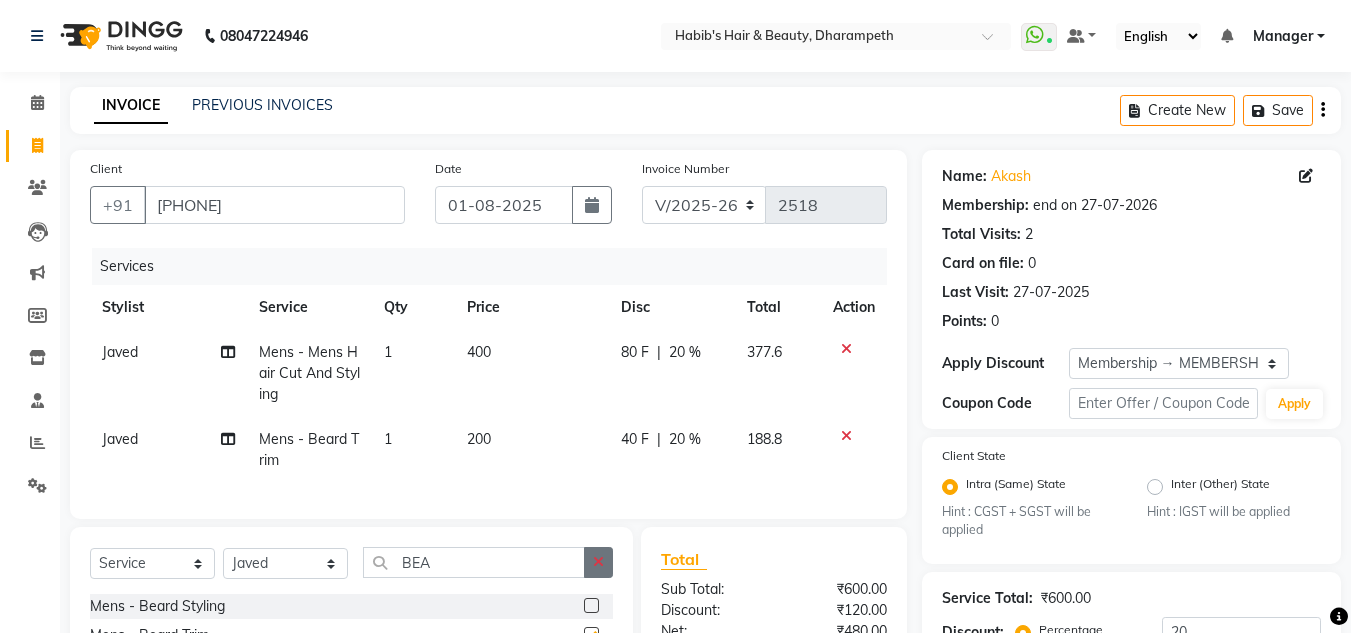 click 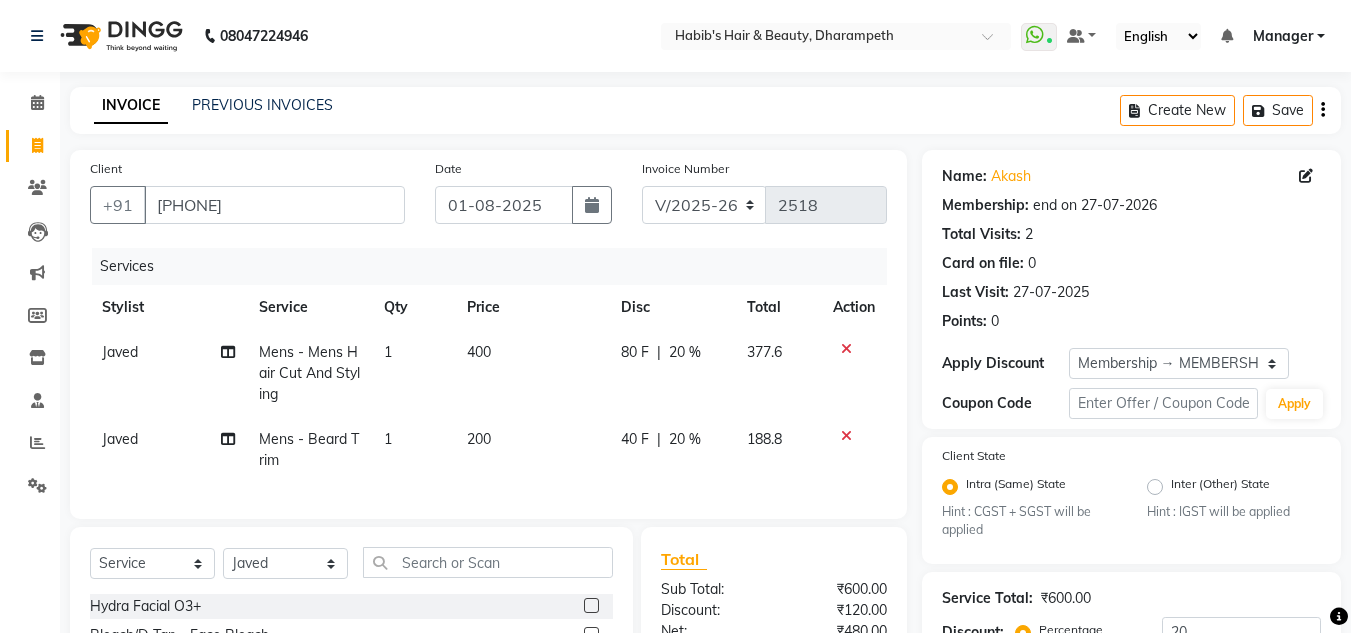 click on "200" 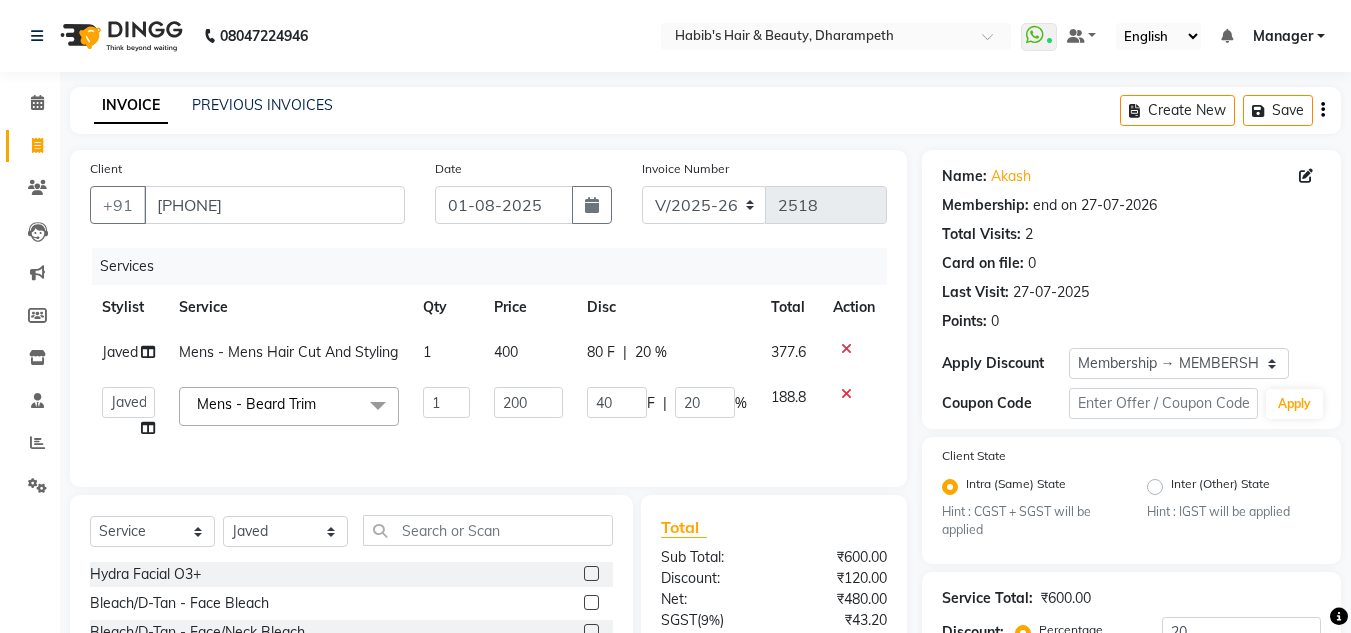 click on "1" 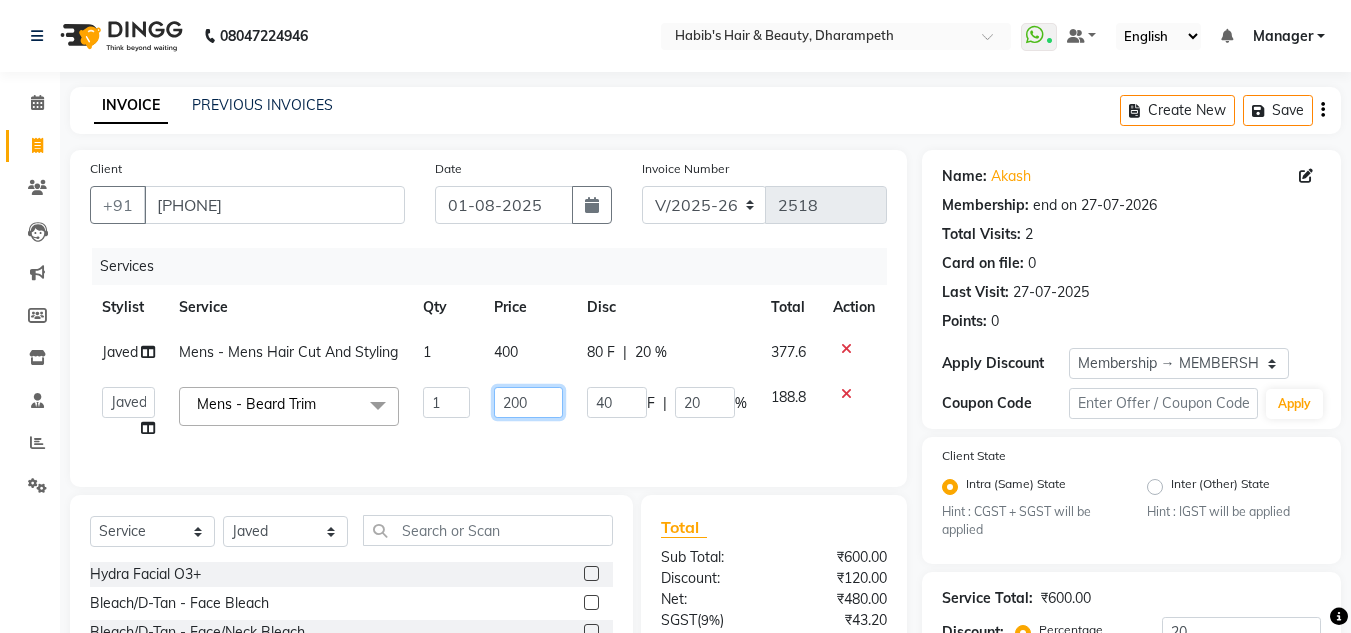 click on "200" 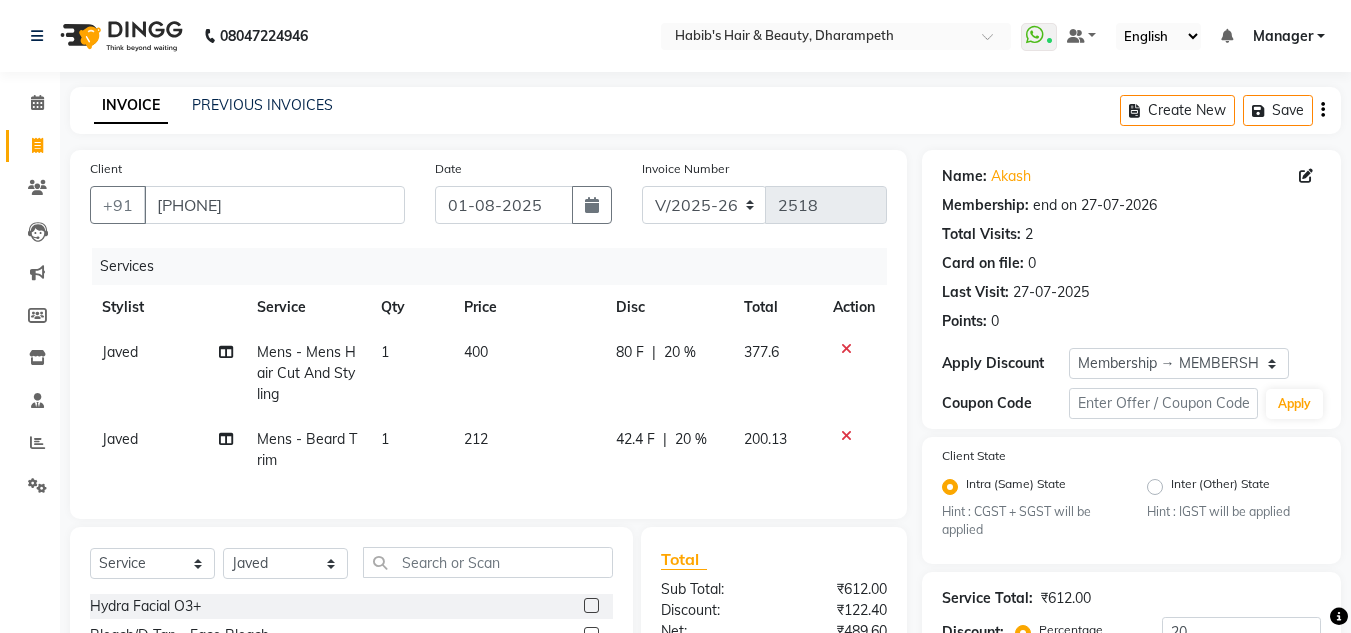 click on "[NAME] Mens - Mens Hair Cut And Styling 1 400 80 F | 20 % 377.6 [NAME] Mens - Beard Trim 1 212 42.4 F | 20 % 200.13" 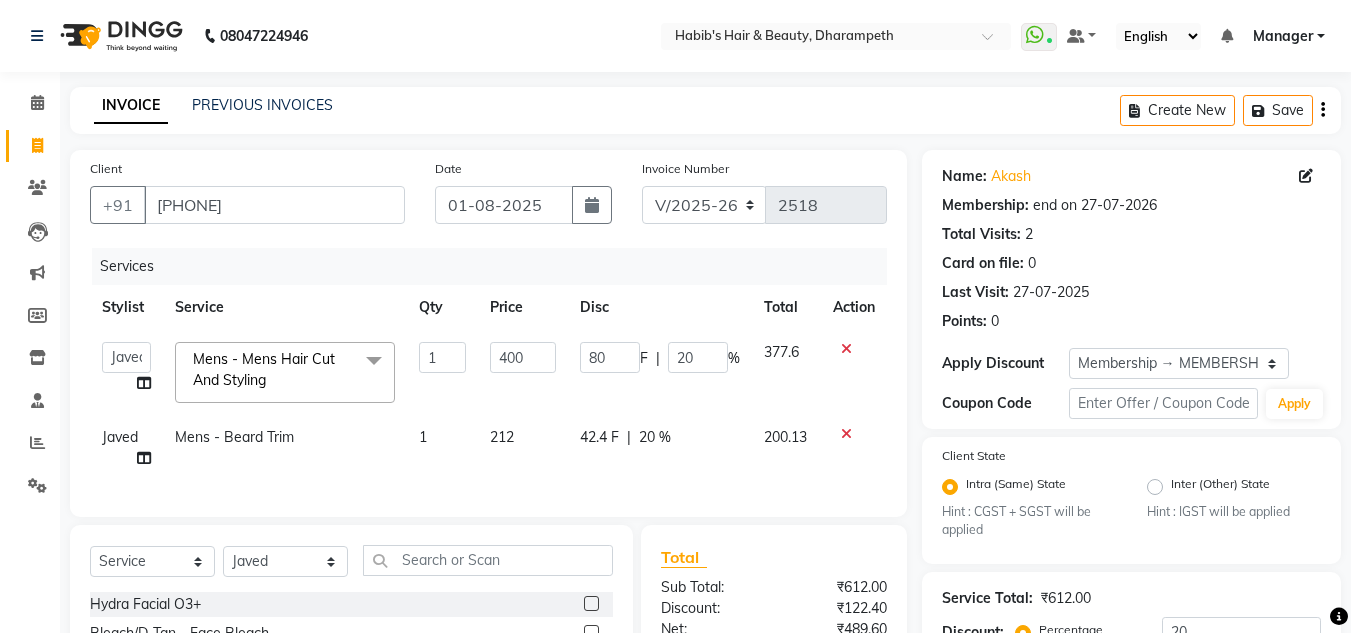 click on "400" 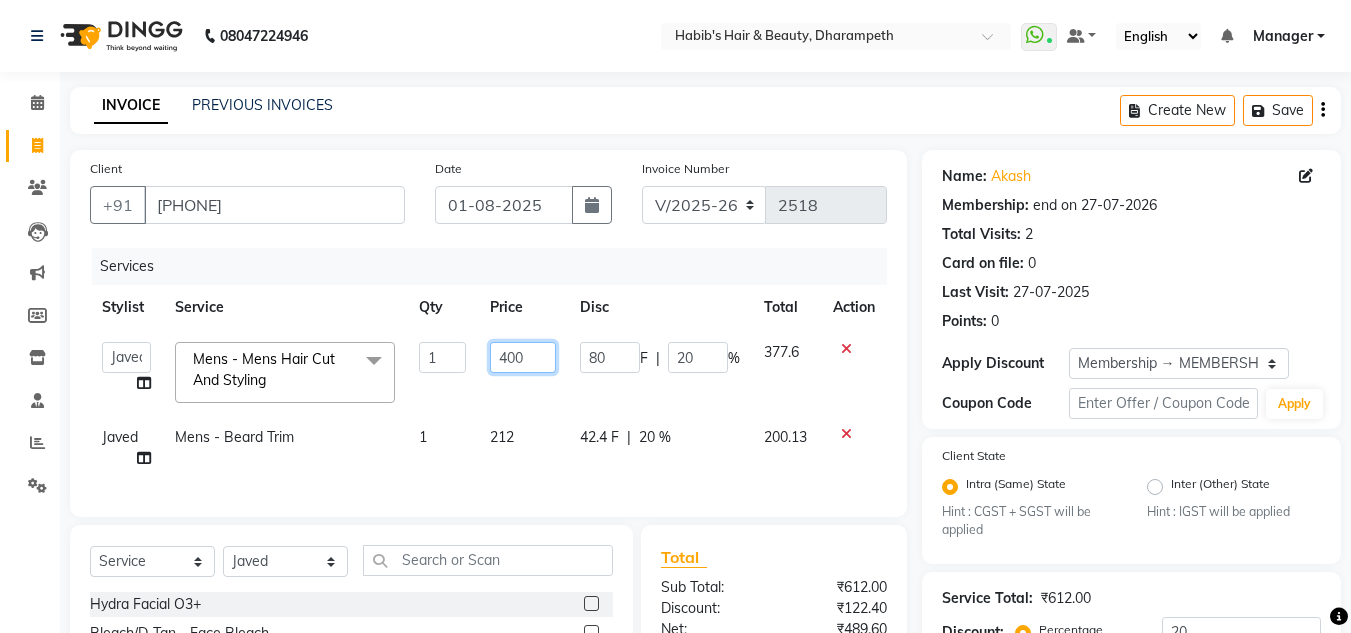 click on "400" 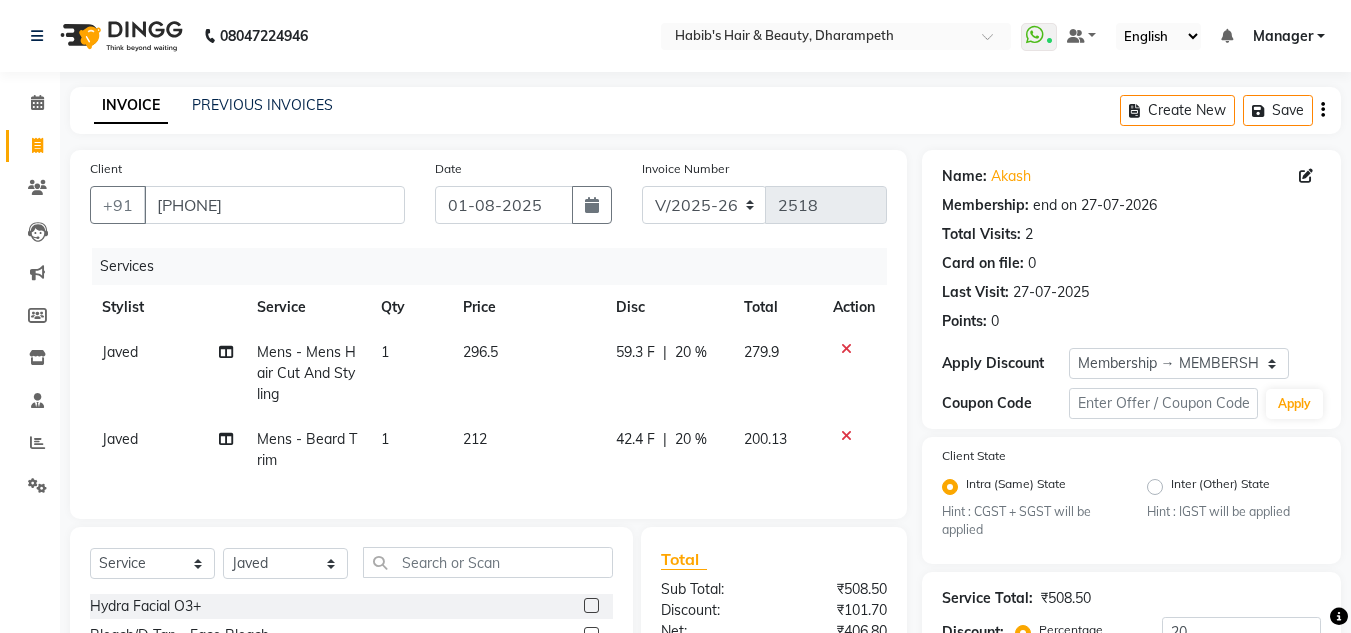 click on "279.9" 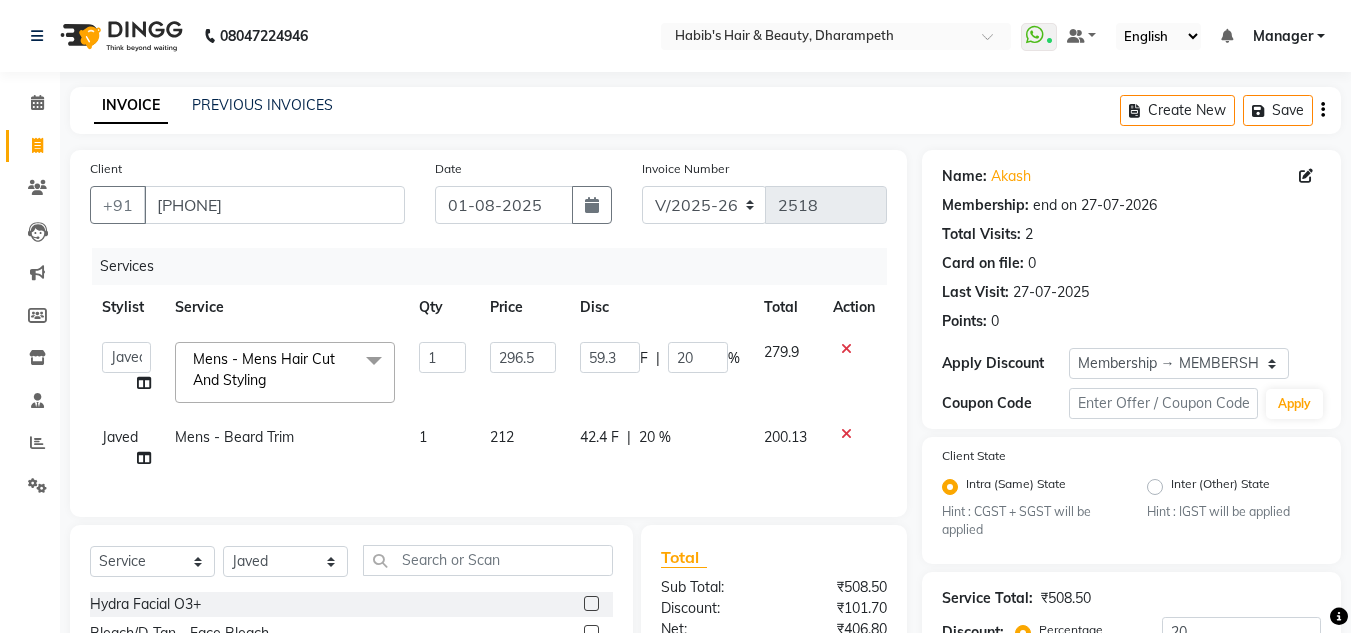 scroll, scrollTop: 252, scrollLeft: 0, axis: vertical 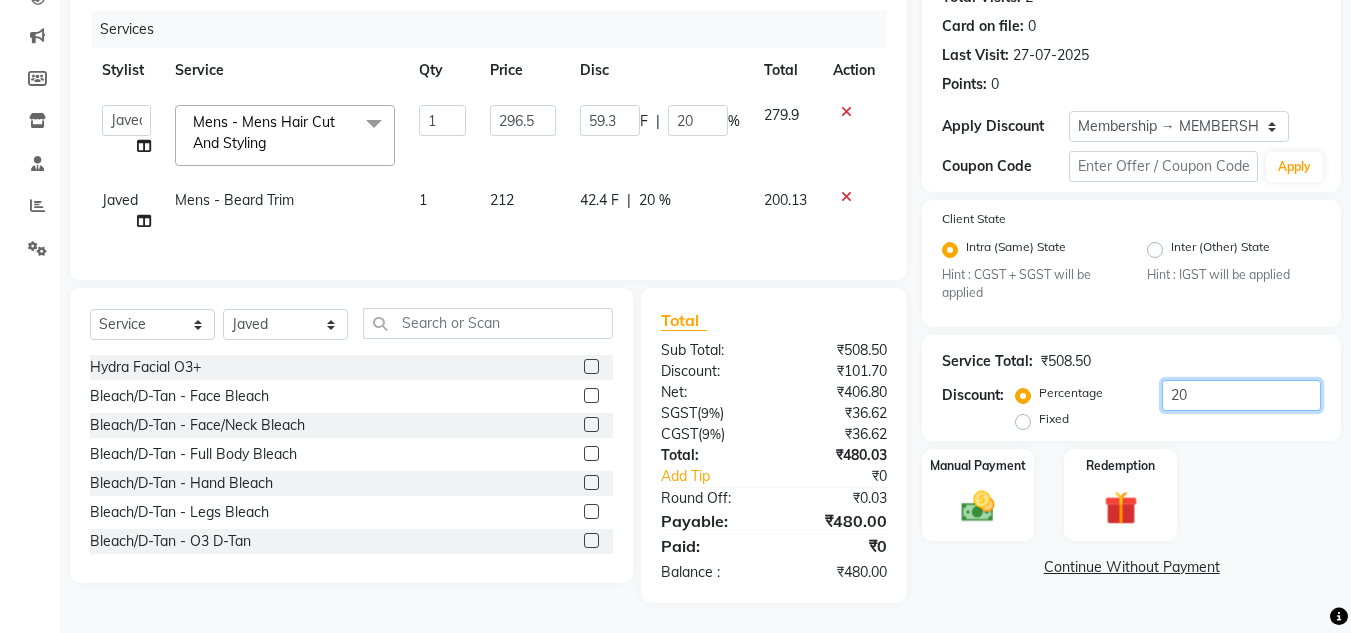 click on "20" 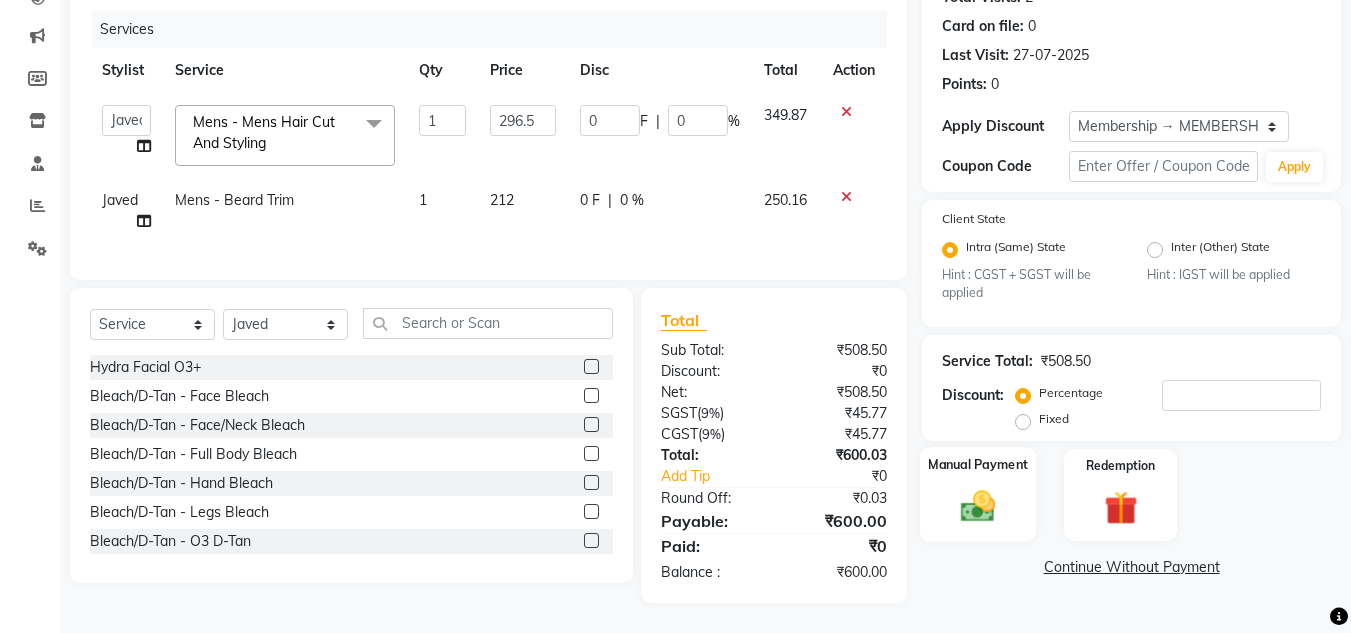 click 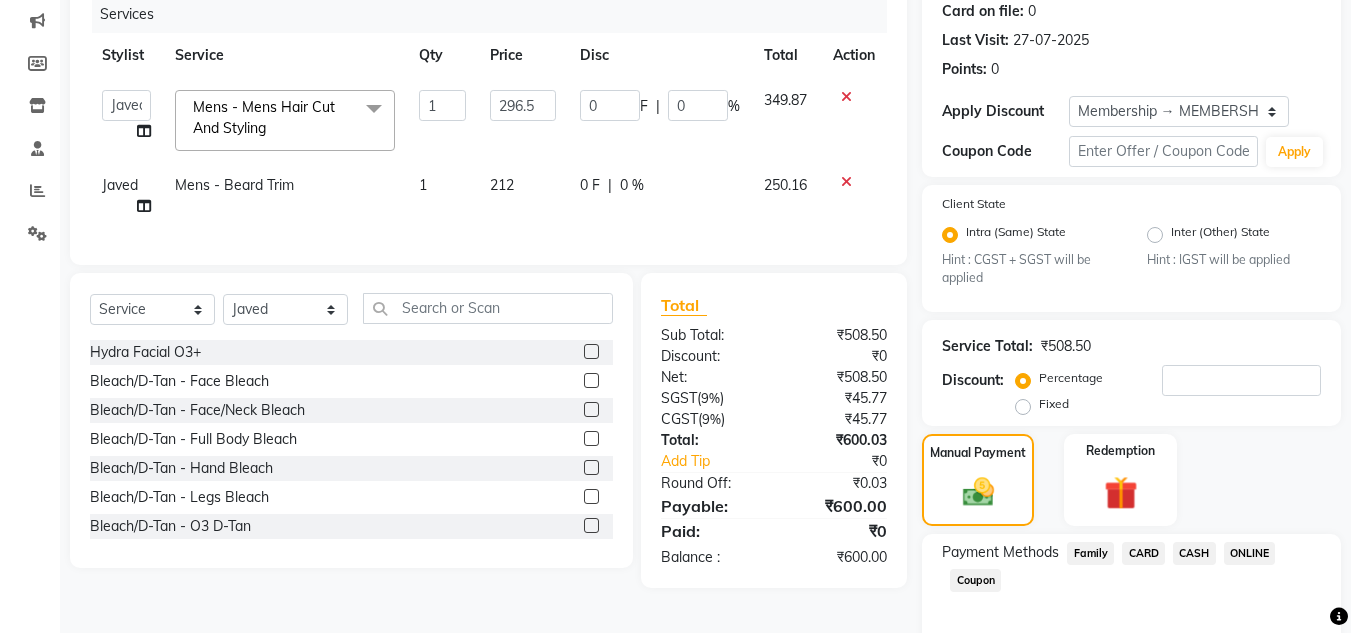 scroll, scrollTop: 344, scrollLeft: 0, axis: vertical 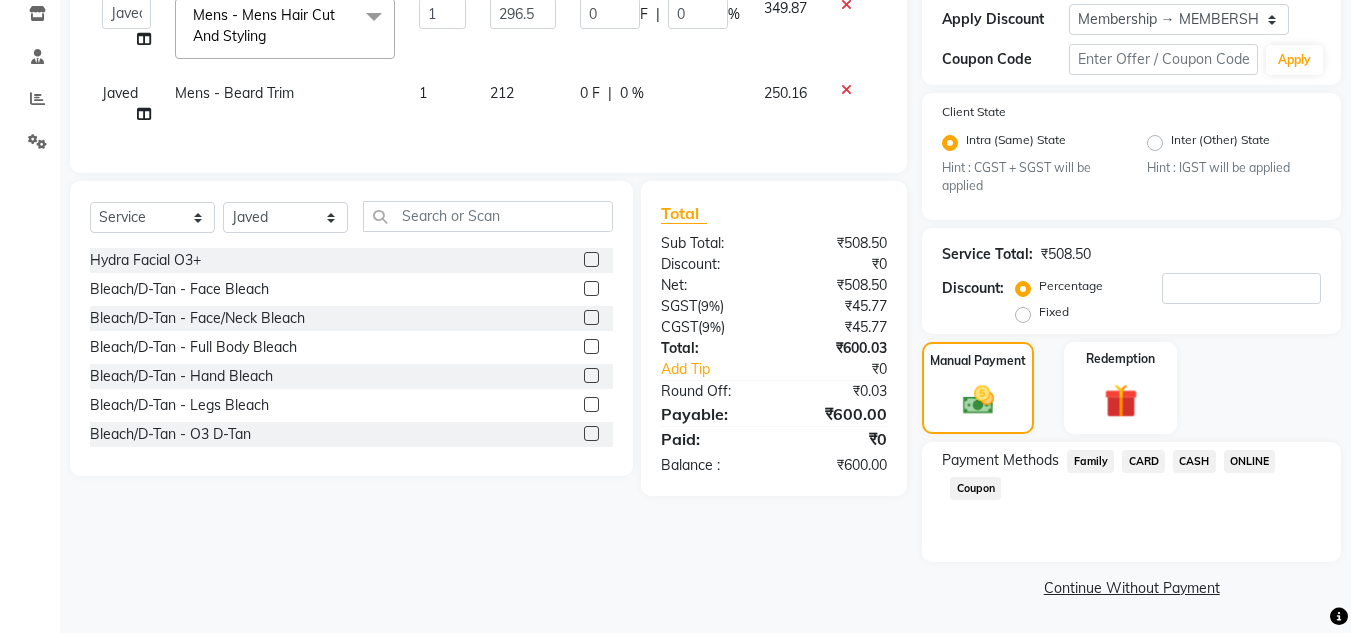 click on "ONLINE" 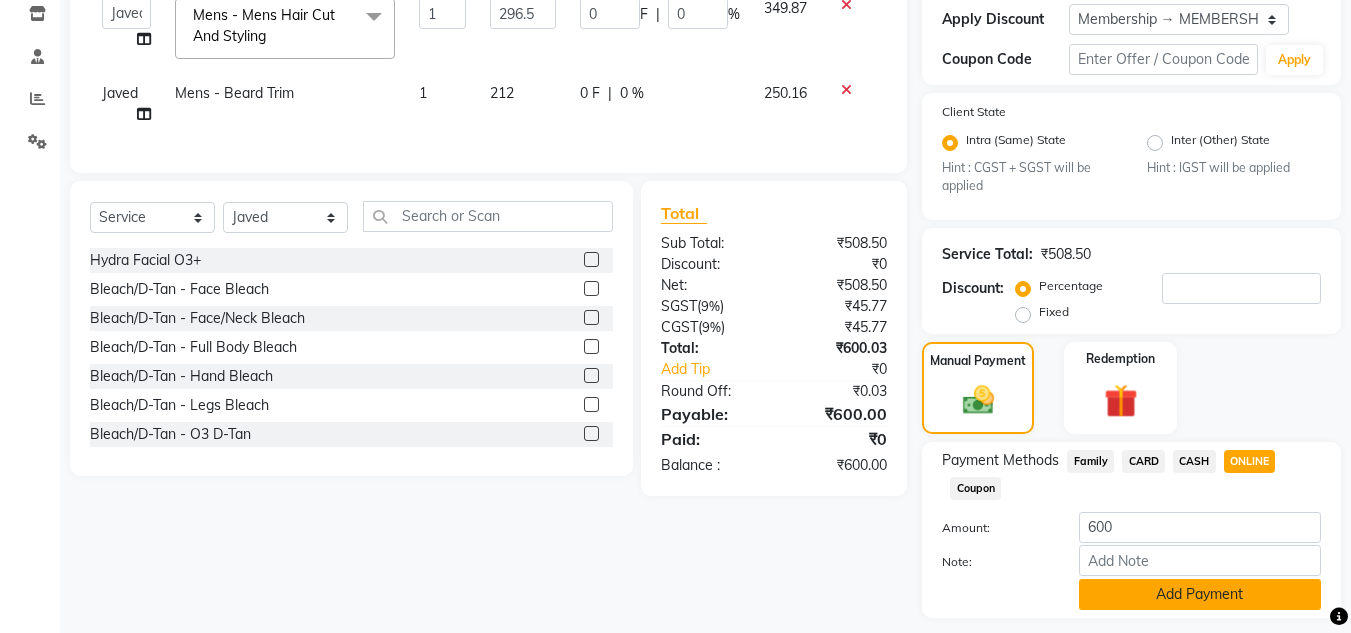 click on "Add Payment" 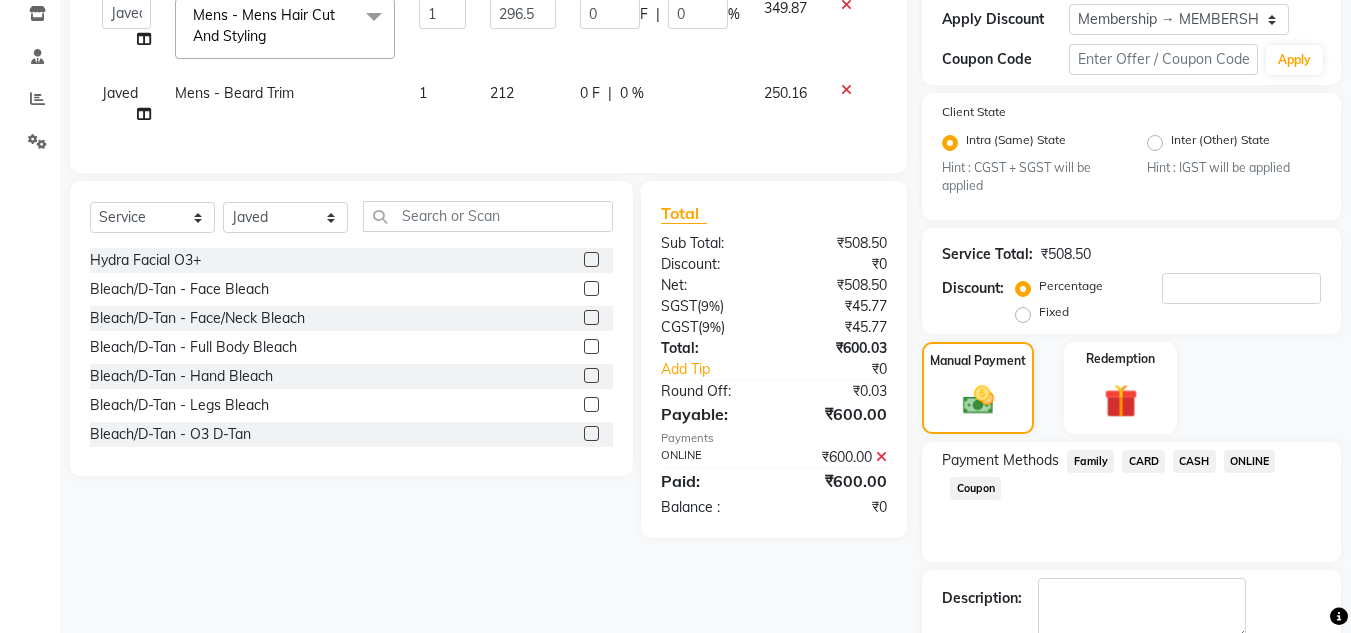 scroll, scrollTop: 457, scrollLeft: 0, axis: vertical 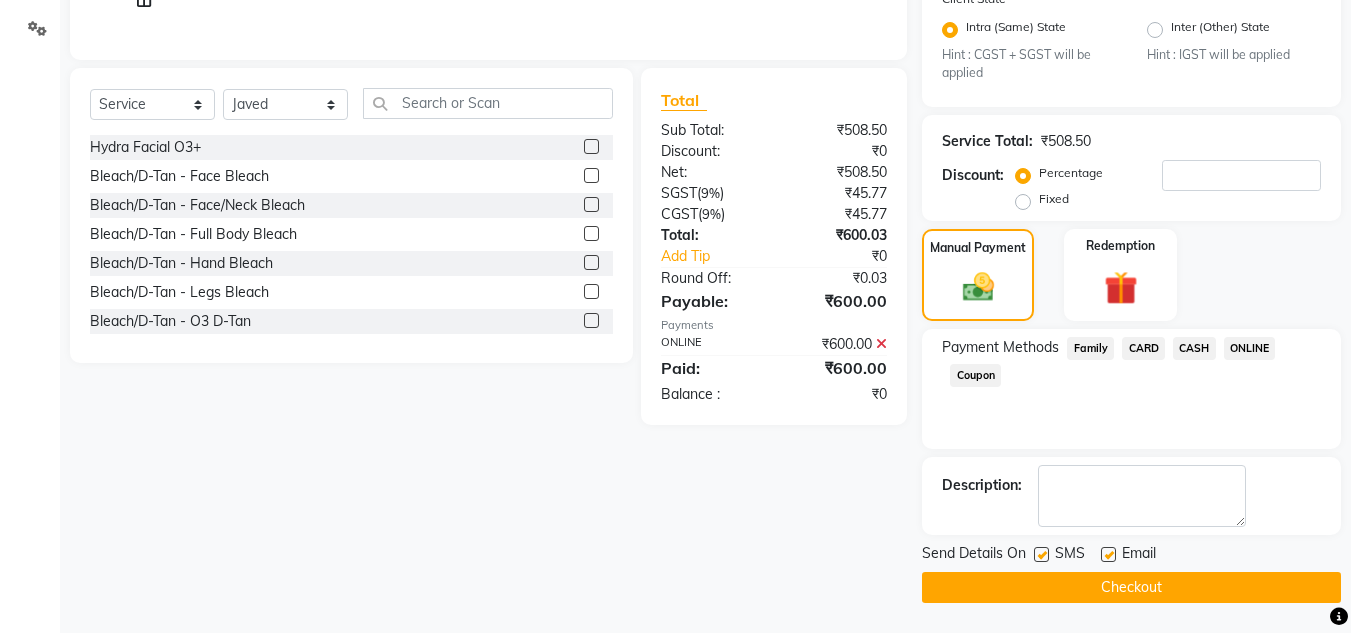 click on "Checkout" 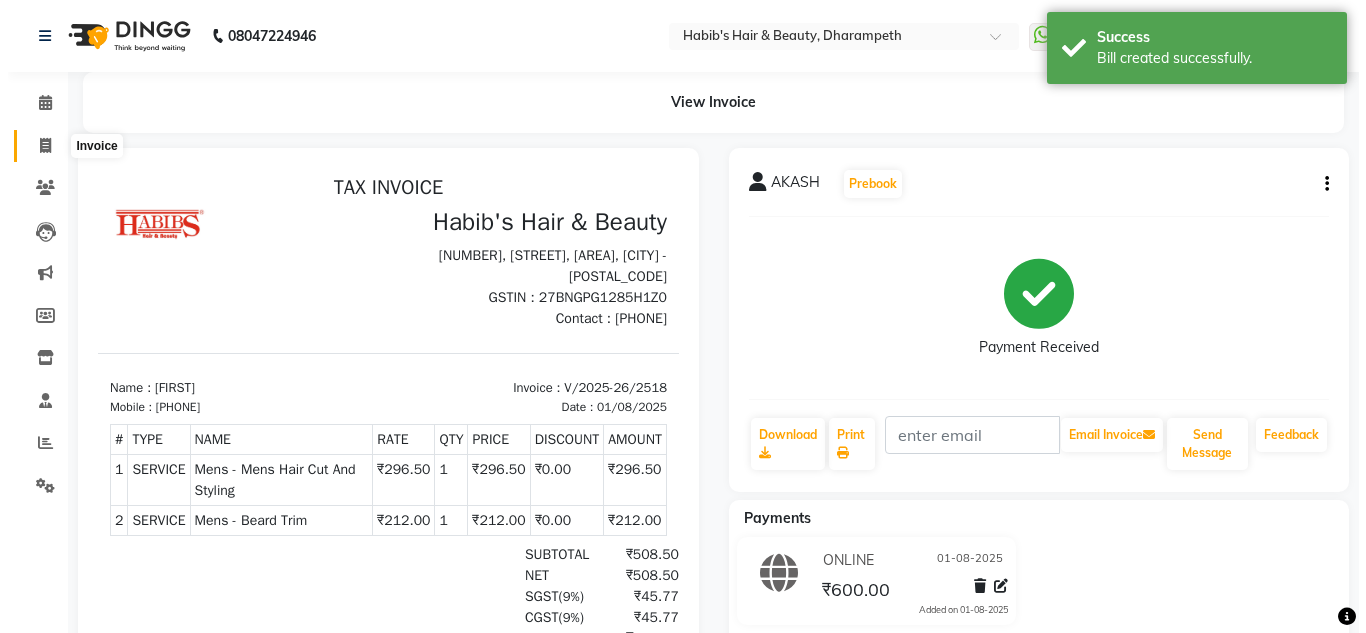 scroll, scrollTop: 0, scrollLeft: 0, axis: both 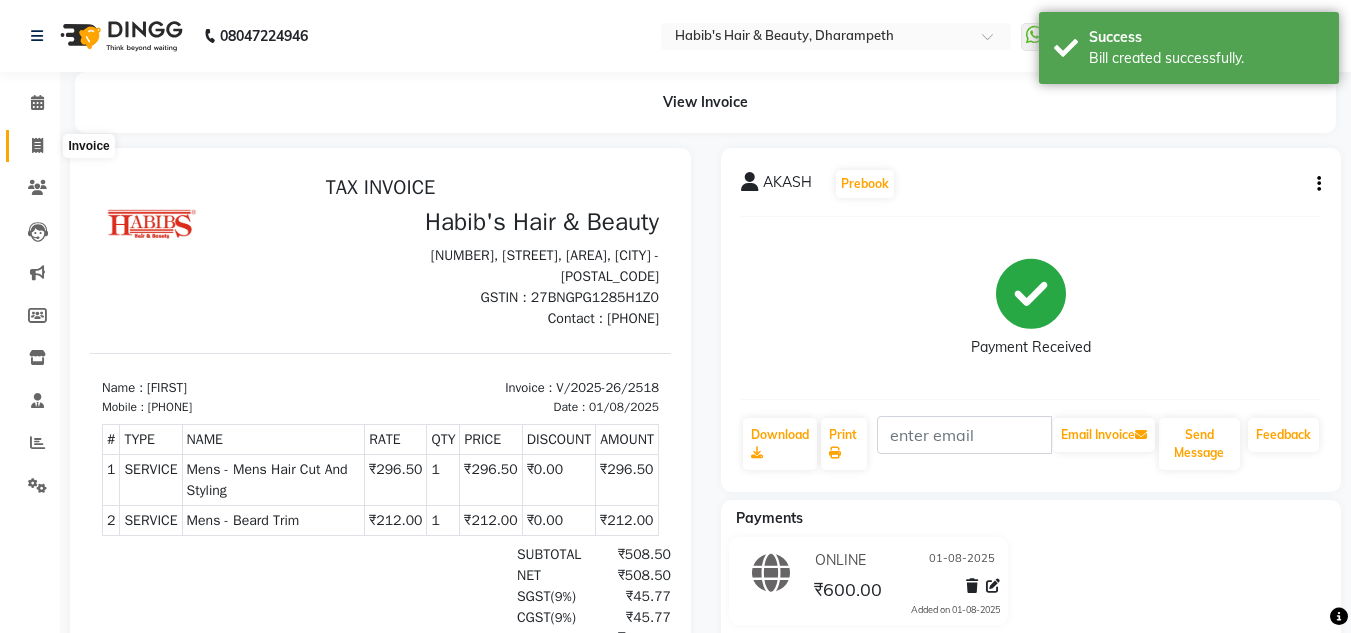 click 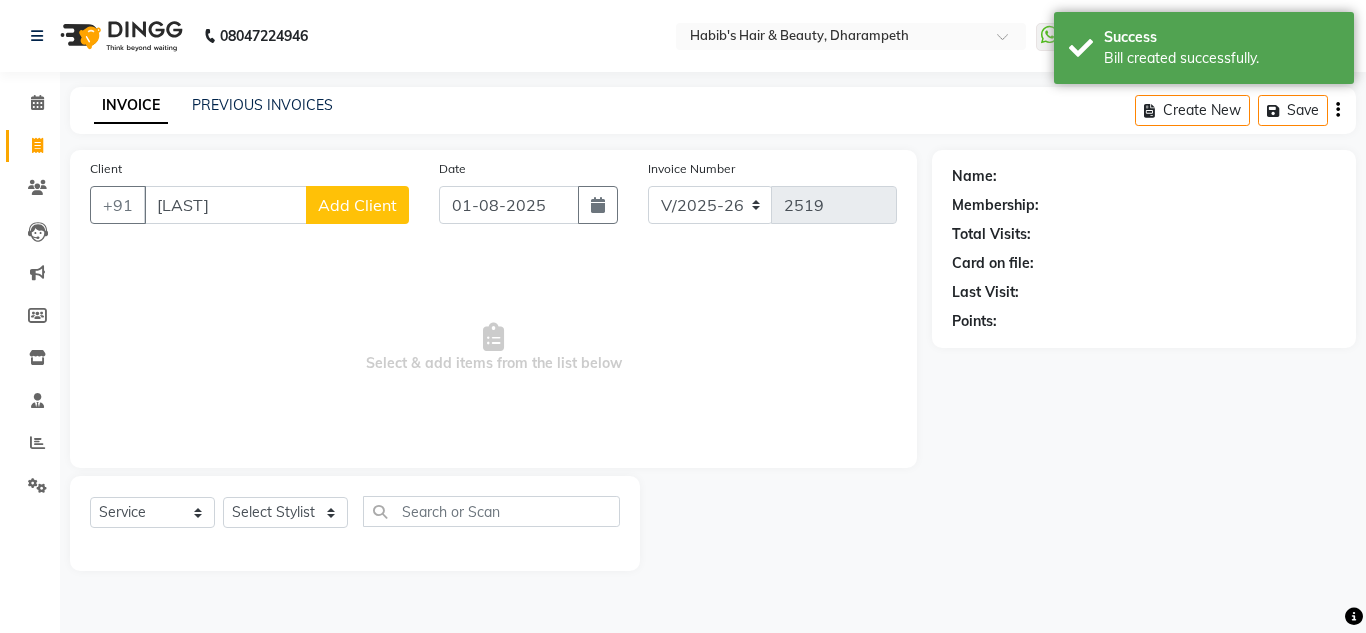 click on "Add Client" 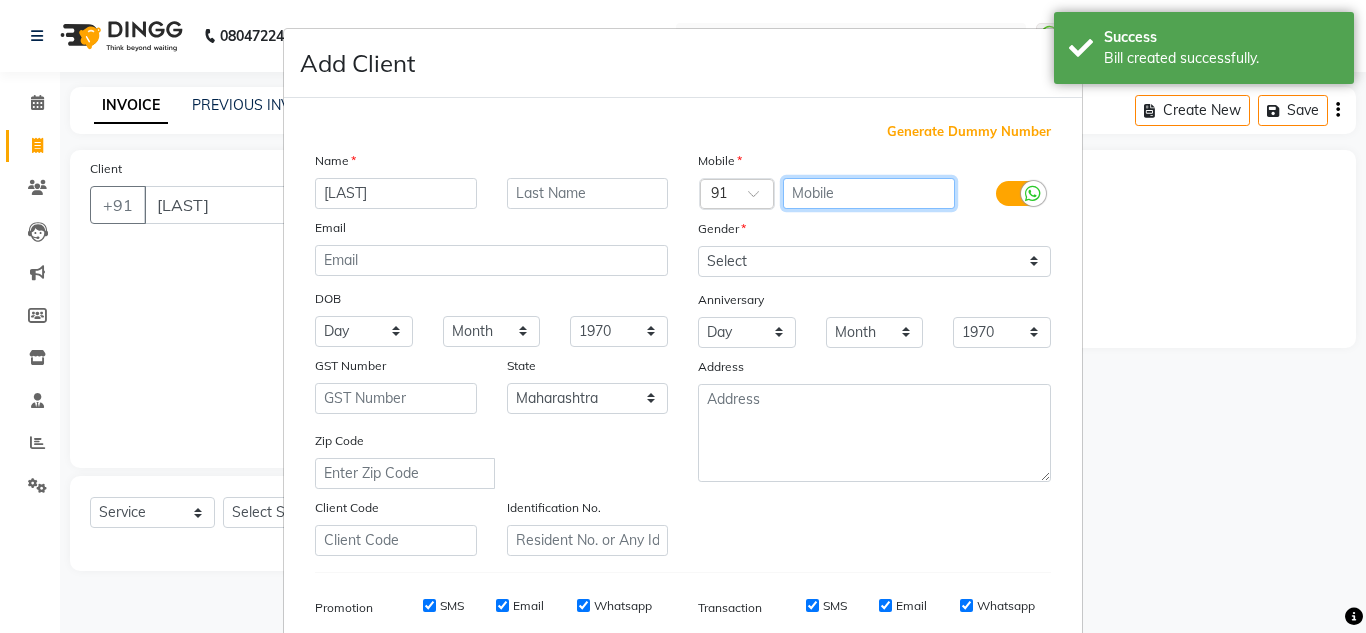 click at bounding box center [869, 193] 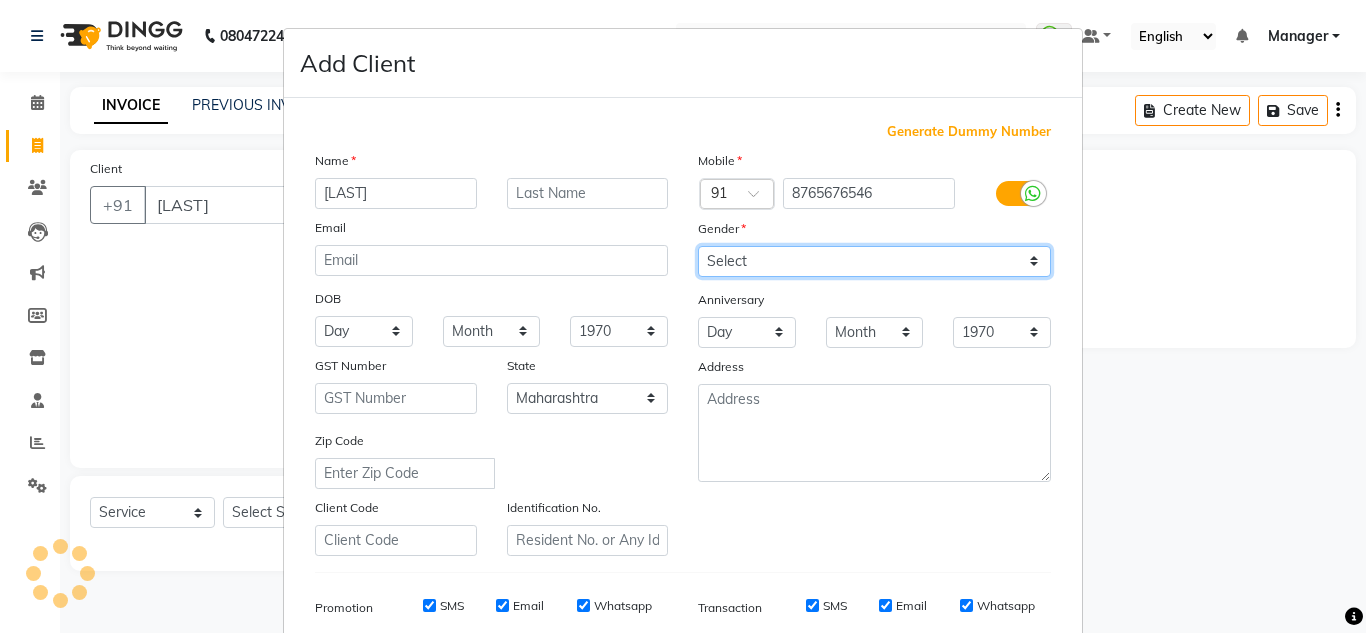 click on "Select Male Female Other Prefer Not To Say" at bounding box center (874, 261) 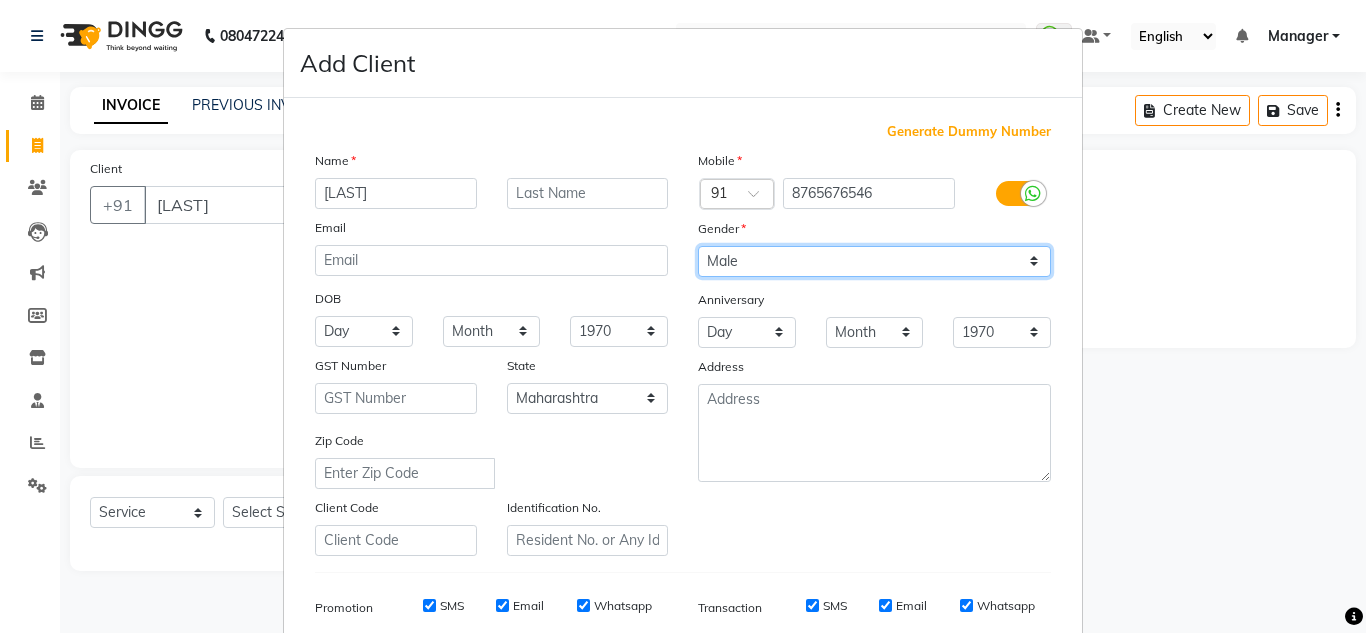 click on "Select Male Female Other Prefer Not To Say" at bounding box center (874, 261) 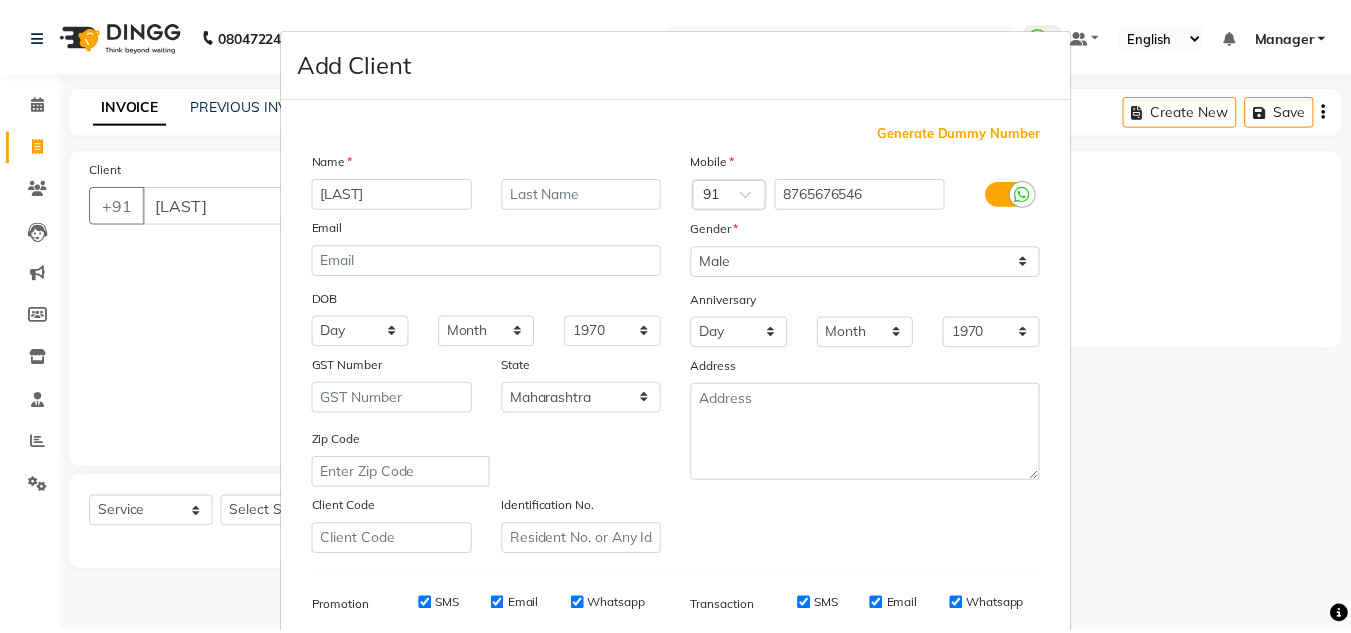 scroll, scrollTop: 290, scrollLeft: 0, axis: vertical 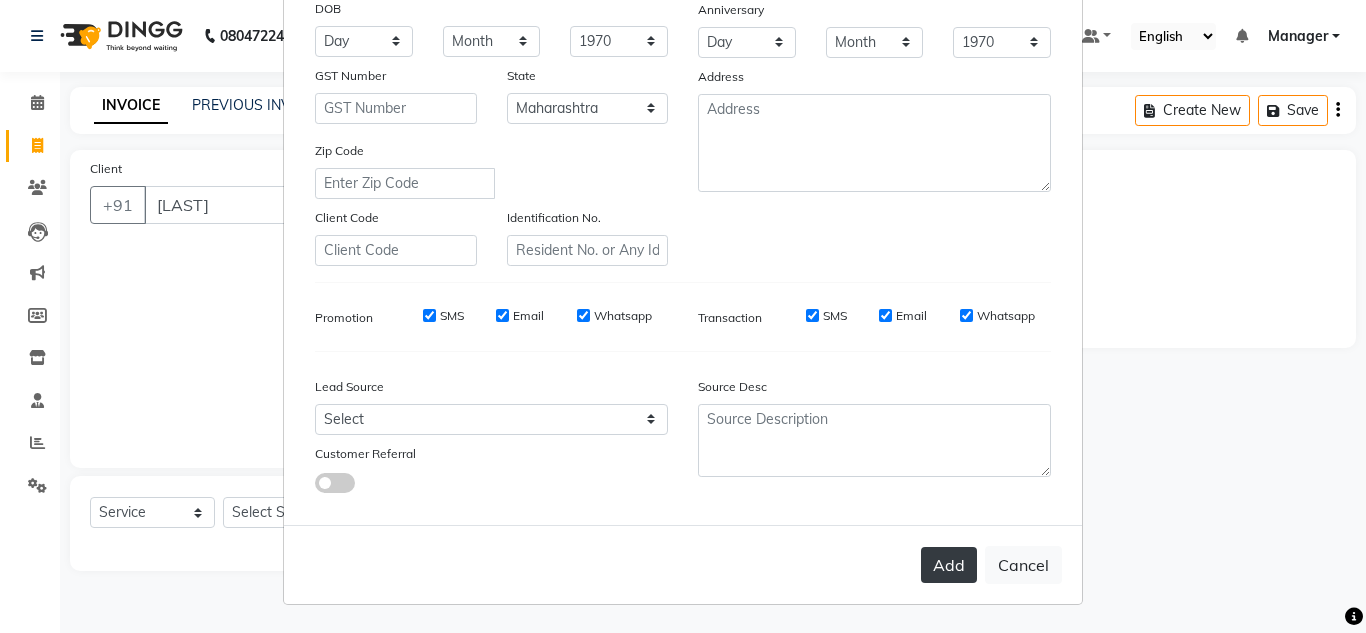 click on "Add" at bounding box center [949, 565] 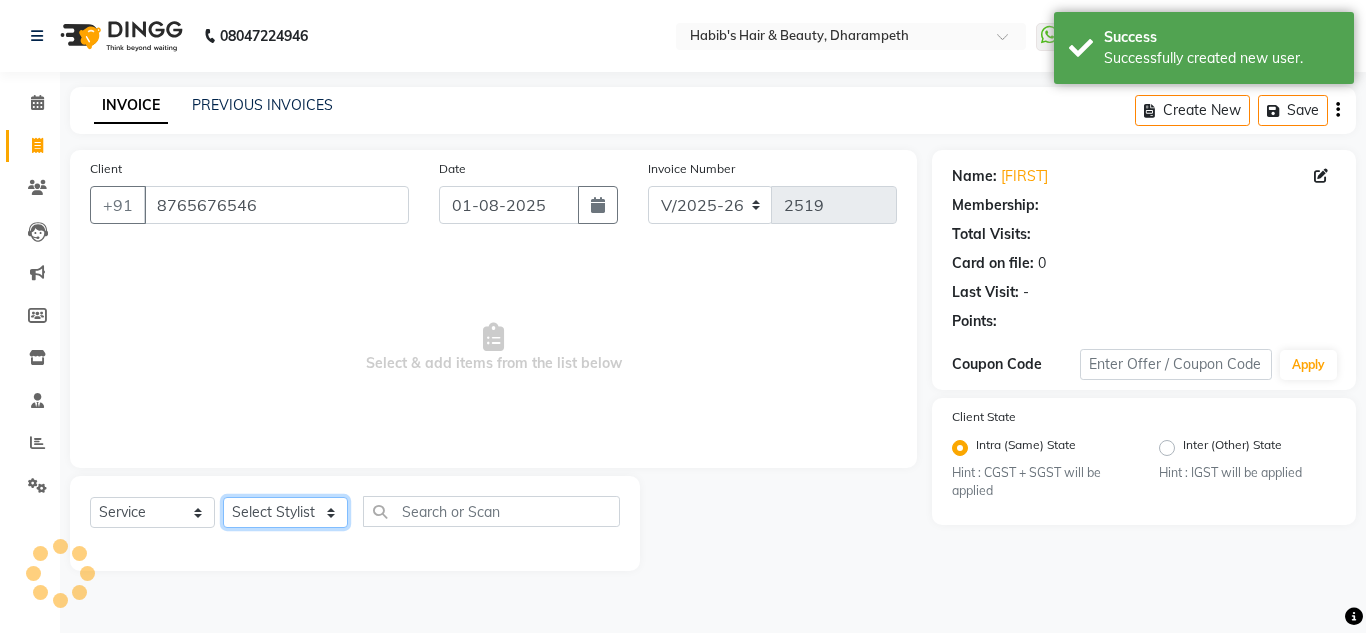 click on "Select Stylist [FIRST] [FIRST] [FIRST] [FIRST]  Manager [FIRST] [FIRST] [FIRST] [FIRST] [FIRST] [FIRST]" 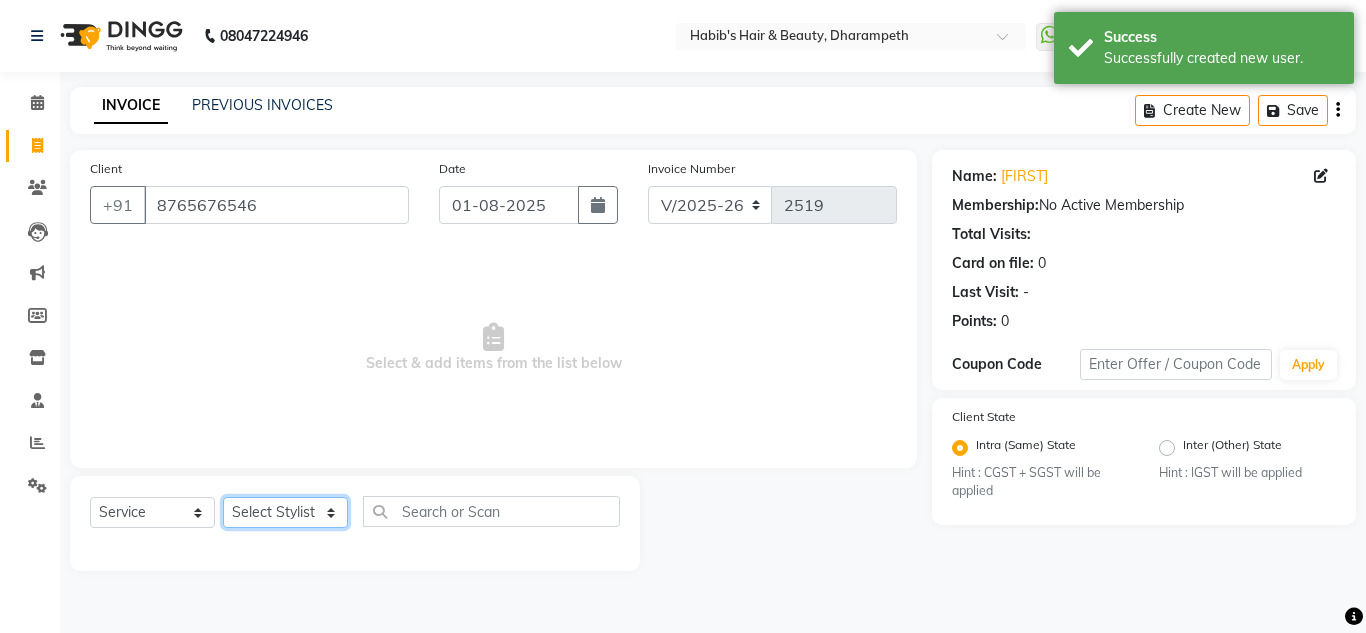 click on "Select Stylist [FIRST] [FIRST] [FIRST] [FIRST]  Manager [FIRST] [FIRST] [FIRST] [FIRST] [FIRST] [FIRST]" 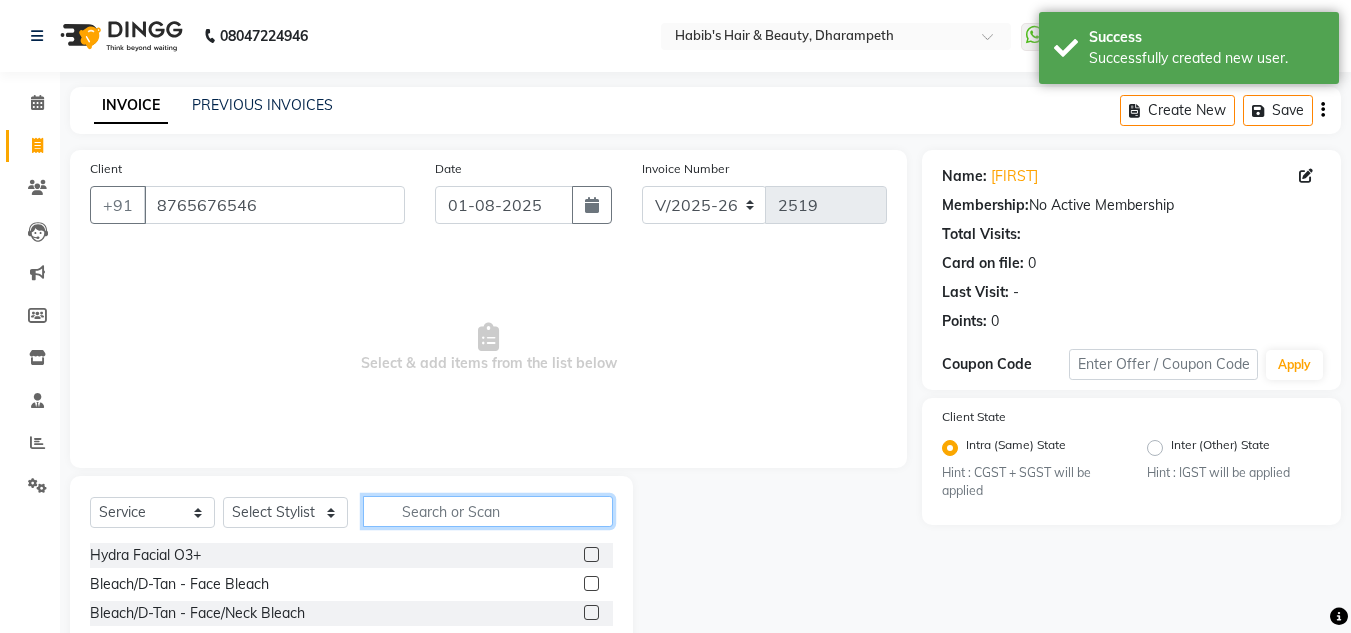 click 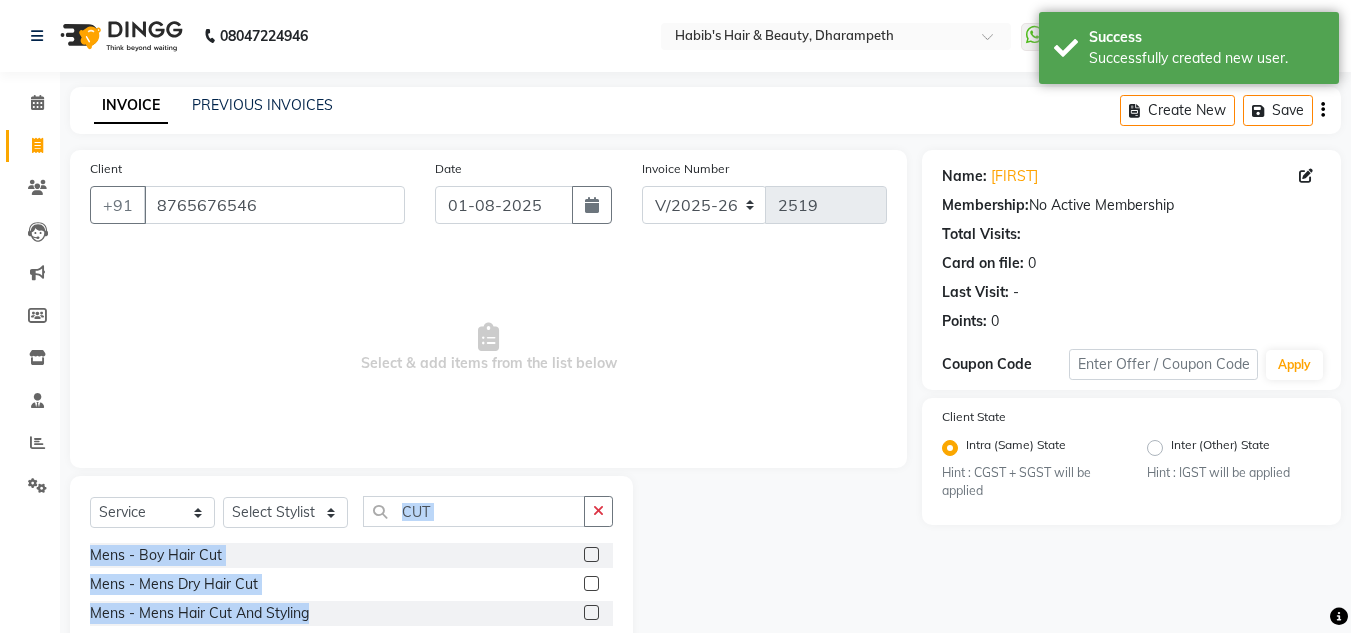 drag, startPoint x: 574, startPoint y: 611, endPoint x: 560, endPoint y: 545, distance: 67.46851 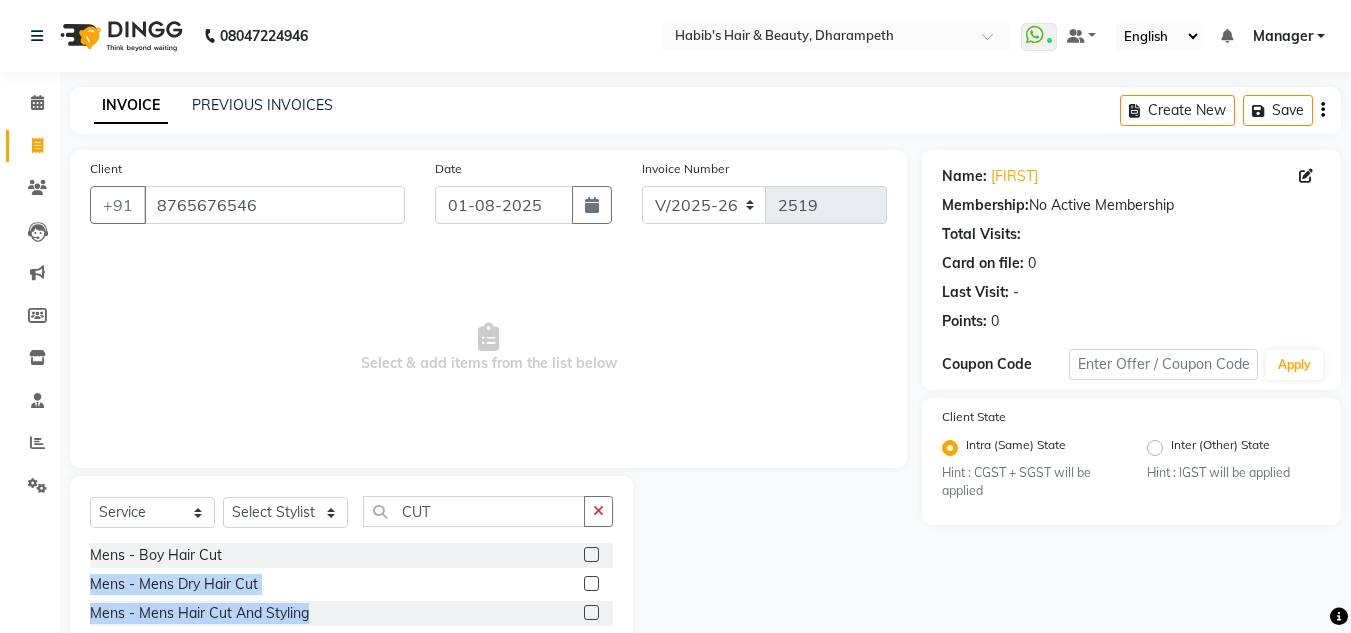 click 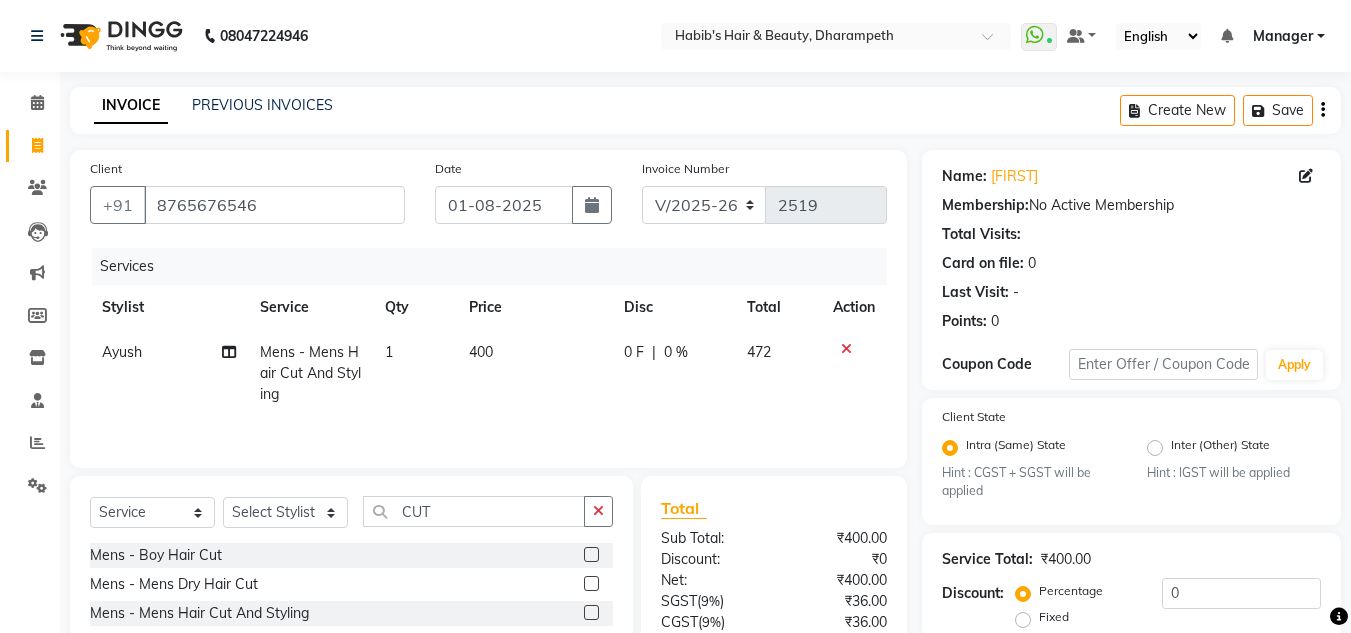 click on "400" 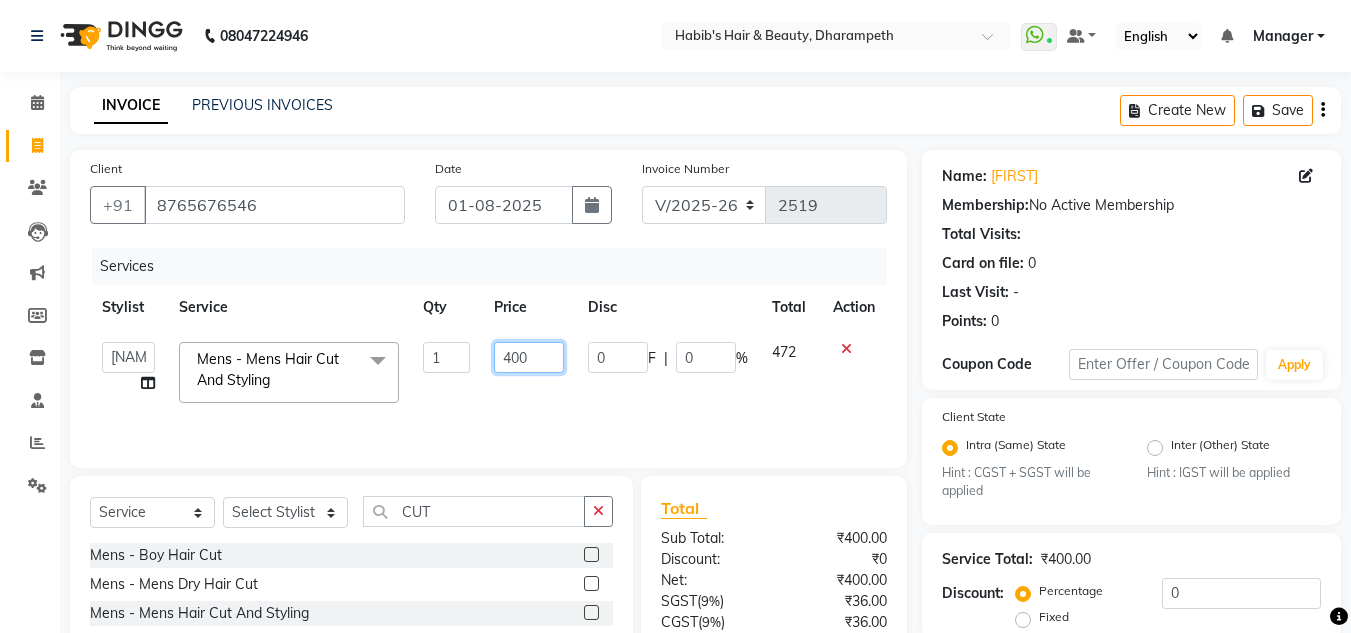 click on "400" 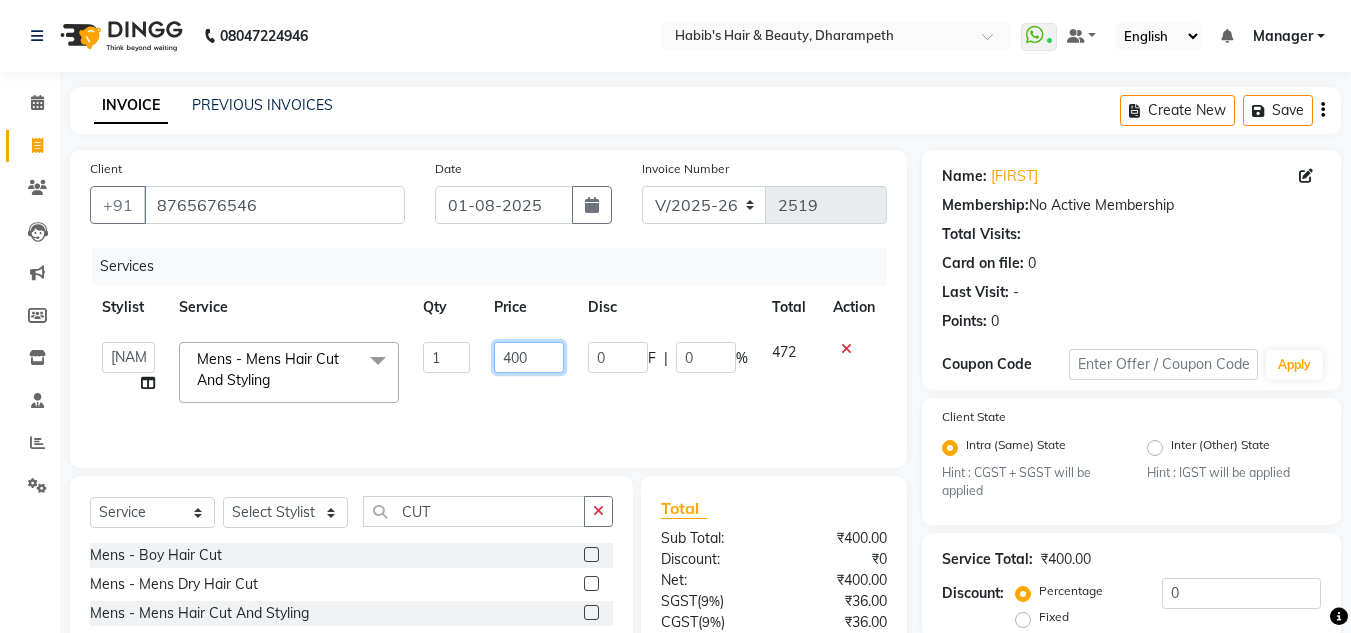 click on "400" 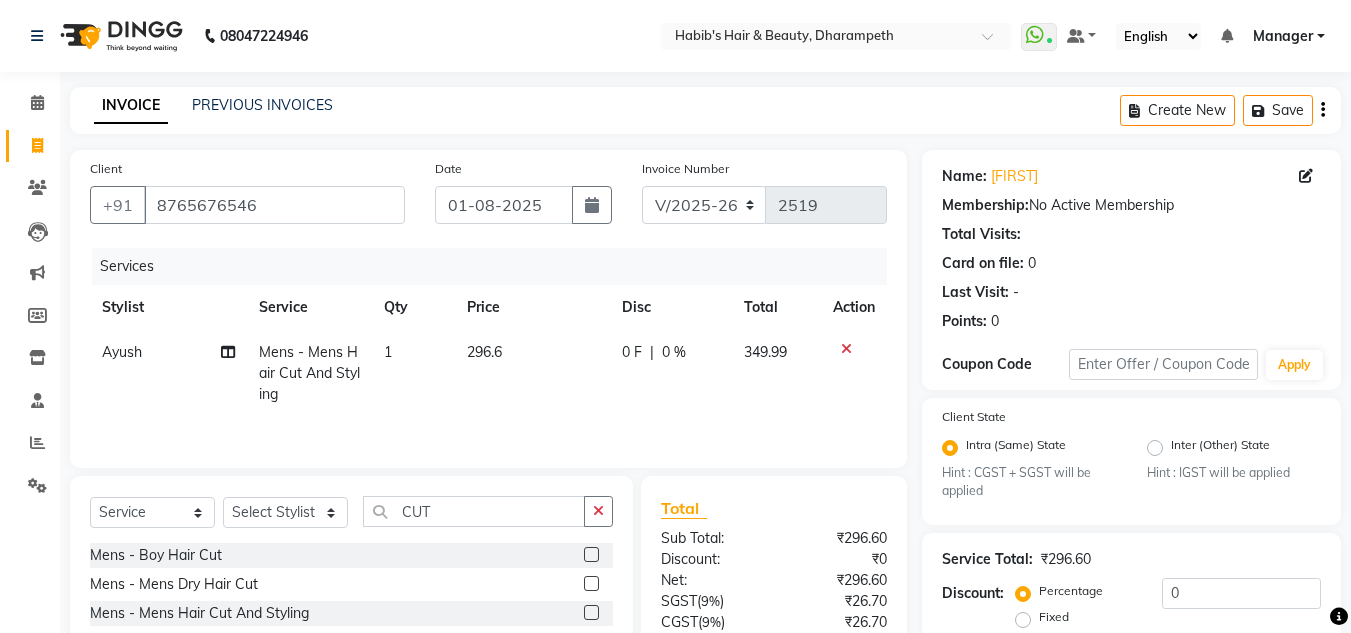 click on "349.99" 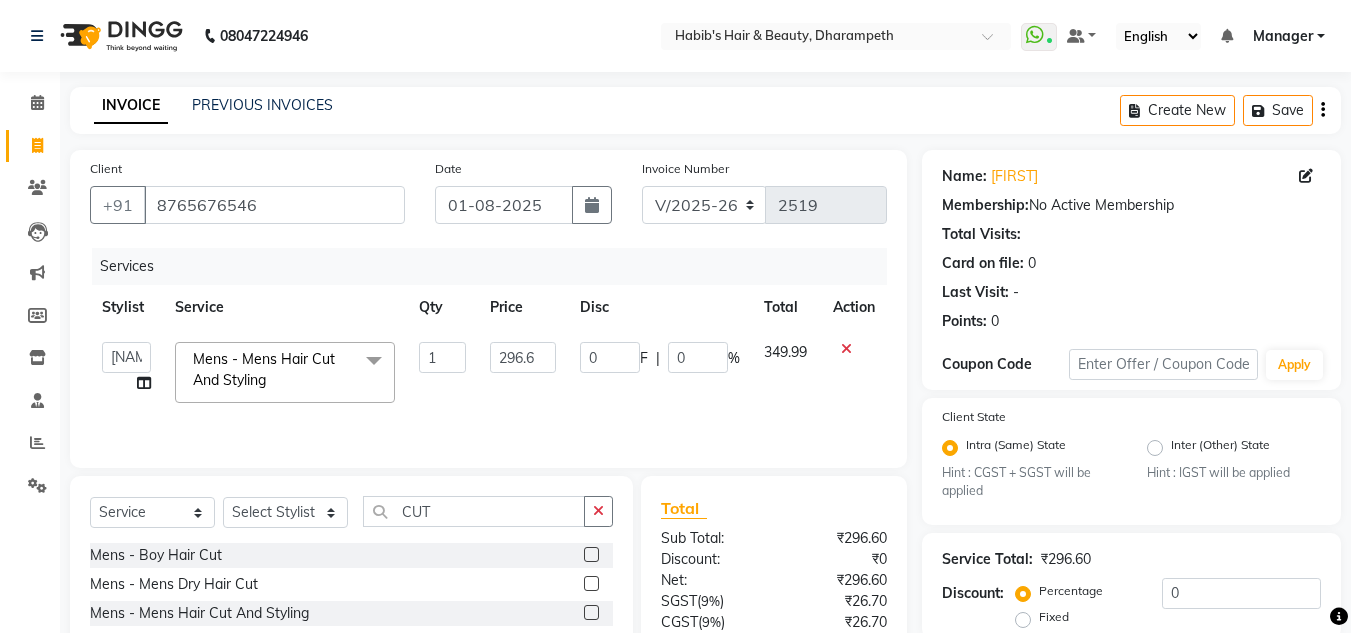 scroll, scrollTop: 188, scrollLeft: 0, axis: vertical 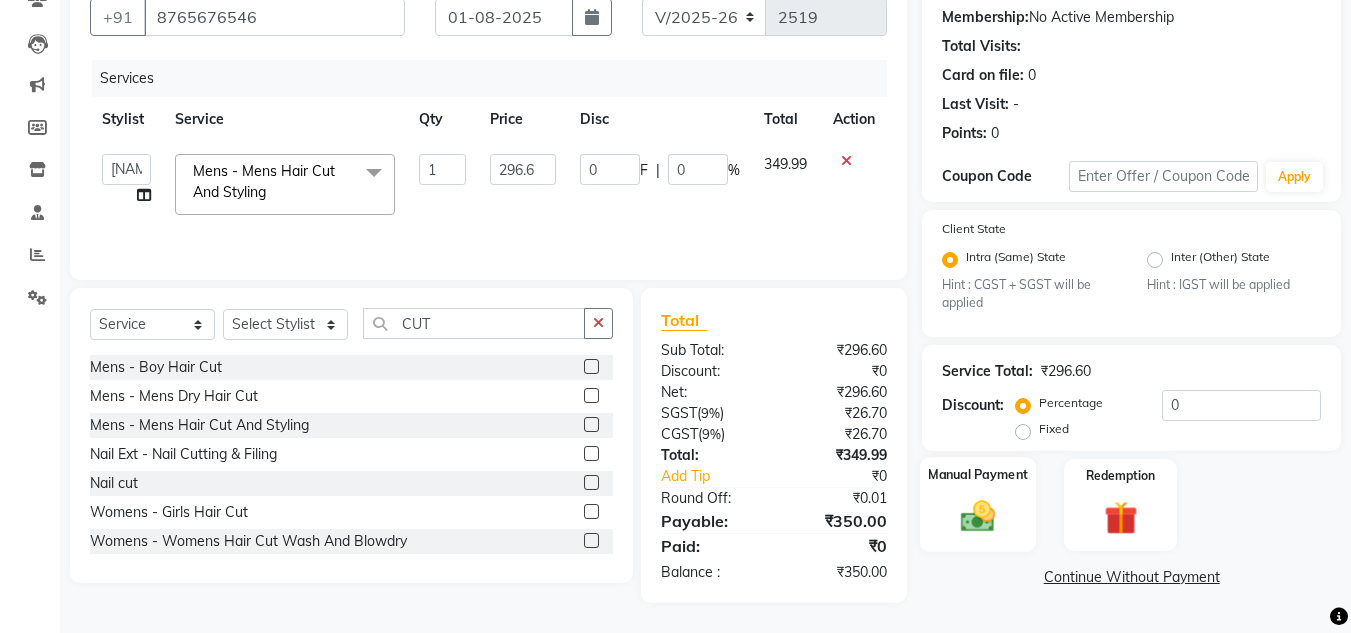 click 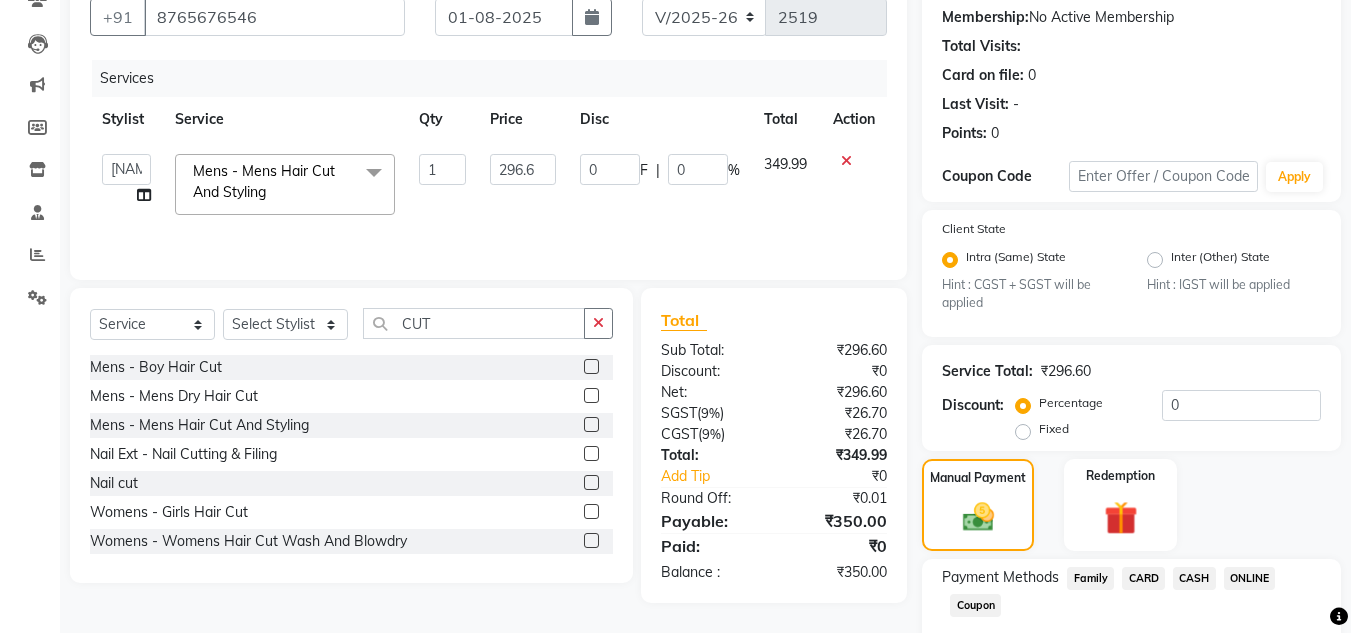 click on "ONLINE" 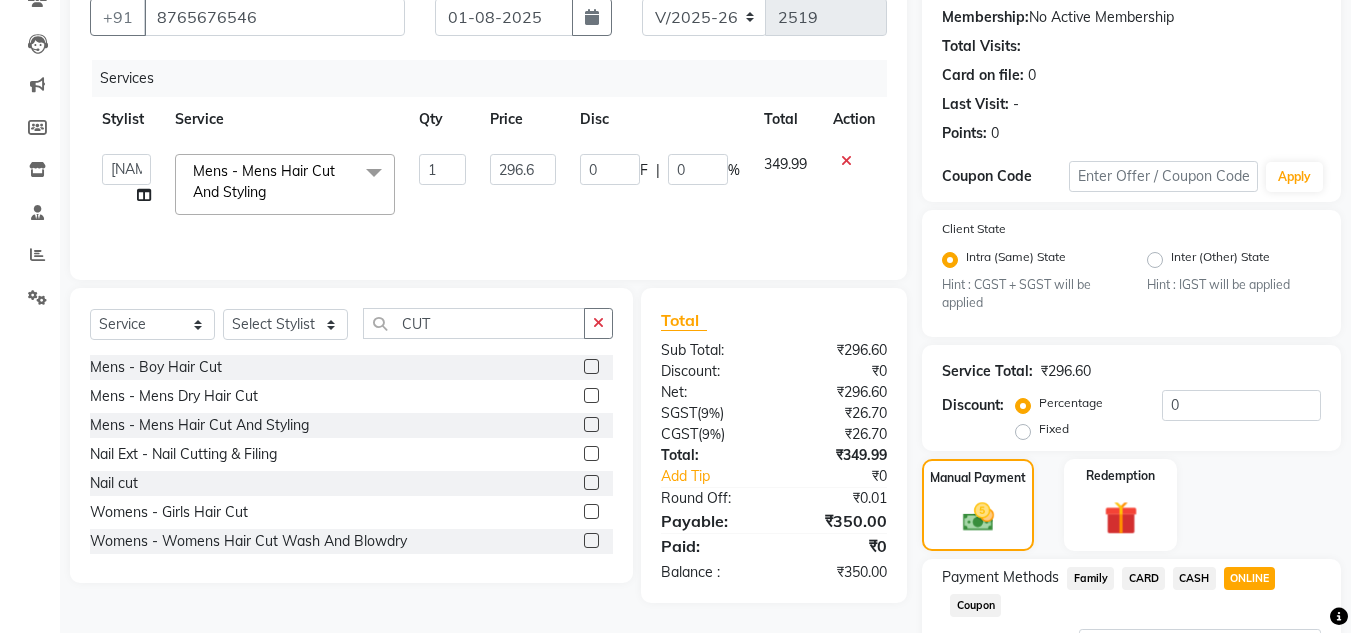 scroll, scrollTop: 361, scrollLeft: 0, axis: vertical 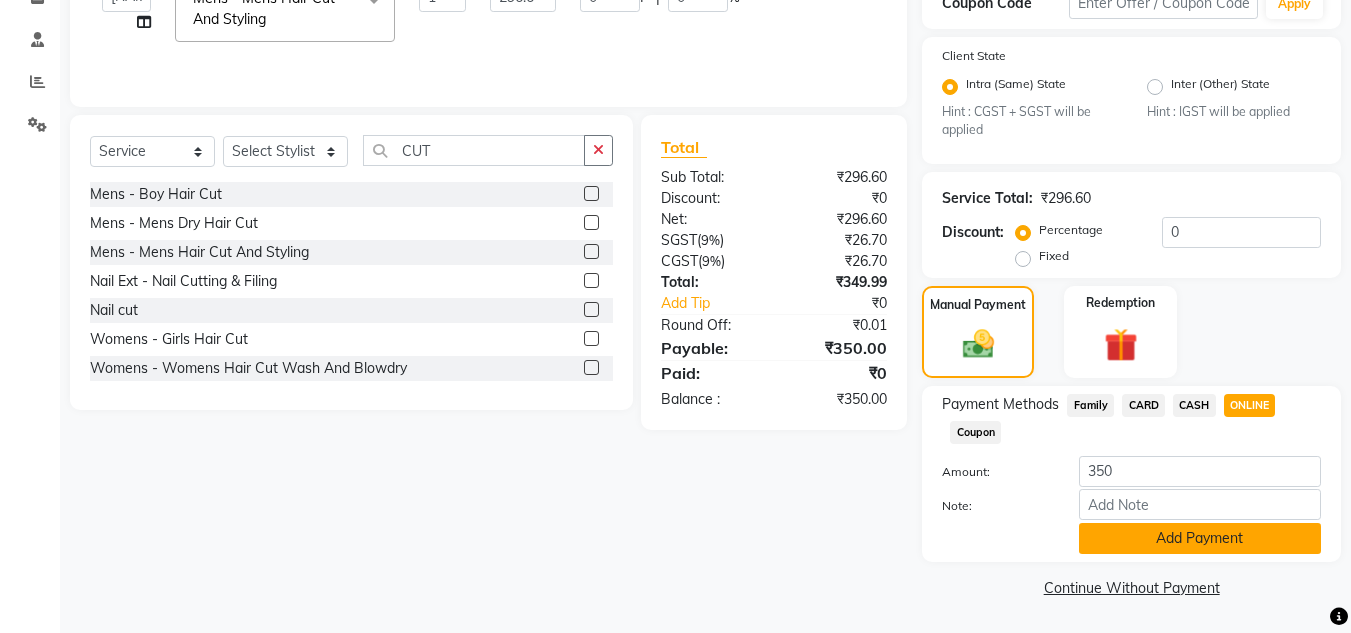 click on "Add Payment" 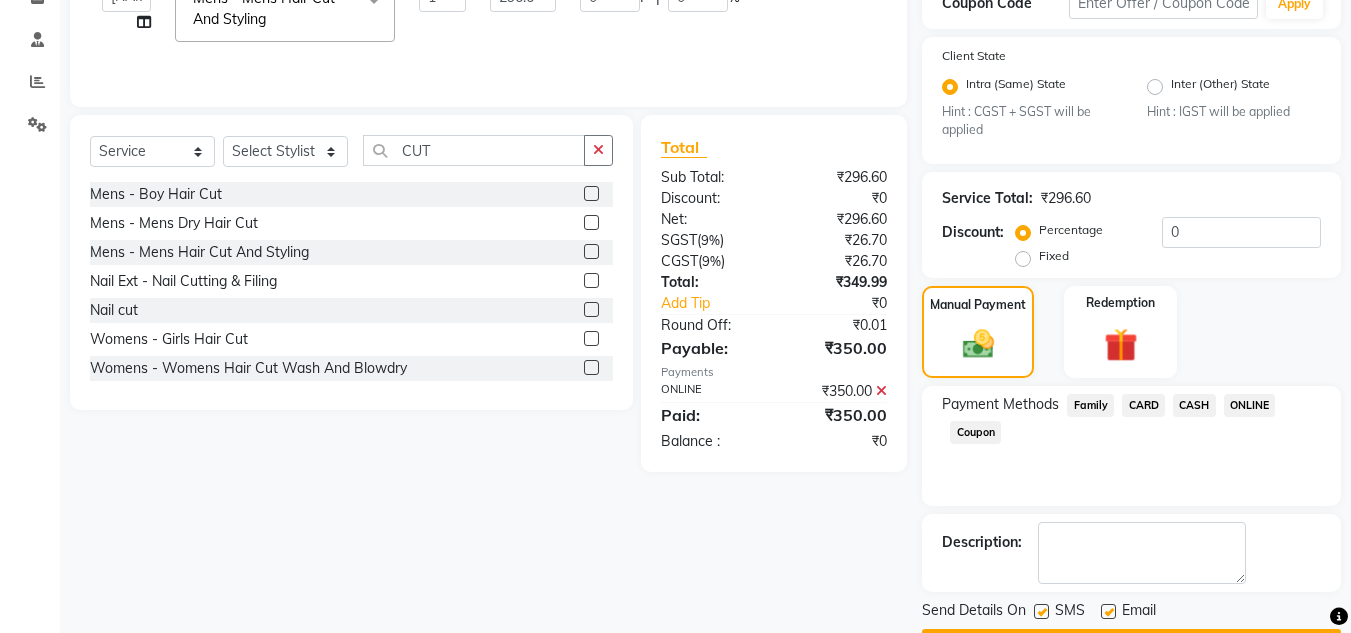 scroll, scrollTop: 418, scrollLeft: 0, axis: vertical 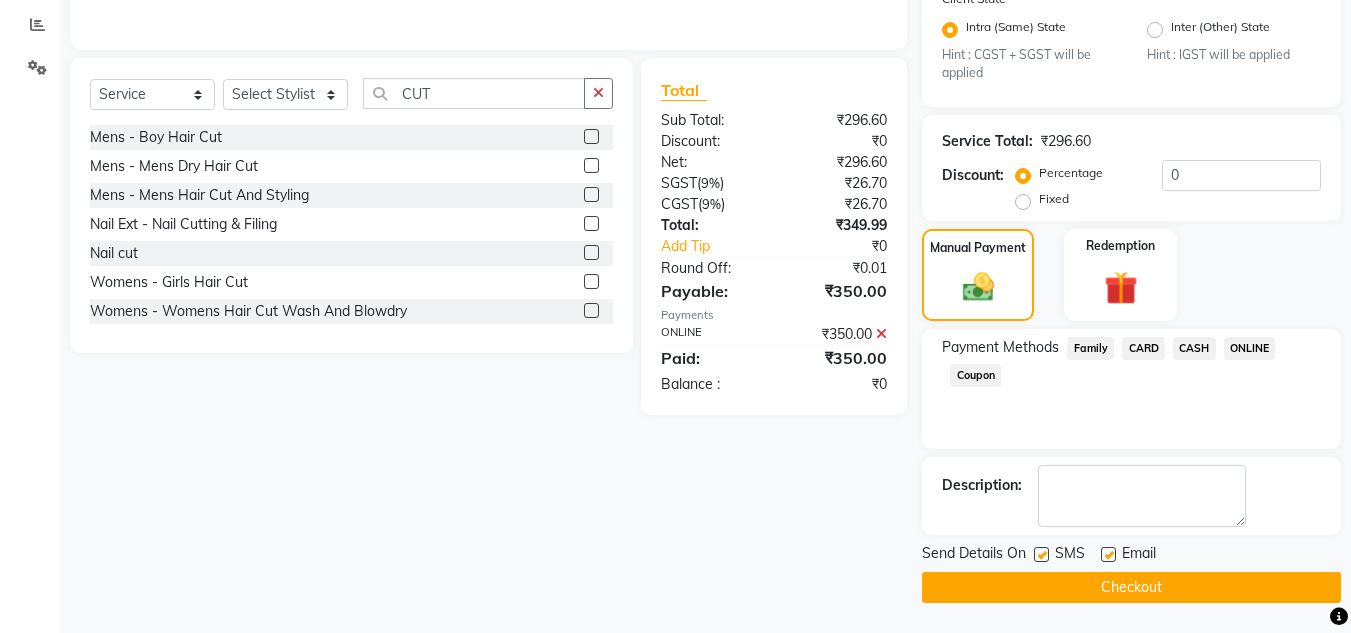 click on "Checkout" 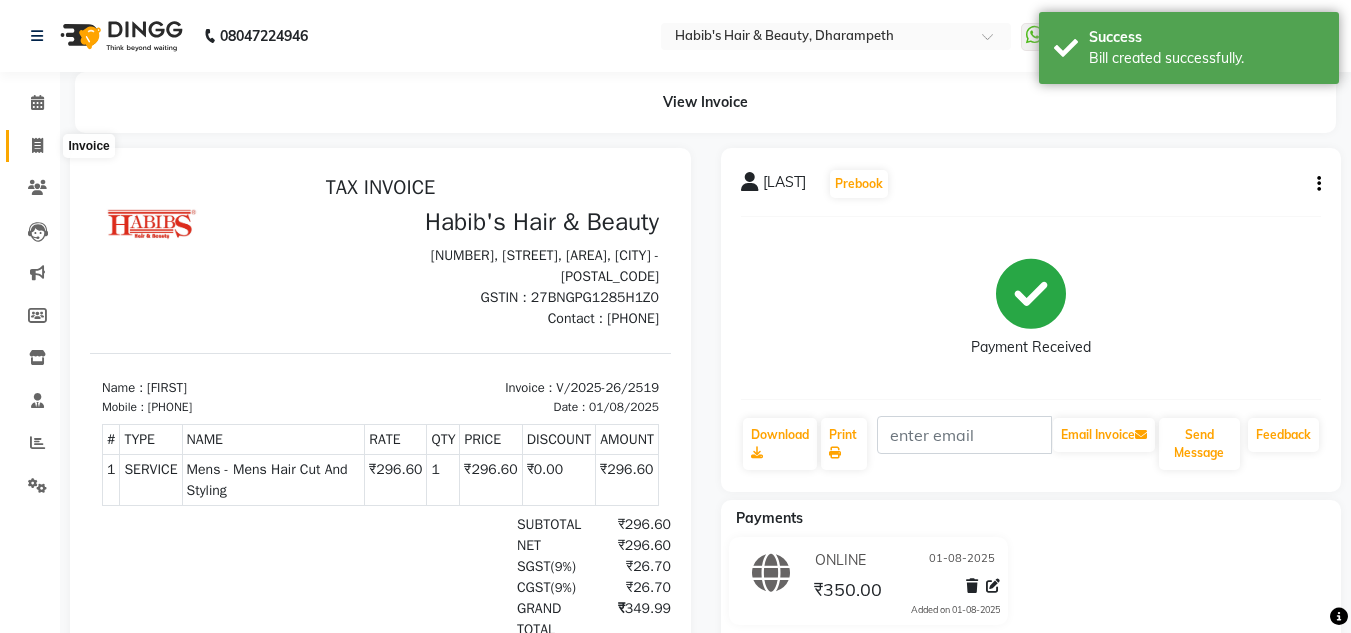 scroll, scrollTop: 0, scrollLeft: 0, axis: both 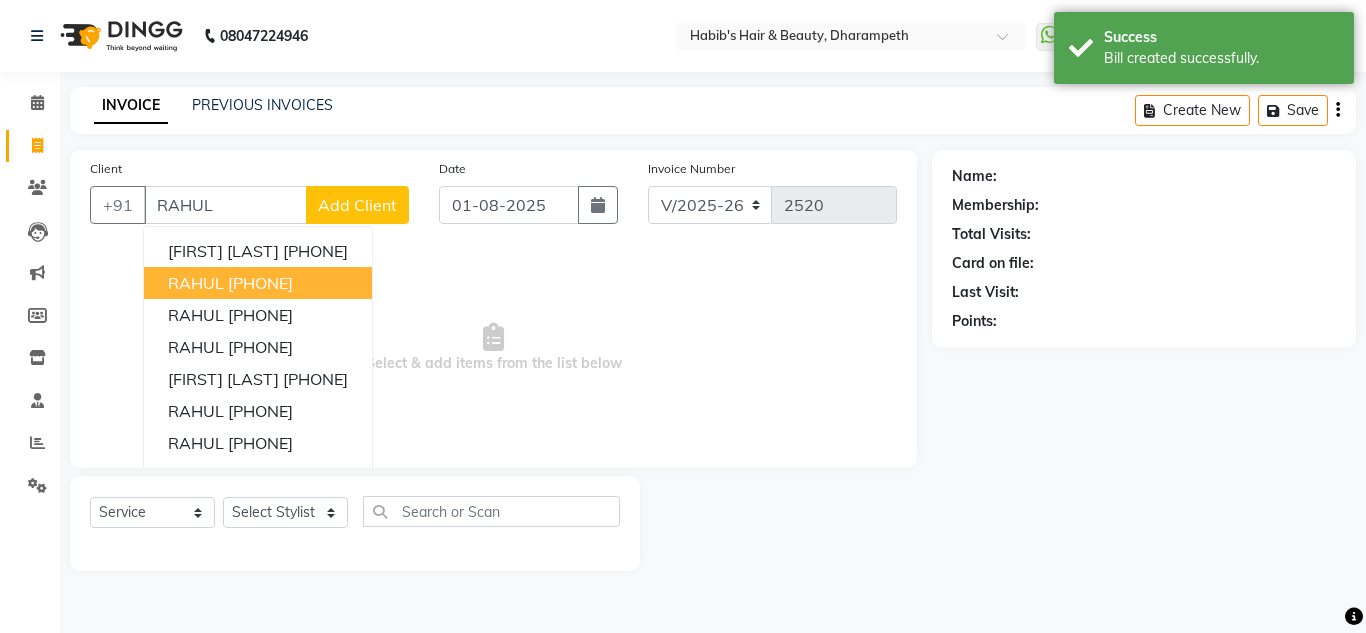 click on "[PHONE]" at bounding box center (260, 283) 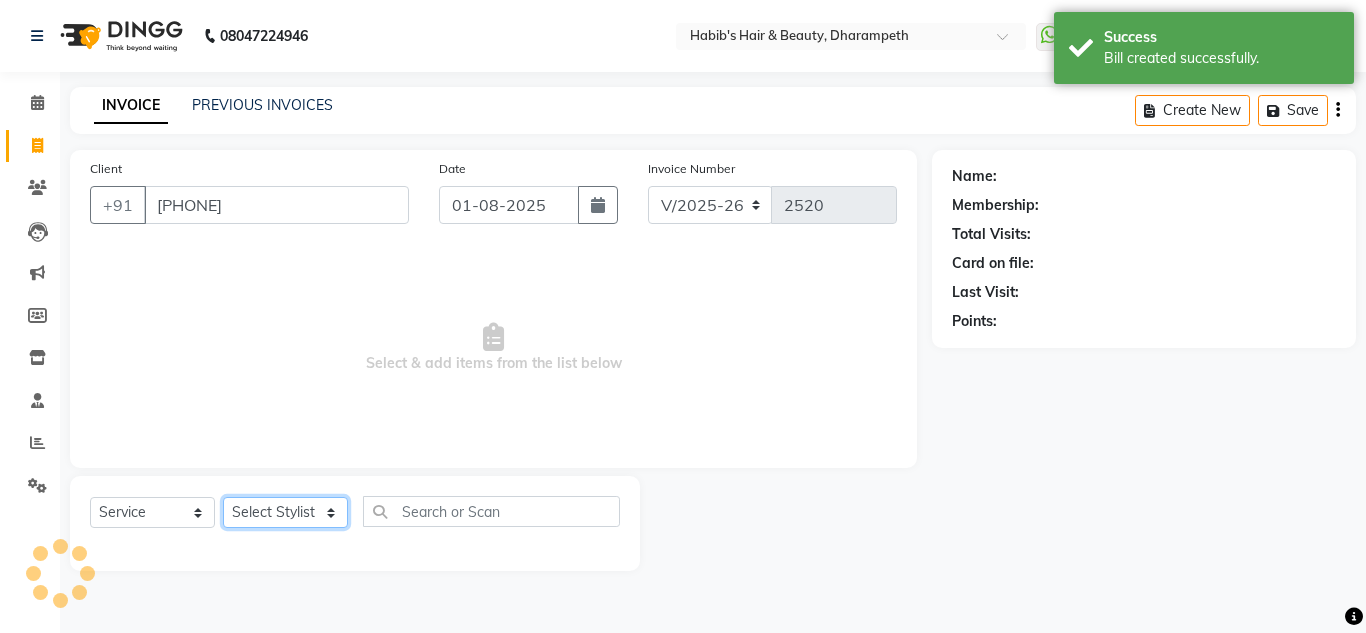 click on "Select Stylist [FIRST] [FIRST] [FIRST] [FIRST]  Manager [FIRST] [FIRST] [FIRST] [FIRST] [FIRST] [FIRST]" 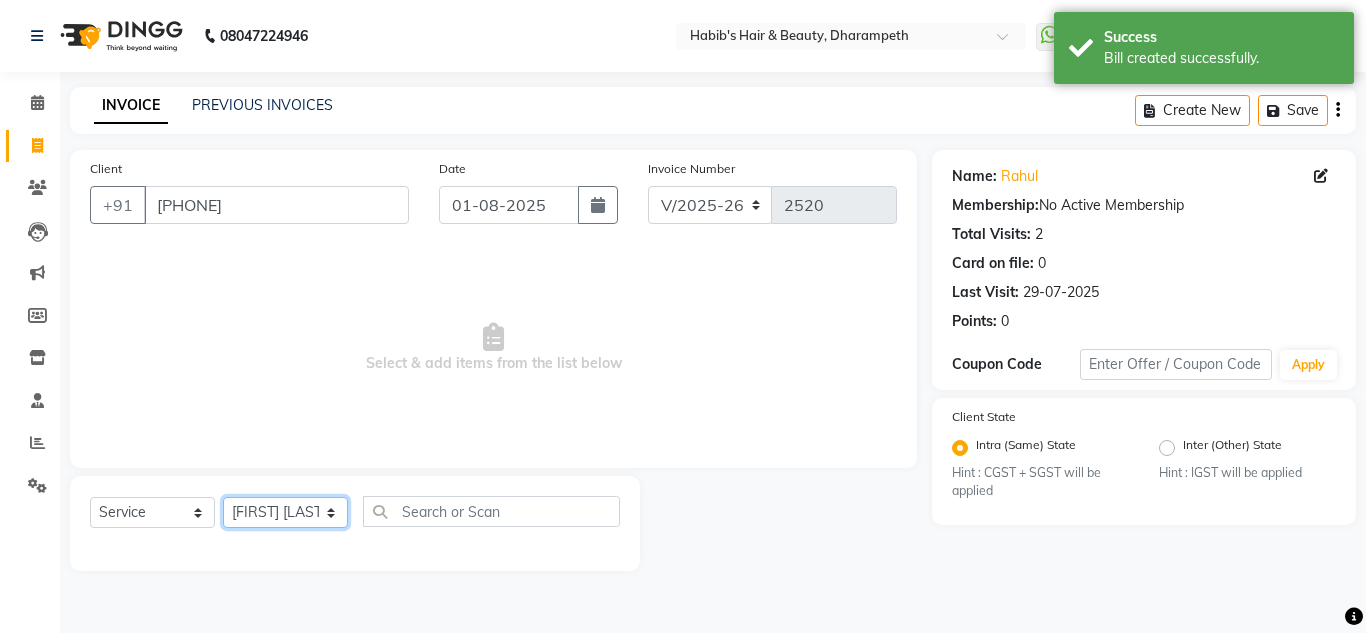 click on "Select Stylist [FIRST] [FIRST] [FIRST] [FIRST]  Manager [FIRST] [FIRST] [FIRST] [FIRST] [FIRST] [FIRST]" 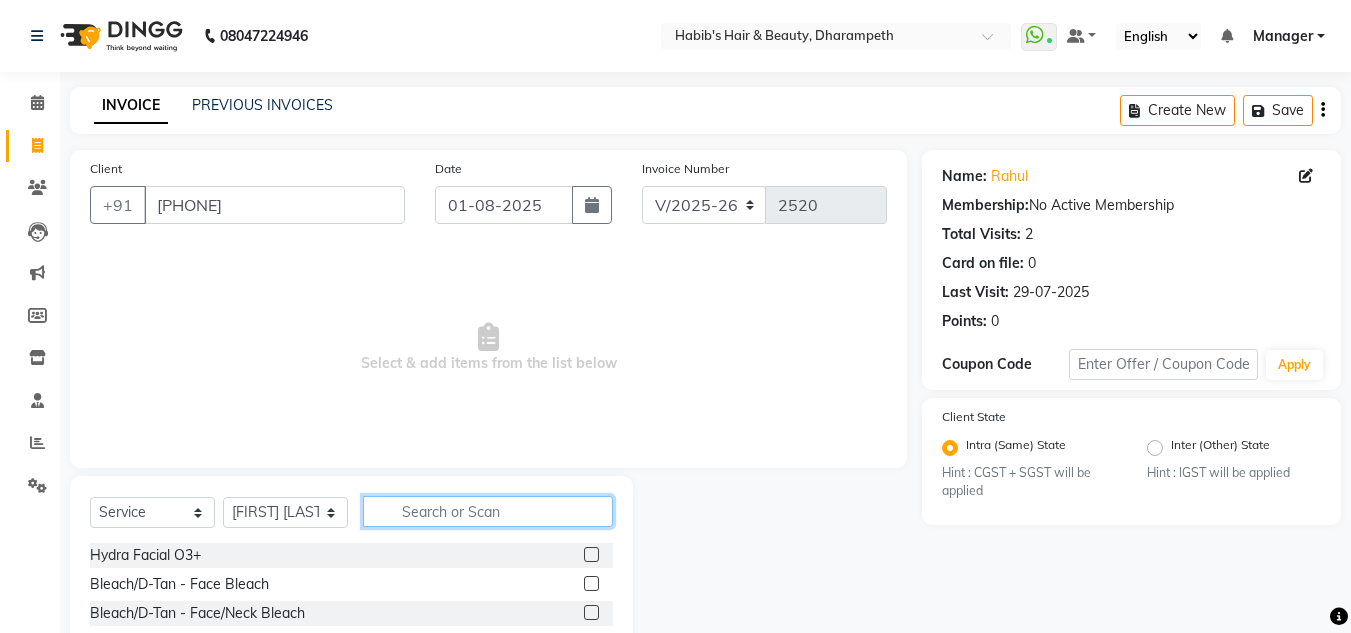 click 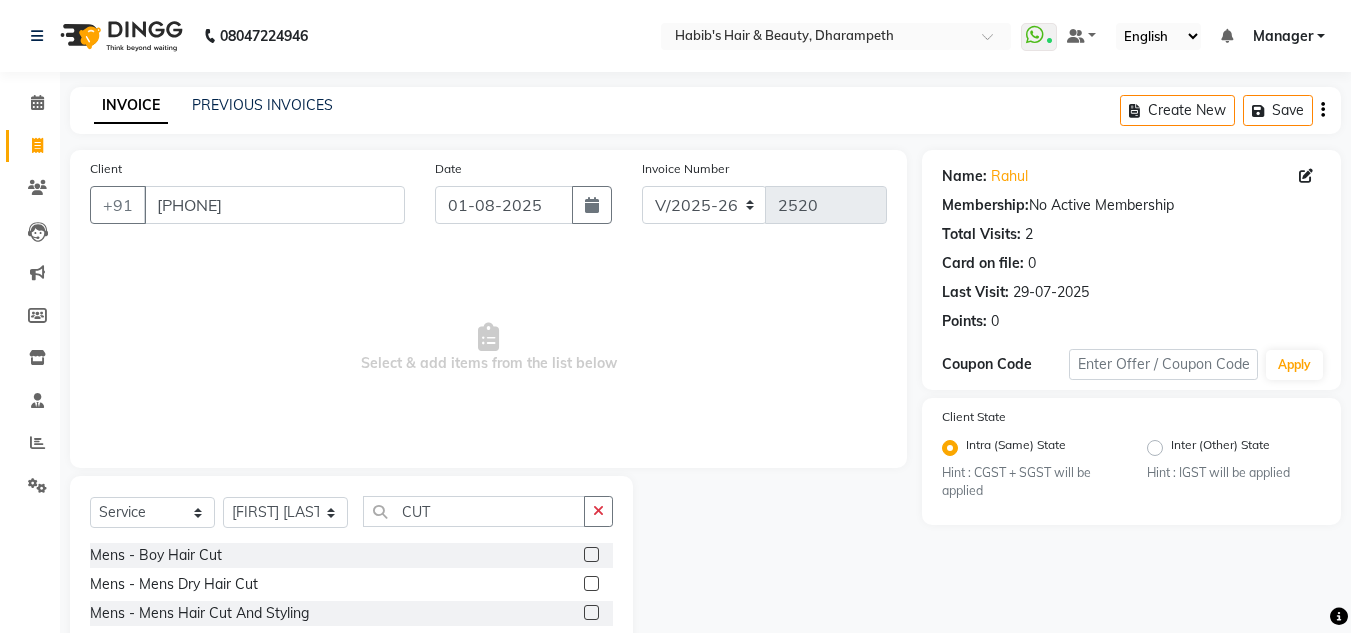 click 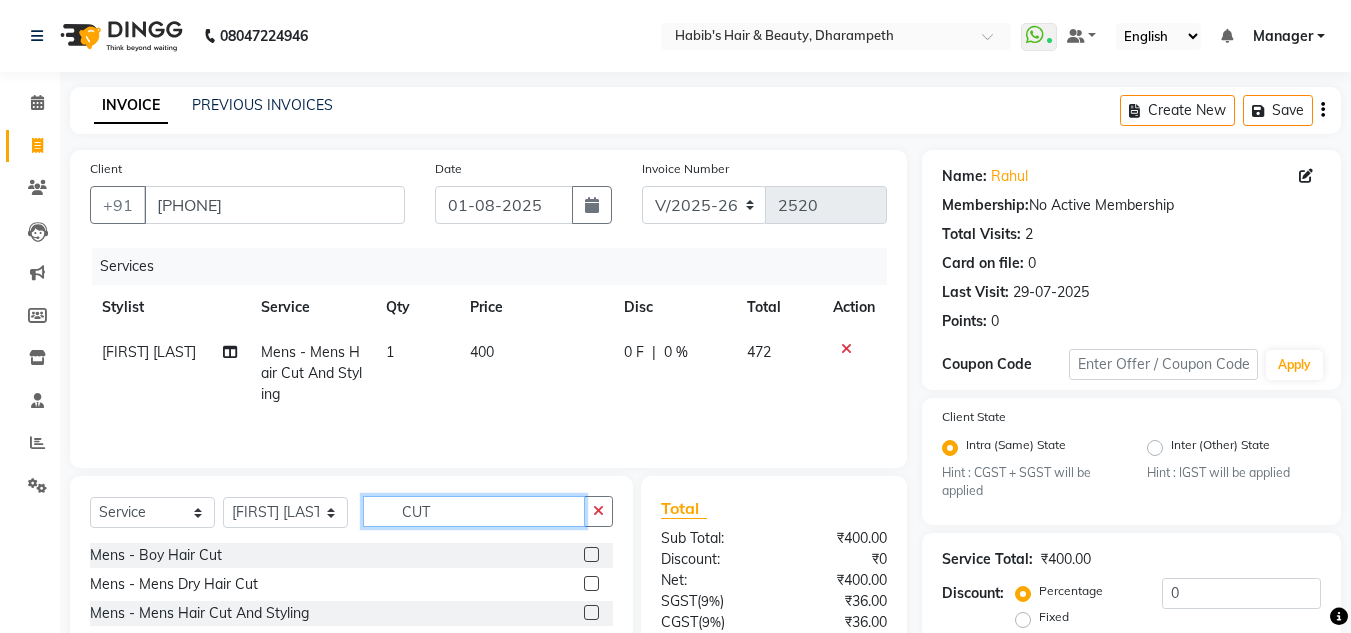 click on "CUT" 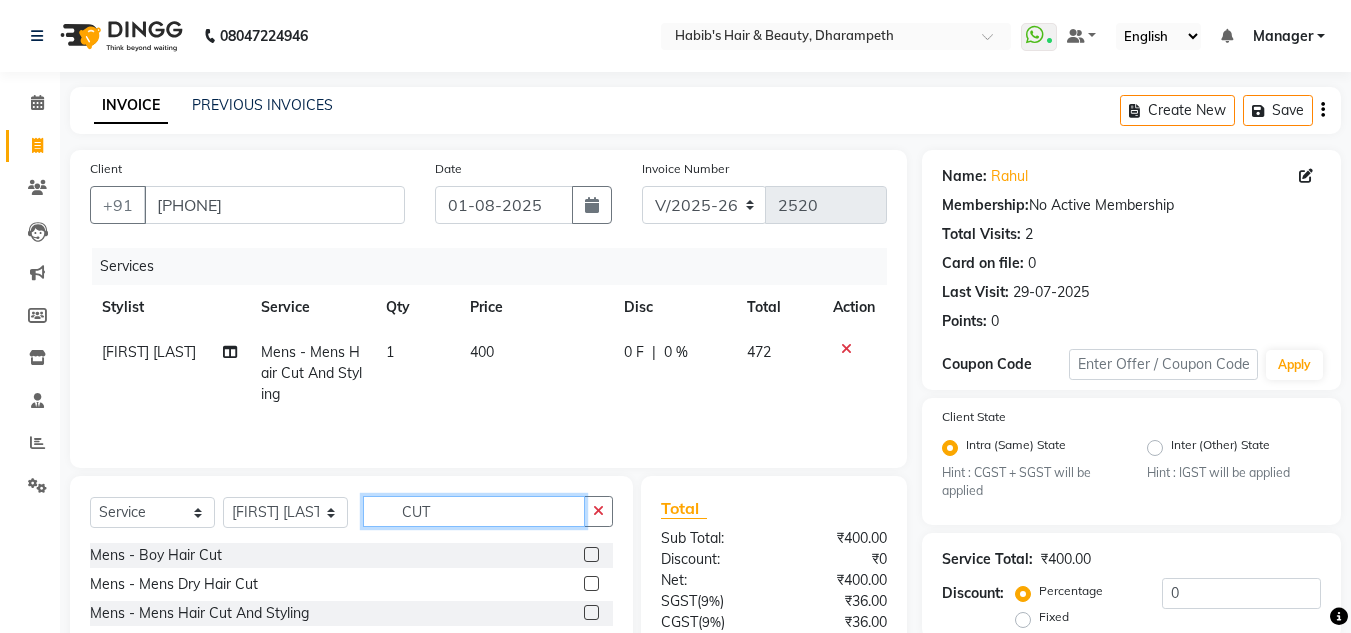 click on "CUT" 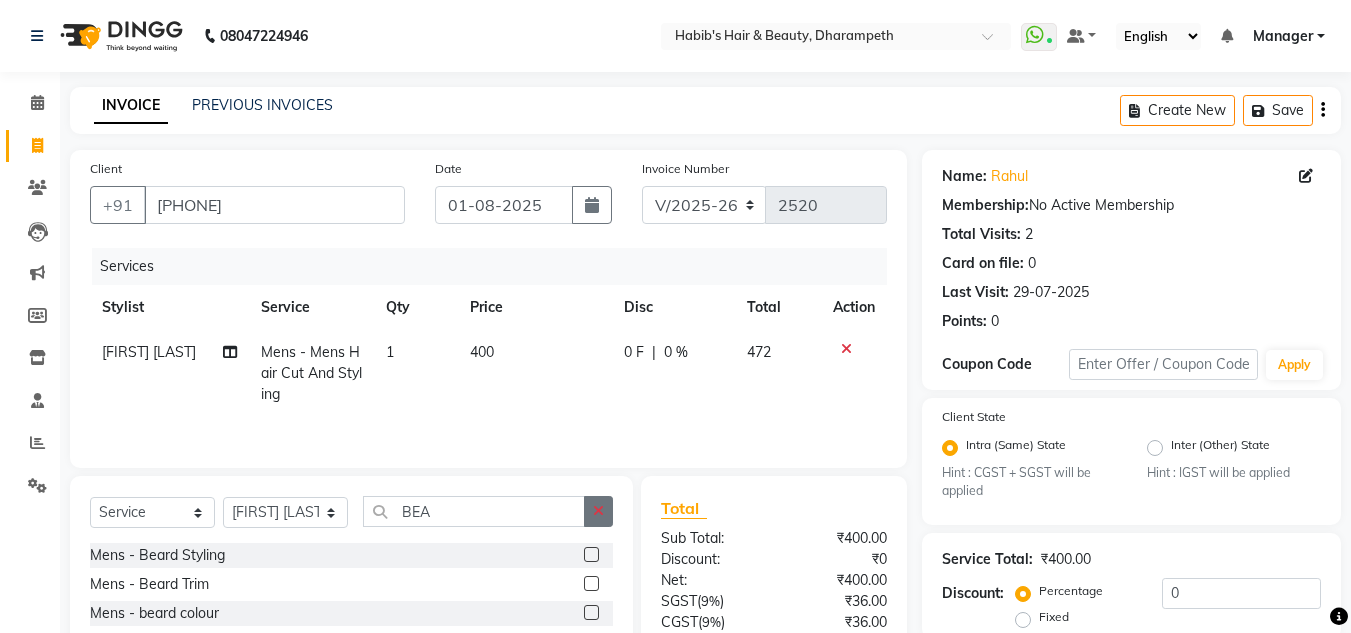click 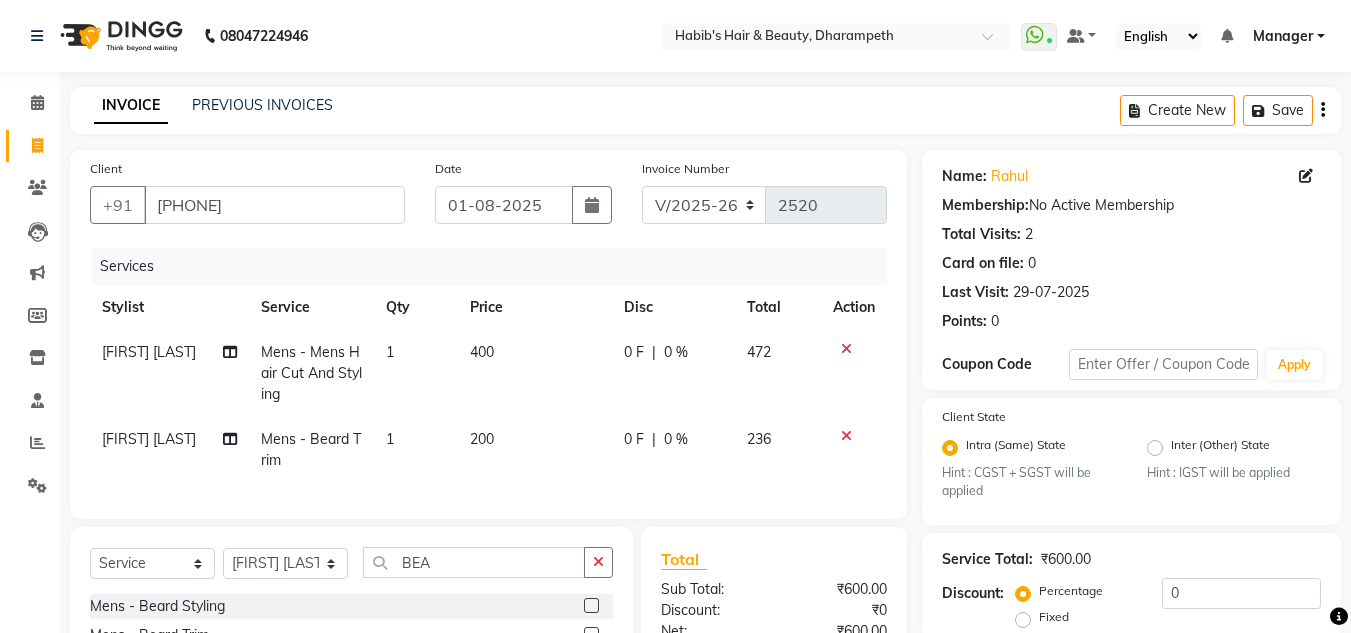 click on "200" 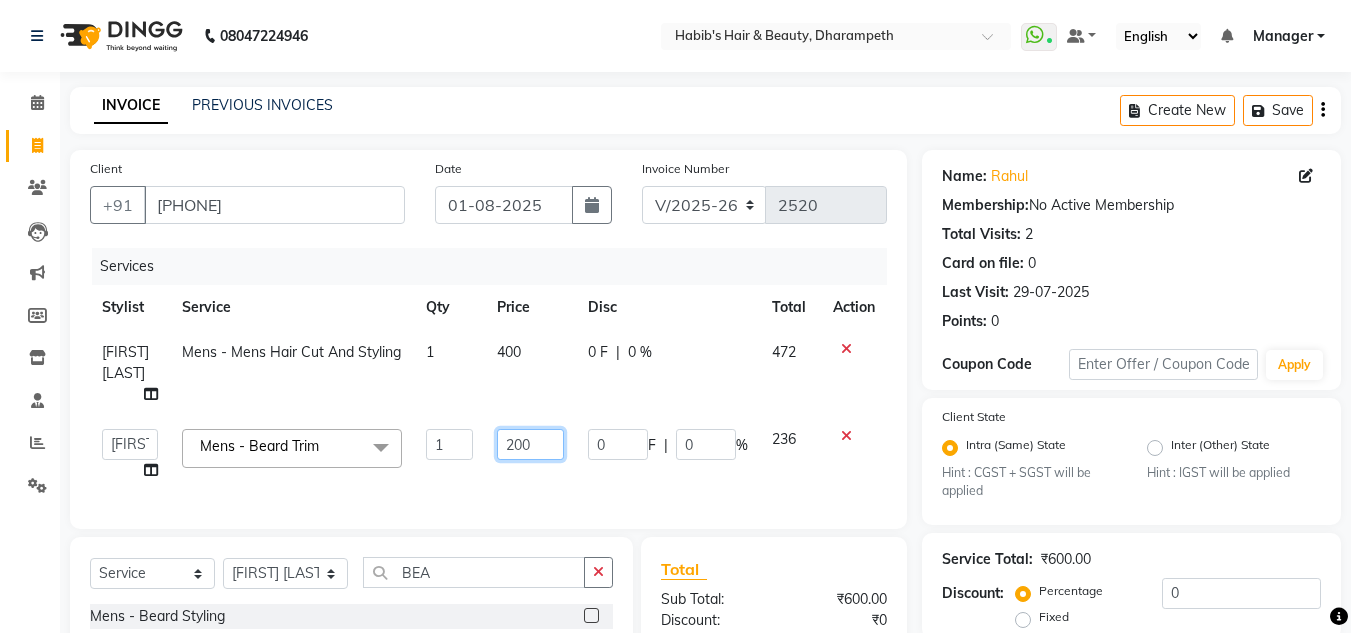 click on "200" 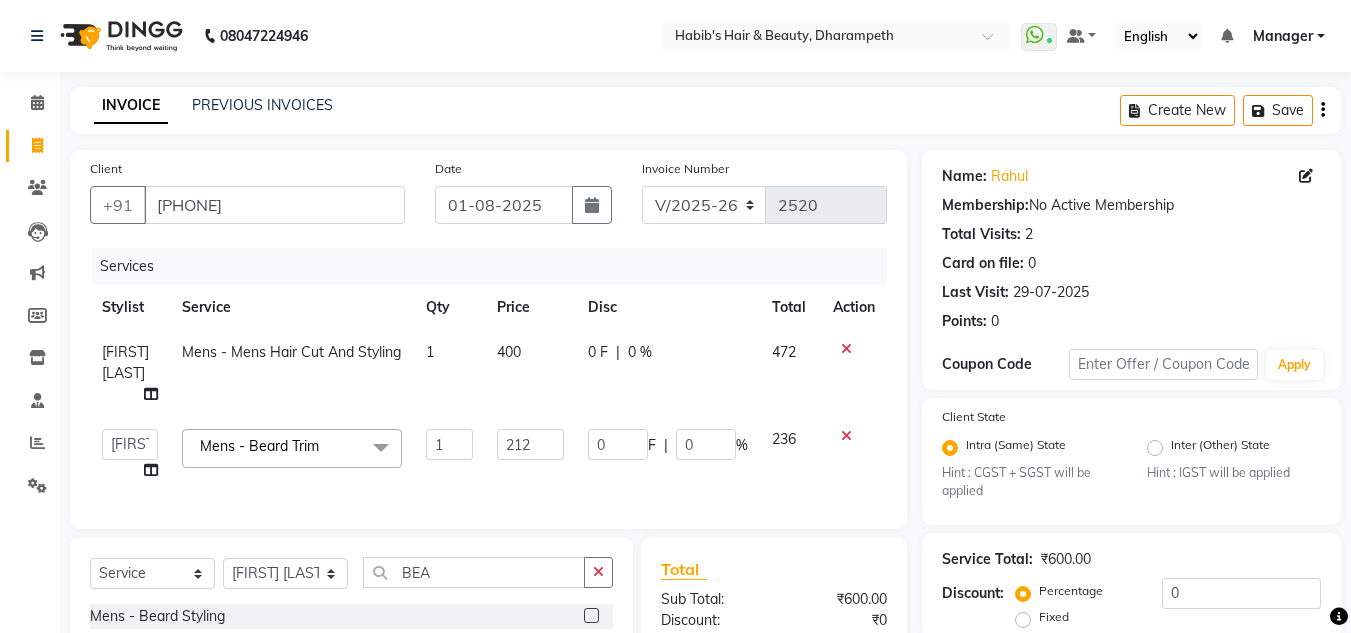 click on "236" 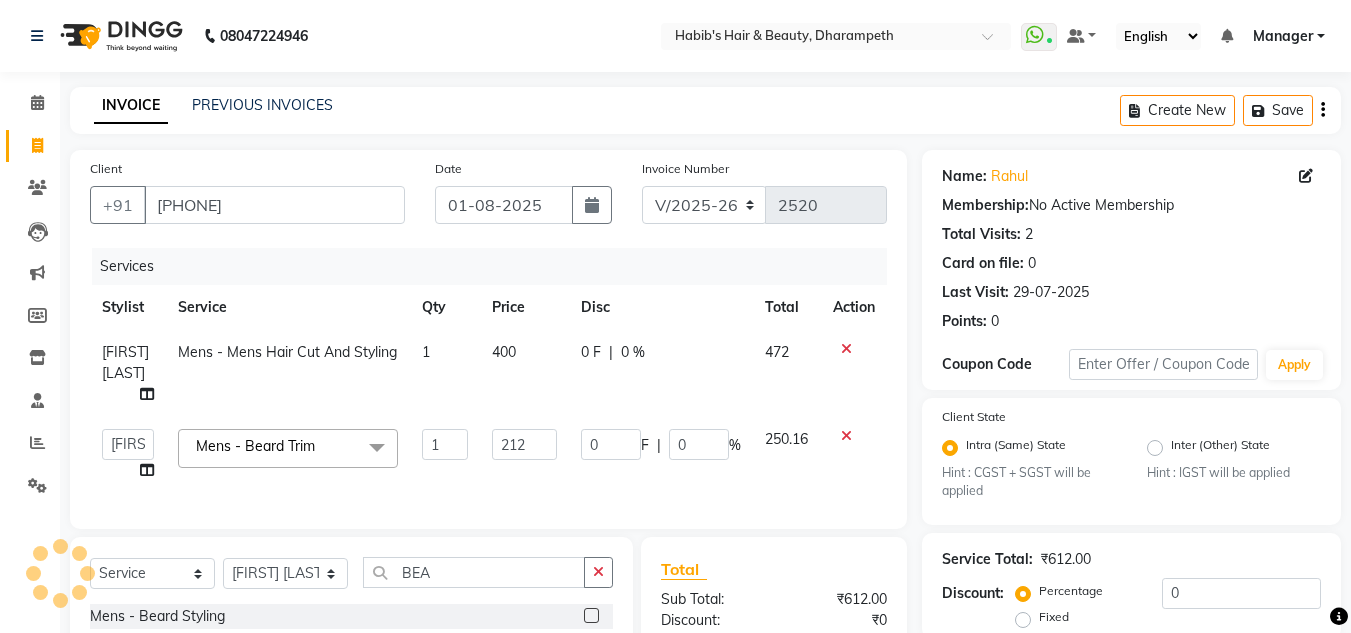 click on "400" 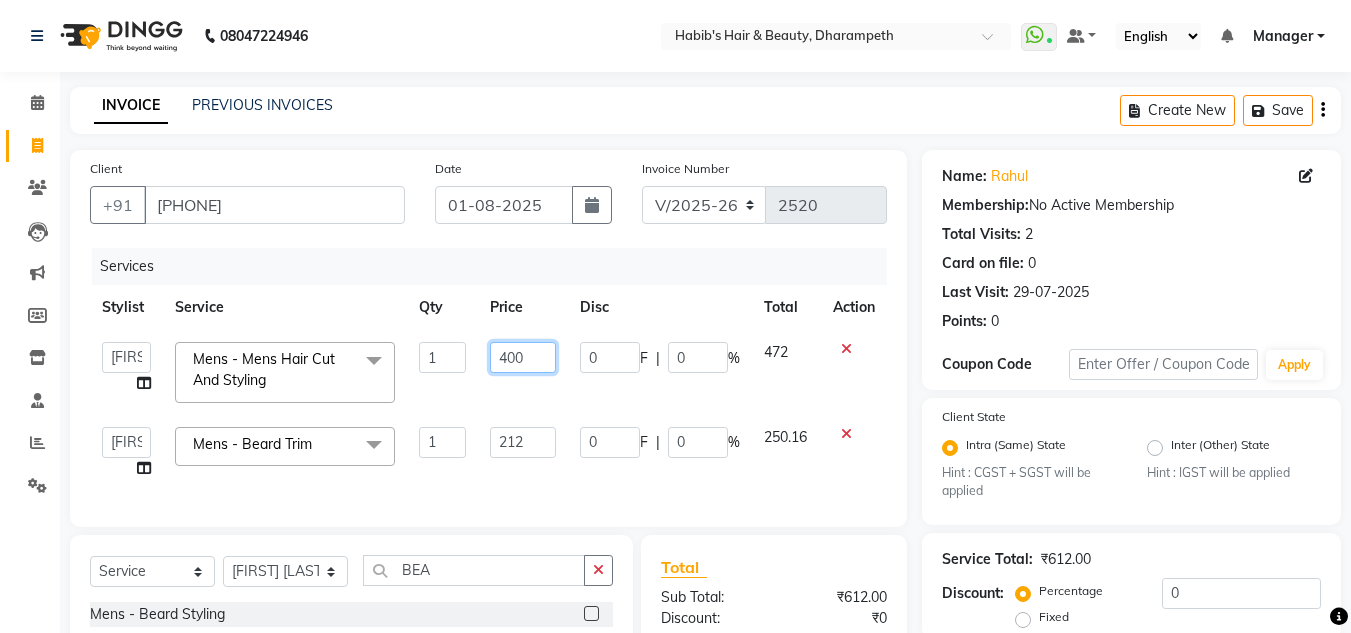 click on "400" 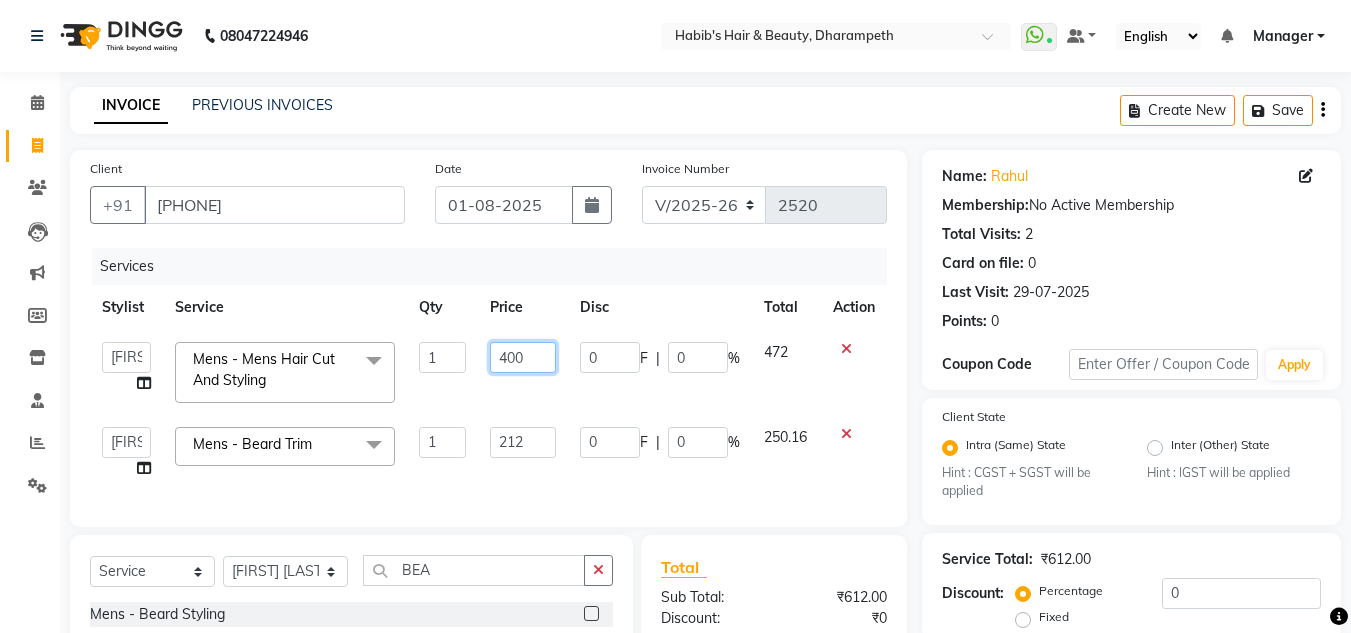 click on "400" 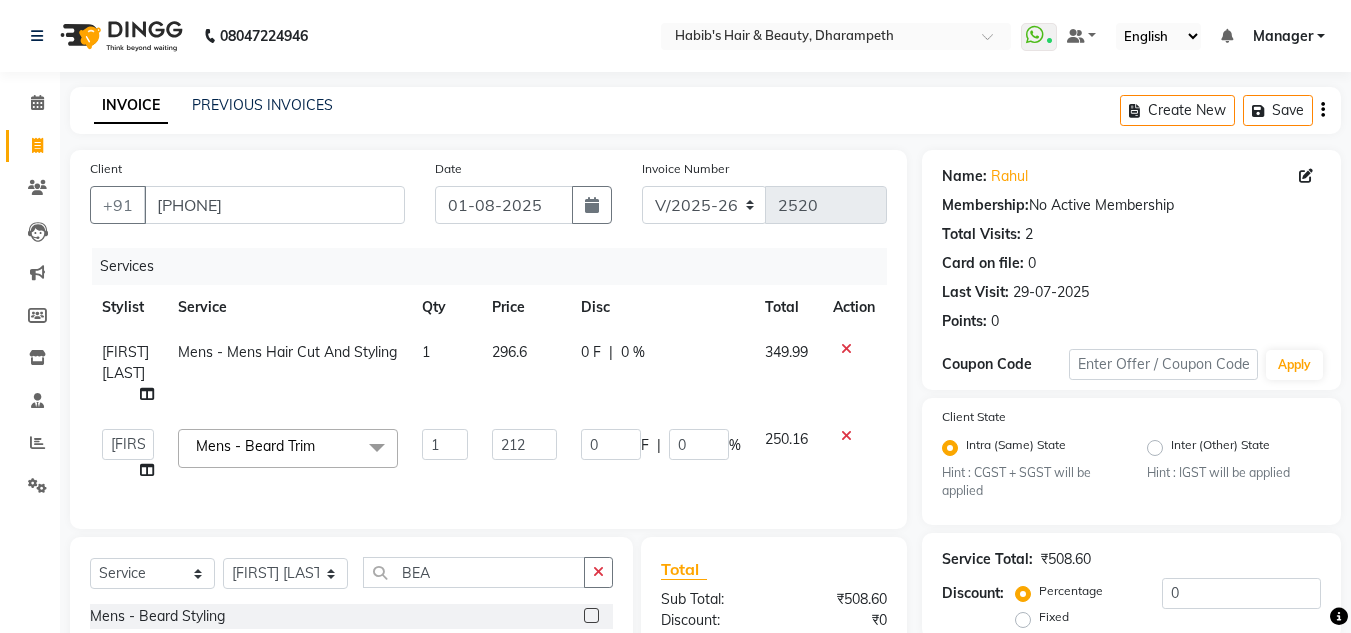 click on "349.99" 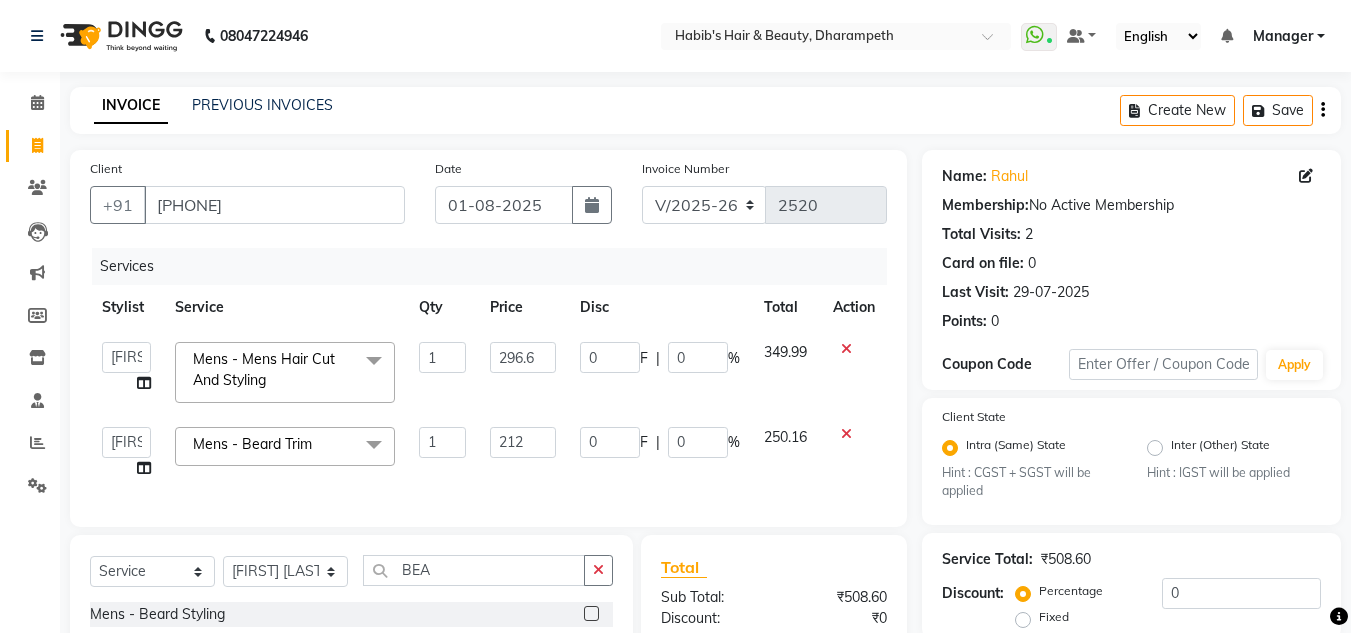 scroll, scrollTop: 262, scrollLeft: 0, axis: vertical 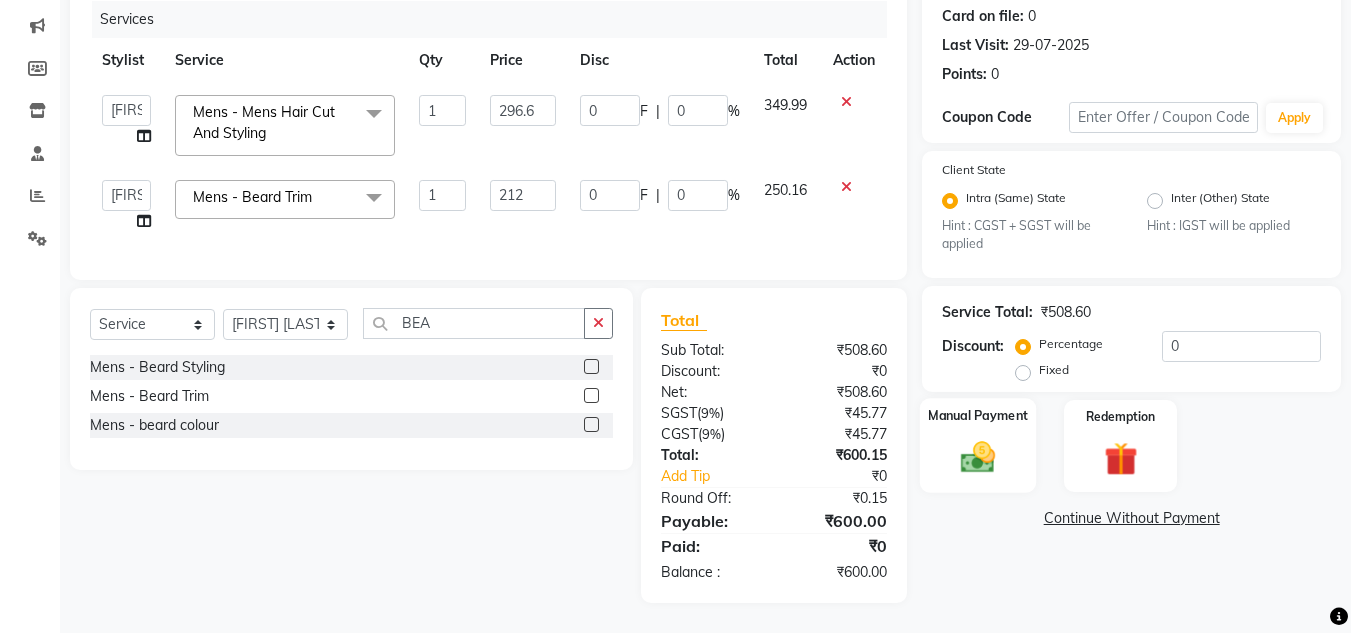 click 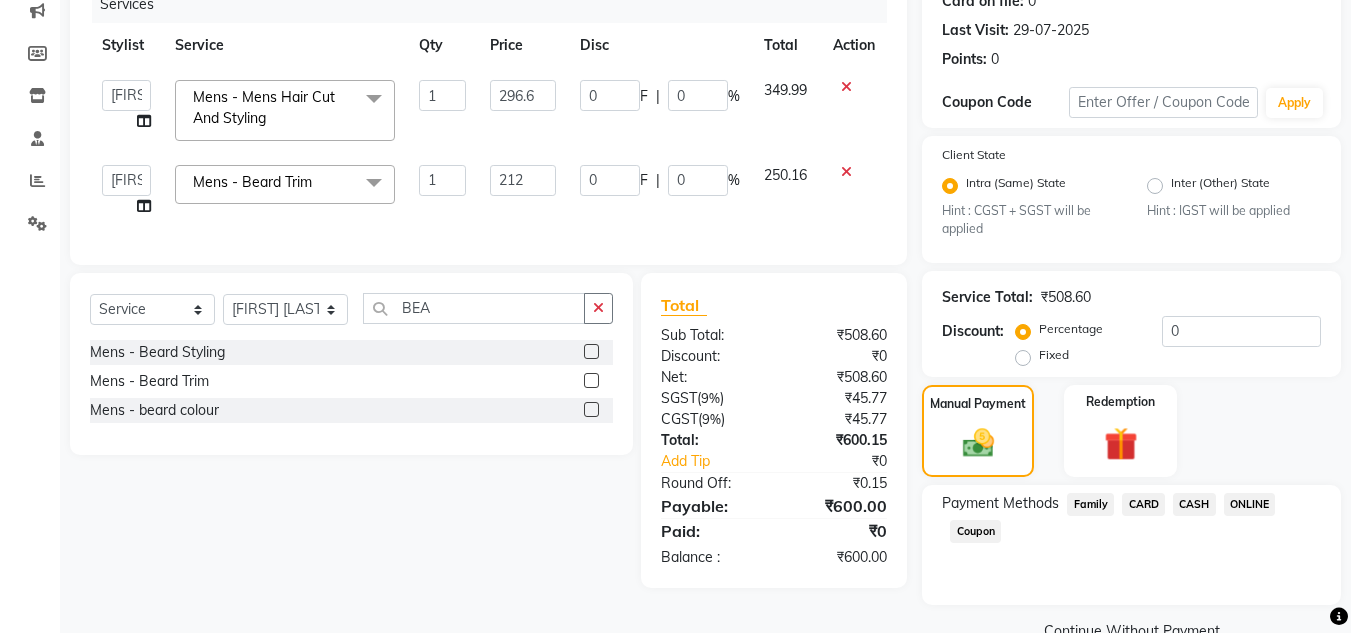 click on "CASH" 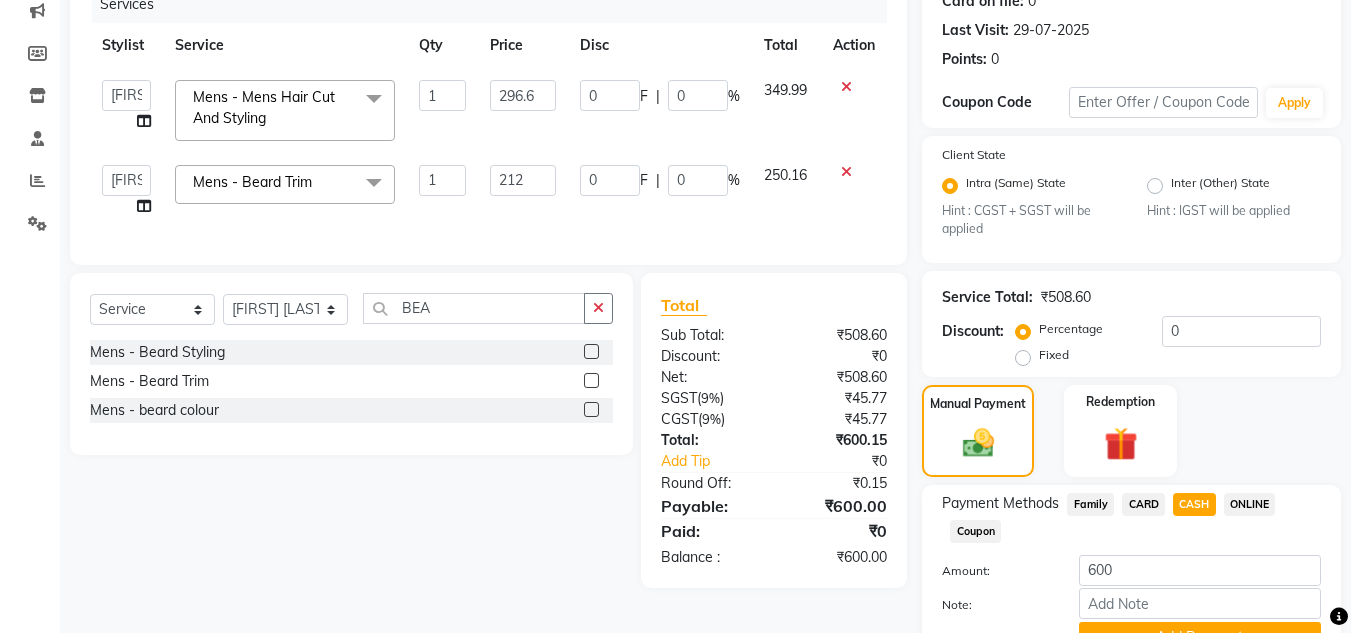 scroll, scrollTop: 361, scrollLeft: 0, axis: vertical 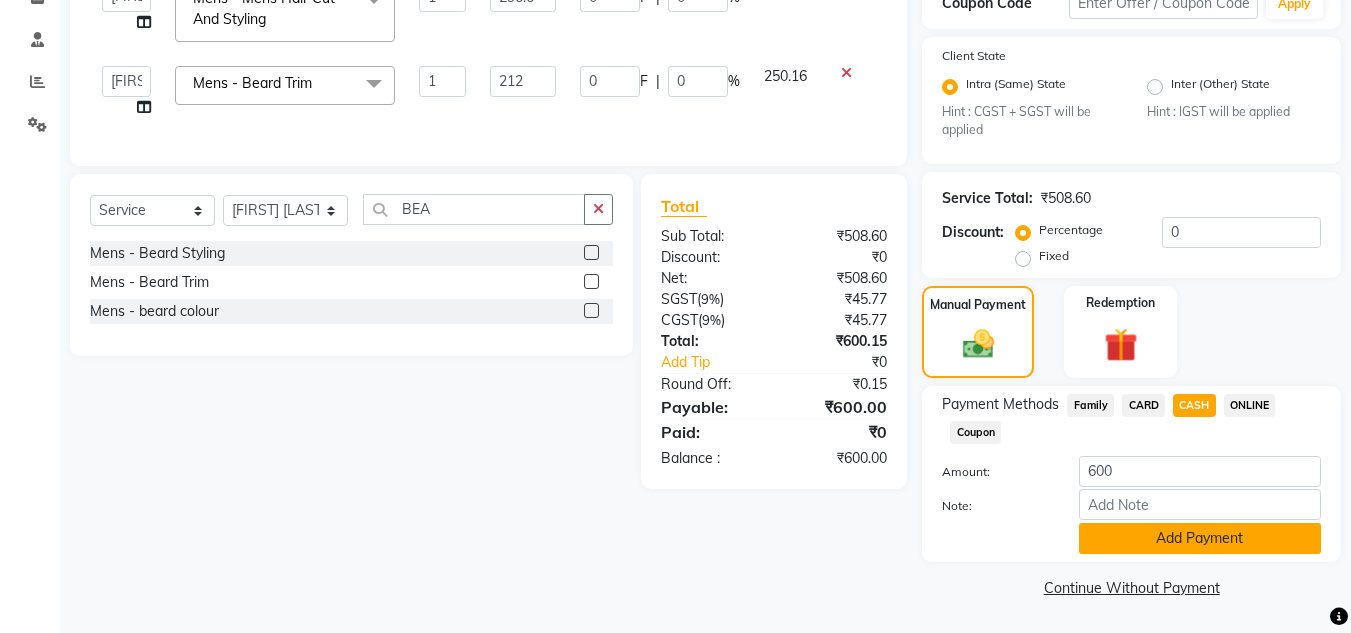 click on "Add Payment" 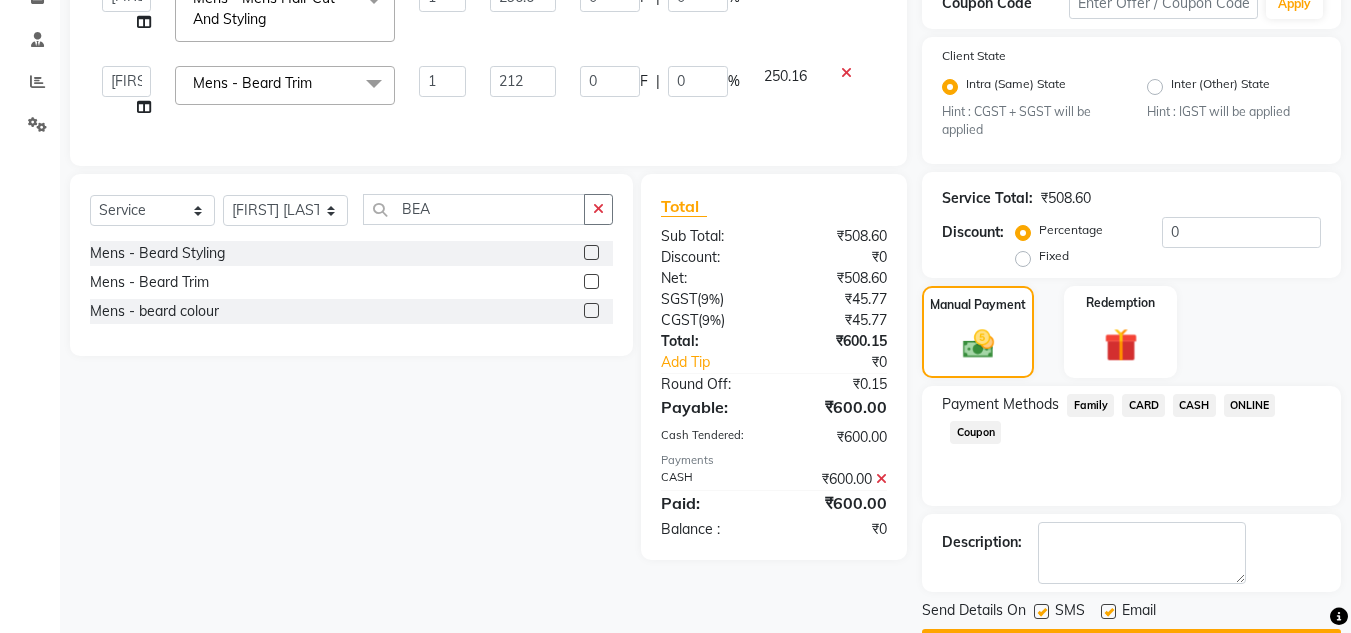 scroll, scrollTop: 418, scrollLeft: 0, axis: vertical 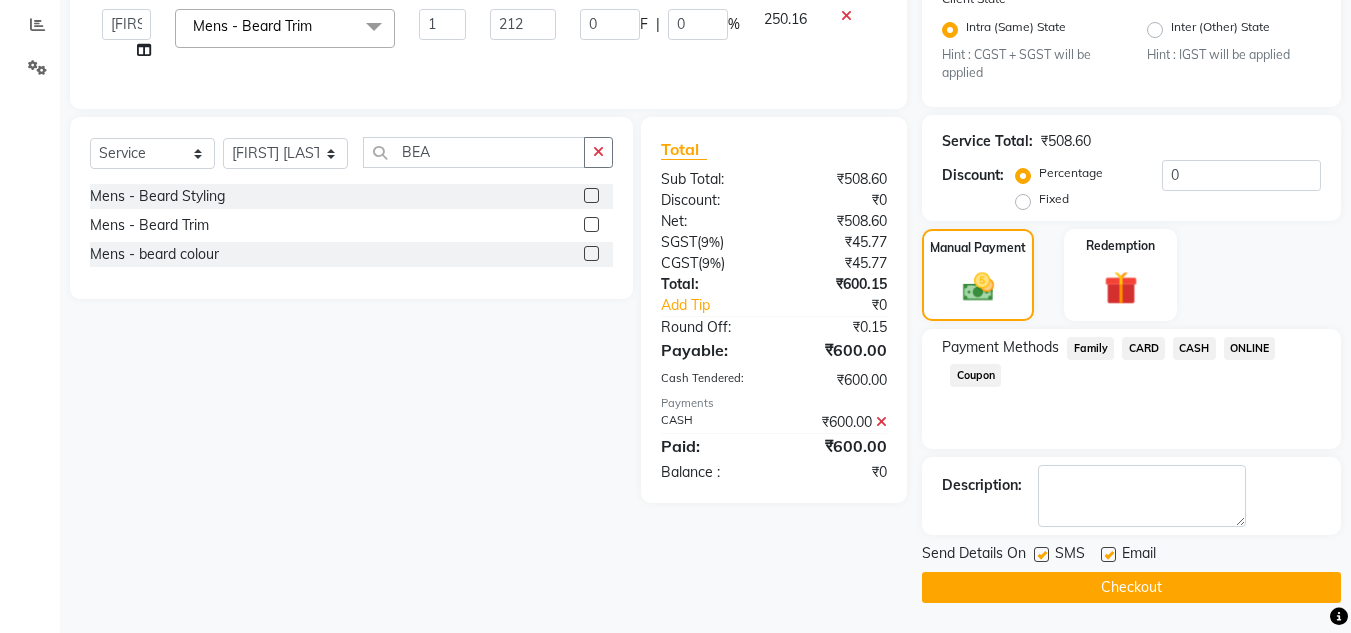click on "Checkout" 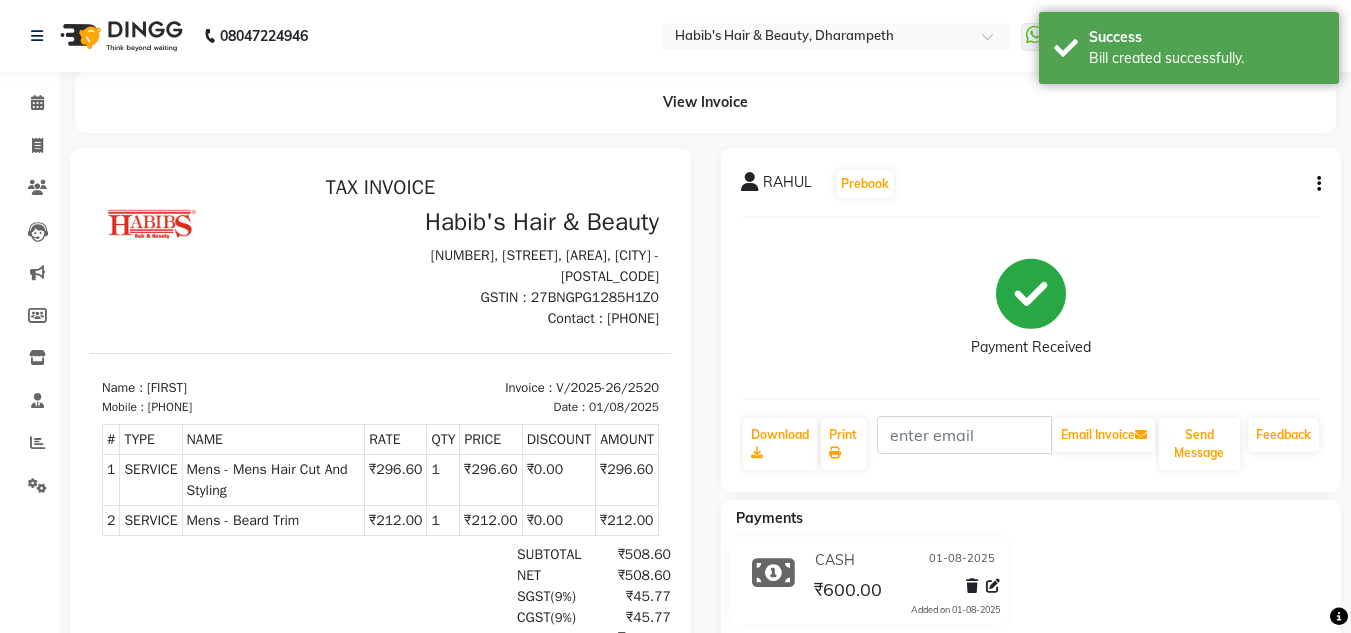 scroll, scrollTop: 0, scrollLeft: 0, axis: both 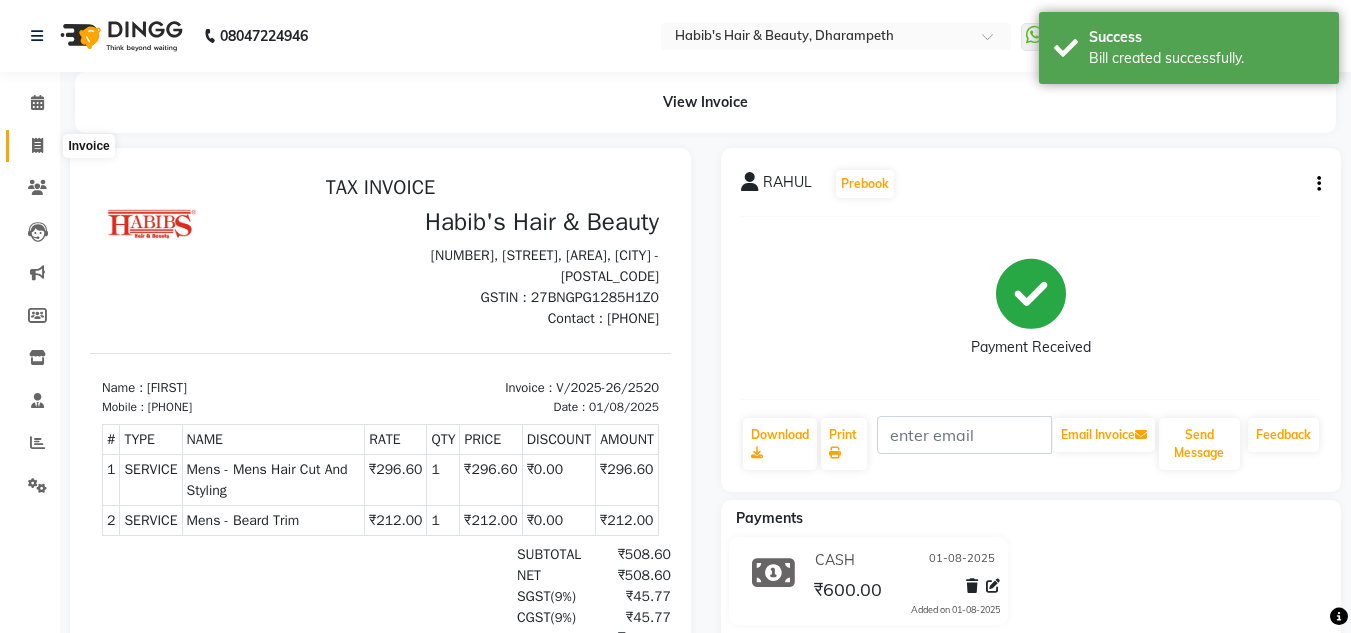 click 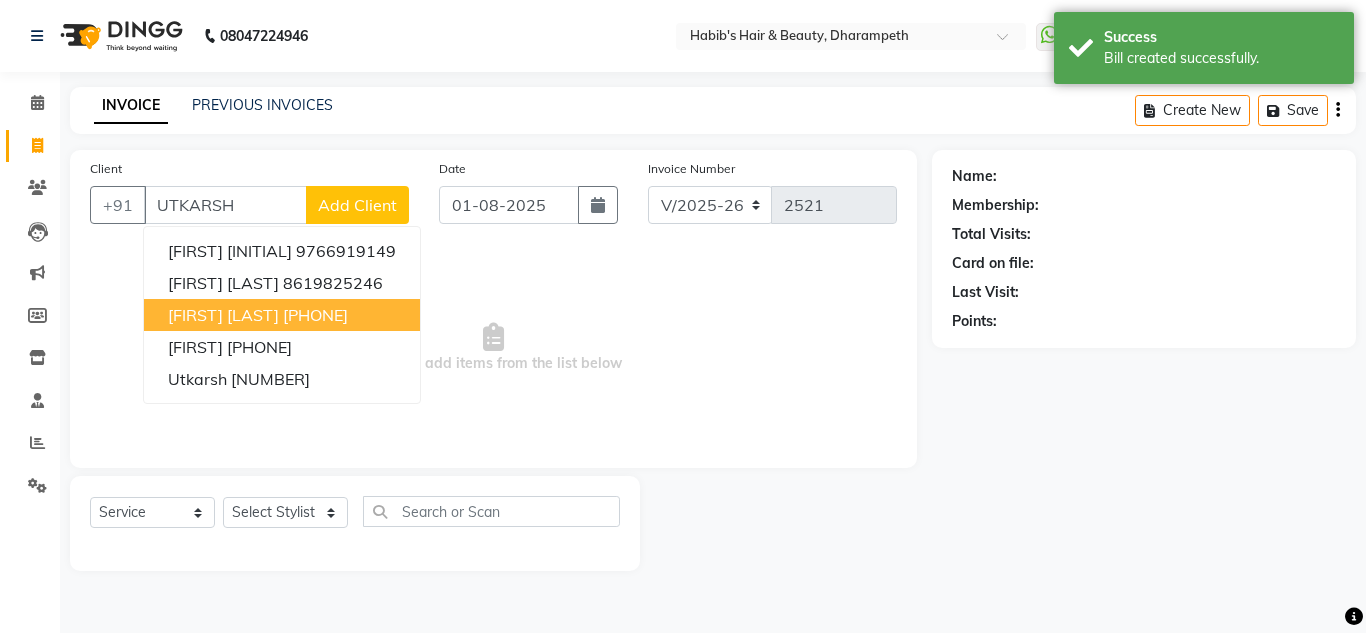 click on "[FIRST] [LAST]" at bounding box center (223, 315) 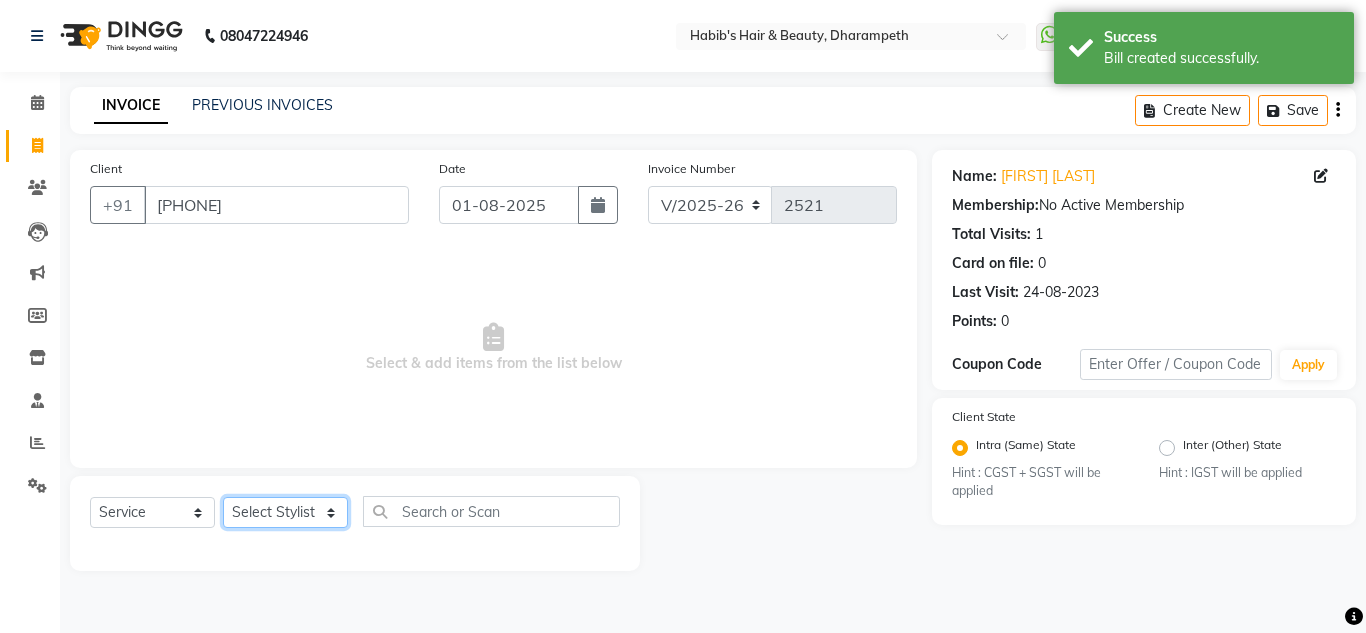 click on "Select Stylist [FIRST] [FIRST] [FIRST] [FIRST]  Manager [FIRST] [FIRST] [FIRST] [FIRST] [FIRST] [FIRST]" 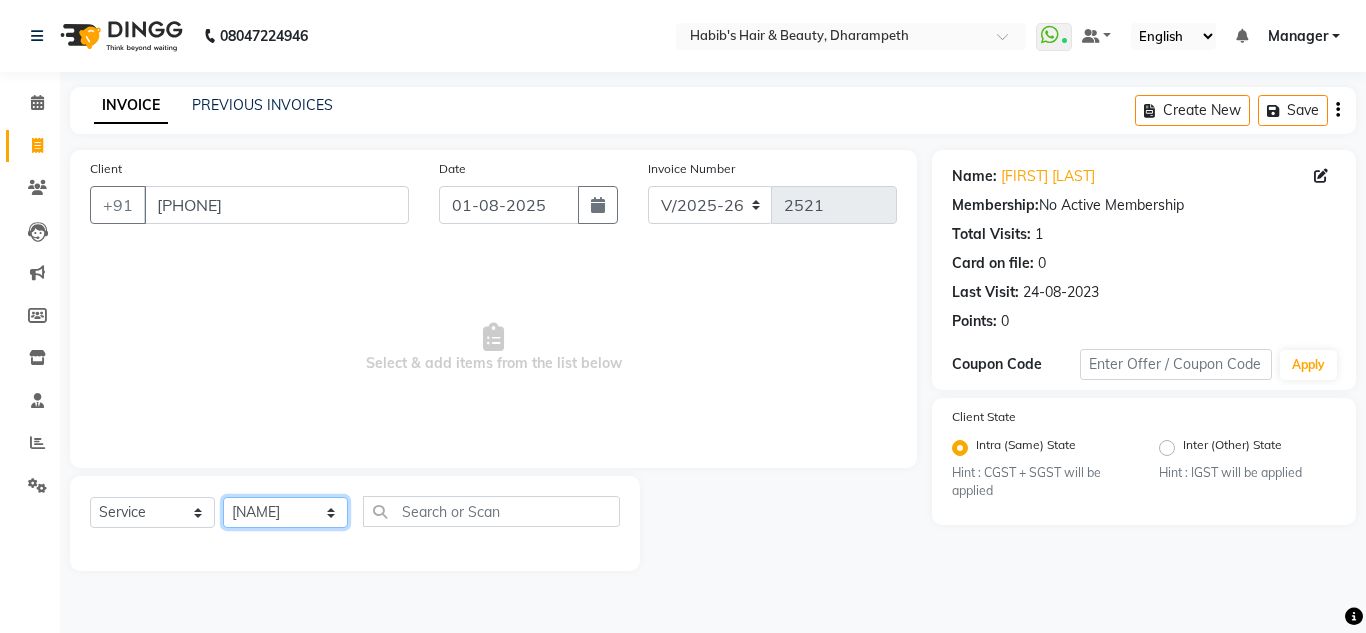 click on "Select Stylist [FIRST] [FIRST] [FIRST] [FIRST]  Manager [FIRST] [FIRST] [FIRST] [FIRST] [FIRST] [FIRST]" 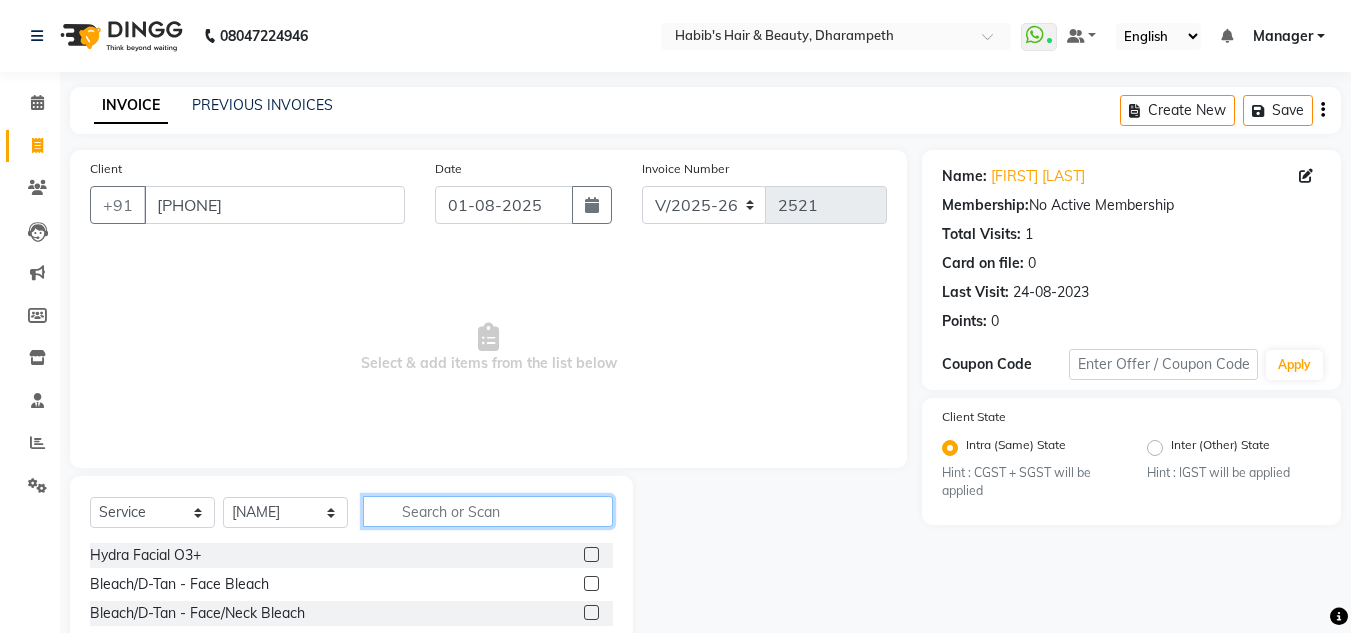 click 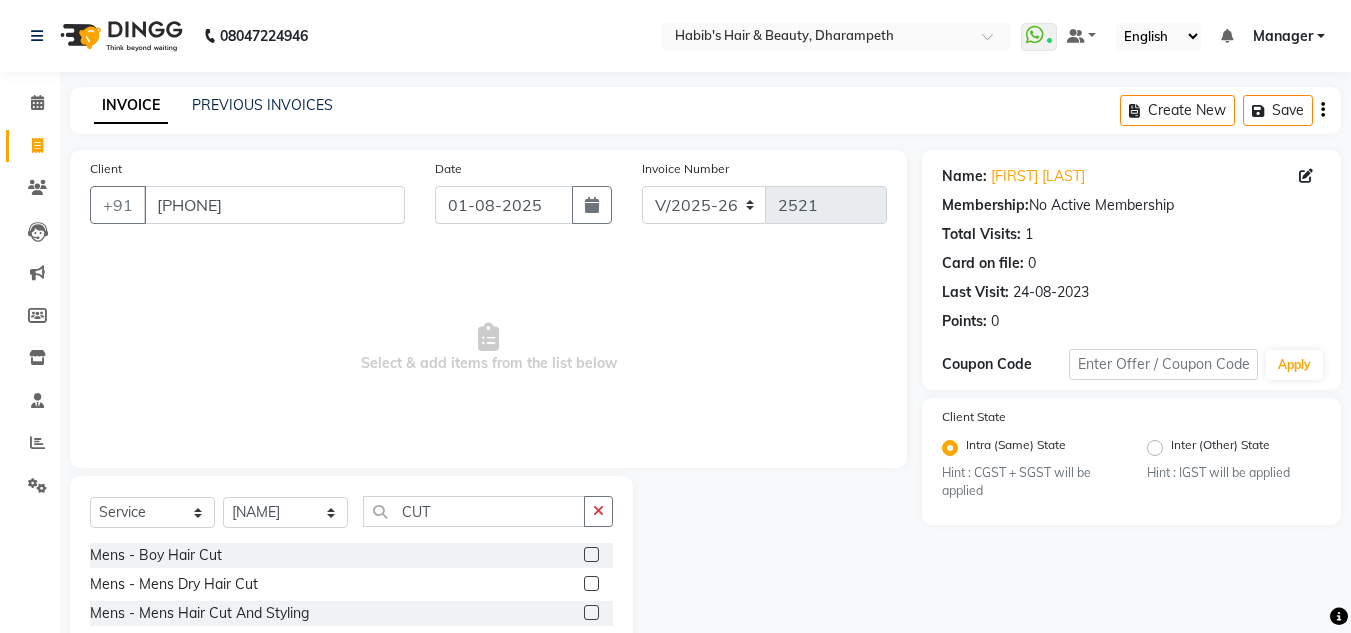 click 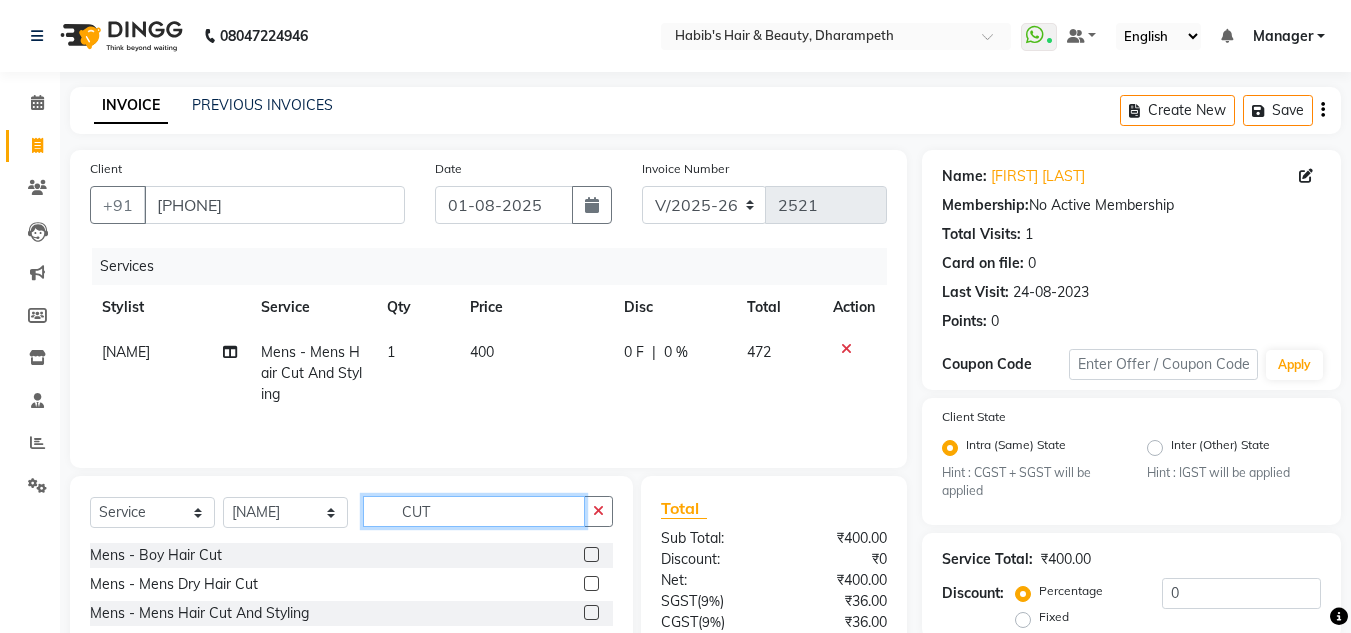 click on "CUT" 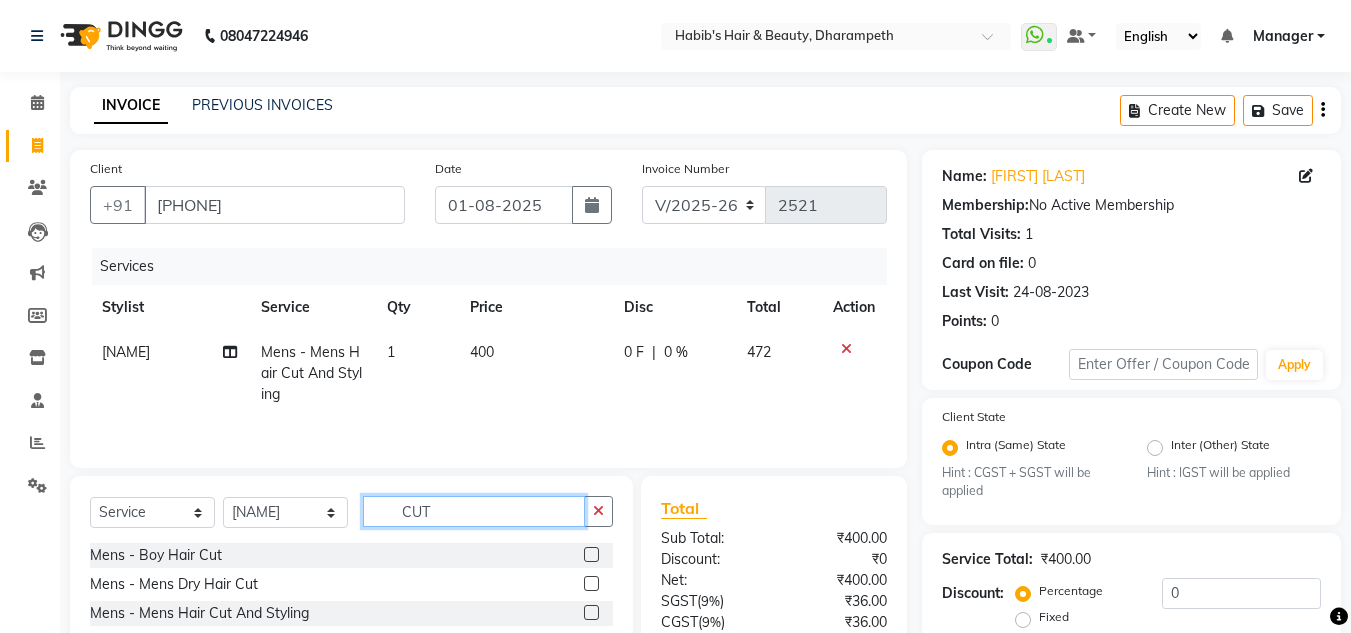 click on "CUT" 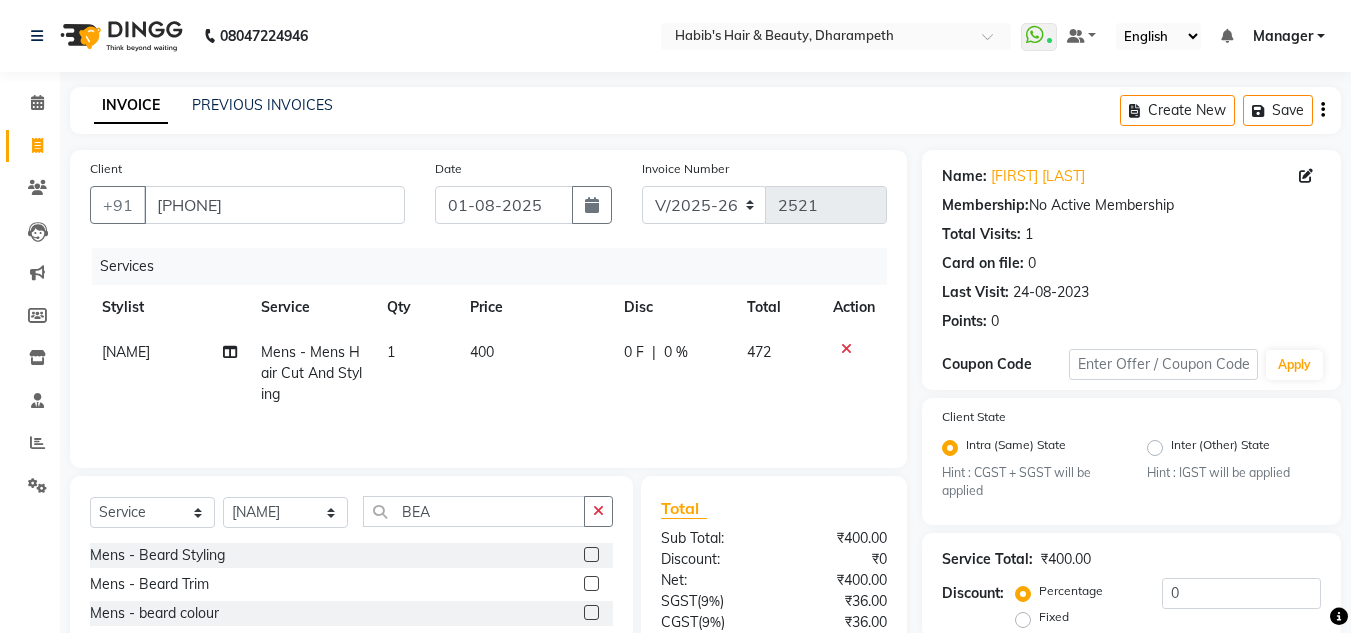 click 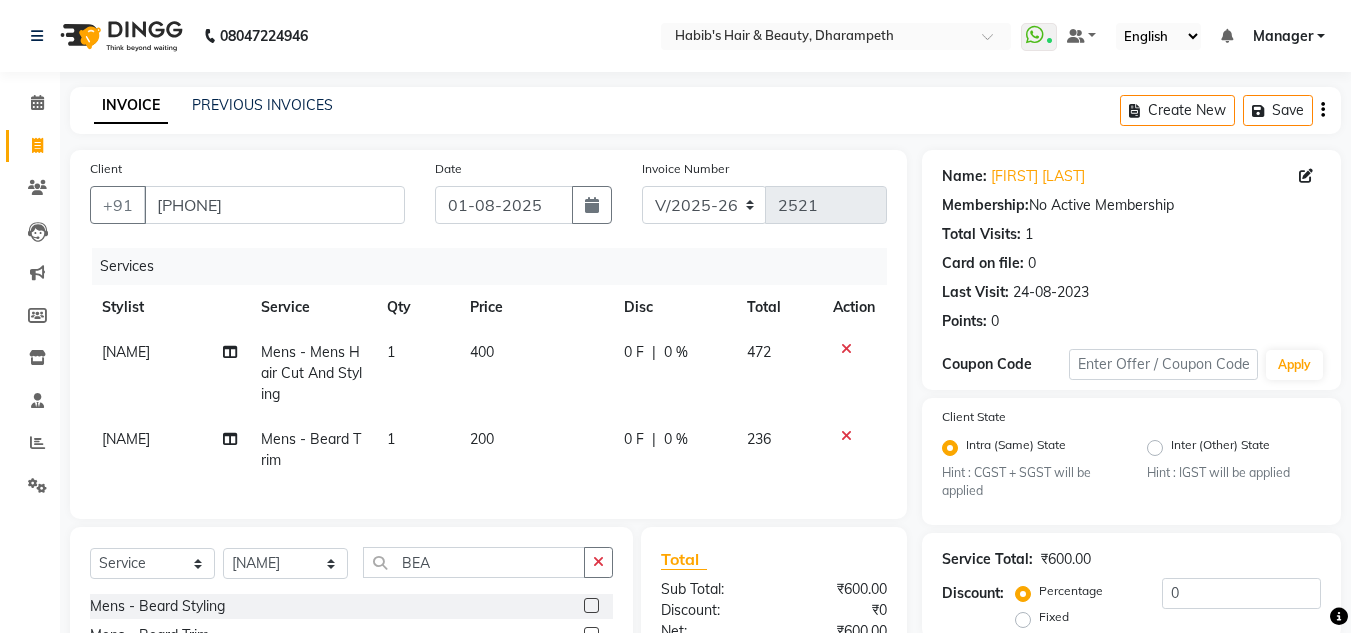 click on "200" 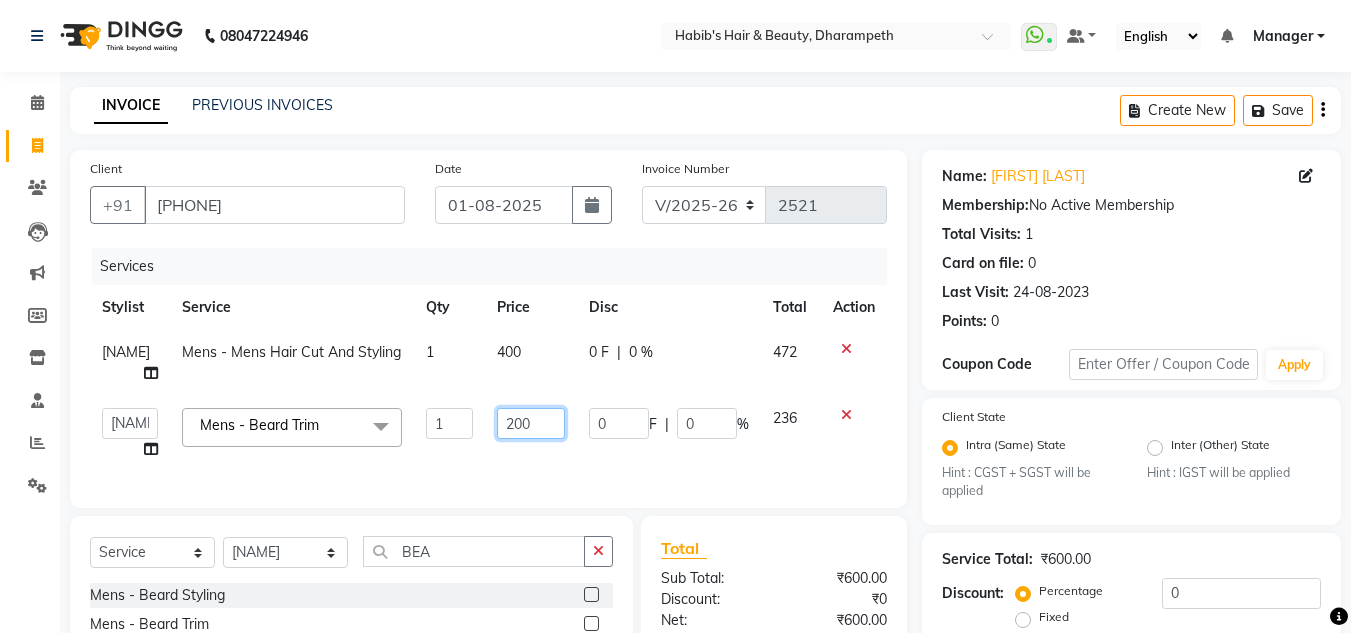 click on "200" 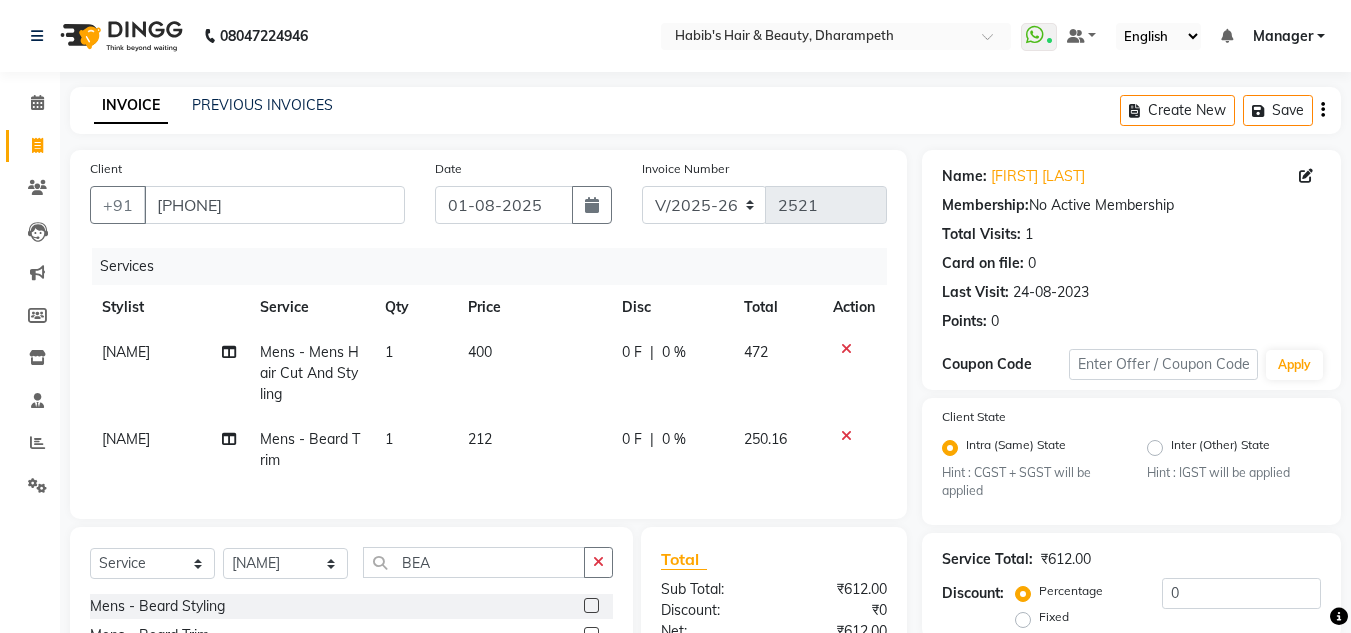 click on "[FIRST] Mens - Mens Hair Cut And Styling 1 400 0 F | 0 % 472 [FIRST] Mens - Beard Trim 1 212 0 F | 0 % 250.16" 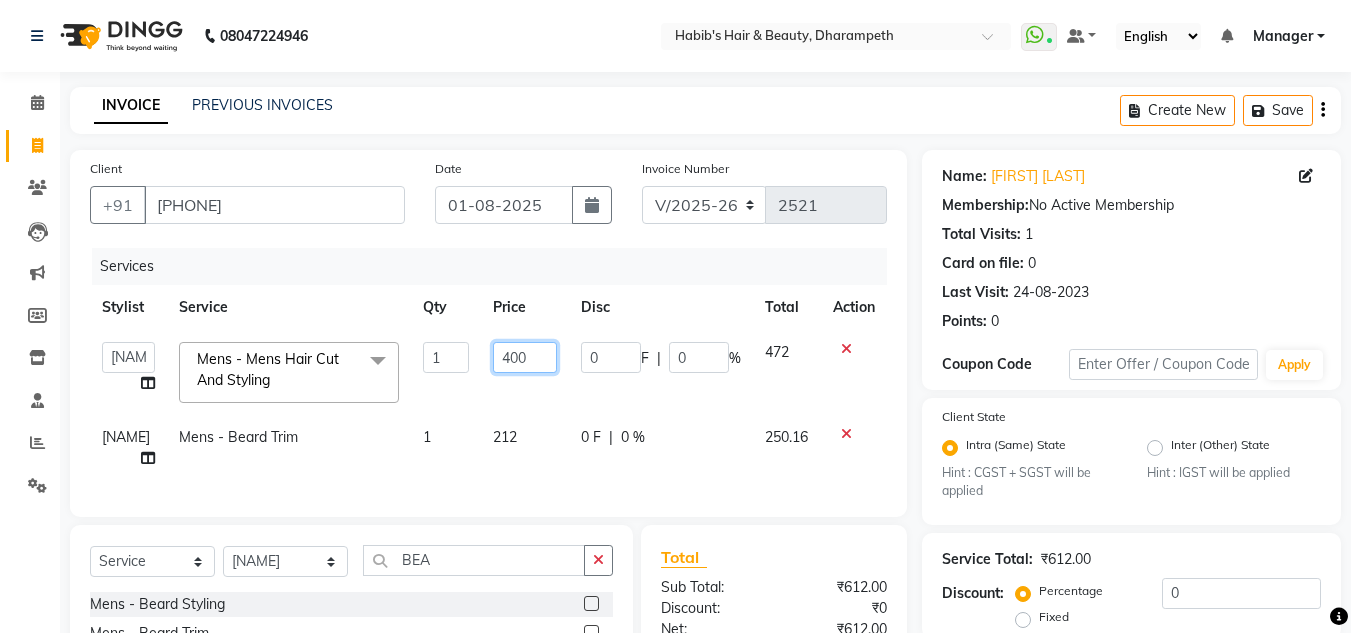 click on "400" 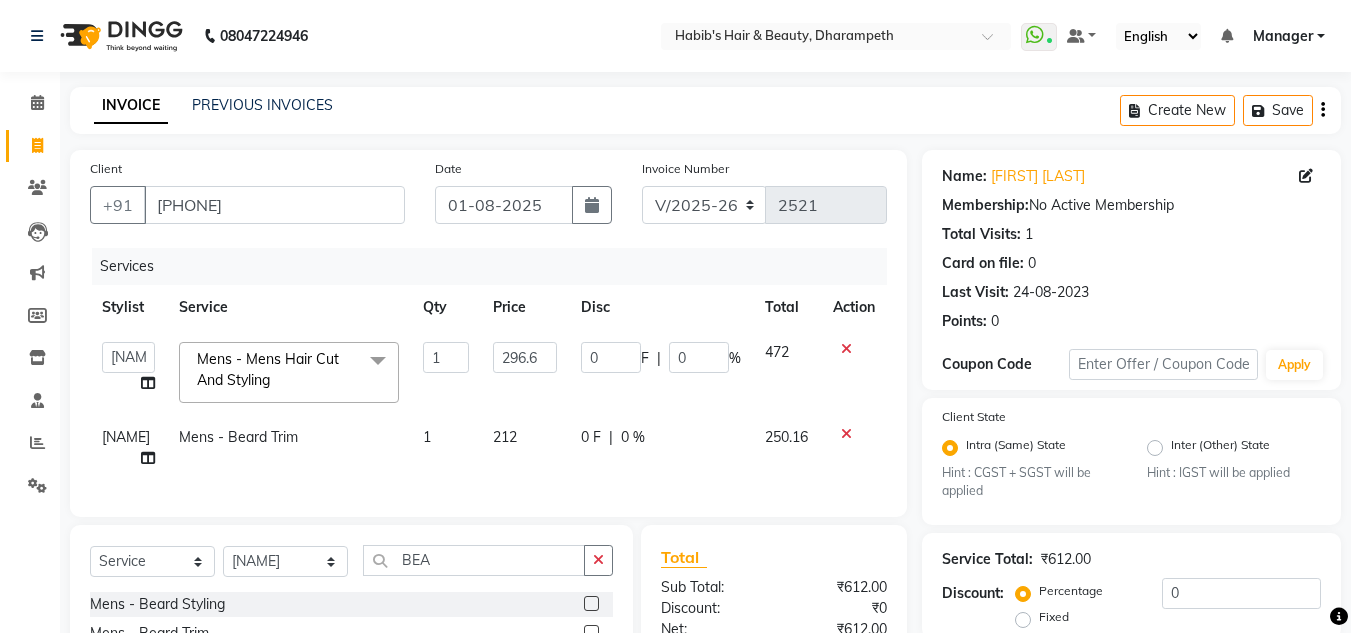 click on "472" 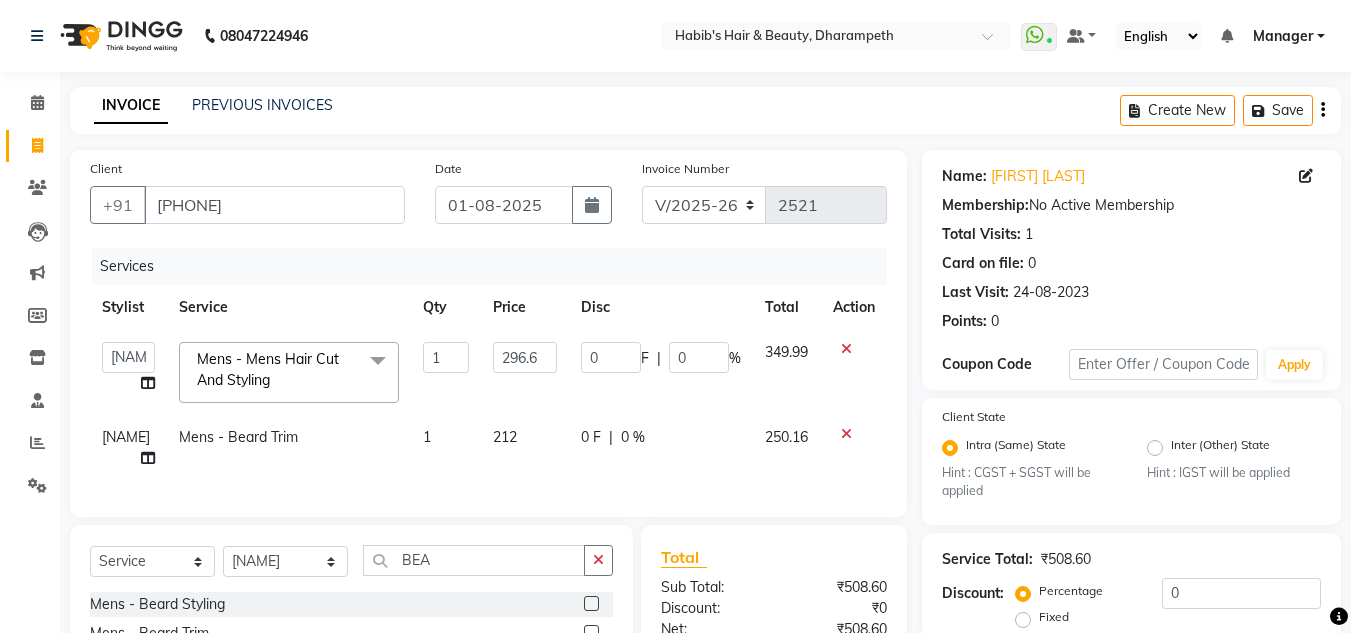 scroll, scrollTop: 252, scrollLeft: 0, axis: vertical 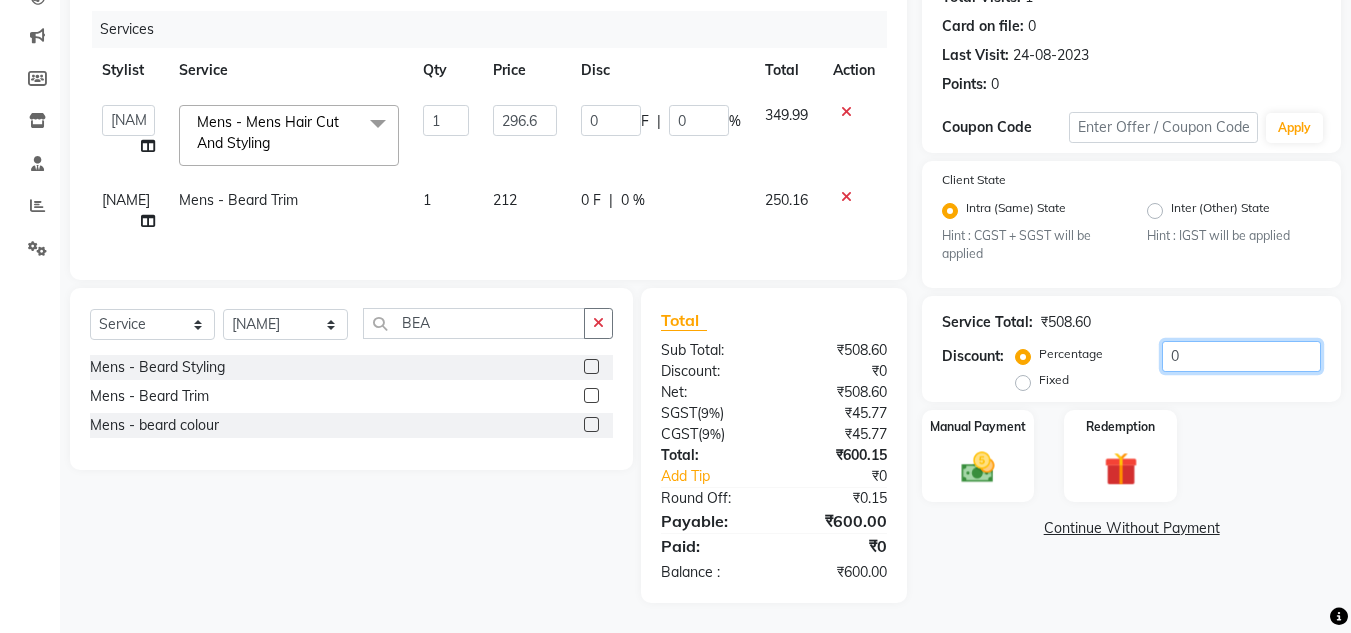 click on "0" 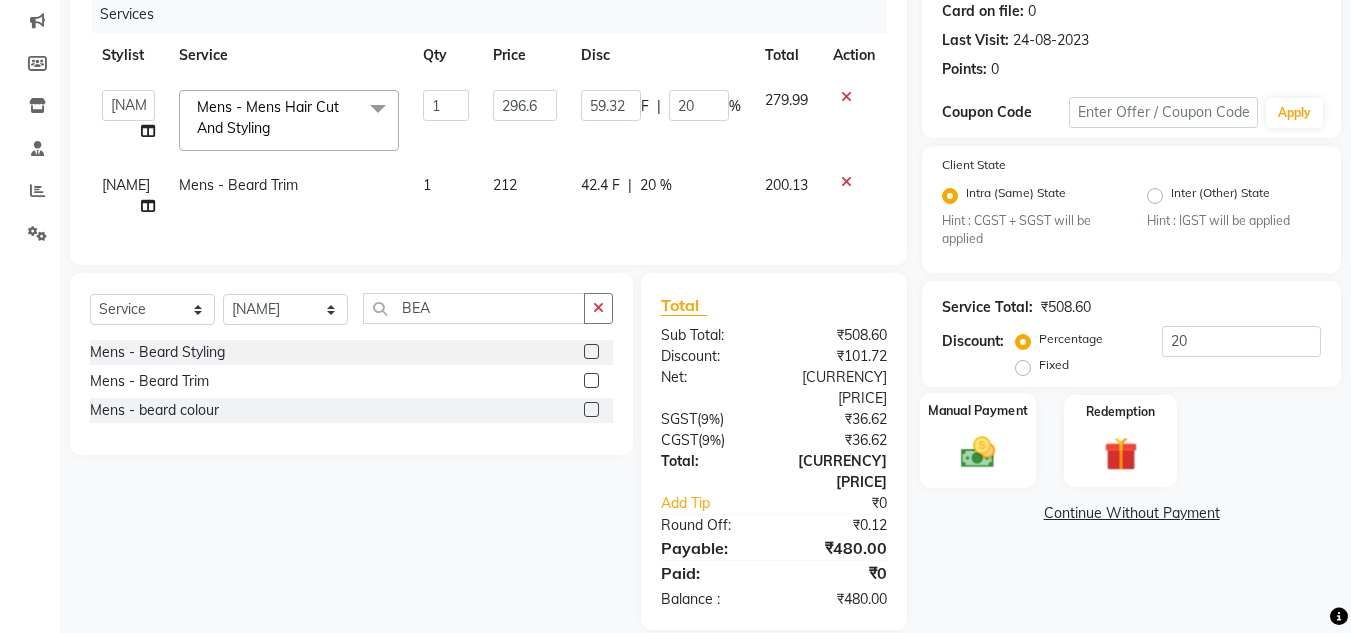 click 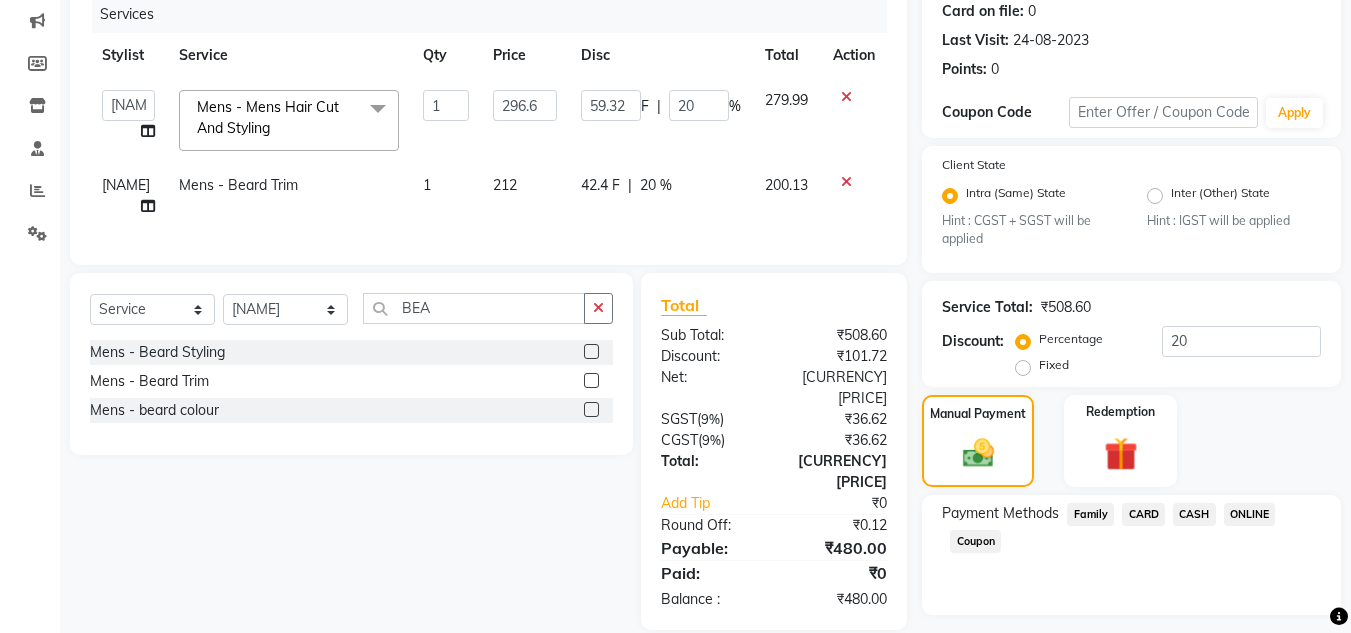 click on "ONLINE" 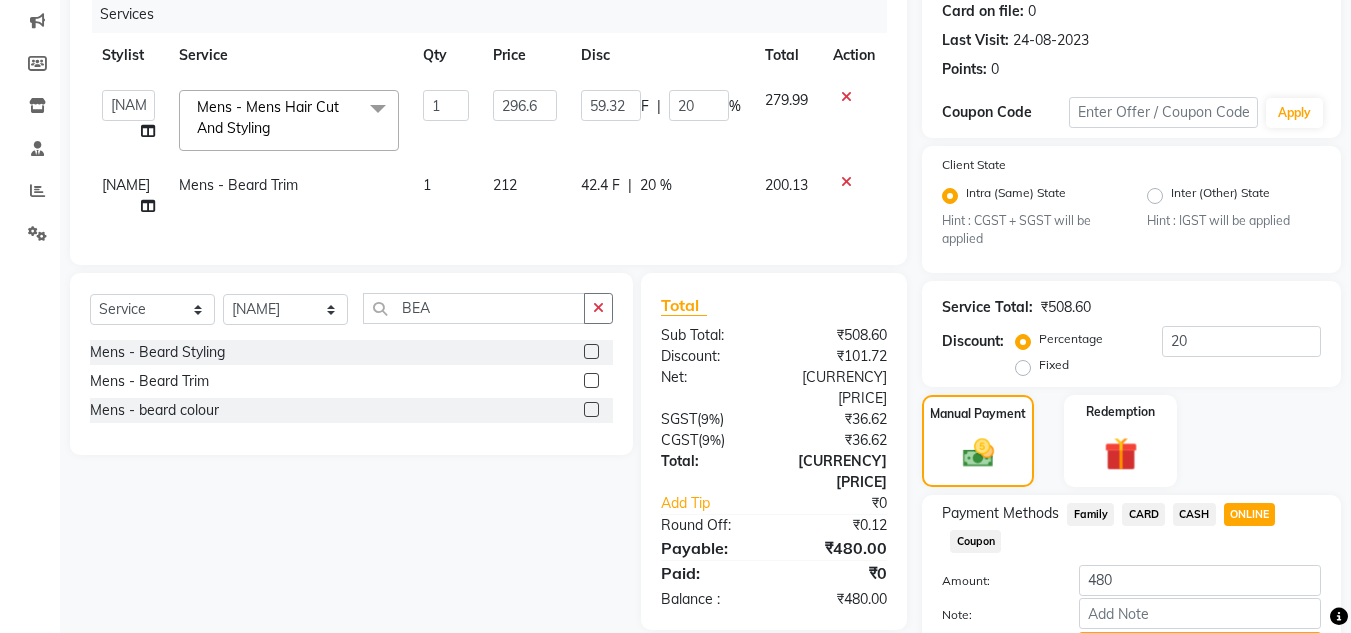 scroll, scrollTop: 361, scrollLeft: 0, axis: vertical 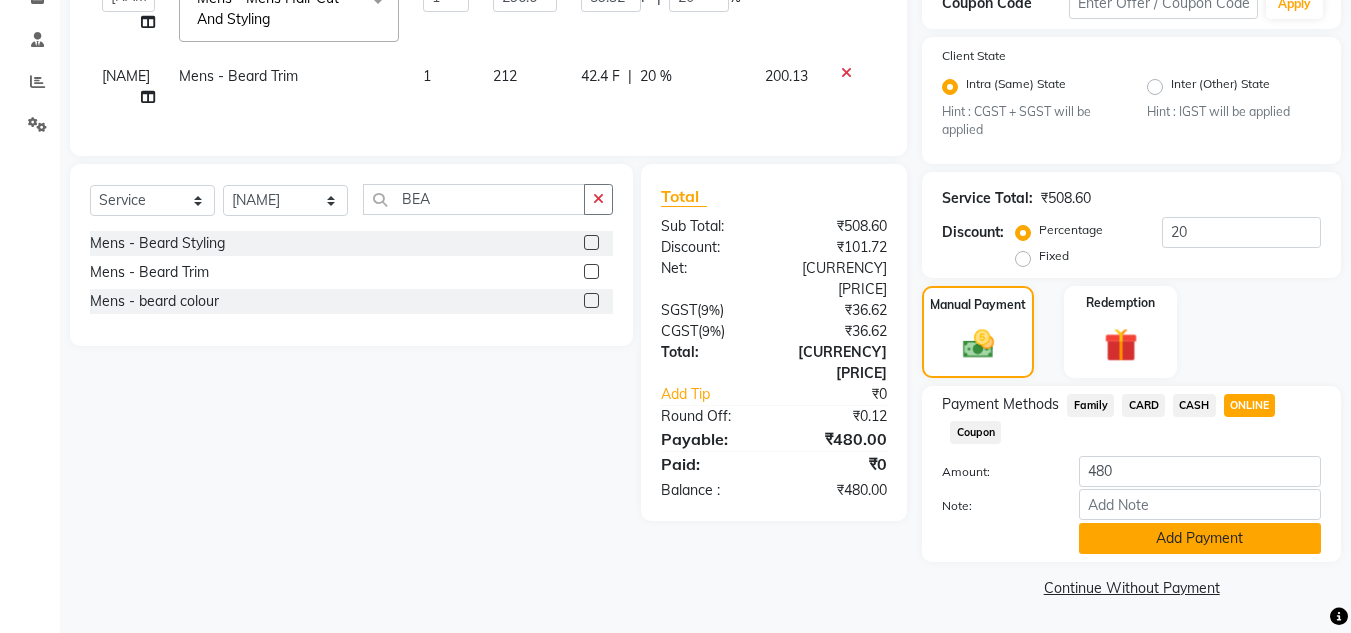 click on "Add Payment" 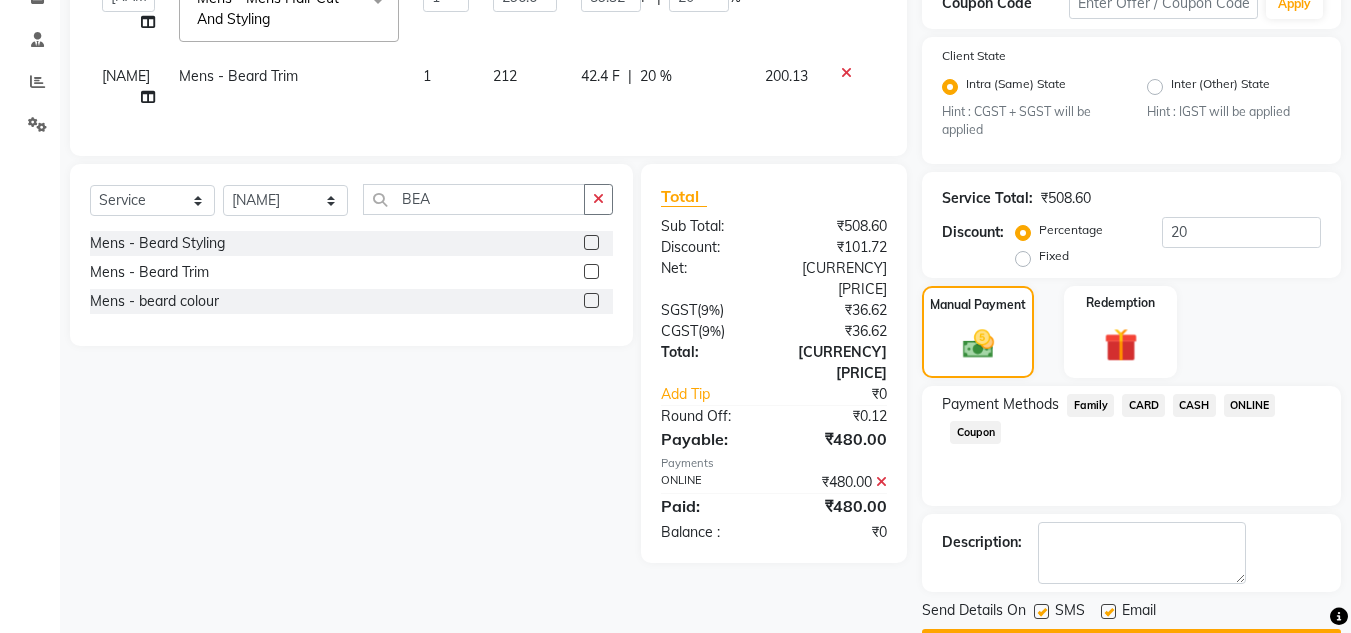 scroll, scrollTop: 418, scrollLeft: 0, axis: vertical 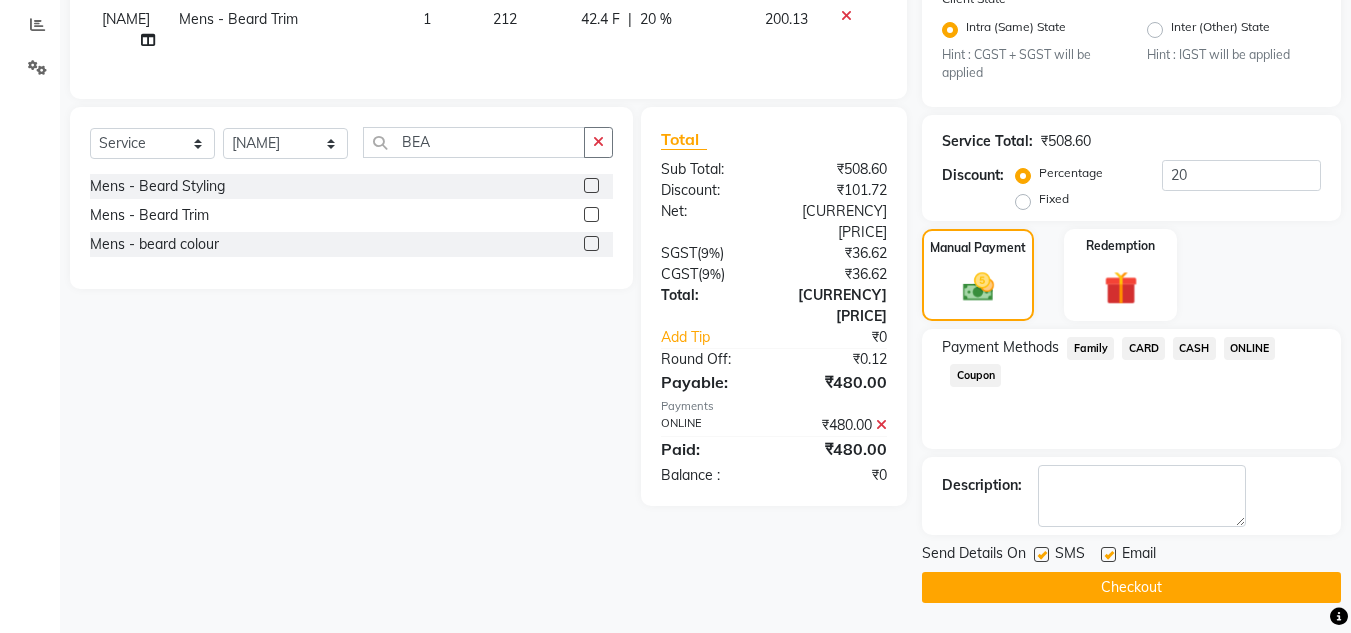 click on "Checkout" 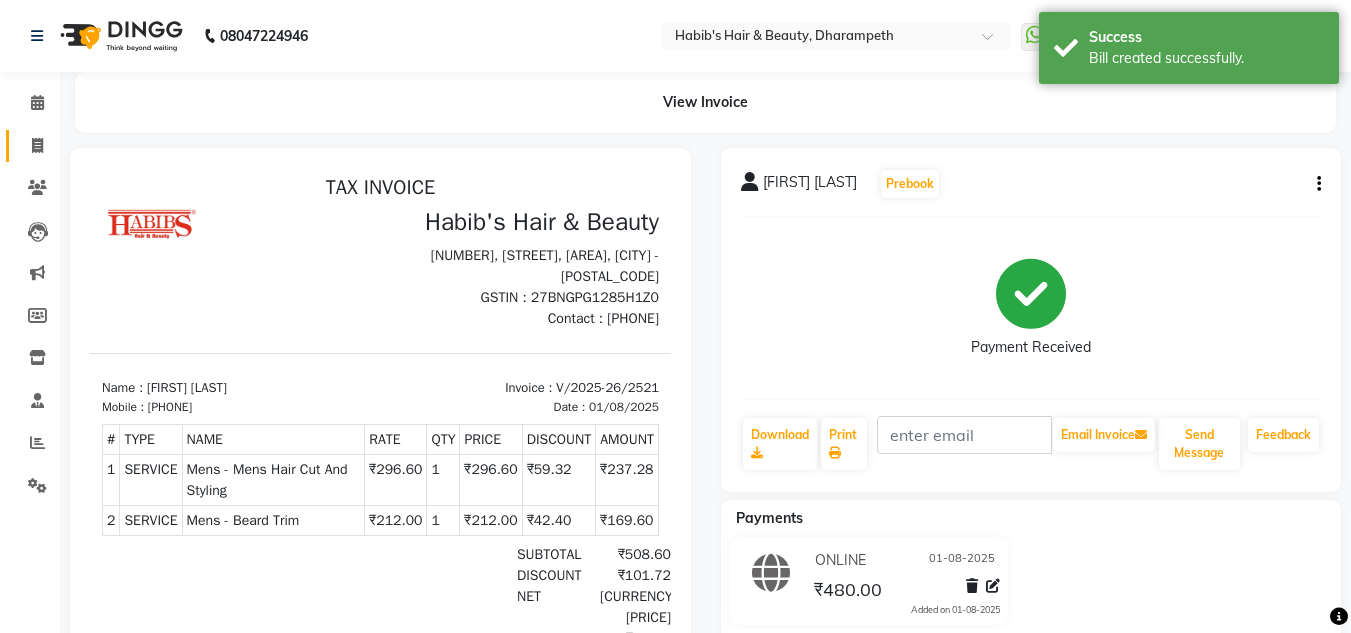 scroll, scrollTop: 0, scrollLeft: 0, axis: both 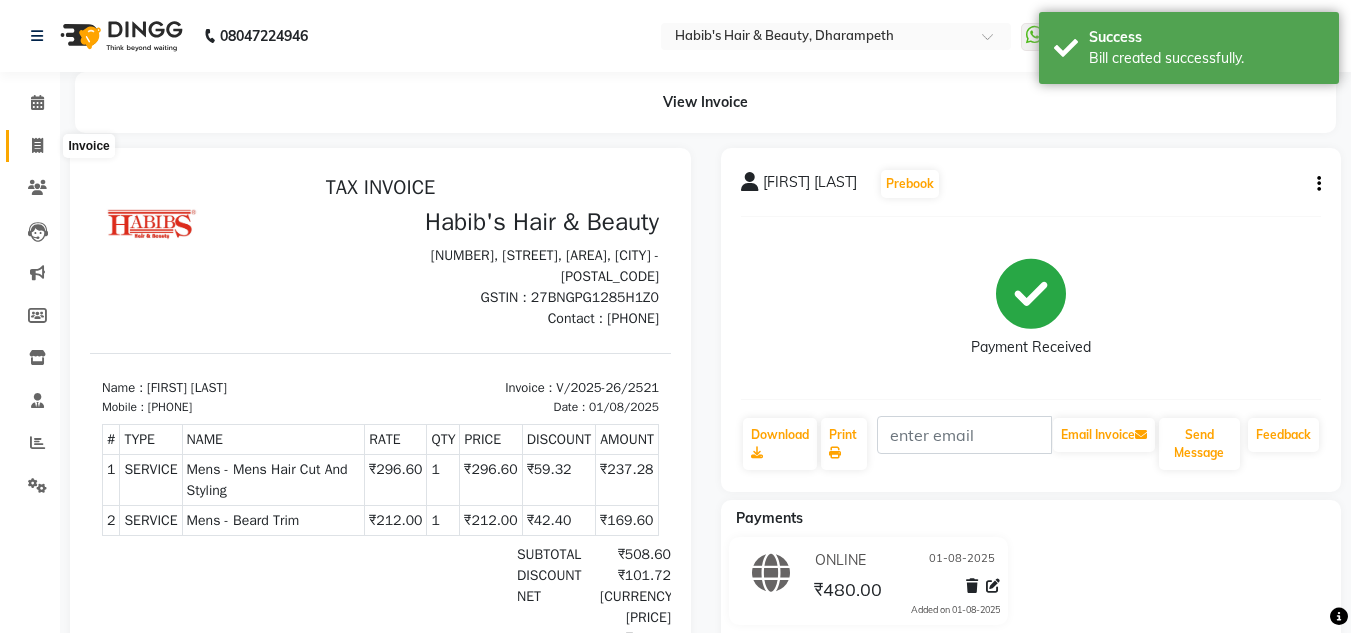 click 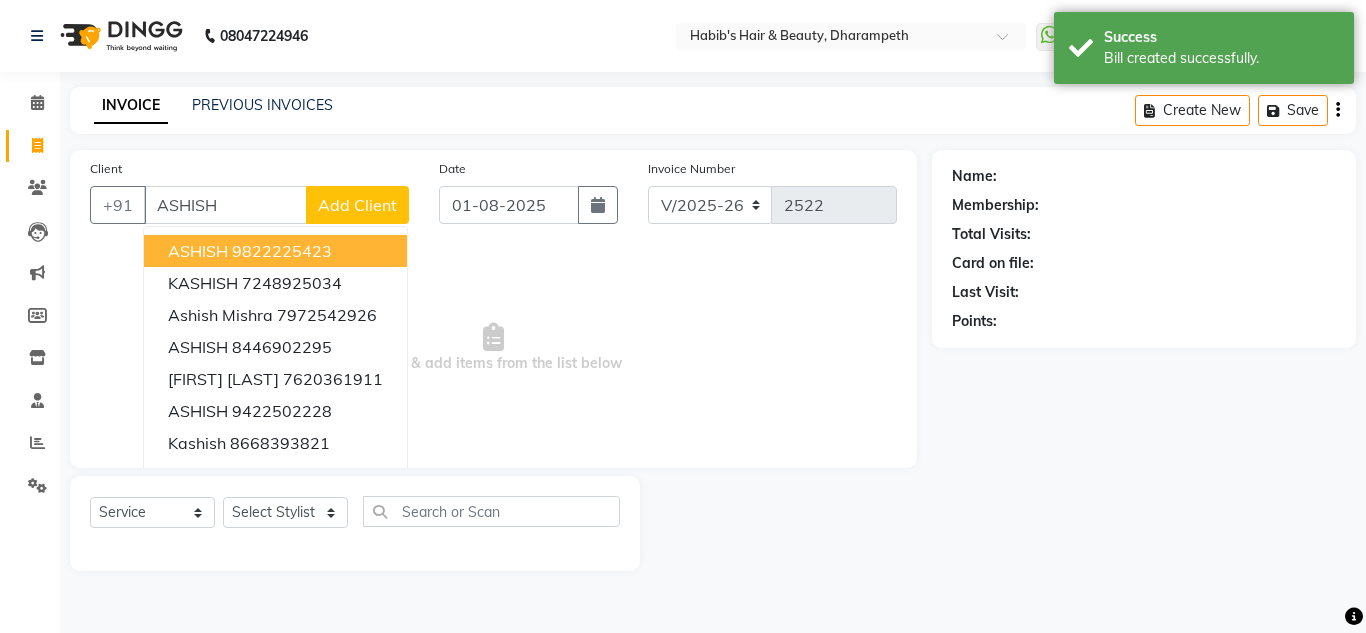 click on "[FIRST] [PHONE]" at bounding box center [275, 251] 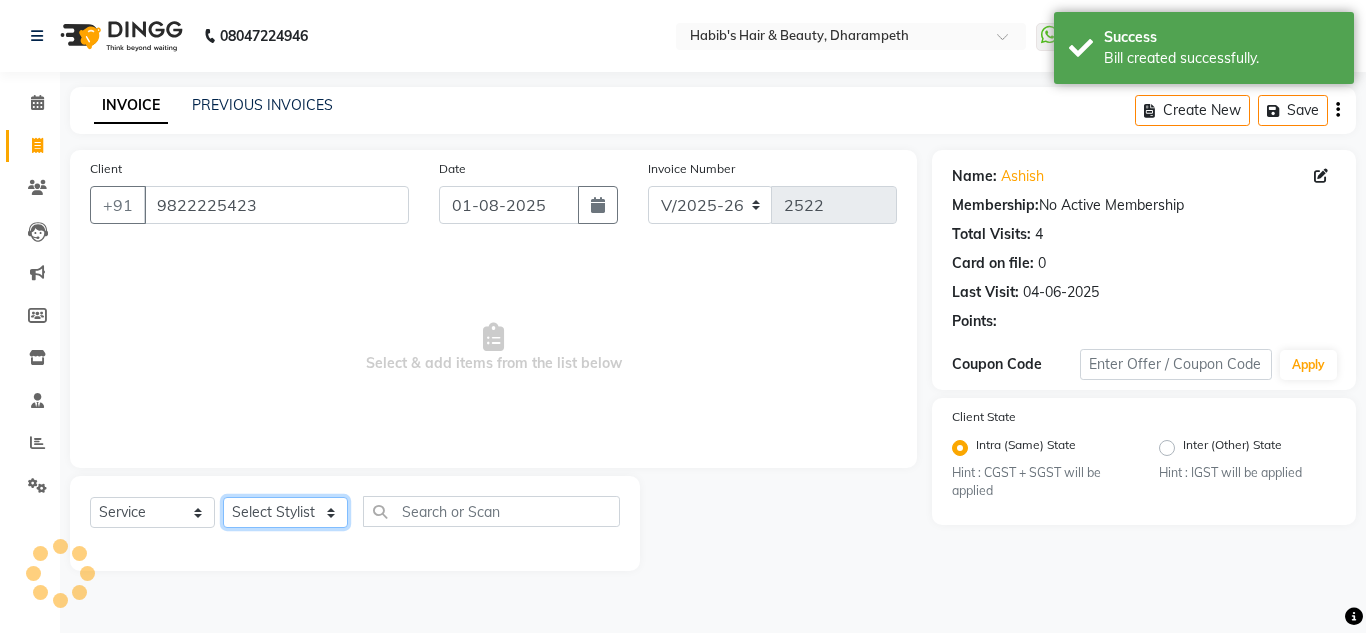 click on "Select Stylist [FIRST] [FIRST] [FIRST] [FIRST]  Manager [FIRST] [FIRST] [FIRST] [FIRST] [FIRST] [FIRST]" 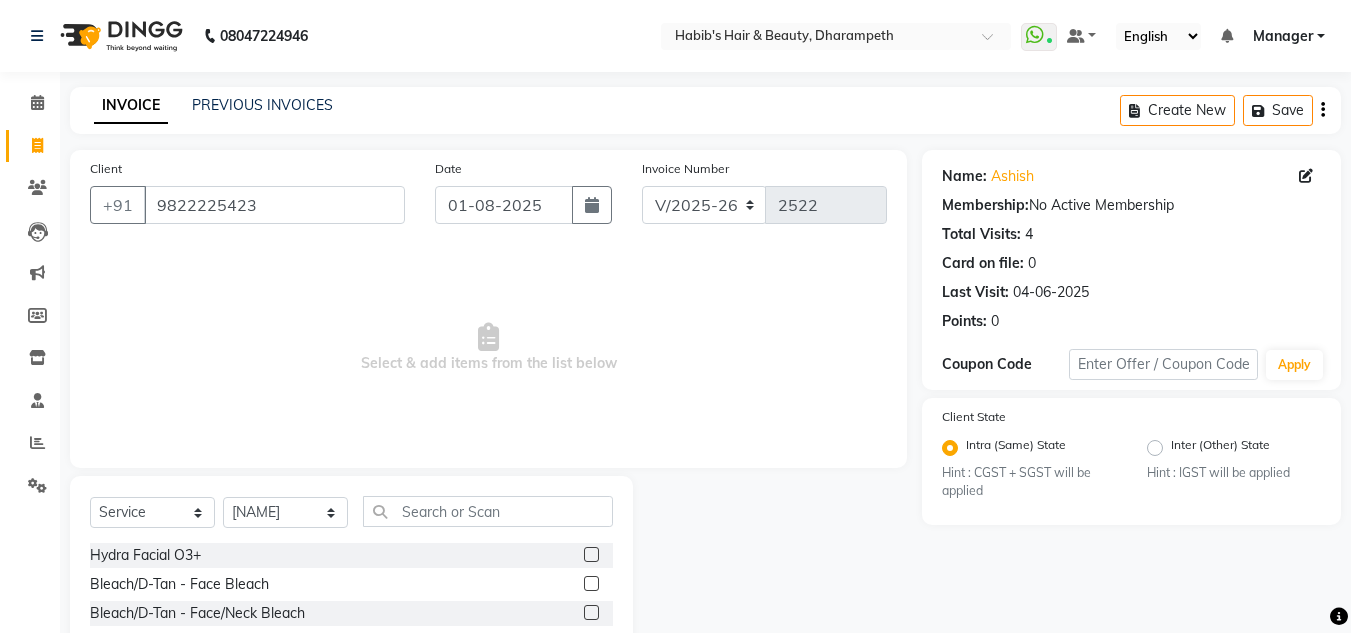 click on "Select & add items from the list below" at bounding box center [488, 348] 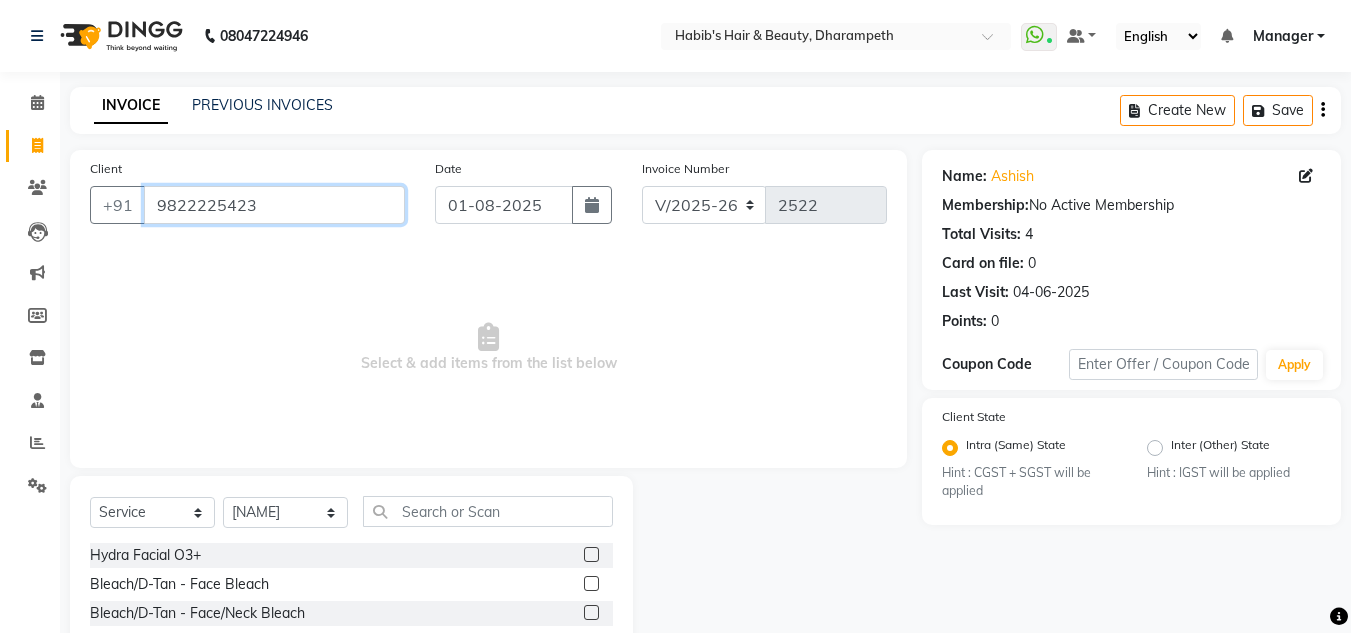 click on "9822225423" at bounding box center [274, 205] 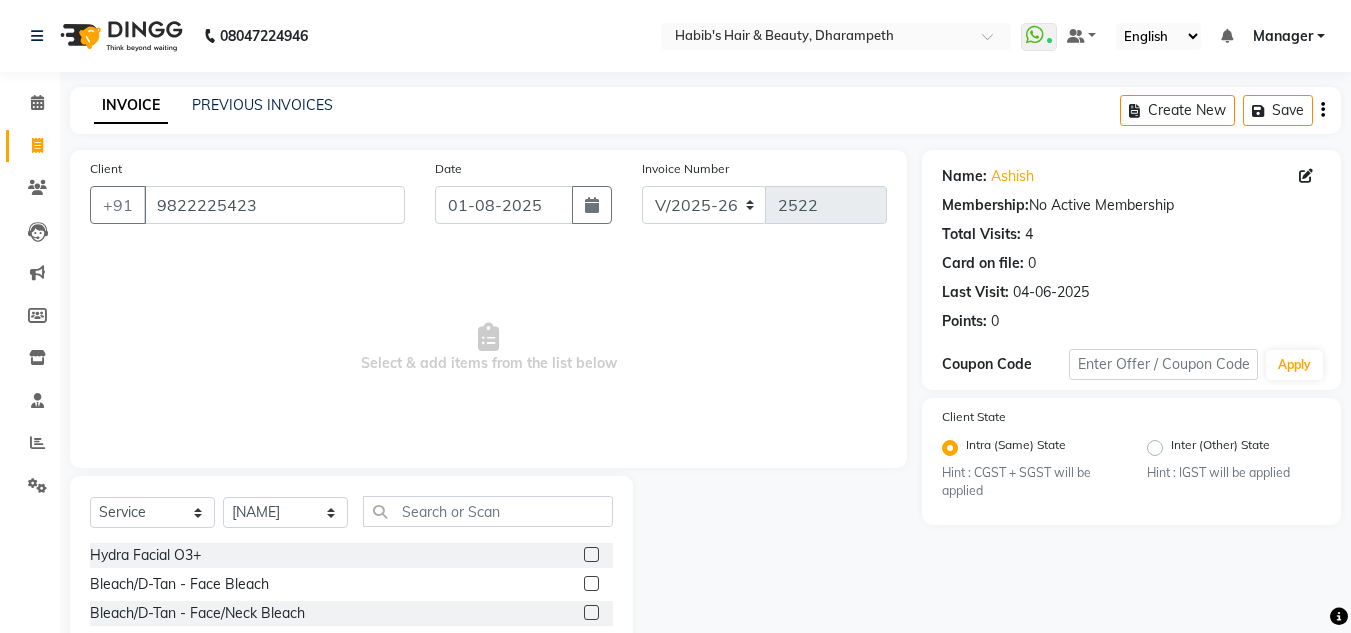 click on "Select  Service  Product  Membership  Package Voucher Prepaid Gift Card  Select Stylist [FIRST] [FIRST] [FIRST] [FIRST]  Manager [FIRST] [FIRST] [FIRST] [FIRST] [FIRST] [FIRST] Hydra Facial O3+  Bleach/D-Tan - Face  Bleach  Bleach/D-Tan - Face/Neck Bleach  Bleach/D-Tan - Full Body Bleach  Bleach/D-Tan - Hand Bleach  Bleach/D-Tan - Legs Bleach  Bleach/D-Tan - O3 D-Tan  Bleach/D-Tan - Raga D- Tan  NANO PLASTIA SHOULDER LENGTH  Mintree Tan- Go Manicure  Mintree Tan-Go Pedicure  TIP  Deep Conditioning   Whitening Facial O3+ Facial  Mediceuticals dand treatment  BOOKING AMT OF SERVICE  Fibre Complex Treatment Female  Lower Lips -Threading  Knot Free Service  Blow Dry - Blow Dry Below Shoulder Length  Blow Dry - Blow Dry Shoulder Length  Blow Dry - Blow Dry Waist Length  Clean Up - Aroma Clean Up  Clean Up - Herbal Cleanup  Clean Up - Instglow Claenup  Clean Up - O3 Pore Clean Up  Clean Up - Vlcc Gold Clean Up  Clean Up - D Tan Clean UP  Face Pack - Black Mask Charcoal  Face Pack - Black Mask O3  Mens - Shaving" 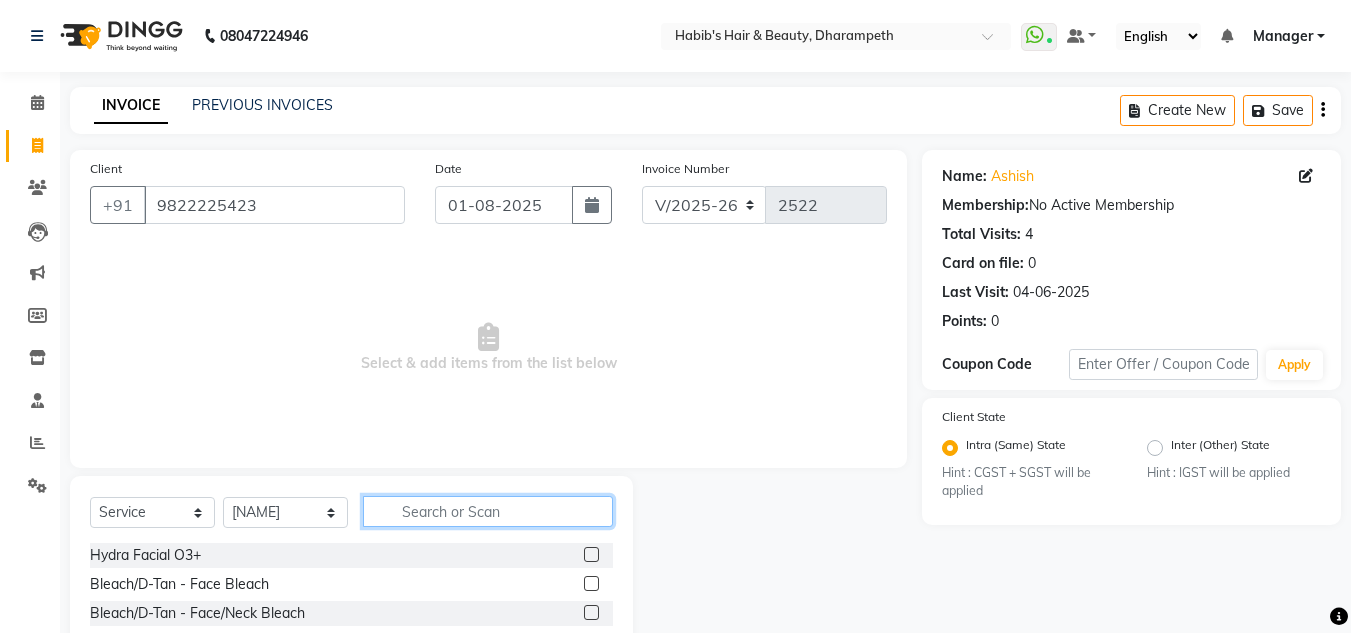click 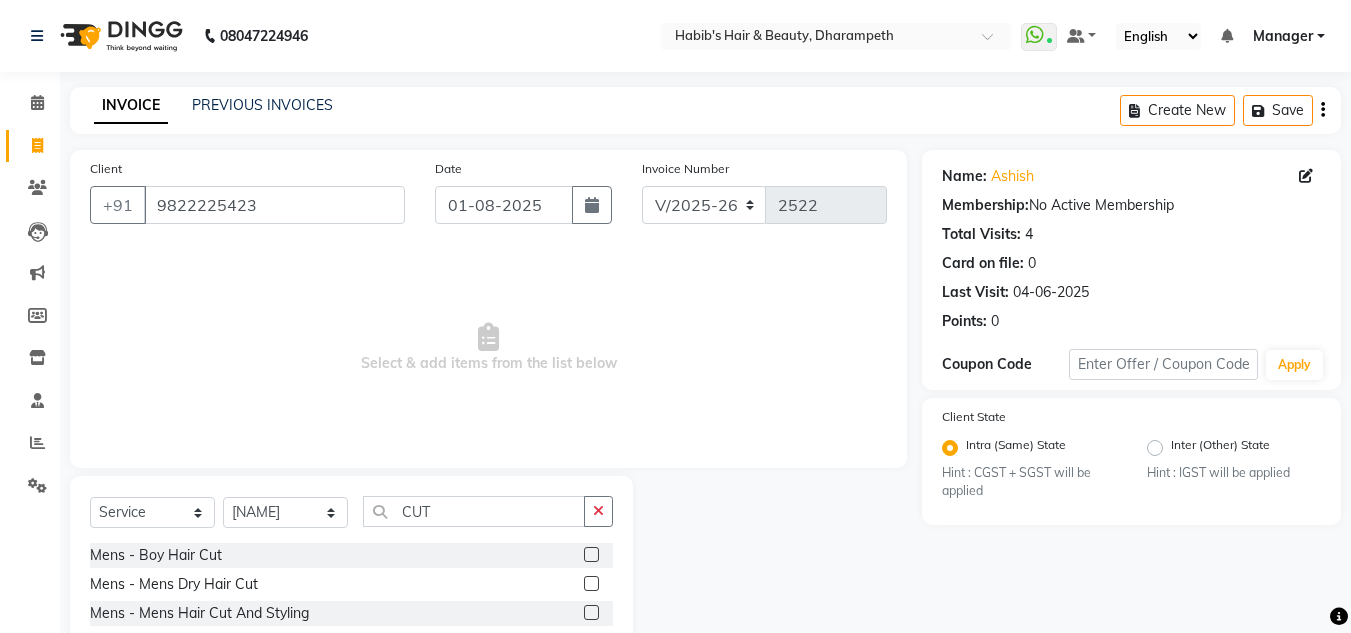 click 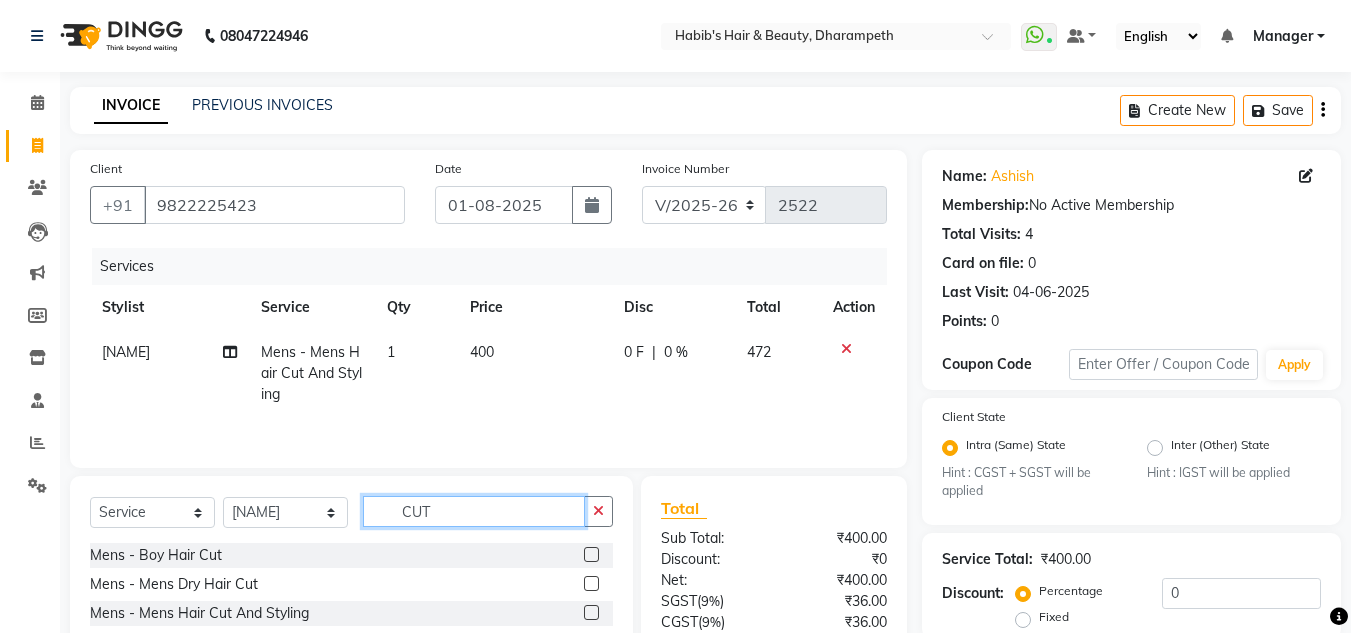click on "CUT" 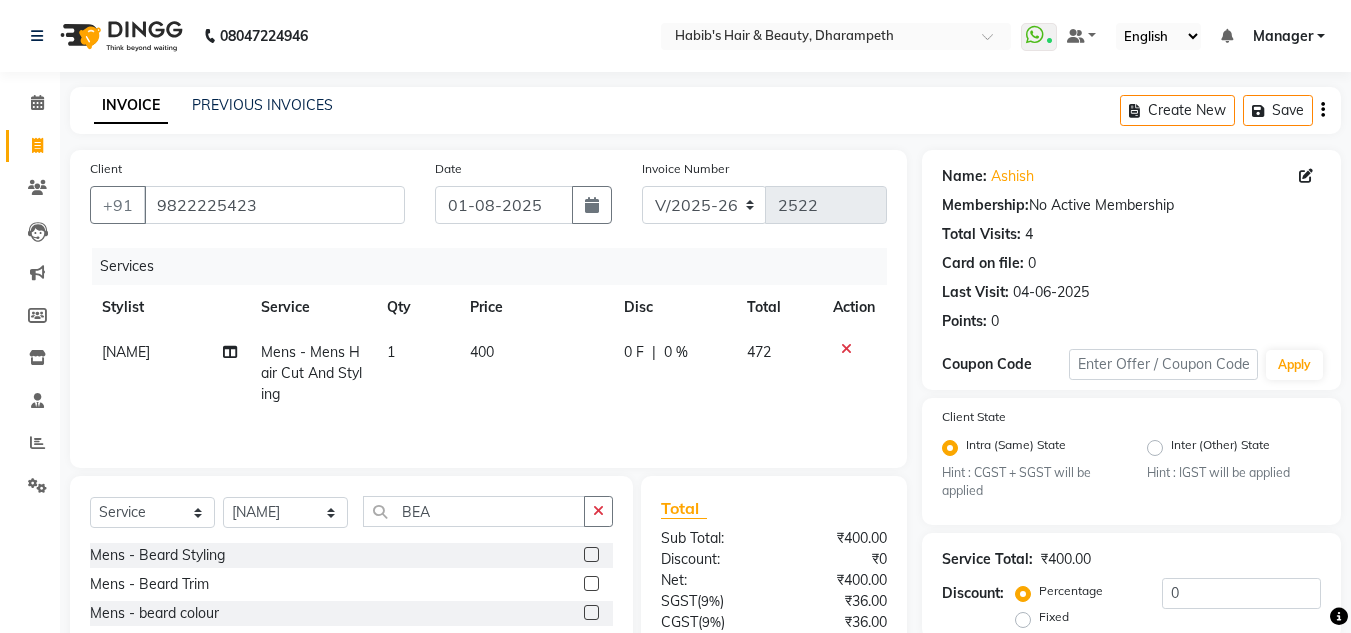 click 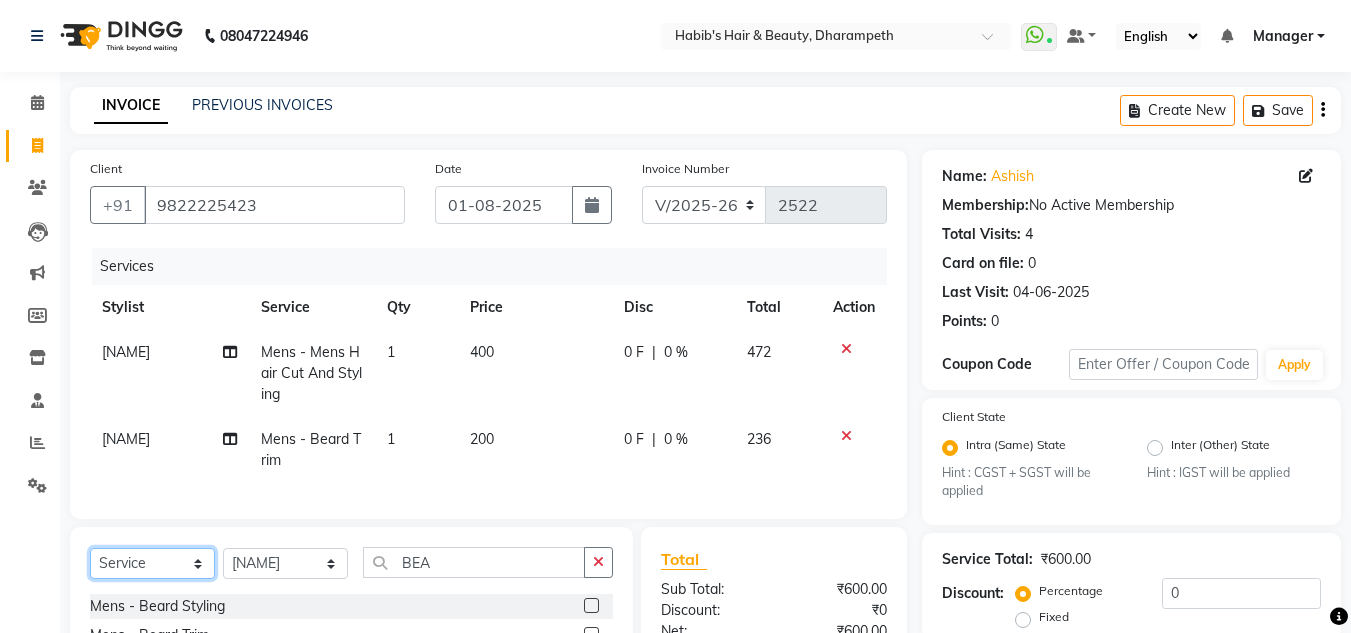 click on "Select  Service  Product  Membership  Package Voucher Prepaid Gift Card" 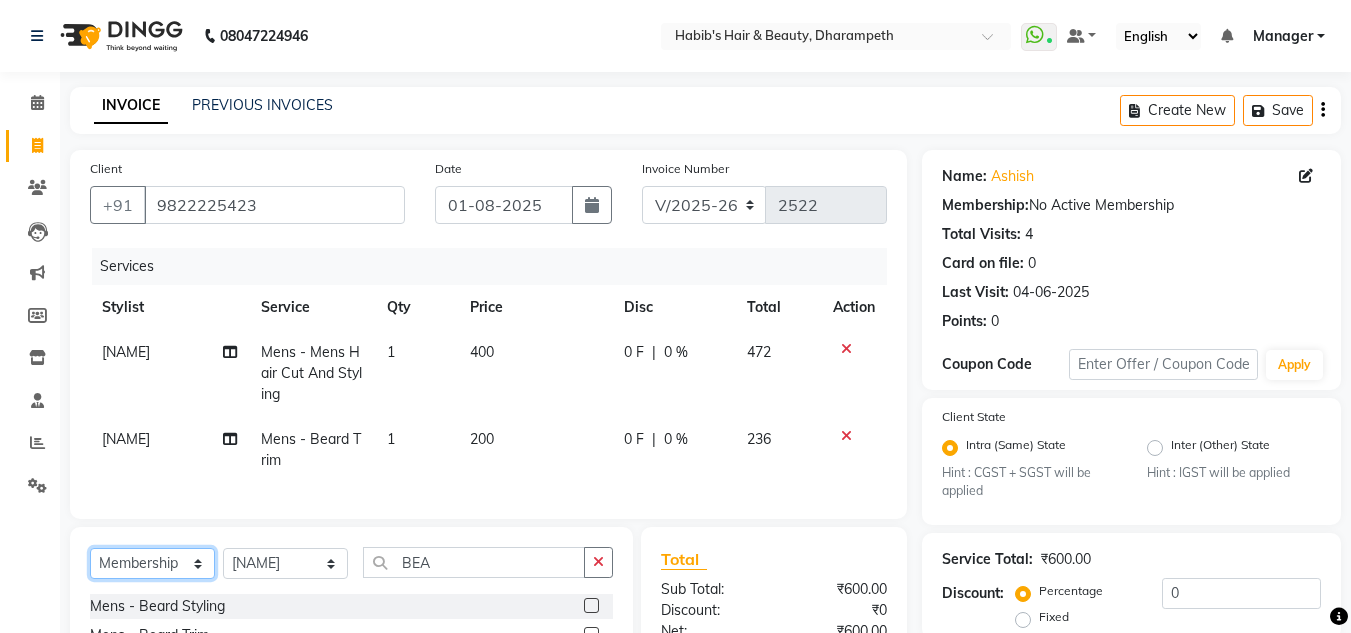 click on "Select  Service  Product  Membership  Package Voucher Prepaid Gift Card" 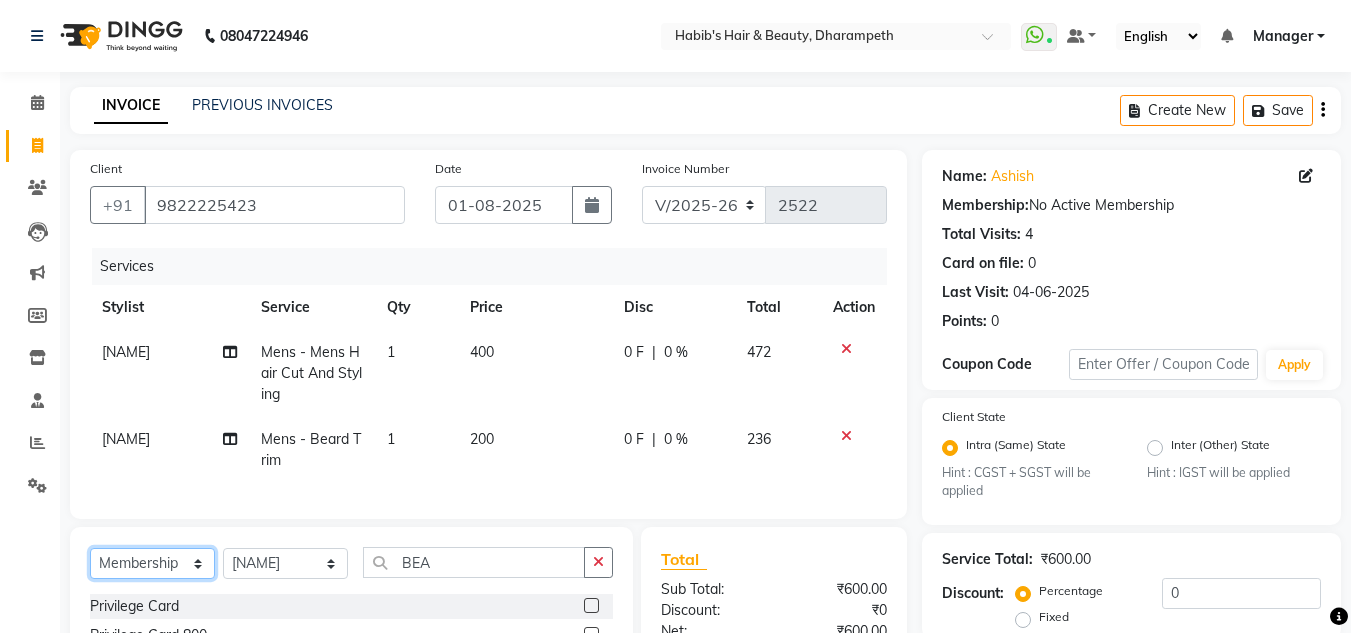 scroll, scrollTop: 234, scrollLeft: 0, axis: vertical 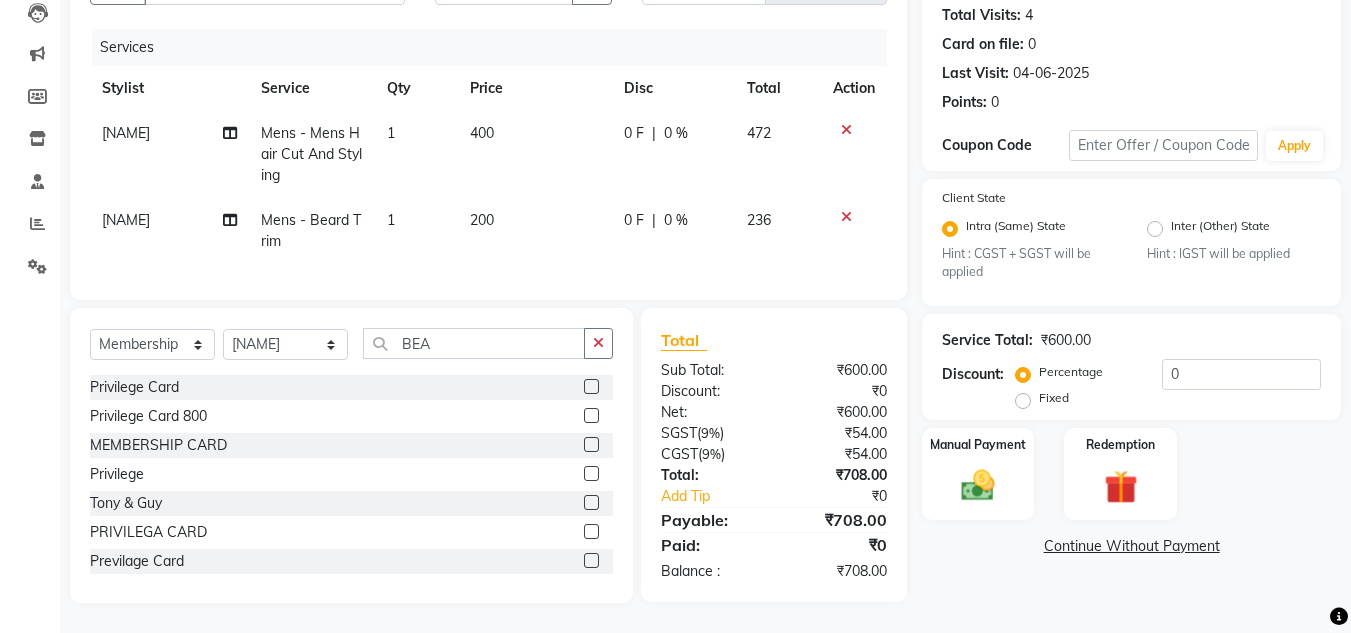 click 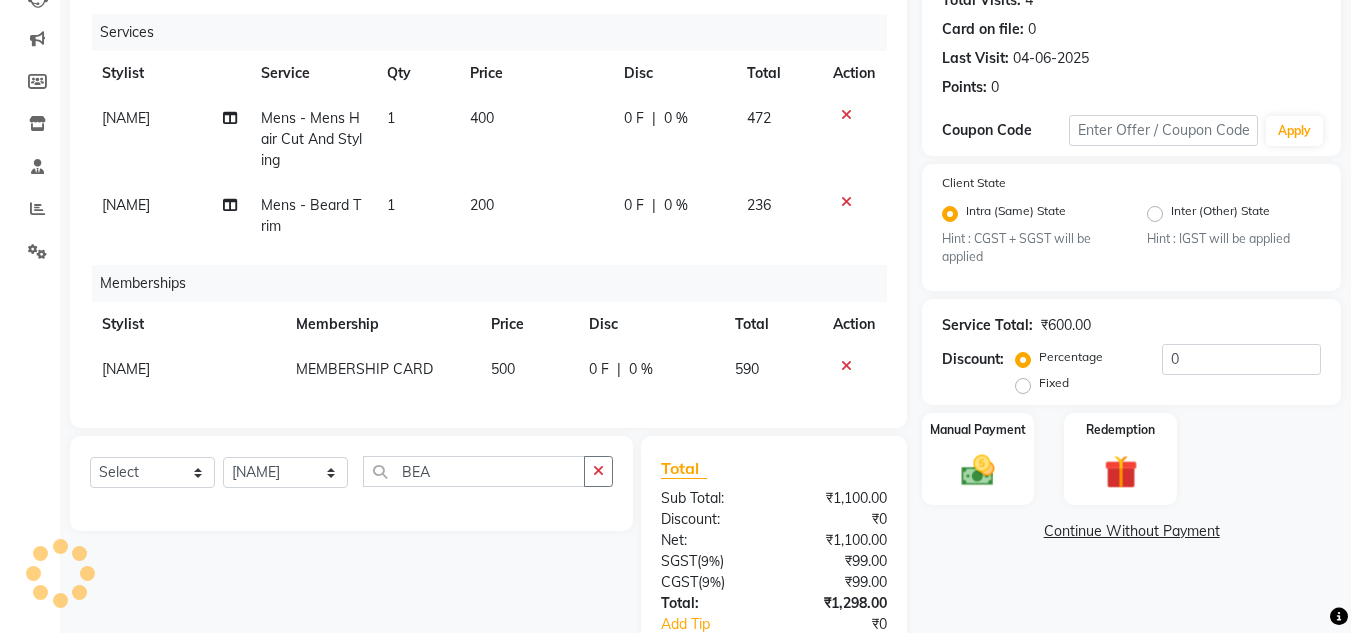 click on "500" 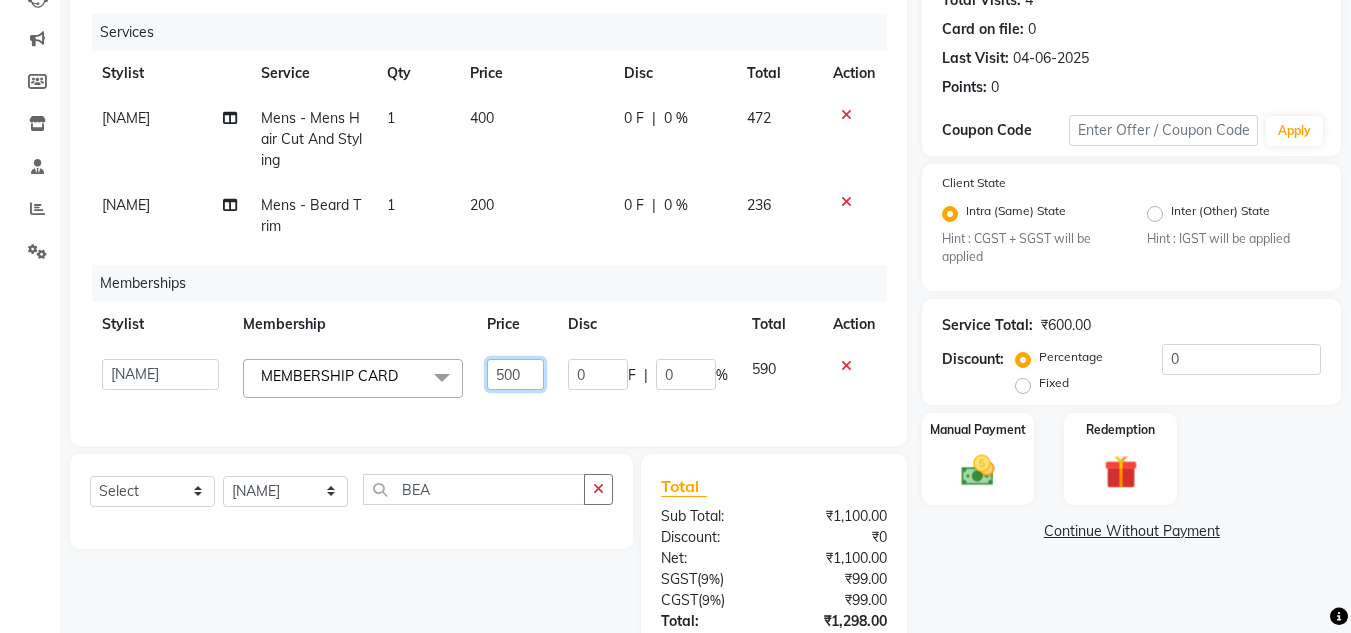 click on "500" 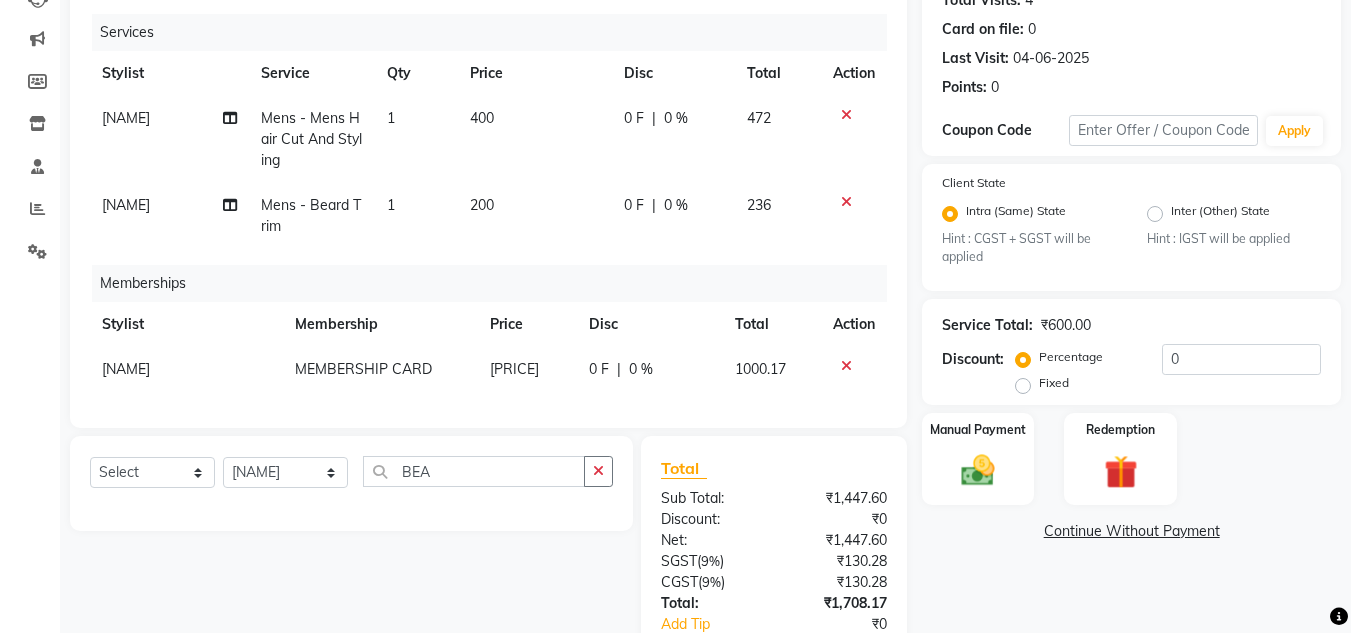 click on "1000.17" 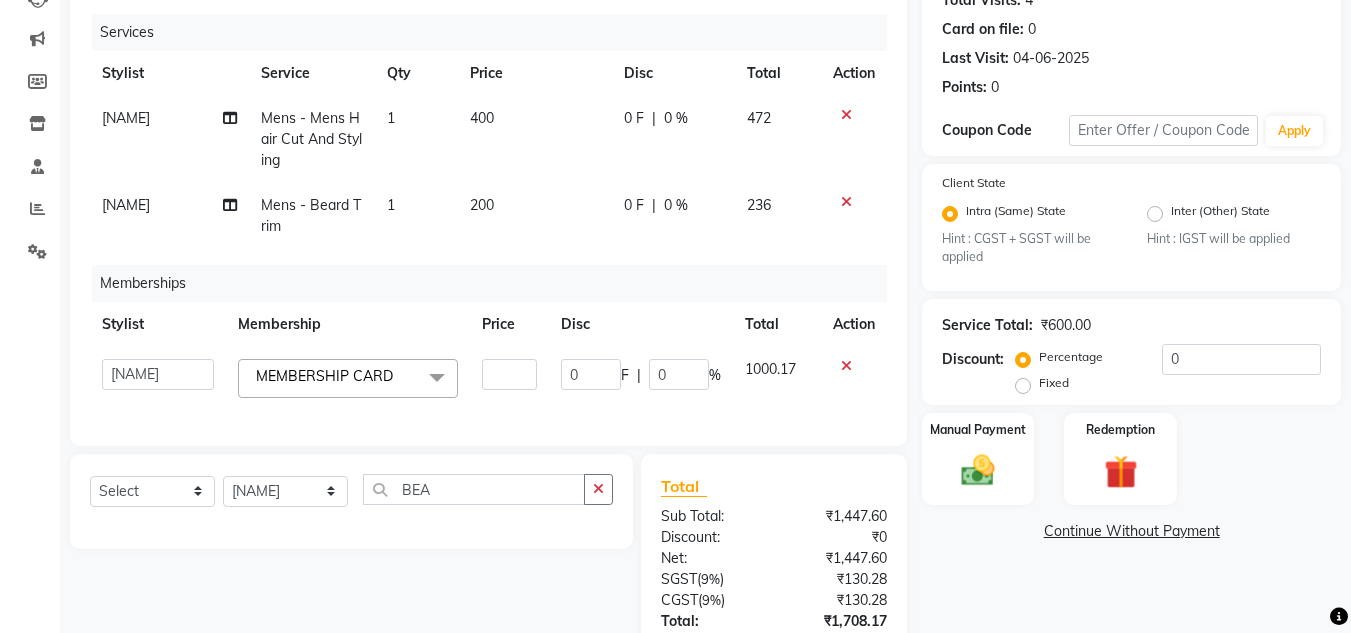 click on "200" 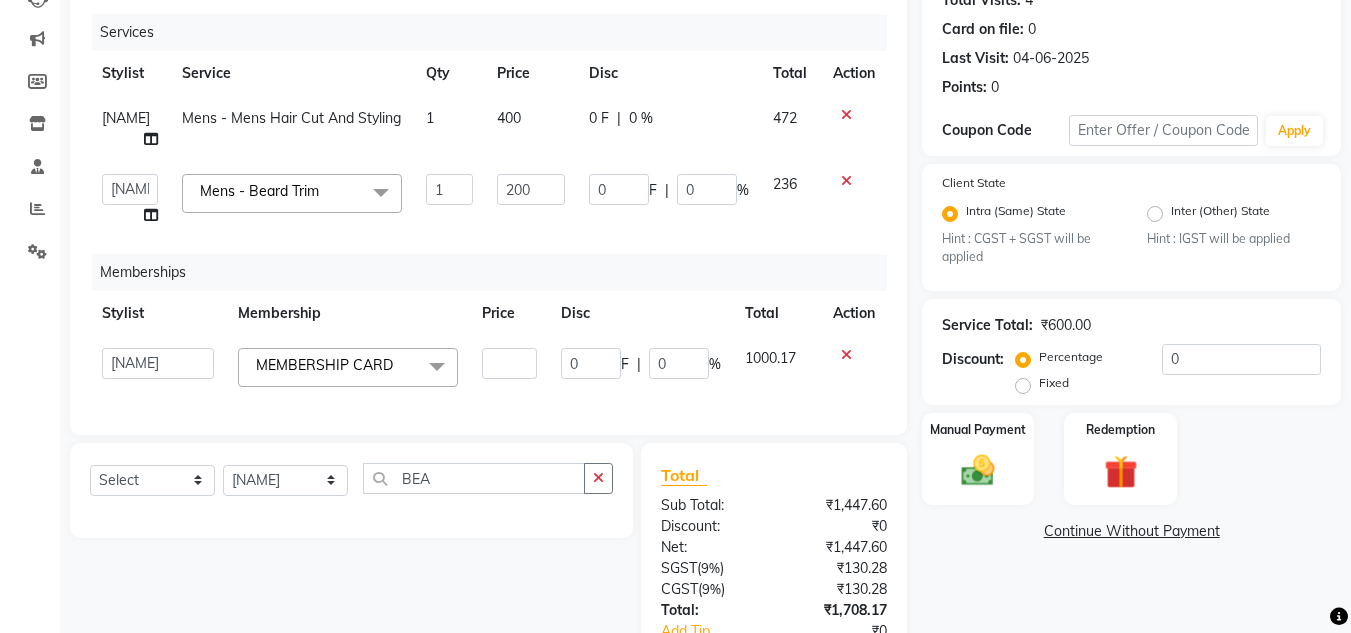 click on "200" 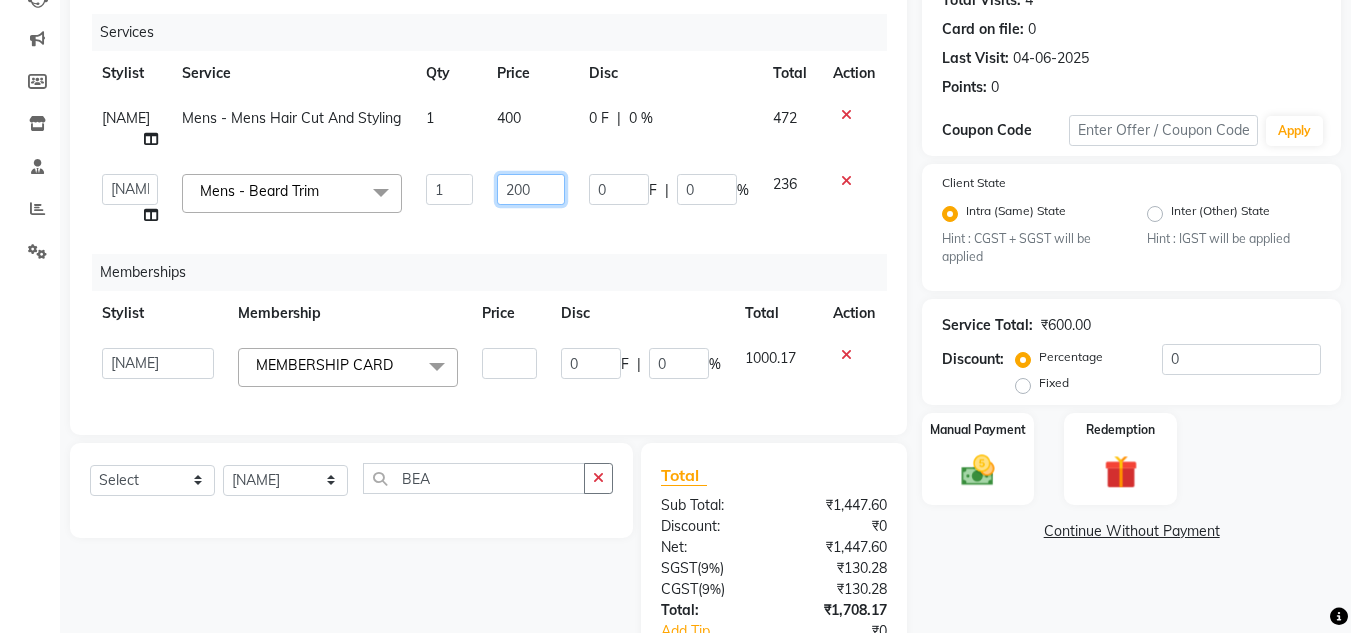 drag, startPoint x: 528, startPoint y: 170, endPoint x: 516, endPoint y: 192, distance: 25.059929 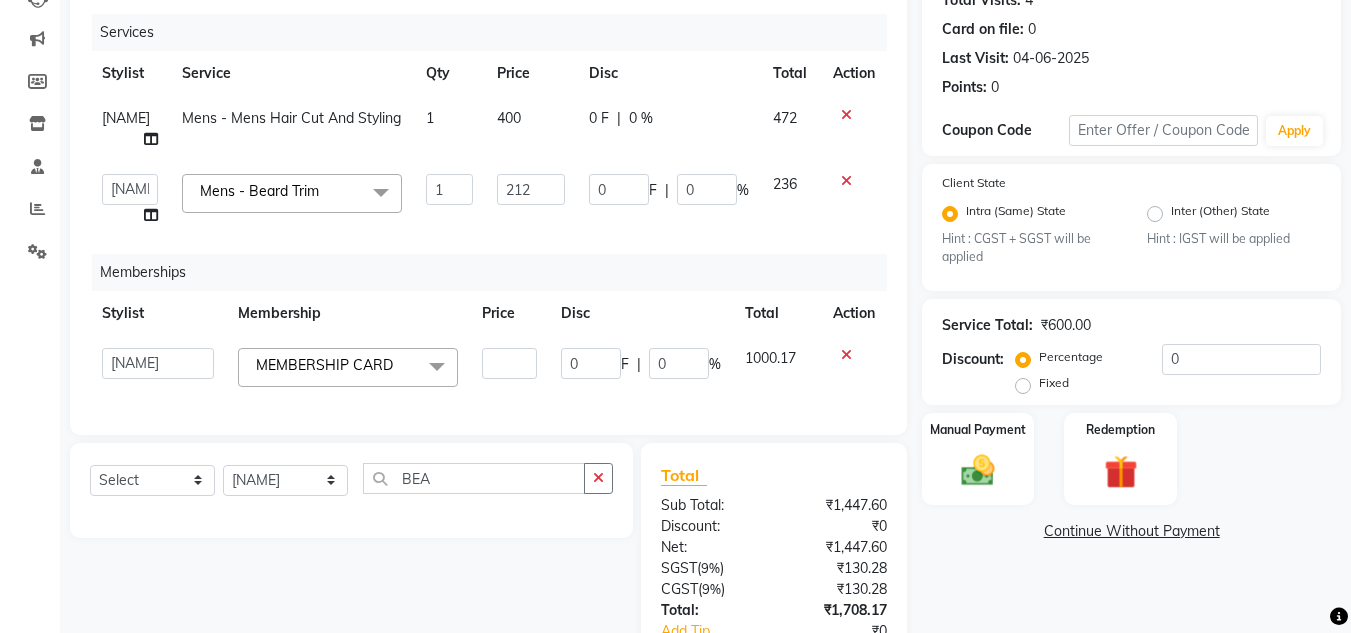 click on "236" 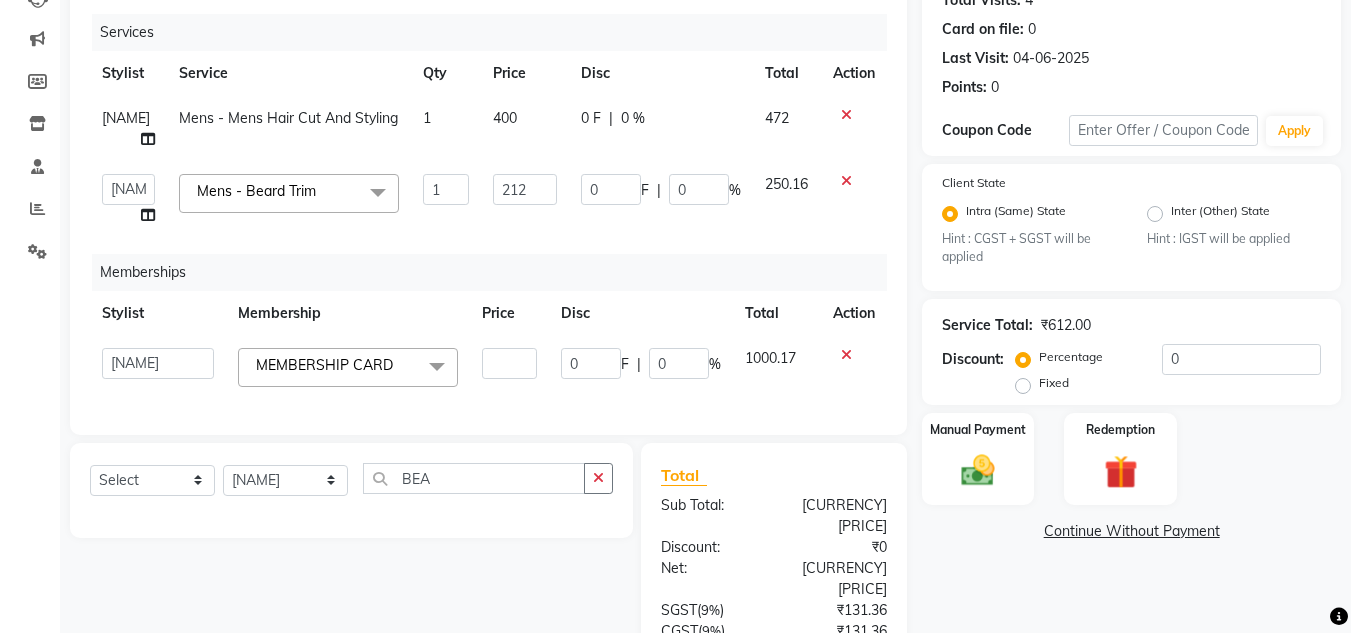 click on "400" 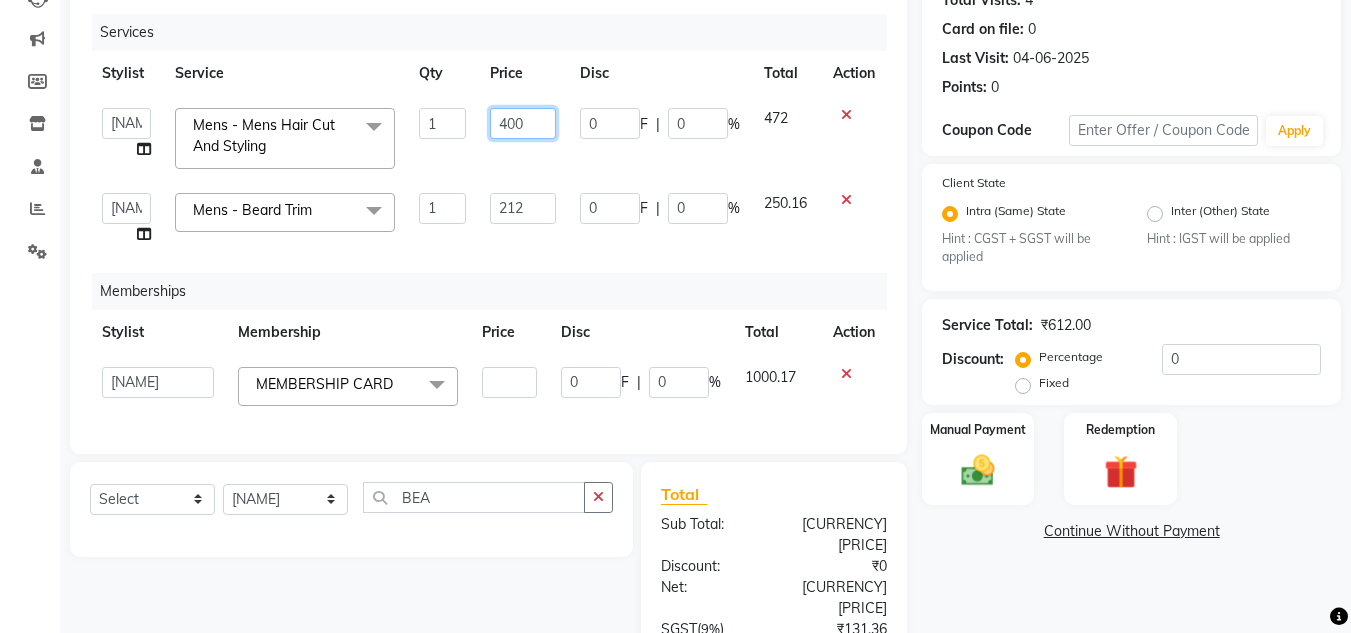 click on "400" 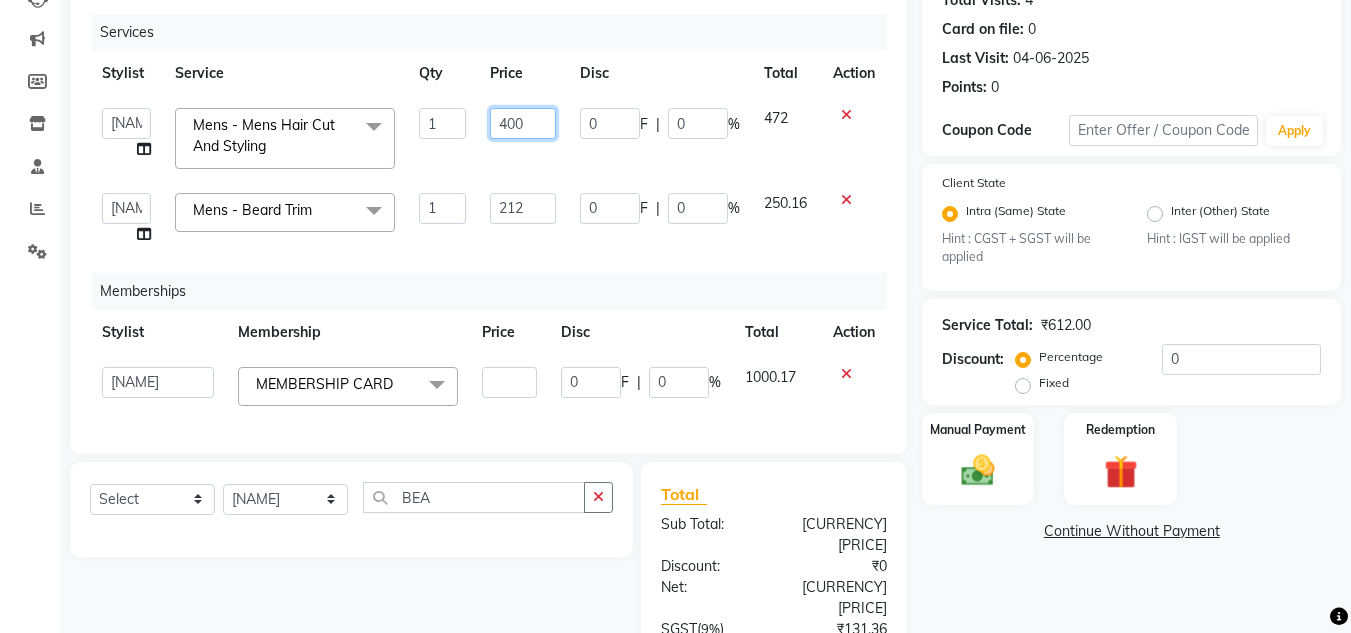 click on "400" 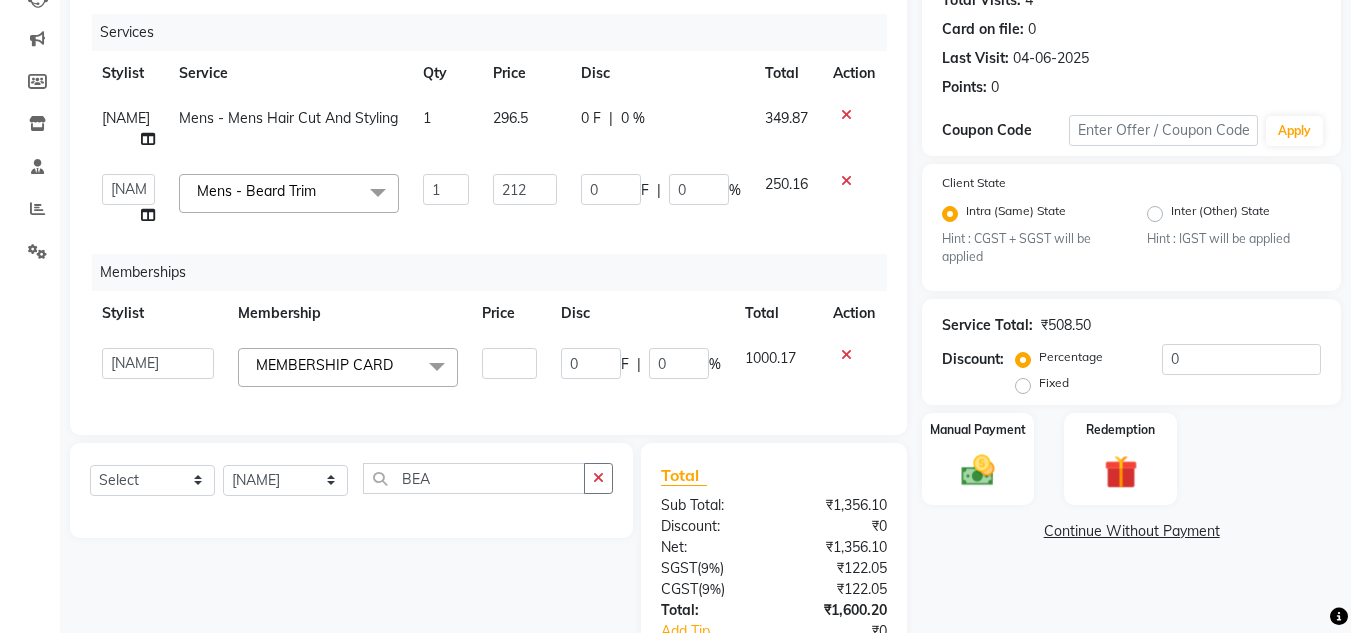click on "349.87" 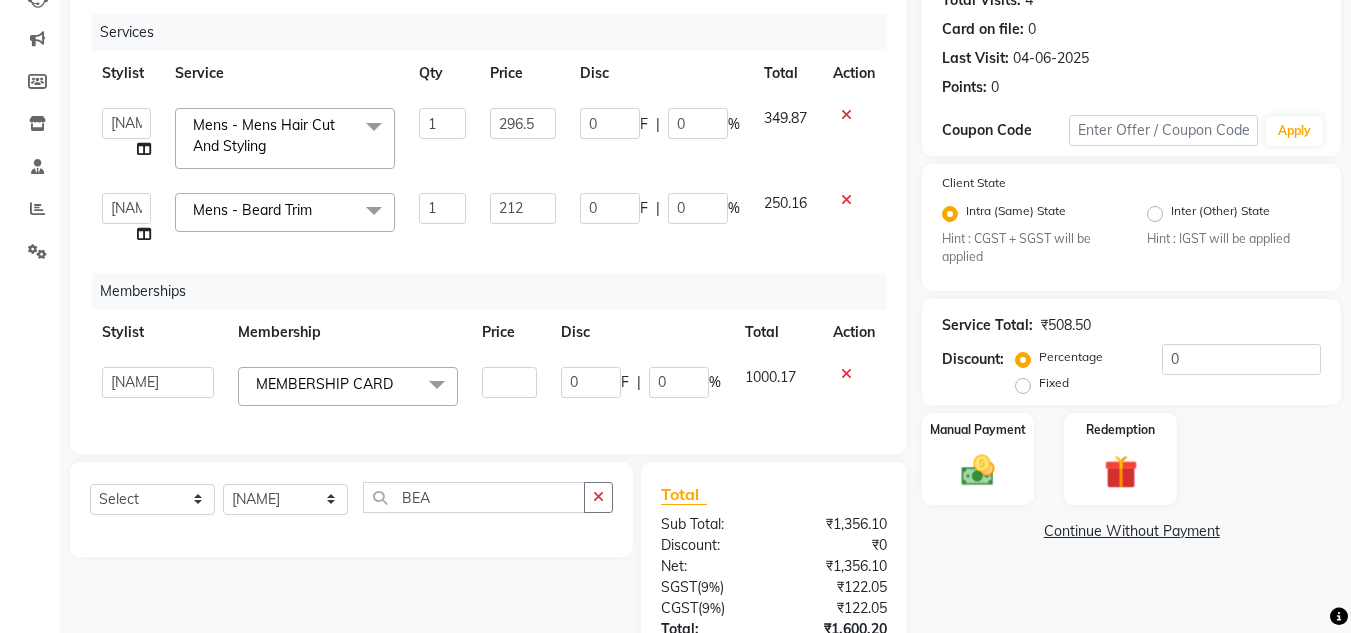 scroll, scrollTop: 423, scrollLeft: 0, axis: vertical 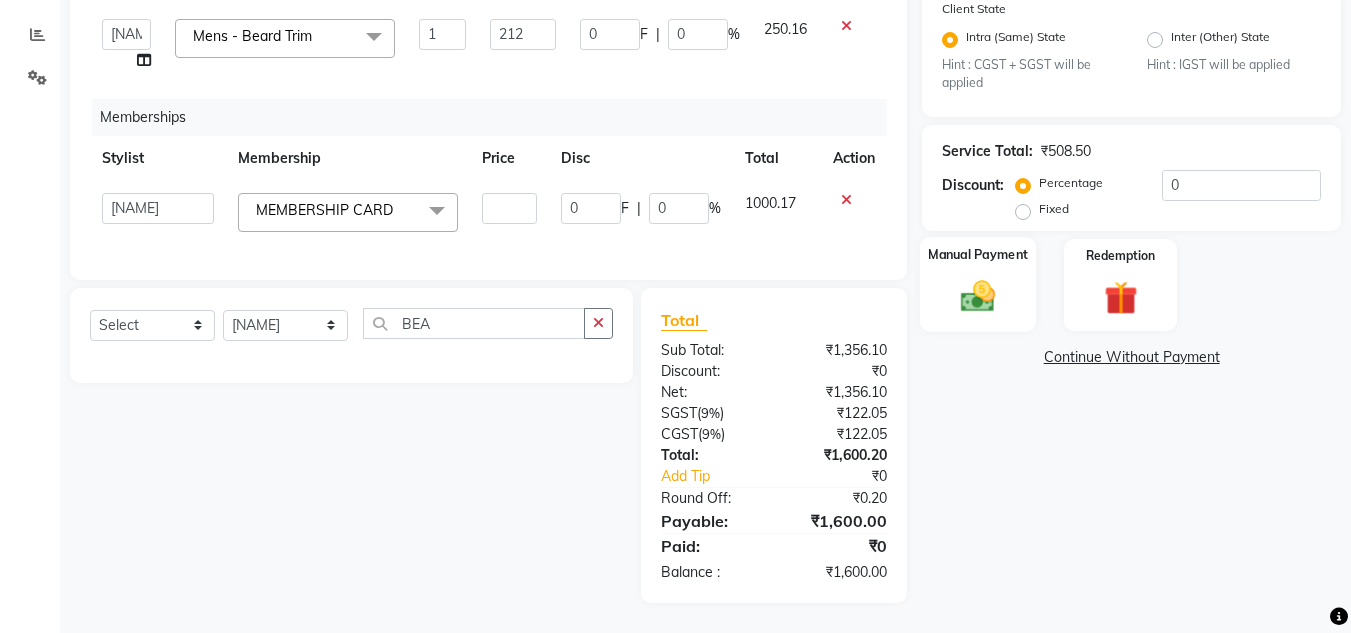 click 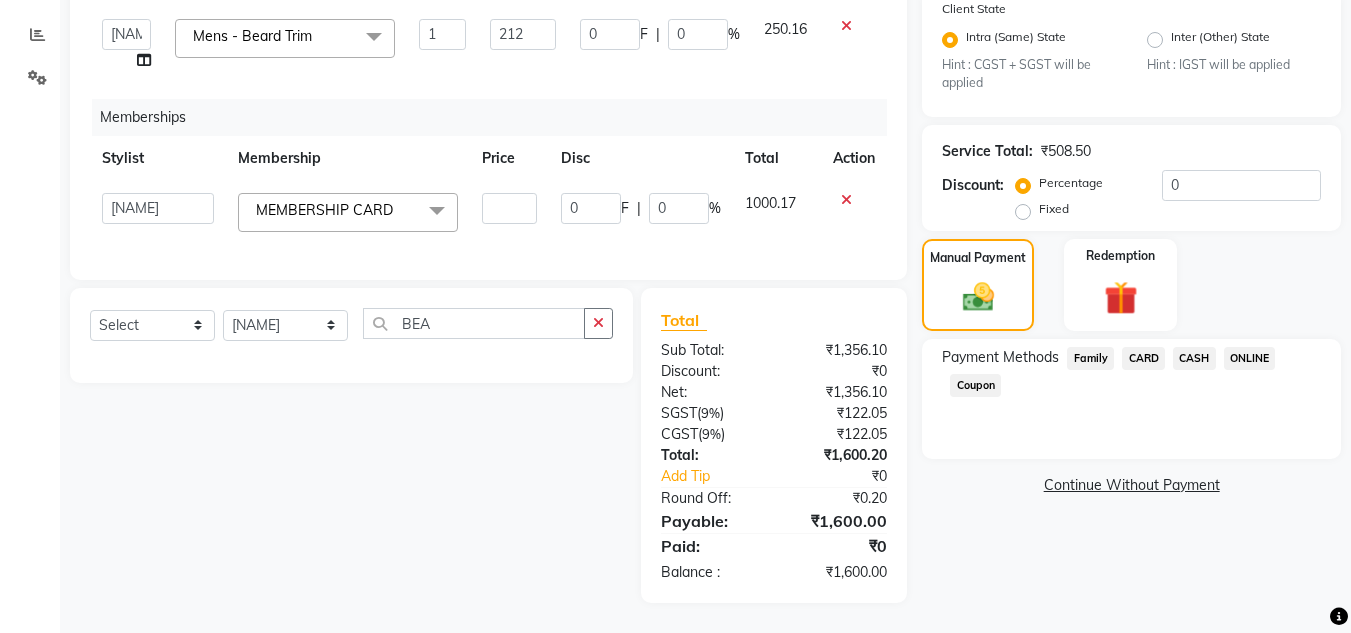 click on "CASH" 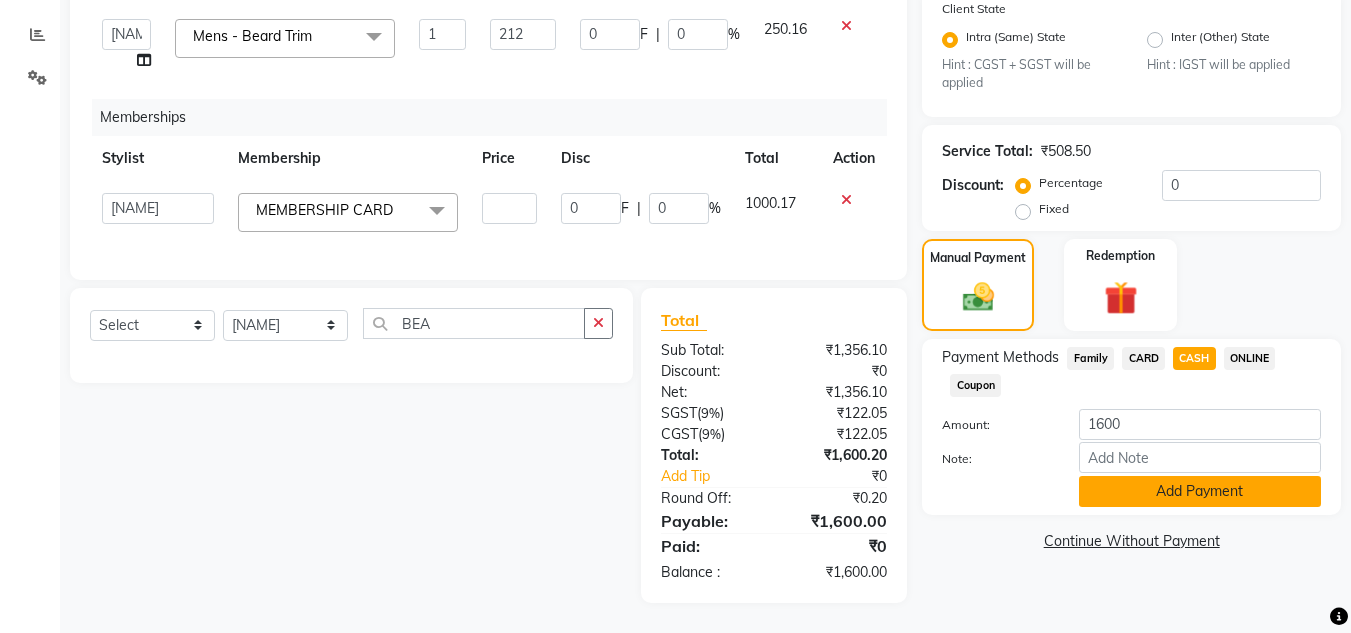 drag, startPoint x: 1195, startPoint y: 494, endPoint x: 1193, endPoint y: 483, distance: 11.18034 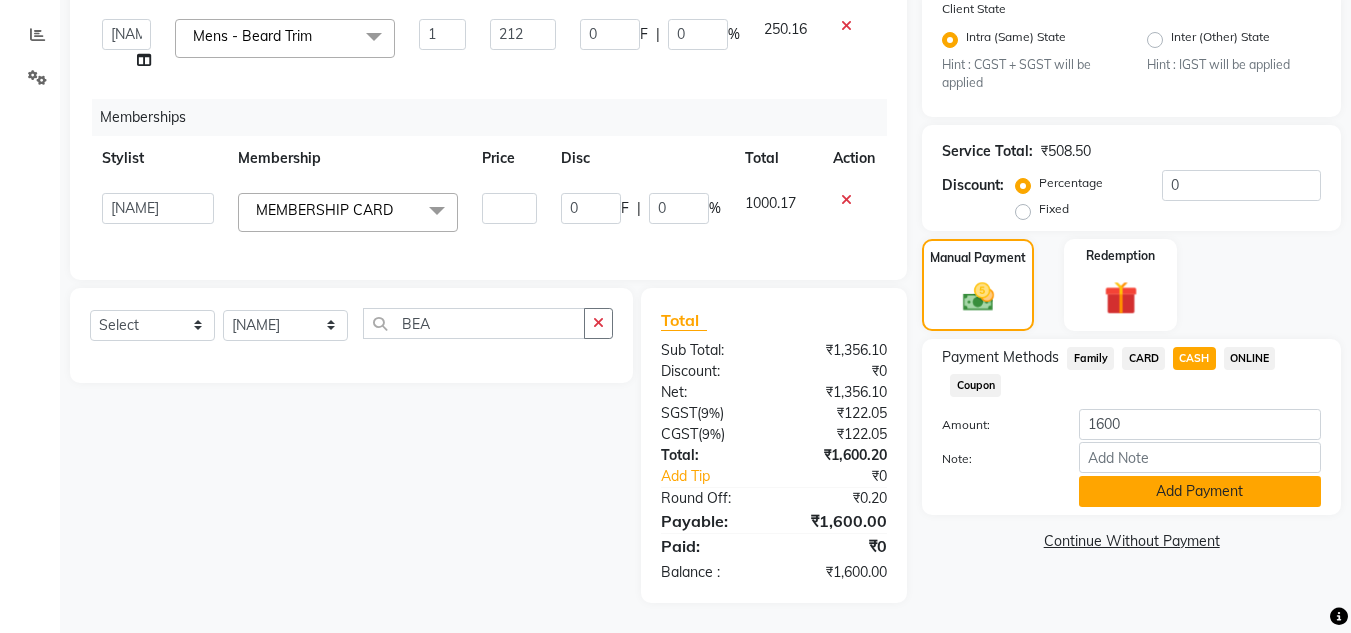 click on "Payment Methods  Family   CARD   CASH   ONLINE   Coupon  Amount: 1600 Note: Add Payment" 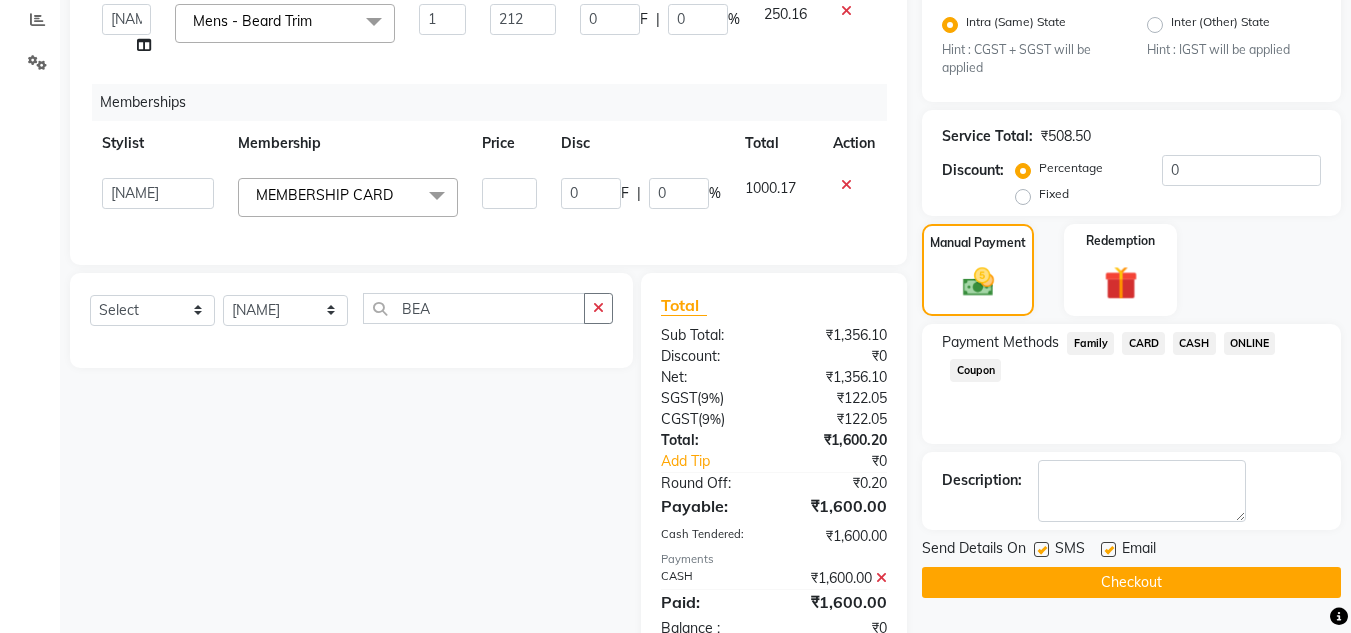 click on "Checkout" 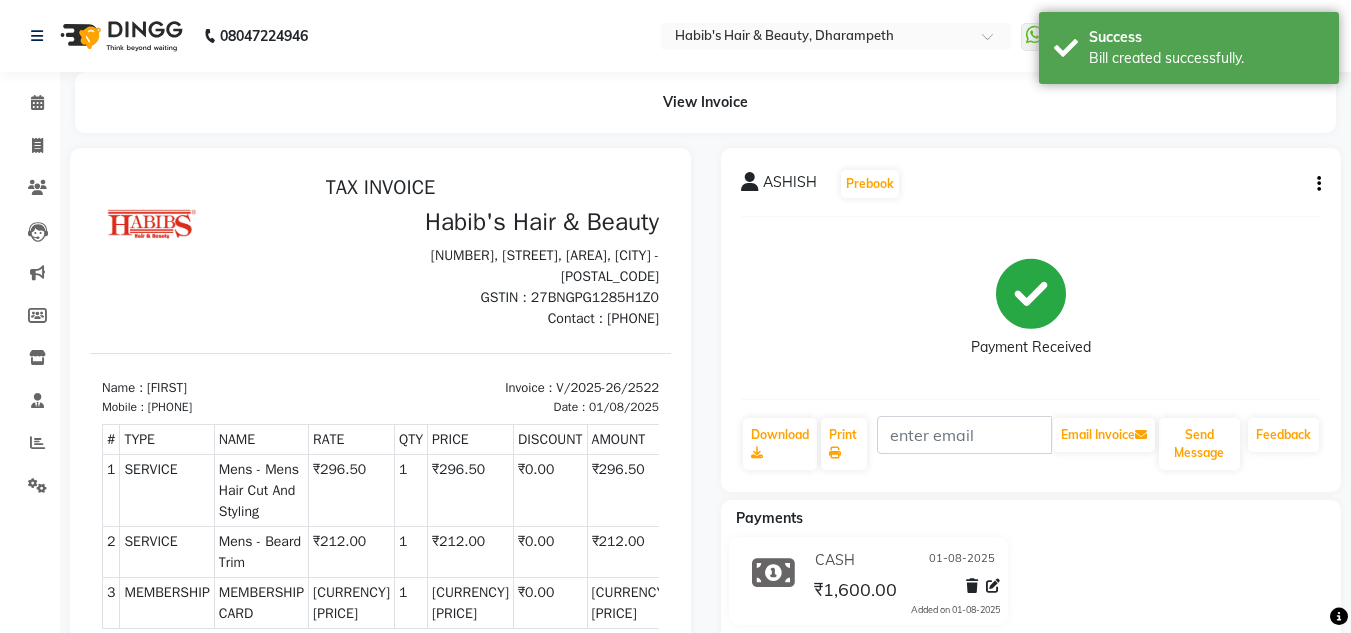 scroll, scrollTop: 0, scrollLeft: 0, axis: both 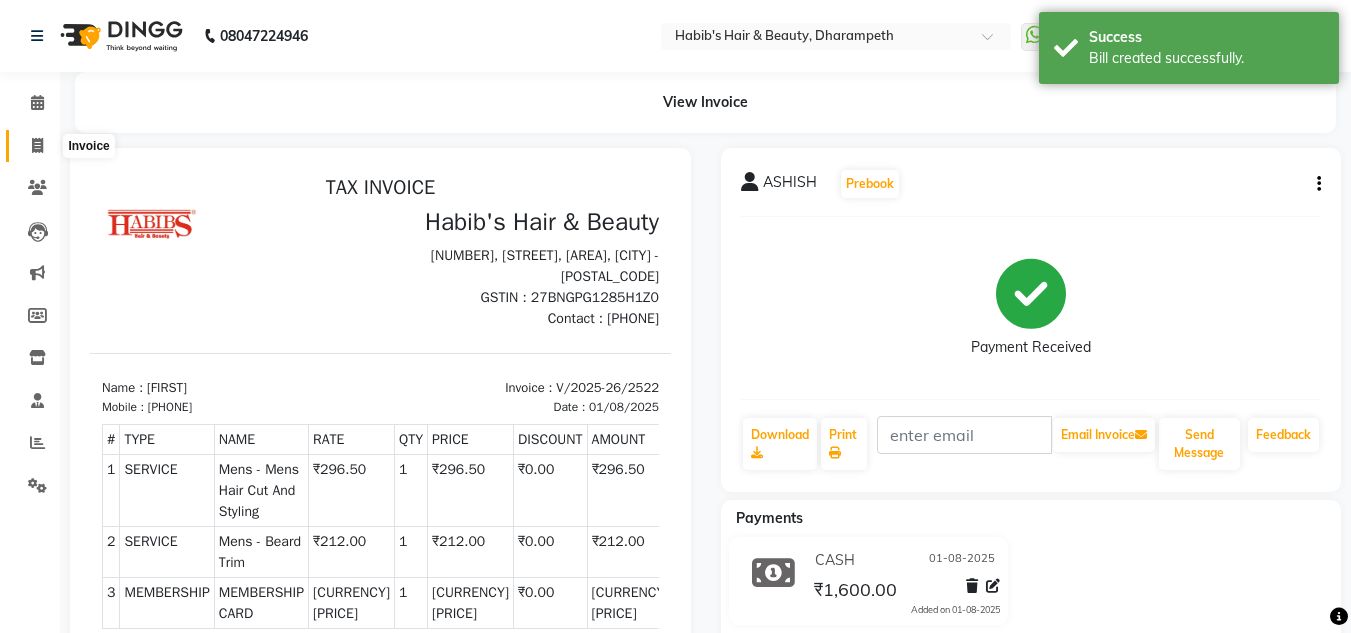 click 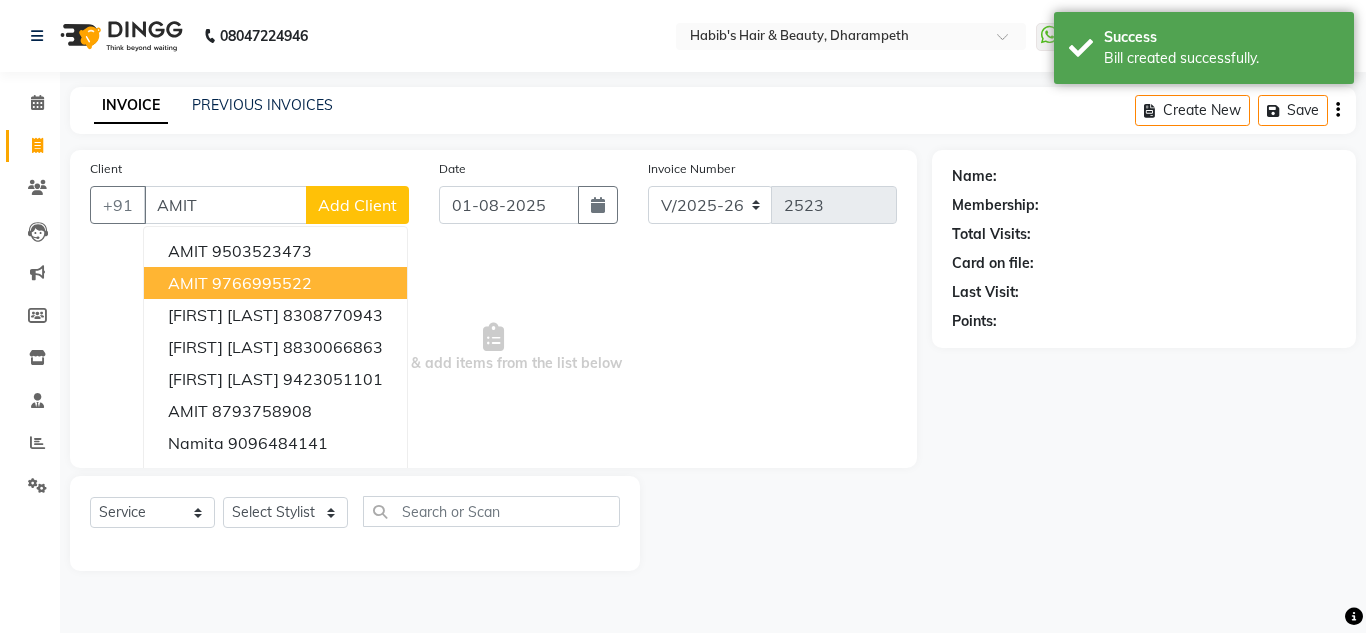 click on "9766995522" at bounding box center [262, 283] 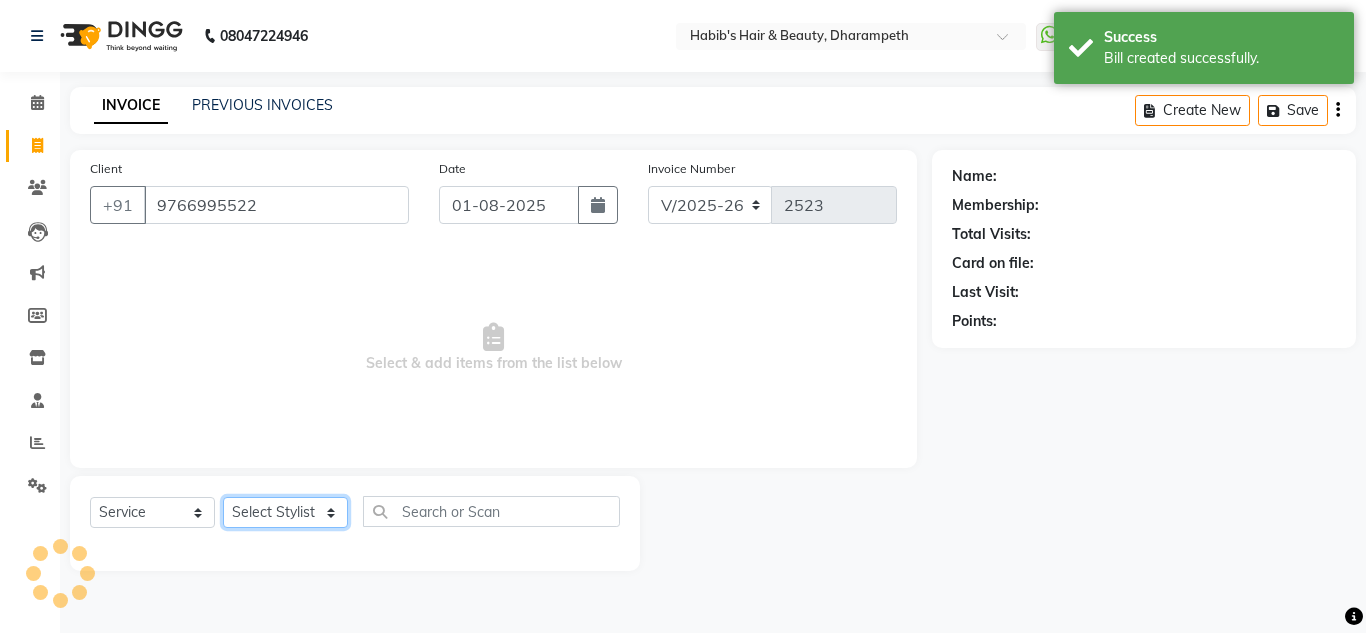 click on "Select Stylist [FIRST] [FIRST] [FIRST] [FIRST]  Manager [FIRST] [FIRST] [FIRST] [FIRST] [FIRST] [FIRST]" 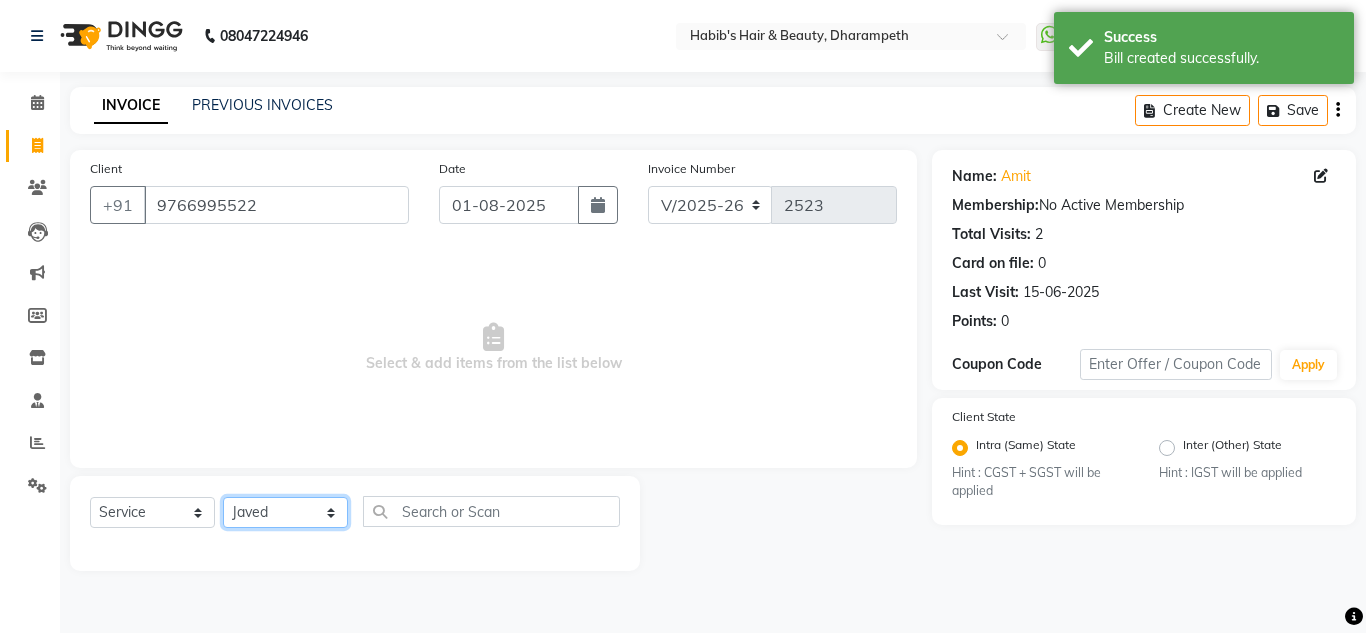 click on "Select Stylist [FIRST] [FIRST] [FIRST] [FIRST]  Manager [FIRST] [FIRST] [FIRST] [FIRST] [FIRST] [FIRST]" 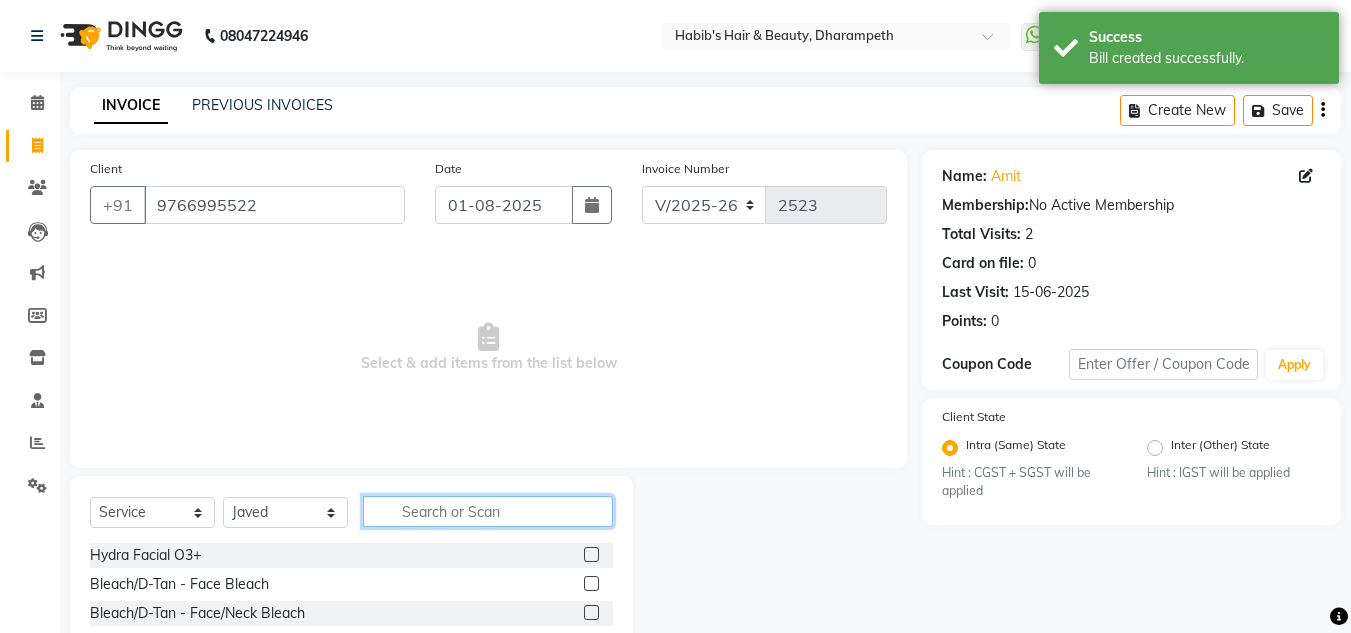 click 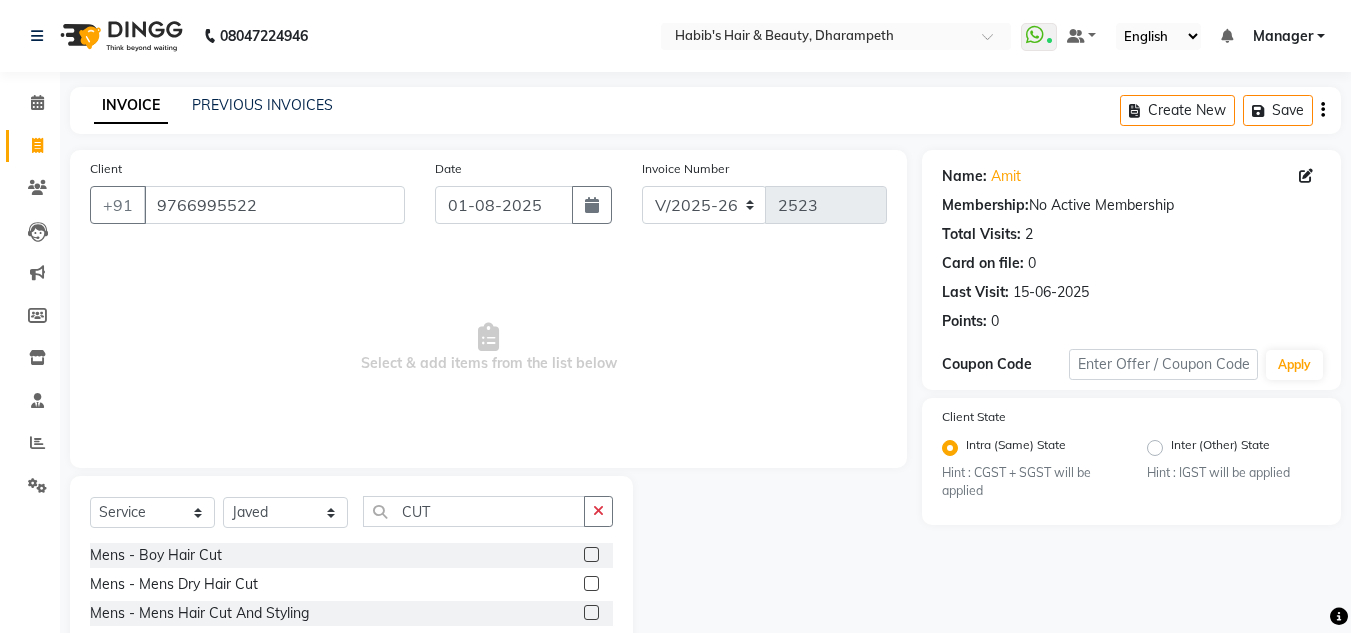 click 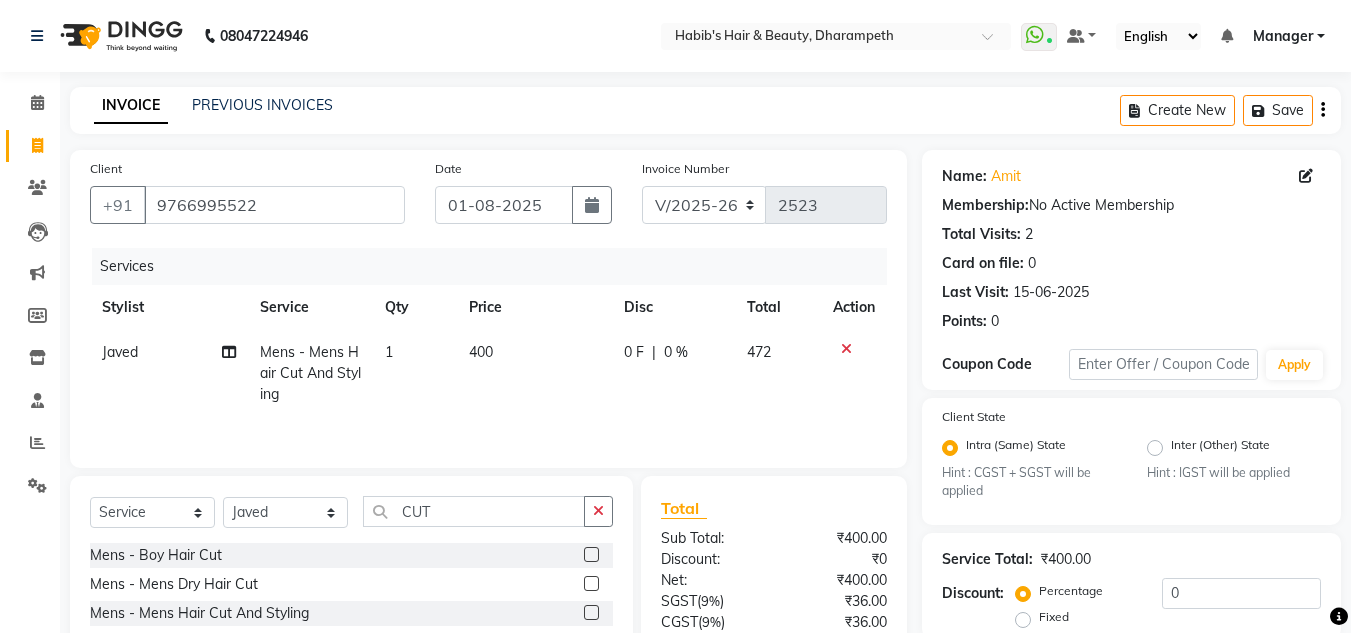 click on "400" 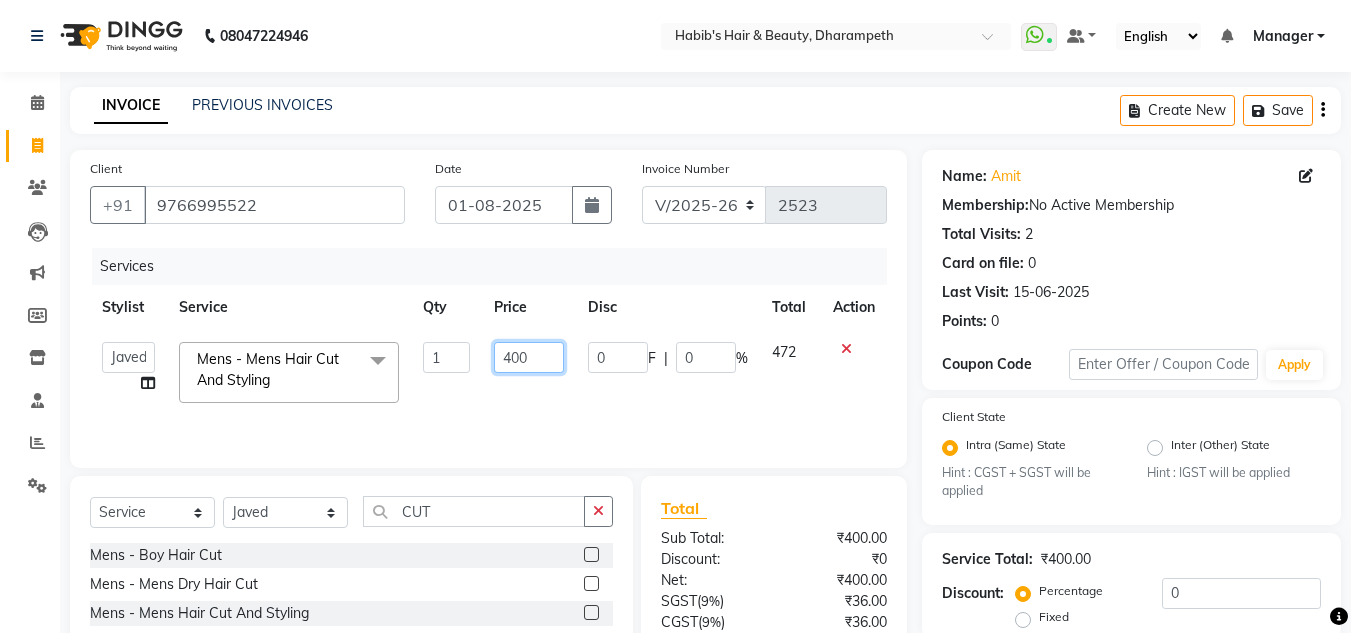 click on "400" 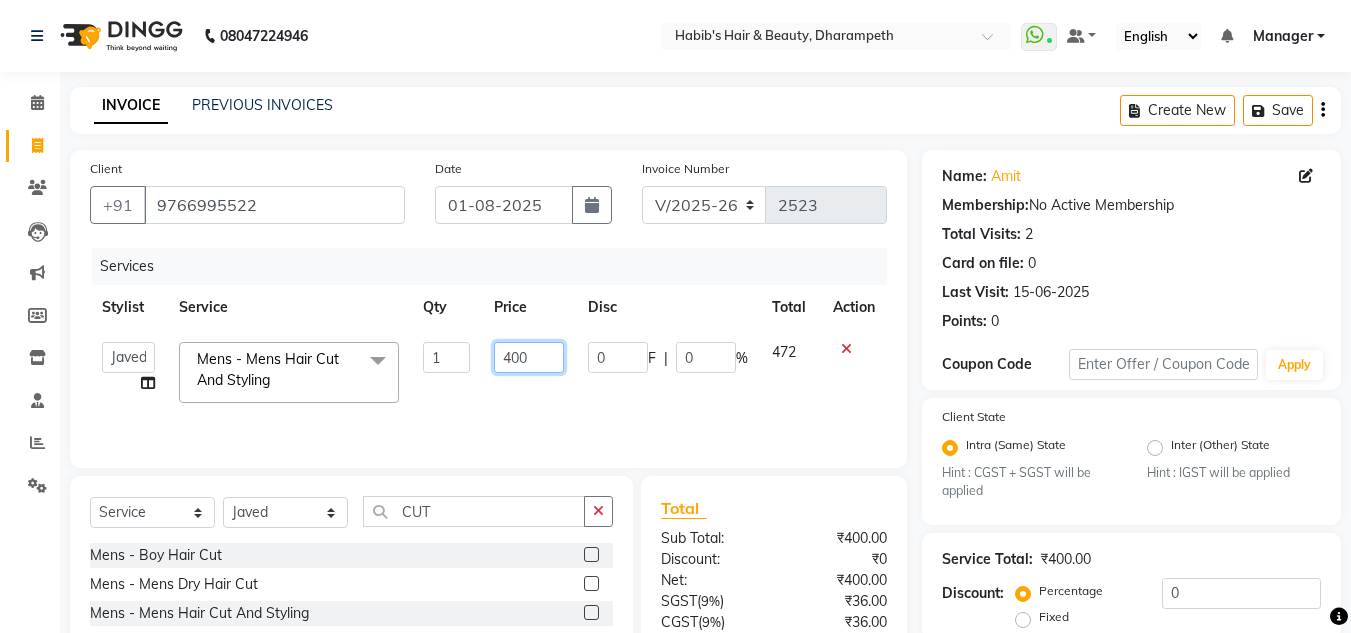 click on "400" 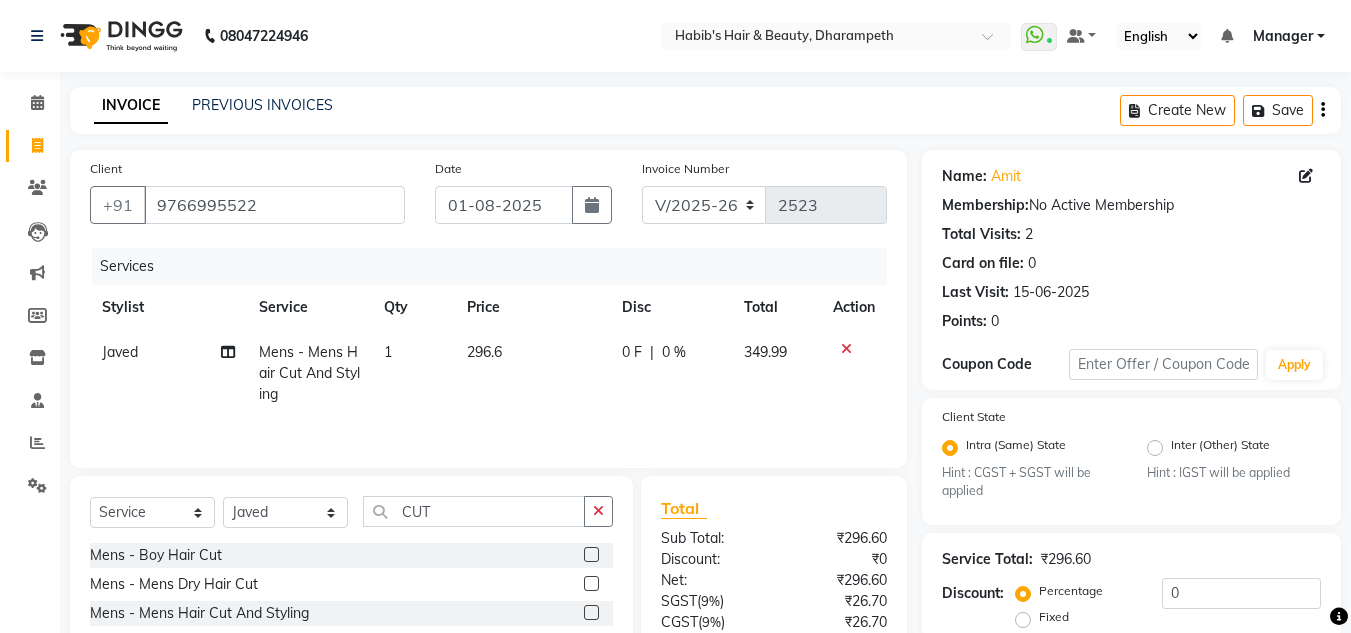 click on "349.99" 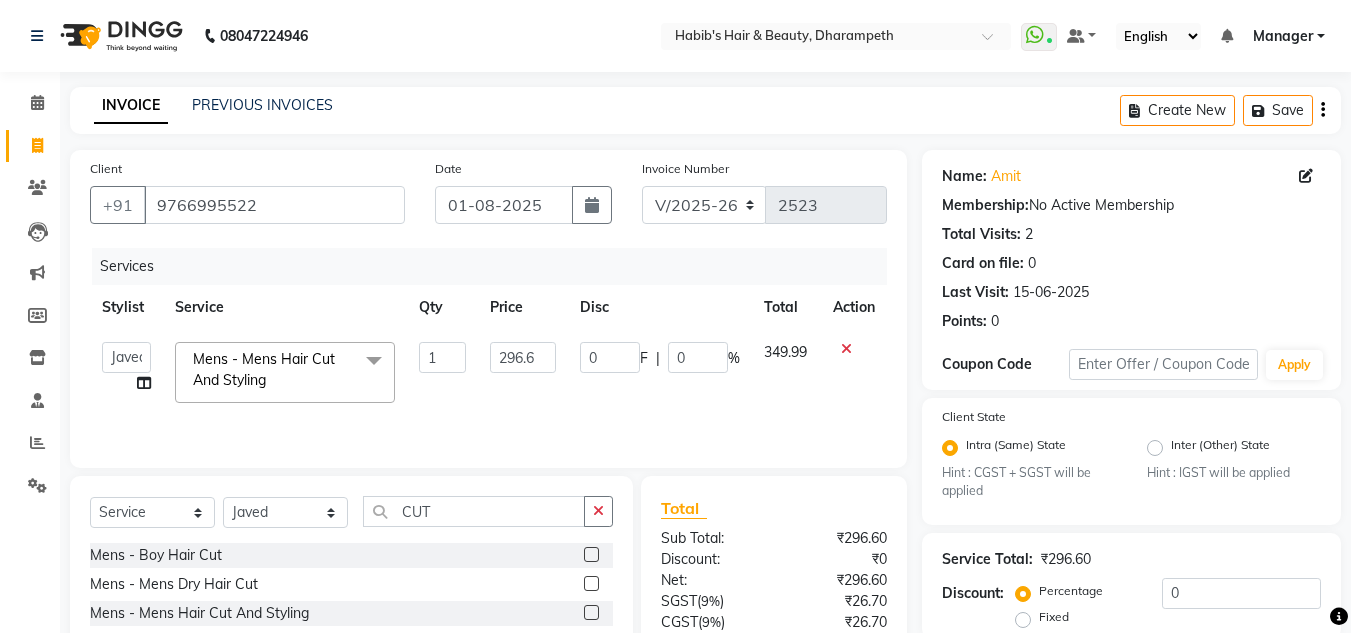 scroll, scrollTop: 188, scrollLeft: 0, axis: vertical 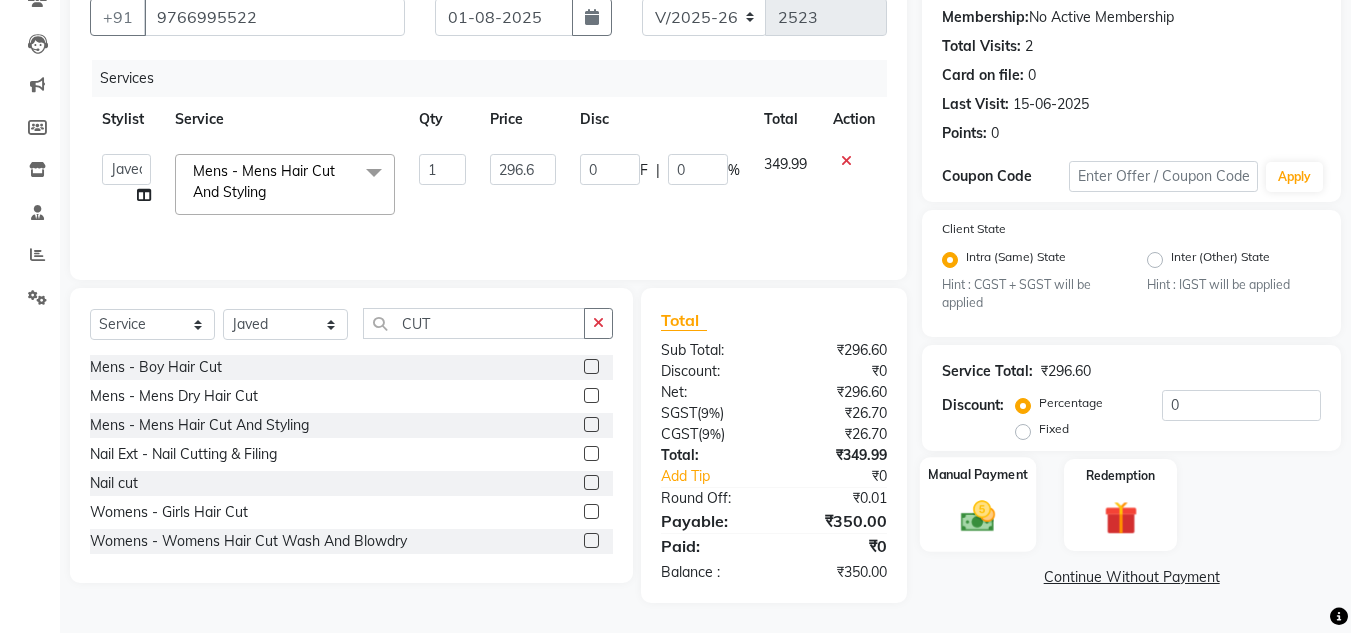 click 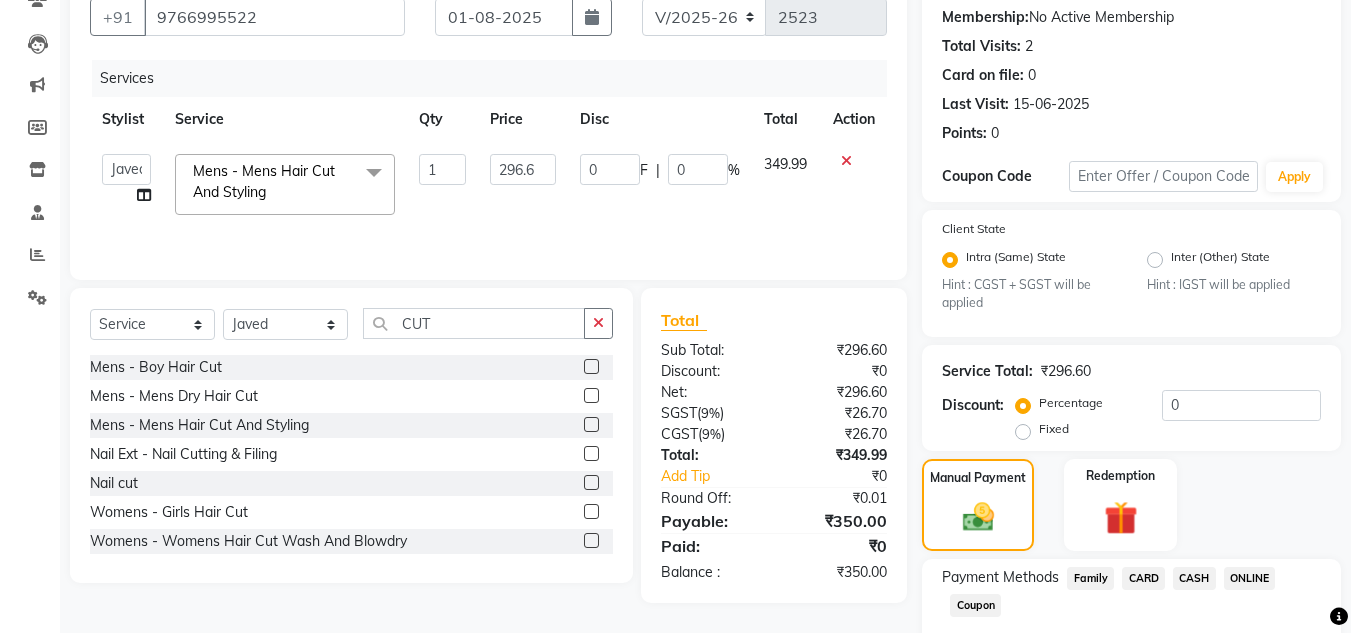 click on "CASH" 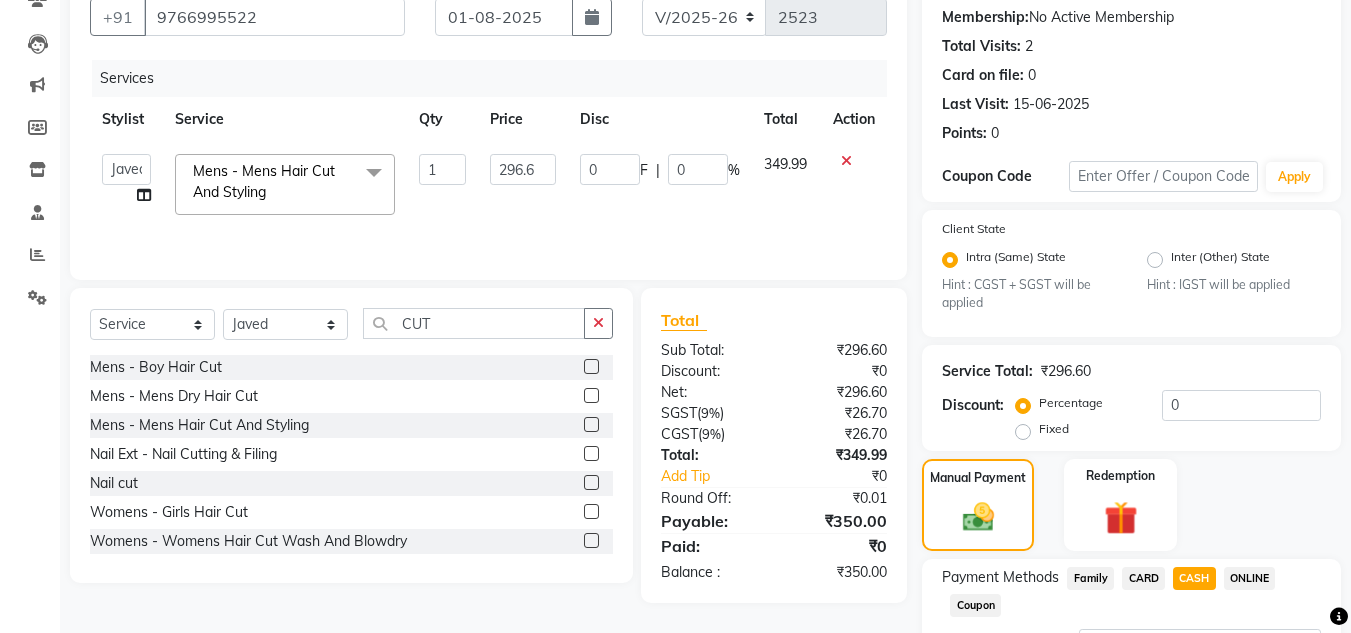 scroll, scrollTop: 361, scrollLeft: 0, axis: vertical 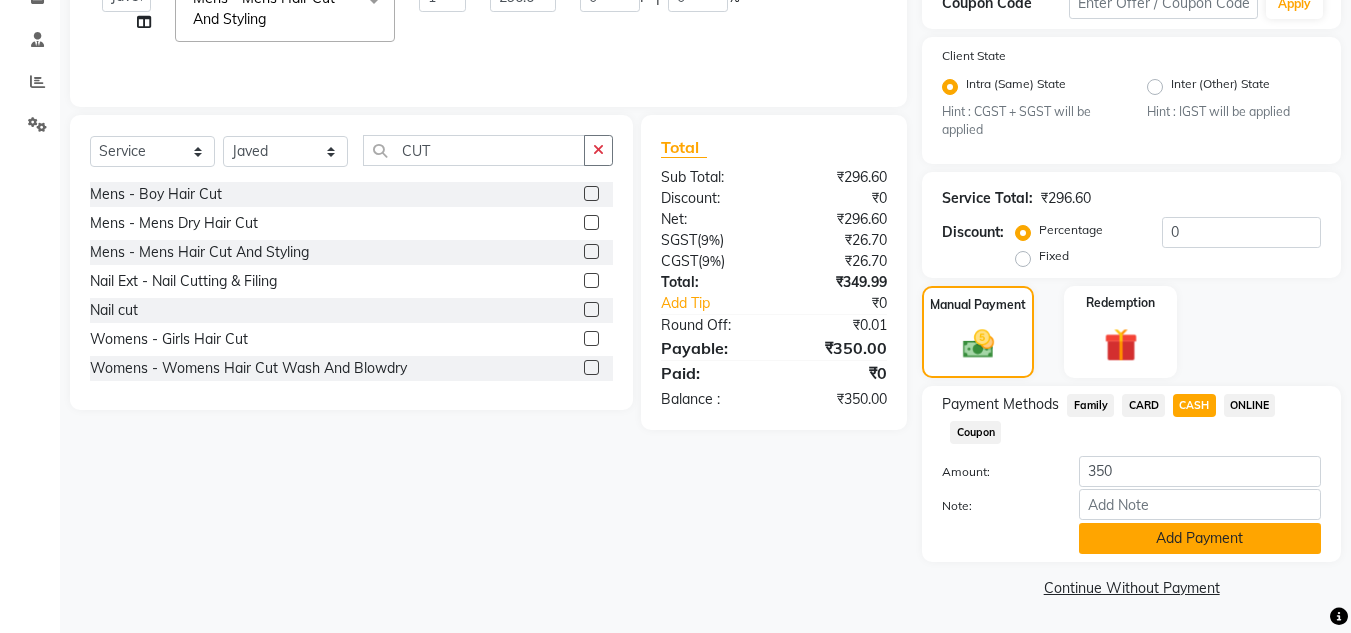 click on "Add Payment" 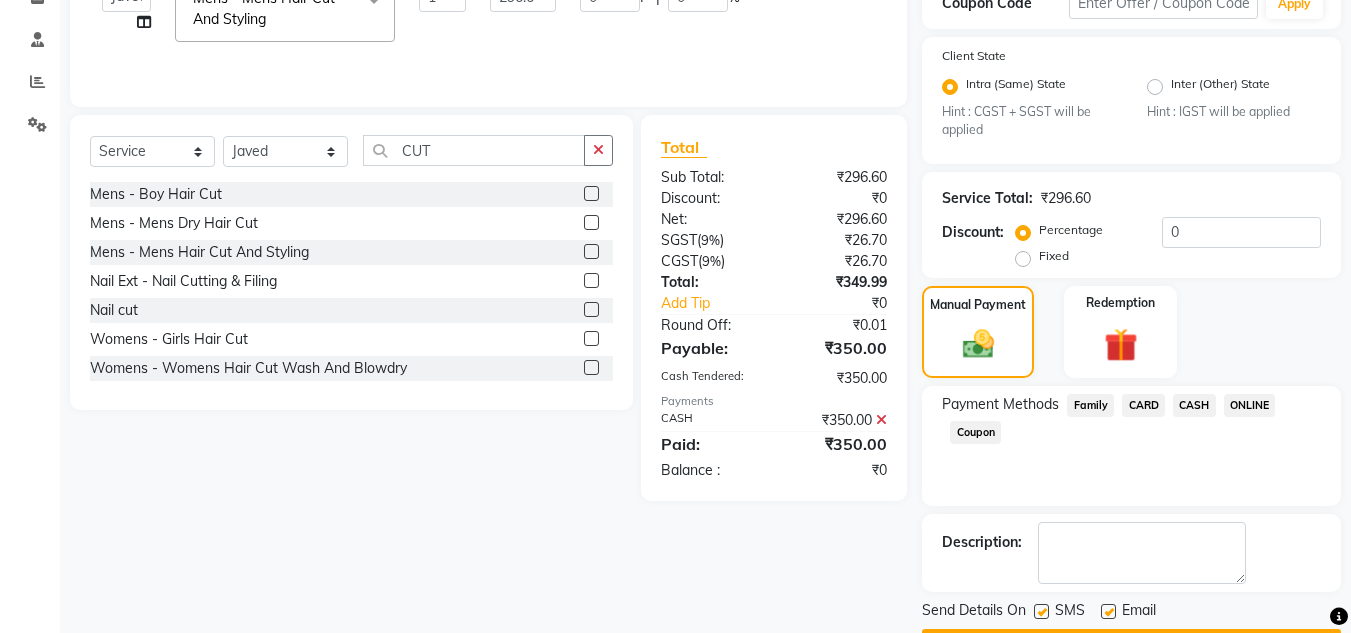 scroll, scrollTop: 418, scrollLeft: 0, axis: vertical 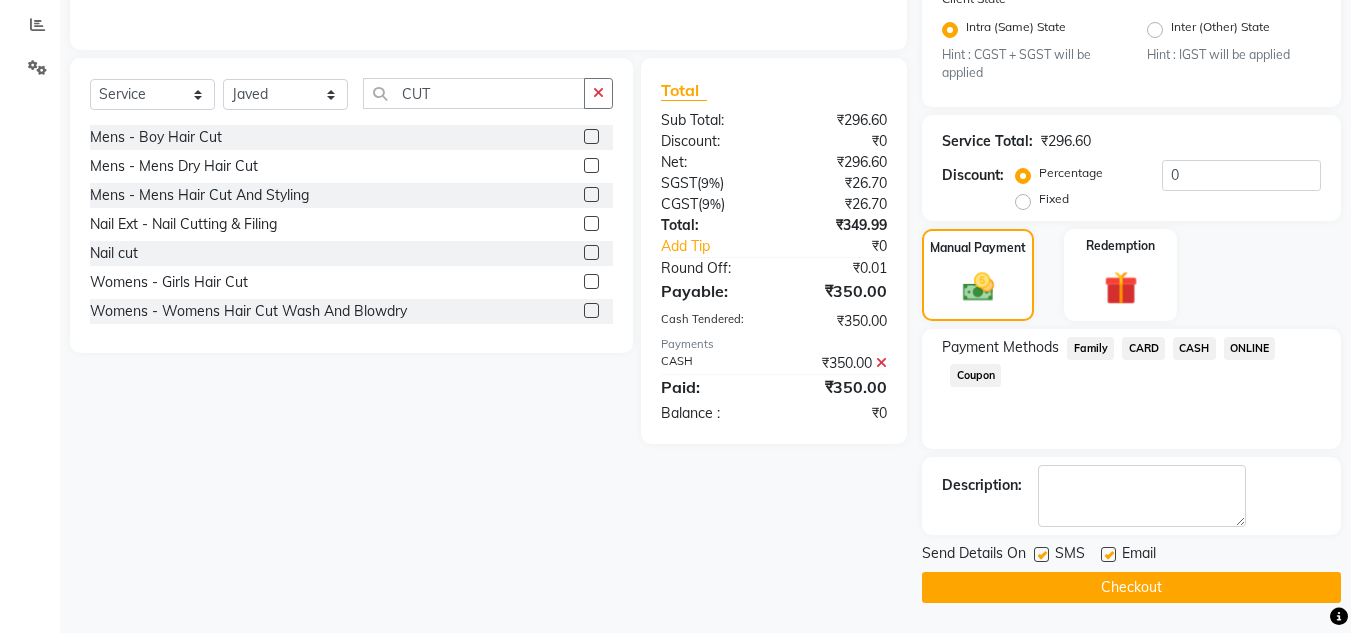 click on "Checkout" 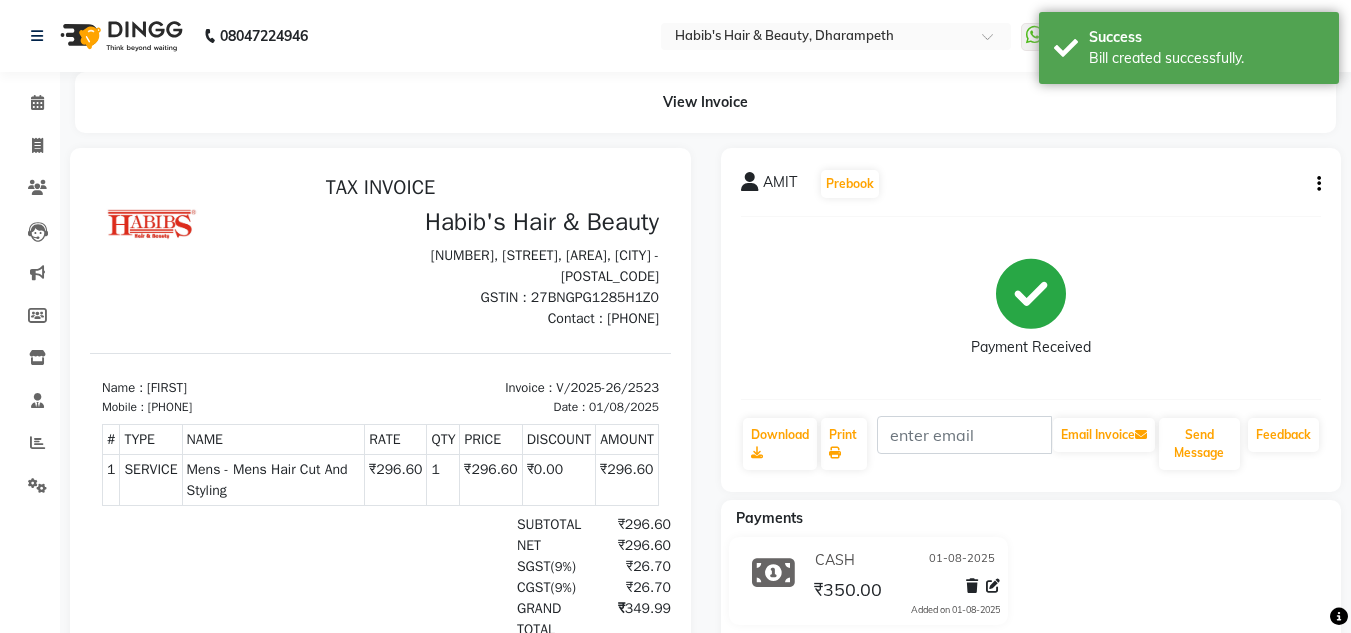 scroll, scrollTop: 0, scrollLeft: 0, axis: both 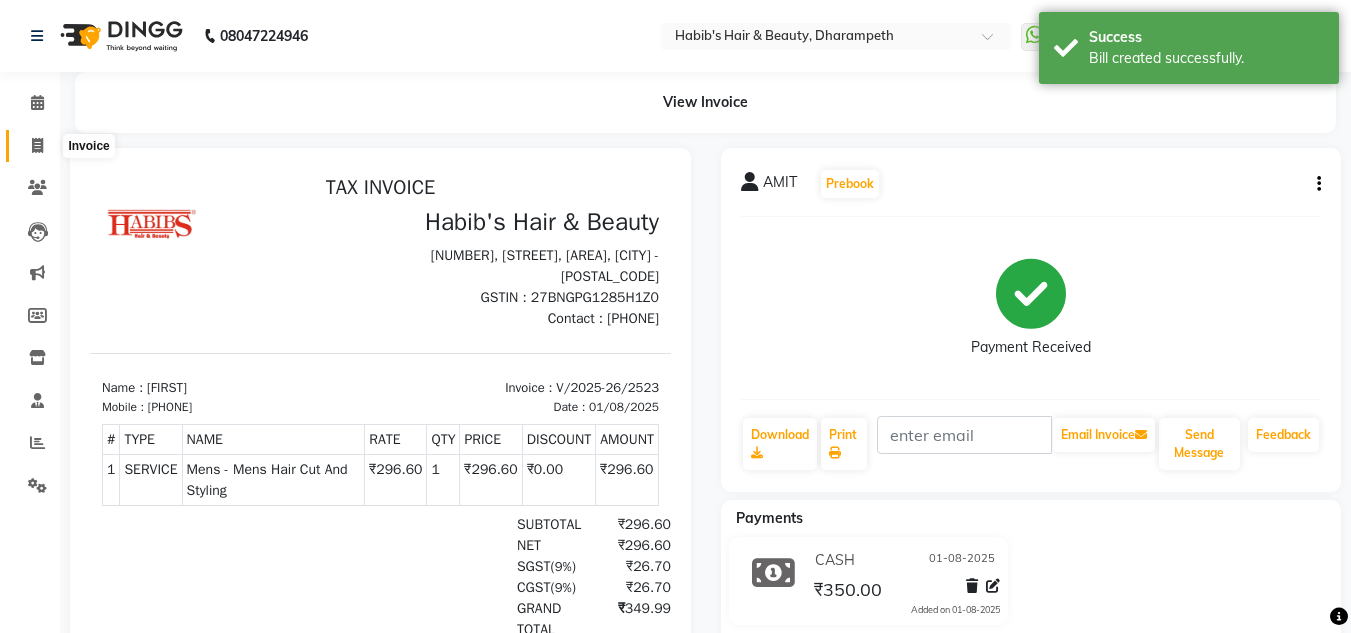 click 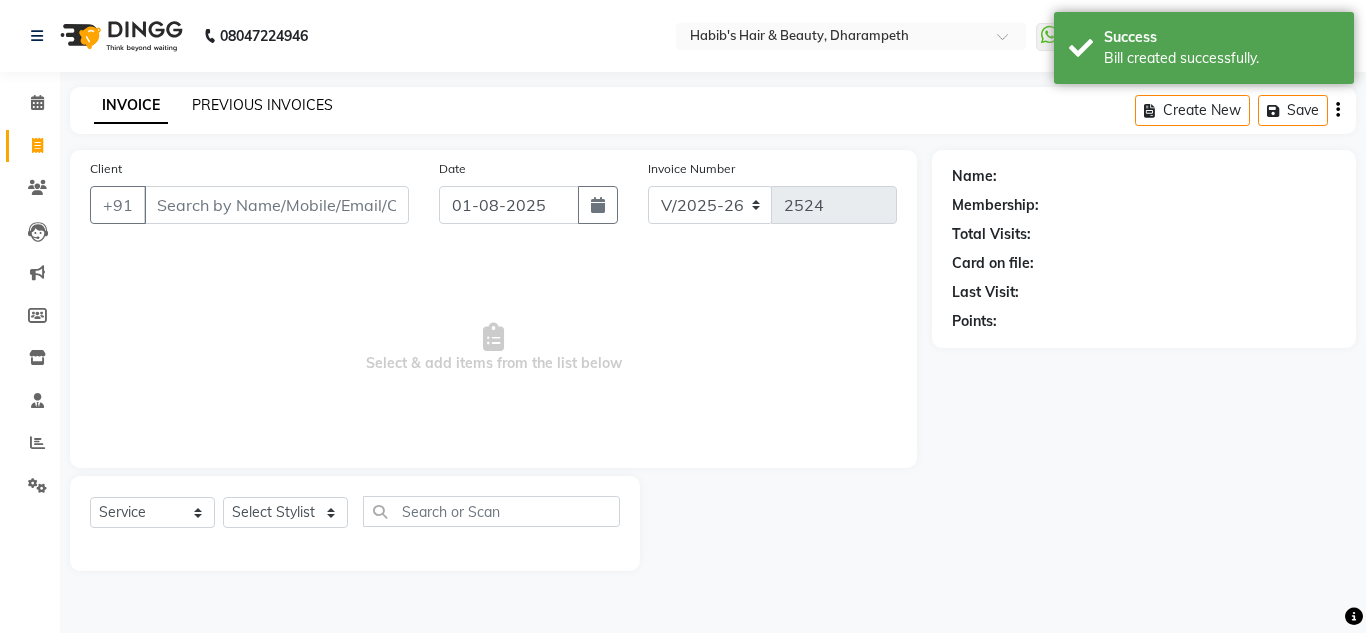 click on "PREVIOUS INVOICES" 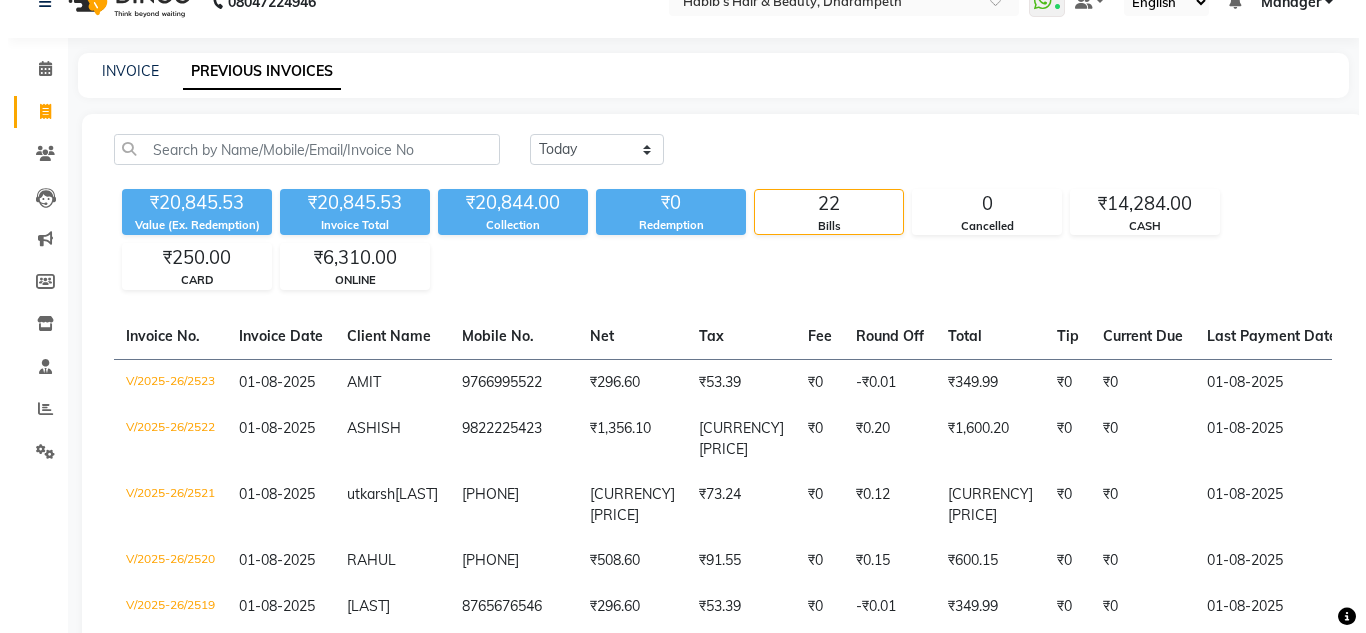 scroll, scrollTop: 0, scrollLeft: 0, axis: both 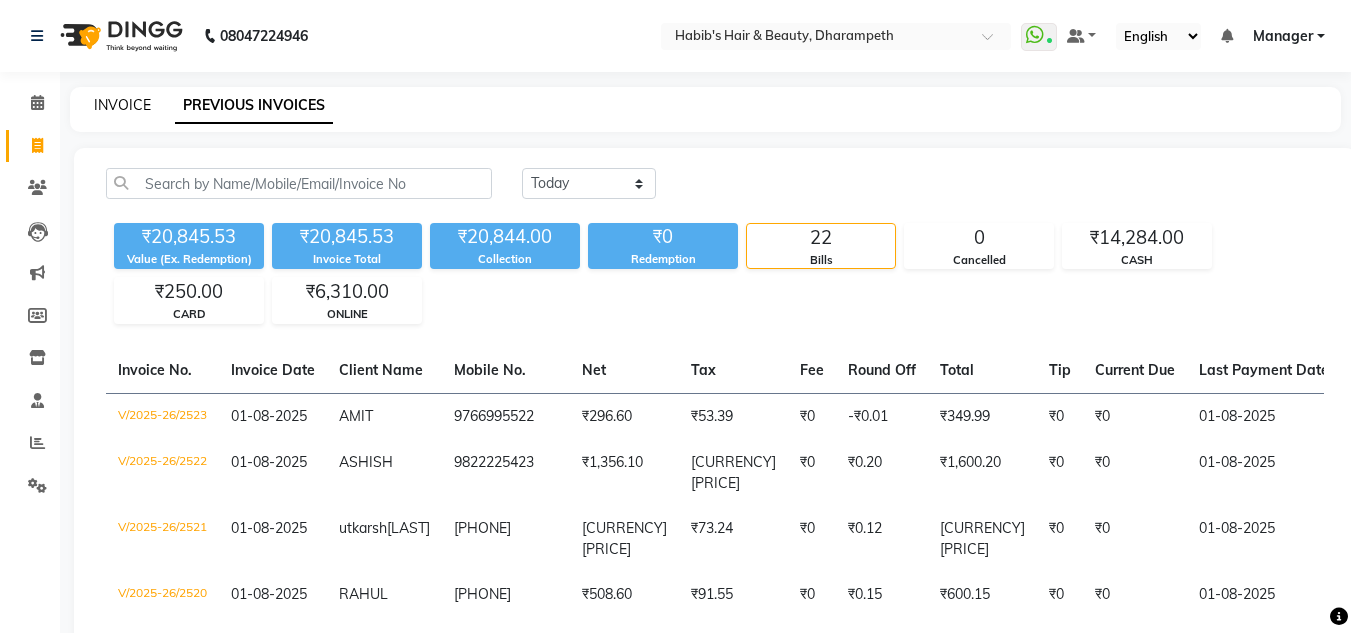 click on "INVOICE" 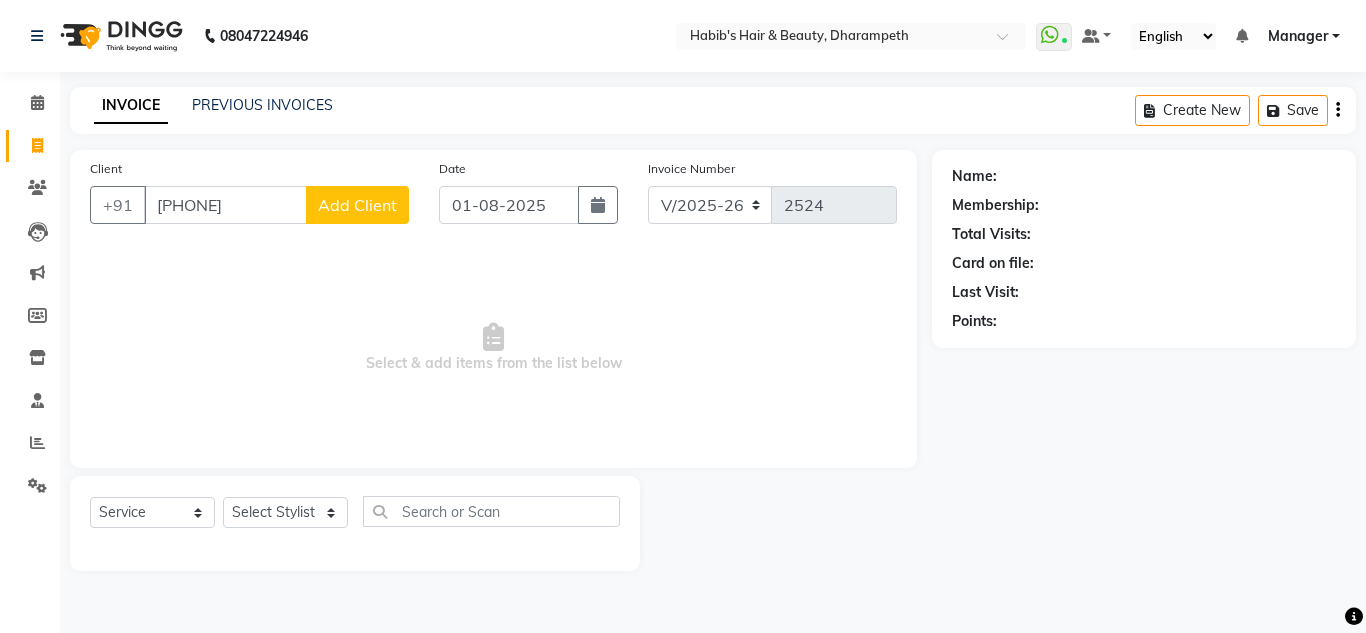 click on "Client +[PHONE] Add Client" 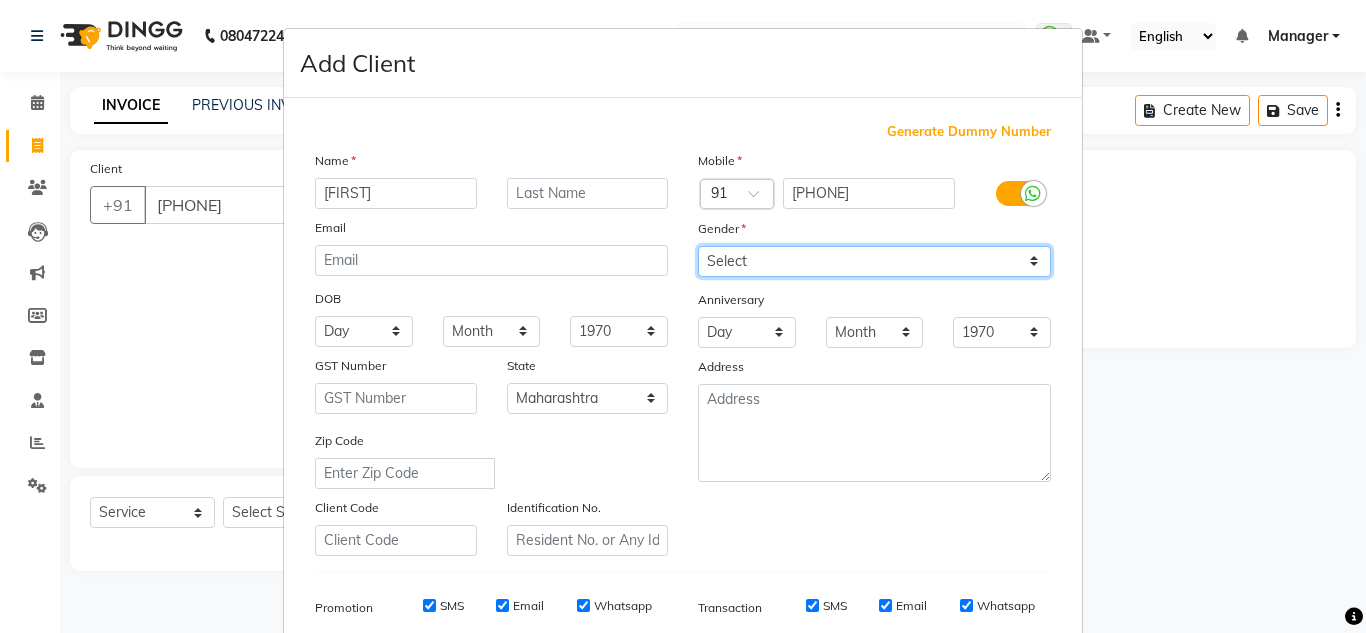 click on "Select Male Female Other Prefer Not To Say" at bounding box center [874, 261] 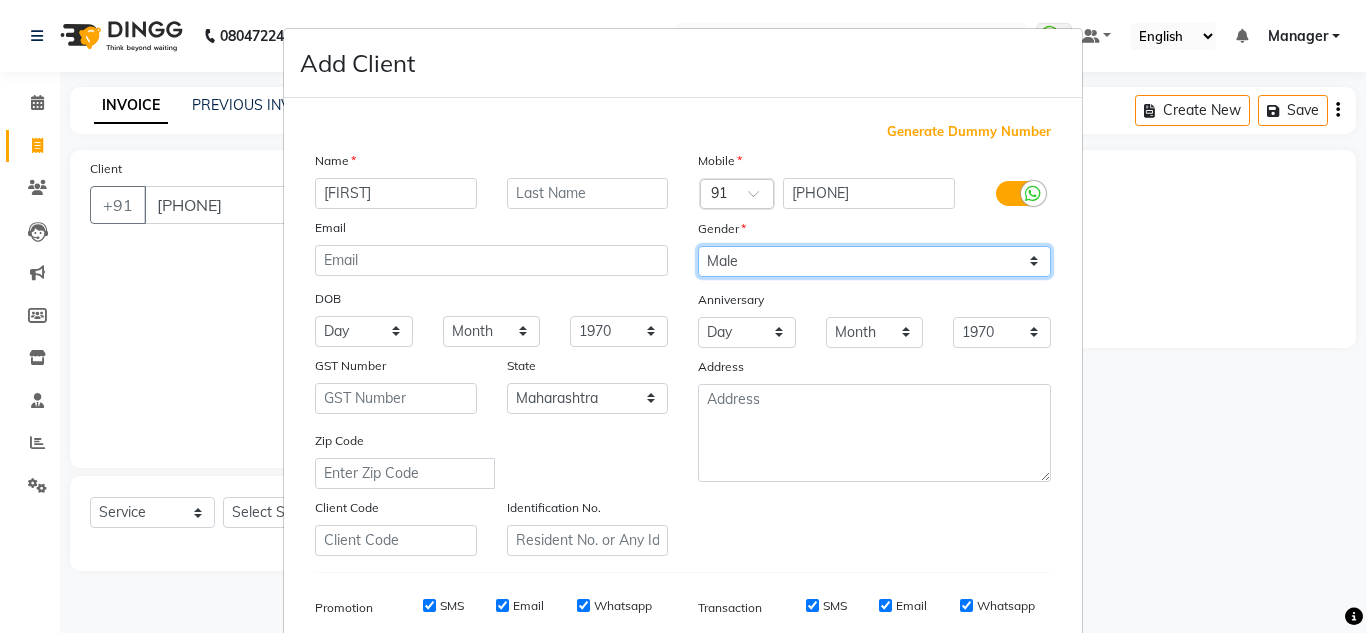 click on "Select Male Female Other Prefer Not To Say" at bounding box center [874, 261] 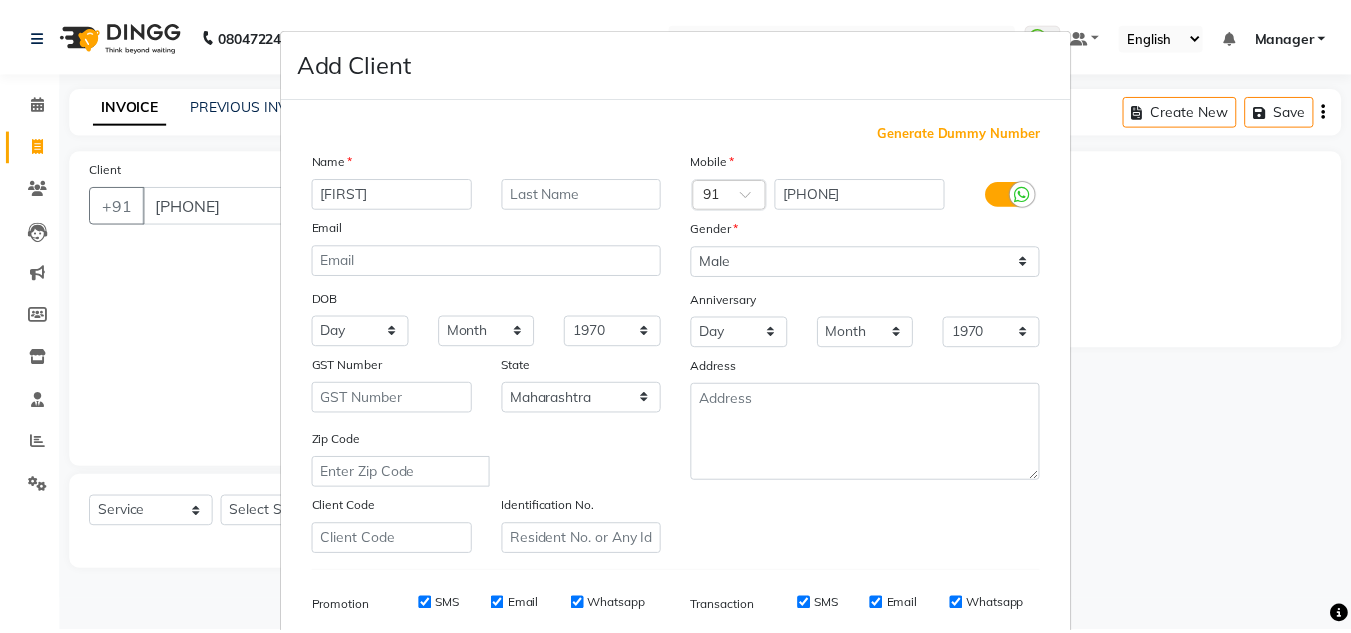 scroll, scrollTop: 290, scrollLeft: 0, axis: vertical 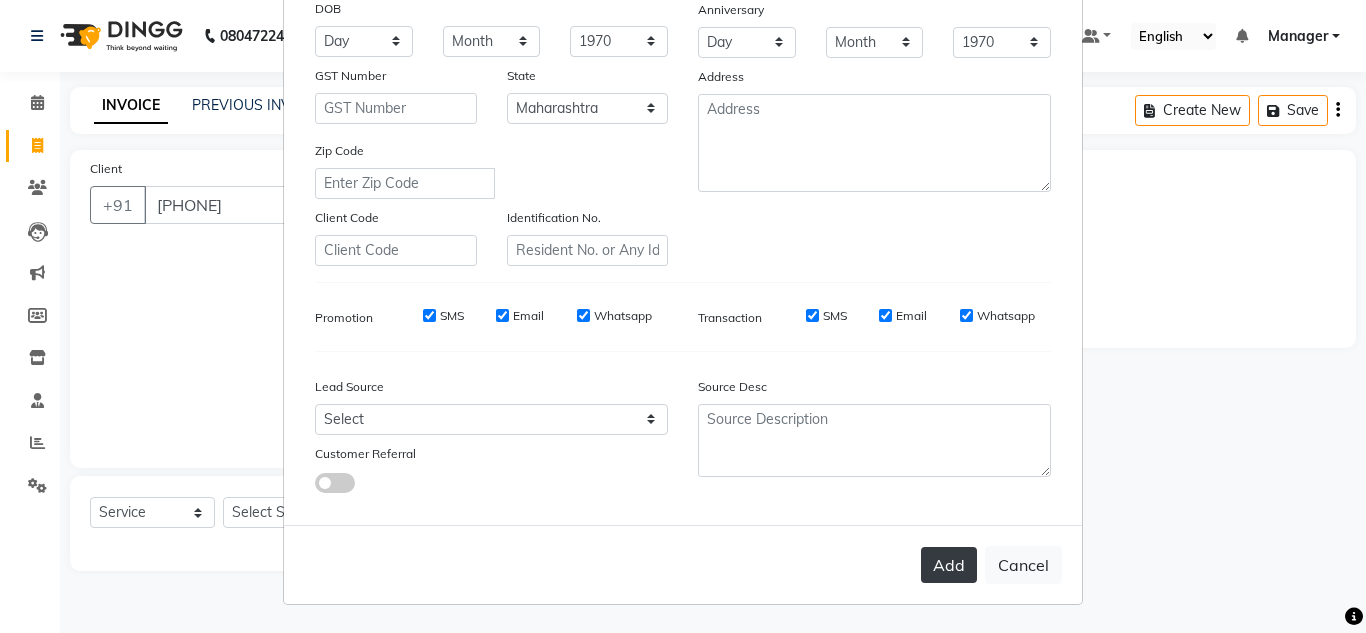 click on "Add" at bounding box center [949, 565] 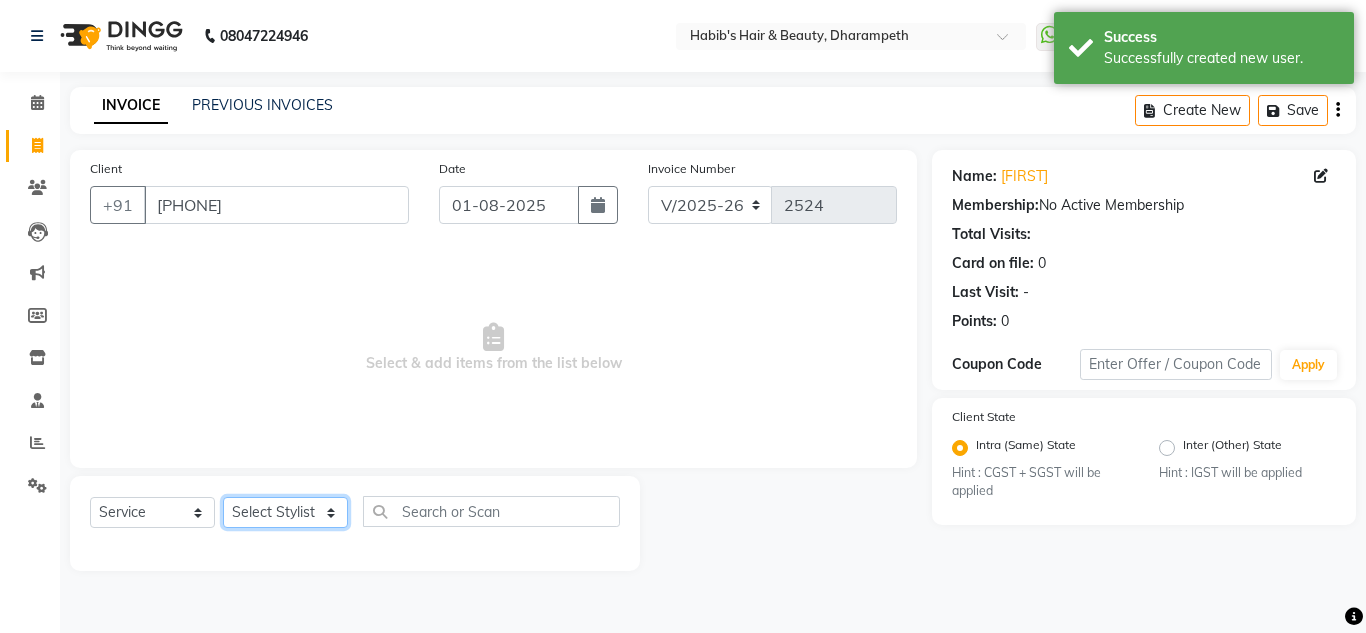 drag, startPoint x: 256, startPoint y: 507, endPoint x: 262, endPoint y: 220, distance: 287.0627 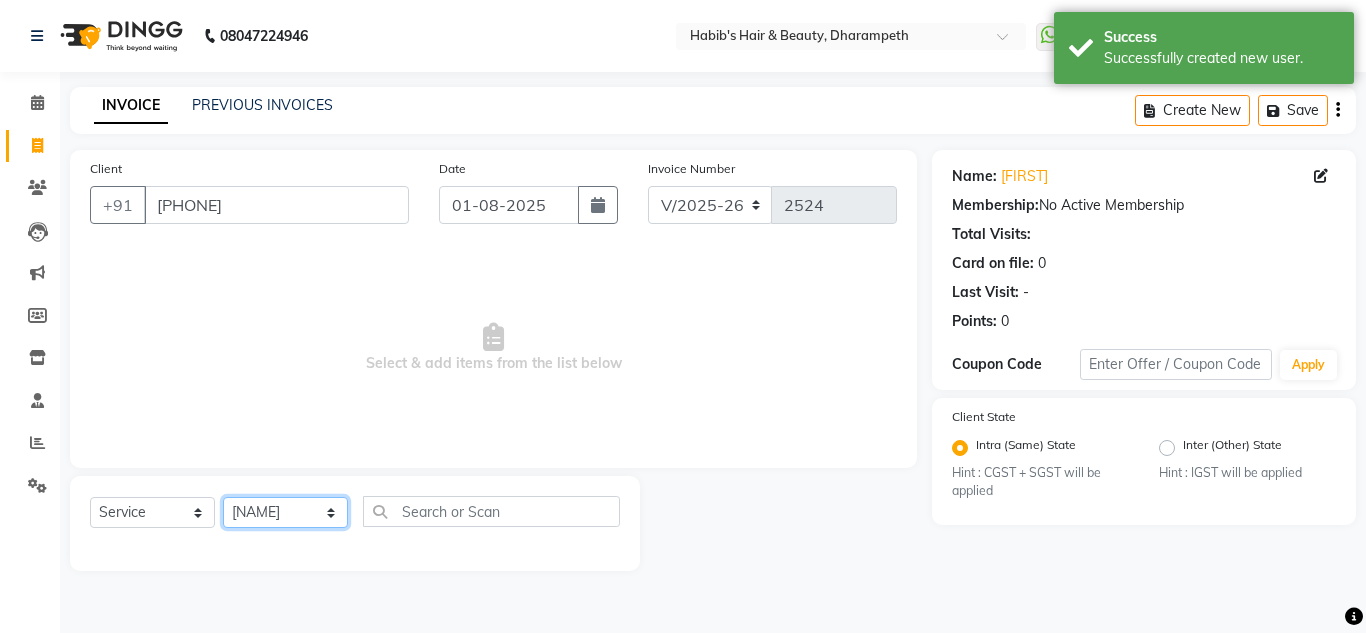 click on "Select Stylist [FIRST] [FIRST] [FIRST] [FIRST]  Manager [FIRST] [FIRST] [FIRST] [FIRST] [FIRST] [FIRST]" 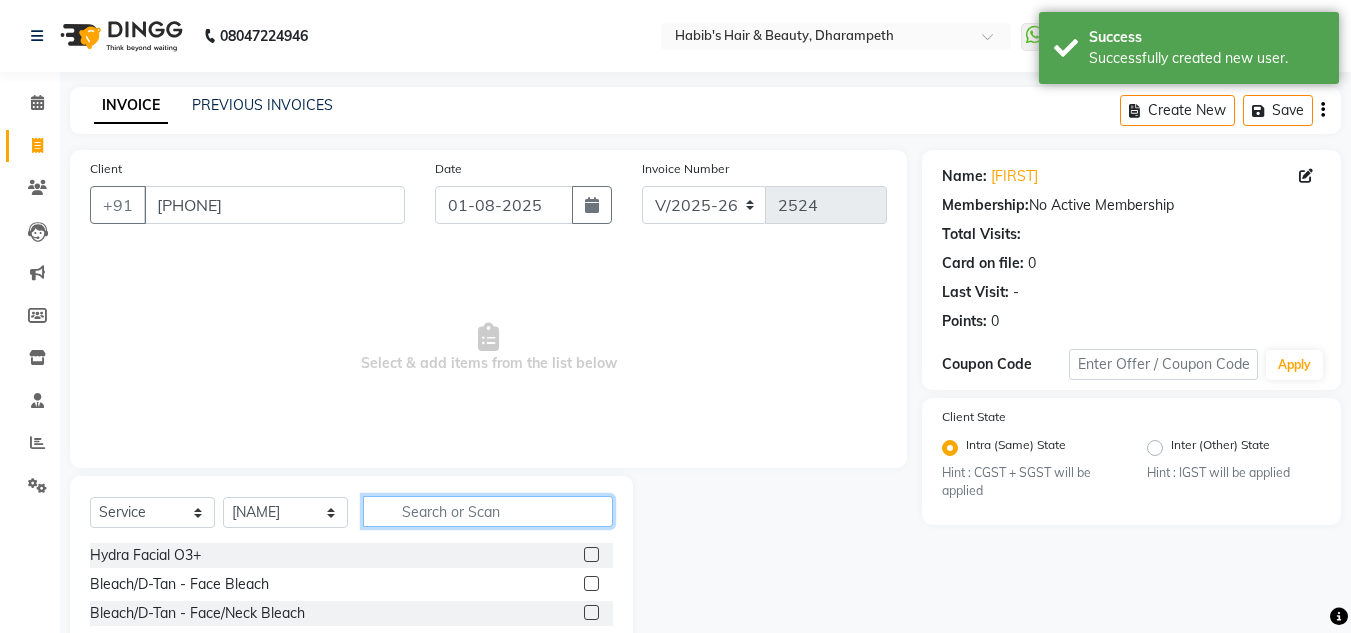 click 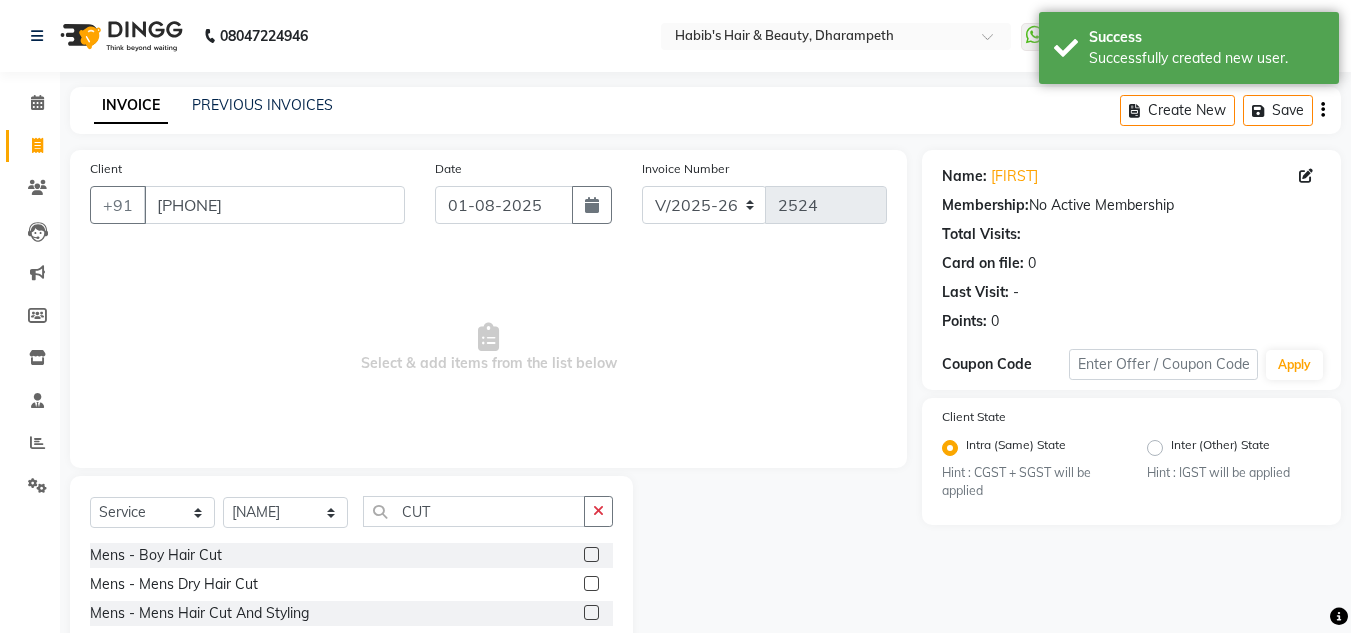 click 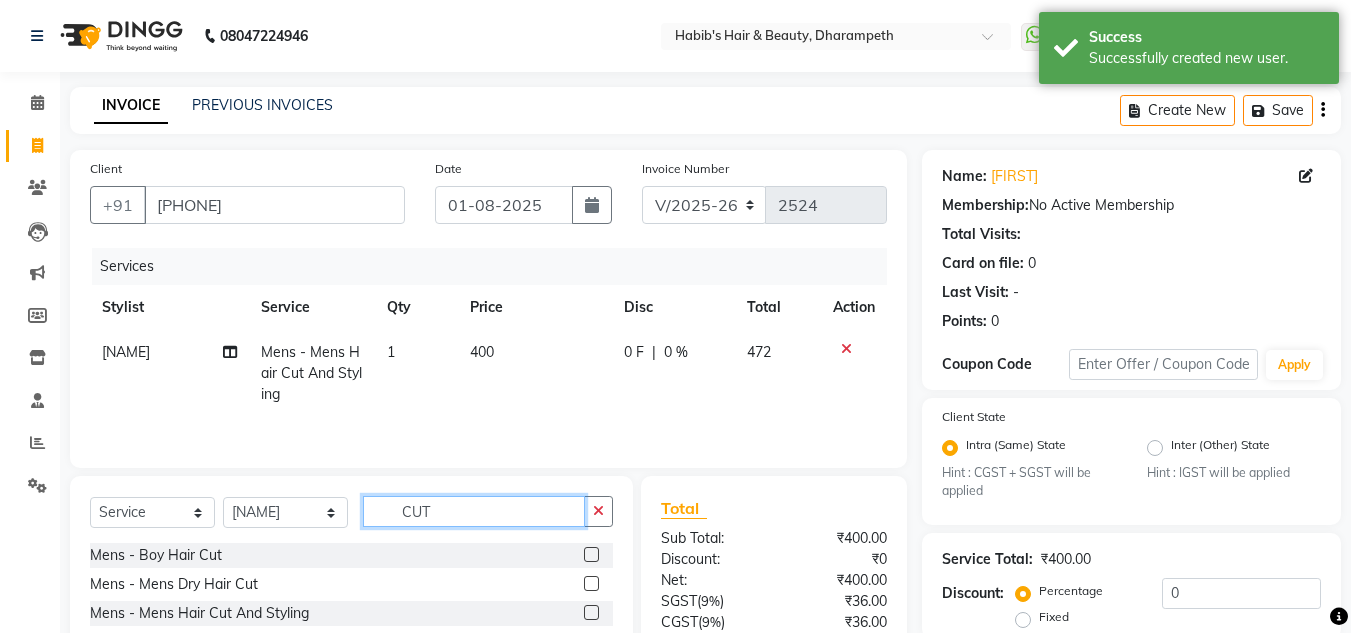 click on "CUT" 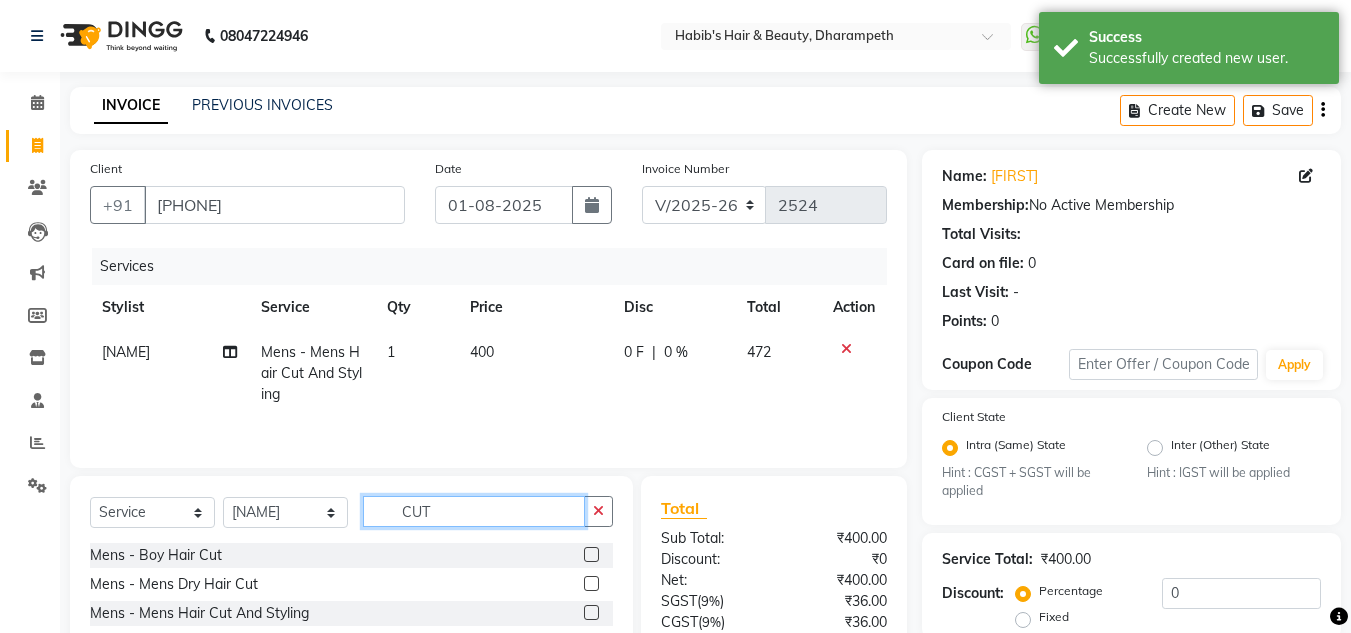 click on "CUT" 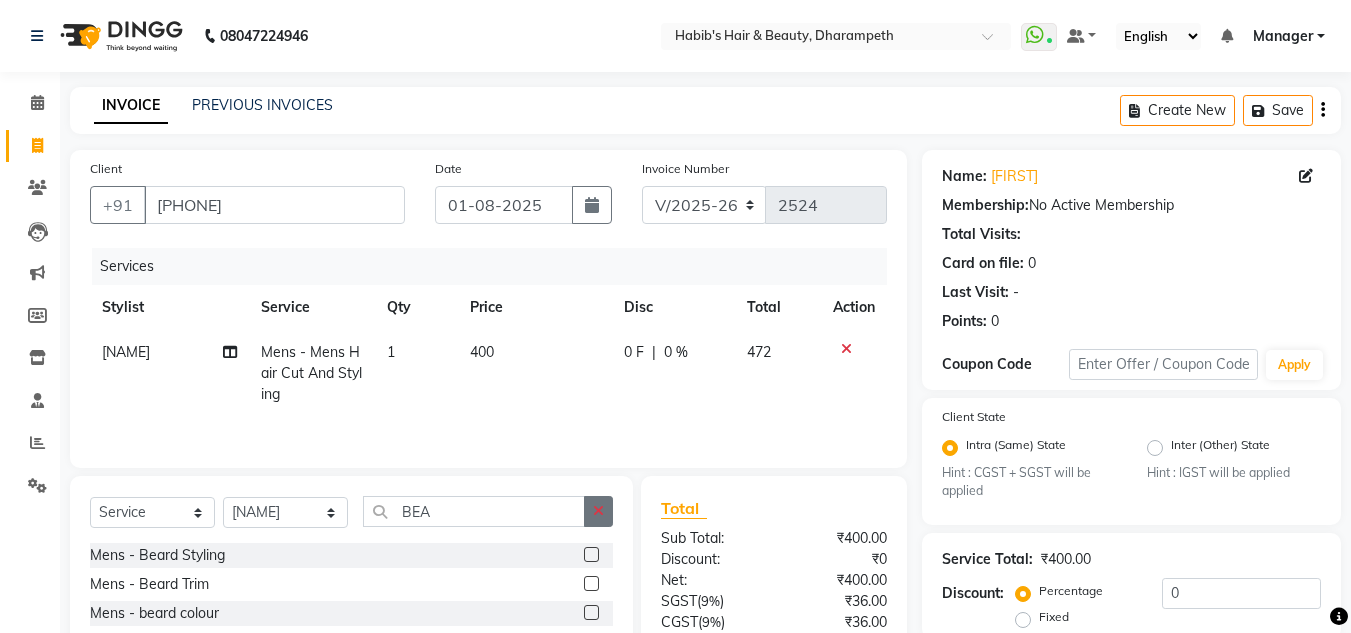 click 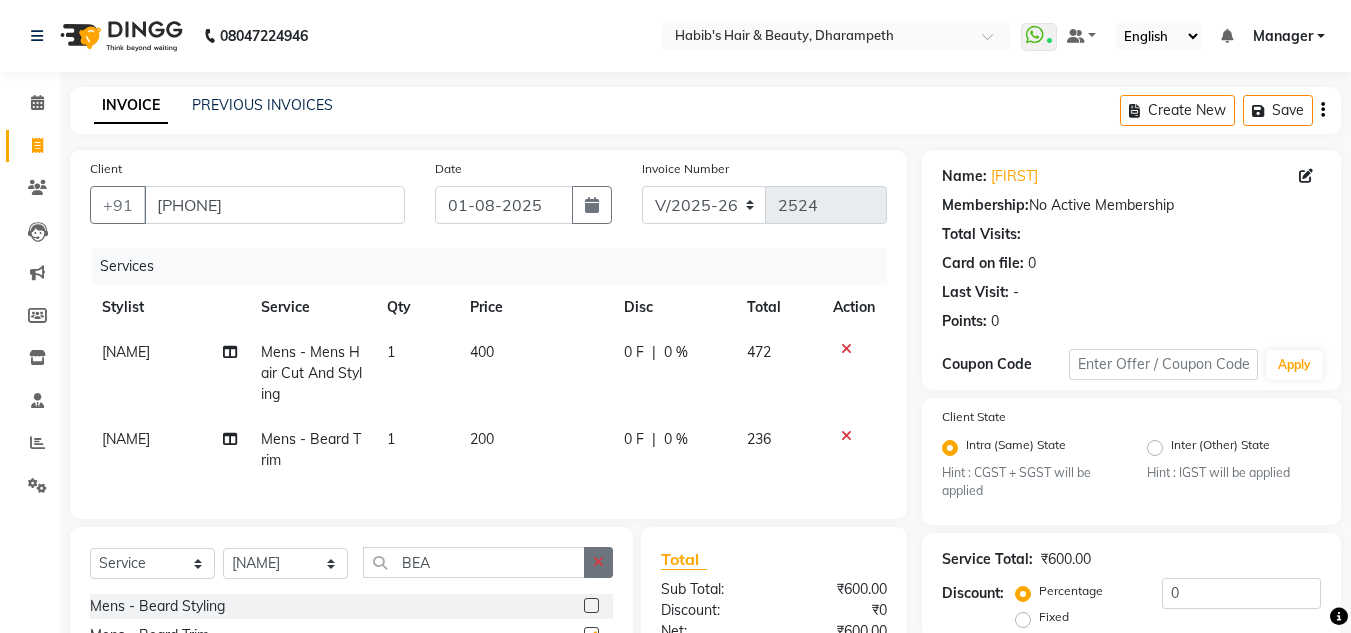 click 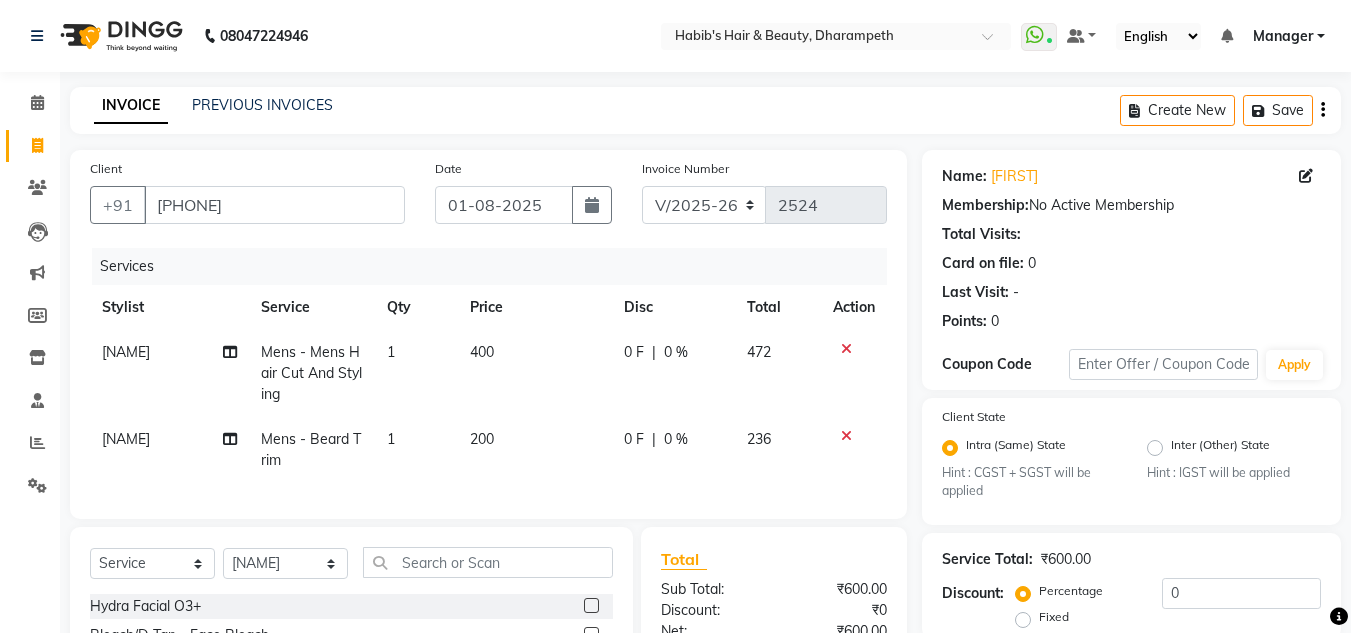 click on "200" 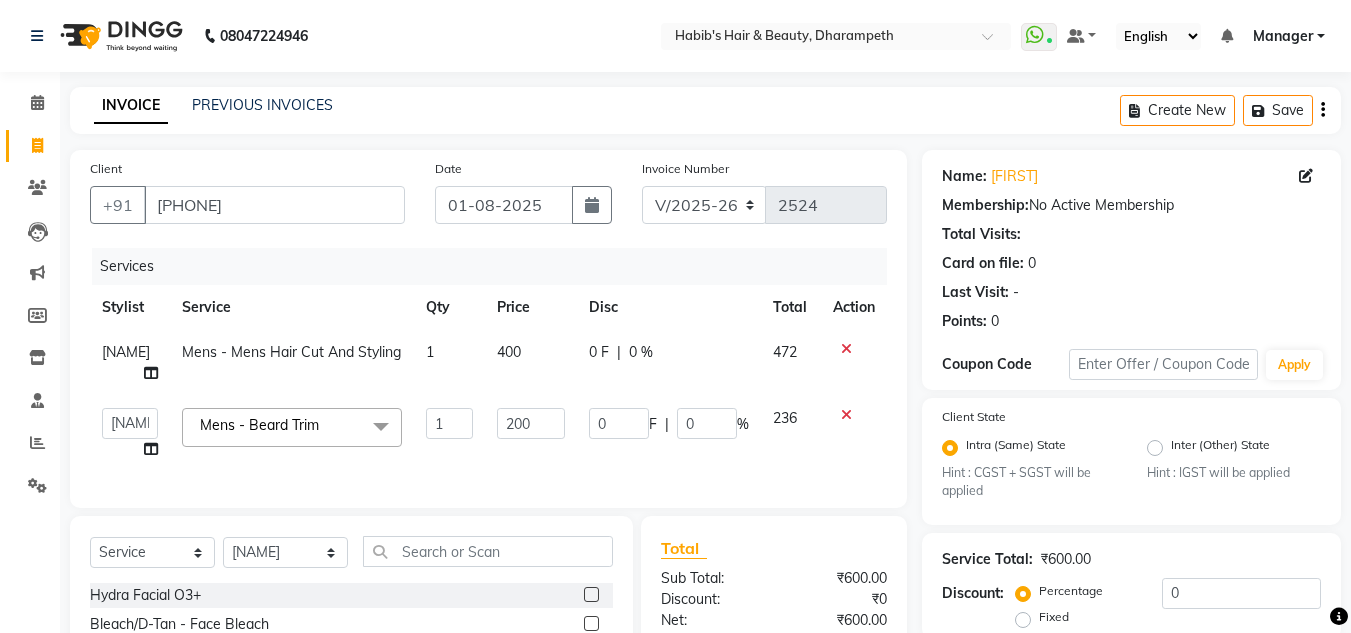 click on "200" 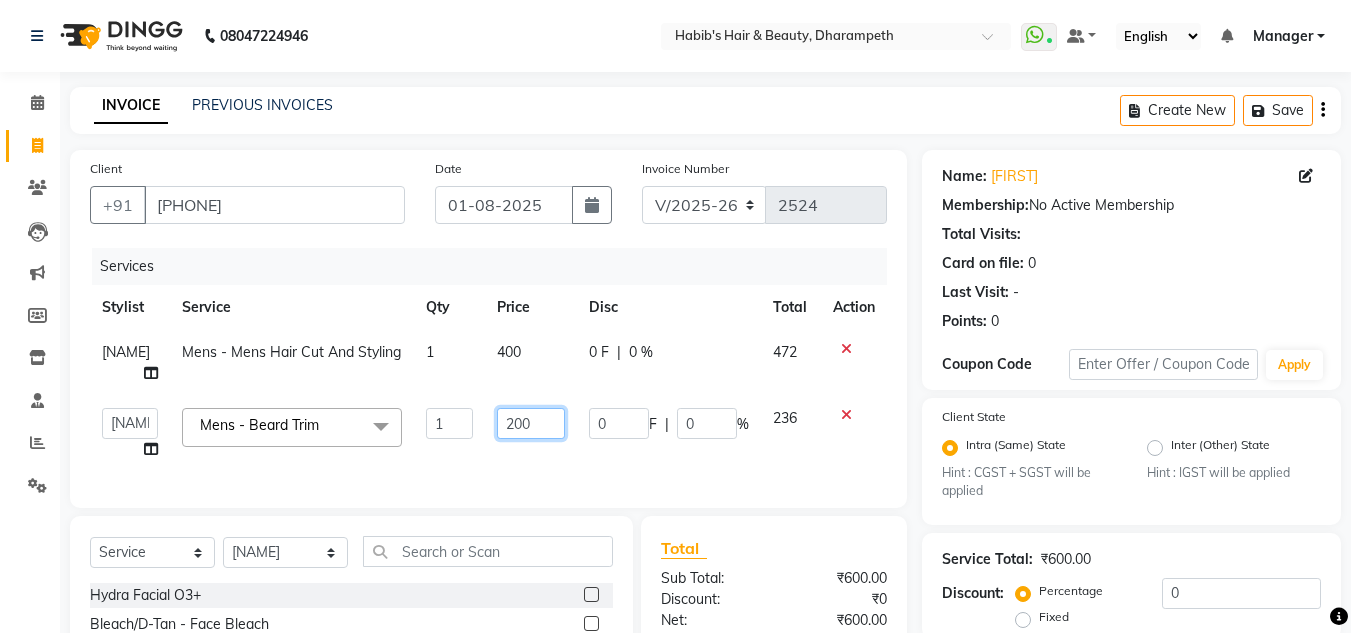 click on "200" 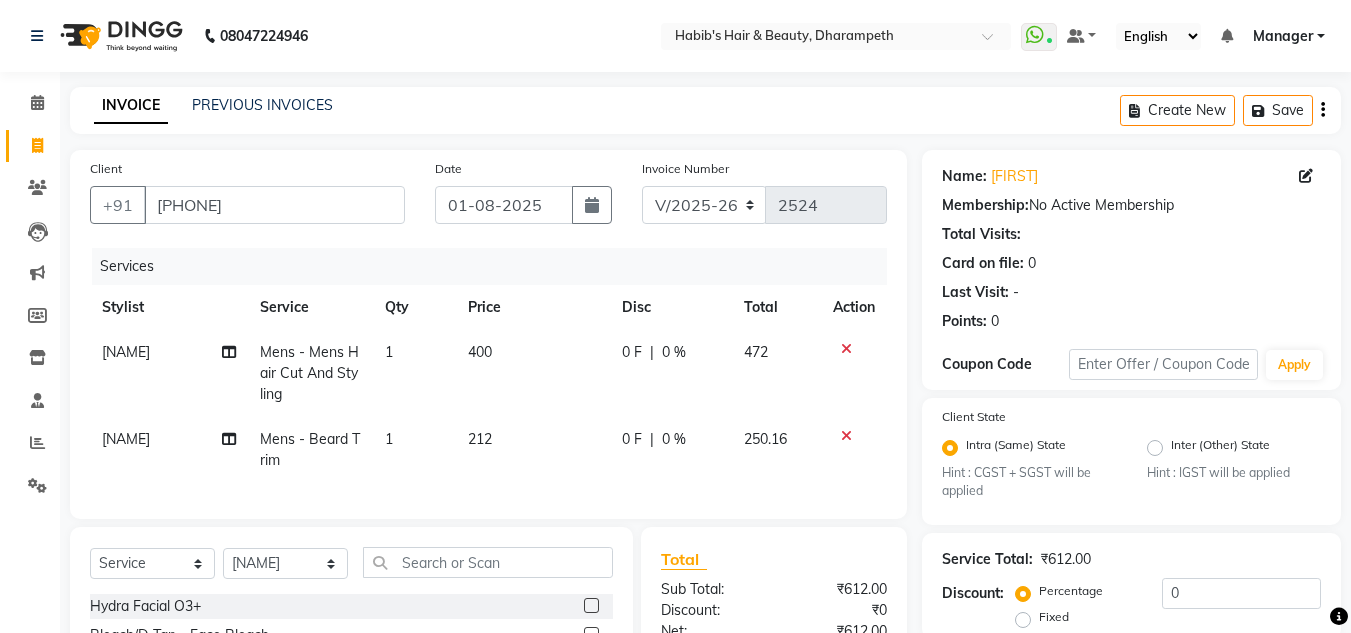 click on "250.16" 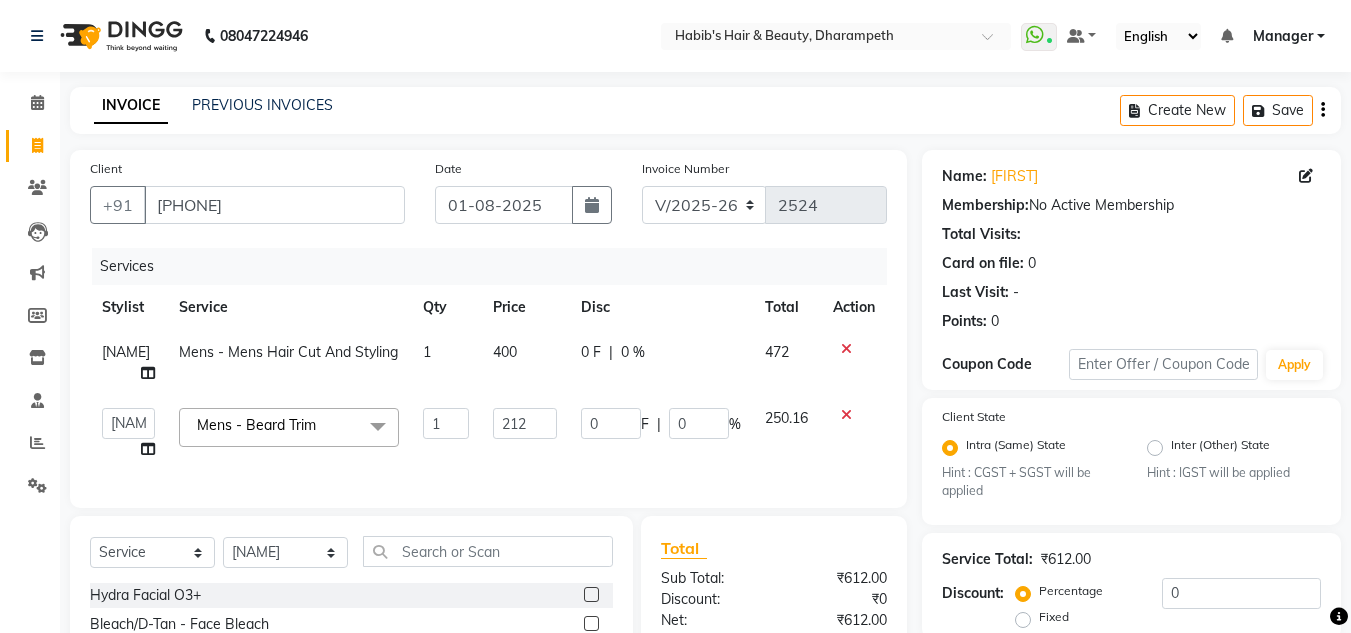click on "400" 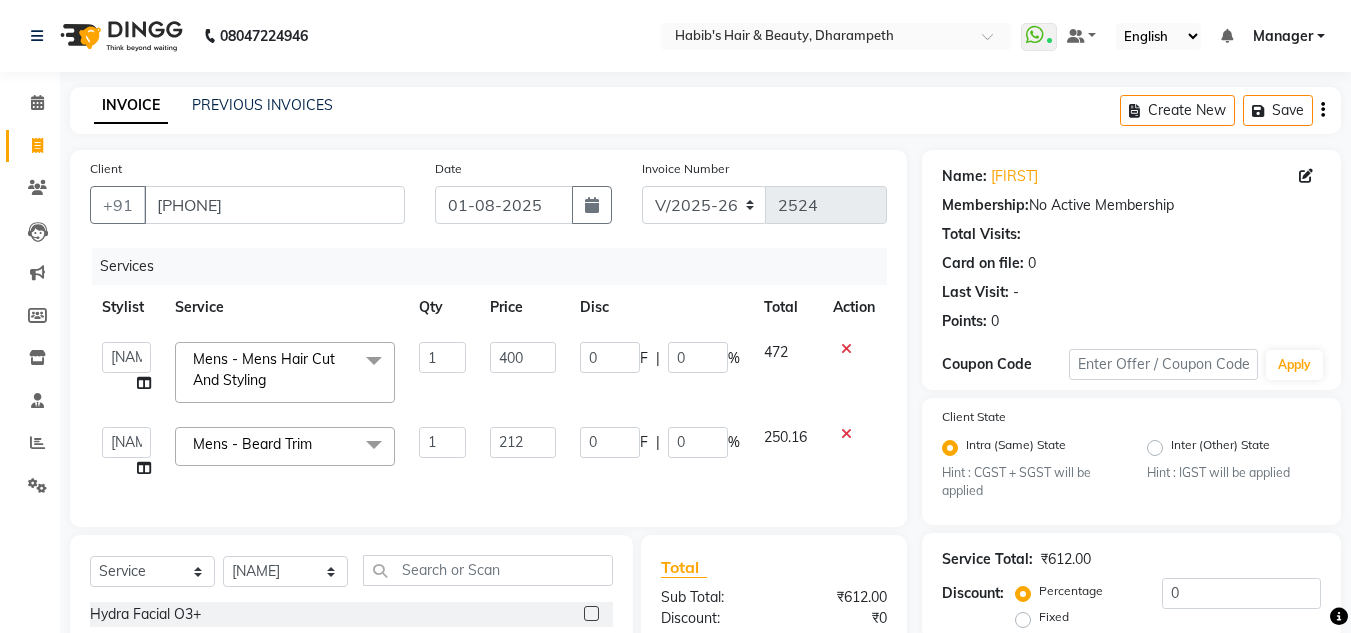 click on "400" 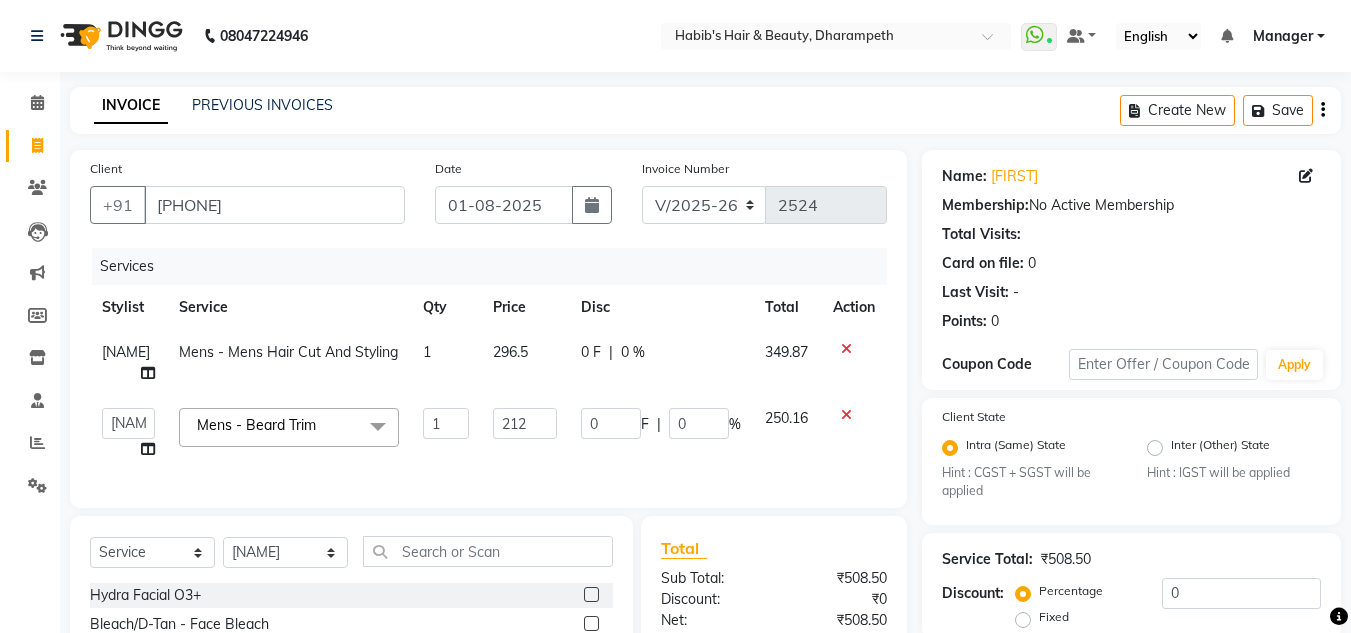 click on "349.87" 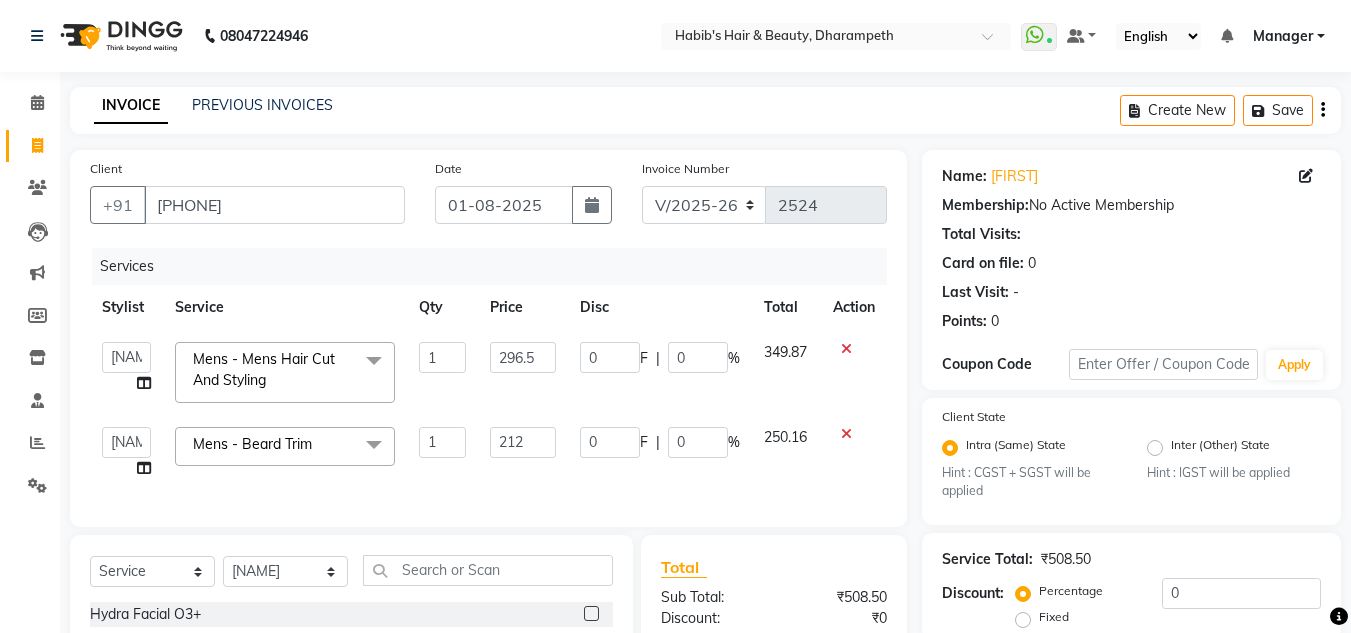scroll, scrollTop: 262, scrollLeft: 0, axis: vertical 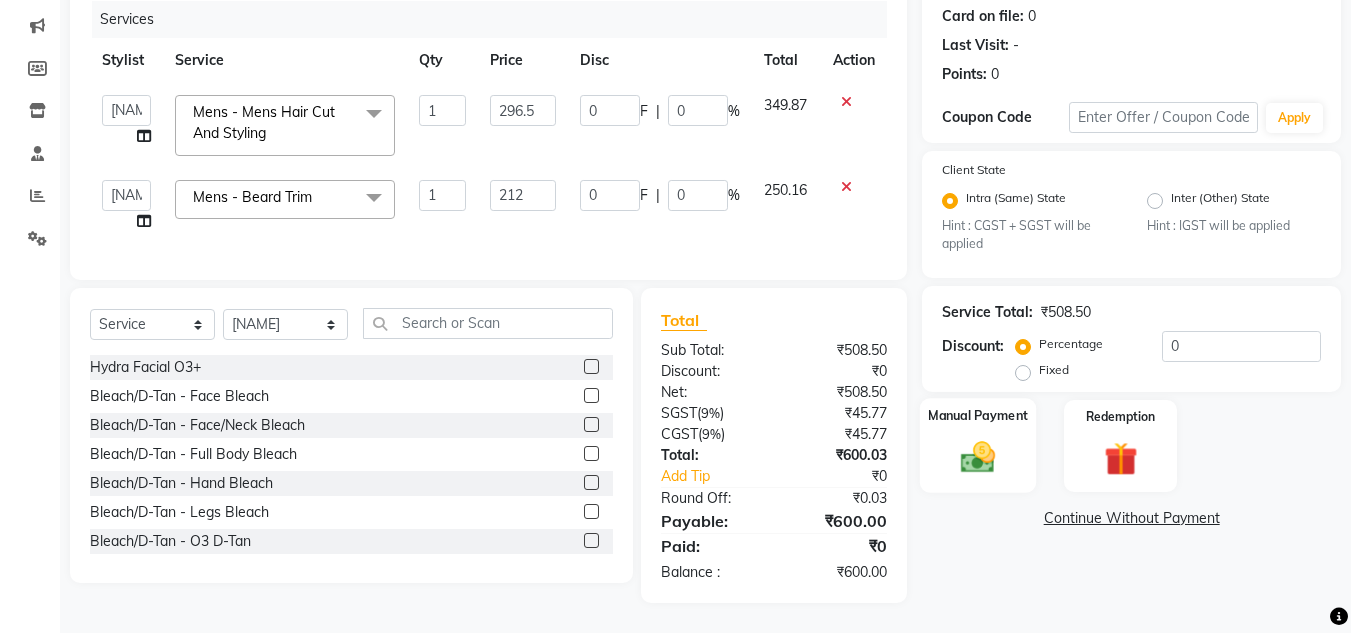 click 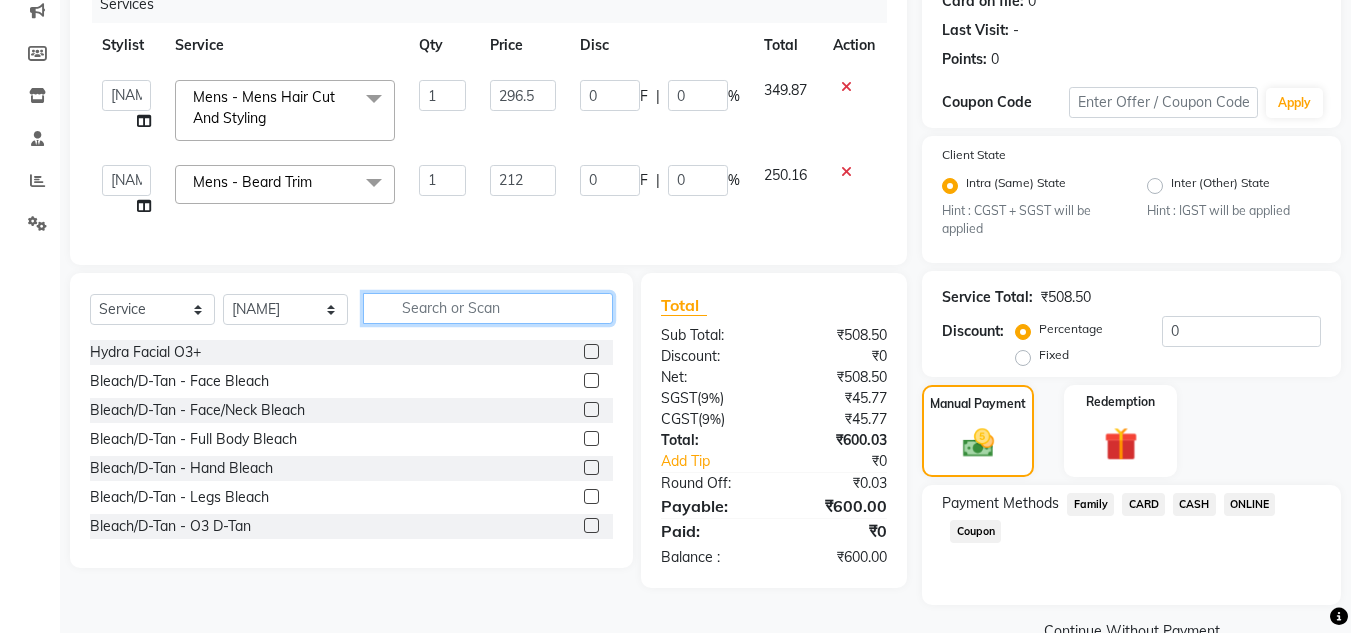 click 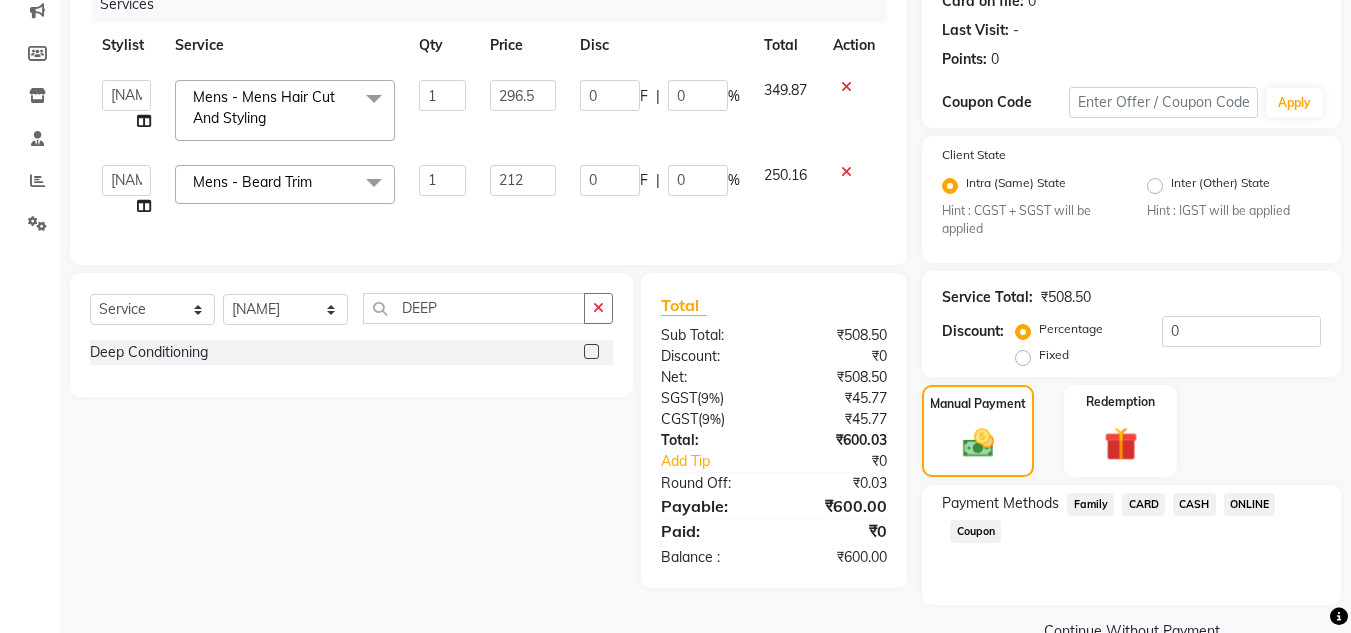 click 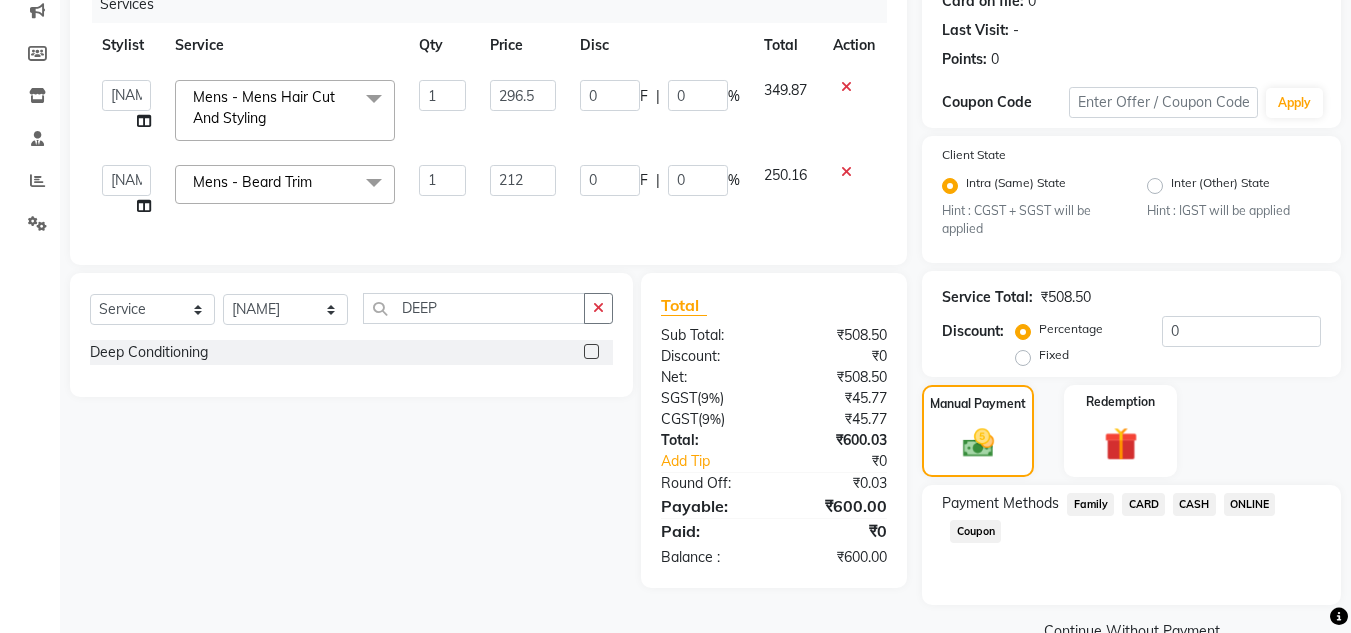 click at bounding box center [590, 352] 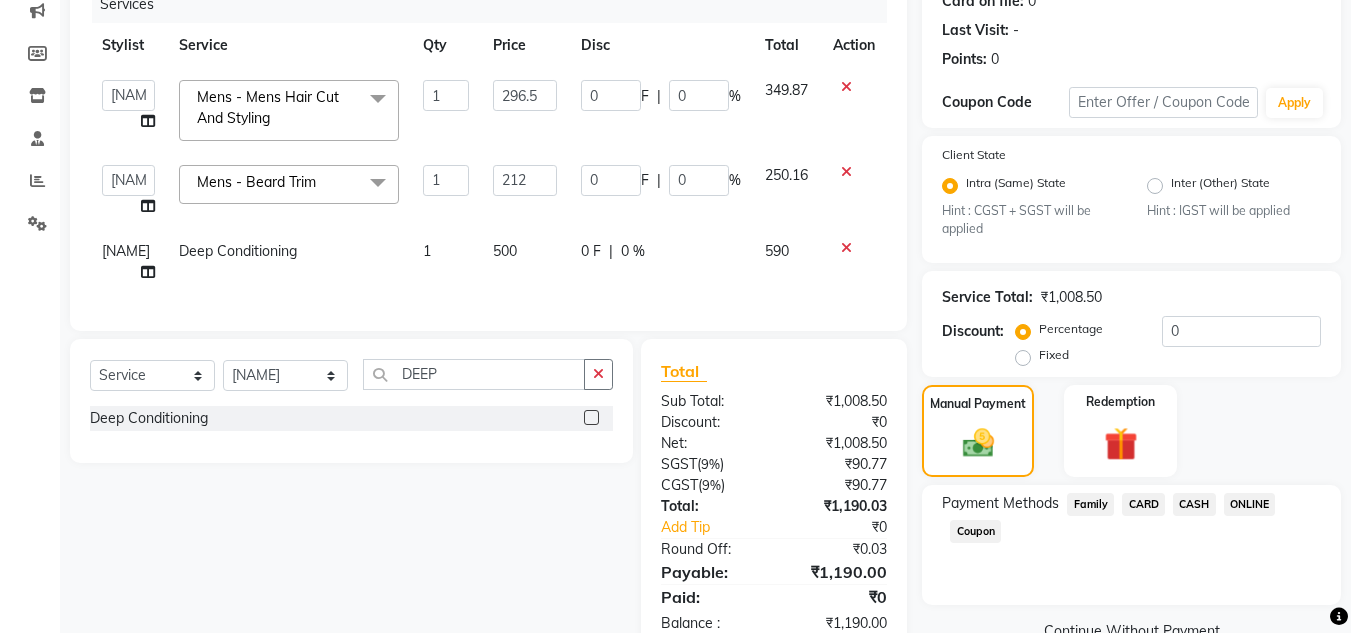 click on "500" 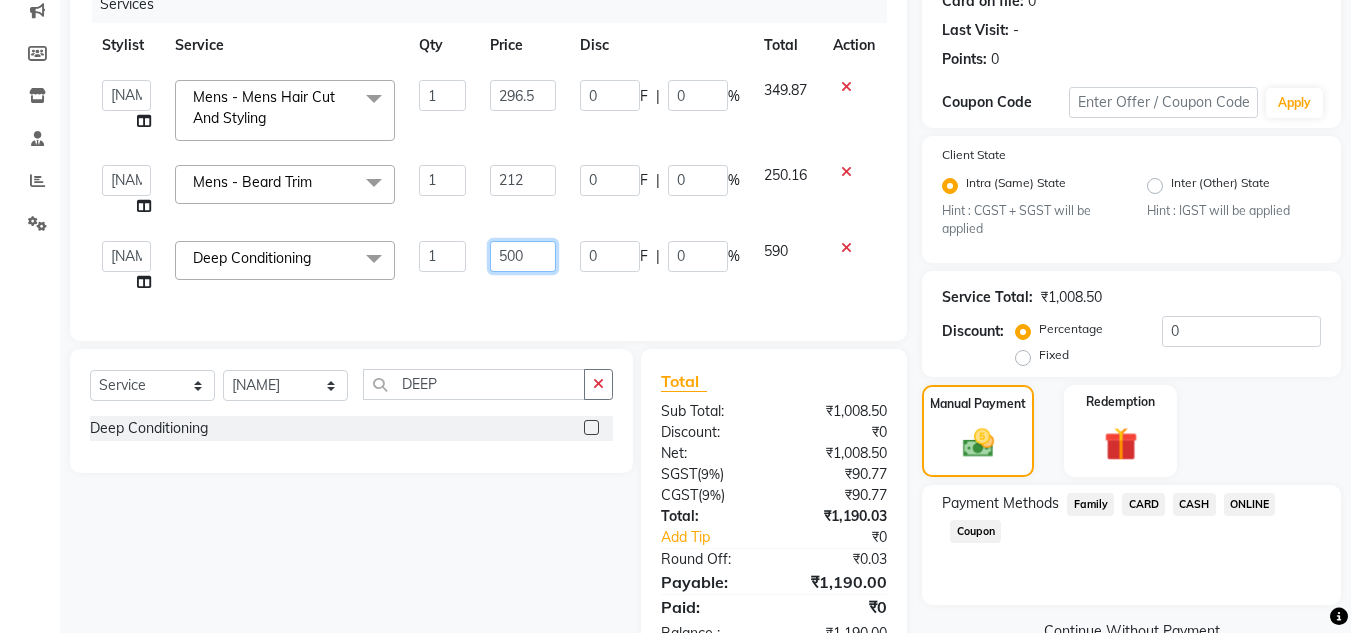 click on "500" 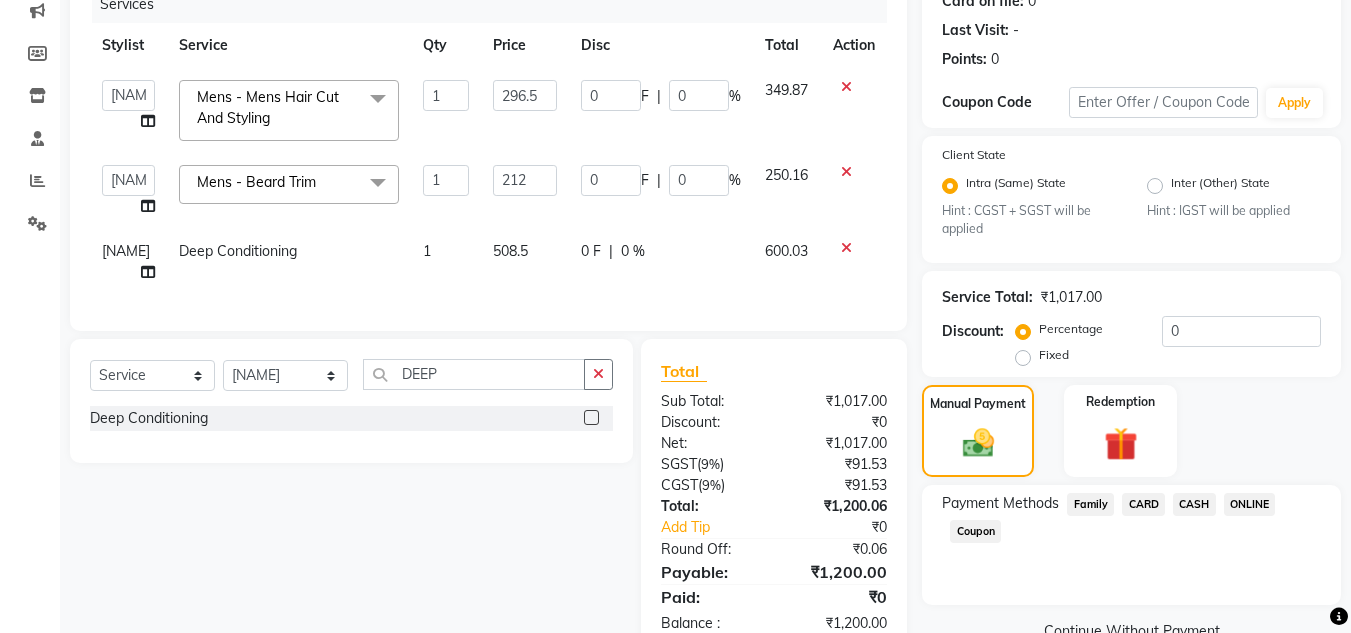 click on "600.03" 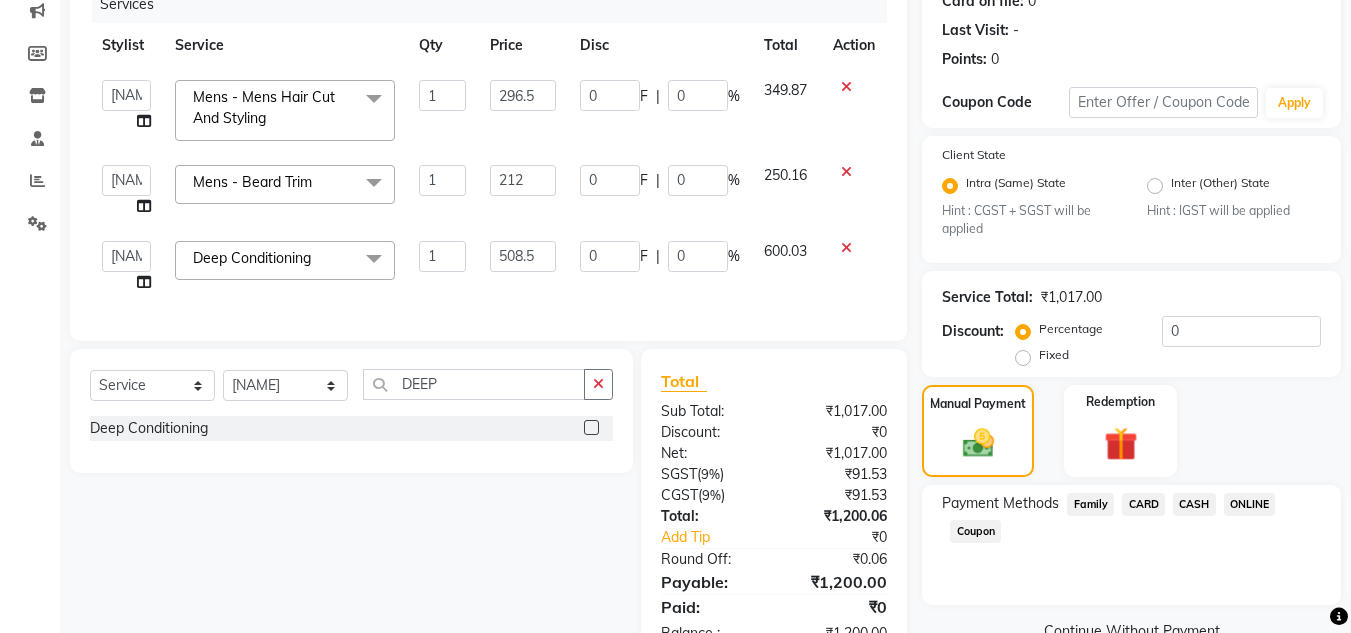 scroll, scrollTop: 338, scrollLeft: 0, axis: vertical 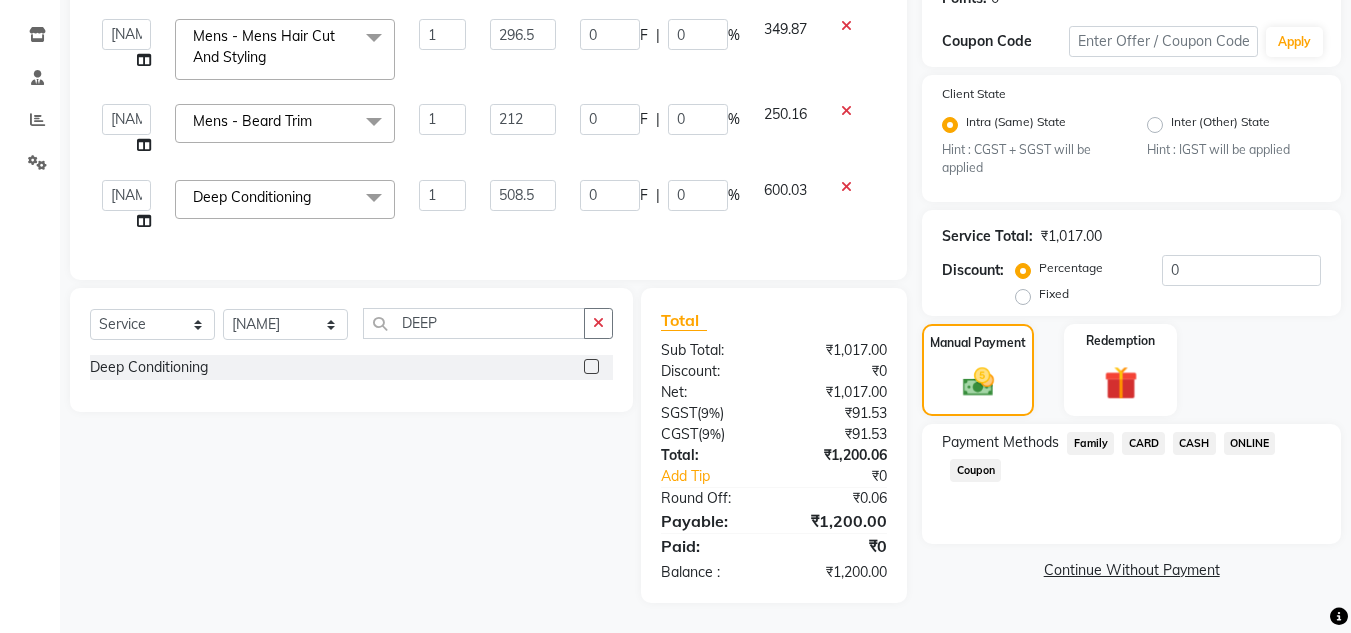 click on "CARD" 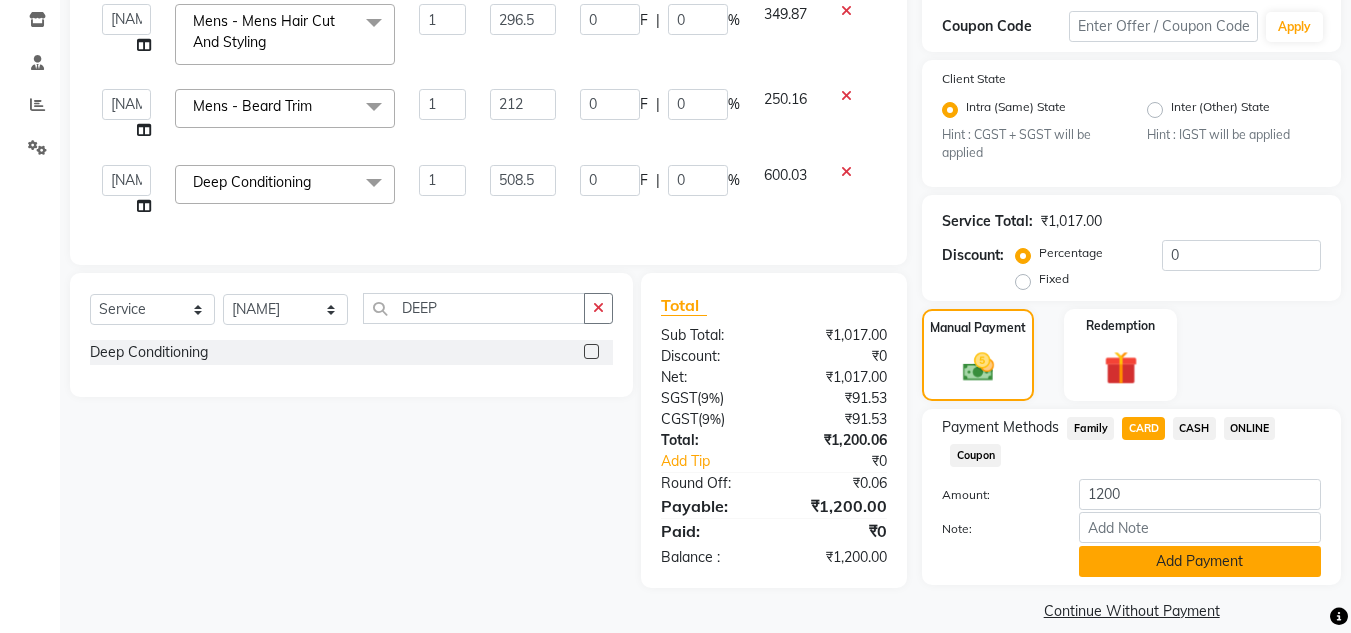 click on "Add Payment" 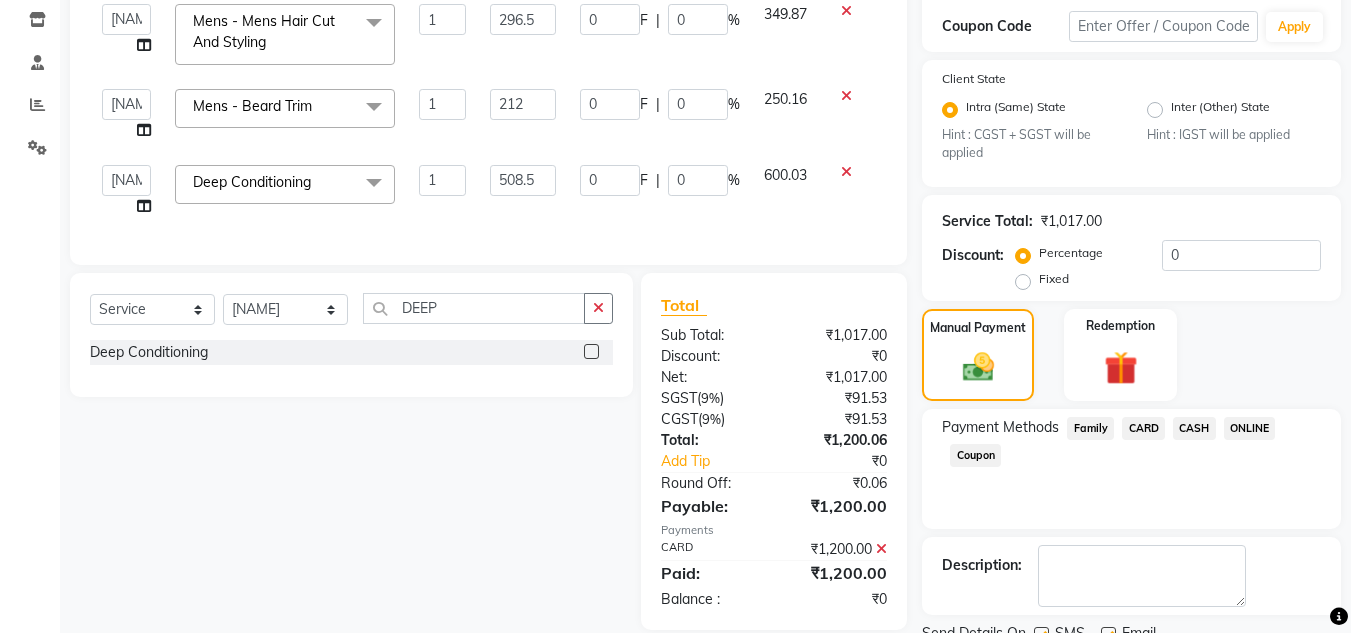 drag, startPoint x: 1322, startPoint y: 462, endPoint x: 1365, endPoint y: 432, distance: 52.43091 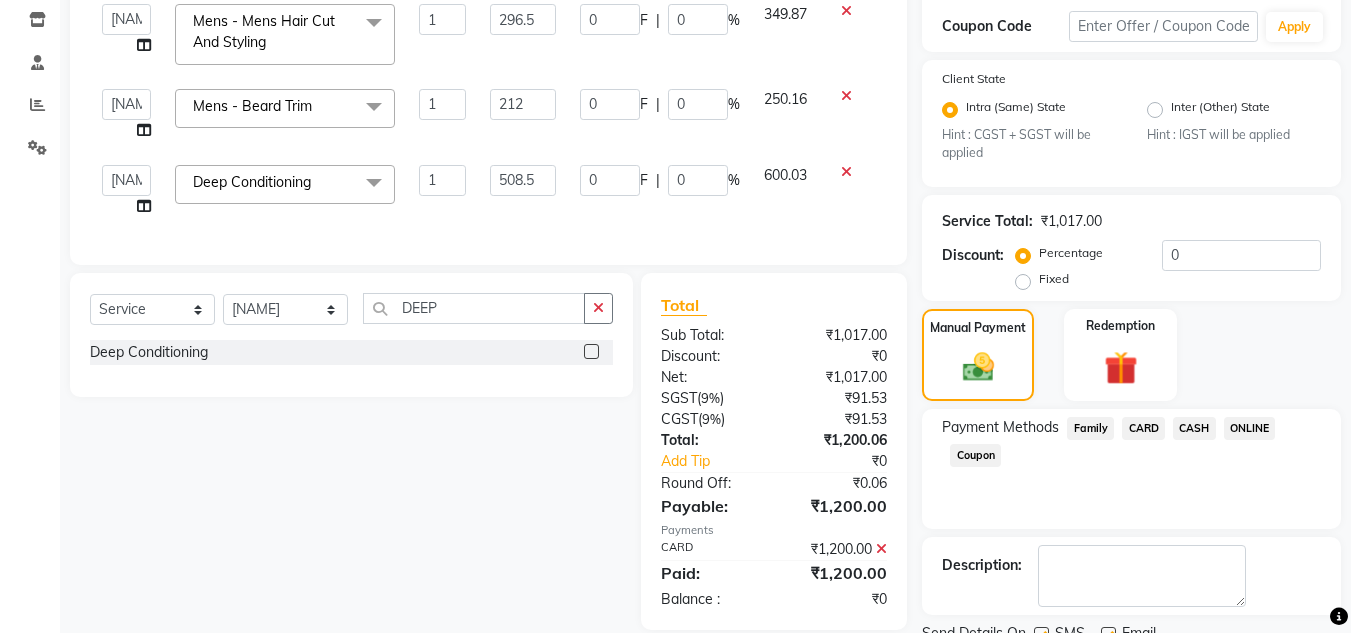 click on "[PHONE] Select Location × Habib's Hair & Beauty, [CITY] WhatsApp Status  ✕ Status:  Connected Most Recent Message: [DATE]     [TIME] Recent Service Activity: [DATE]     [TIME] Default Panel My Panel English ENGLISH Español العربية मराठी हिंदी ગુજરાતી தமிழ் 中文 Notifications nothing to show Manager Manage Profile Change Password Sign out  Version:3.15.9  ☀ Habib's Hair & Beauty, [CITY]  Calendar  Invoice  Clients  Leads   Marketing  Members  Inventory  Staff  Reports  Settings Completed InProgress Upcoming Dropped Tentative Check-In Confirm Bookings Generate Report Segments Page Builder INVOICE PREVIOUS INVOICES Create New   Save  Client +[COUNTRYCODE] [PHONE] Date [DATE] Invoice Number V/2025 V/2025-26 2524 Services Stylist Service Qty Price Disc Total Action  [NAME]   [NAME]   [NAME]   [NAME]    Manager   [NAME]   [NAME]   [NAME]   [NAME]   [NAME]   [NAME]  Mens - Mens Hair Cut And Styling  x TIP 1 0 F" at bounding box center (675, -22) 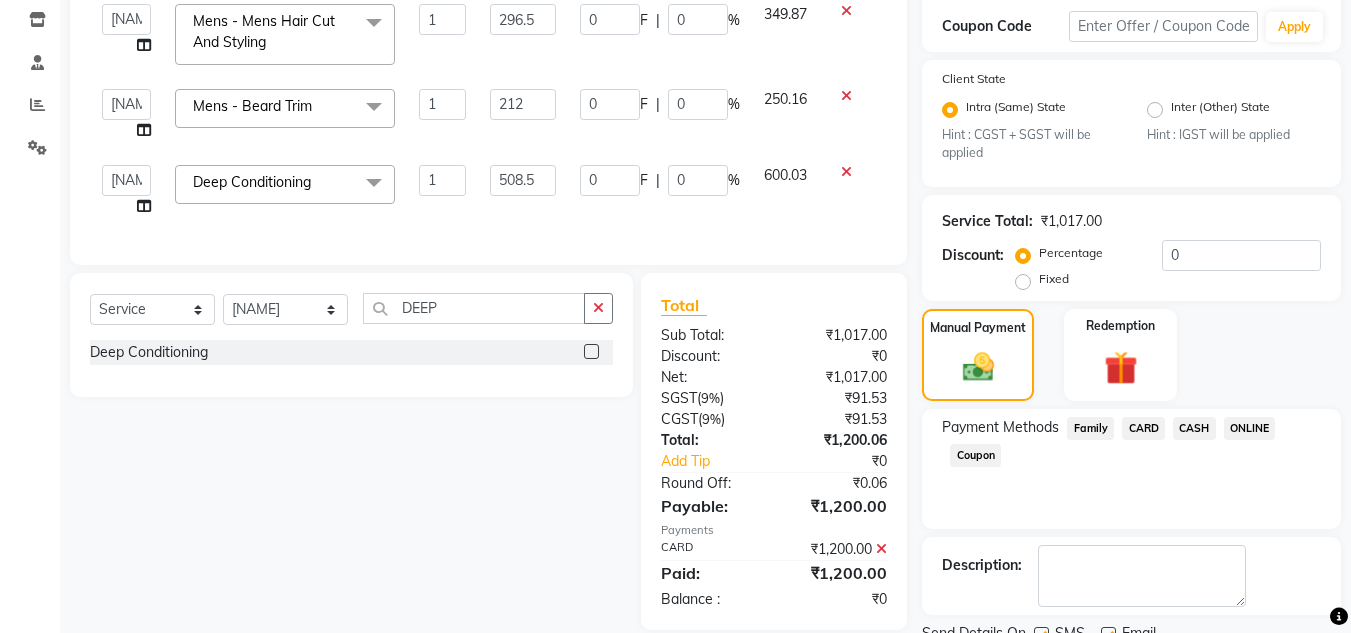 scroll, scrollTop: 418, scrollLeft: 0, axis: vertical 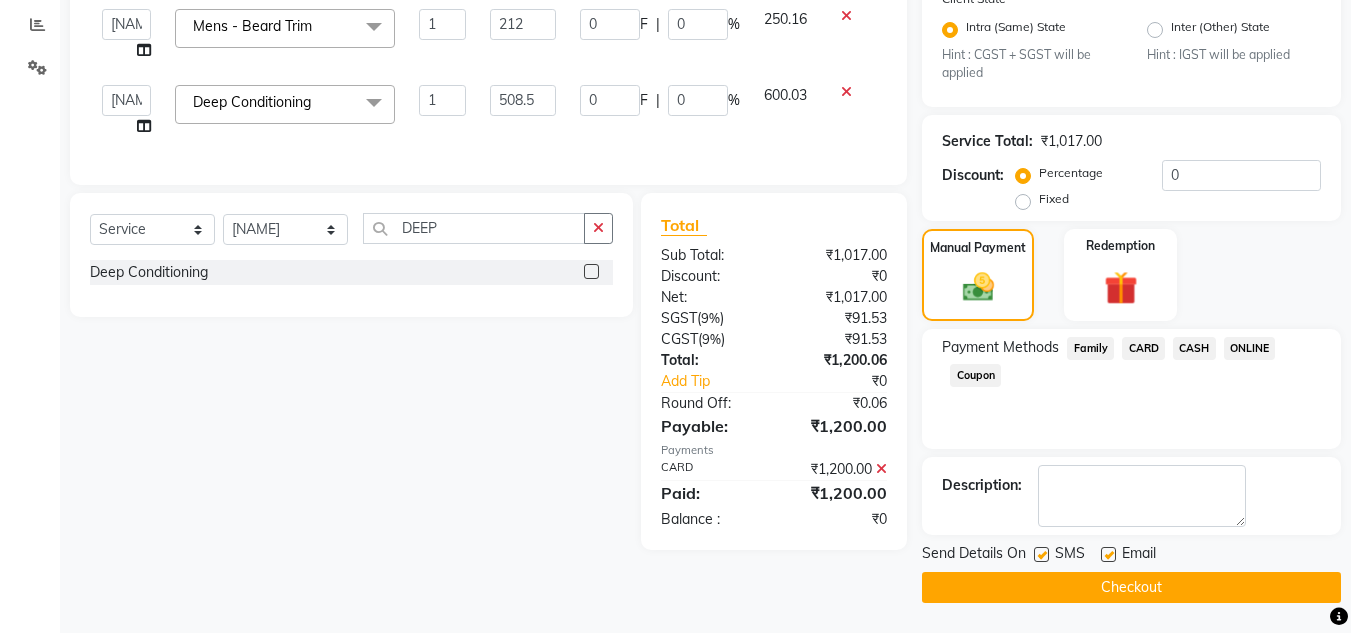 click on "Checkout" 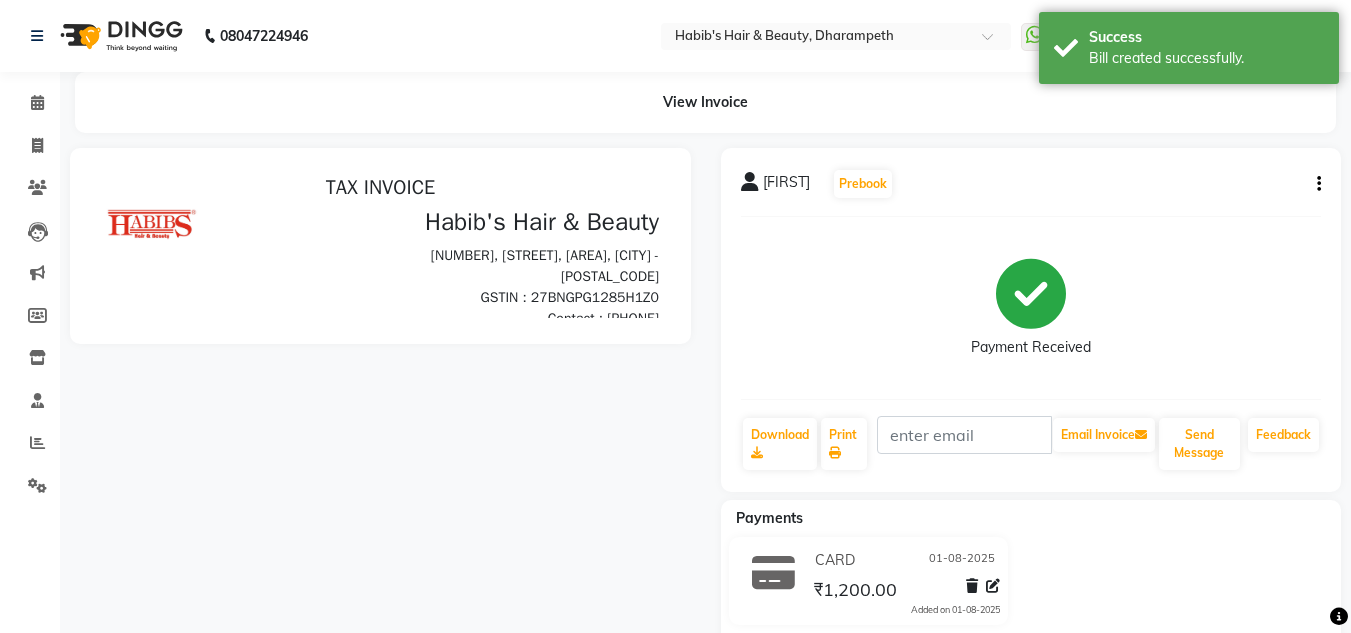 scroll, scrollTop: 0, scrollLeft: 0, axis: both 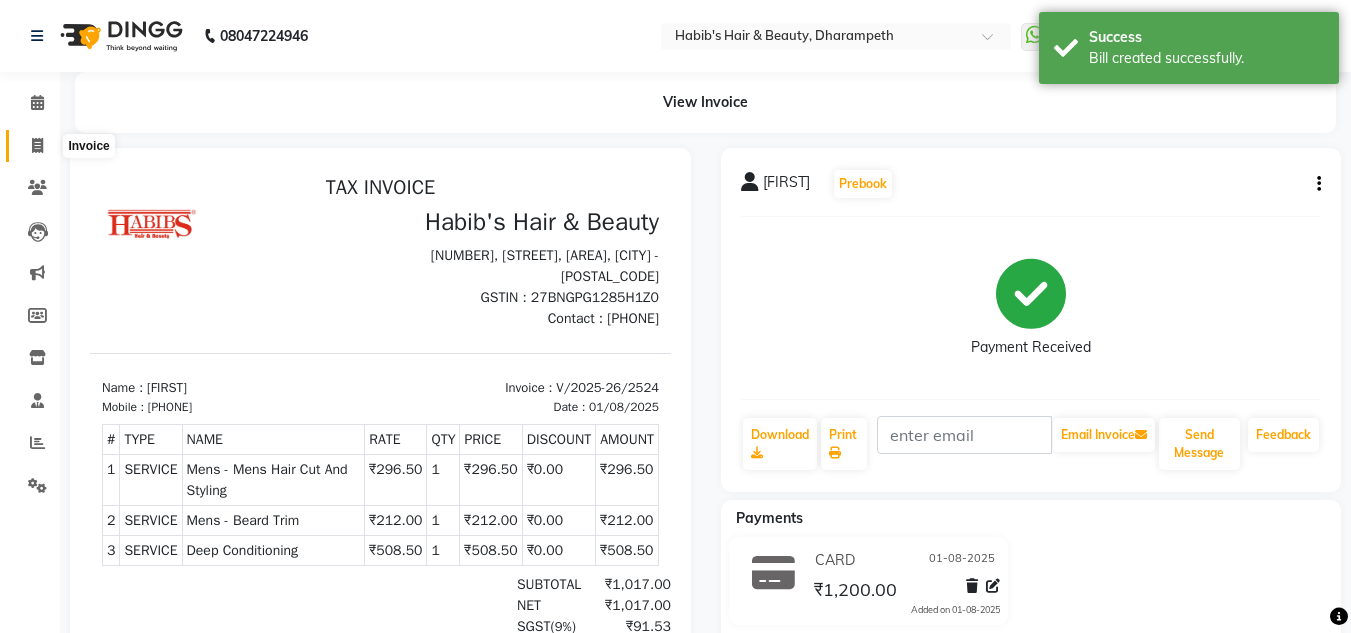 click 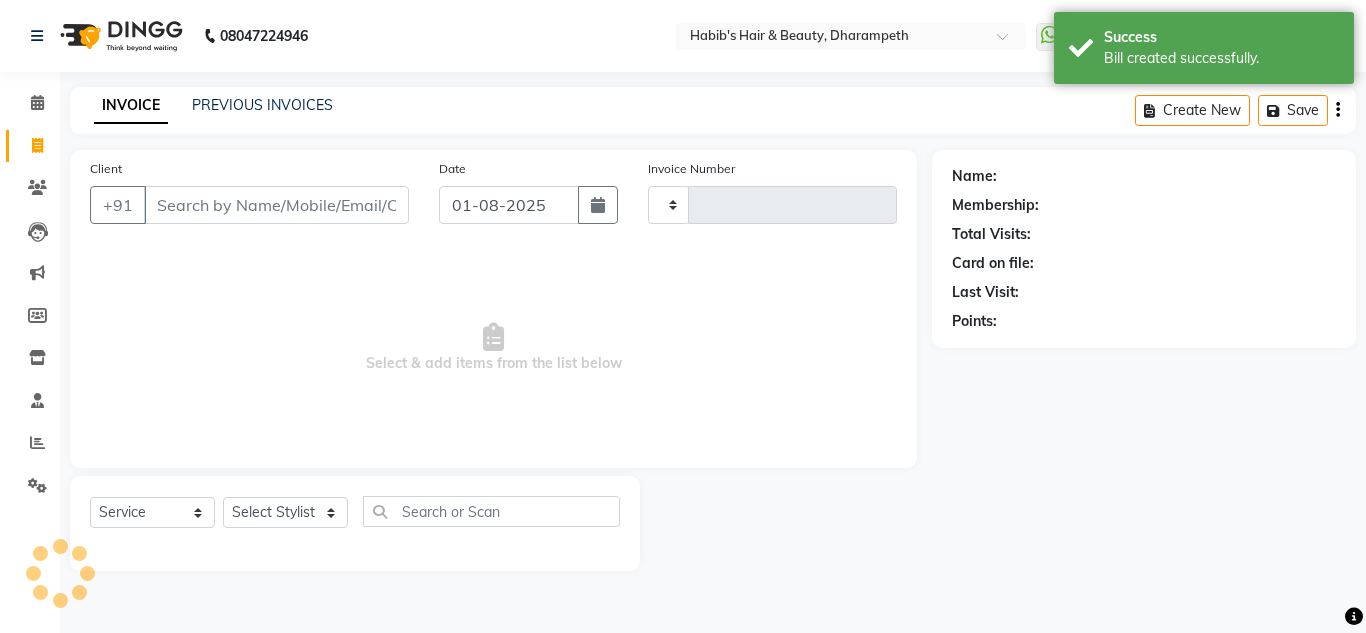 click on "Client" at bounding box center [276, 205] 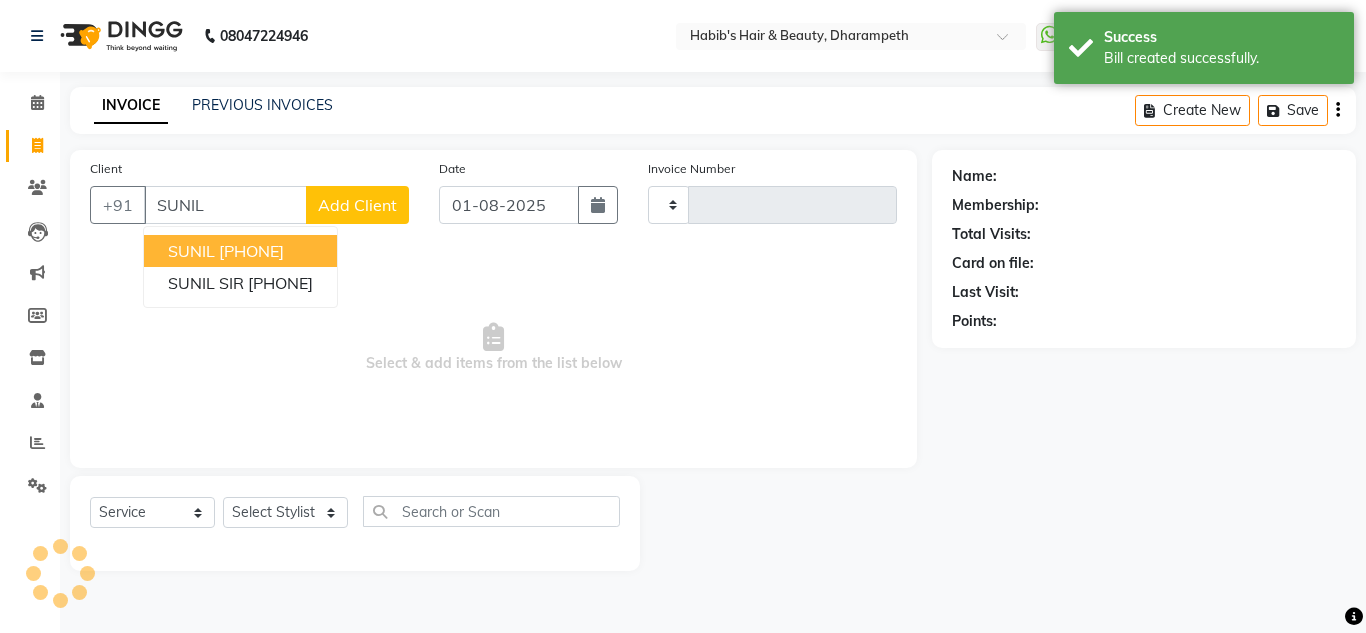 click on "[PHONE]" at bounding box center [251, 251] 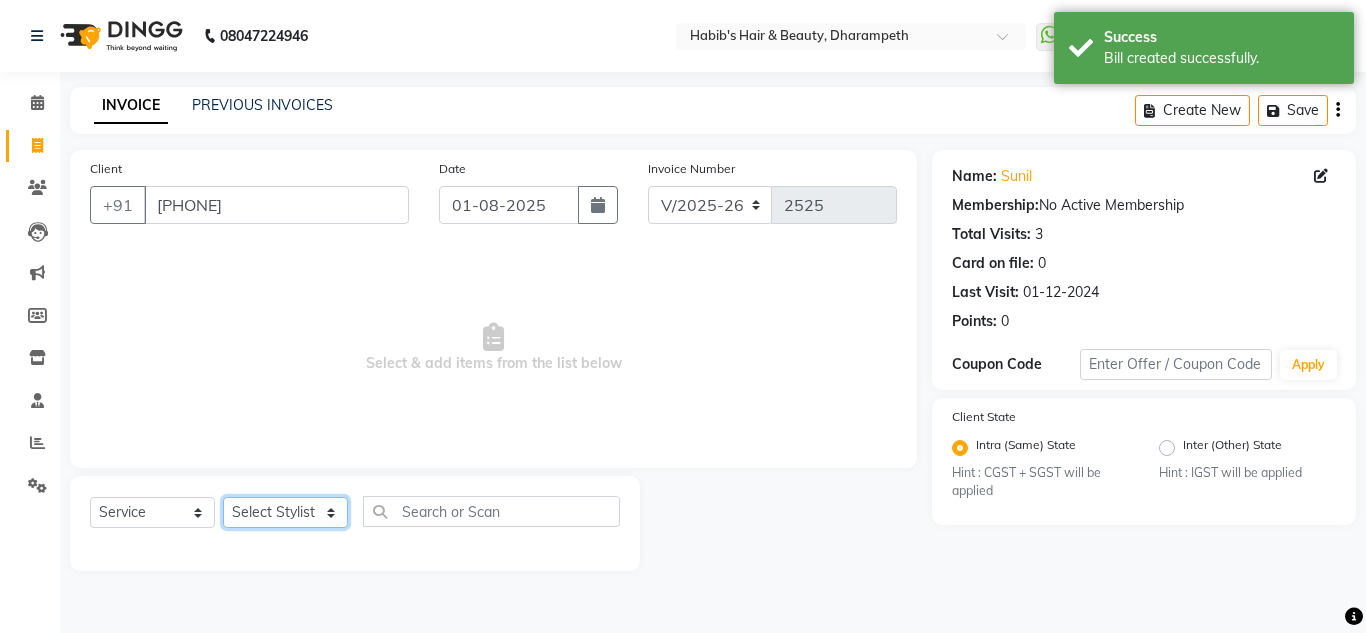 click on "Select Stylist [FIRST] [FIRST] [FIRST] [FIRST]  Manager [FIRST] [FIRST] [FIRST] [FIRST] [FIRST] [FIRST]" 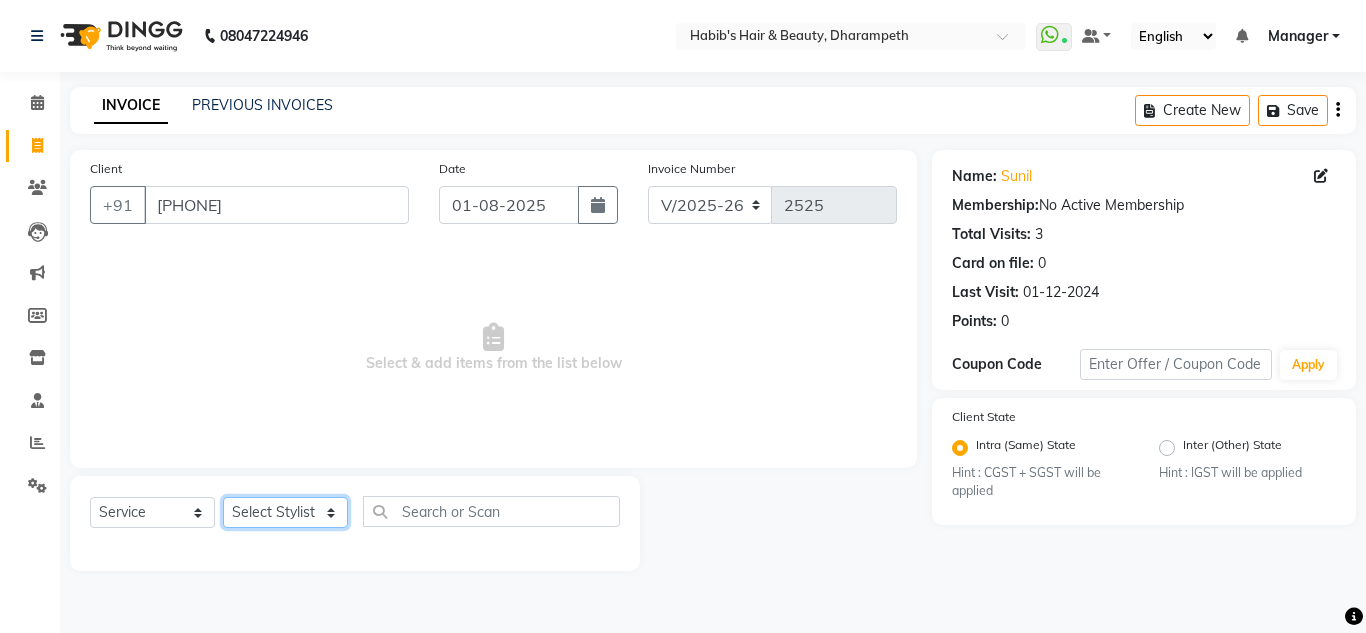 click on "Select Stylist [FIRST] [FIRST] [FIRST] [FIRST]  Manager [FIRST] [FIRST] [FIRST] [FIRST] [FIRST] [FIRST]" 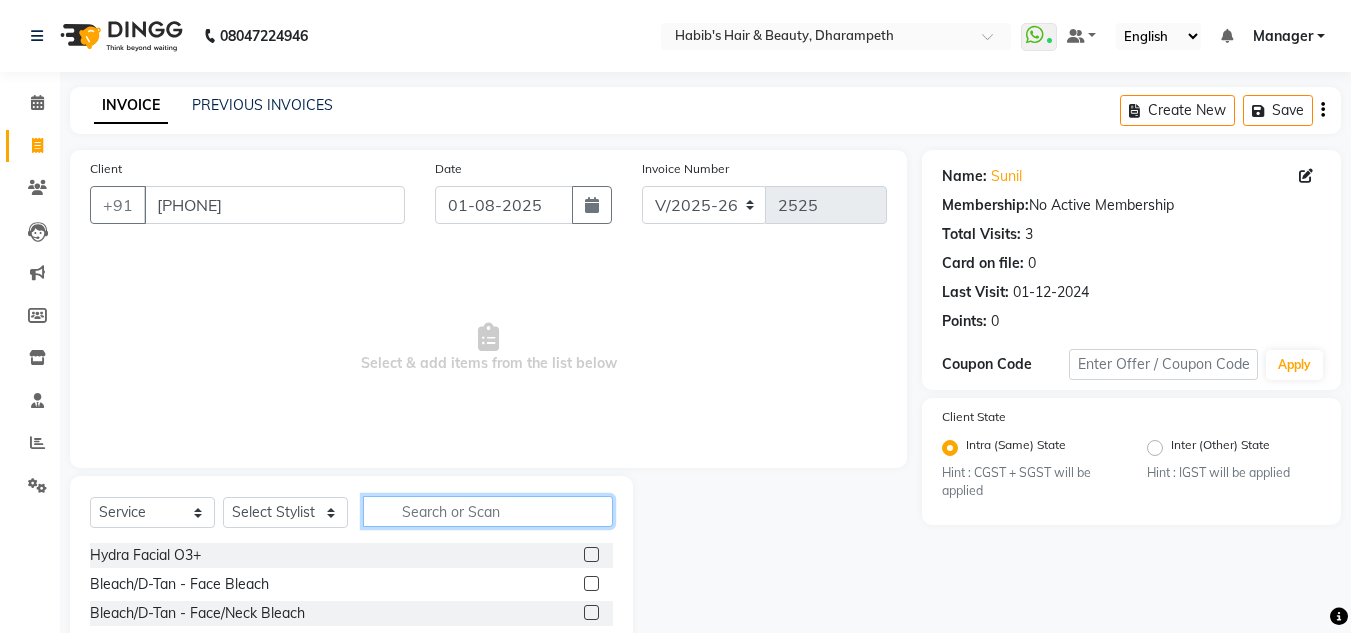 click 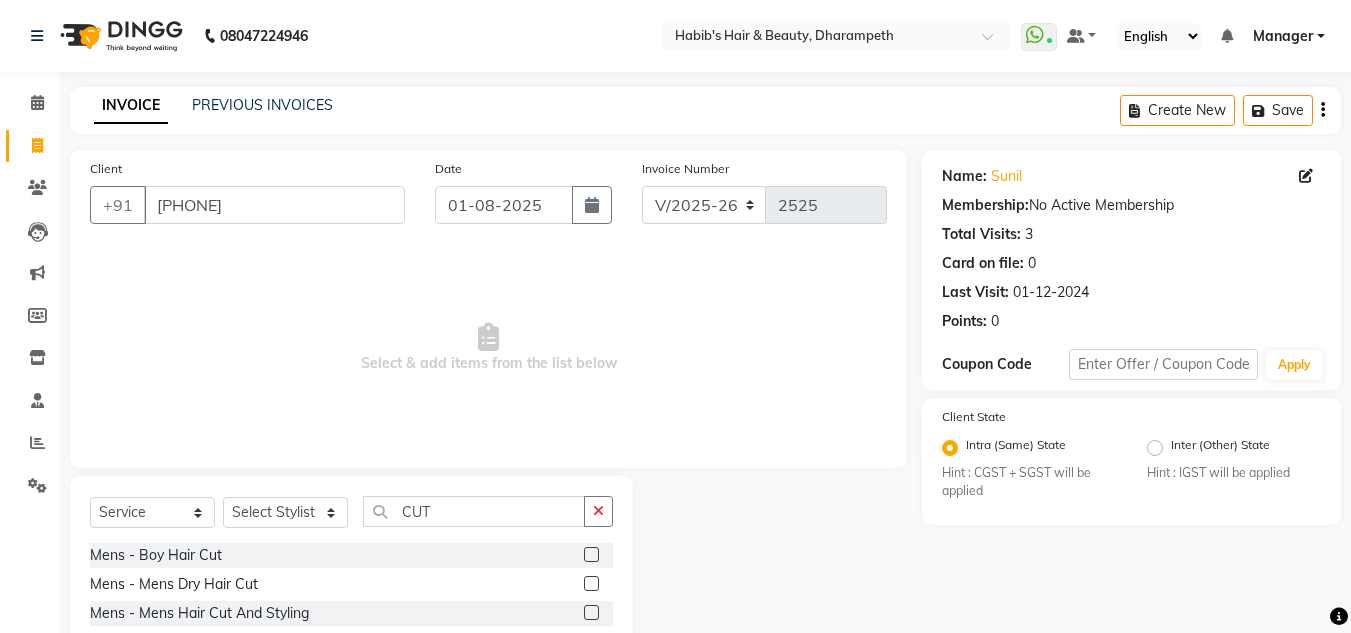 click 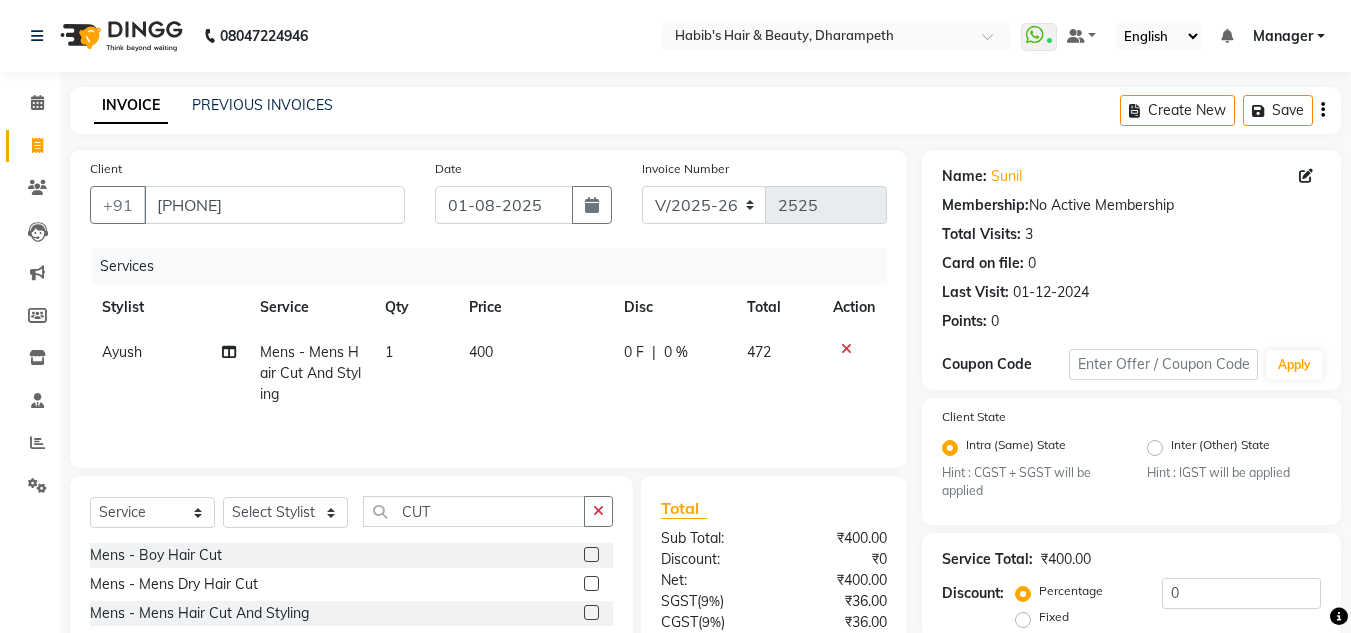 click on "400" 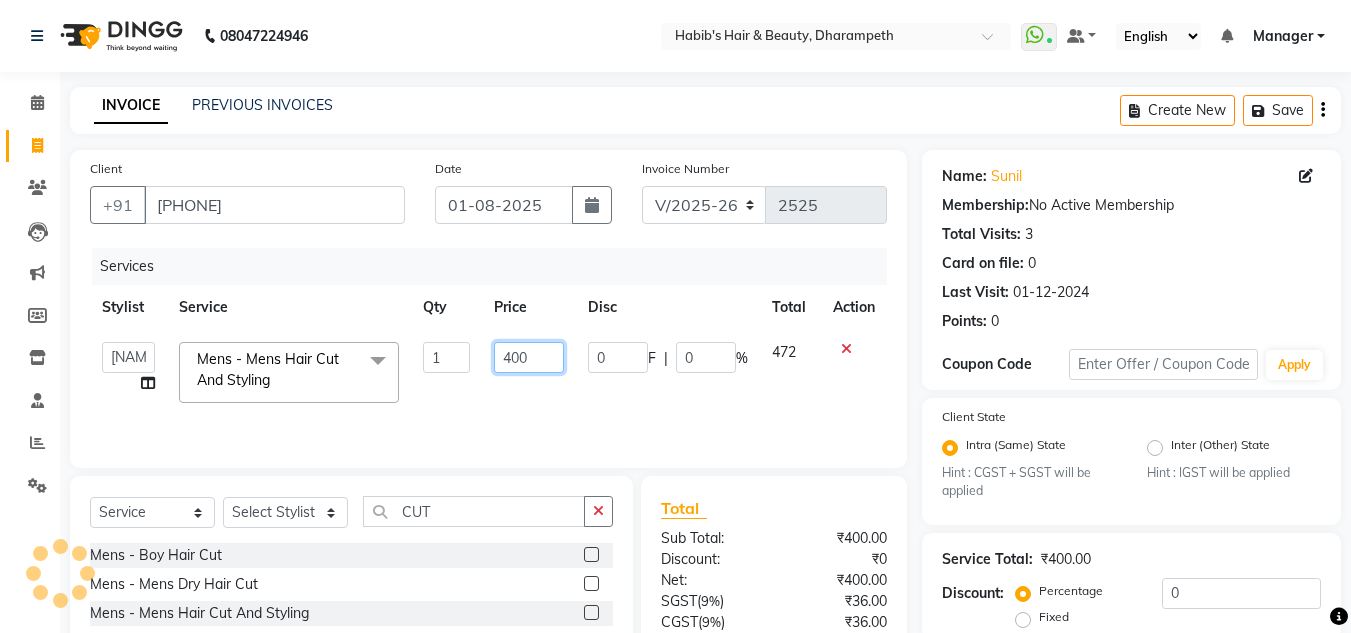 drag, startPoint x: 529, startPoint y: 350, endPoint x: 469, endPoint y: 361, distance: 61 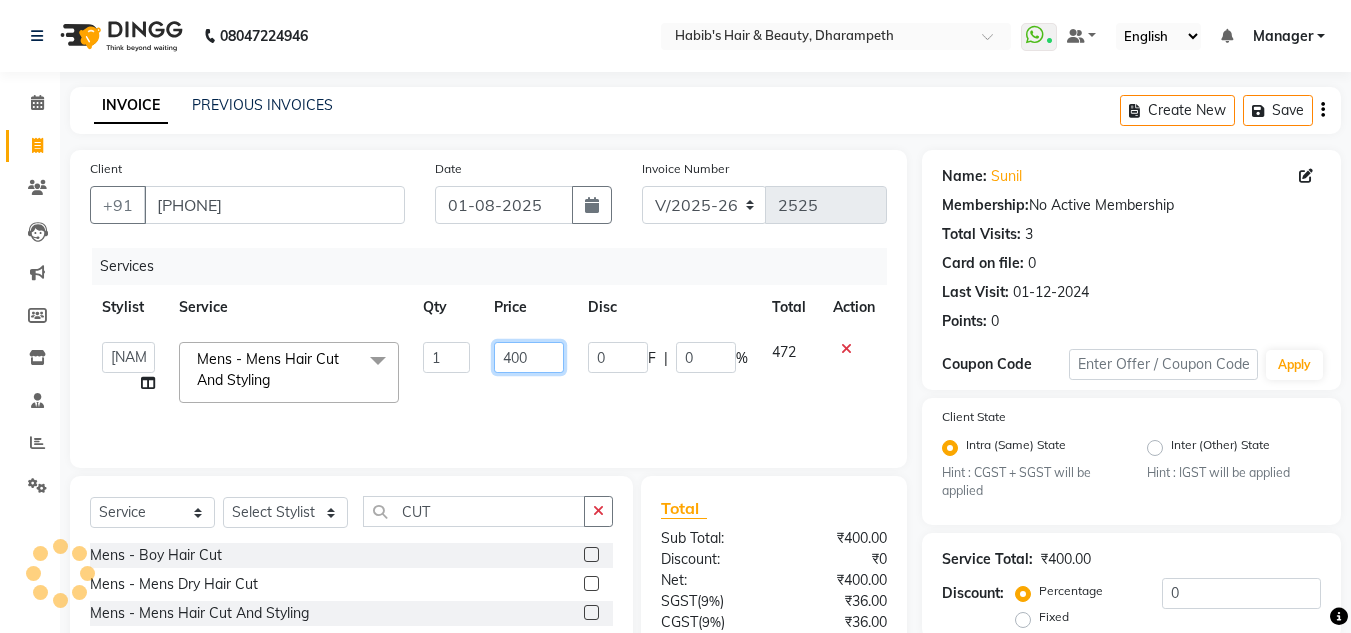 click on "[FIRST] [FIRST] [FIRST] [FIRST] [FIRST] [FIRST] [FIRST] [FIRST] [FIRST] [FIRST] Mens - Mens Hair Cut And Styling  x Hydra Facial O3+ Bleach/D-Tan - Face  Bleach Bleach/D-Tan - Face/Neck Bleach Bleach/D-Tan - Full Body Bleach Bleach/D-Tan - Hand Bleach Bleach/D-Tan - Legs Bleach Bleach/D-Tan - O3 D-Tan Bleach/D-Tan - Raga D- Tan NANO PLASTIA SHOULDER LENGTH Mintree Tan- Go Manicure Mintree Tan-Go Pedicure TIP Deep Conditioning  Whitening Facial O3+ Facial Mediceuticals dand treatment BOOKING AMT OF SERVICE Fibre Complex Treatment Female Lower Lips -Threading Knot Free Service Blow Dry - Blow Dry Below Shoulder Length Blow Dry - Blow Dry Shoulder Length Blow Dry - Blow Dry Waist Length Clean Up - Aroma Clean Up Clean Up - Herbal Cleanup Clean Up - Instglow Claenup Clean Up - O3 Pore Clean Up Clean Up - Vlcc Gold Clean Up Clean Up - D Tan Clean UP Face Pack - Black Mask Charcoal Face Pack - Black Mask O3 Face Pack - O3 Peel Off Face Pack - Thermal Sheet Mask Botox - Treatment 1" 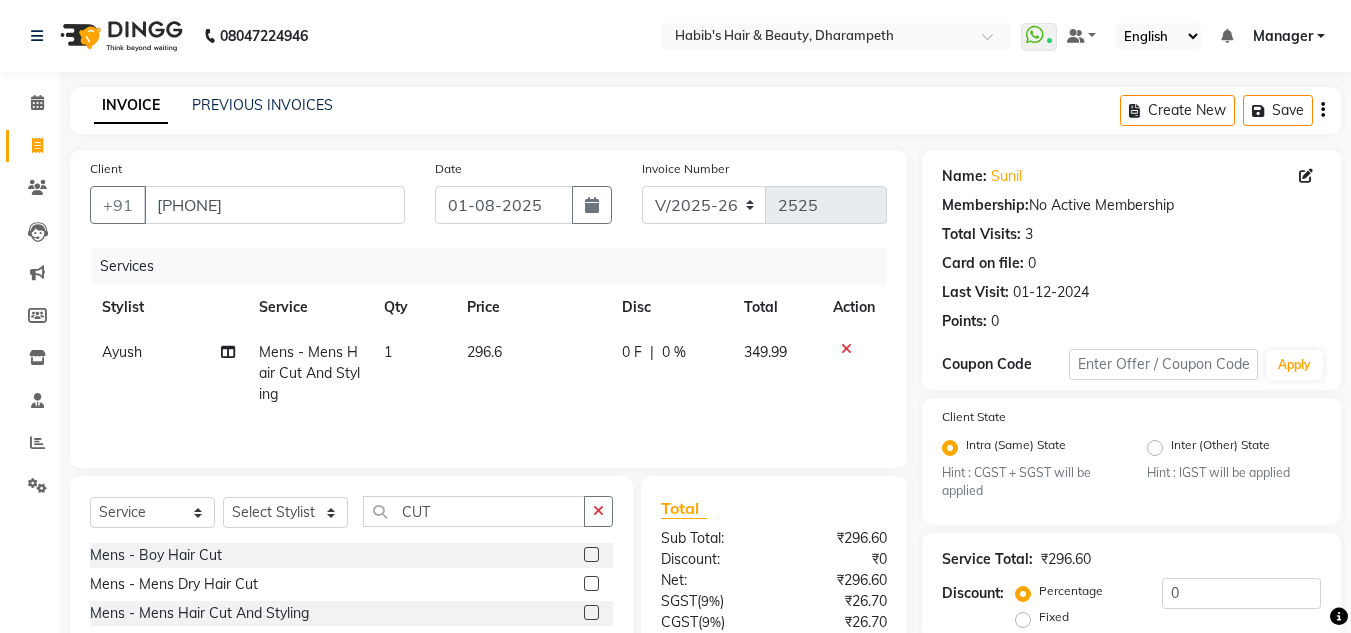 click on "349.99" 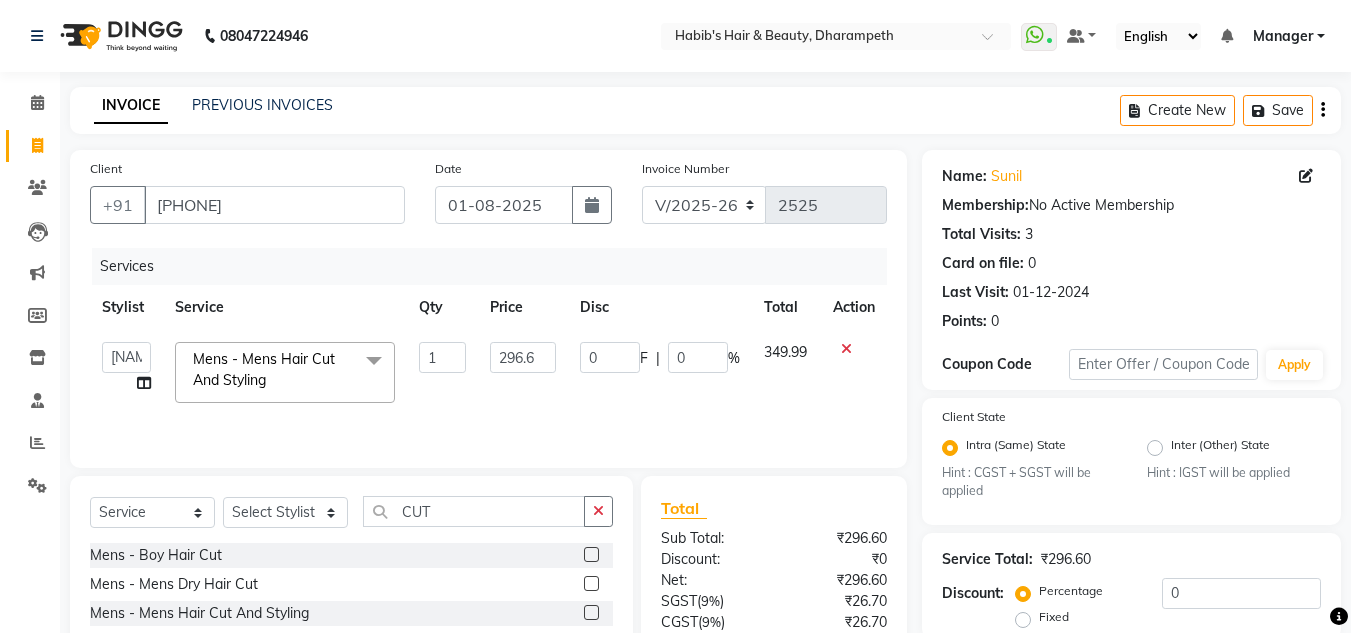 scroll, scrollTop: 188, scrollLeft: 0, axis: vertical 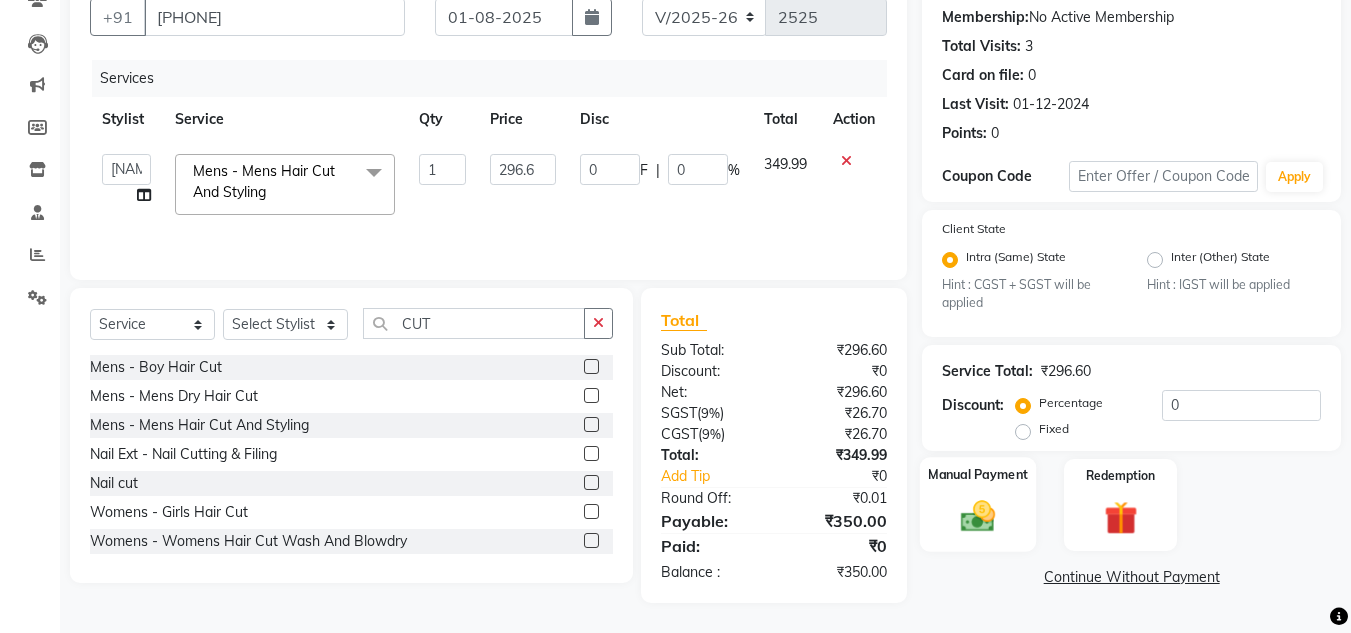 click 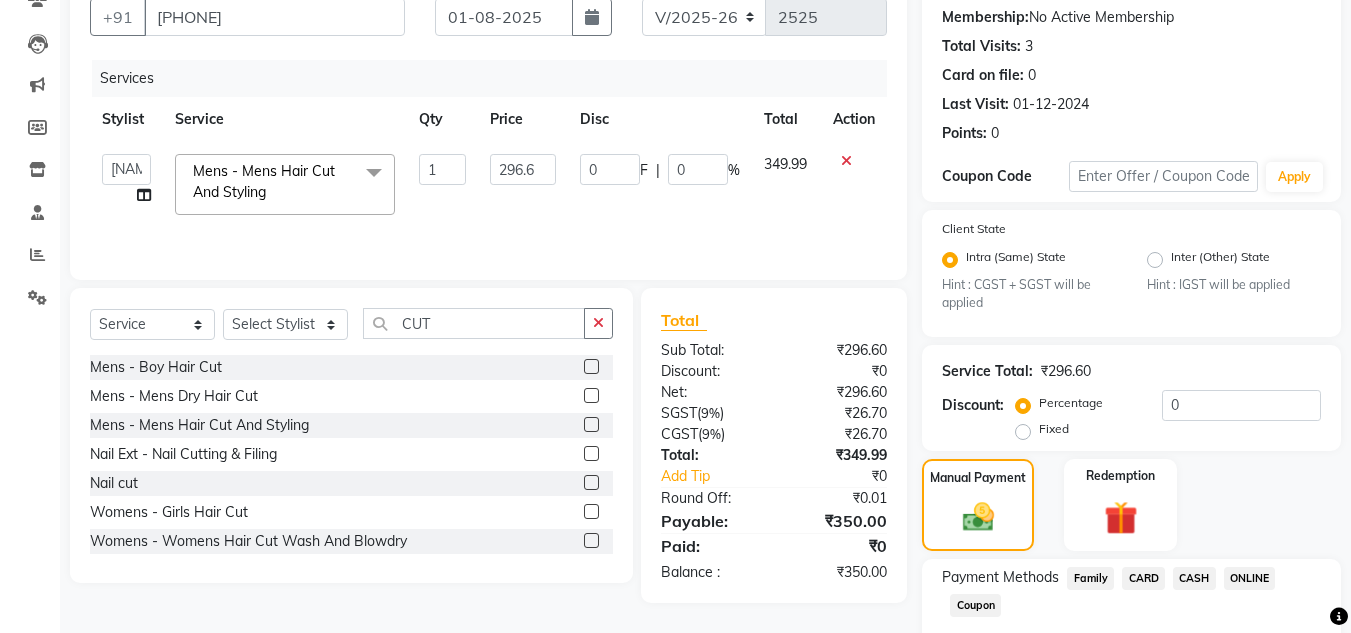 click on "ONLINE" 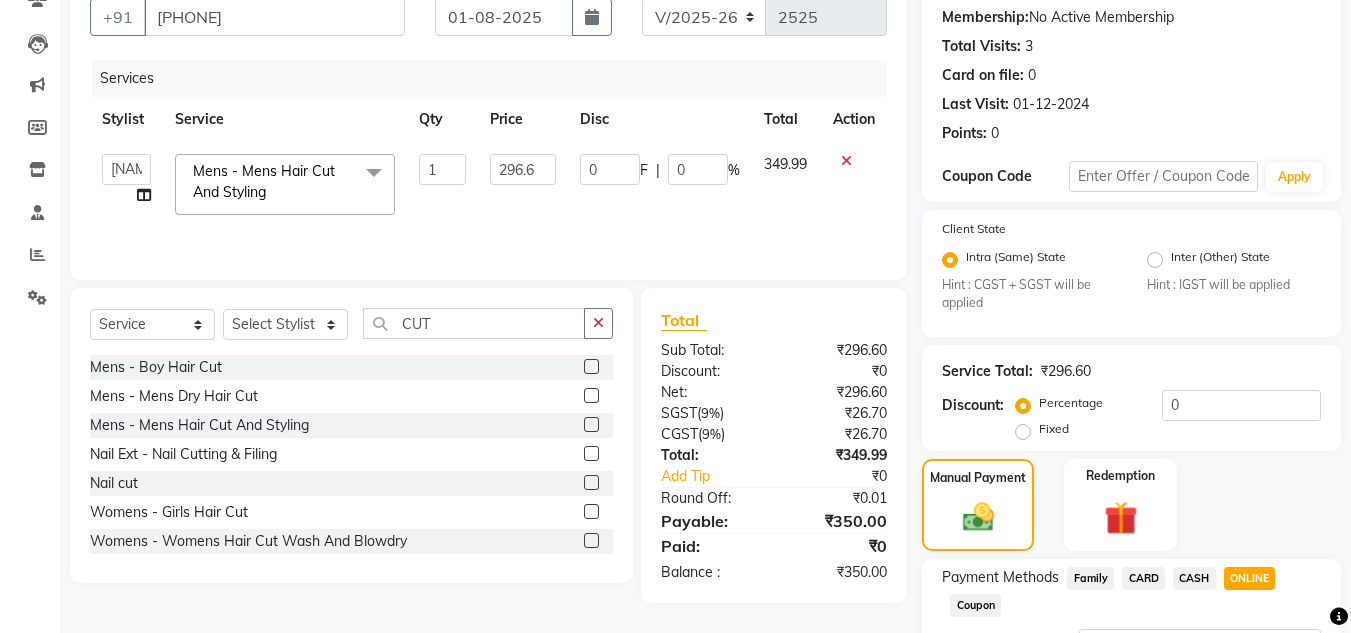 scroll, scrollTop: 361, scrollLeft: 0, axis: vertical 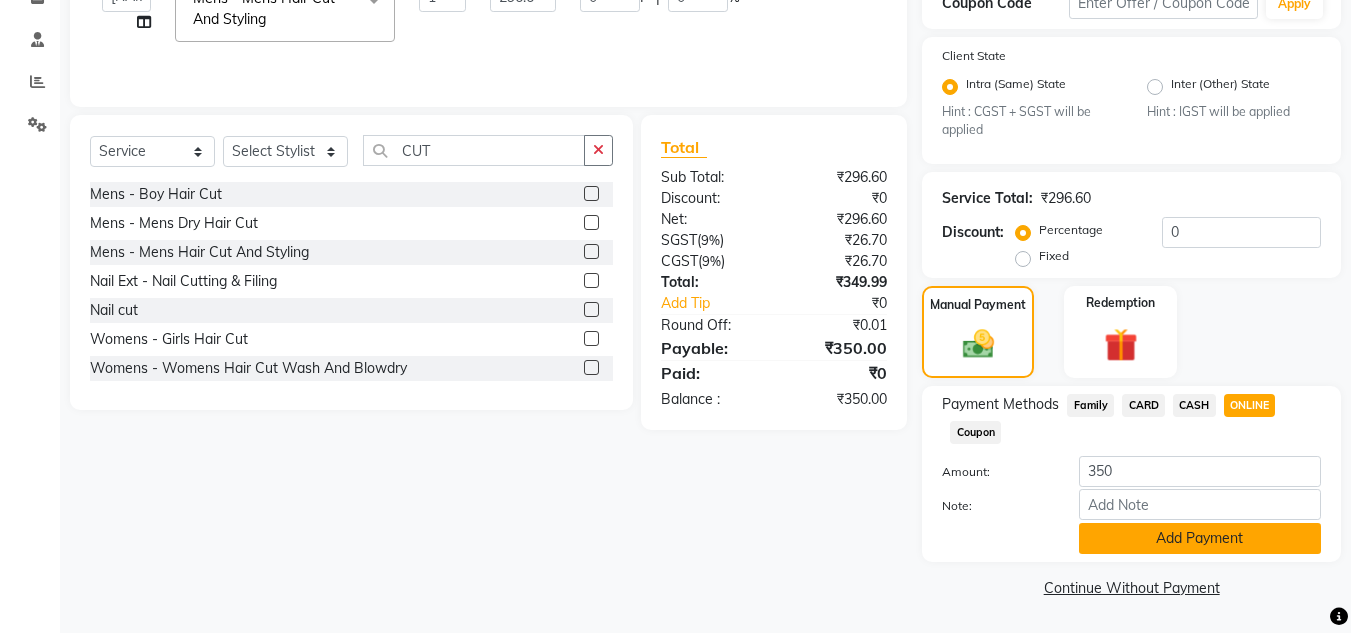 click on "Add Payment" 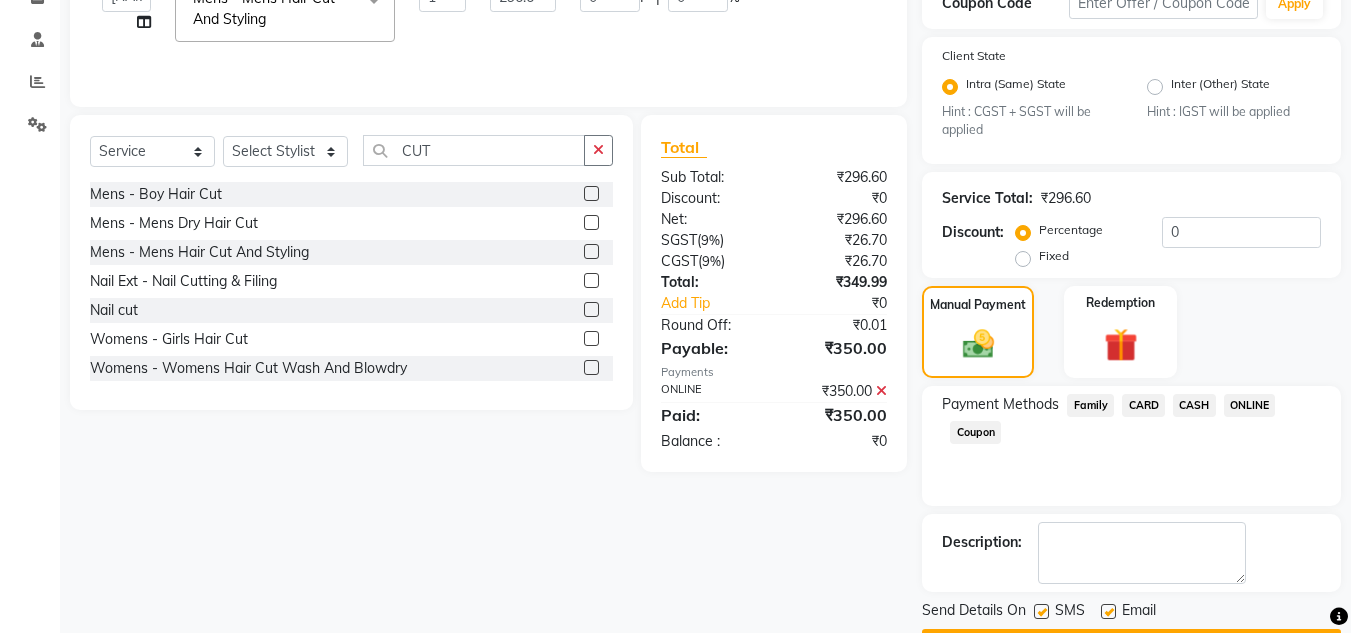 scroll, scrollTop: 418, scrollLeft: 0, axis: vertical 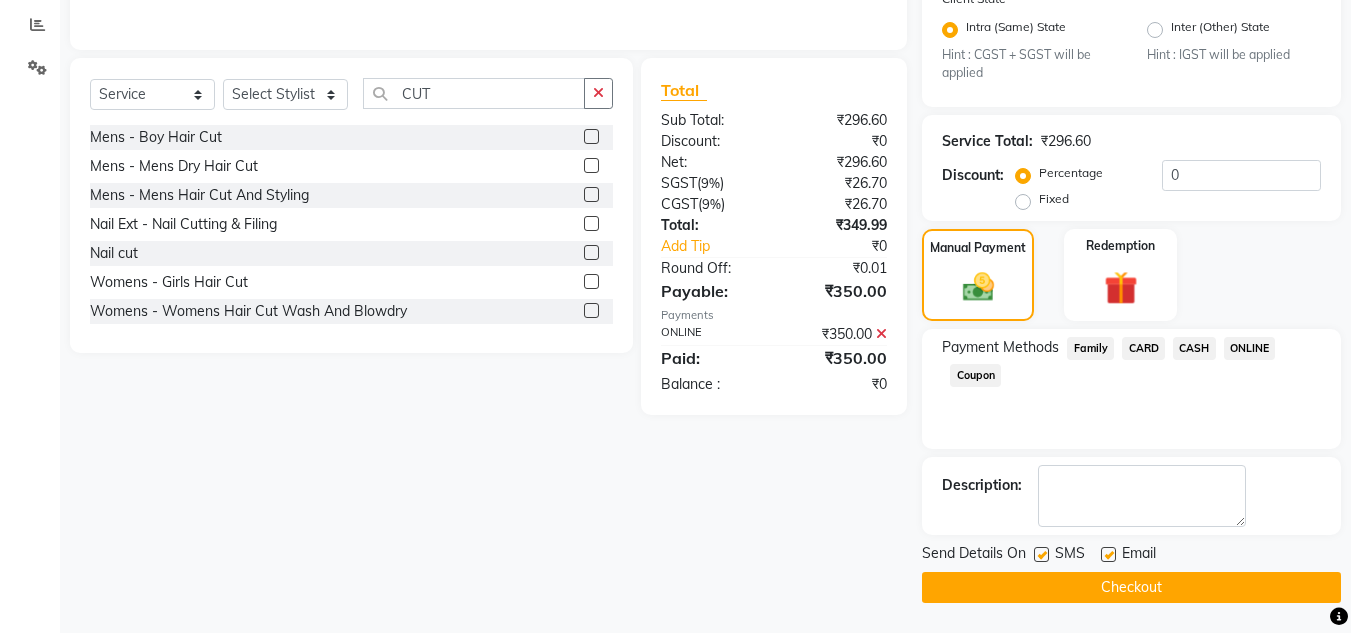 click on "Checkout" 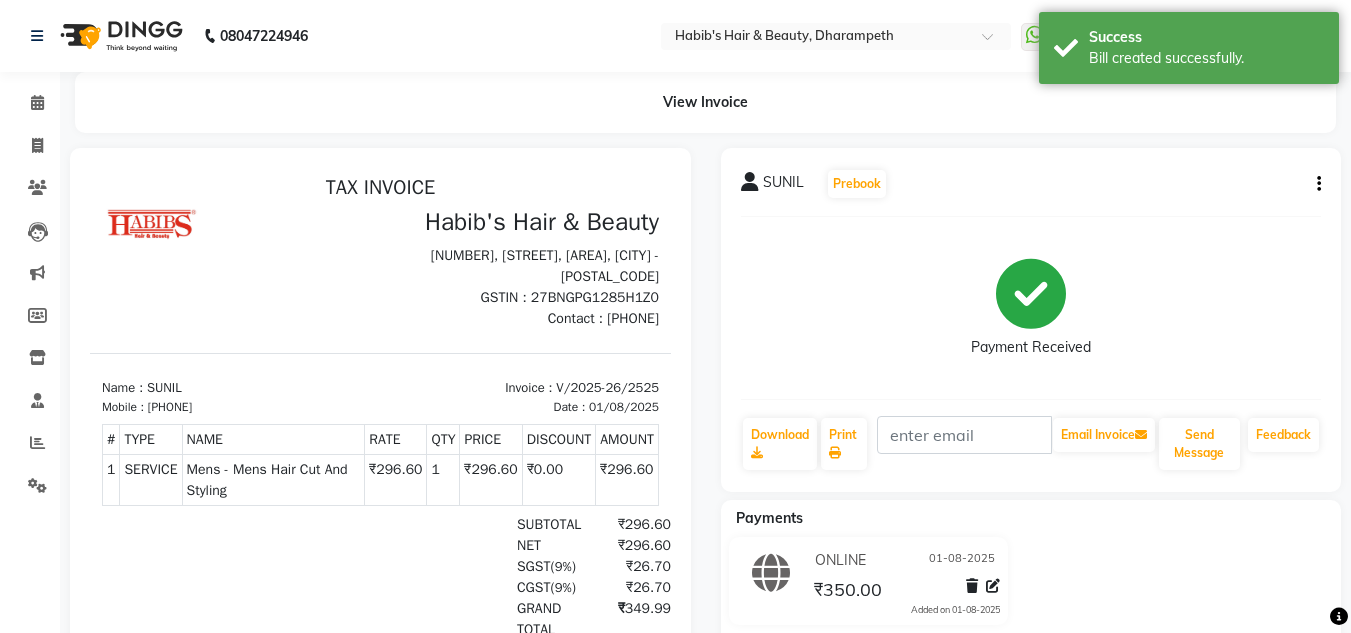 scroll, scrollTop: 0, scrollLeft: 0, axis: both 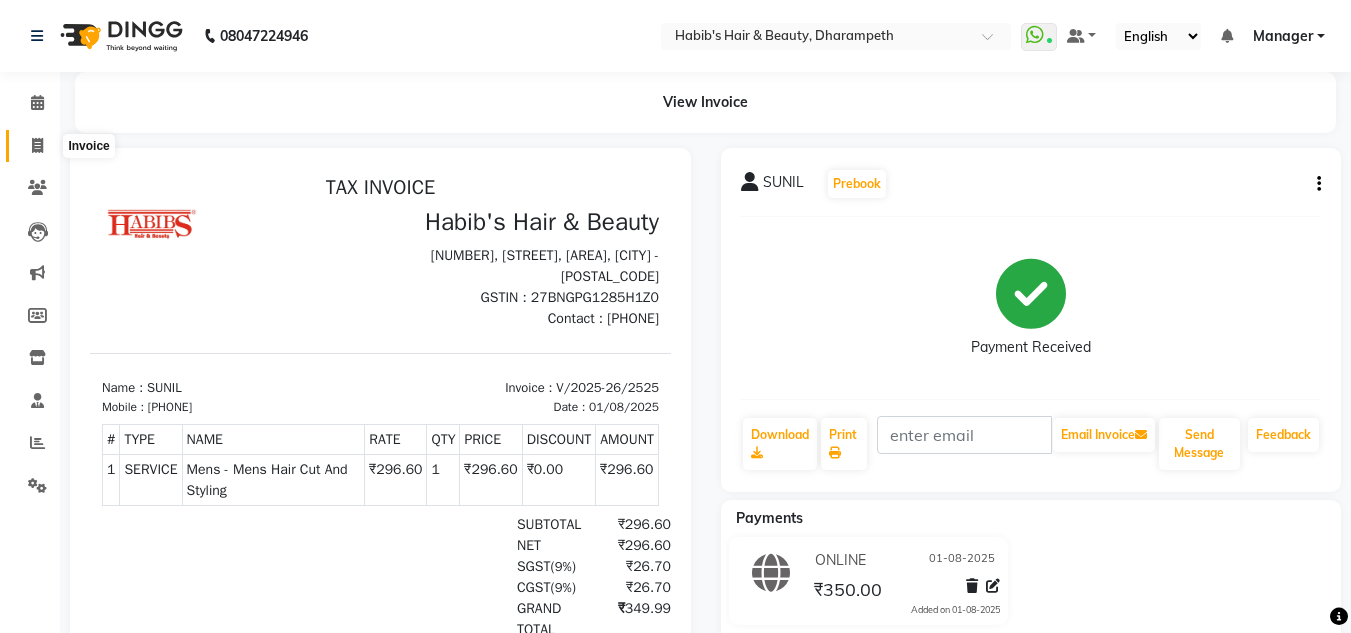 click 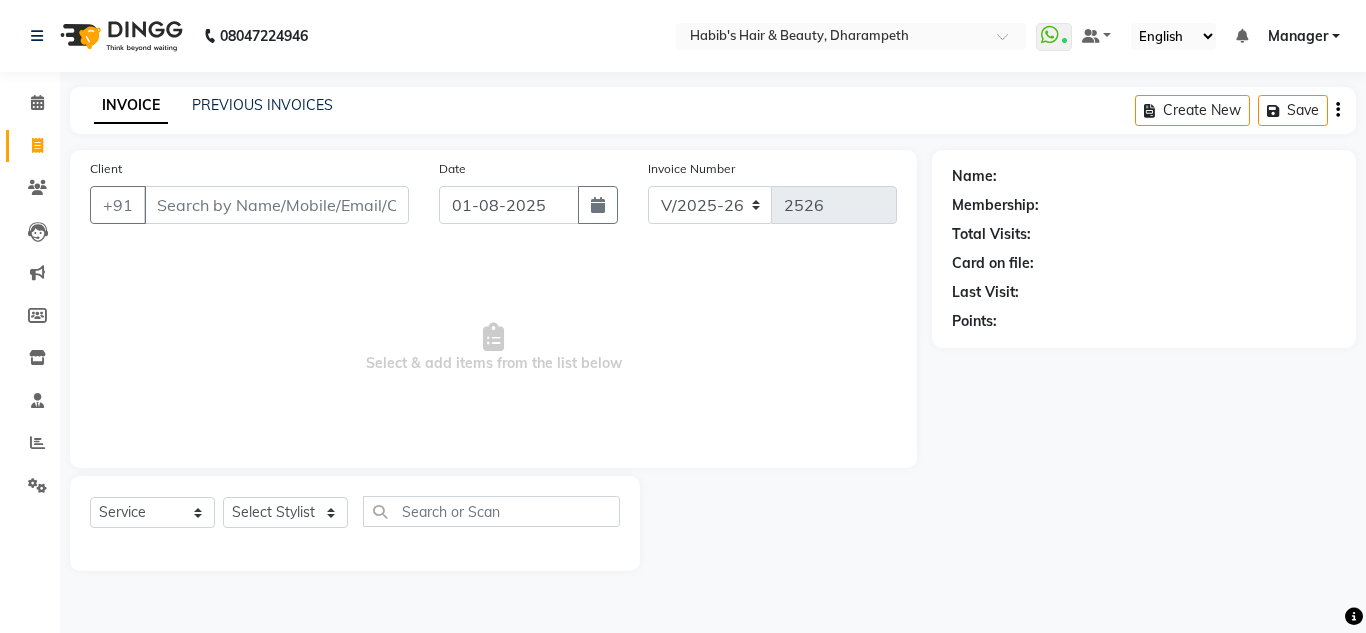click on "Client" at bounding box center [276, 205] 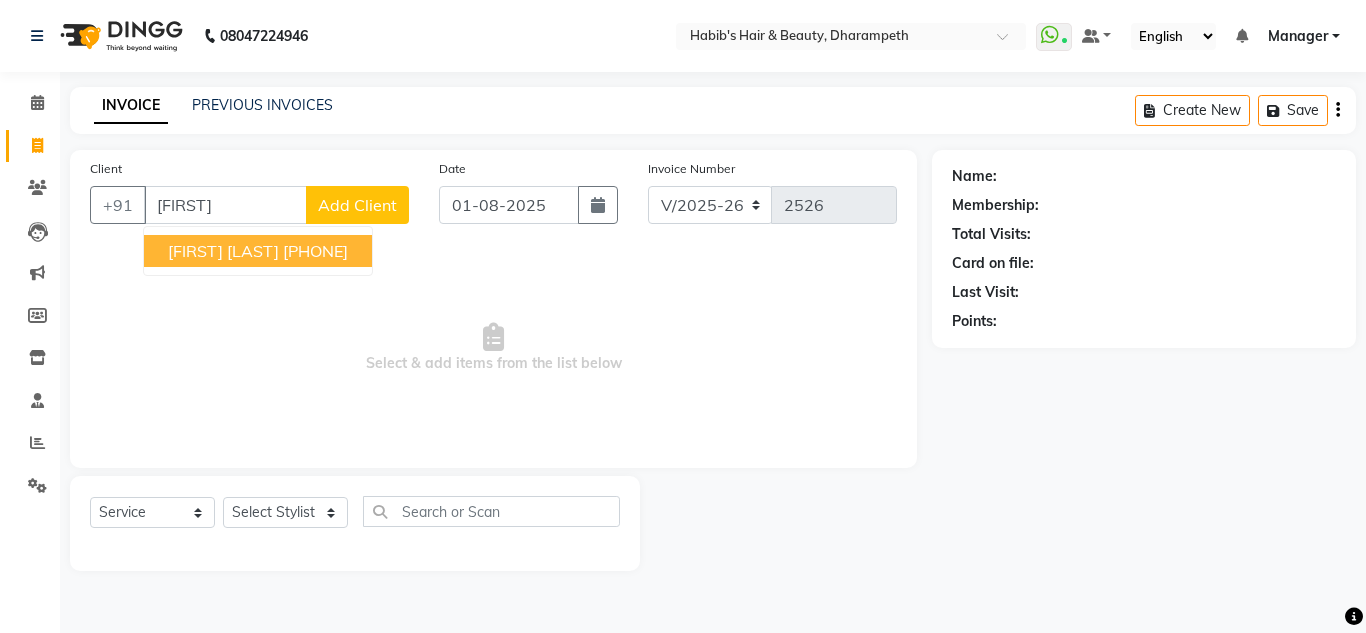click on "[FIRST] [LAST]" at bounding box center (223, 251) 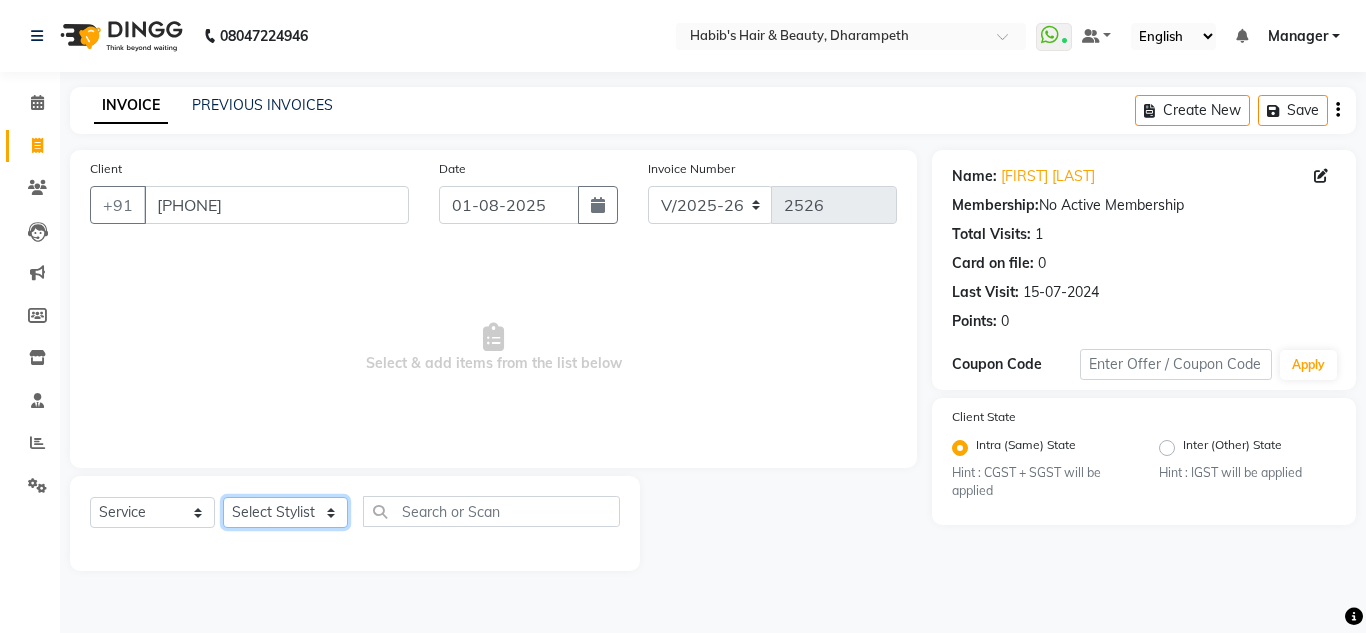 click on "Select Stylist [FIRST] [FIRST] [FIRST] [FIRST]  Manager [FIRST] [FIRST] [FIRST] [FIRST] [FIRST] [FIRST]" 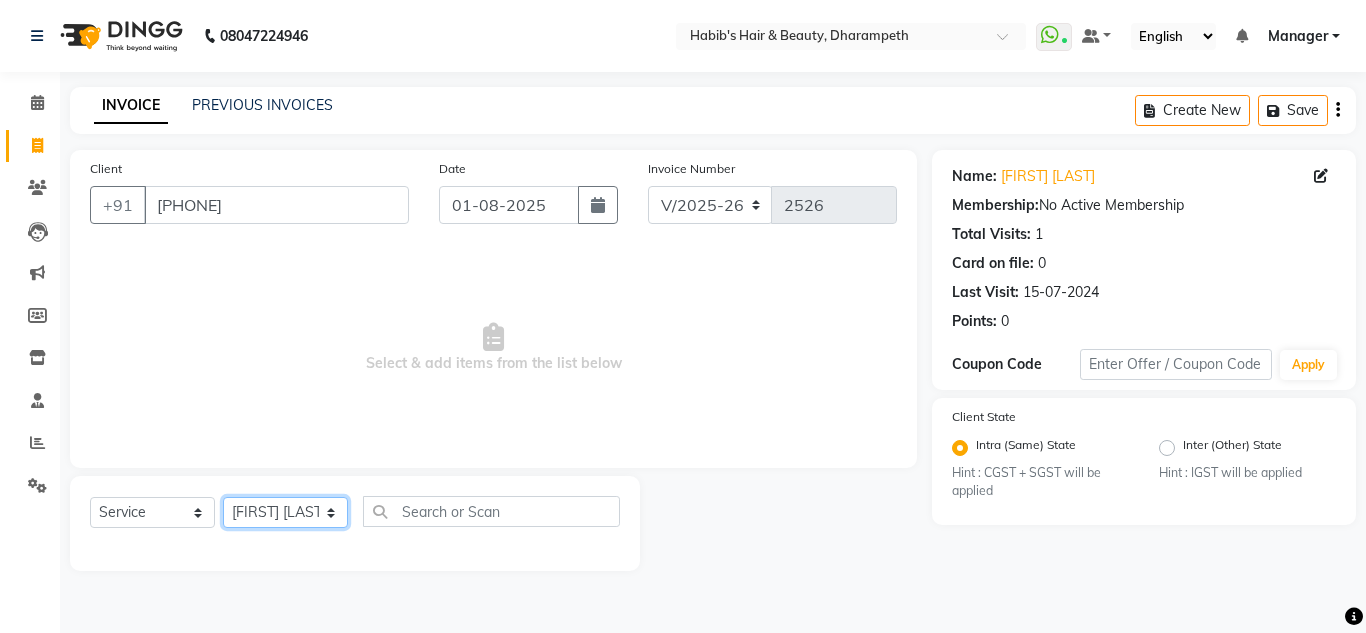 click on "Select Stylist [FIRST] [FIRST] [FIRST] [FIRST]  Manager [FIRST] [FIRST] [FIRST] [FIRST] [FIRST] [FIRST]" 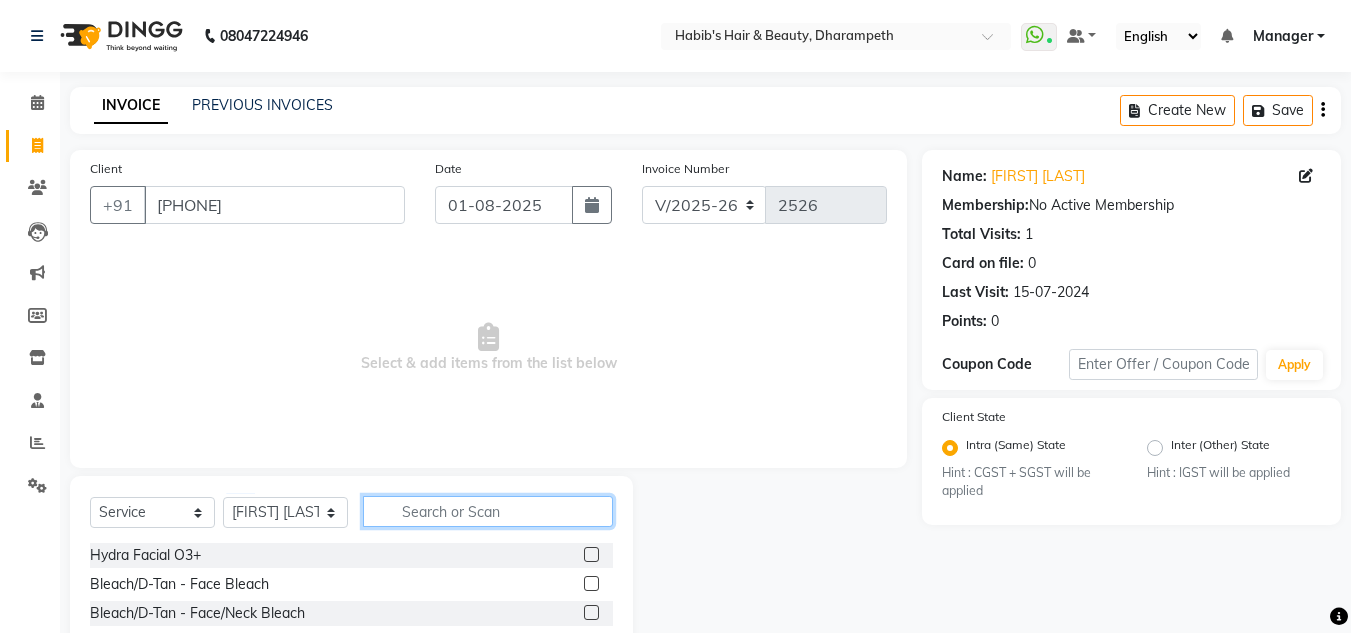 click 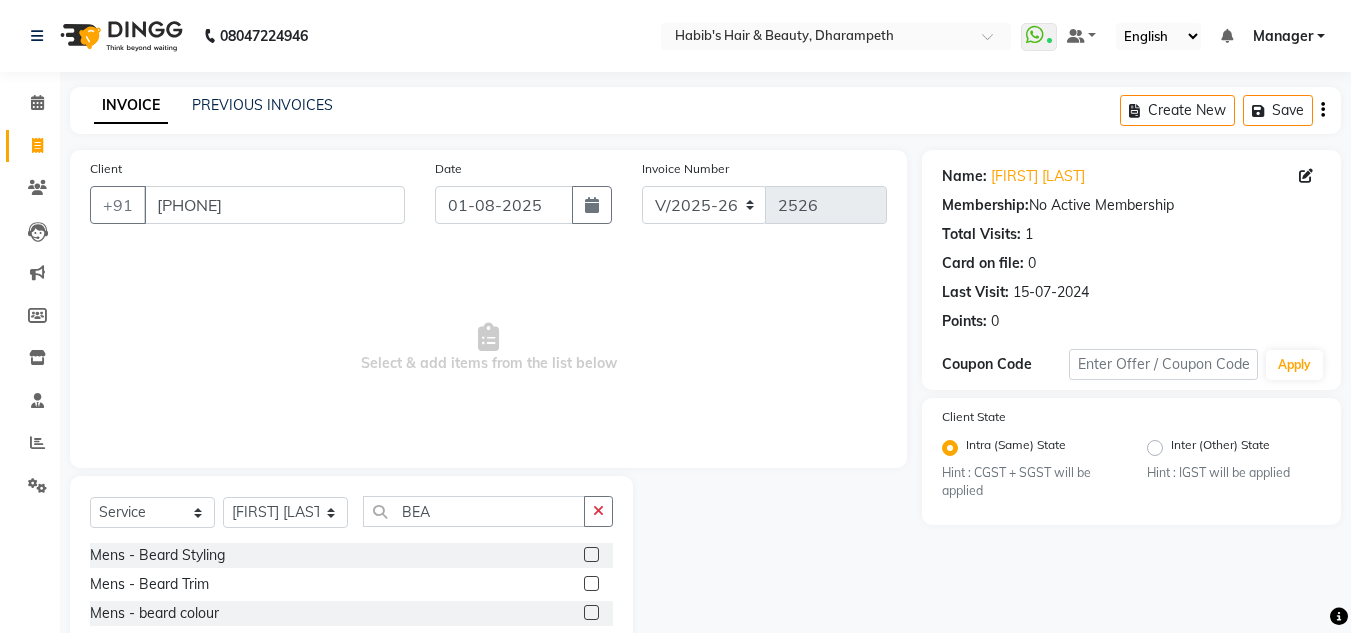 click 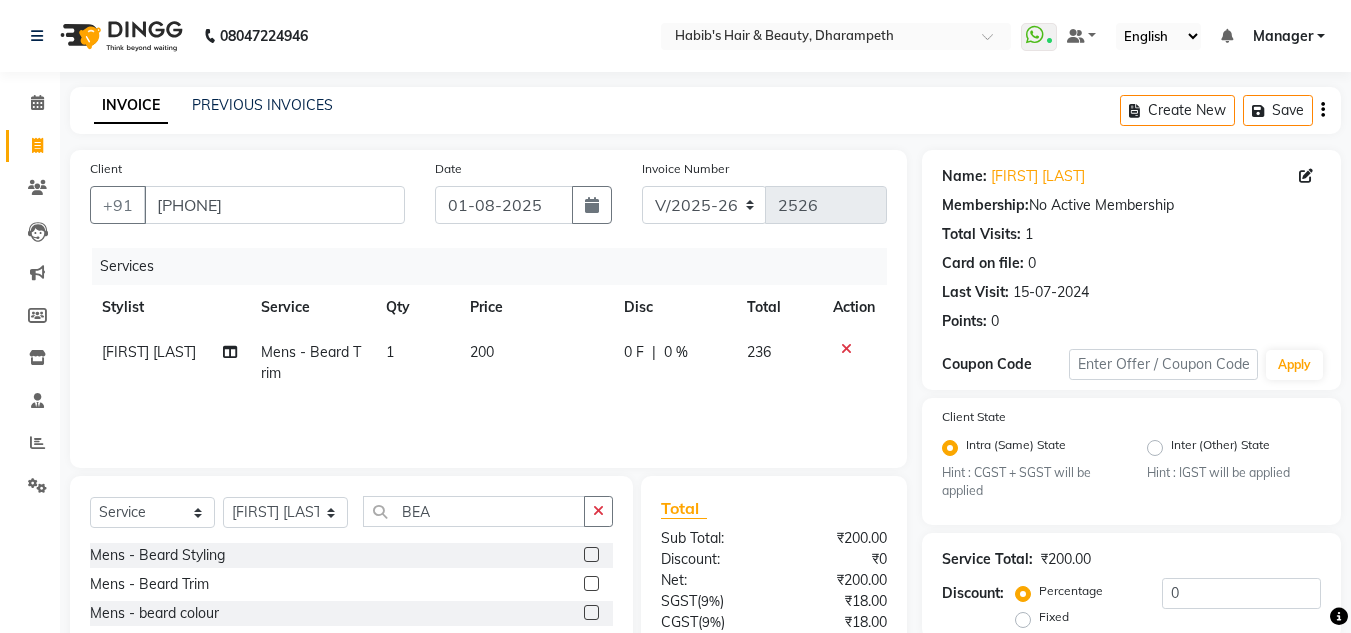 click on "200" 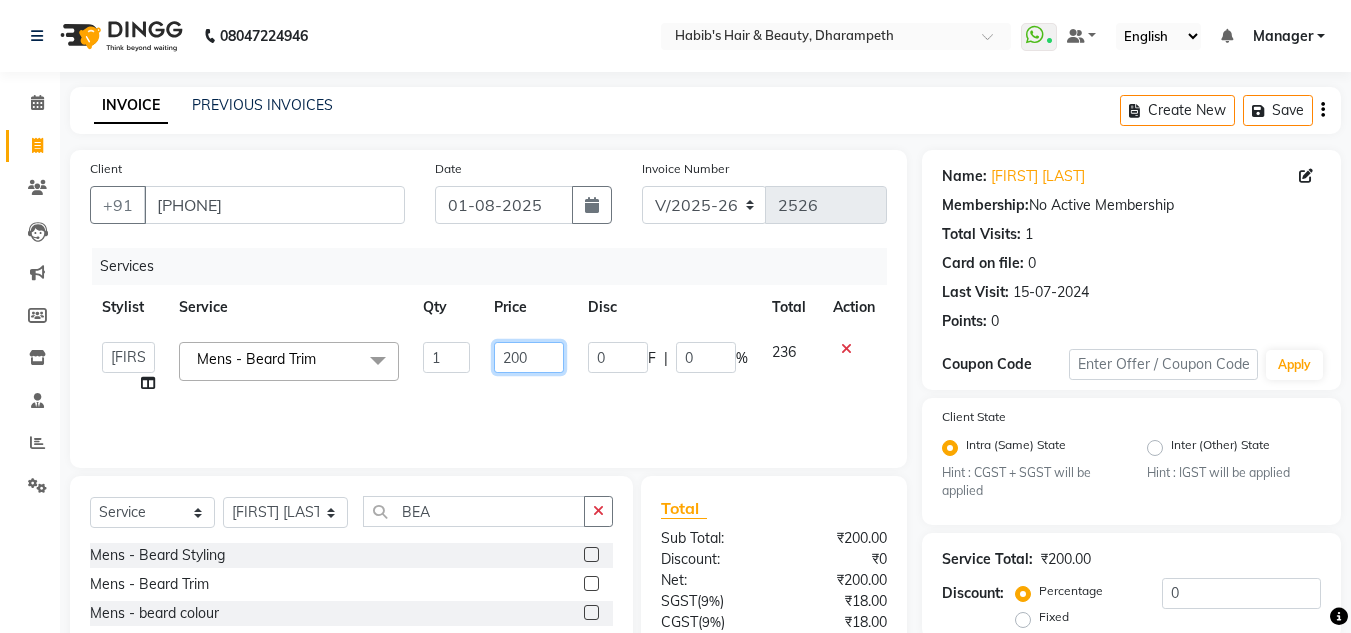 click on "200" 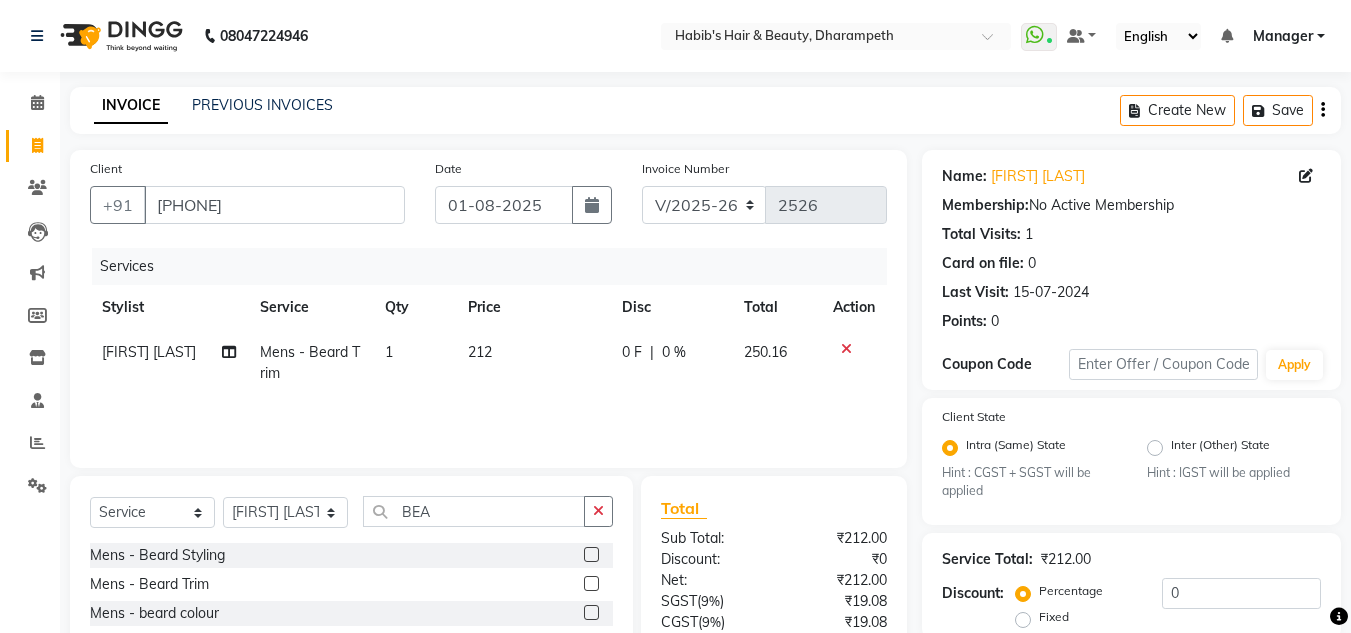 click on "250.16" 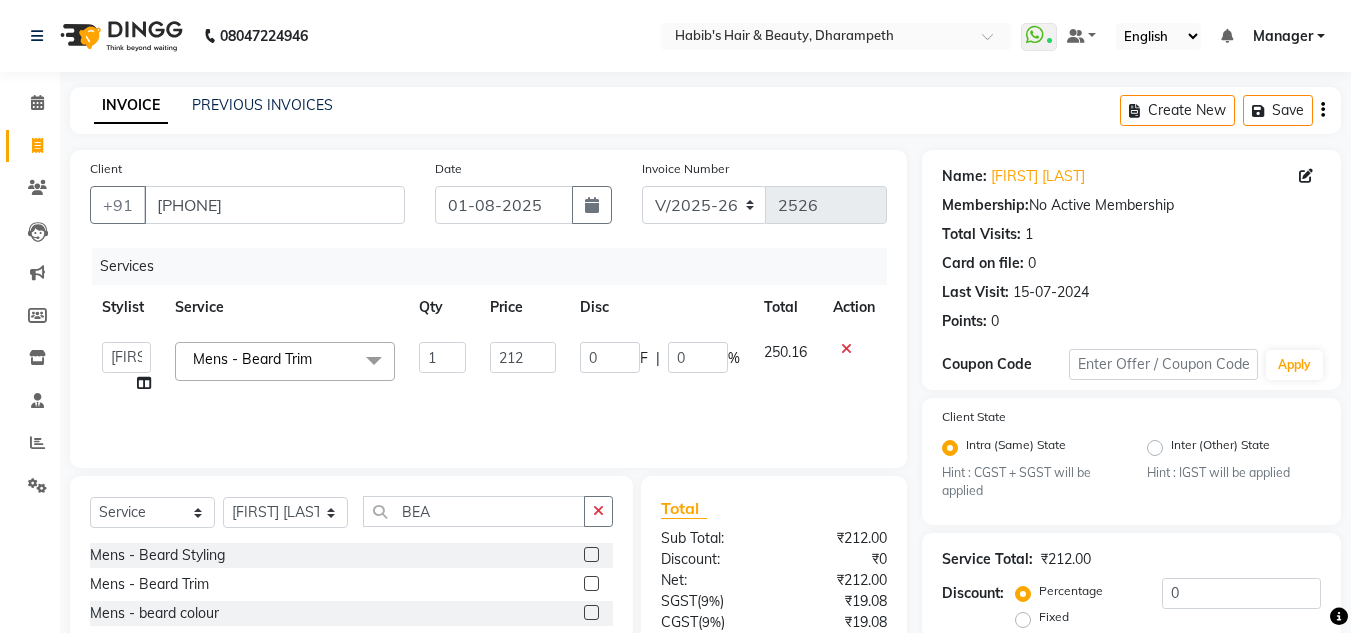 scroll, scrollTop: 188, scrollLeft: 0, axis: vertical 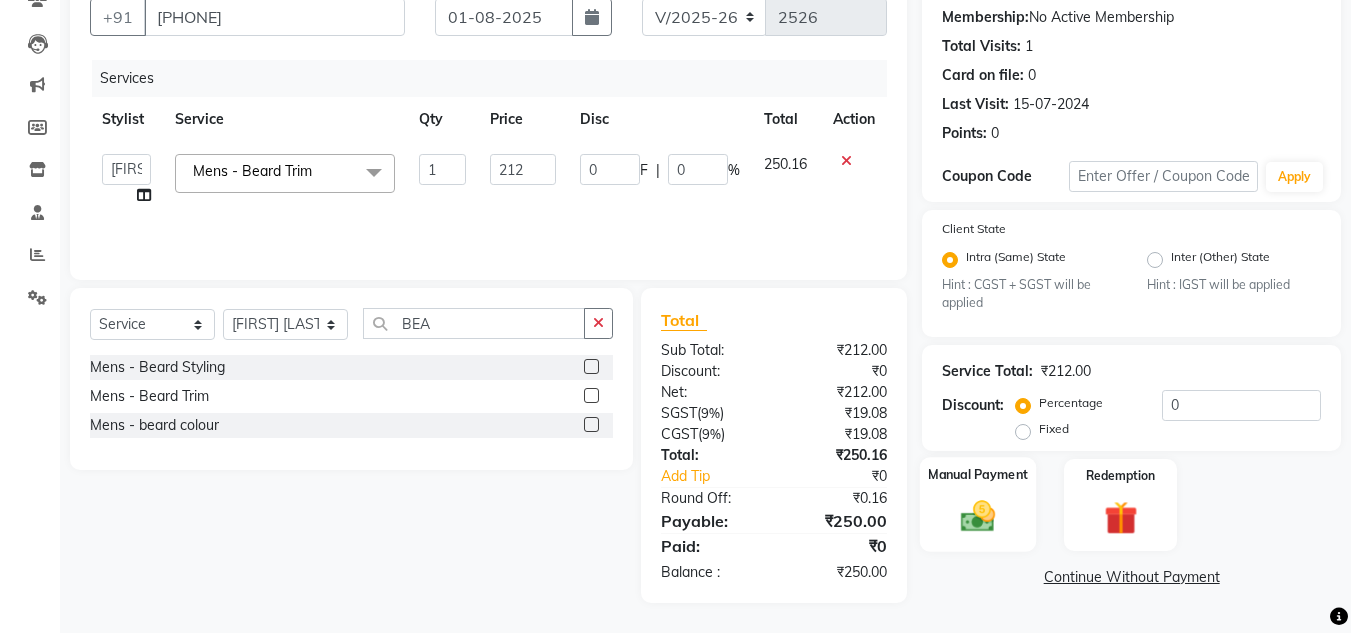 click 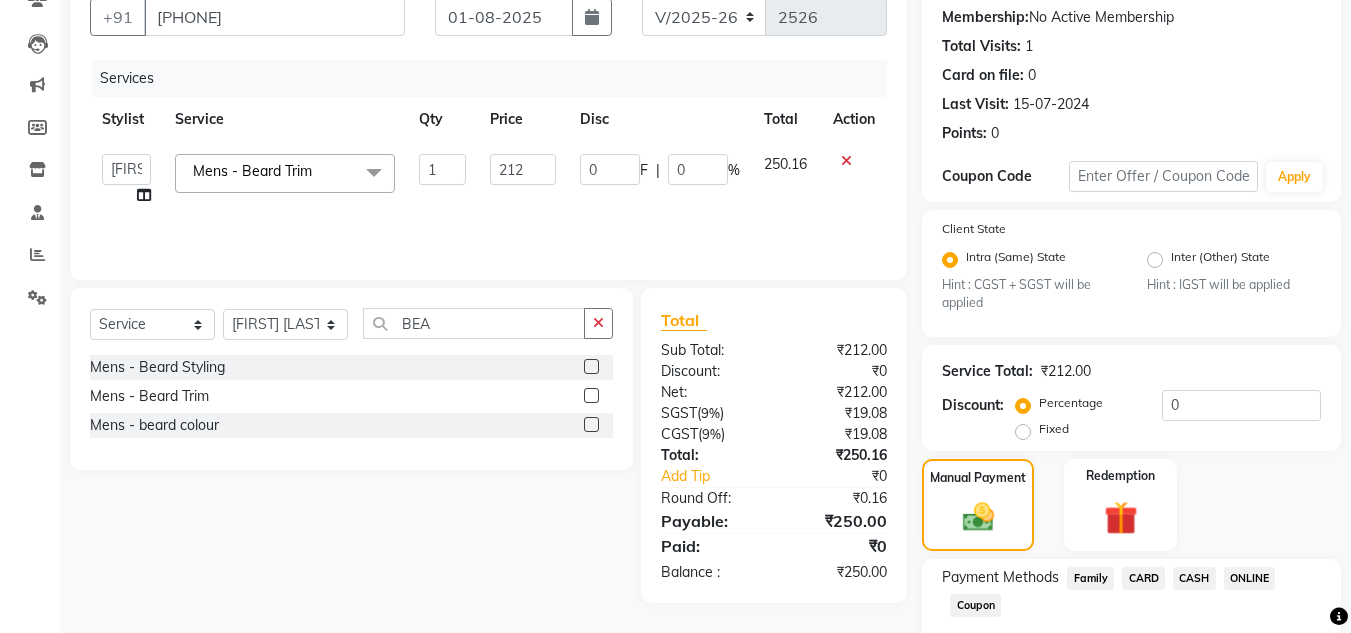 scroll, scrollTop: 305, scrollLeft: 0, axis: vertical 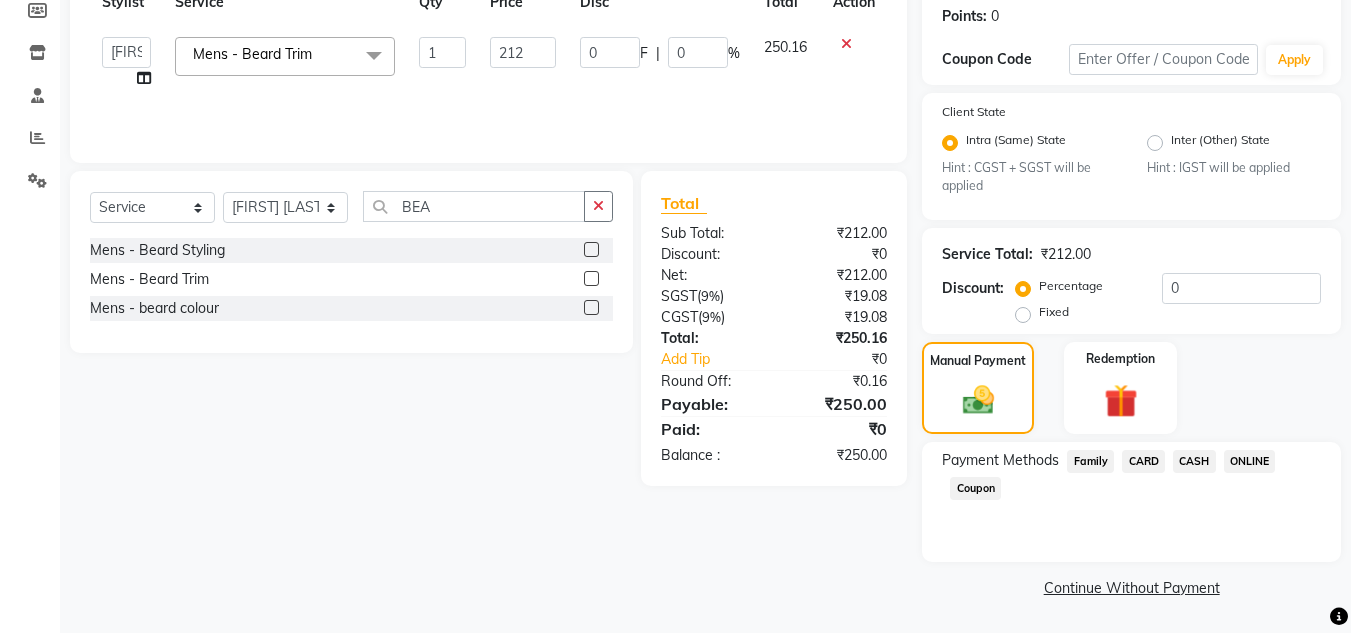 click on "ONLINE" 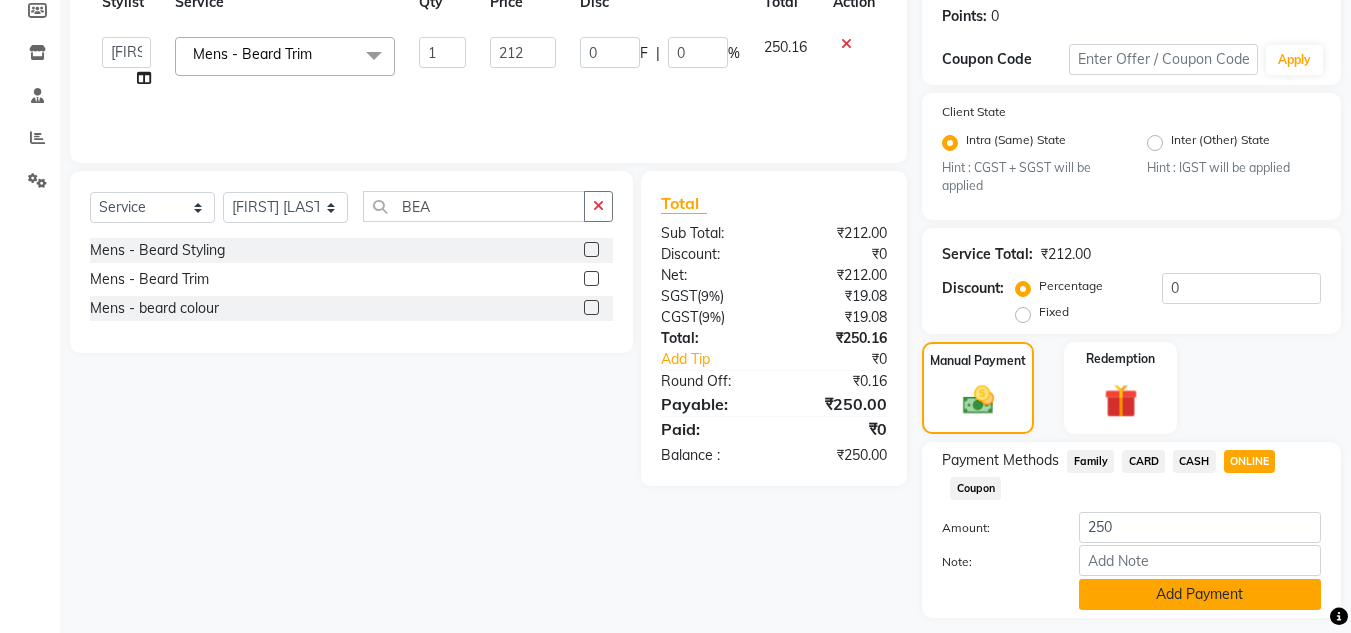 click on "Add Payment" 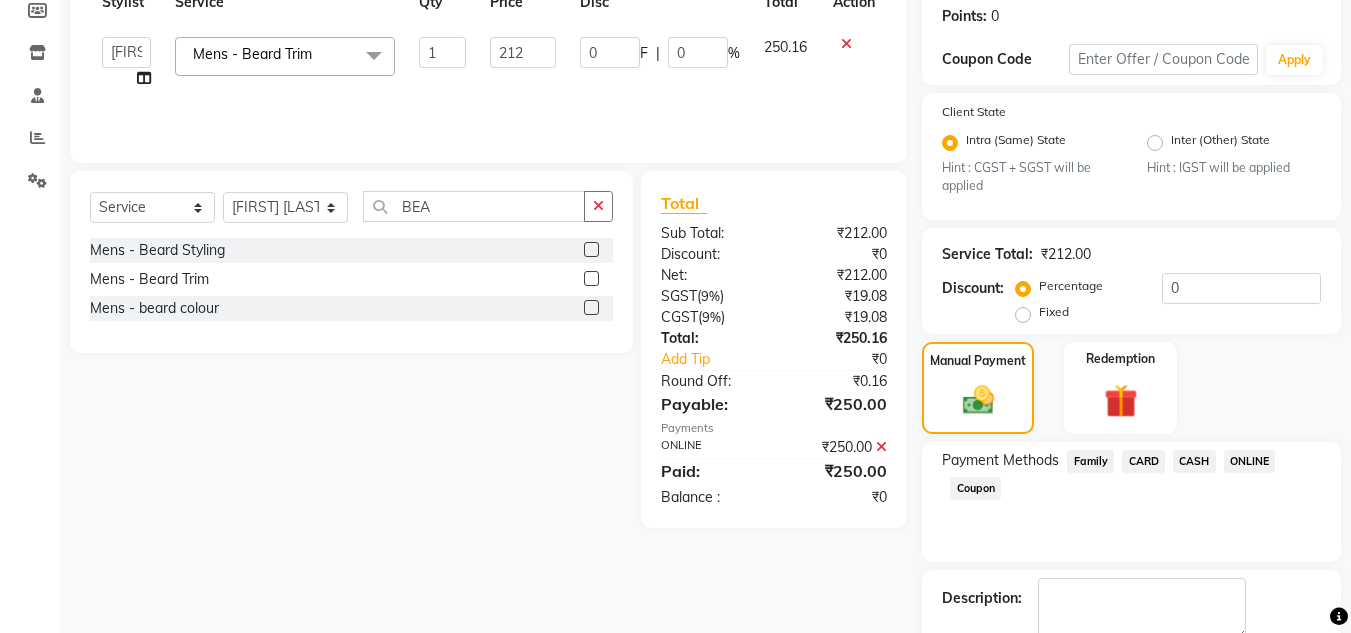 scroll, scrollTop: 418, scrollLeft: 0, axis: vertical 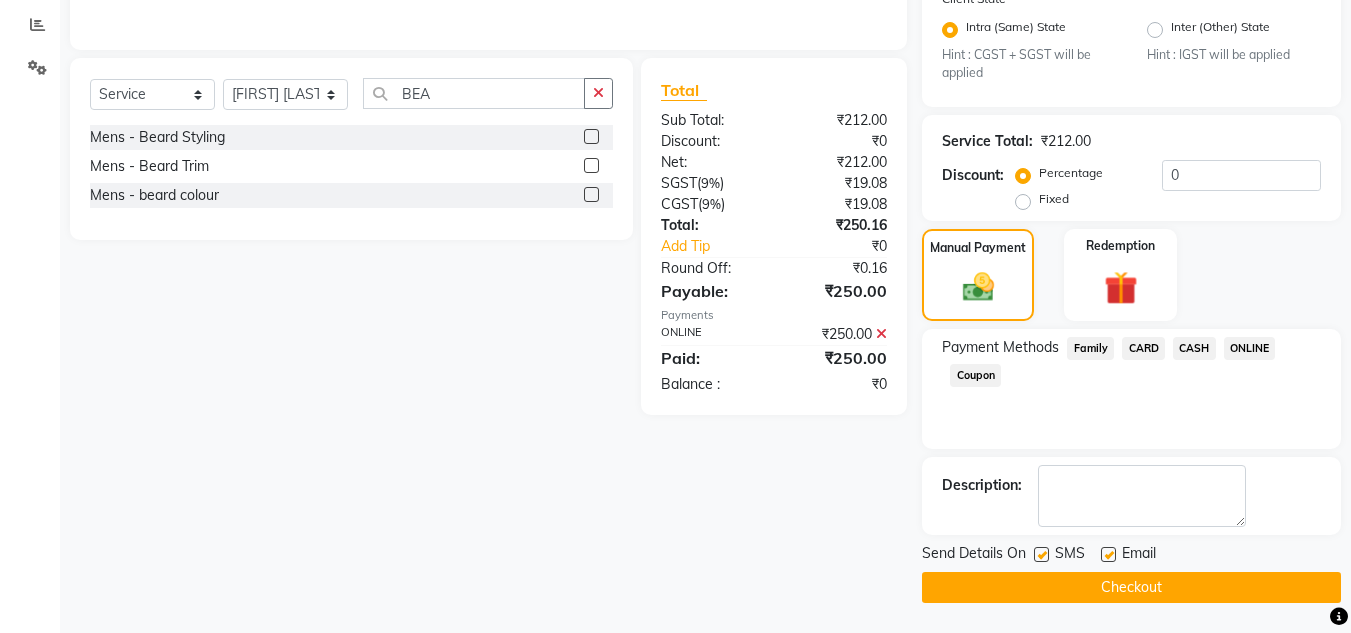 click on "Checkout" 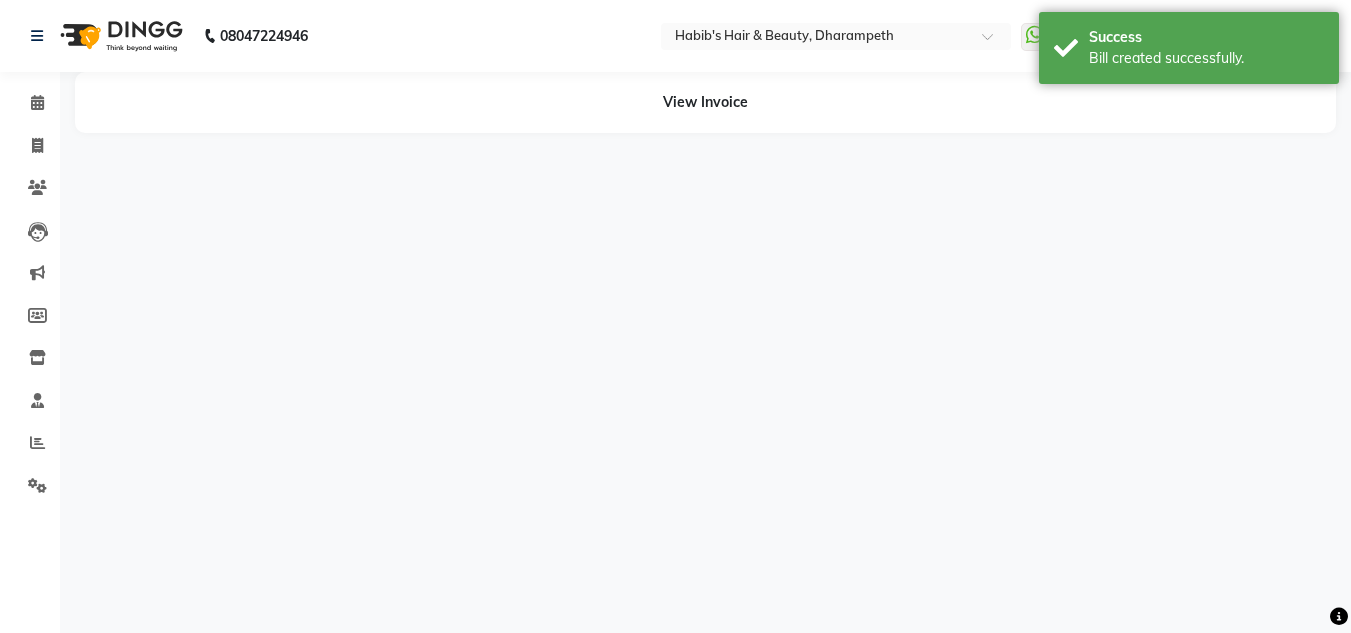 scroll, scrollTop: 0, scrollLeft: 0, axis: both 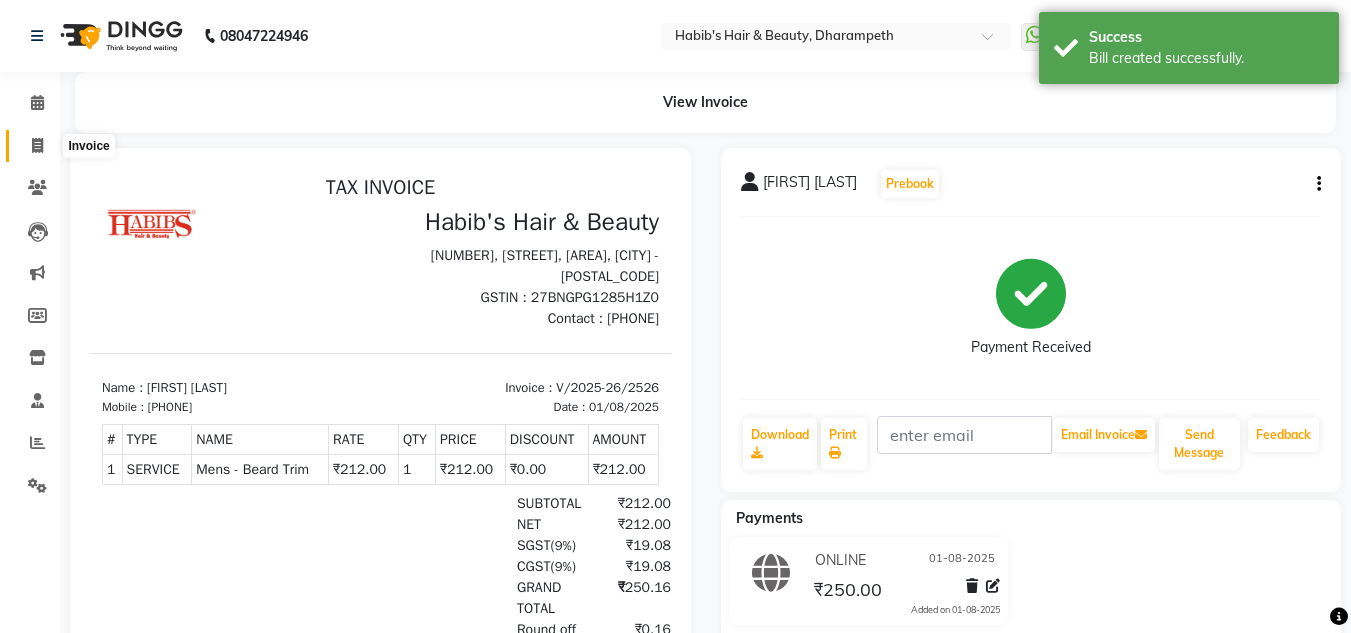 click 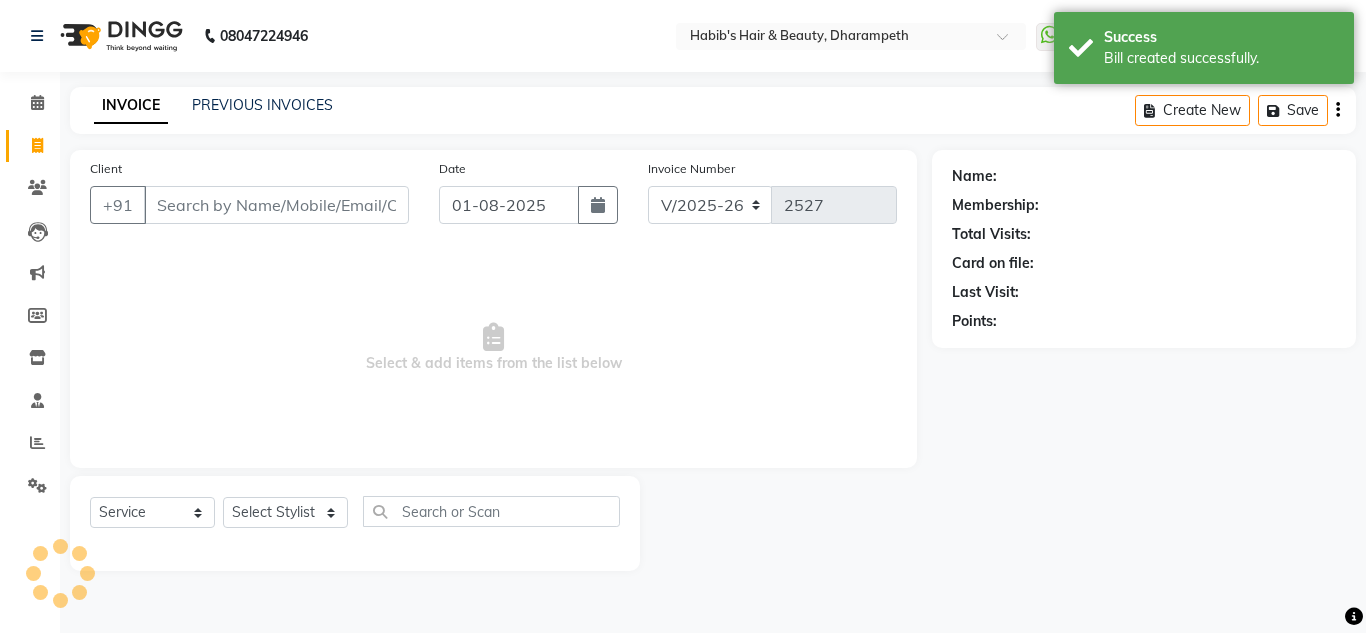 click on "Client" at bounding box center (276, 205) 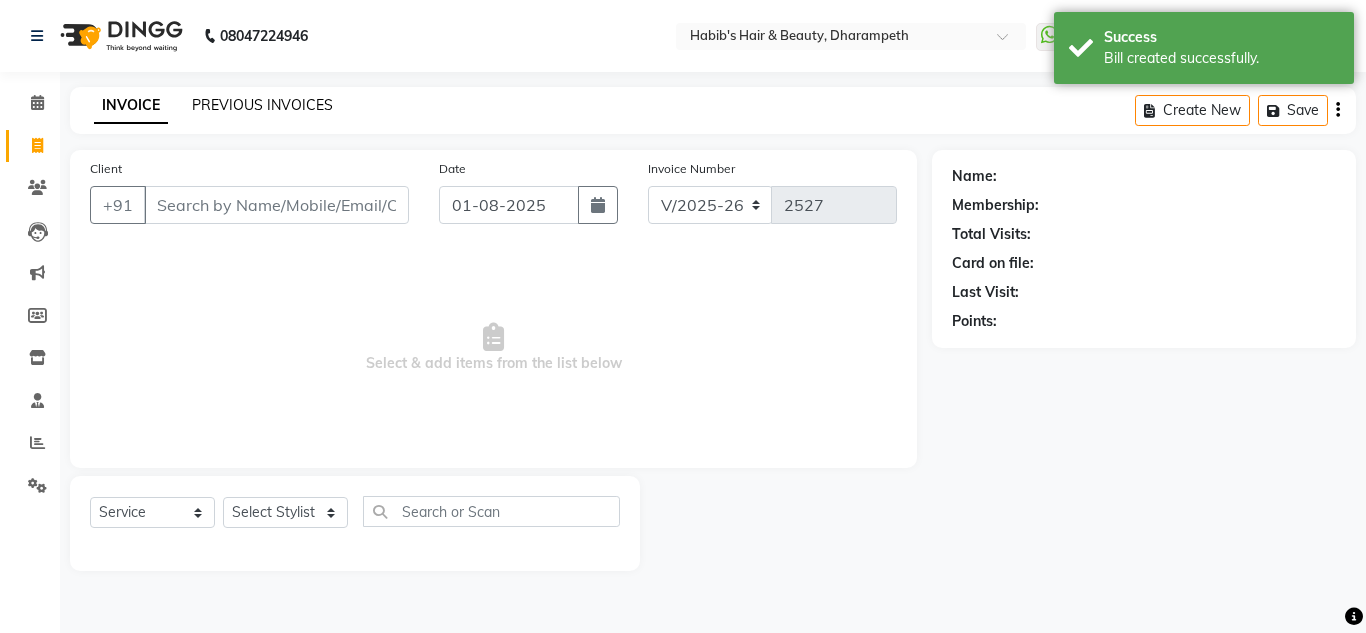 click on "PREVIOUS INVOICES" 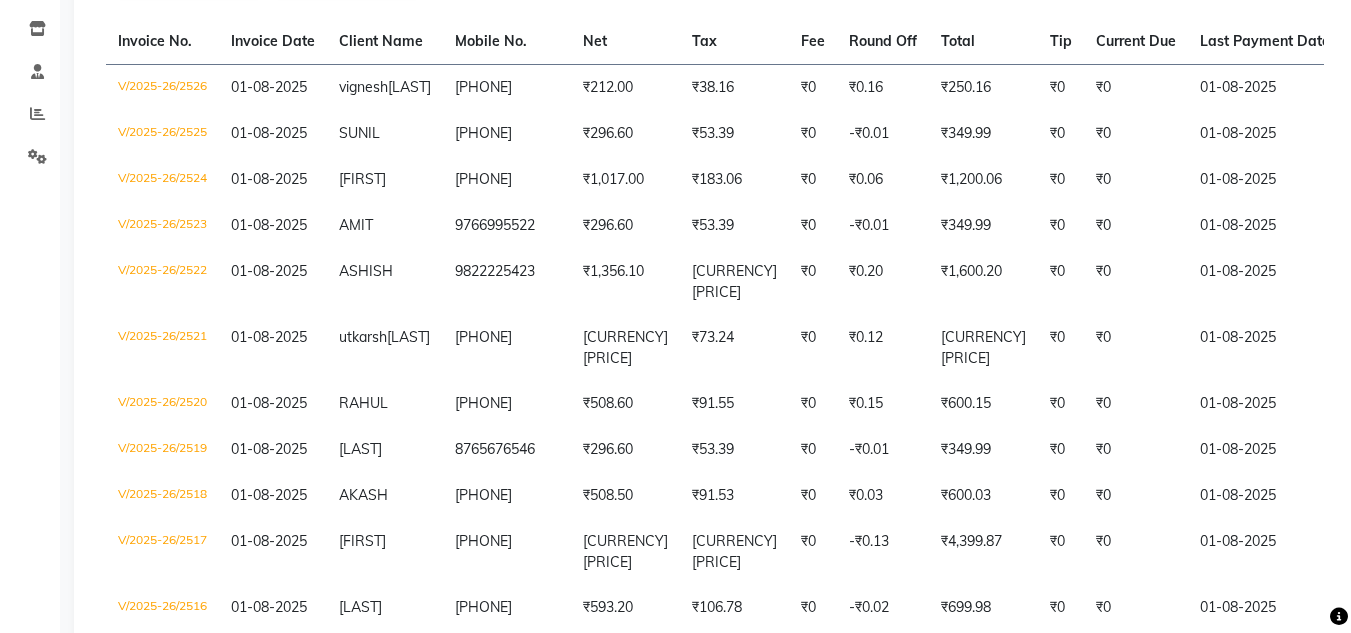 scroll, scrollTop: 332, scrollLeft: 0, axis: vertical 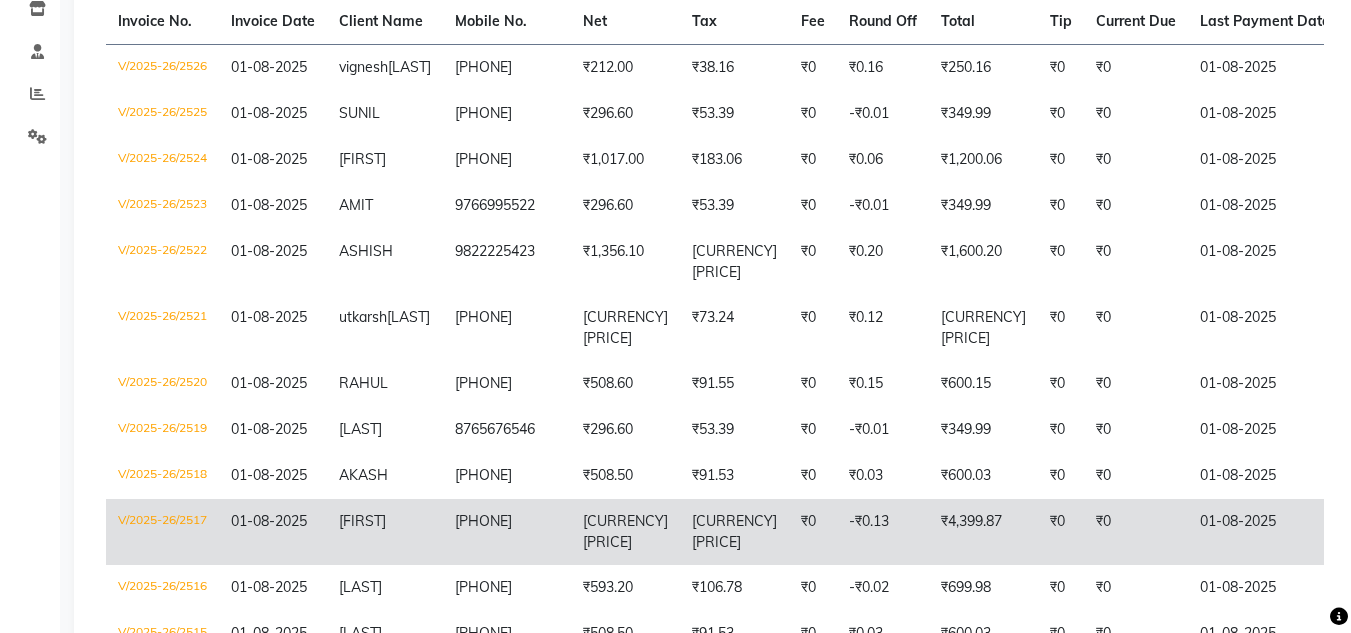click on "V/2025-26/2517" 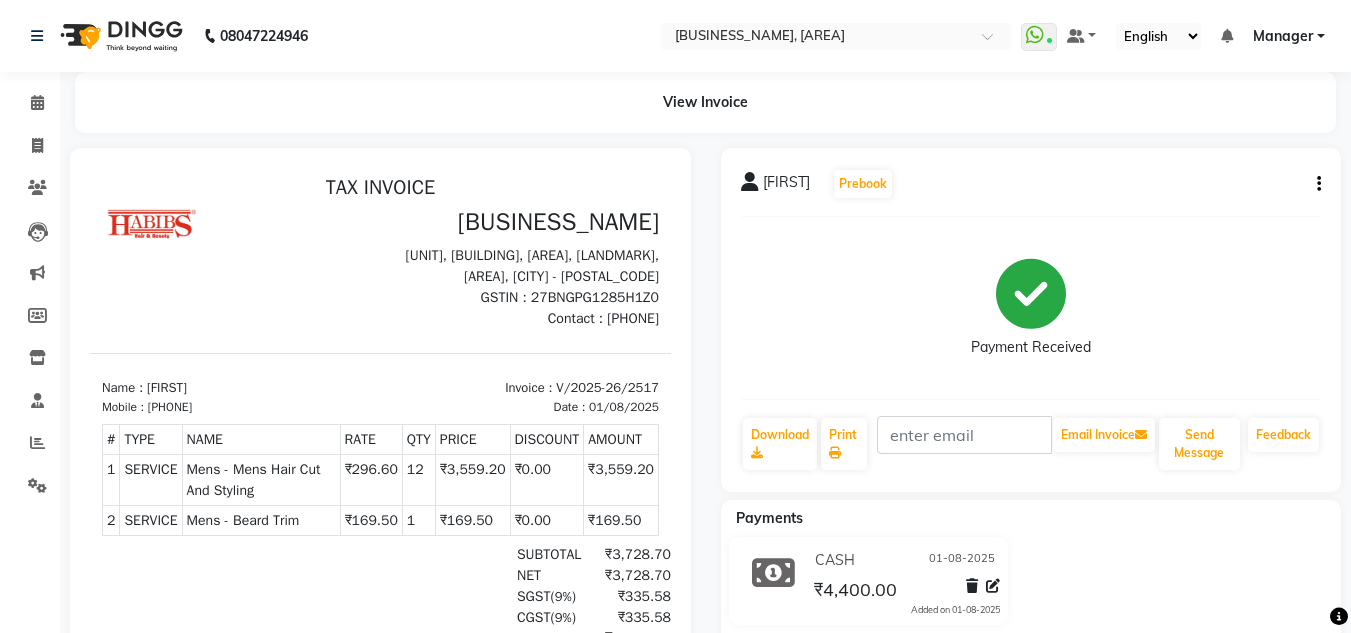 scroll, scrollTop: 0, scrollLeft: 0, axis: both 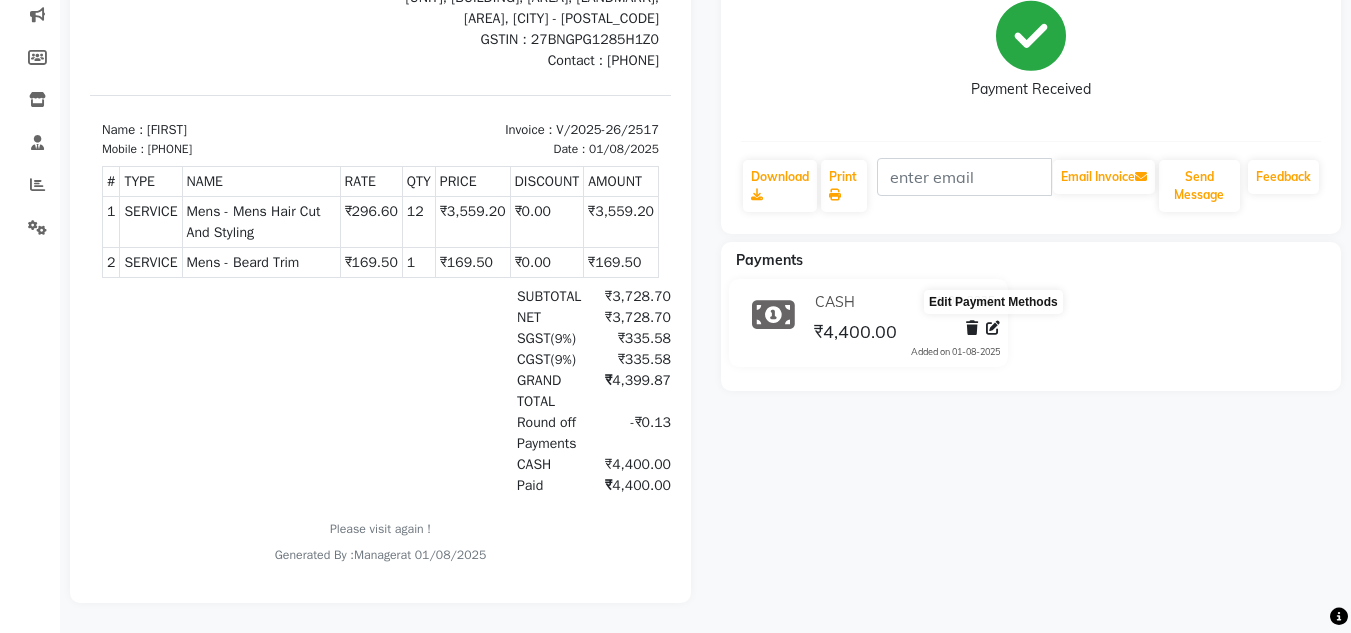 click 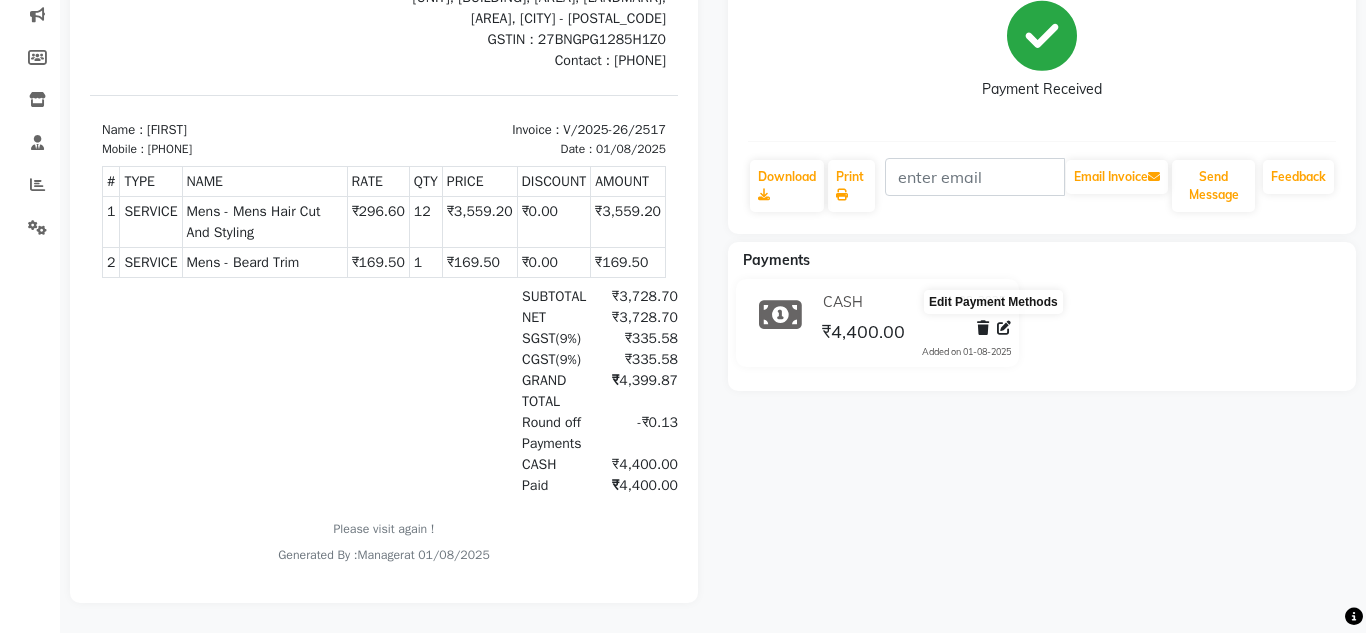 select on "1" 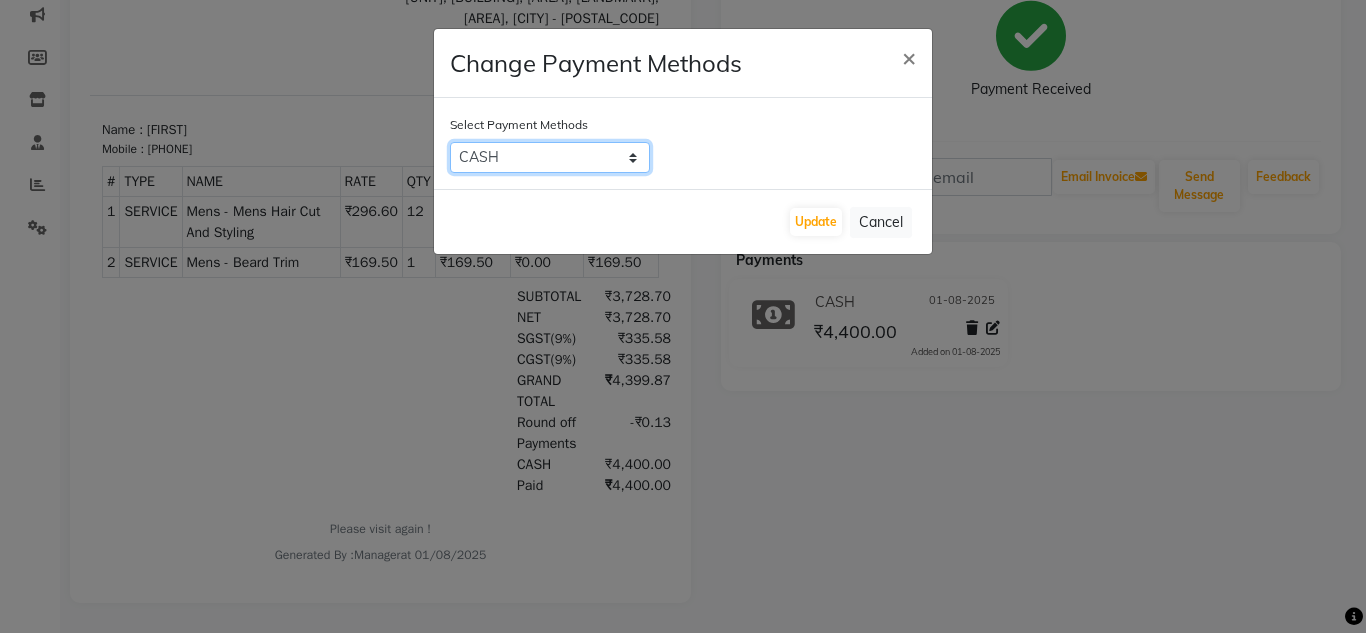 click on "Family   CARD   CASH   ONLINE   Coupon" 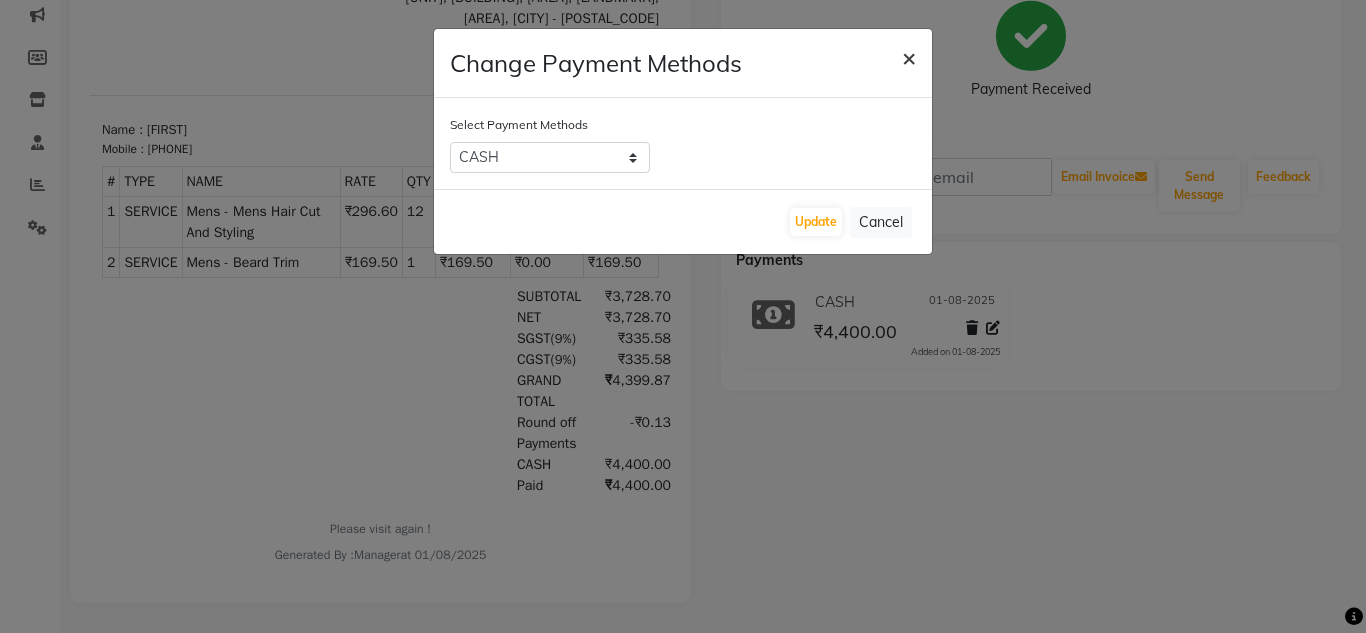 click on "×" 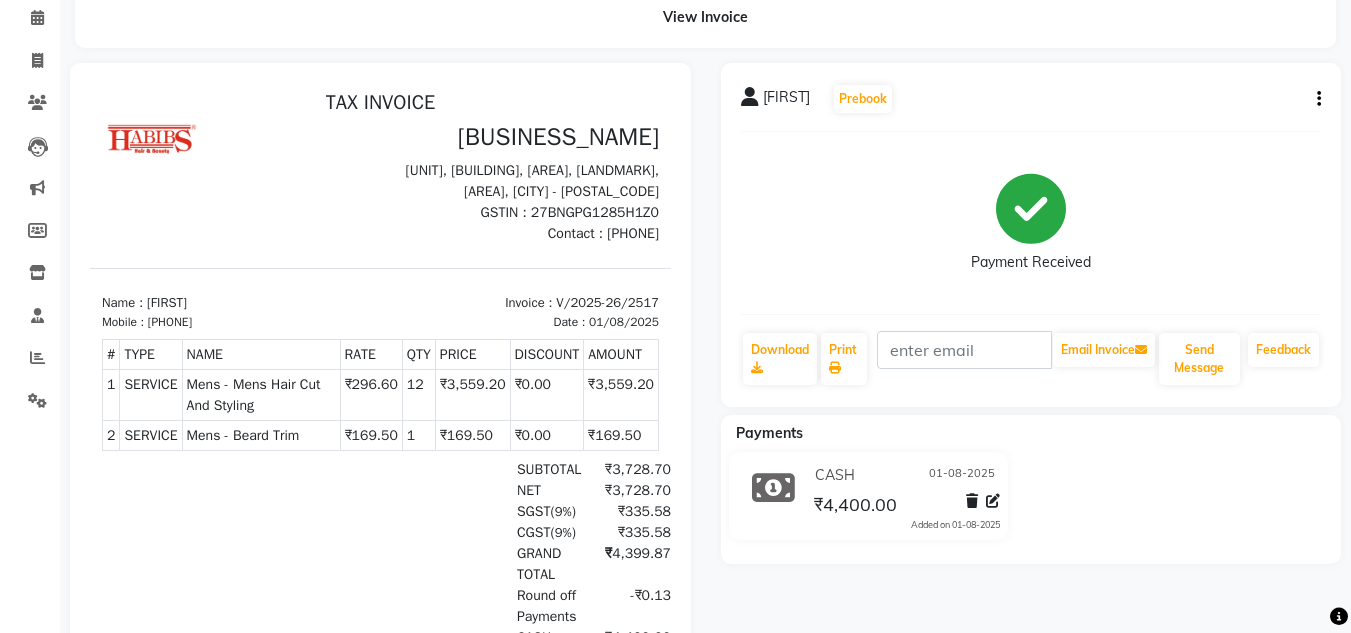 scroll, scrollTop: 11, scrollLeft: 0, axis: vertical 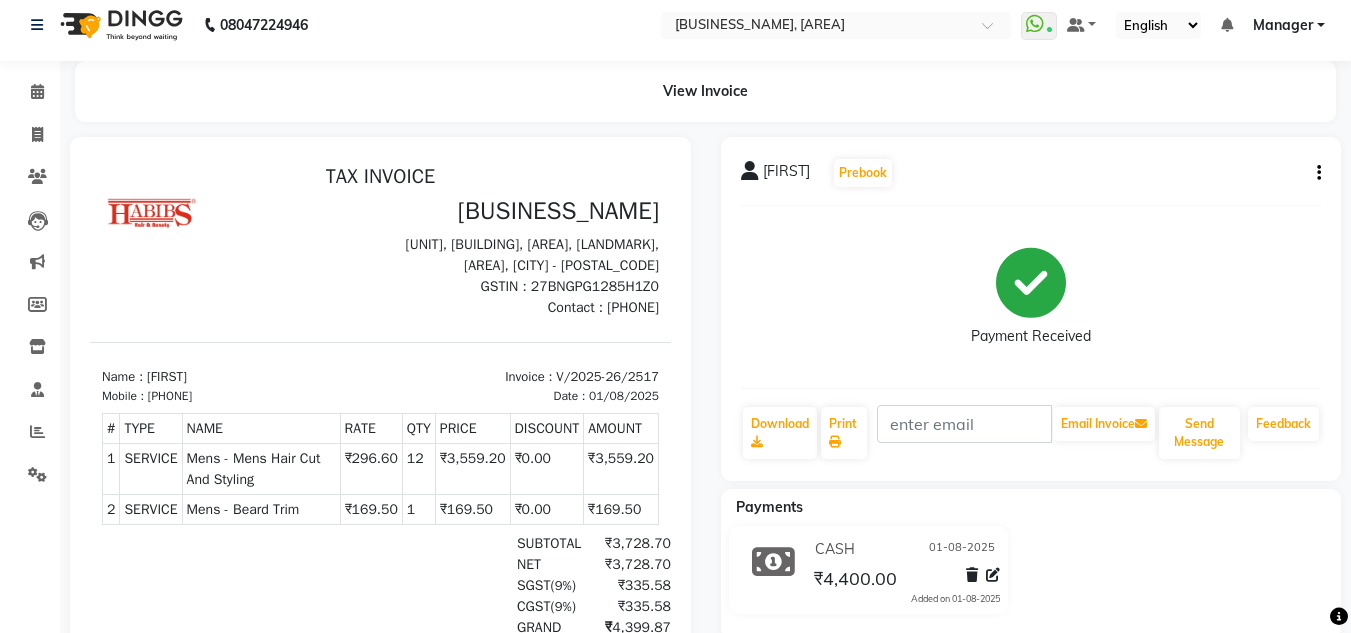 click on "Tanush   Prebook   Payment Received  Download  Print   Email Invoice   Send Message Feedback" 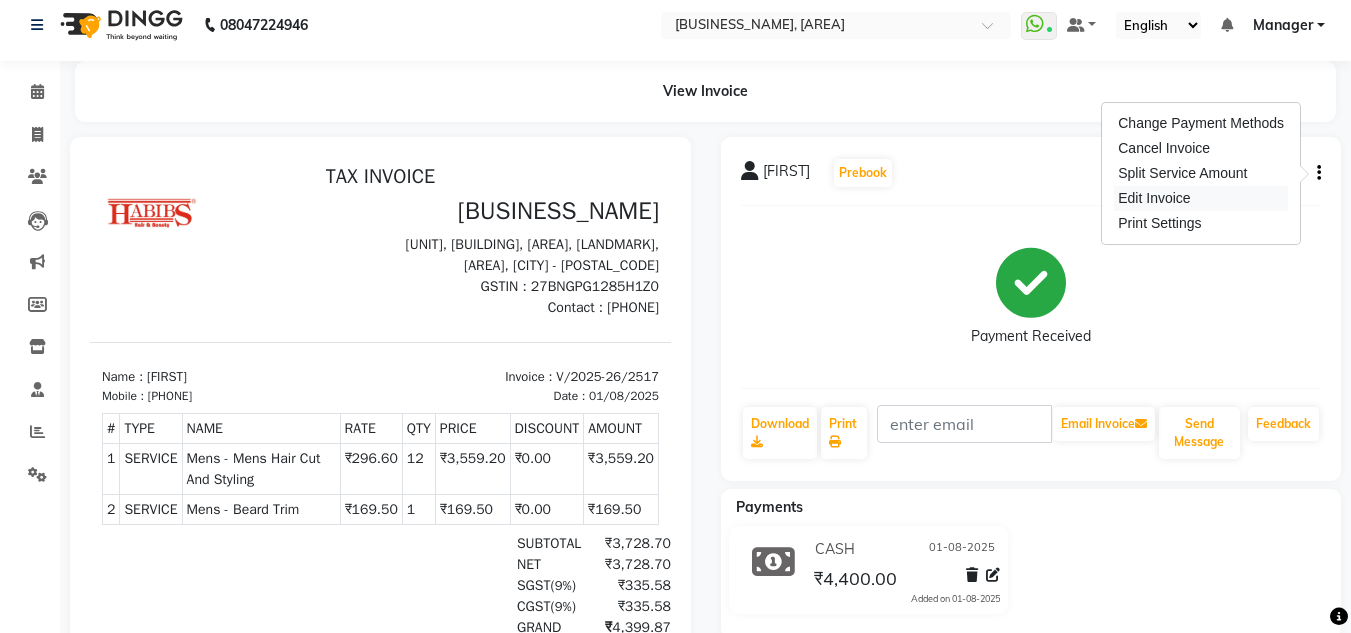 click on "Edit Invoice" at bounding box center (1201, 198) 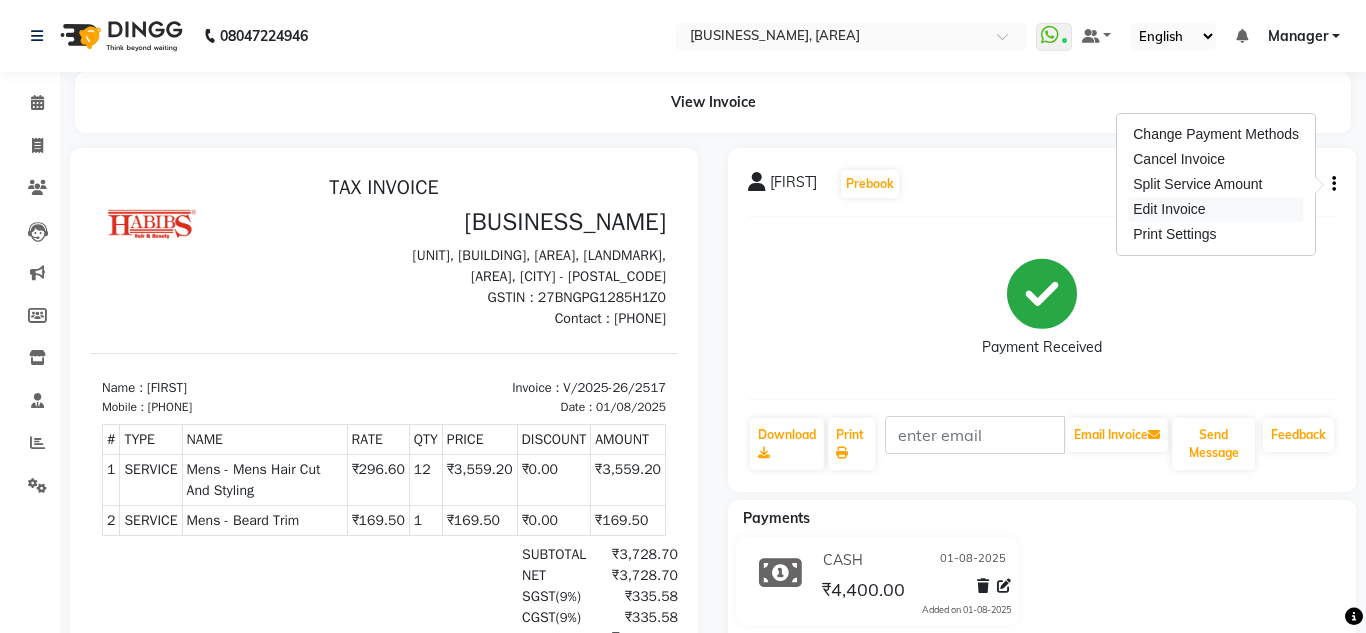 select on "service" 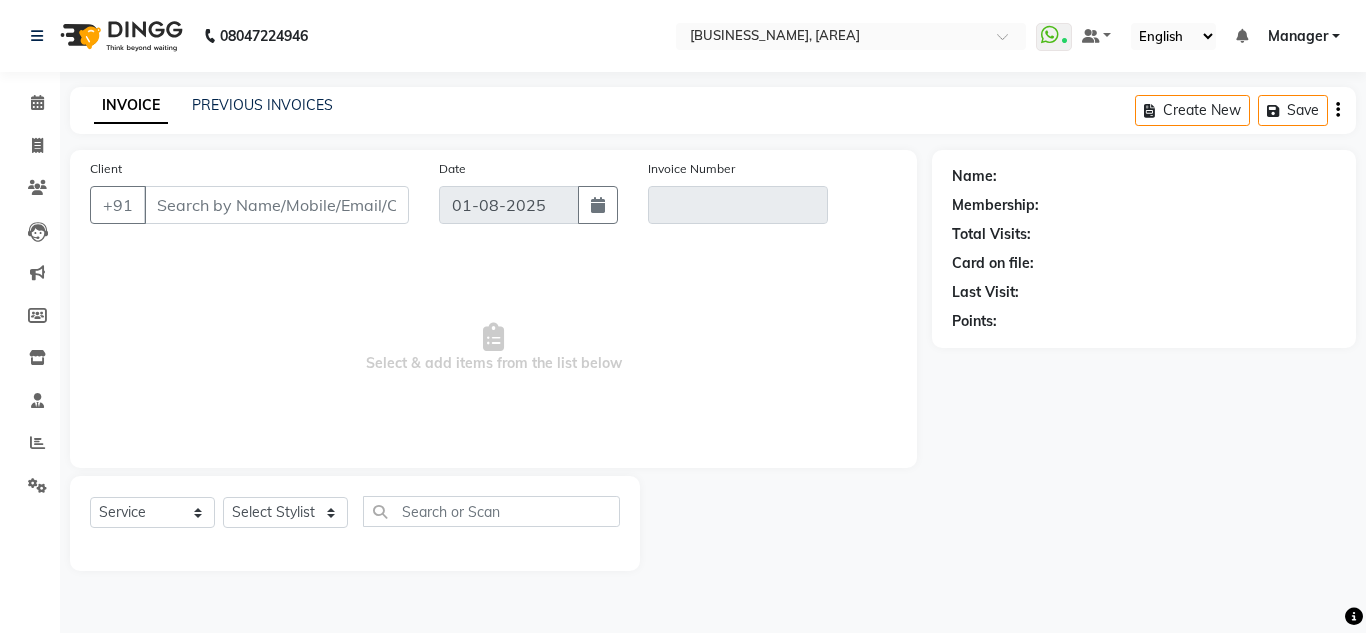 type on "[PHONE]" 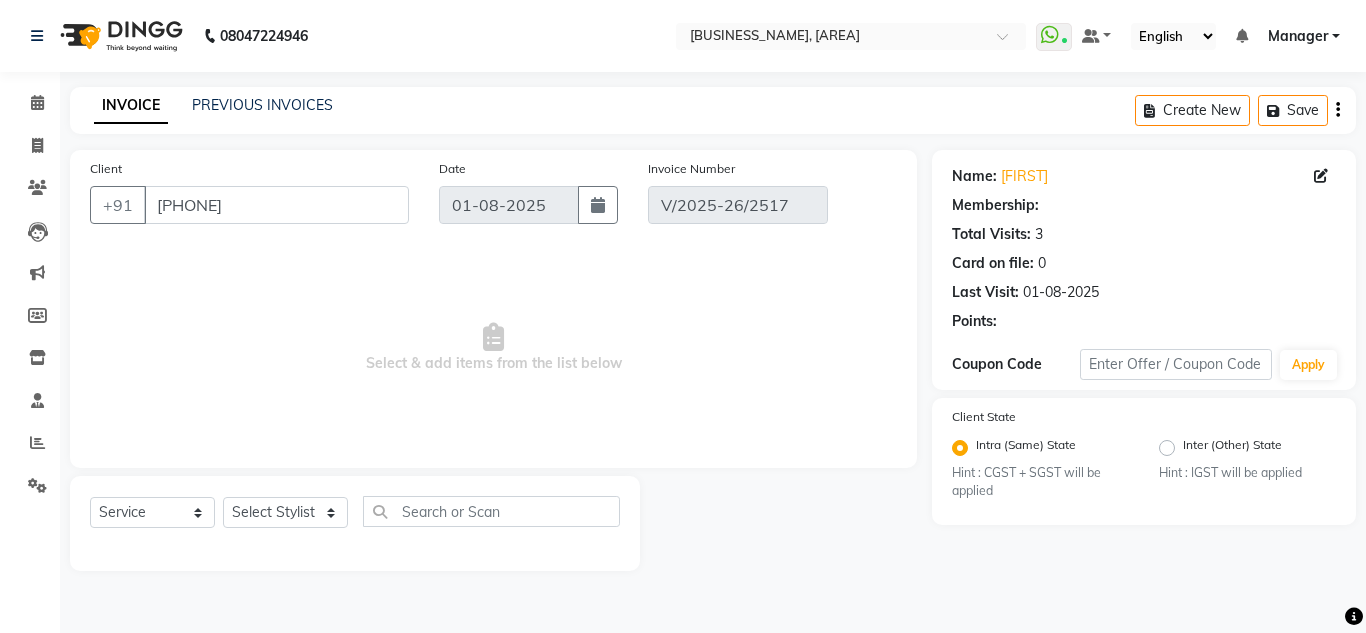select on "select" 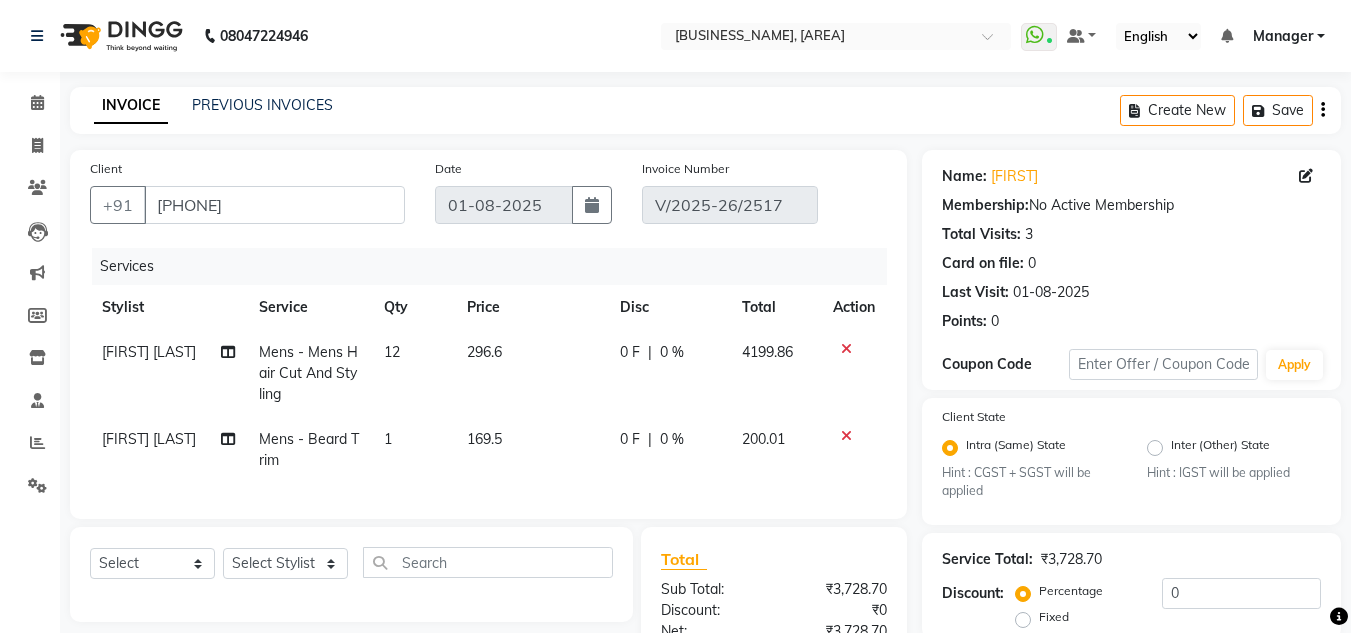 click on "12" 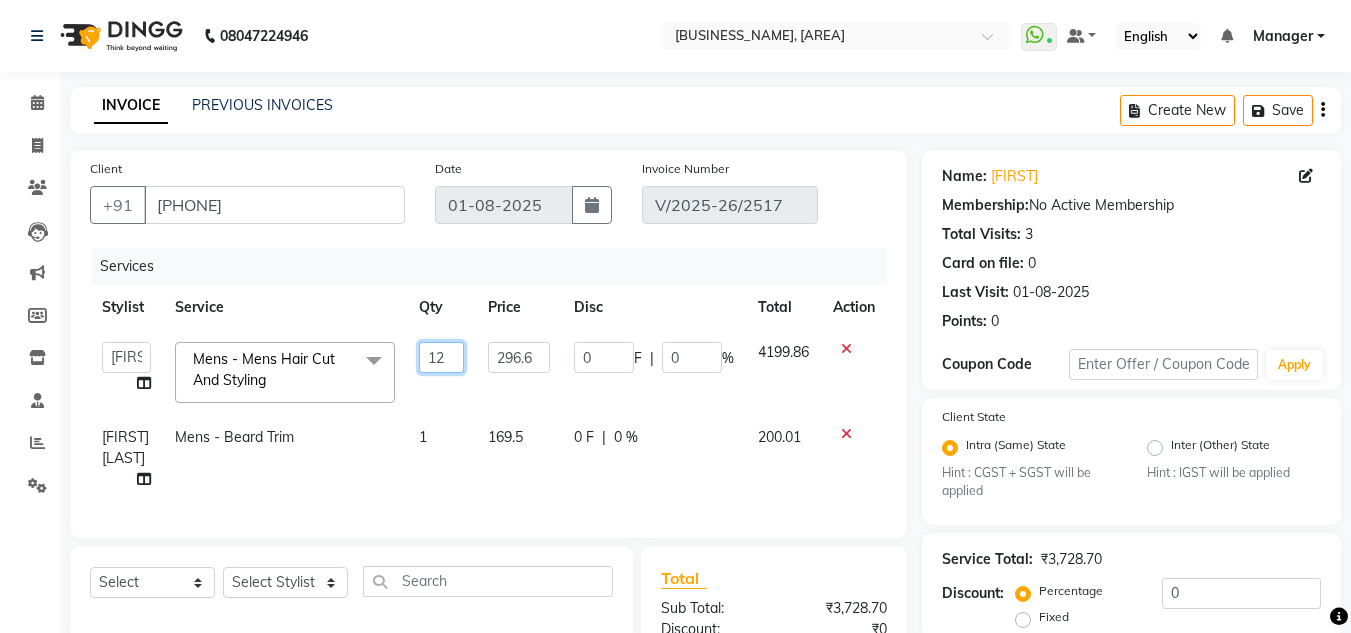 click on "12" 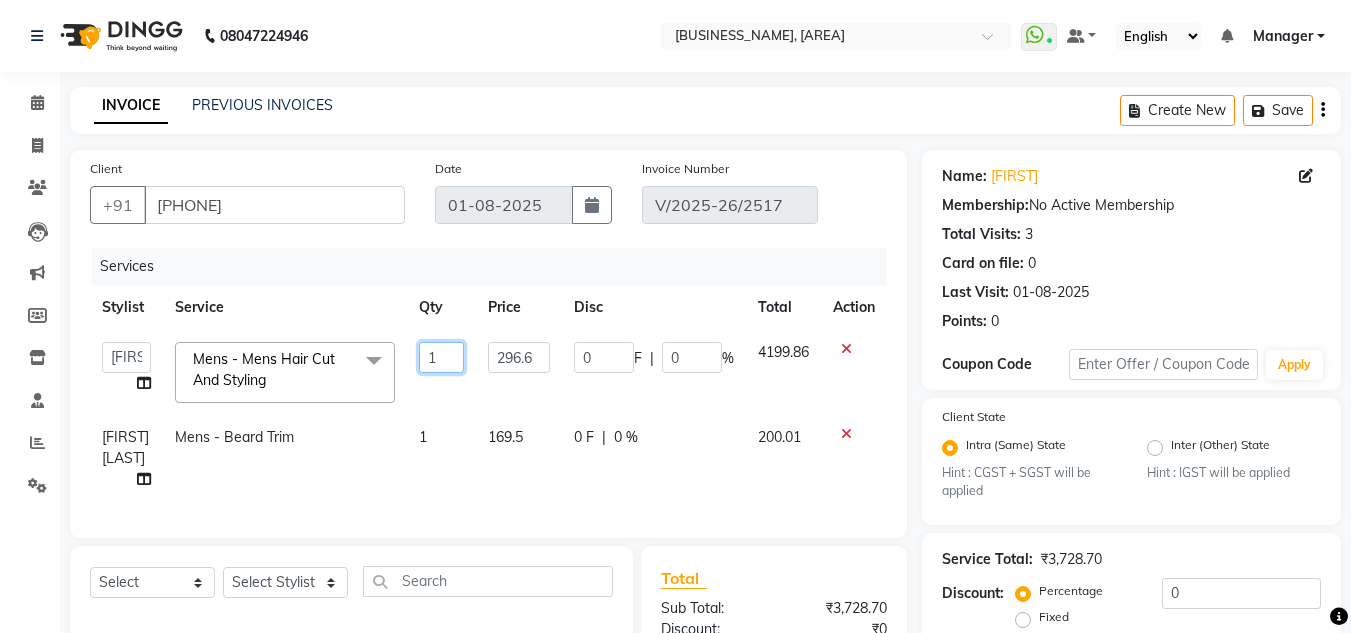 type on "15" 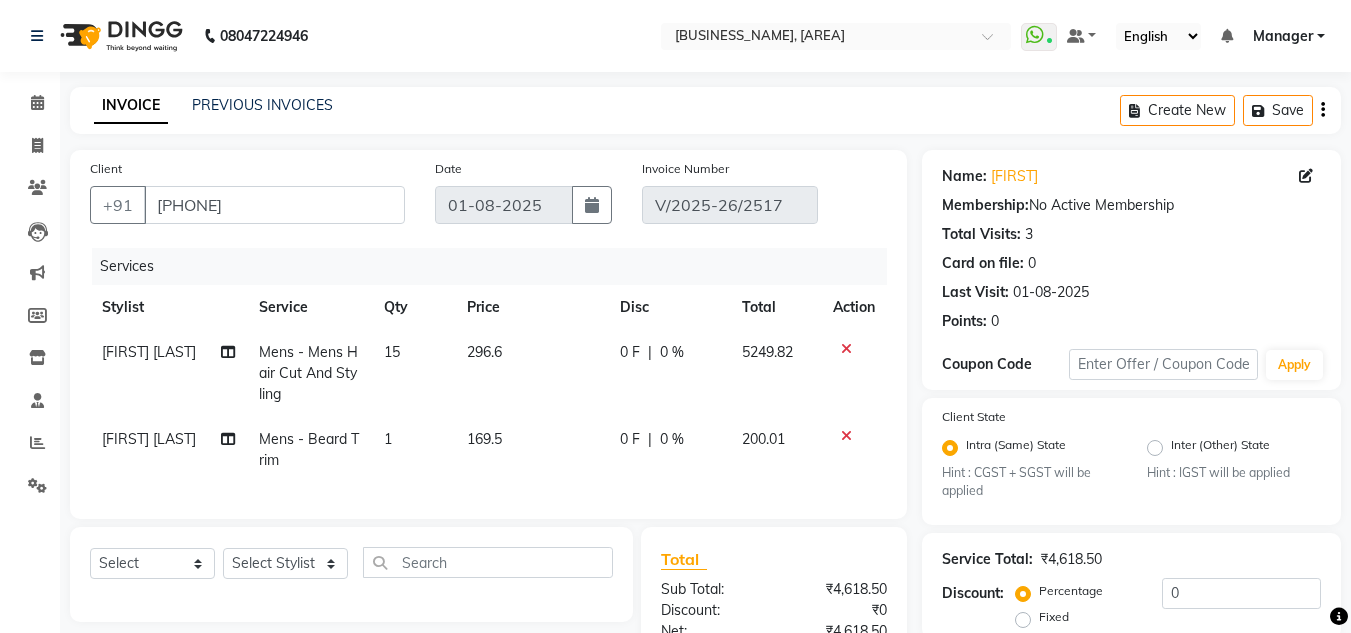 click on "5249.82" 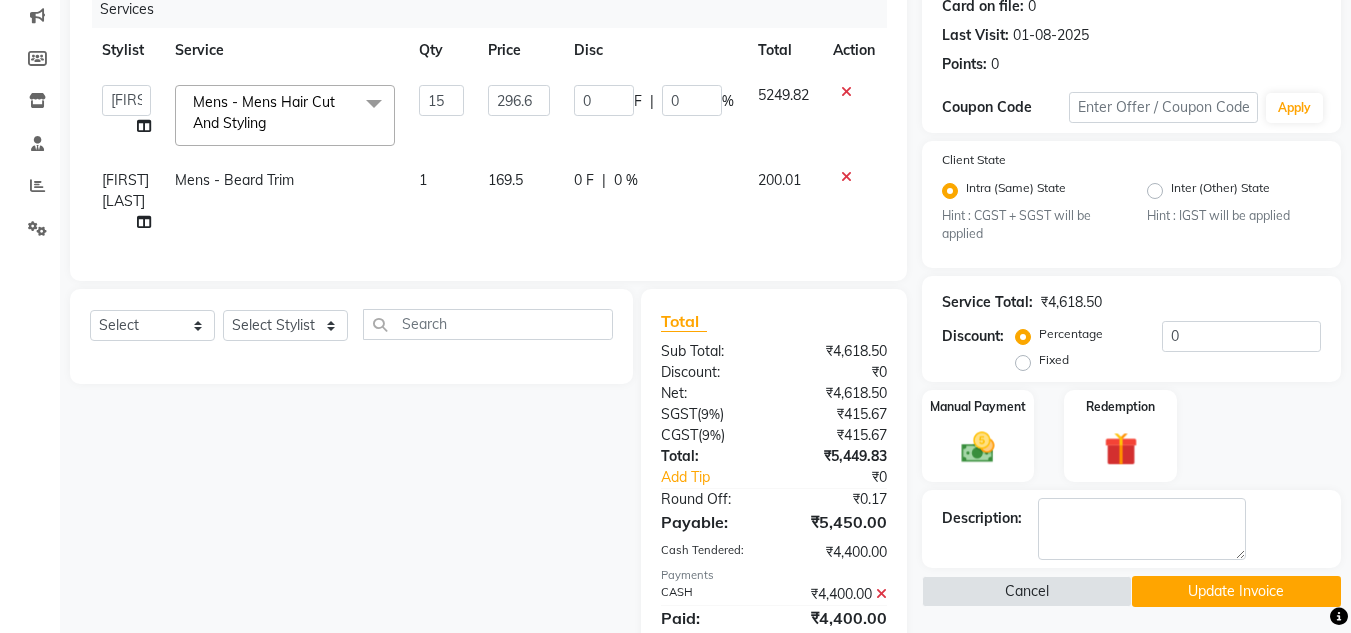 scroll, scrollTop: 323, scrollLeft: 0, axis: vertical 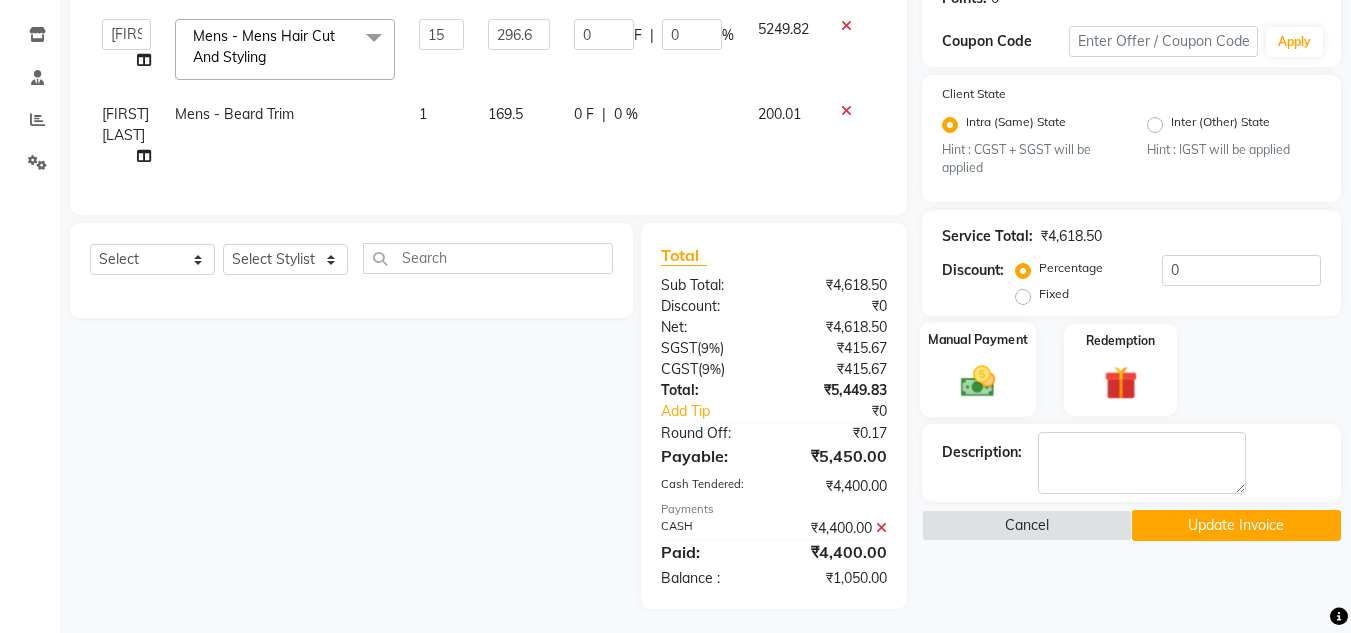 click 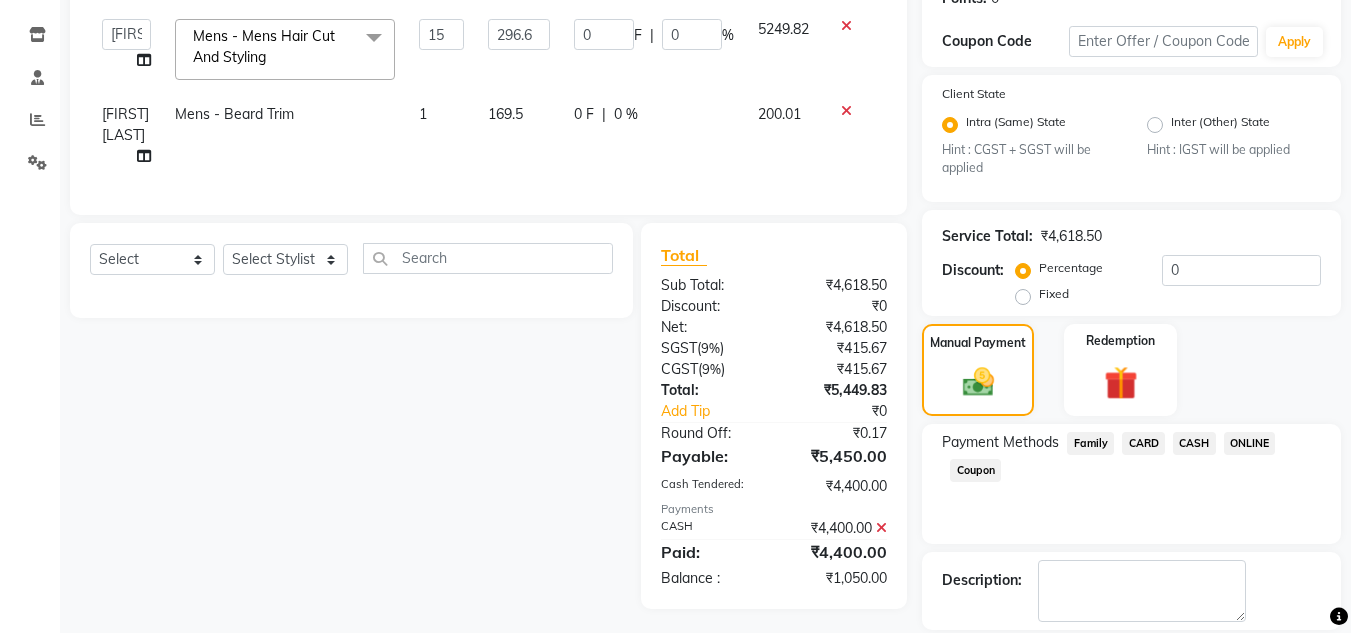 click on "CASH" 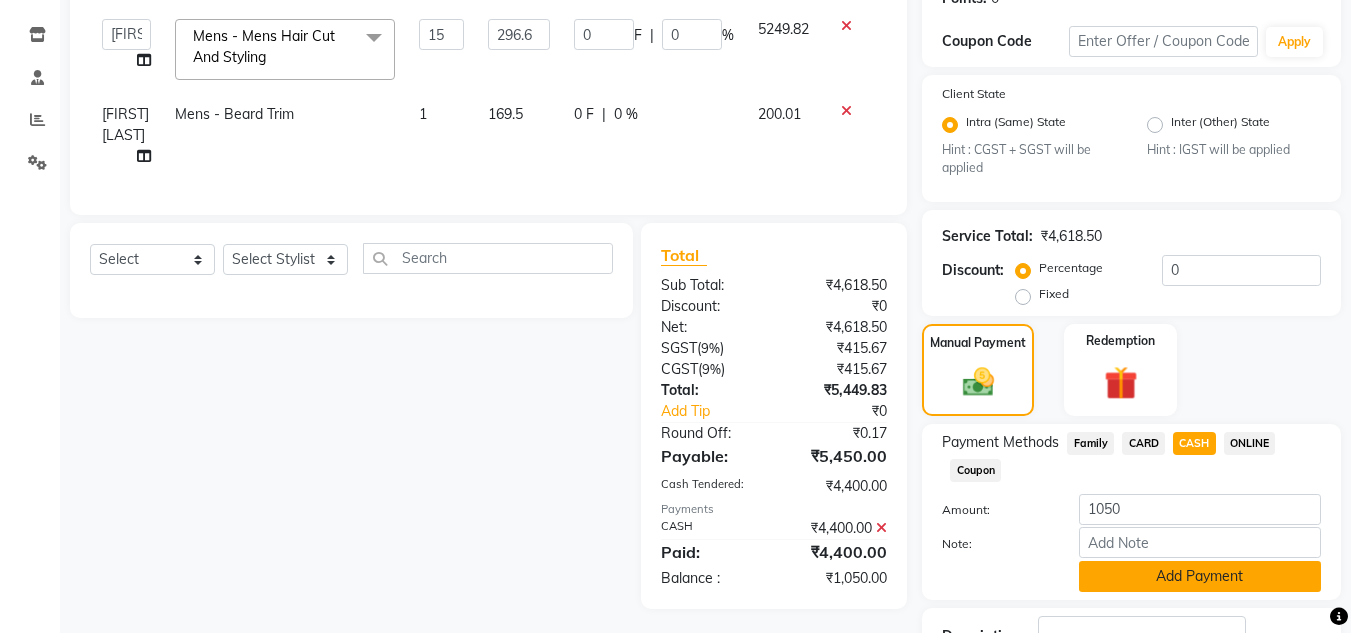 click on "Add Payment" 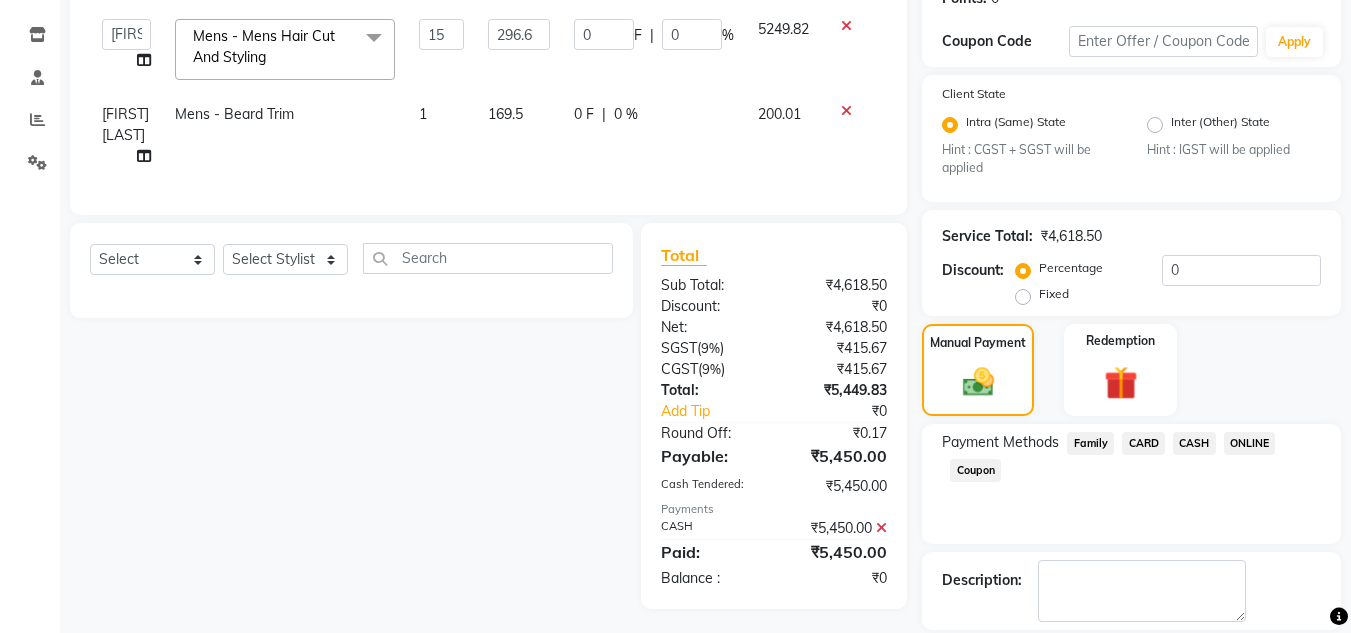 scroll, scrollTop: 389, scrollLeft: 0, axis: vertical 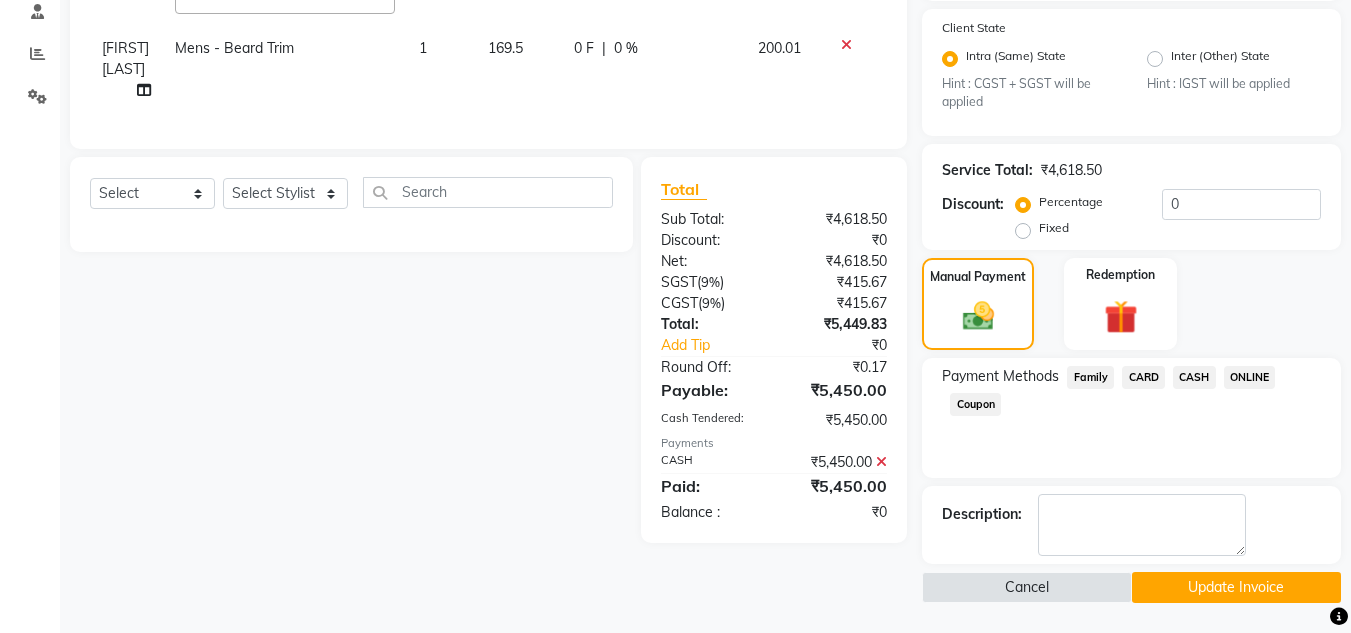 click on "Update Invoice" 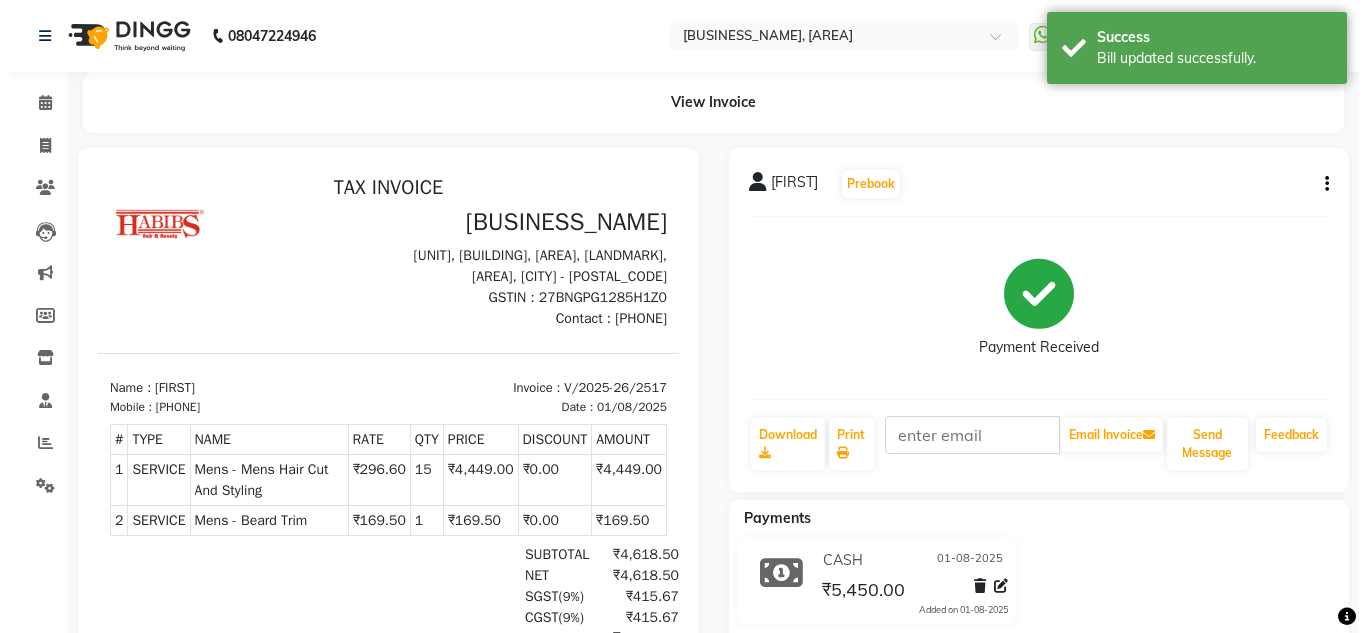 scroll, scrollTop: 0, scrollLeft: 0, axis: both 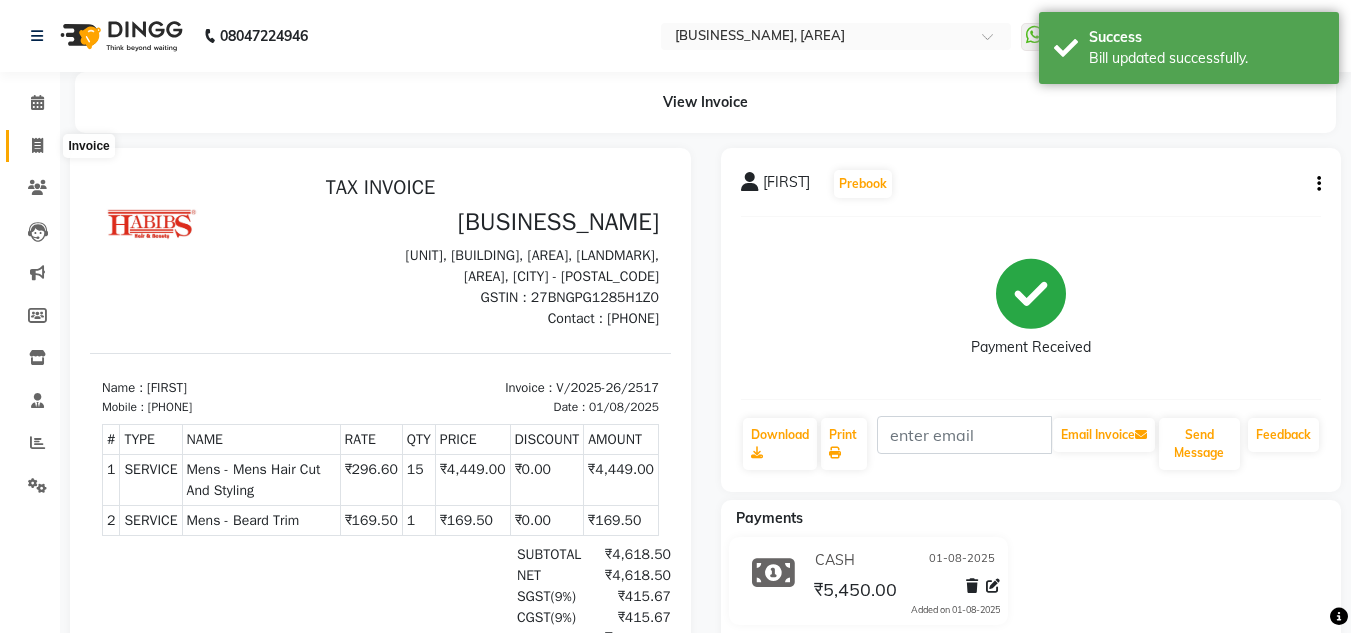 click 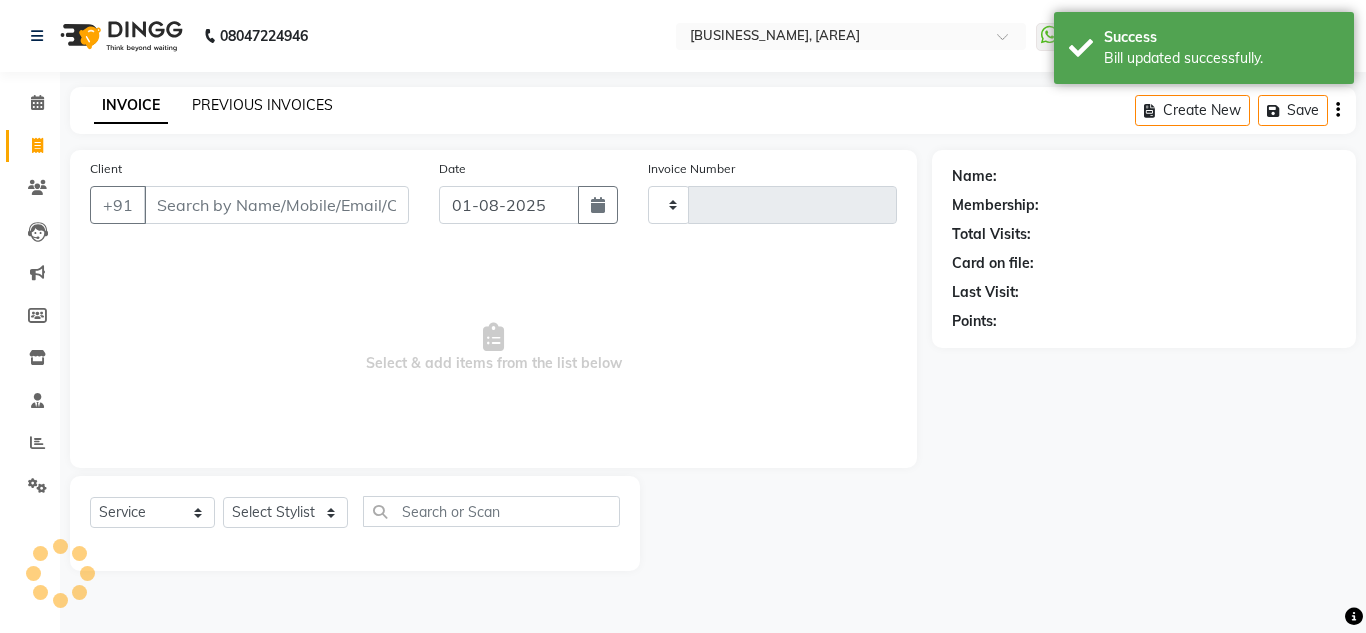 type on "2527" 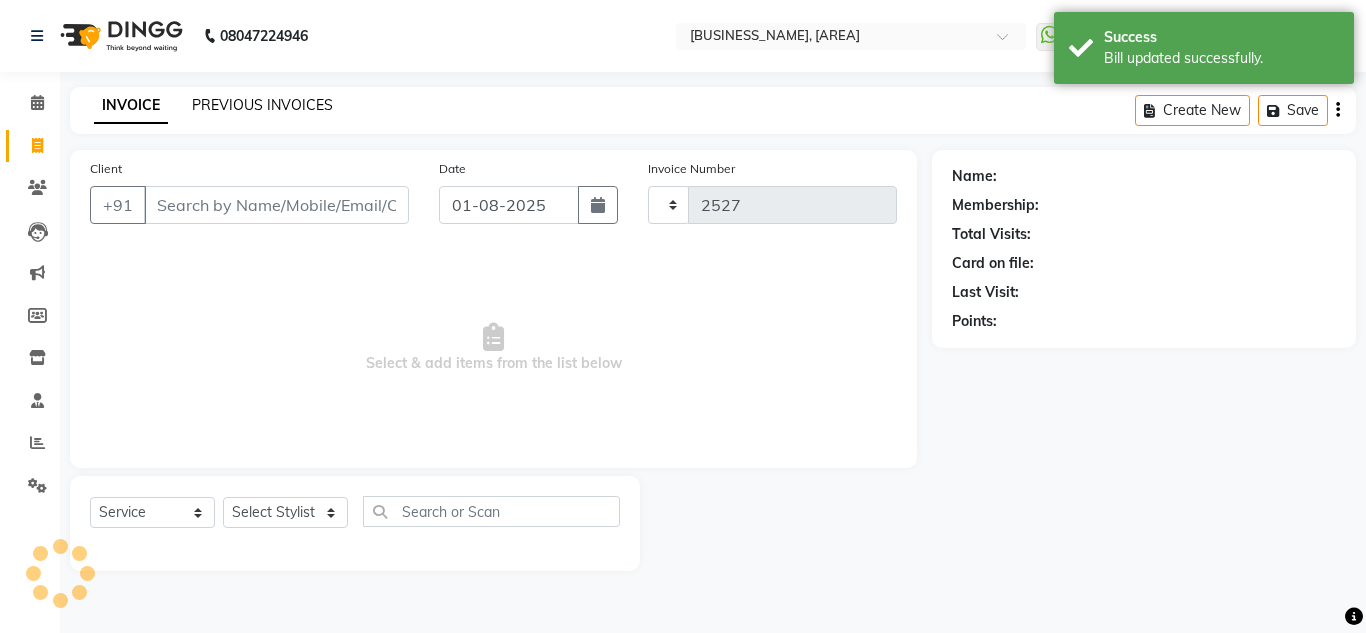 select on "4860" 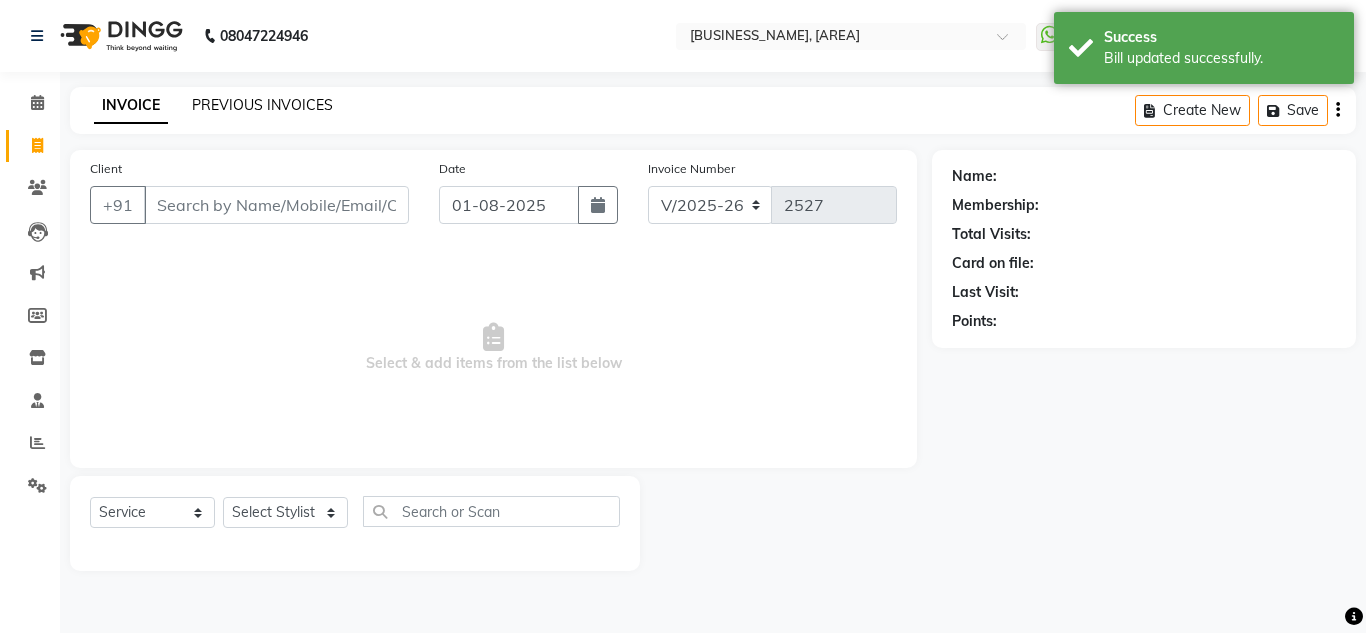 click on "PREVIOUS INVOICES" 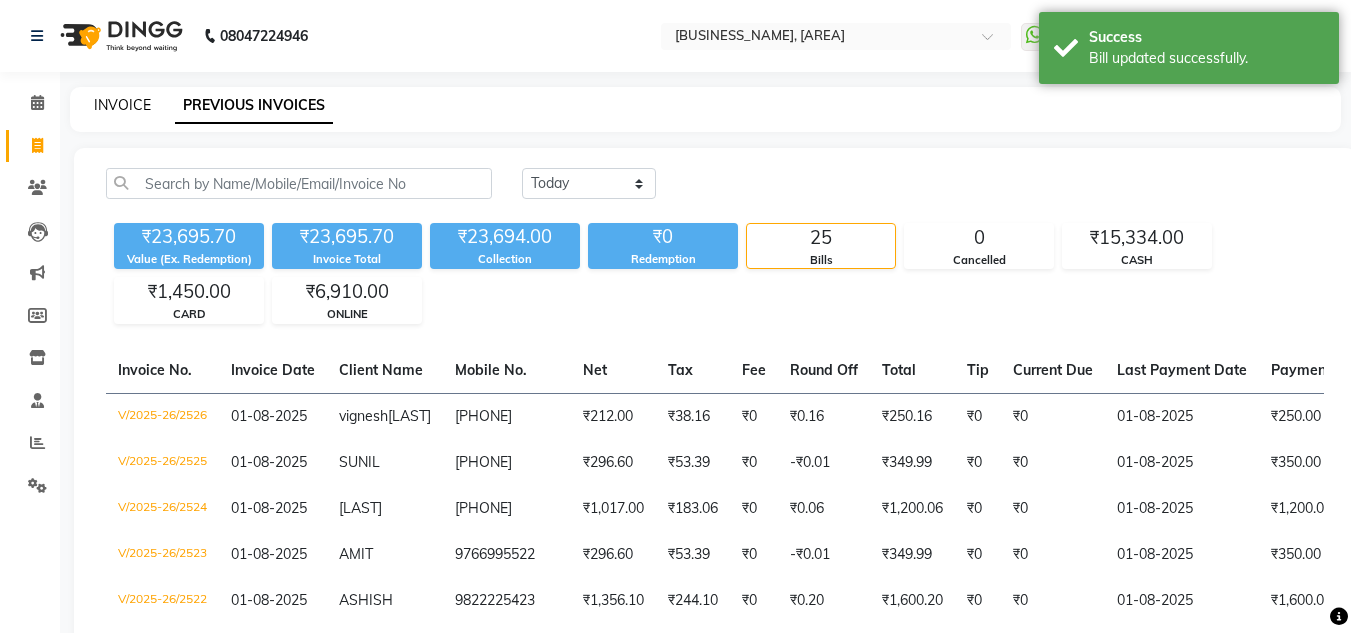 click on "INVOICE" 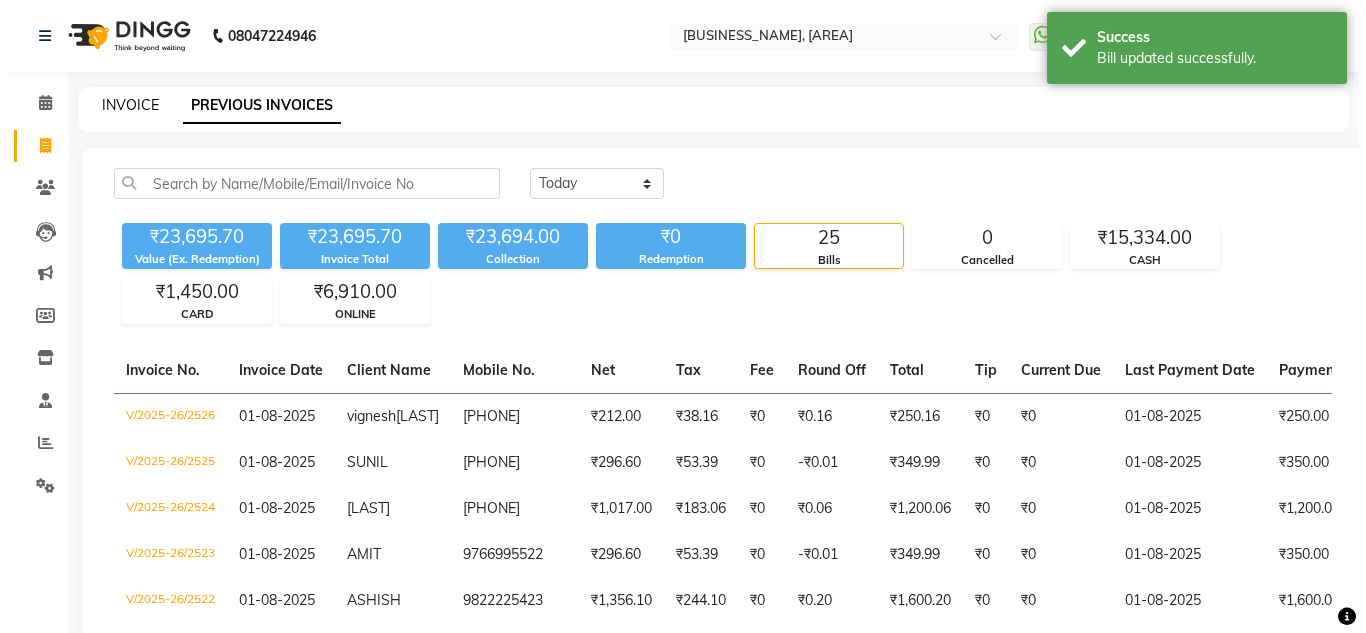 select on "4860" 